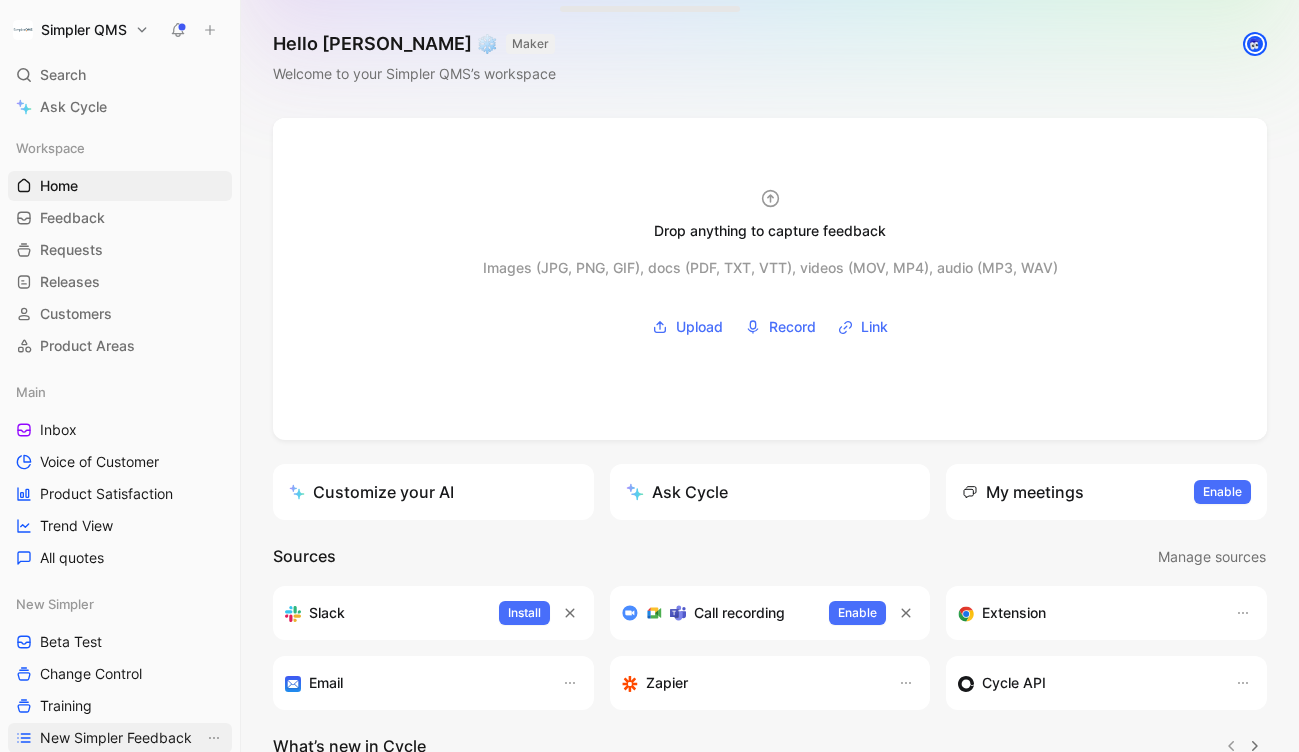scroll, scrollTop: 0, scrollLeft: 0, axis: both 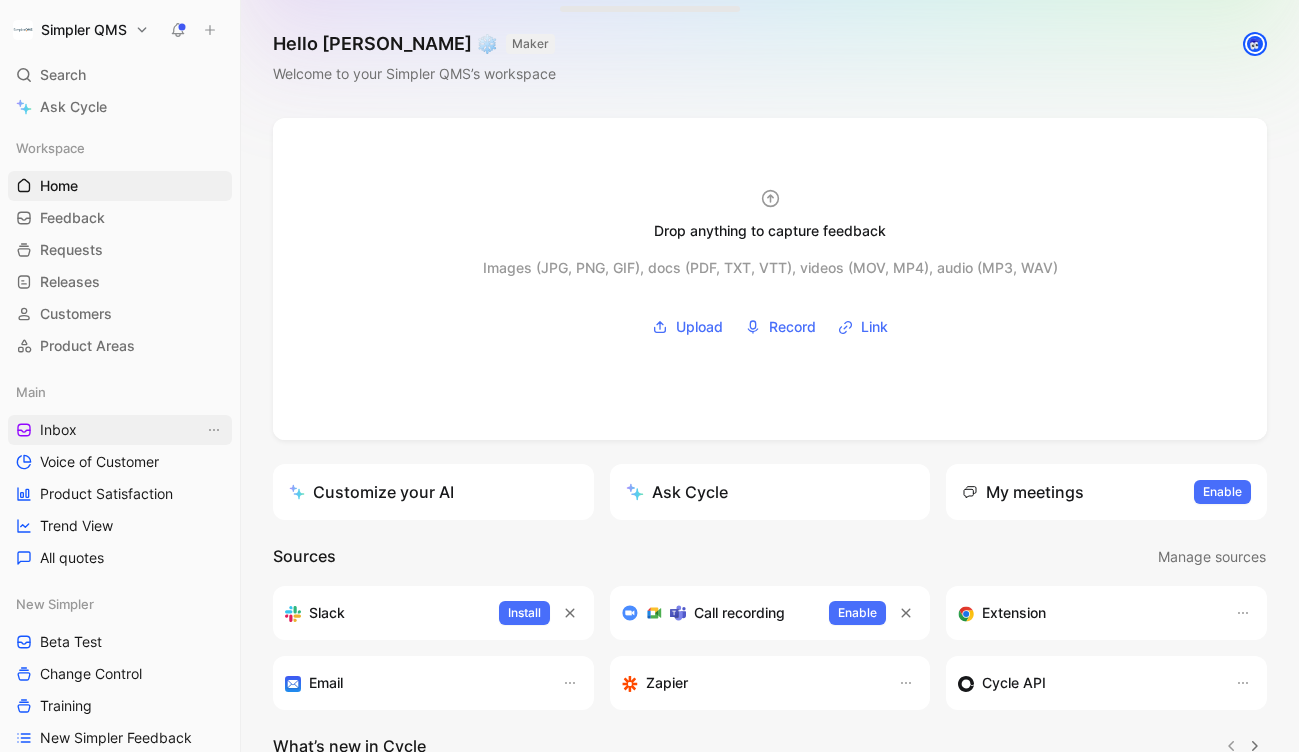 click on "Inbox" at bounding box center (120, 430) 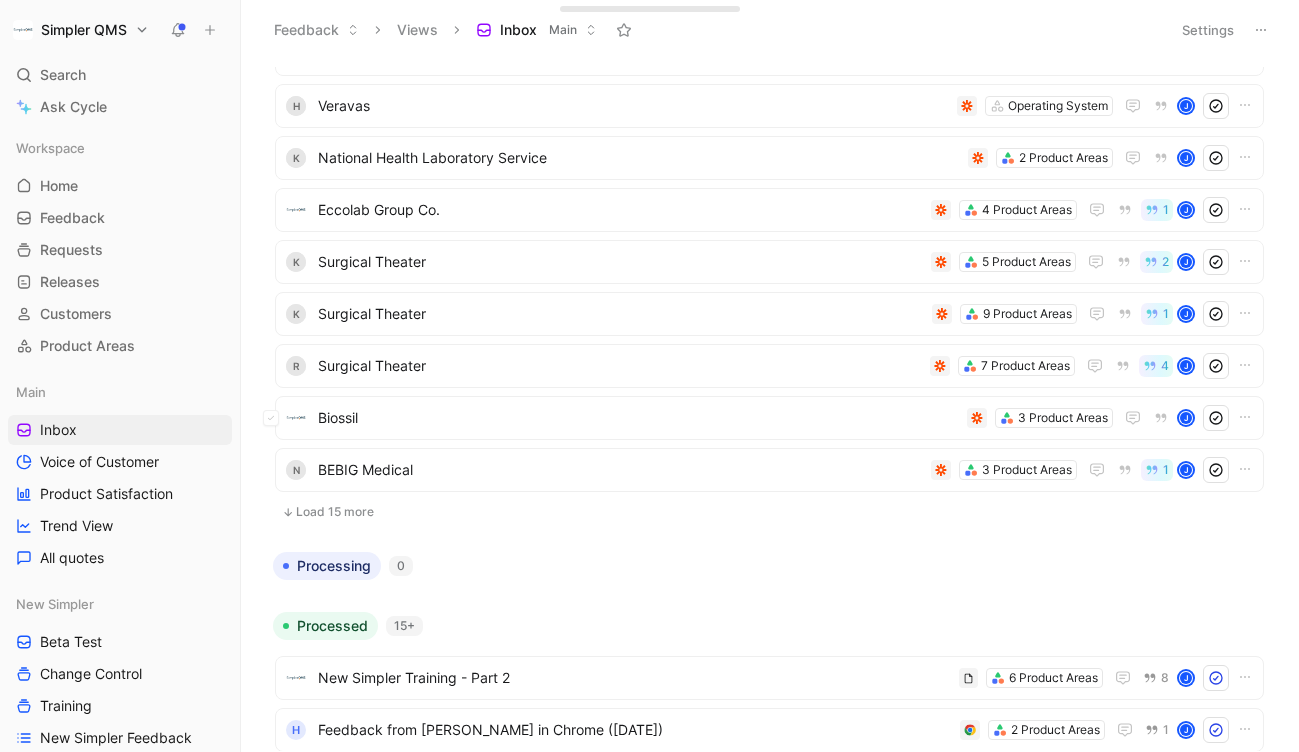 scroll, scrollTop: 393, scrollLeft: 0, axis: vertical 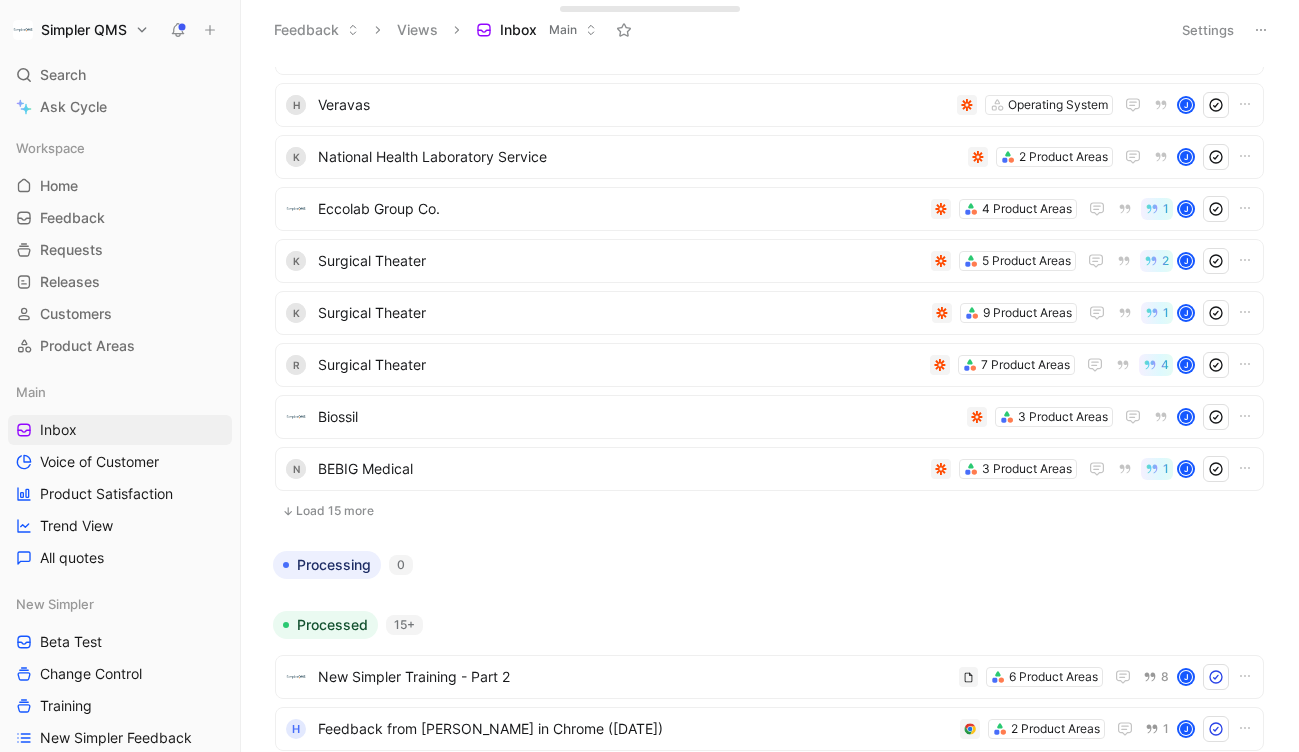 click on "Load 15 more" at bounding box center (769, 511) 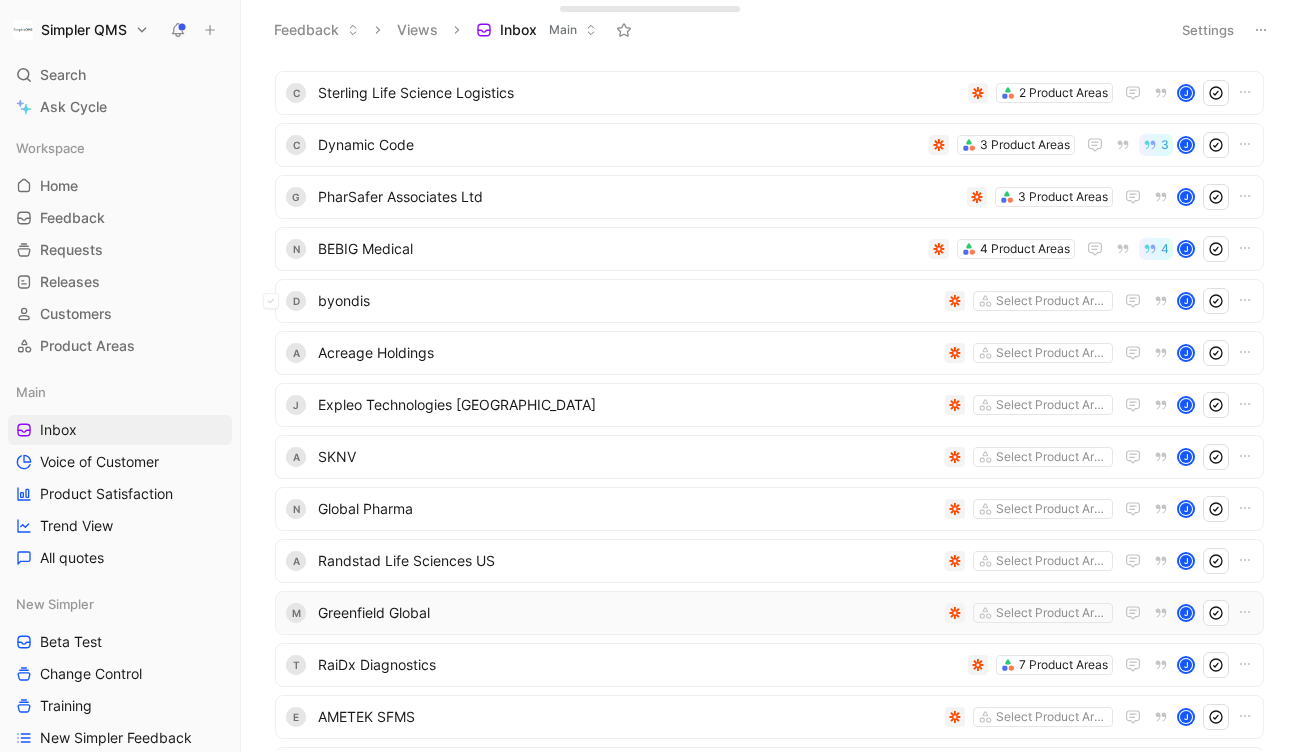 scroll, scrollTop: 875, scrollLeft: 0, axis: vertical 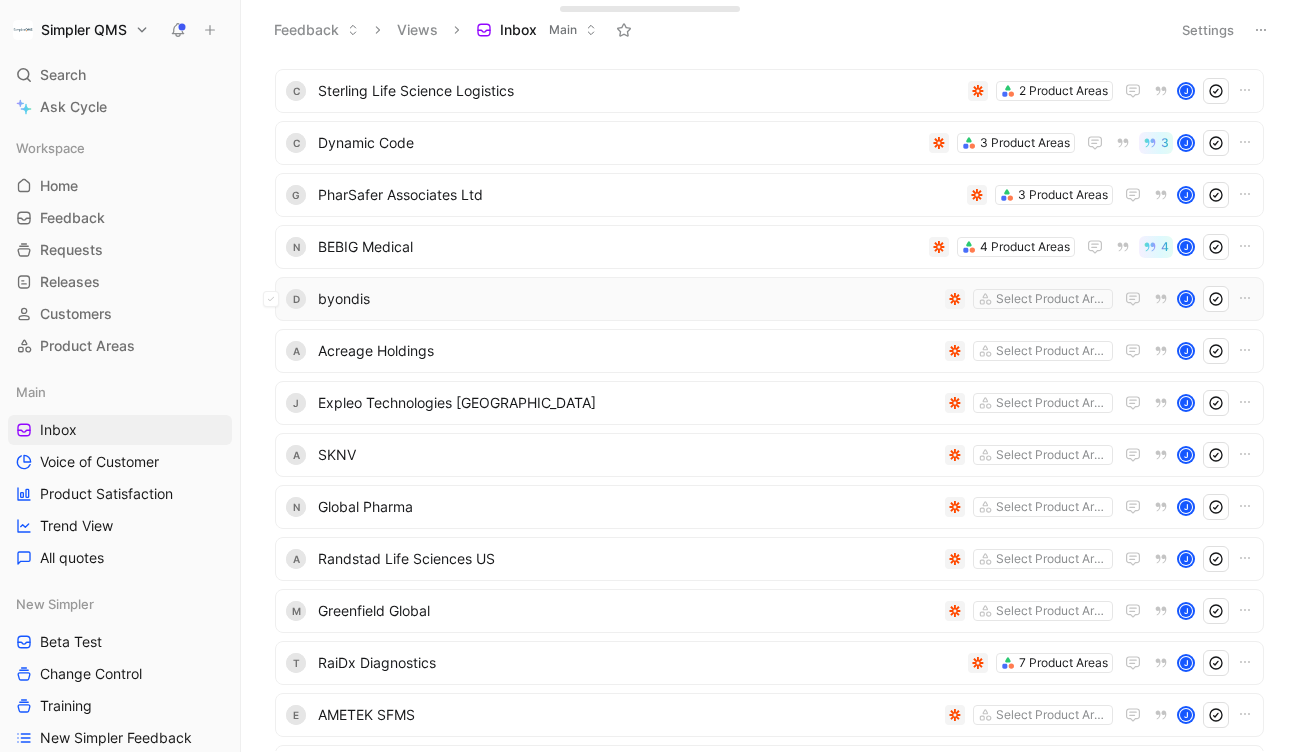 click on "byondis" at bounding box center (627, 299) 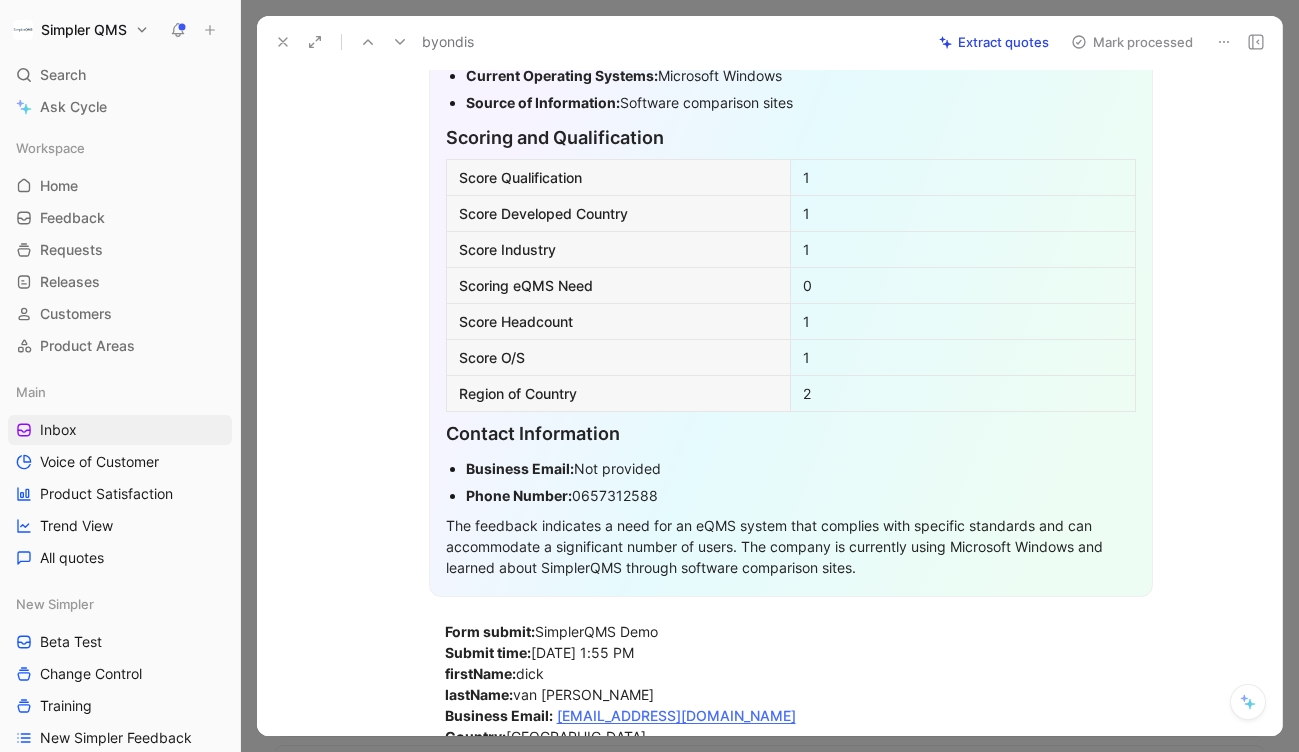 scroll, scrollTop: 62, scrollLeft: 0, axis: vertical 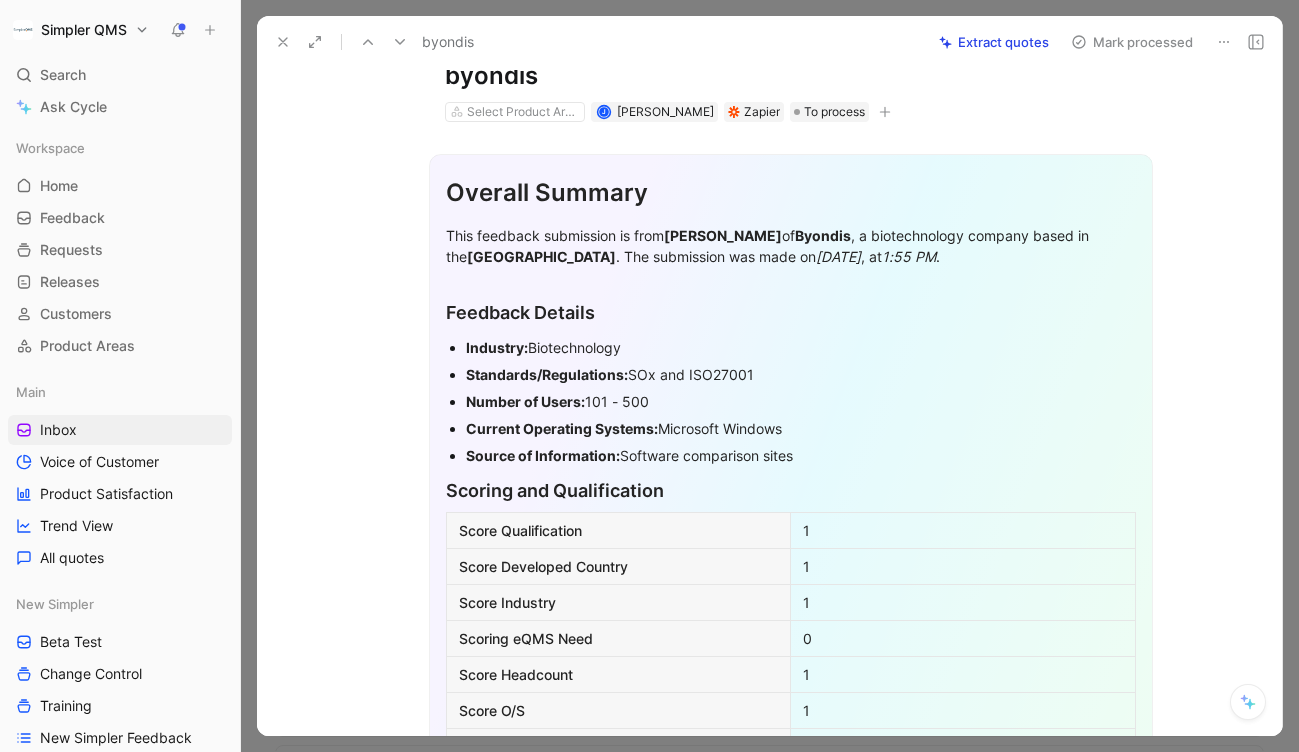 click 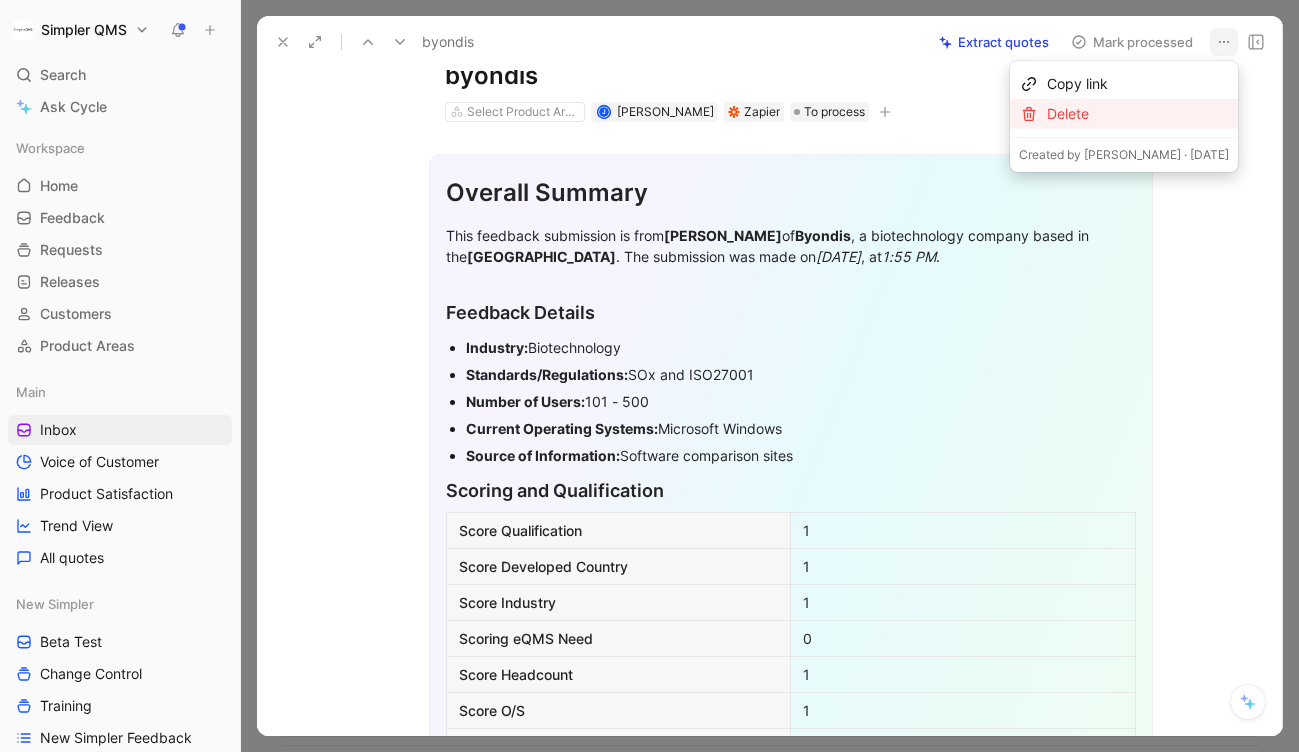 click on "Delete" at bounding box center (1138, 114) 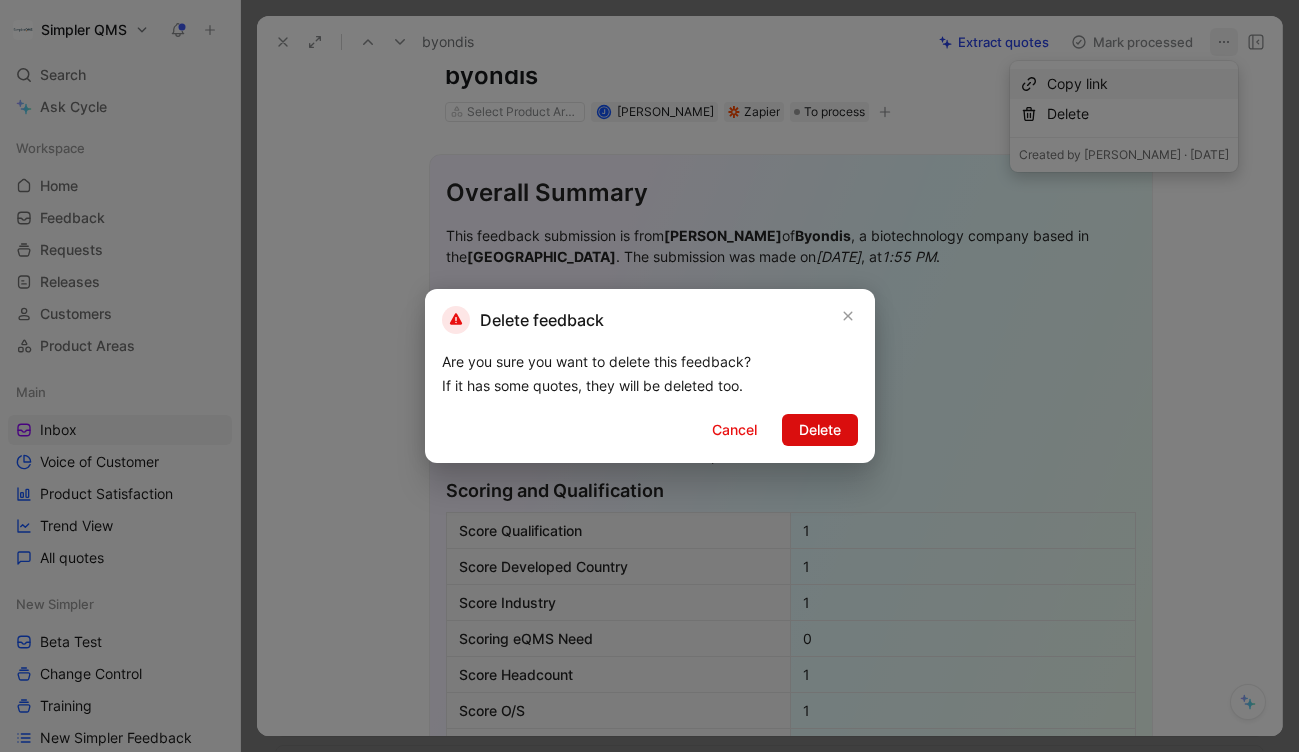 click on "Delete" at bounding box center [820, 430] 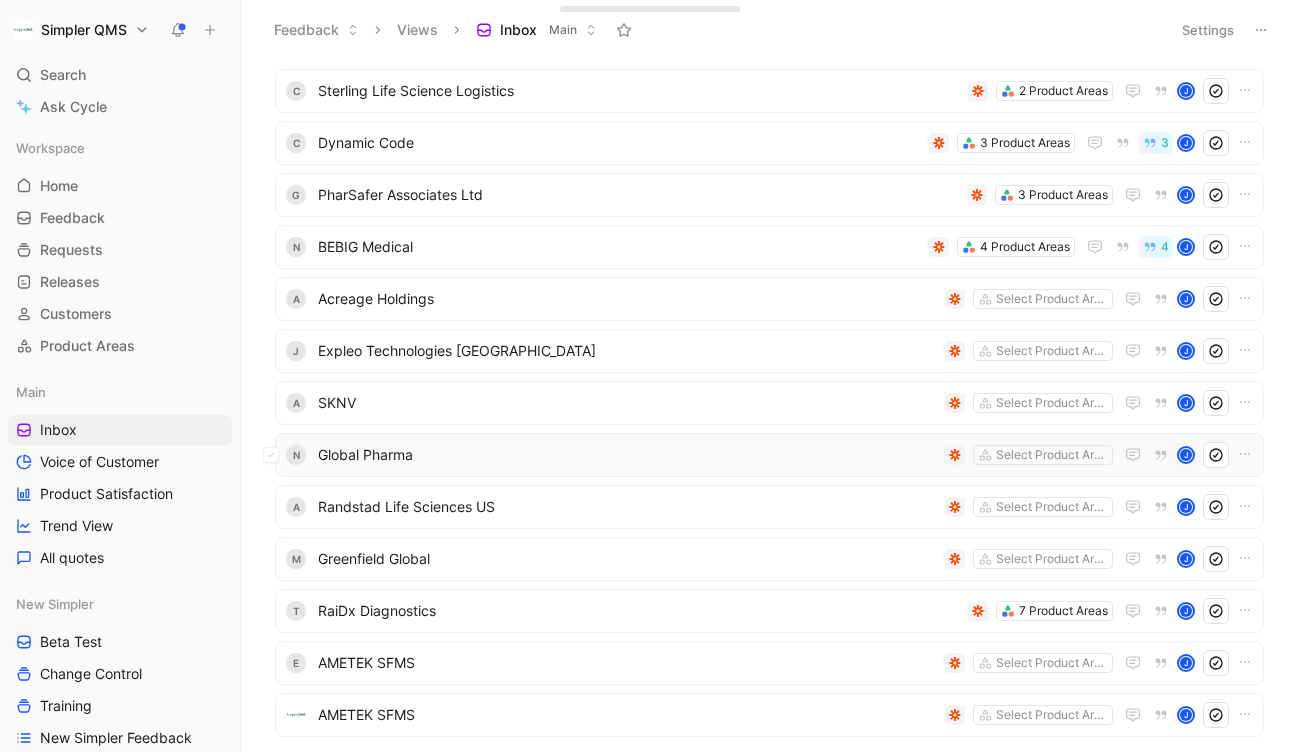 click on "N Global Pharma Select Product Areas J" at bounding box center [769, 455] 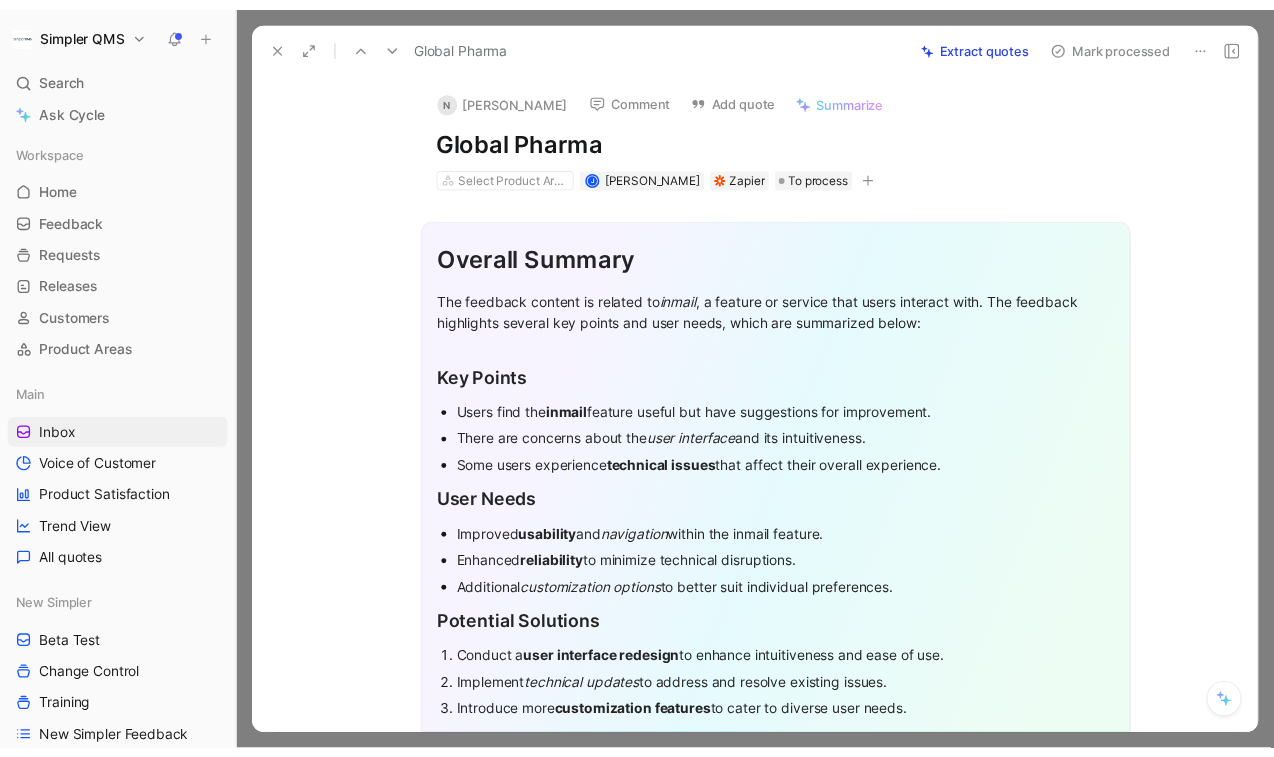 scroll, scrollTop: 875, scrollLeft: 0, axis: vertical 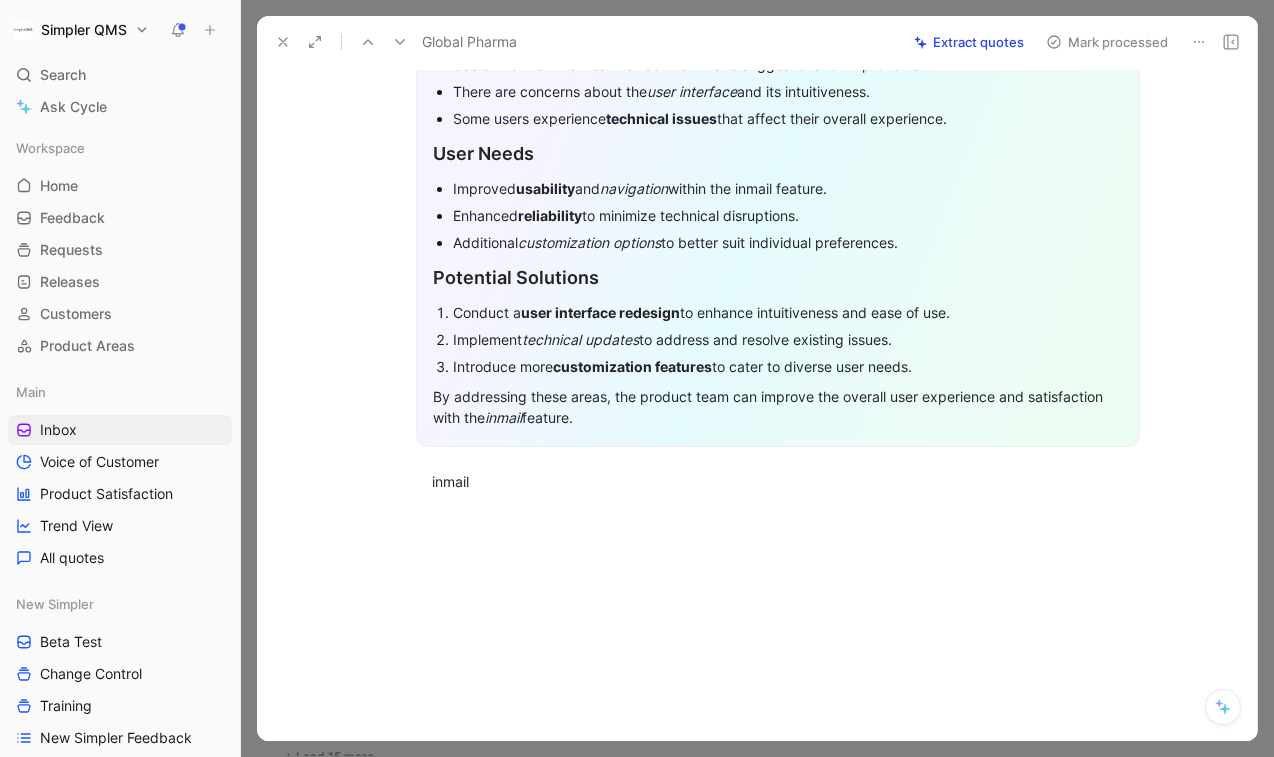 click at bounding box center [1199, 42] 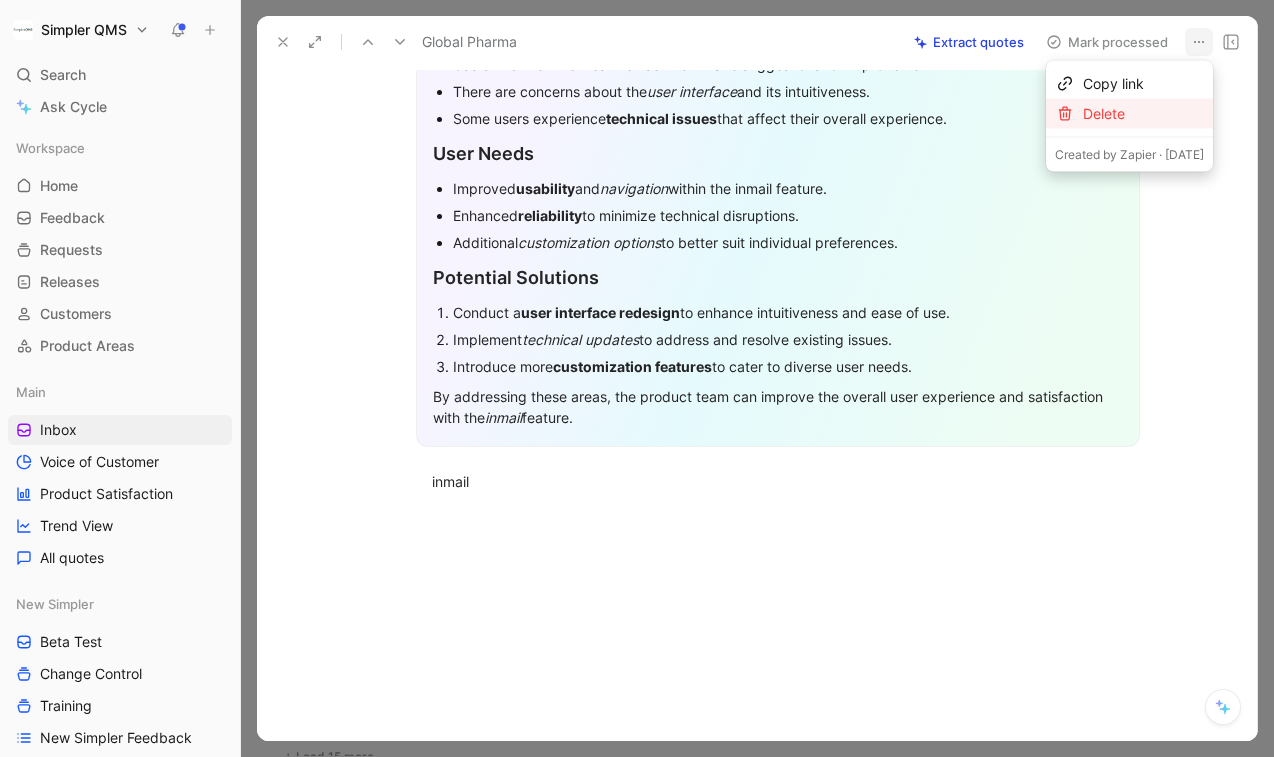 click on "Delete" at bounding box center (1143, 114) 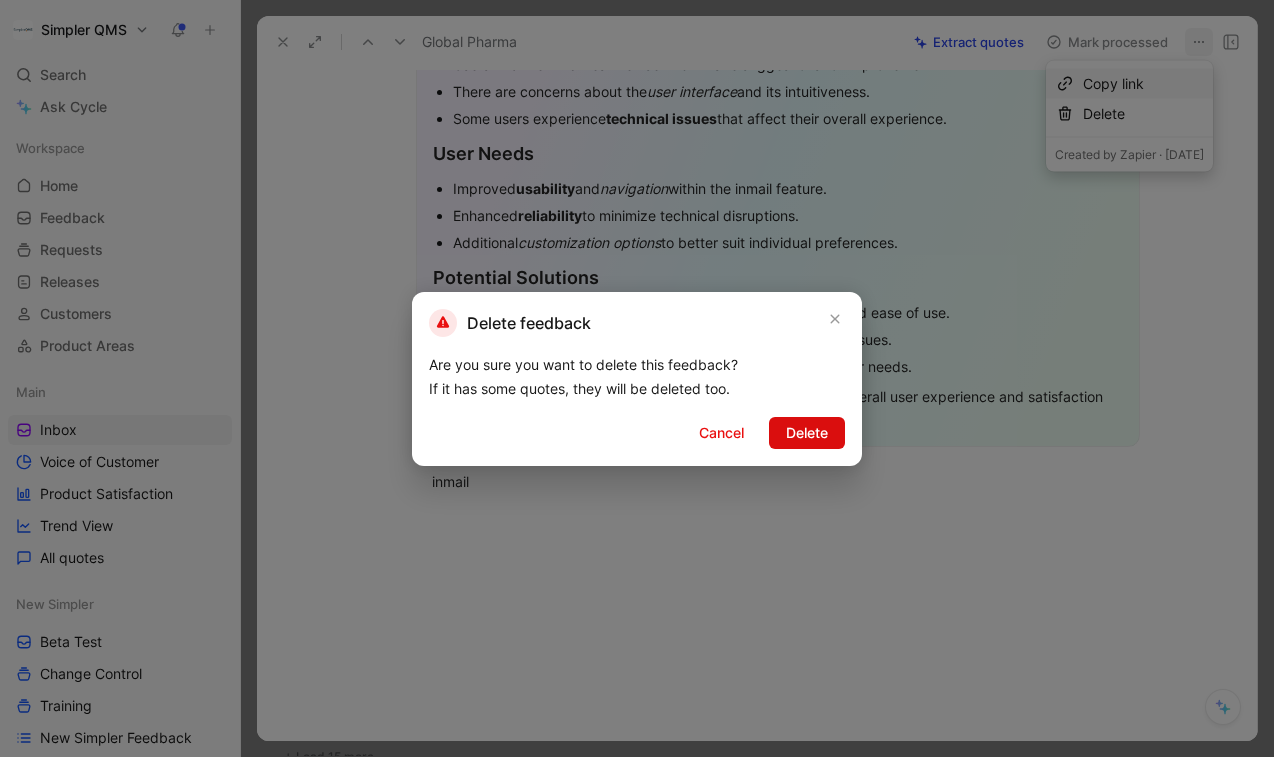 click on "Delete" at bounding box center [807, 433] 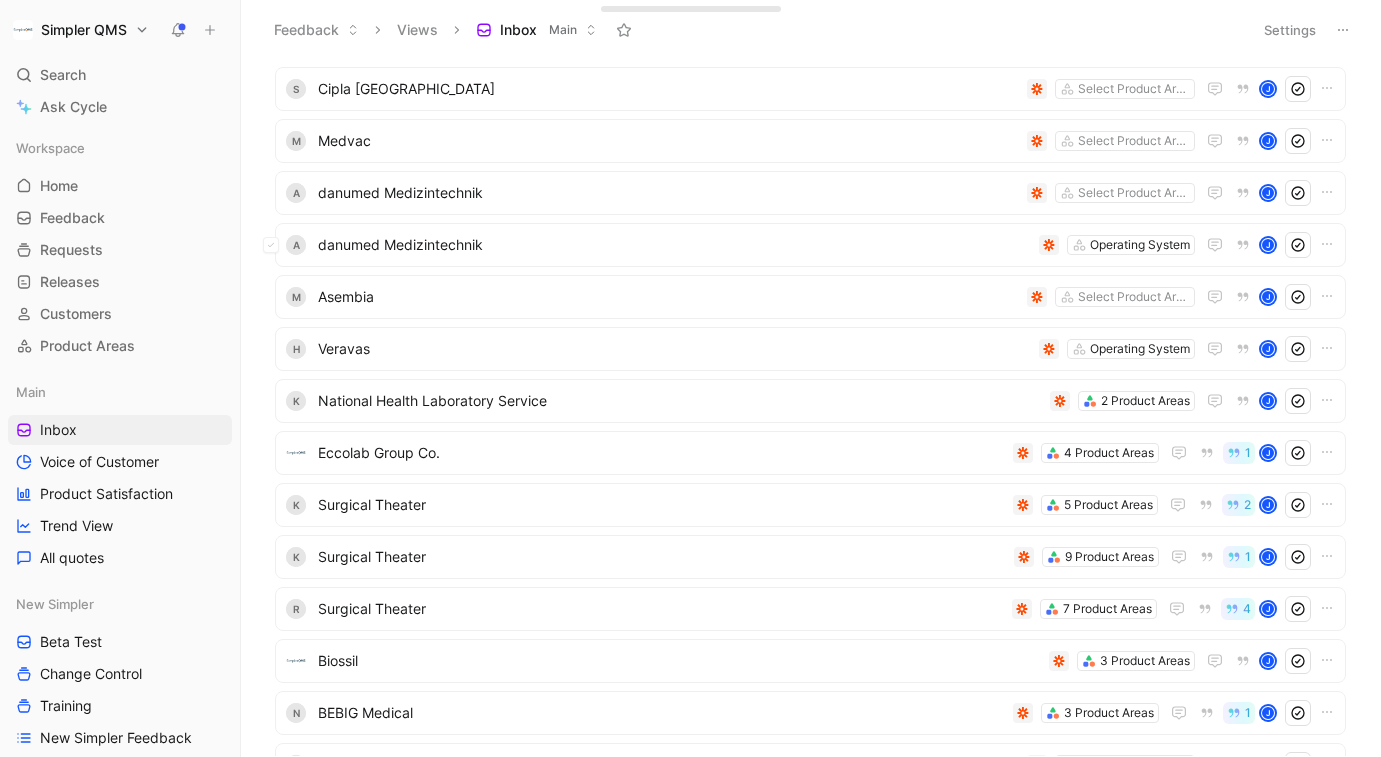 scroll, scrollTop: 0, scrollLeft: 0, axis: both 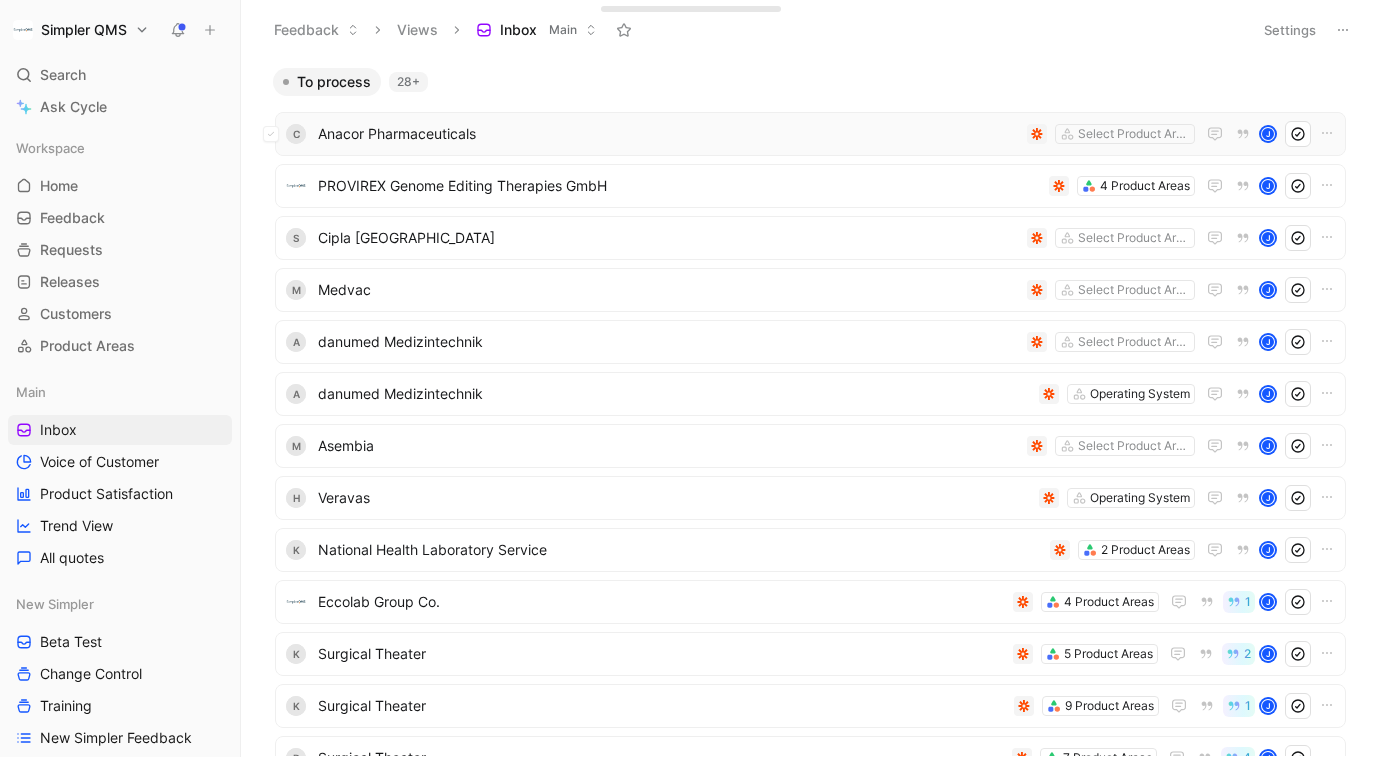 click on "Anacor Pharmaceuticals" at bounding box center (668, 134) 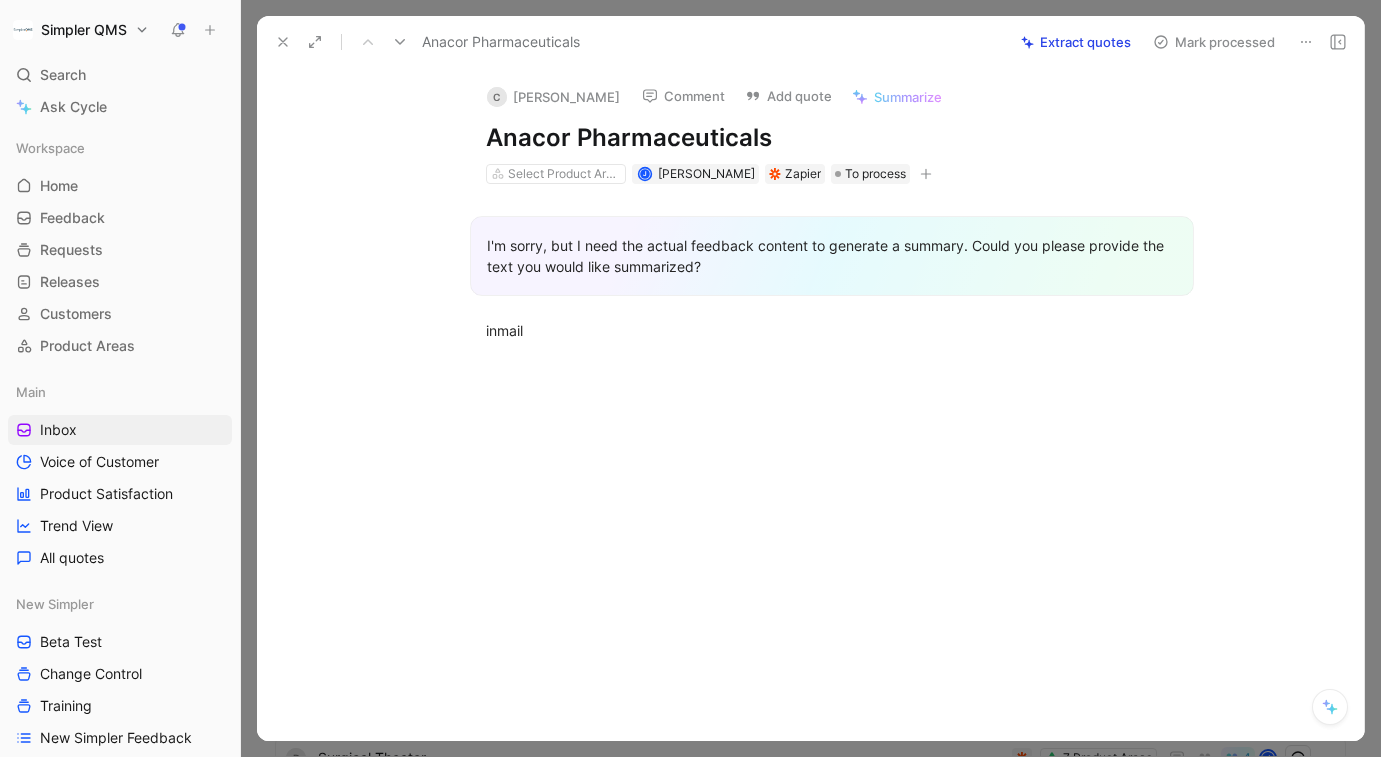 click 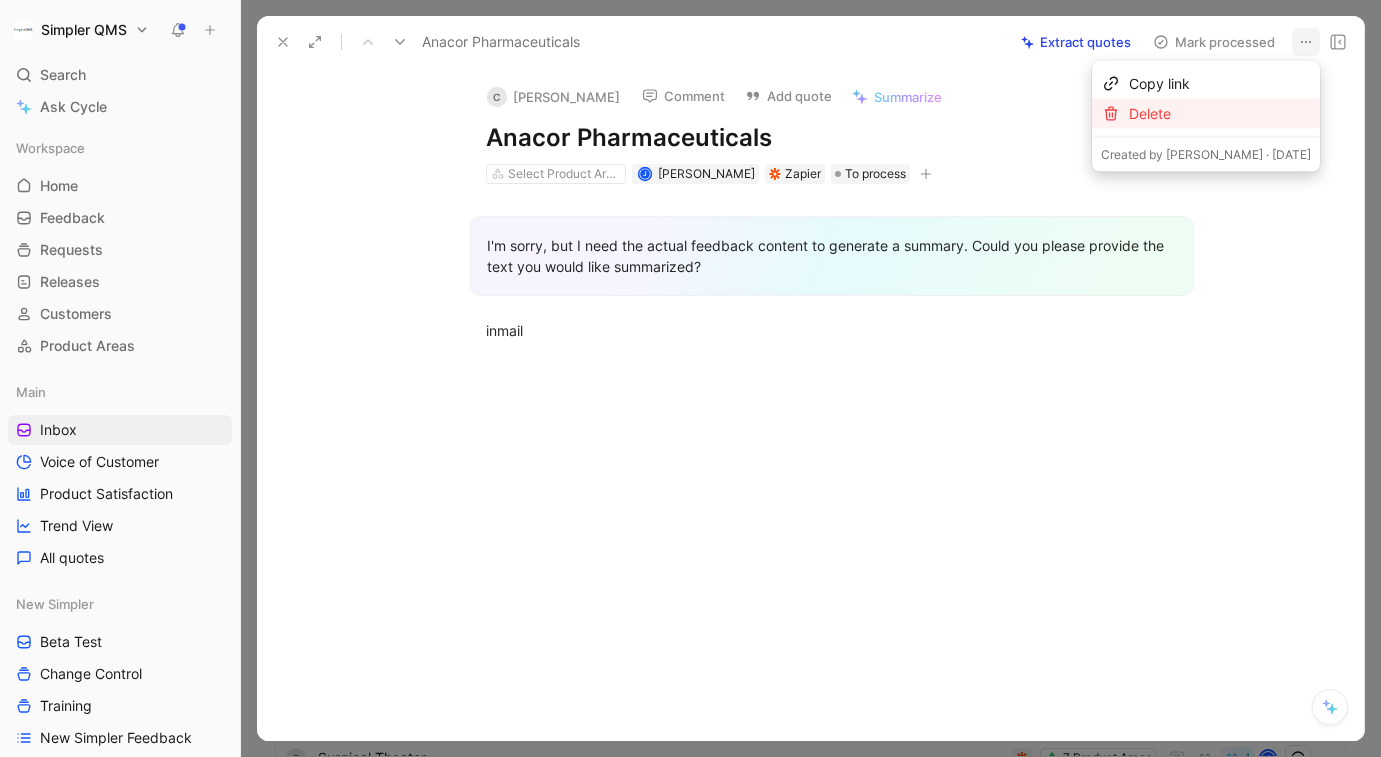 click on "Delete" at bounding box center [1220, 114] 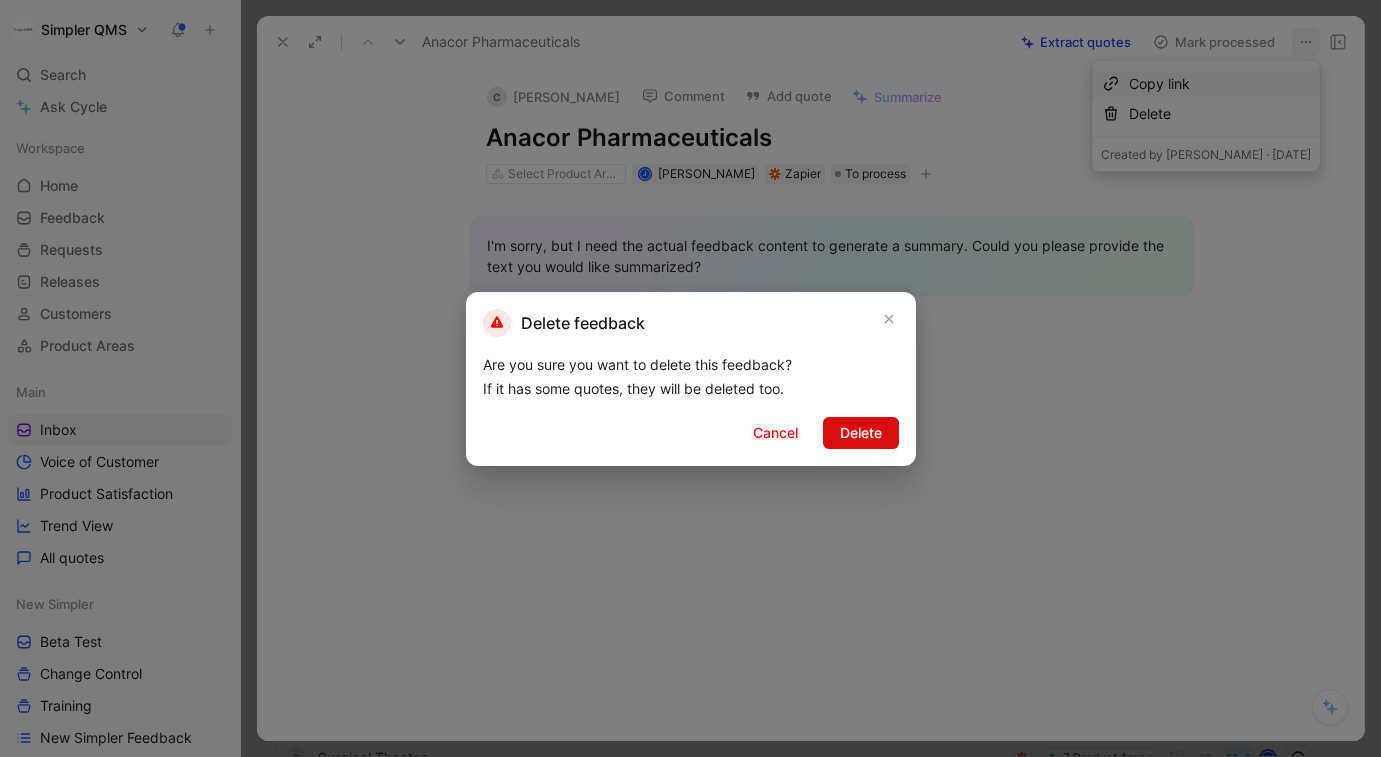 click on "Delete" at bounding box center (861, 433) 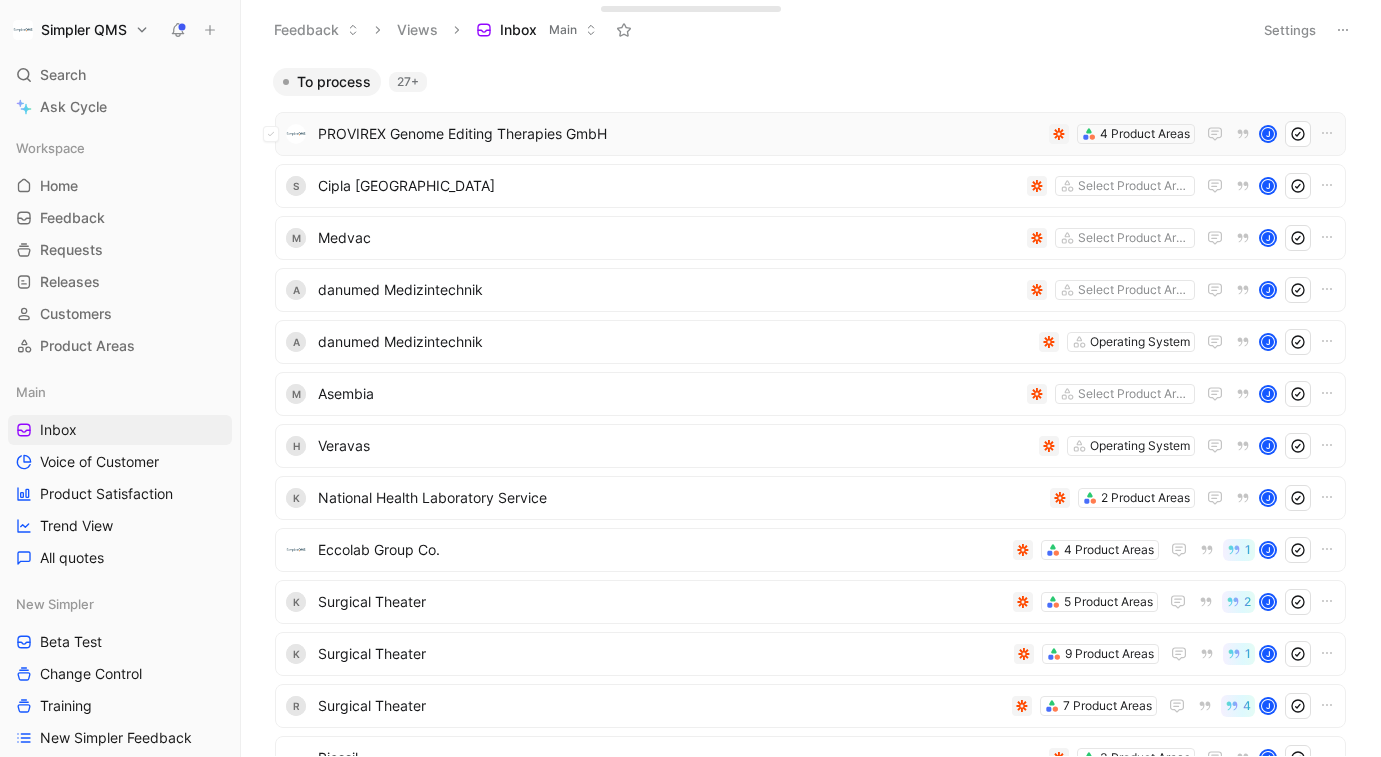 click on "PROVIREX Genome Editing Therapies GmbH 4 Product Areas J" at bounding box center [810, 134] 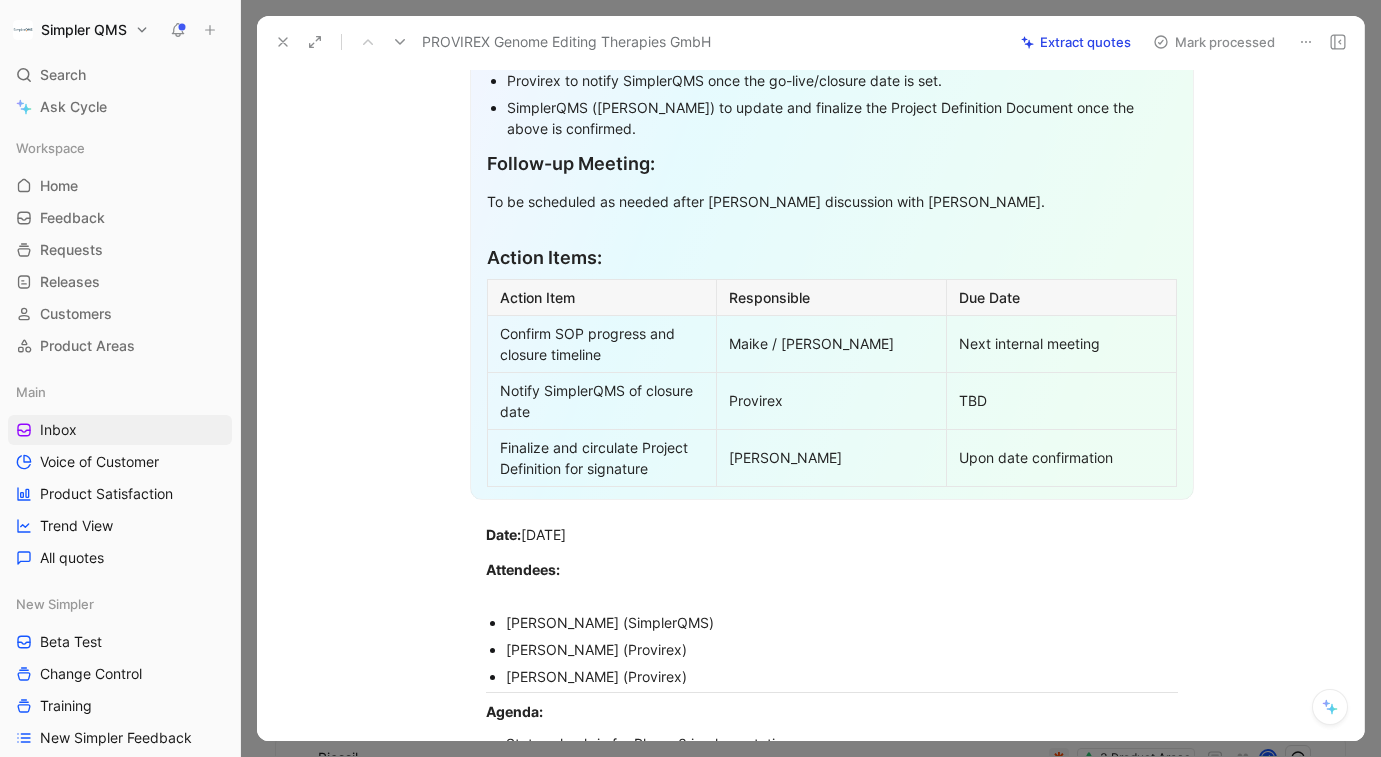 scroll, scrollTop: 0, scrollLeft: 0, axis: both 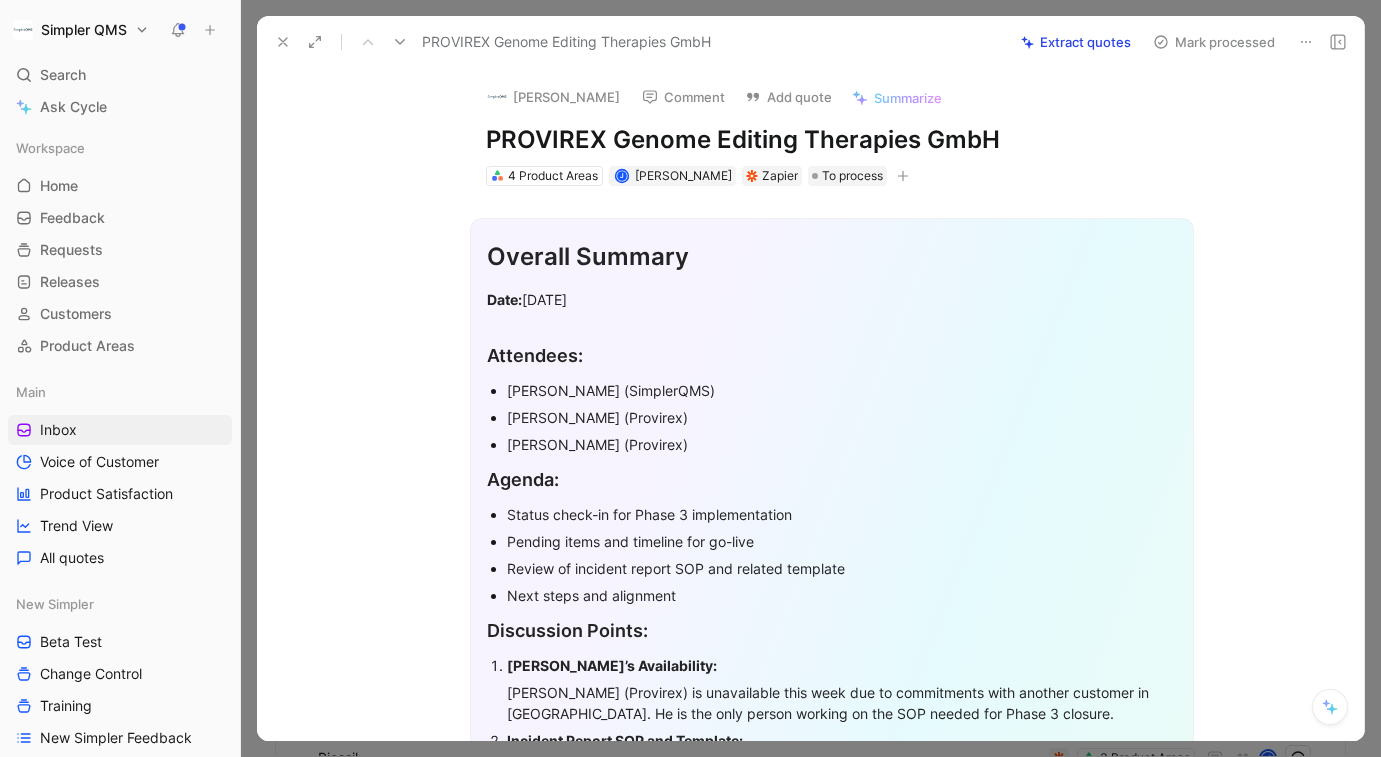 click 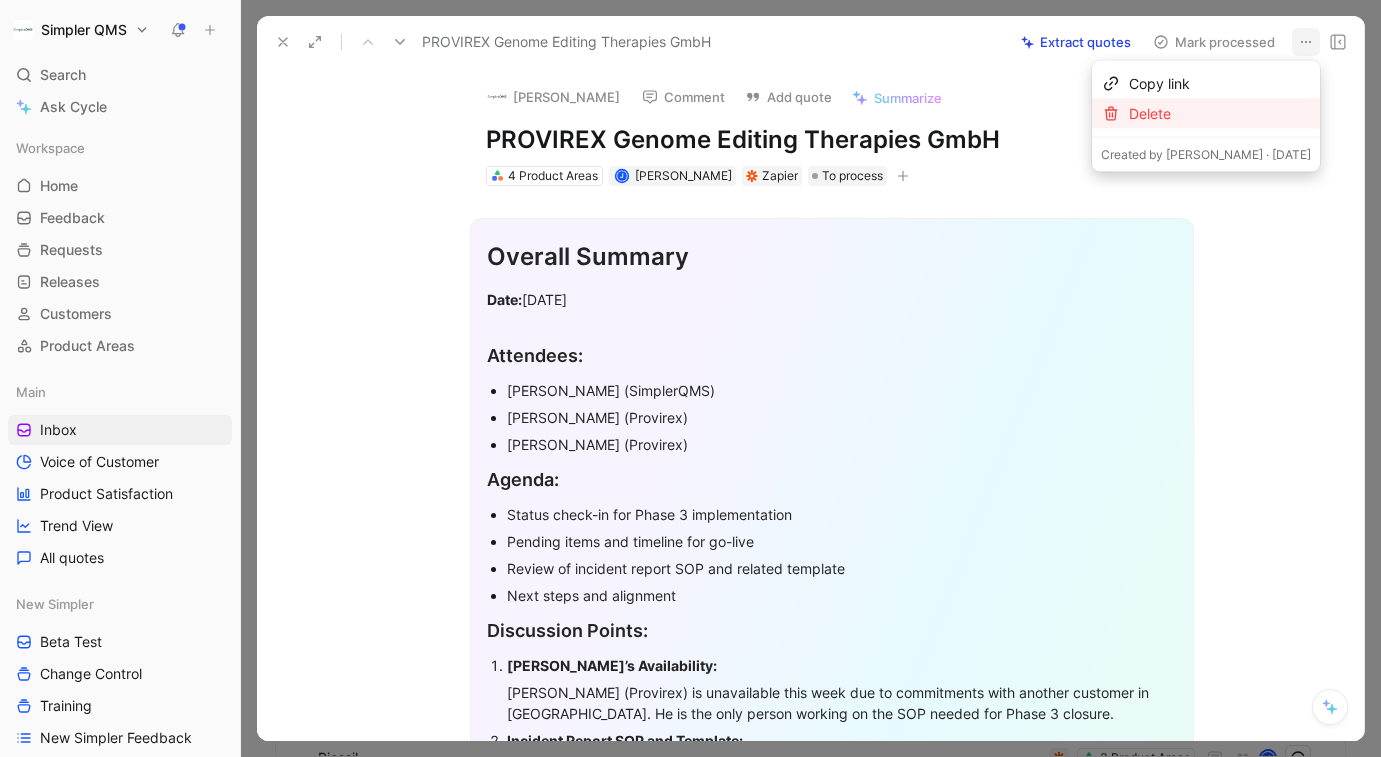 click on "Delete" at bounding box center (1220, 114) 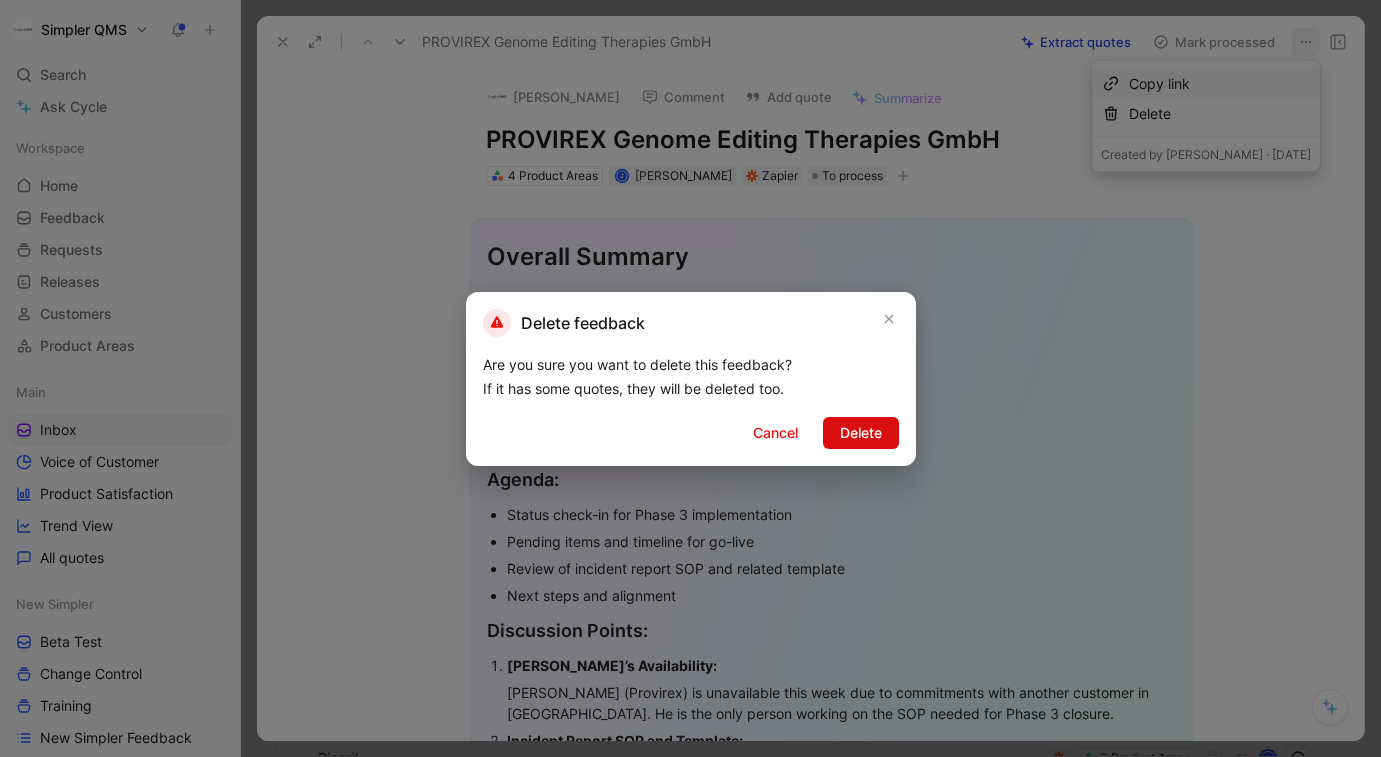 click on "Delete" at bounding box center [861, 433] 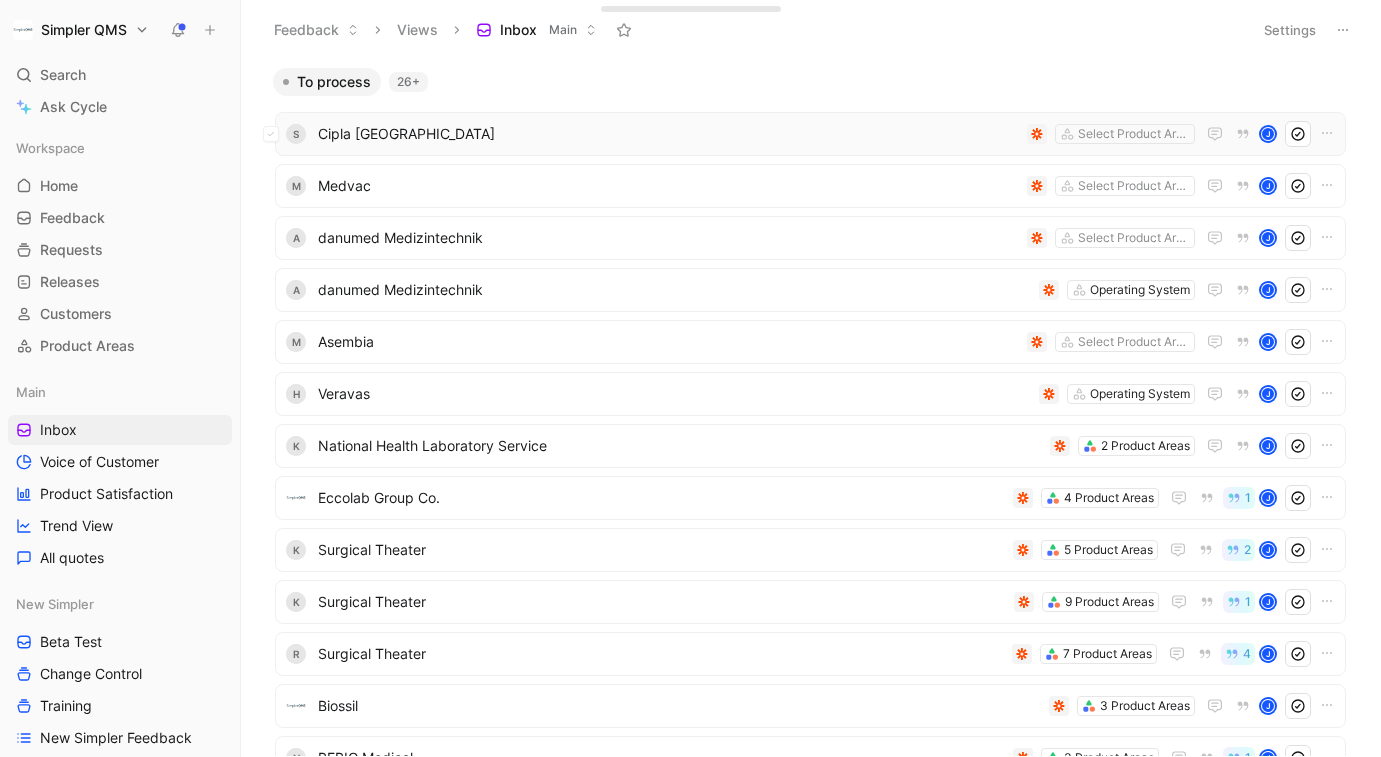 click on "S Cipla USA Select Product Areas J" at bounding box center [810, 134] 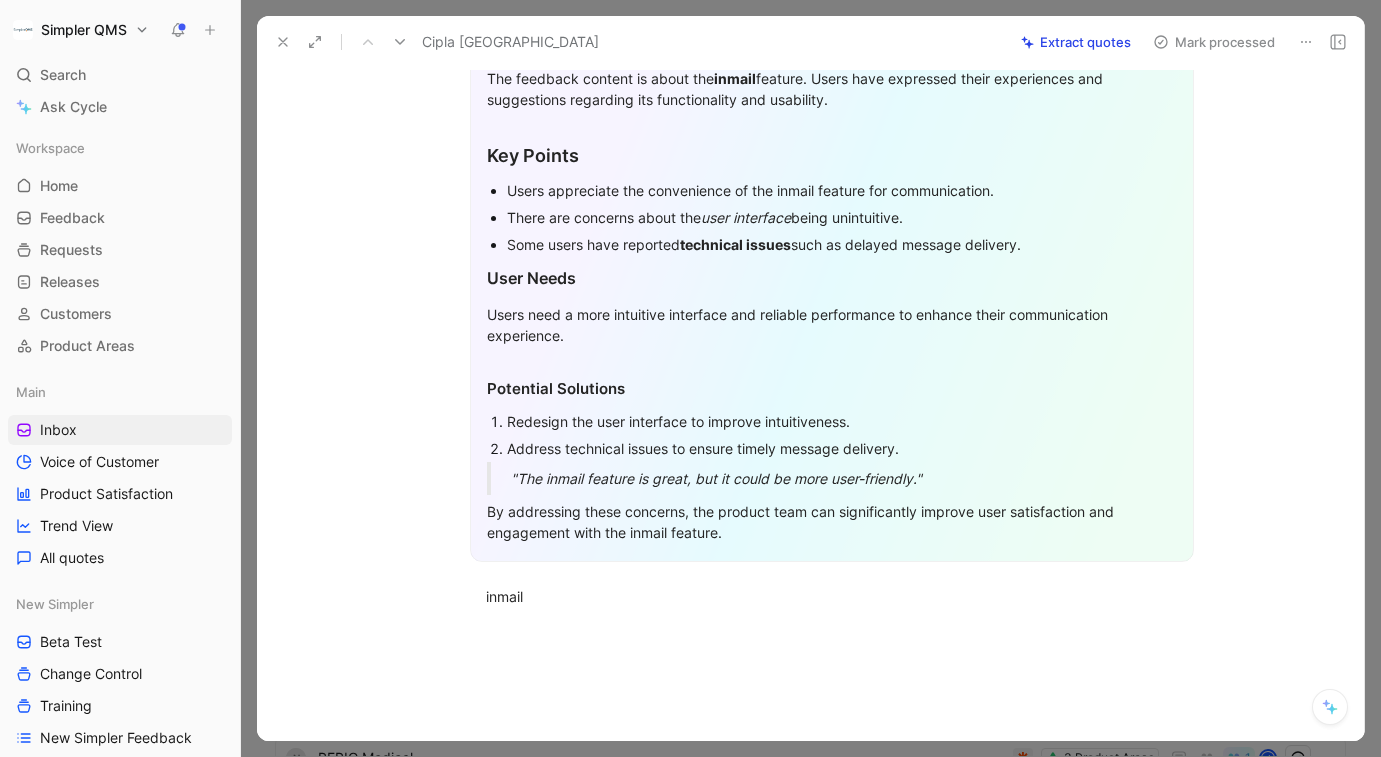 scroll, scrollTop: 334, scrollLeft: 0, axis: vertical 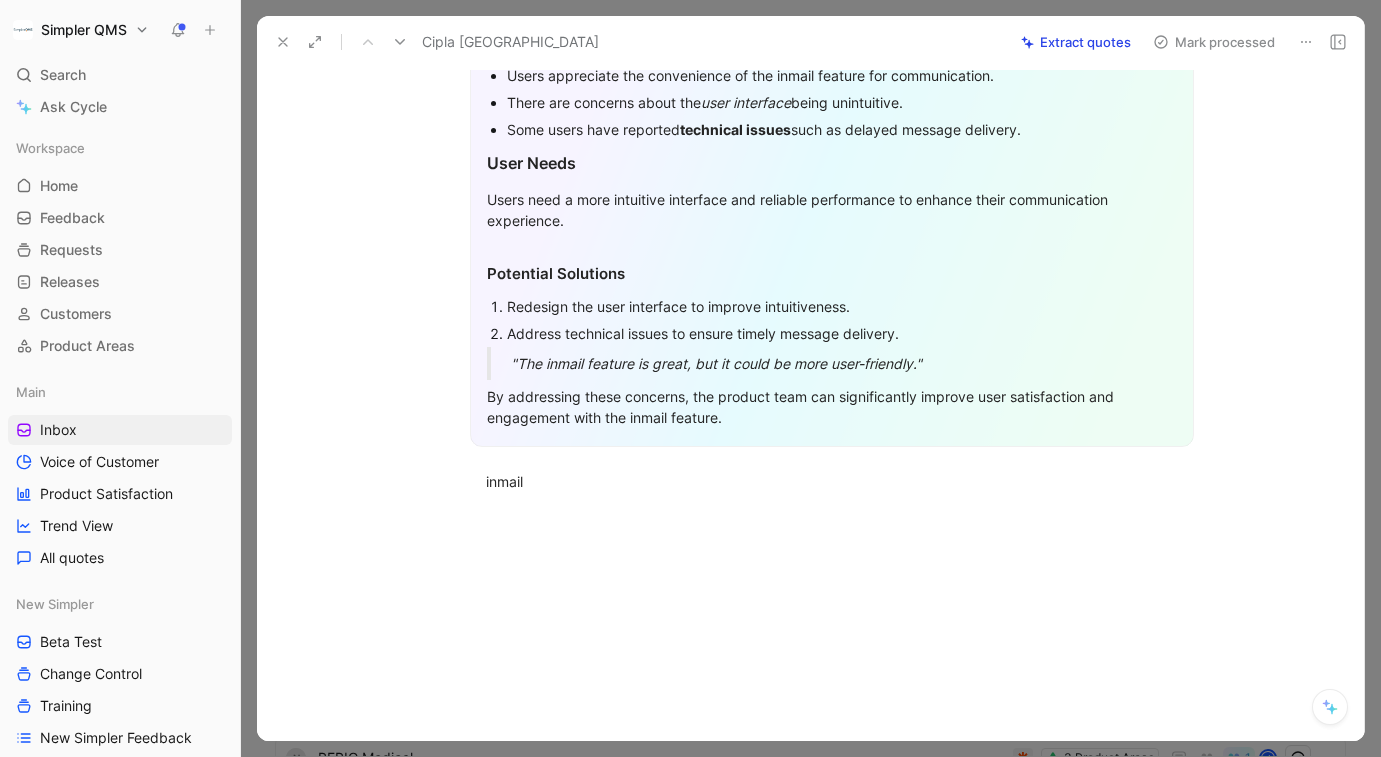 click 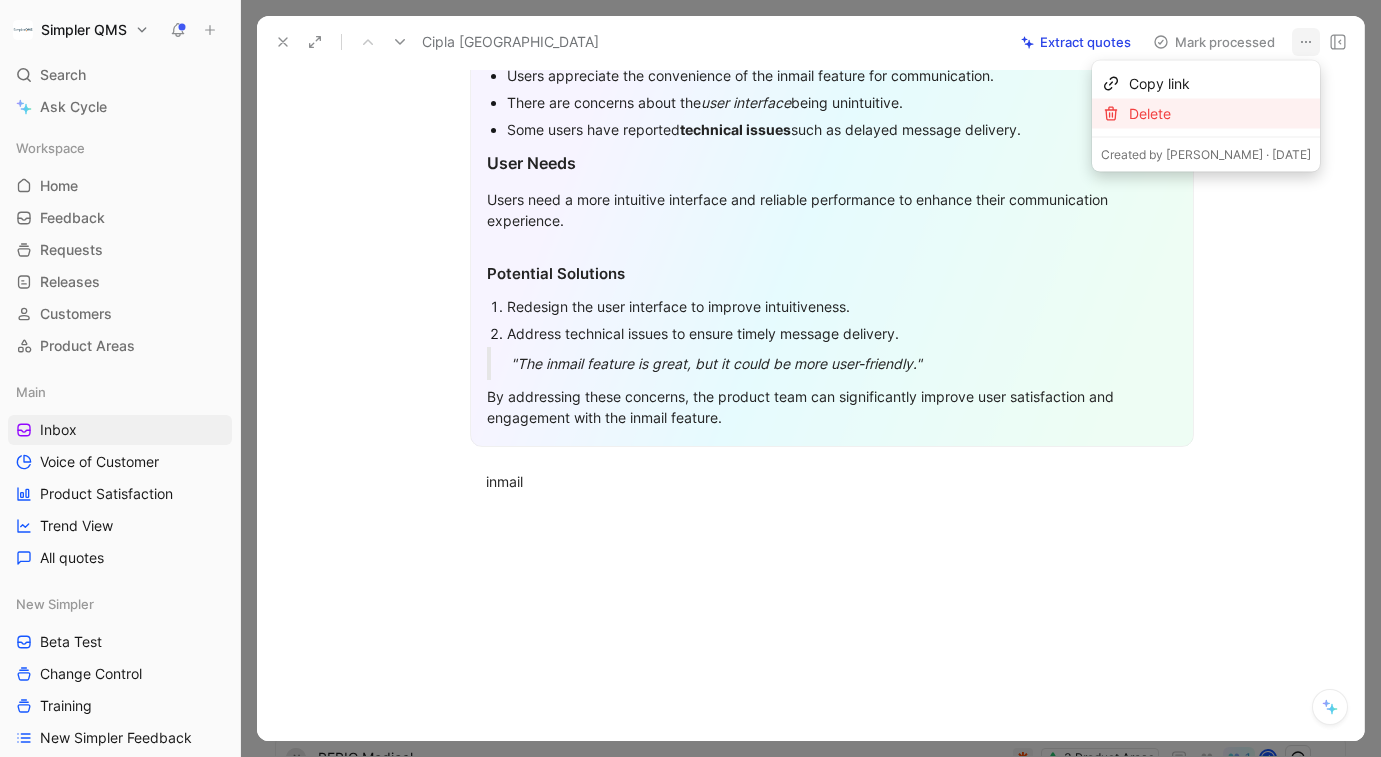 click on "Delete" at bounding box center [1220, 114] 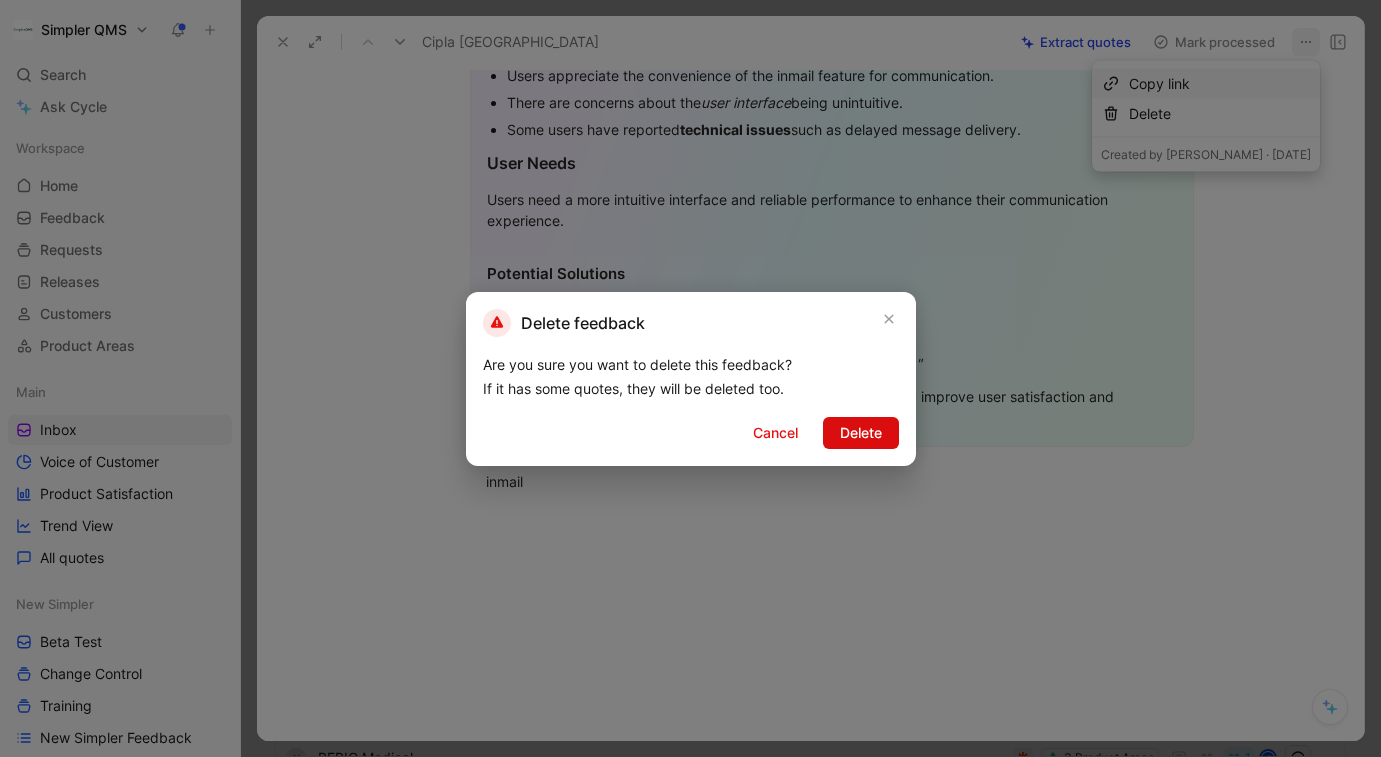 click on "Delete" at bounding box center [861, 433] 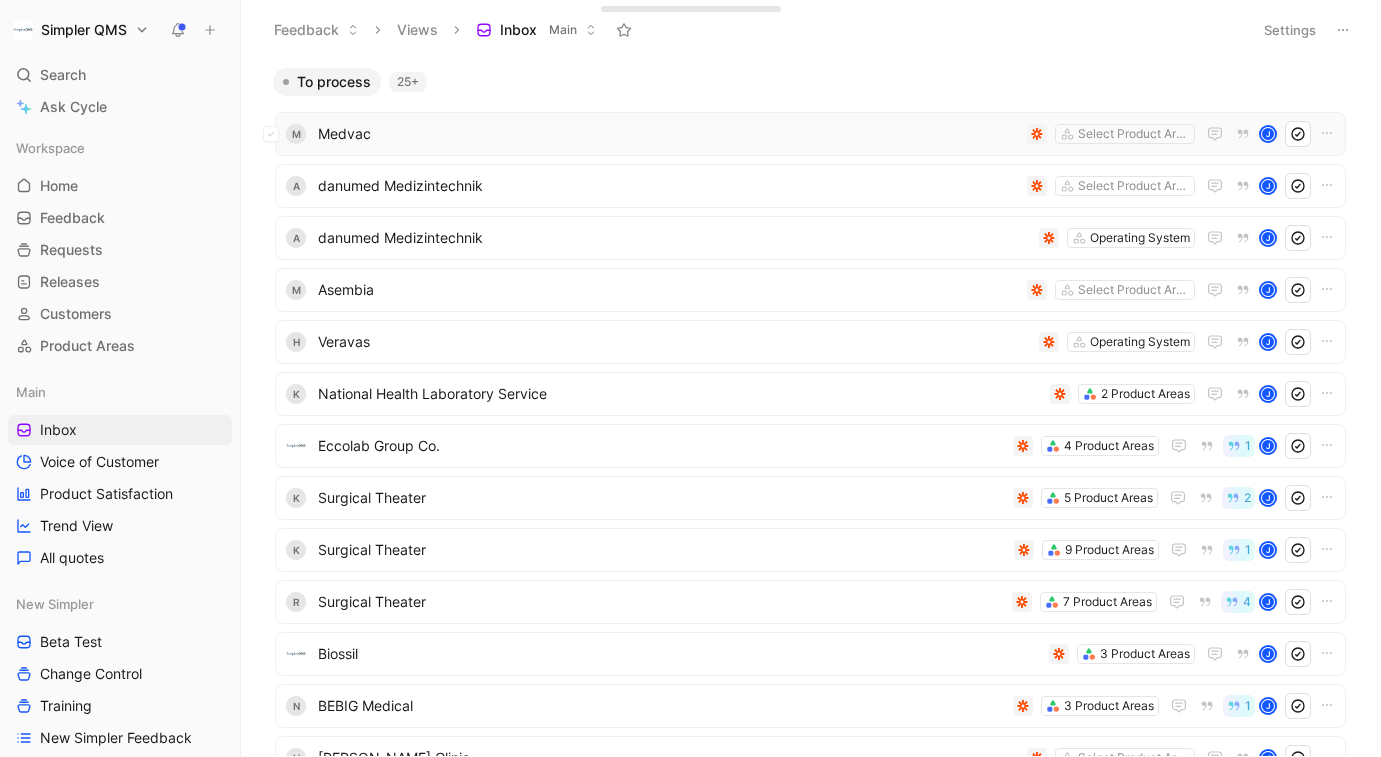 click on "M Medvac Select Product Areas J" at bounding box center (810, 134) 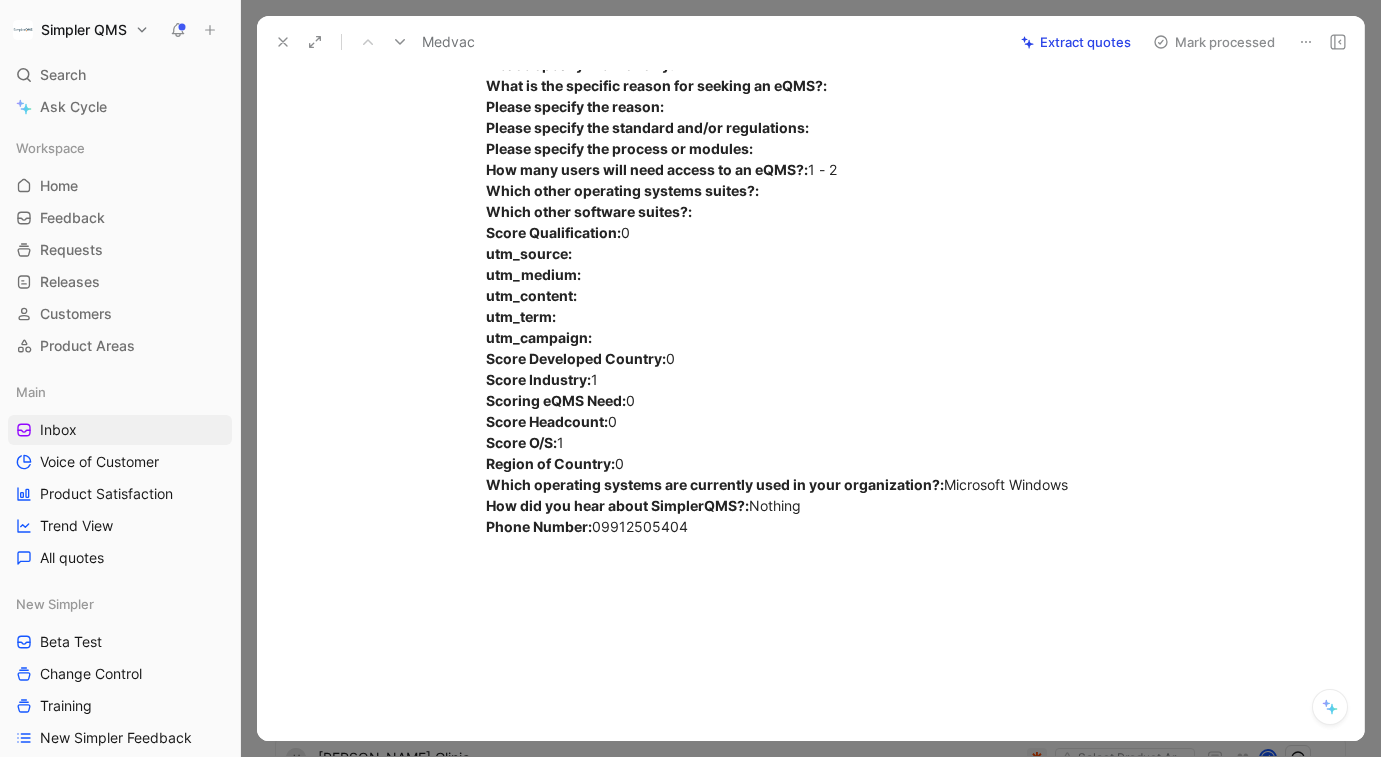 scroll, scrollTop: 1104, scrollLeft: 0, axis: vertical 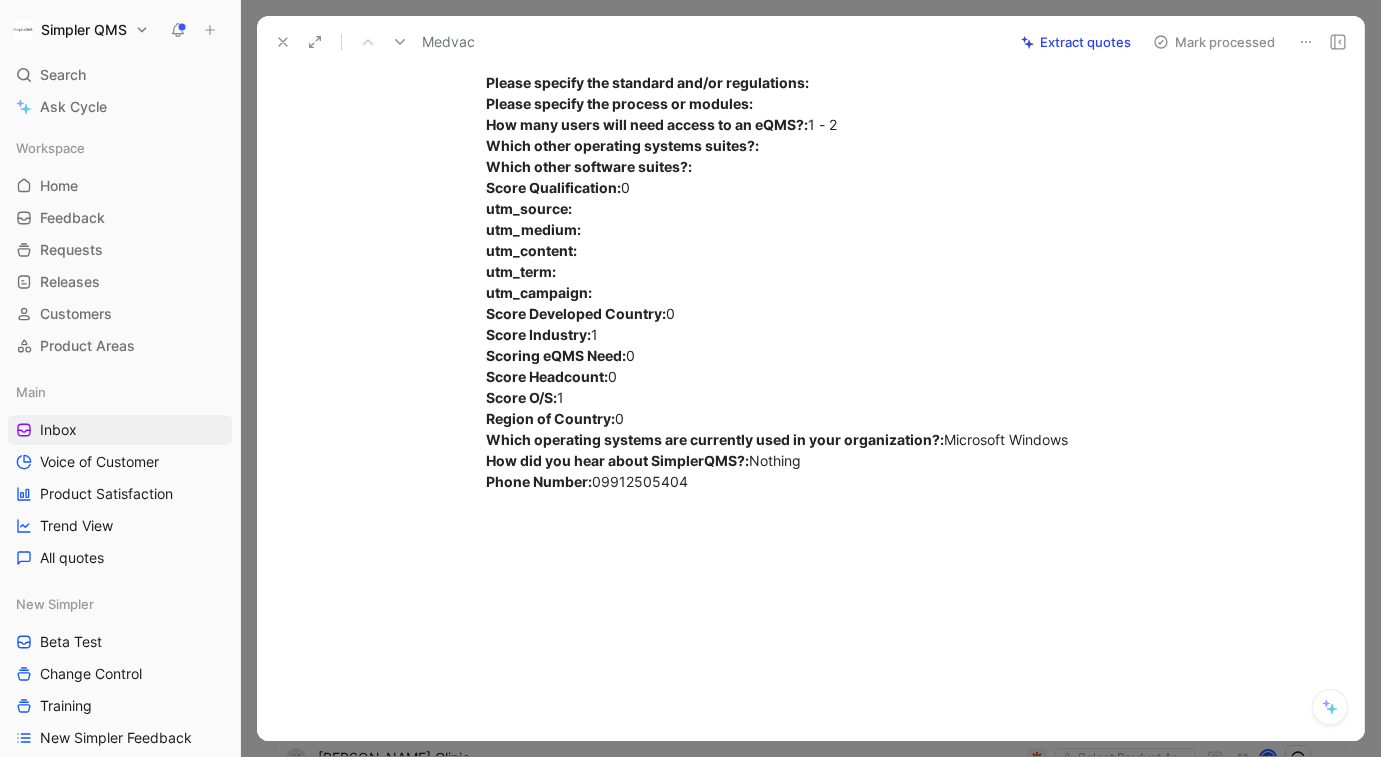 click 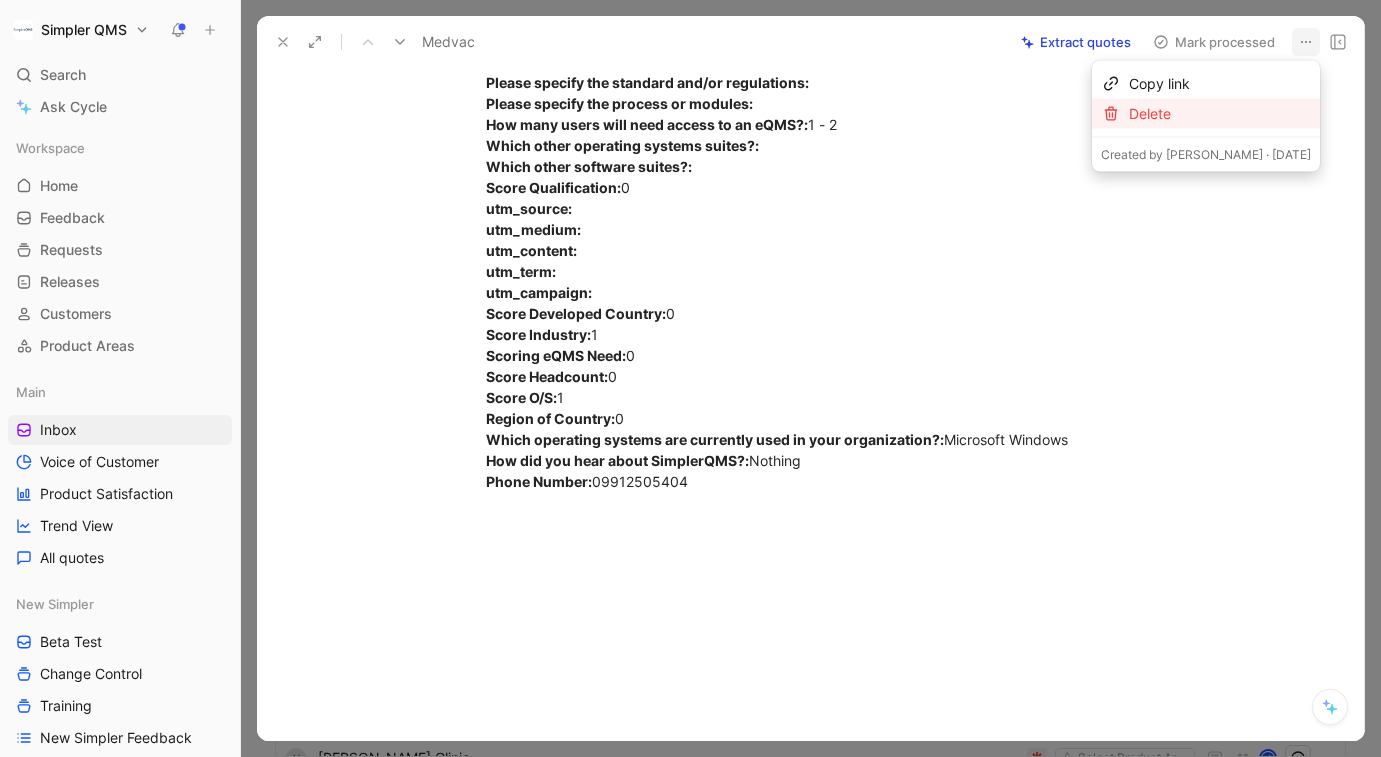 click 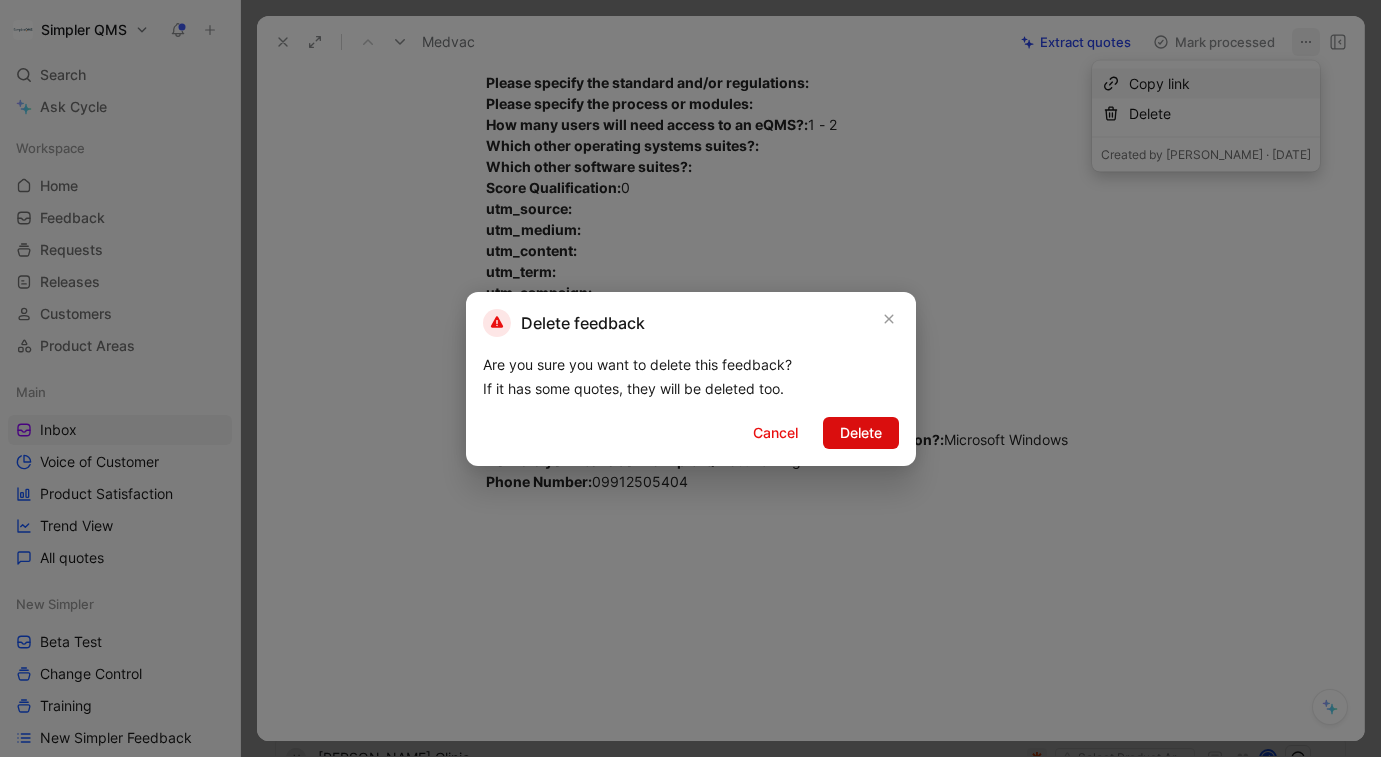 click on "Delete" at bounding box center (861, 433) 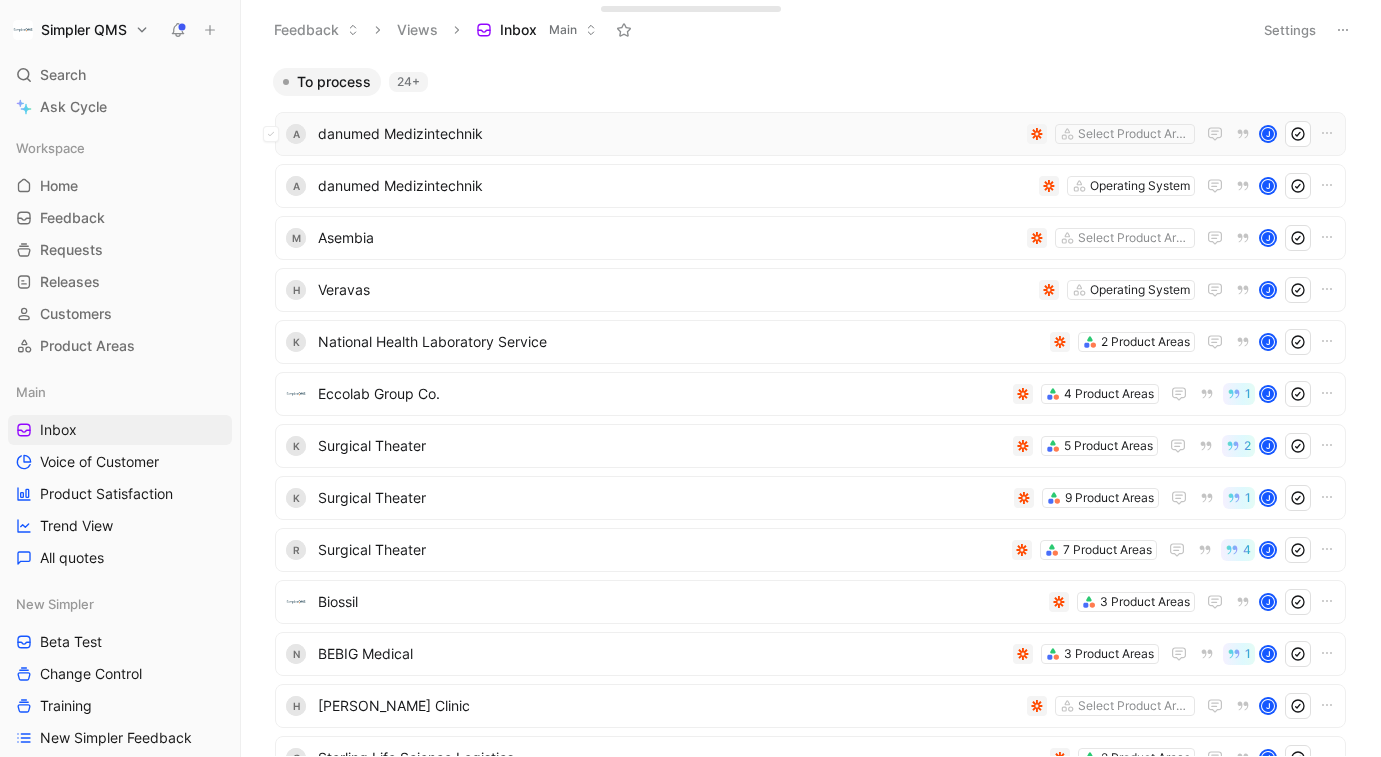 click on "danumed Medizintechnik" at bounding box center [668, 134] 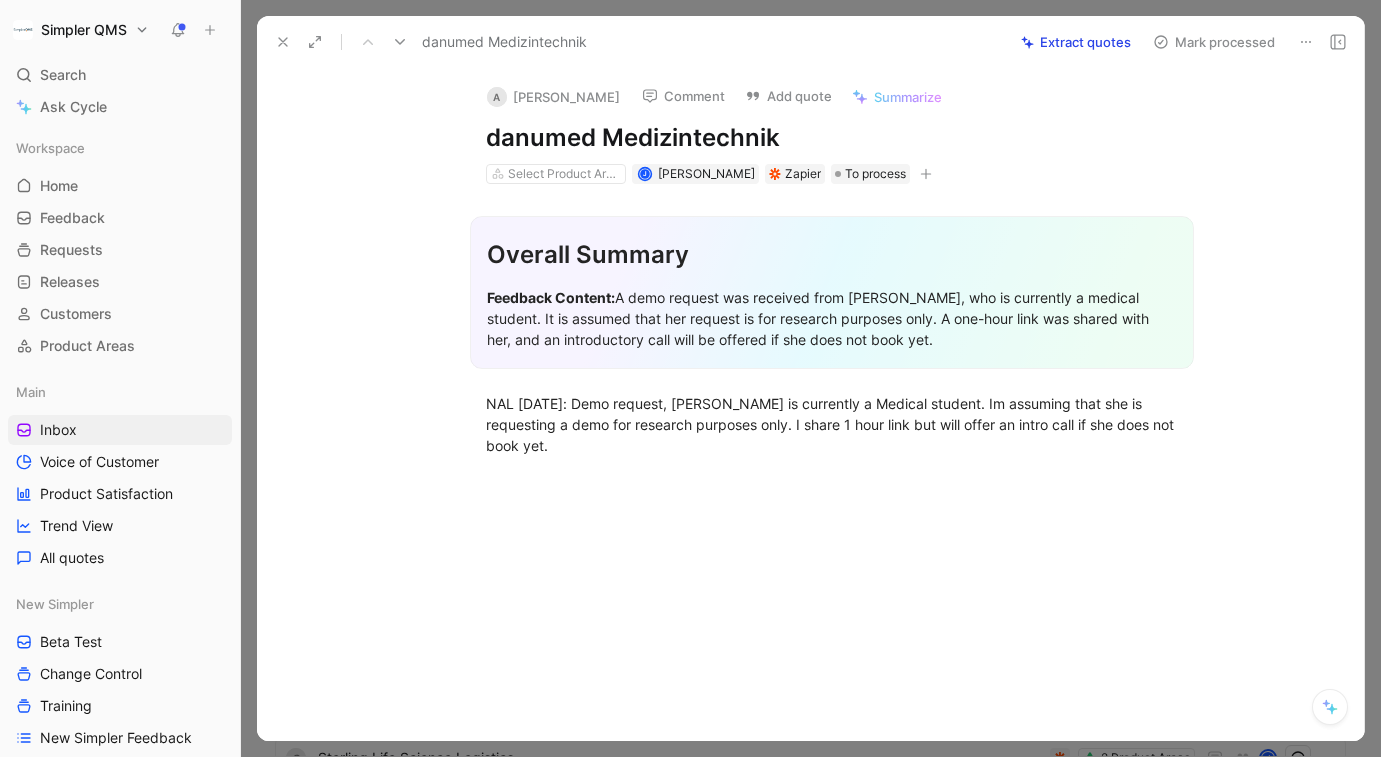click 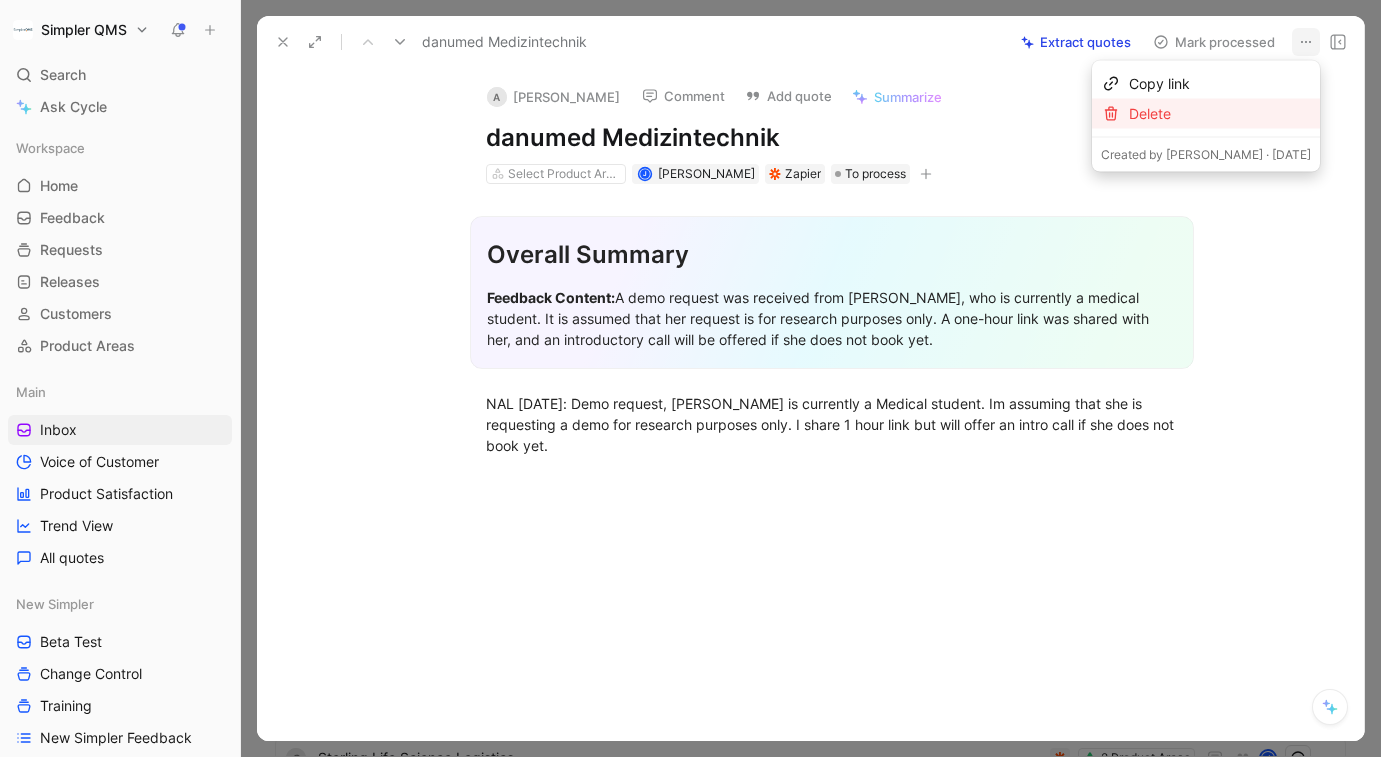 click on "Delete" at bounding box center [1220, 114] 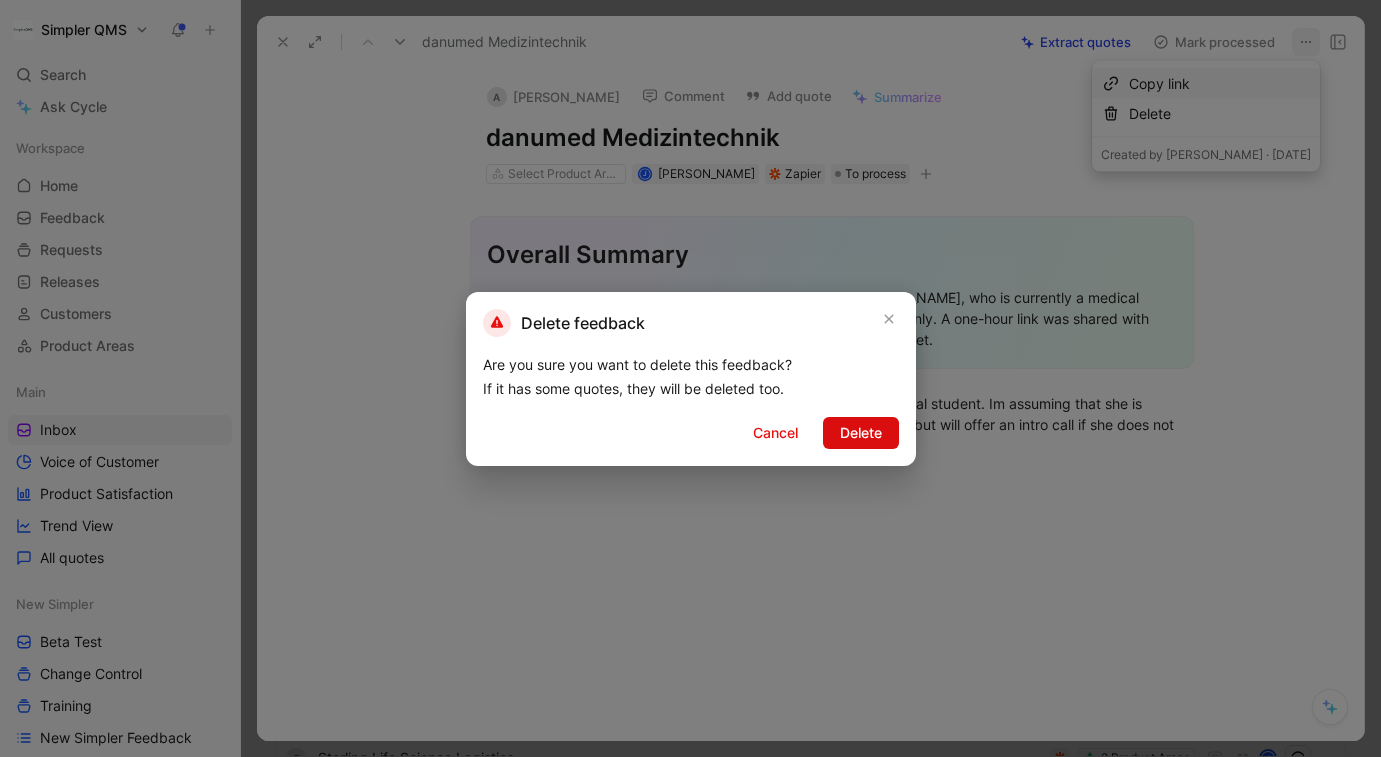 click on "Delete" at bounding box center [861, 433] 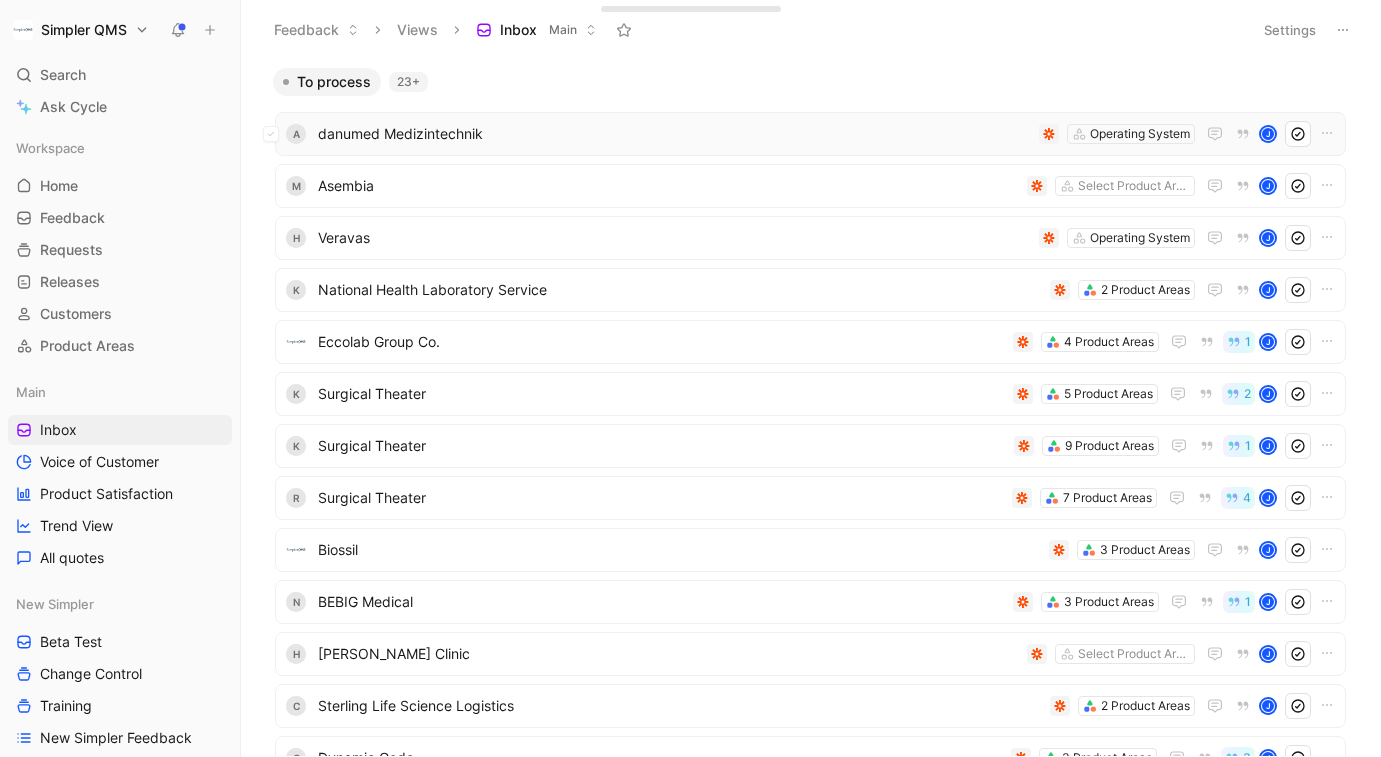 click on "danumed Medizintechnik" at bounding box center [674, 134] 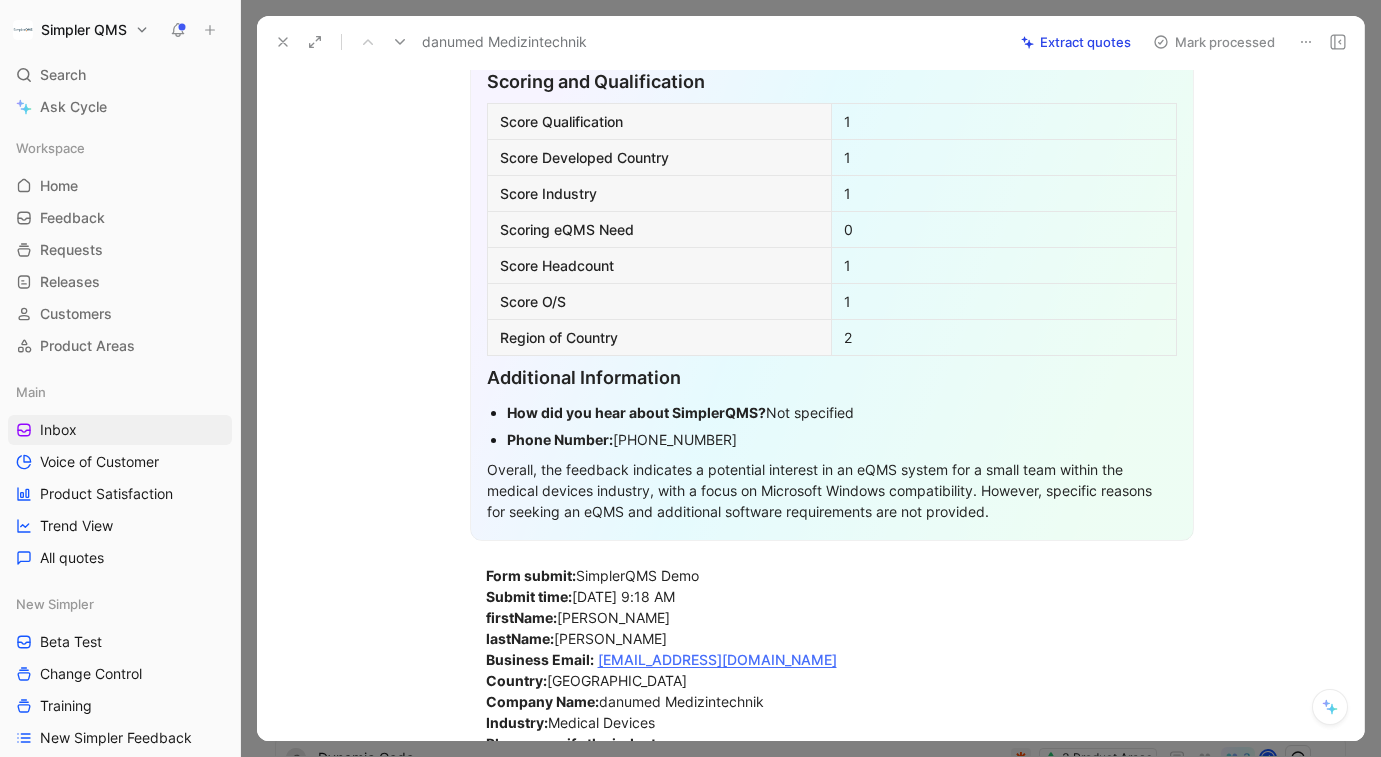 scroll, scrollTop: 522, scrollLeft: 0, axis: vertical 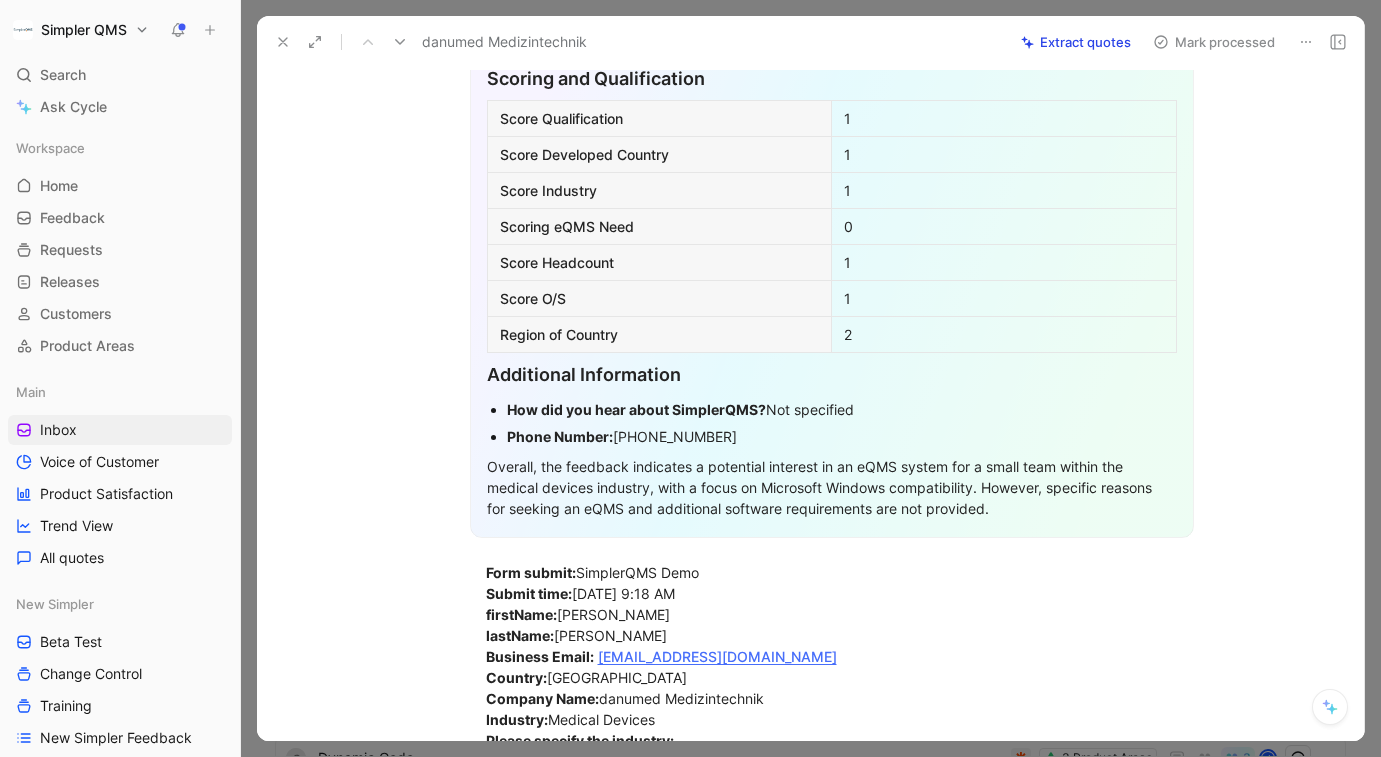 click 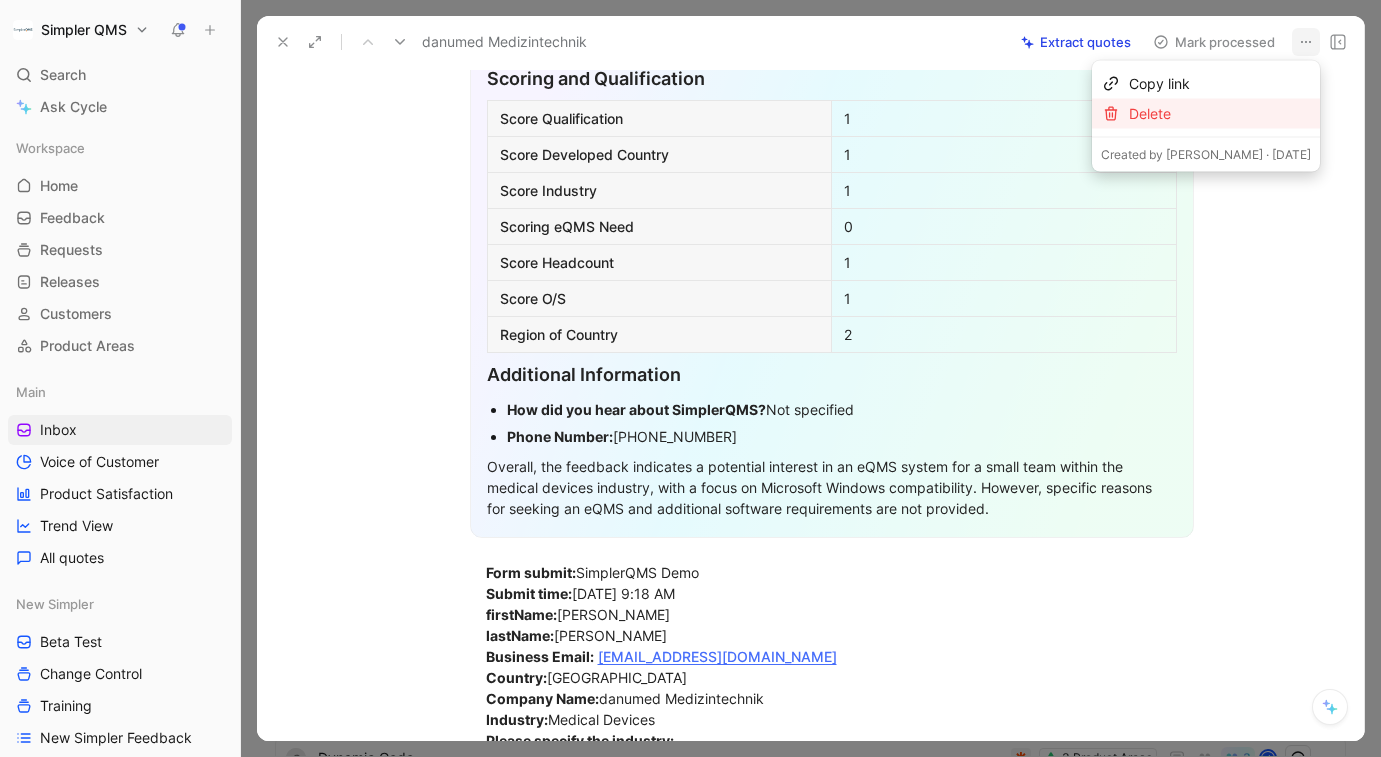 click on "Delete" at bounding box center (1220, 114) 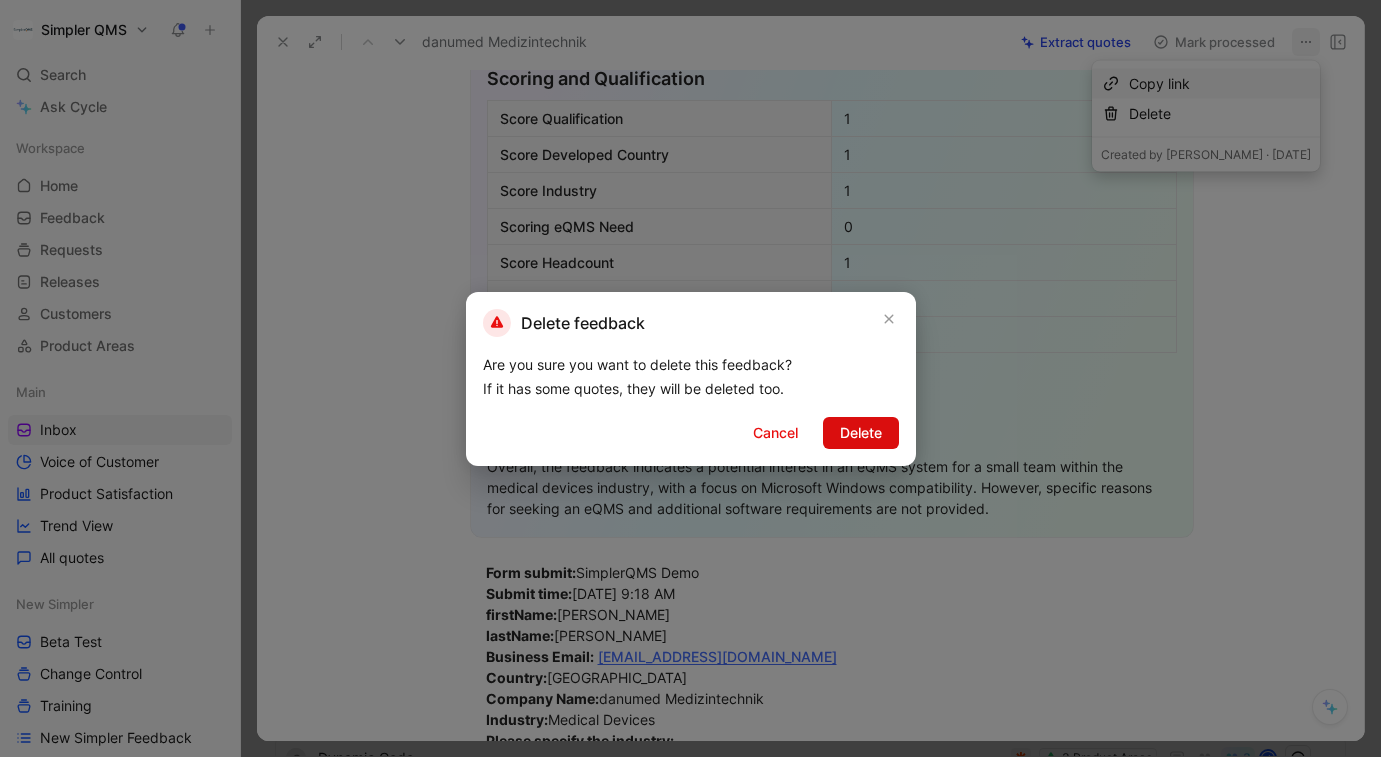 click on "Delete" at bounding box center [861, 433] 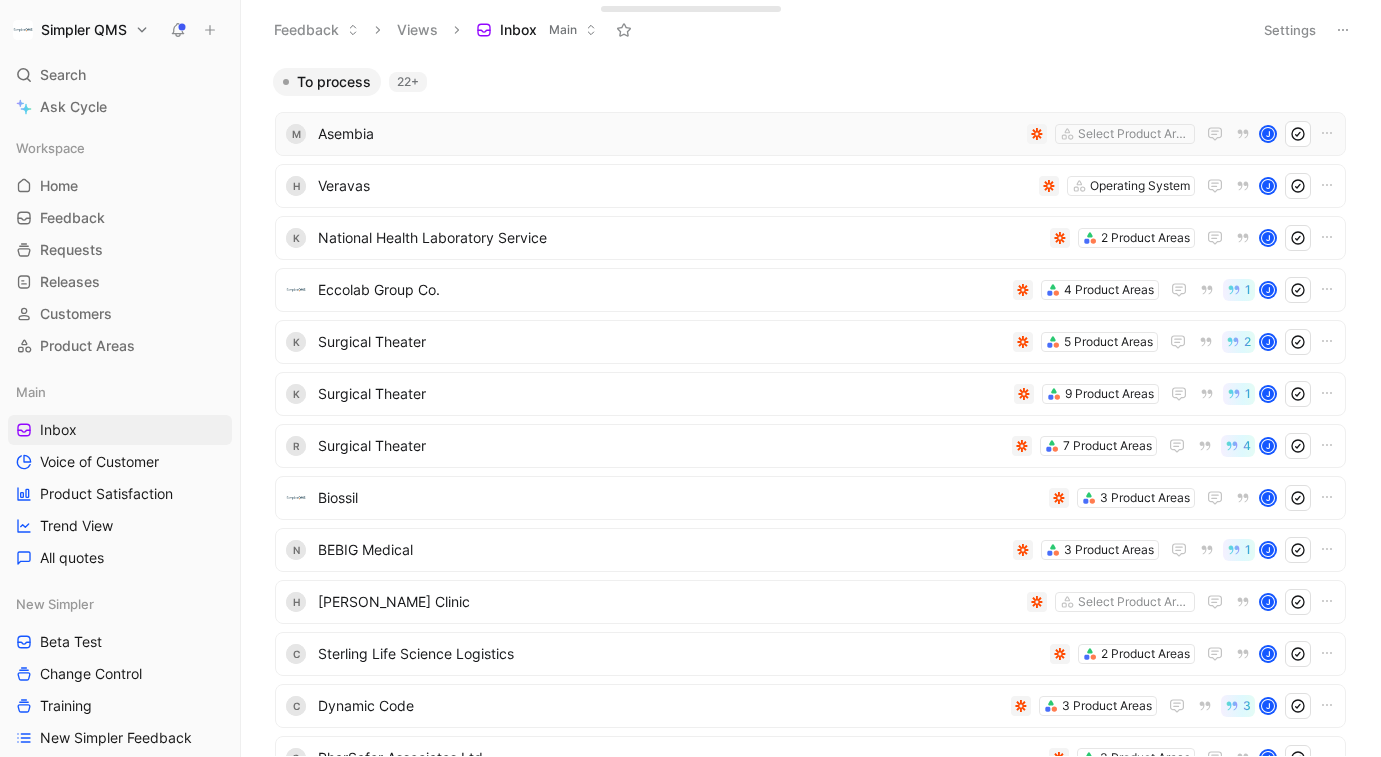 click on "M Asembia Select Product Areas J" at bounding box center [810, 134] 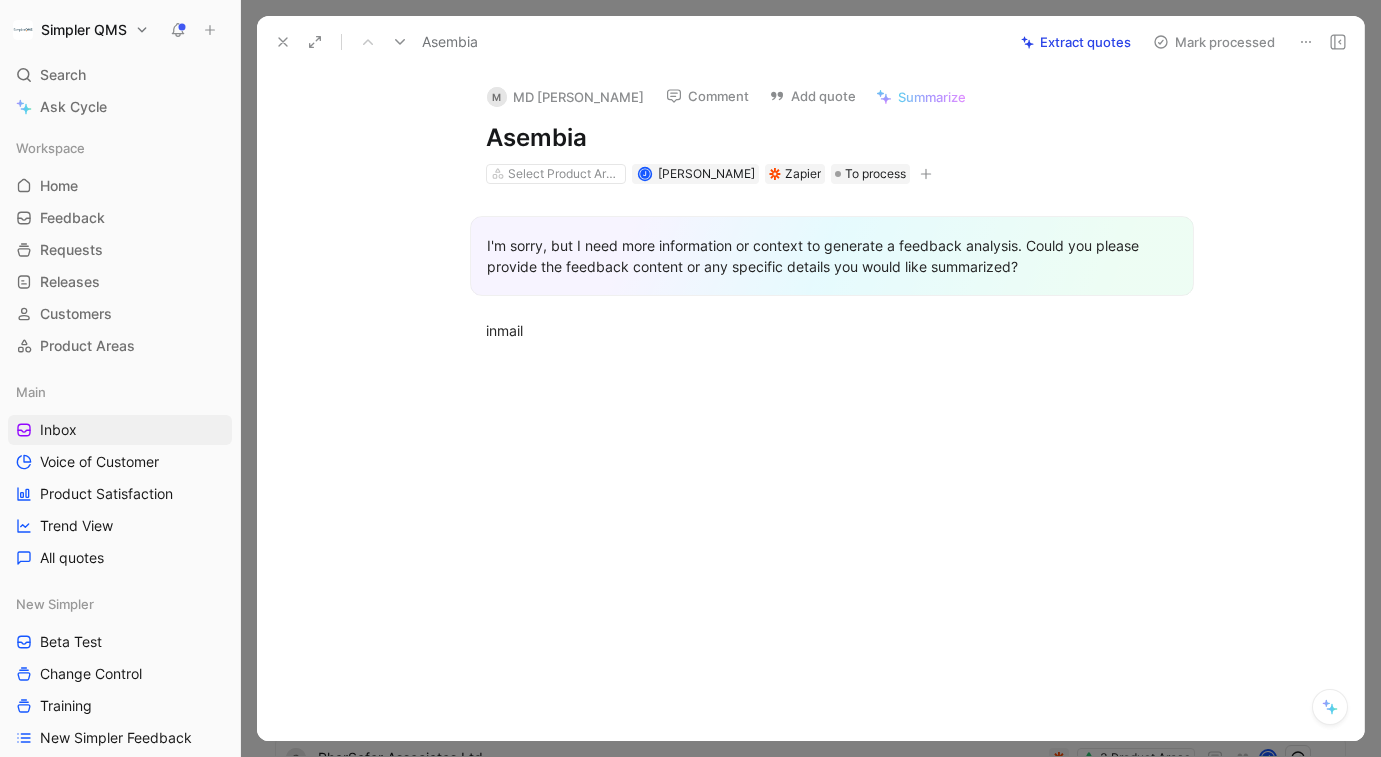 click 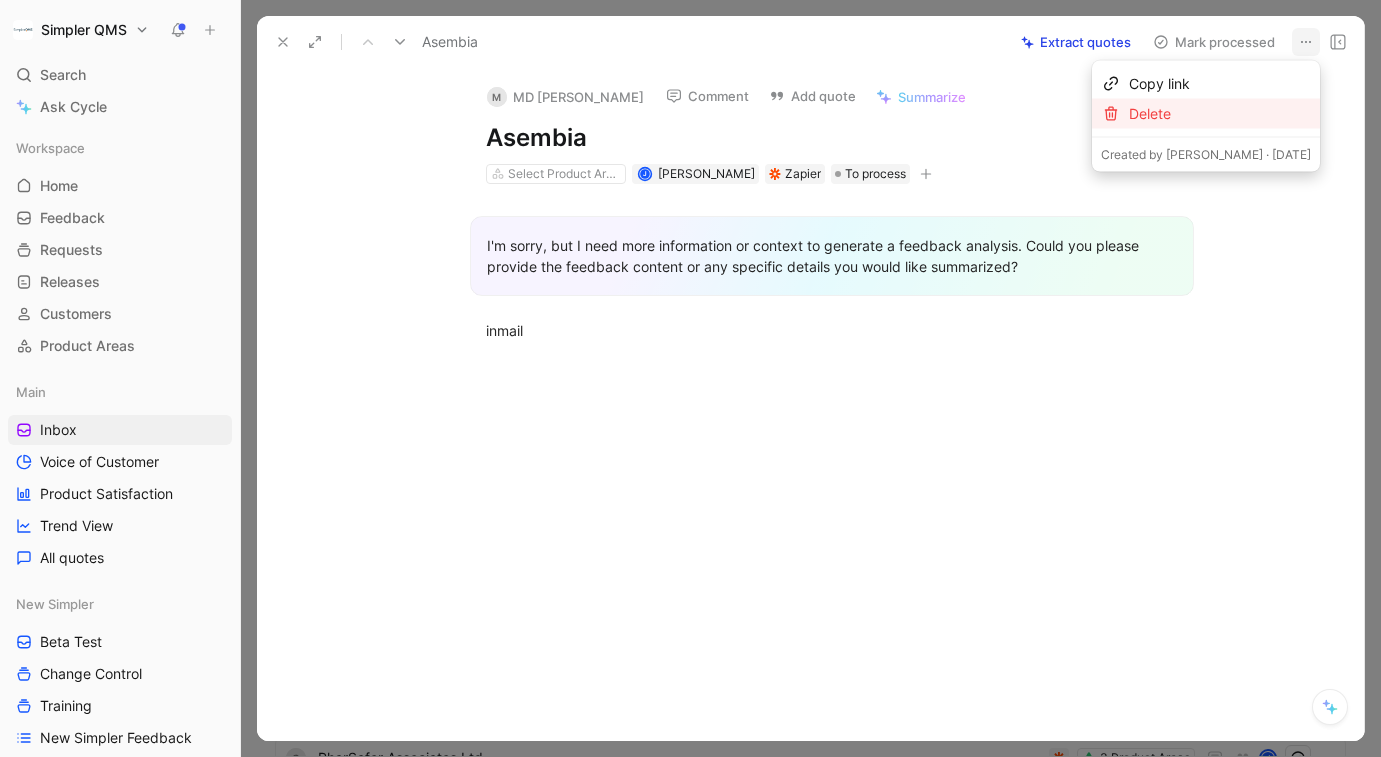 click on "Delete" at bounding box center (1220, 114) 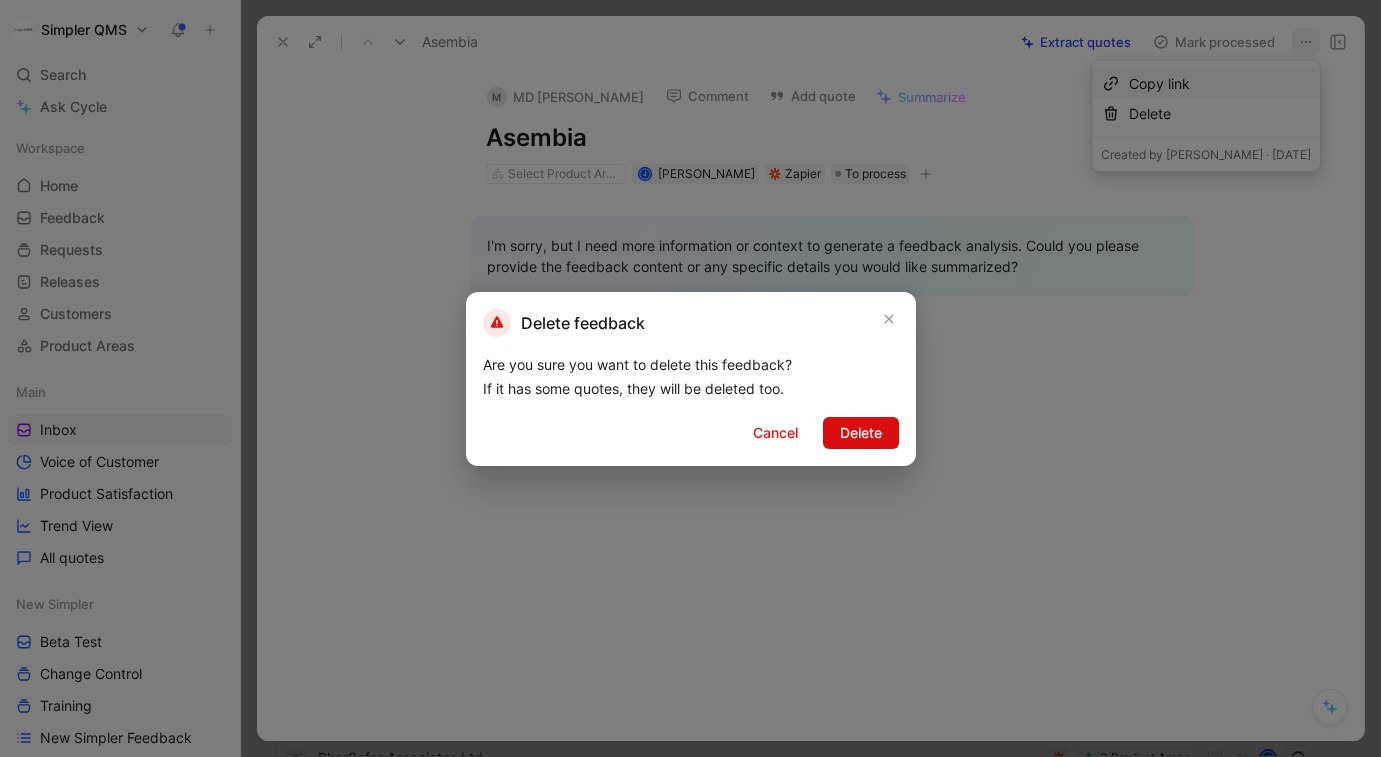 click on "Delete" at bounding box center (861, 433) 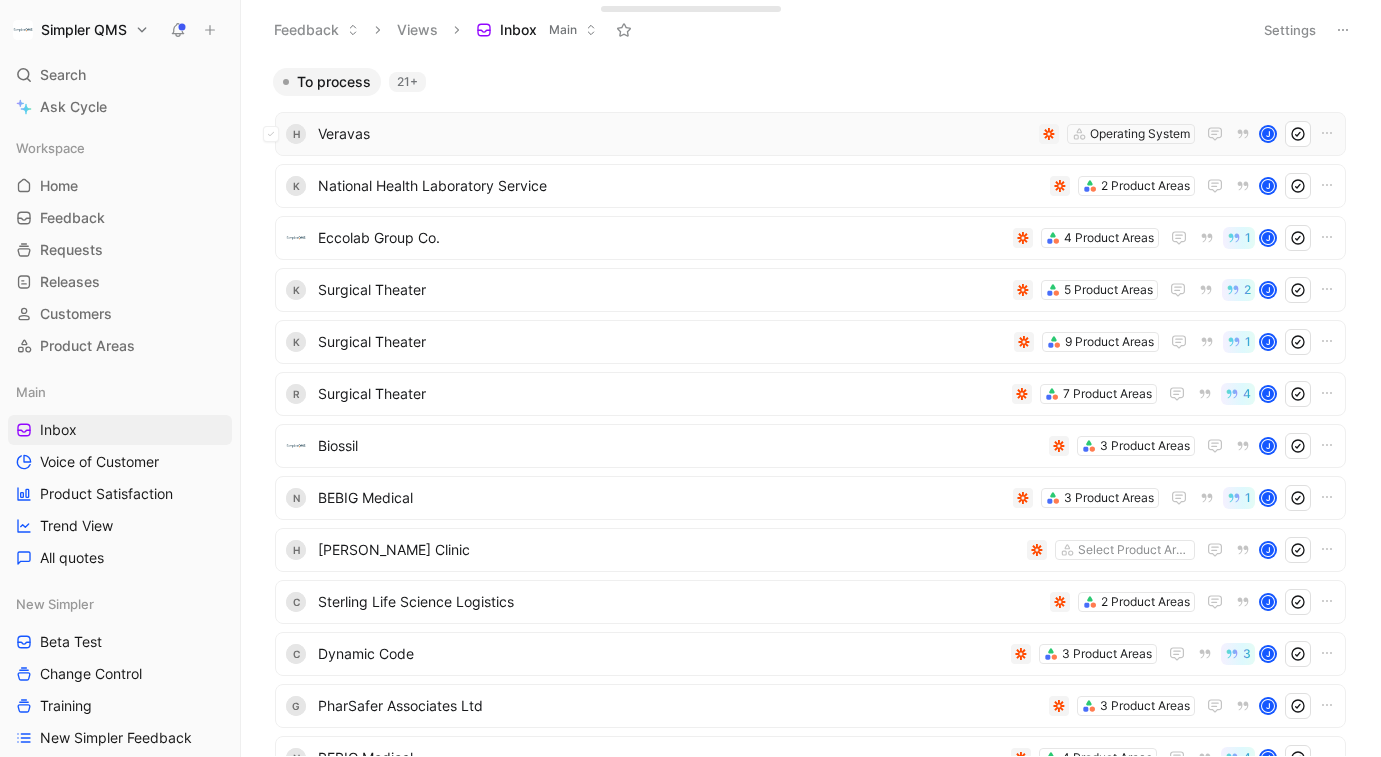 click on "Veravas" at bounding box center [674, 134] 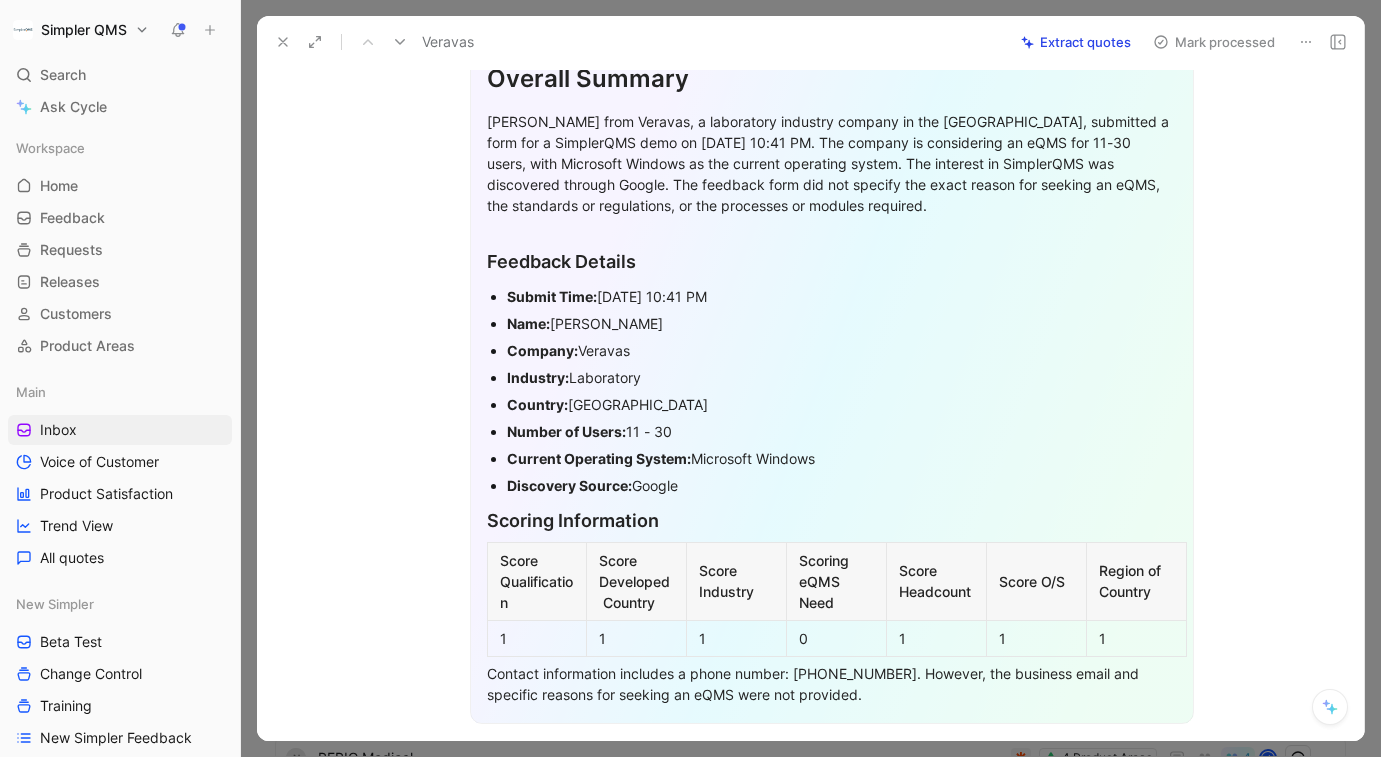 scroll, scrollTop: 81, scrollLeft: 0, axis: vertical 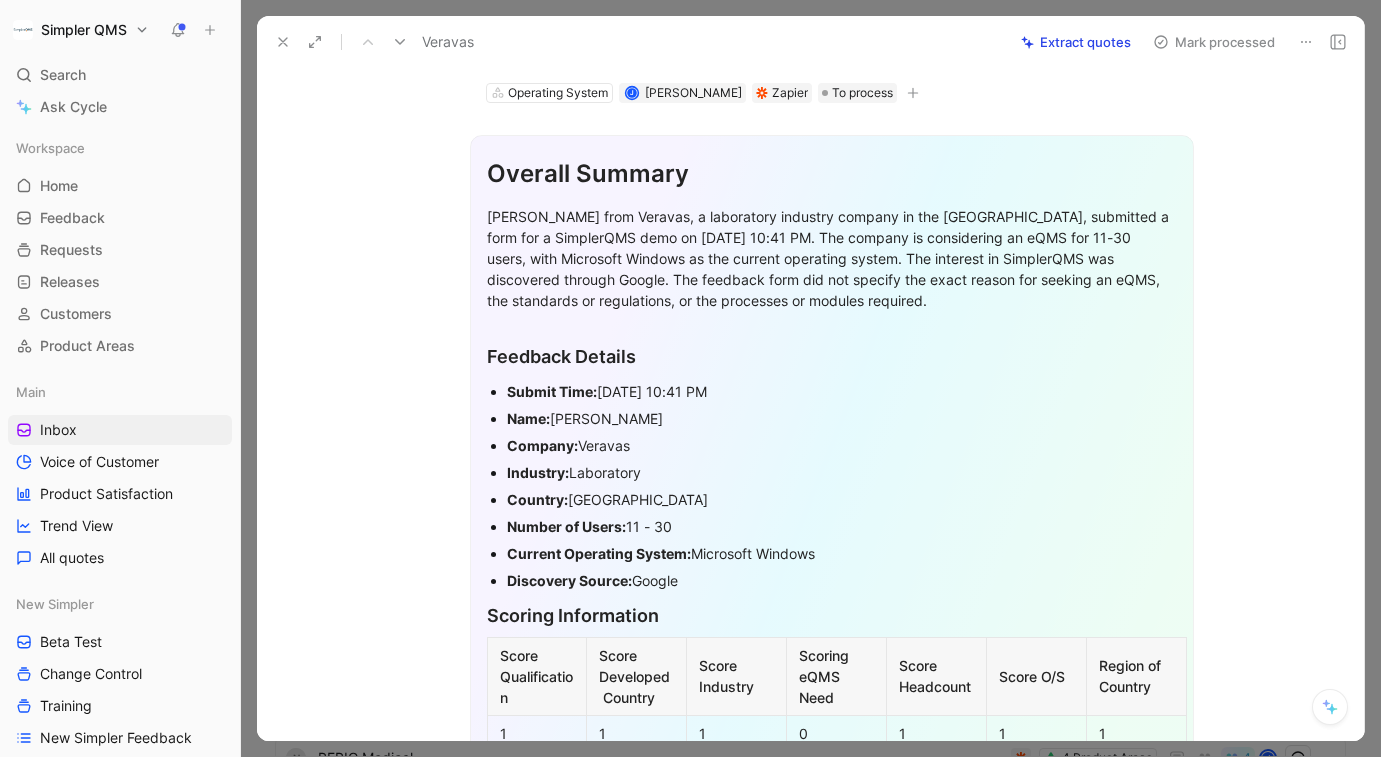 click 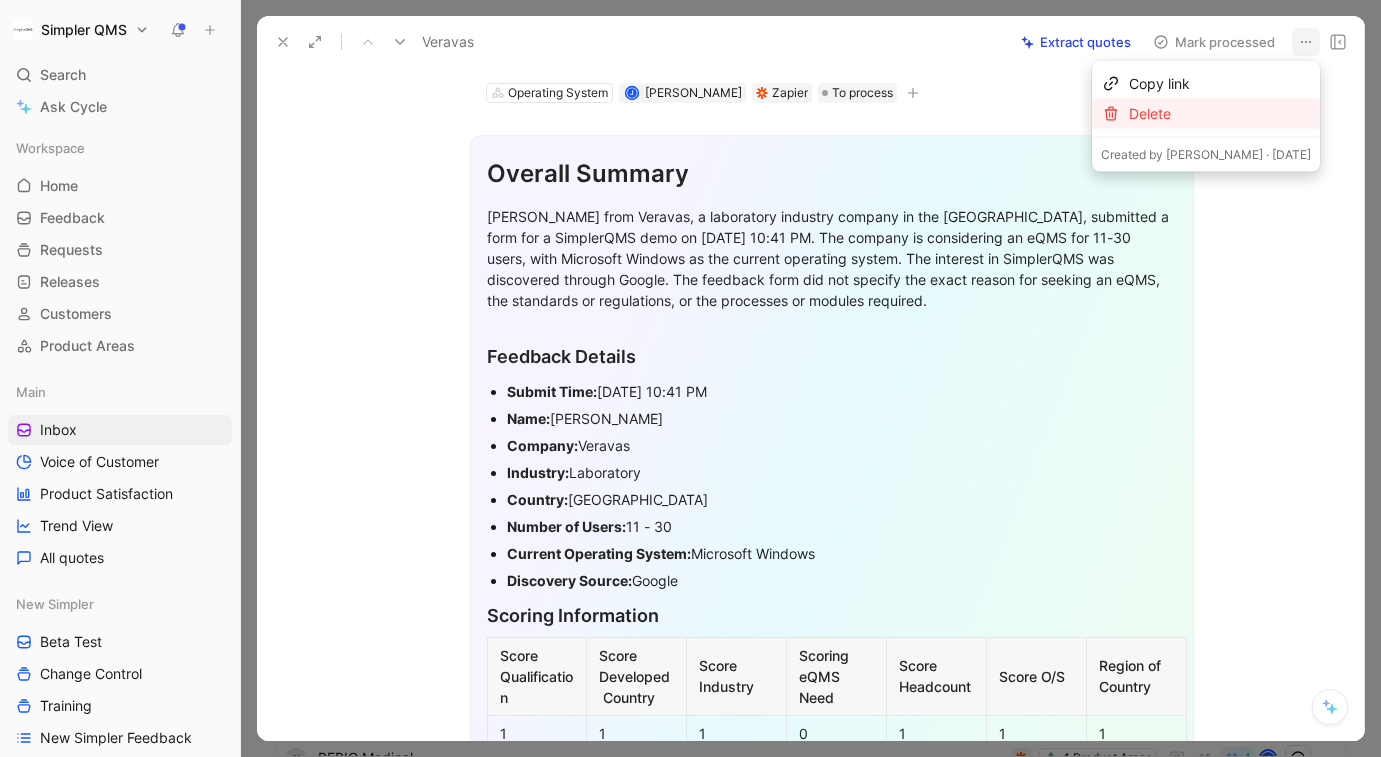click on "Delete" at bounding box center [1220, 114] 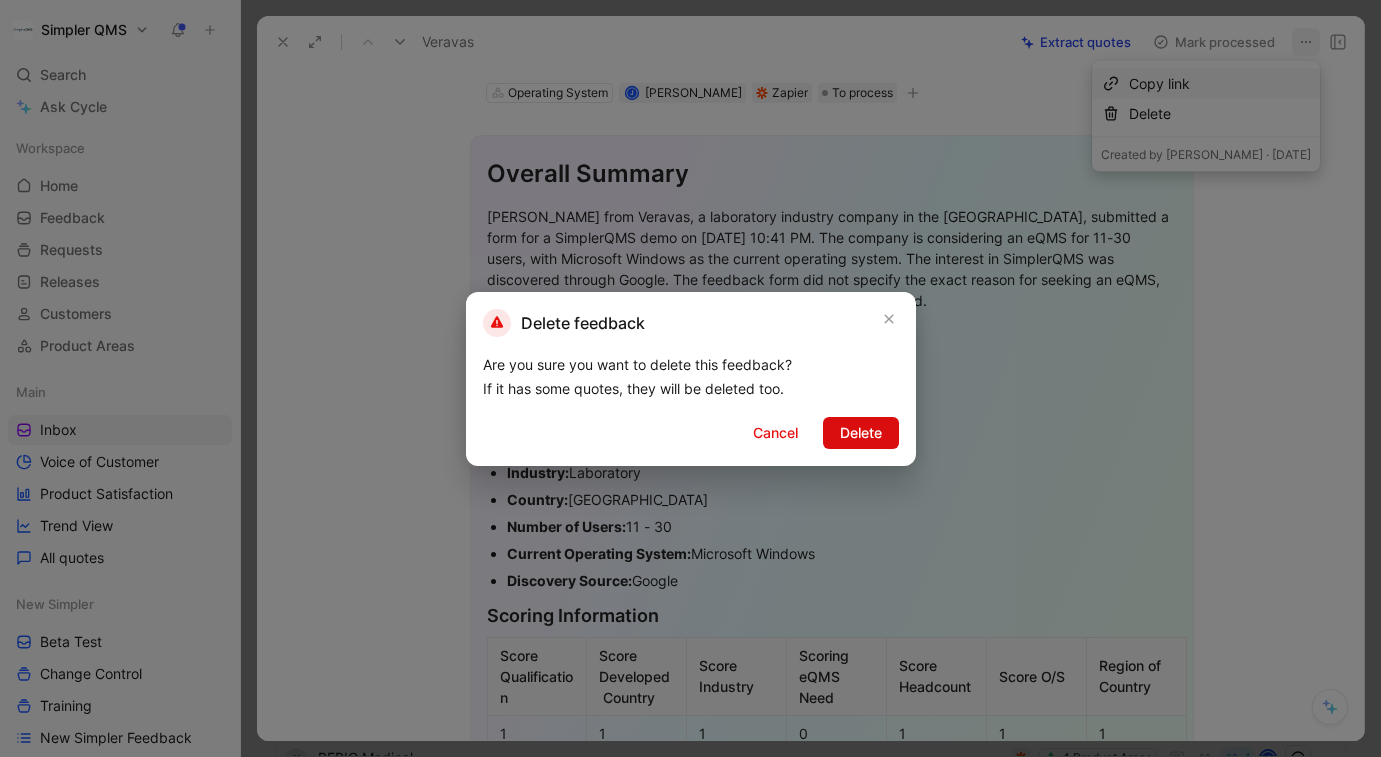 click on "Delete" at bounding box center [861, 433] 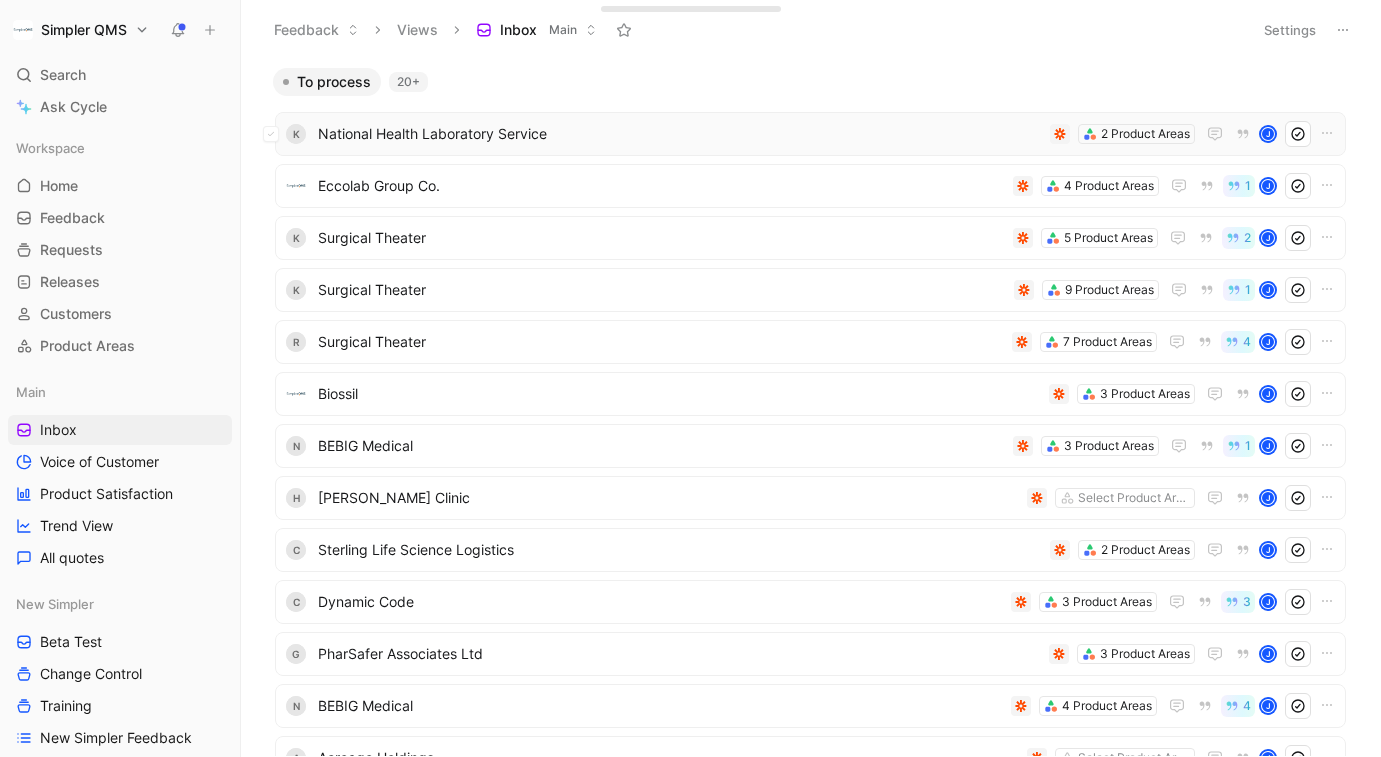 click on "National Health Laboratory Service" at bounding box center [680, 134] 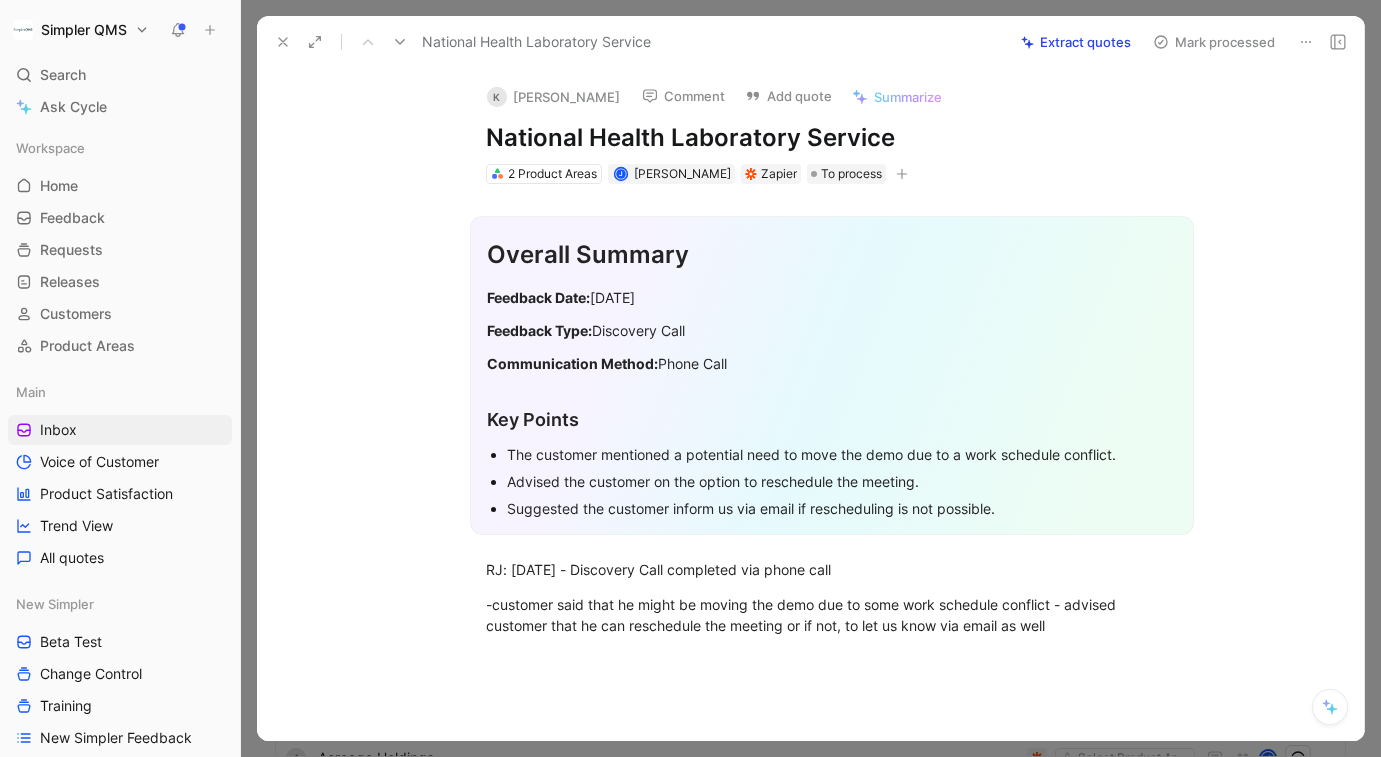 click 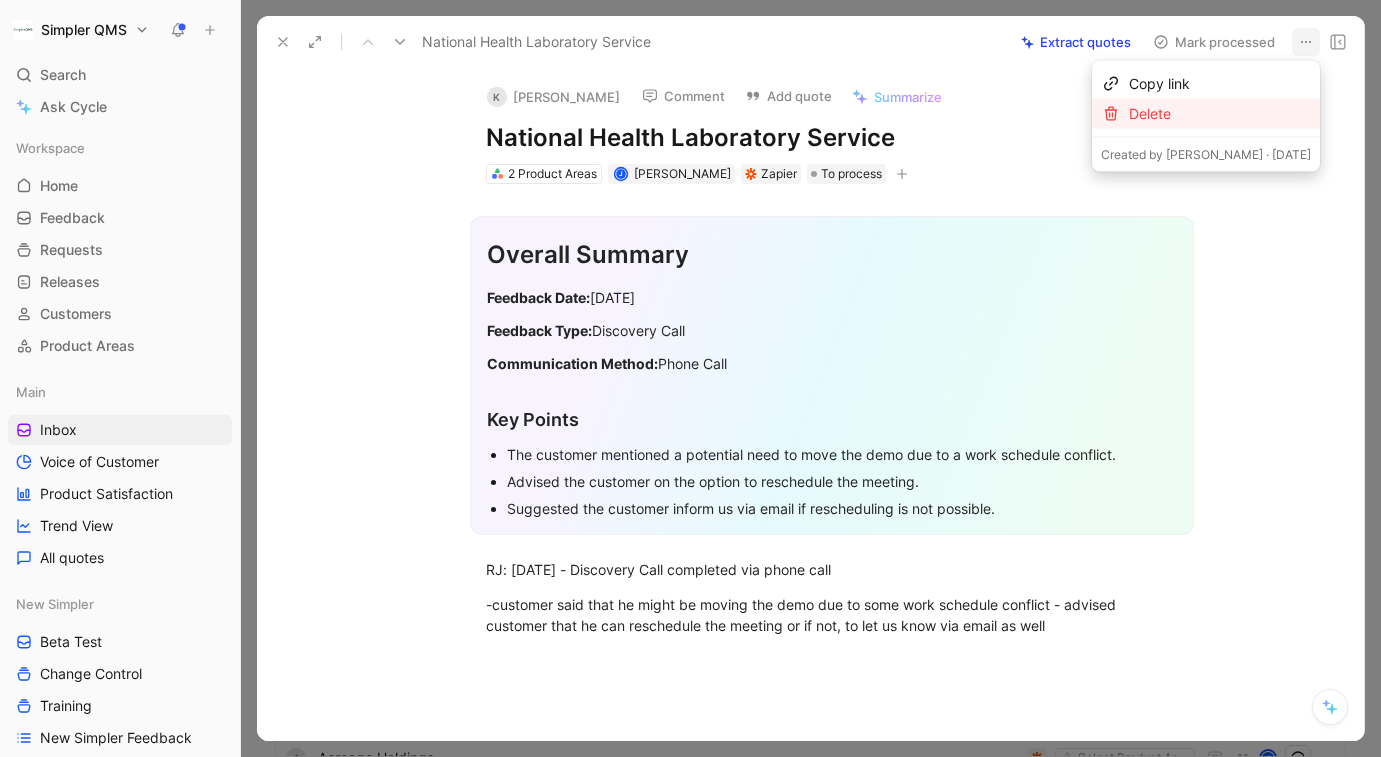 click on "Delete" at bounding box center [1220, 114] 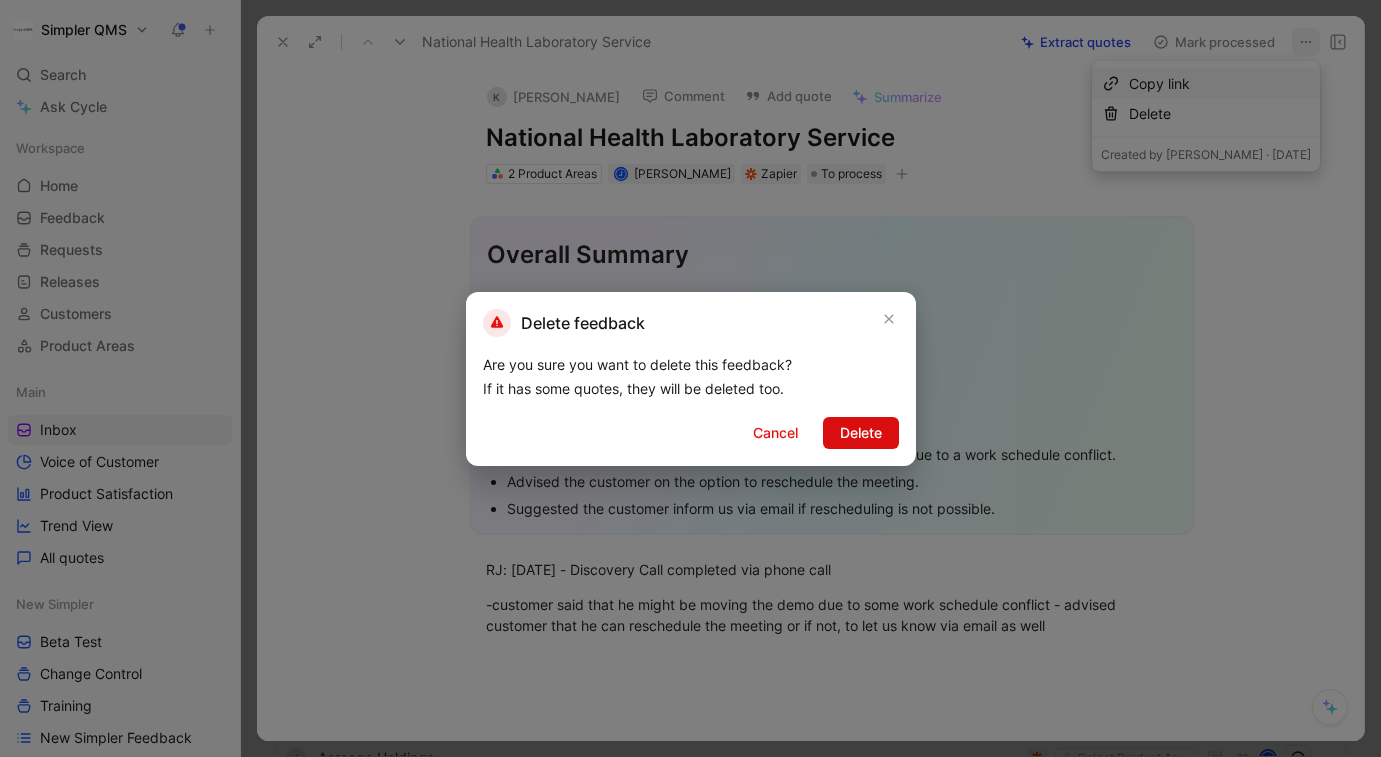 click on "Delete" at bounding box center (861, 433) 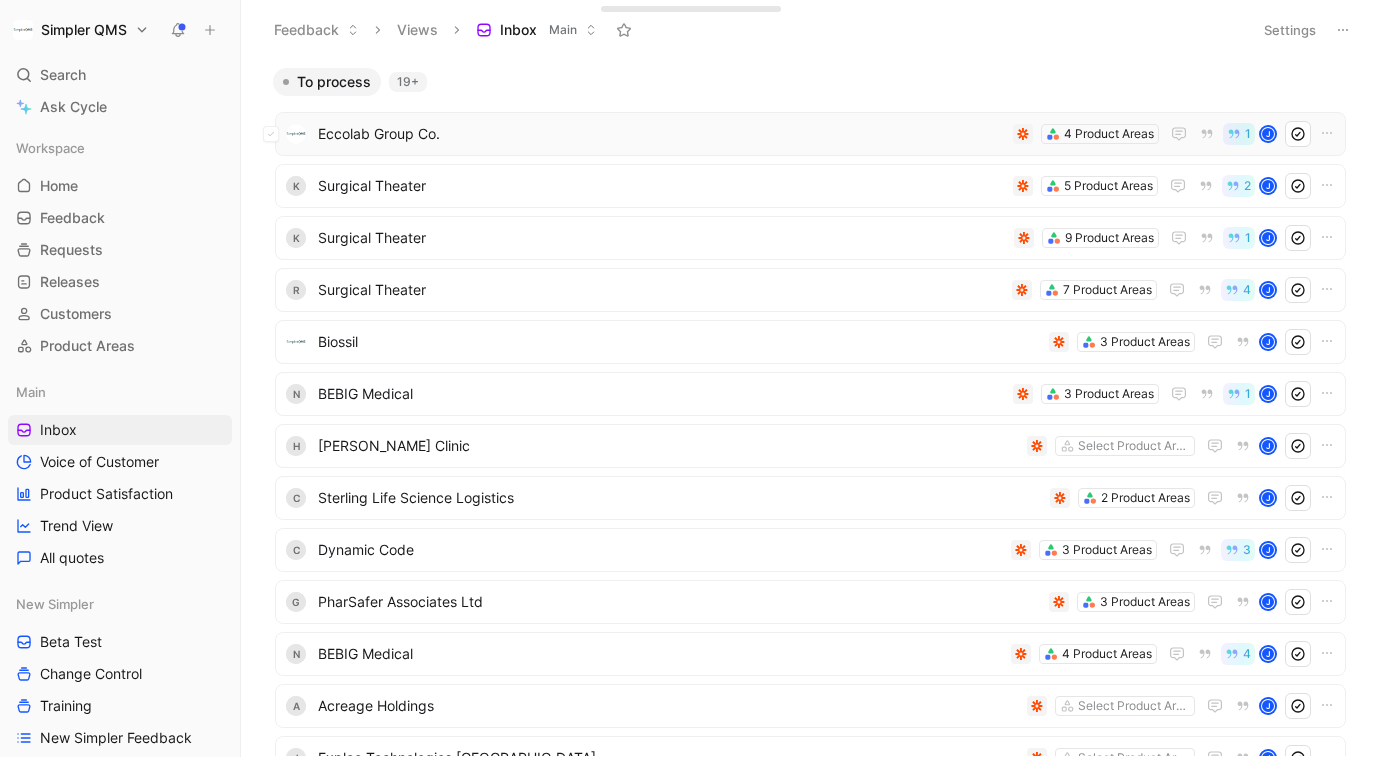 click on "Eccolab Group Co." at bounding box center (661, 134) 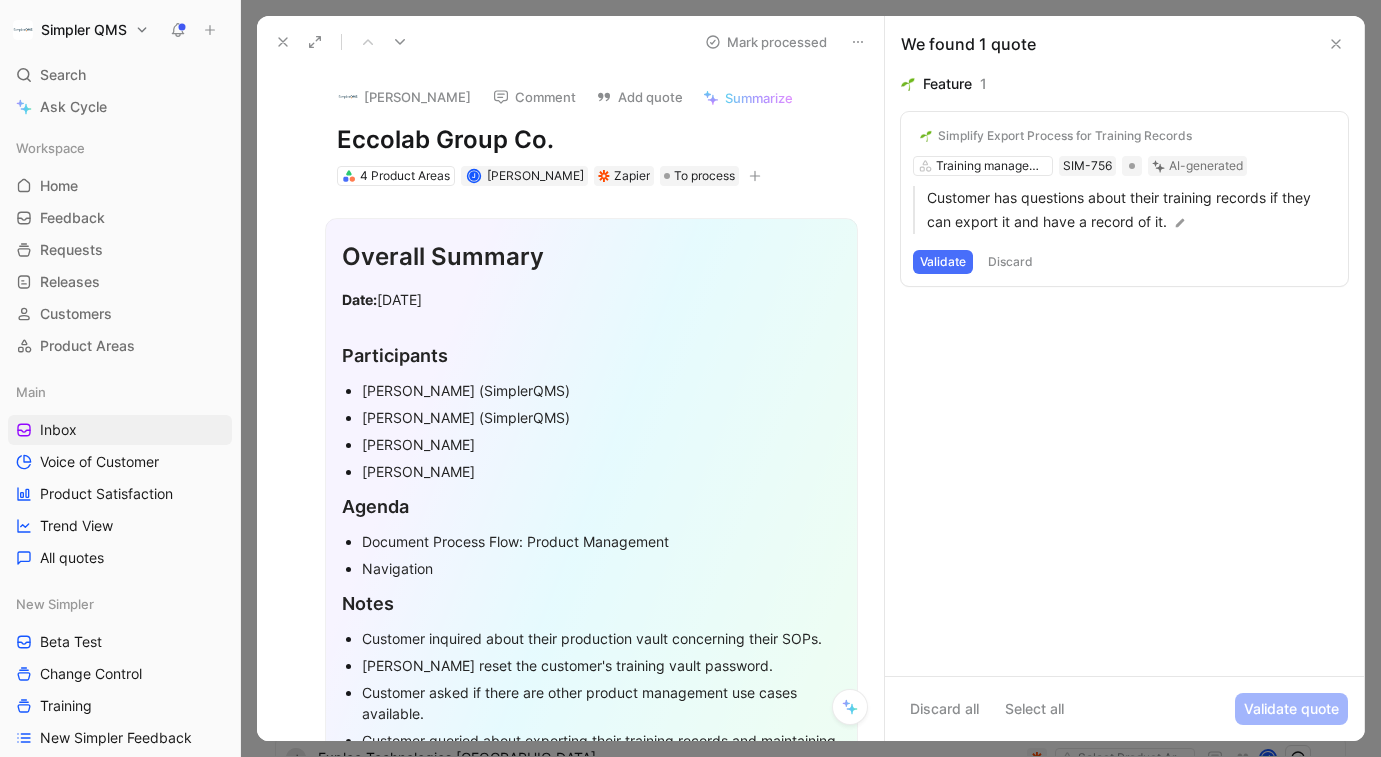 drag, startPoint x: 557, startPoint y: 135, endPoint x: 327, endPoint y: 126, distance: 230.17603 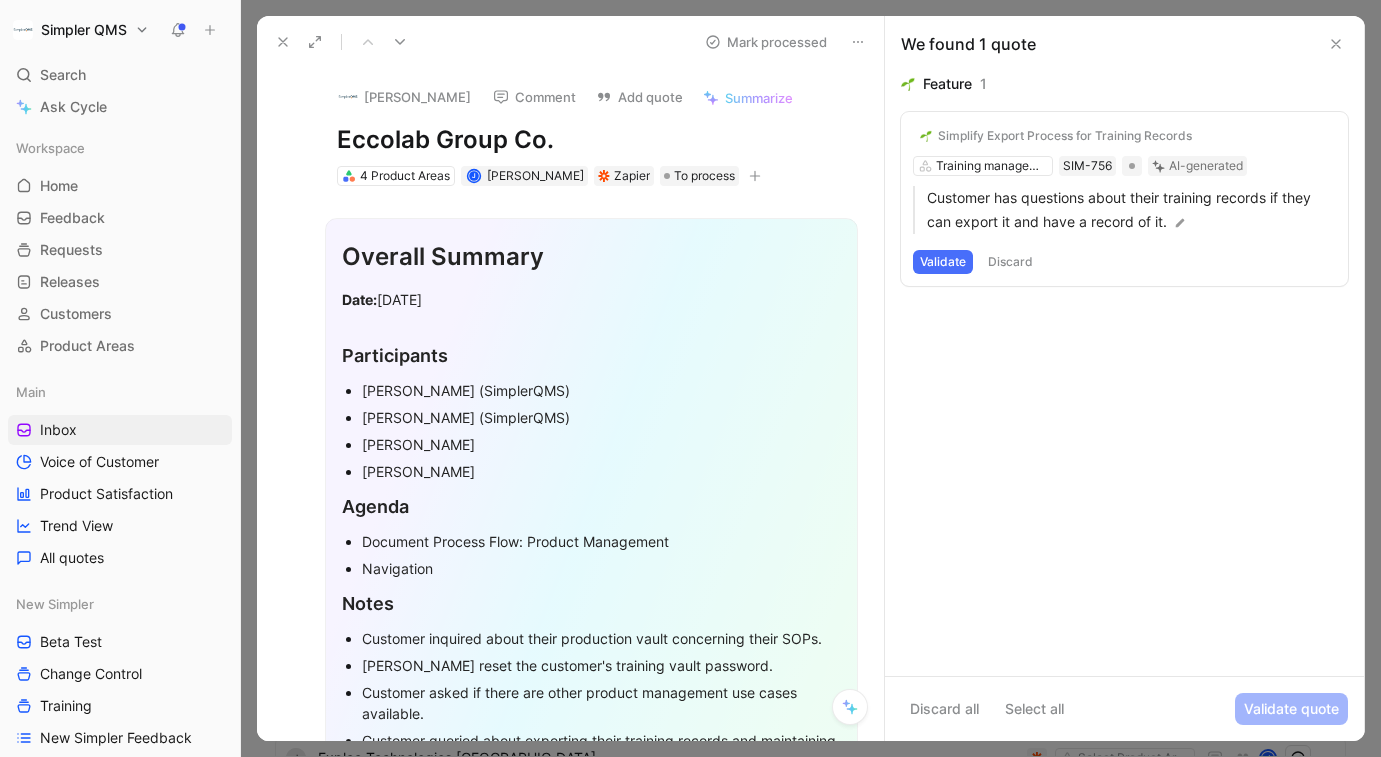 click on "Janina Franzkowiak Comment Add quote Summarize Eccolab Group Co. 4 Product Areas J Janina Franzkowiak Zapier To process" at bounding box center [591, 128] 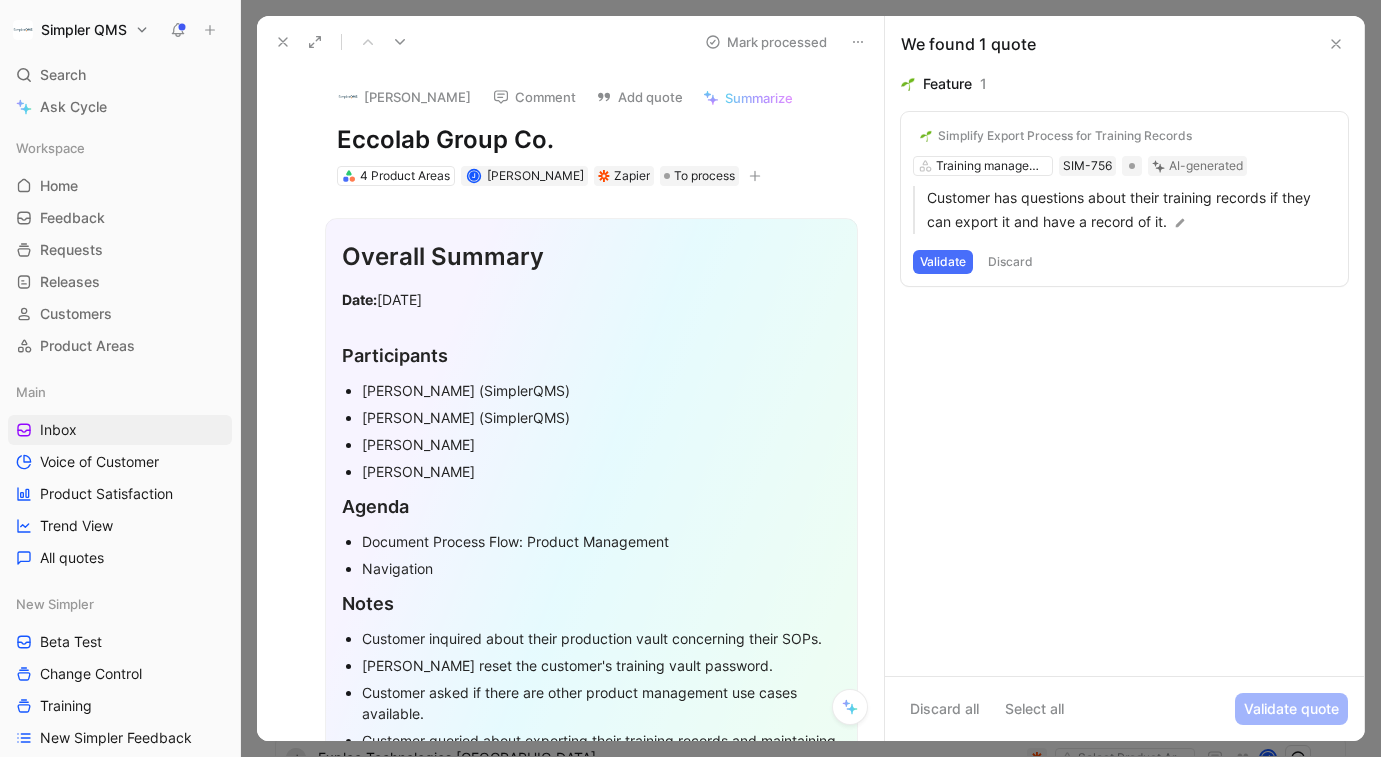 copy on "Eccolab Group Co." 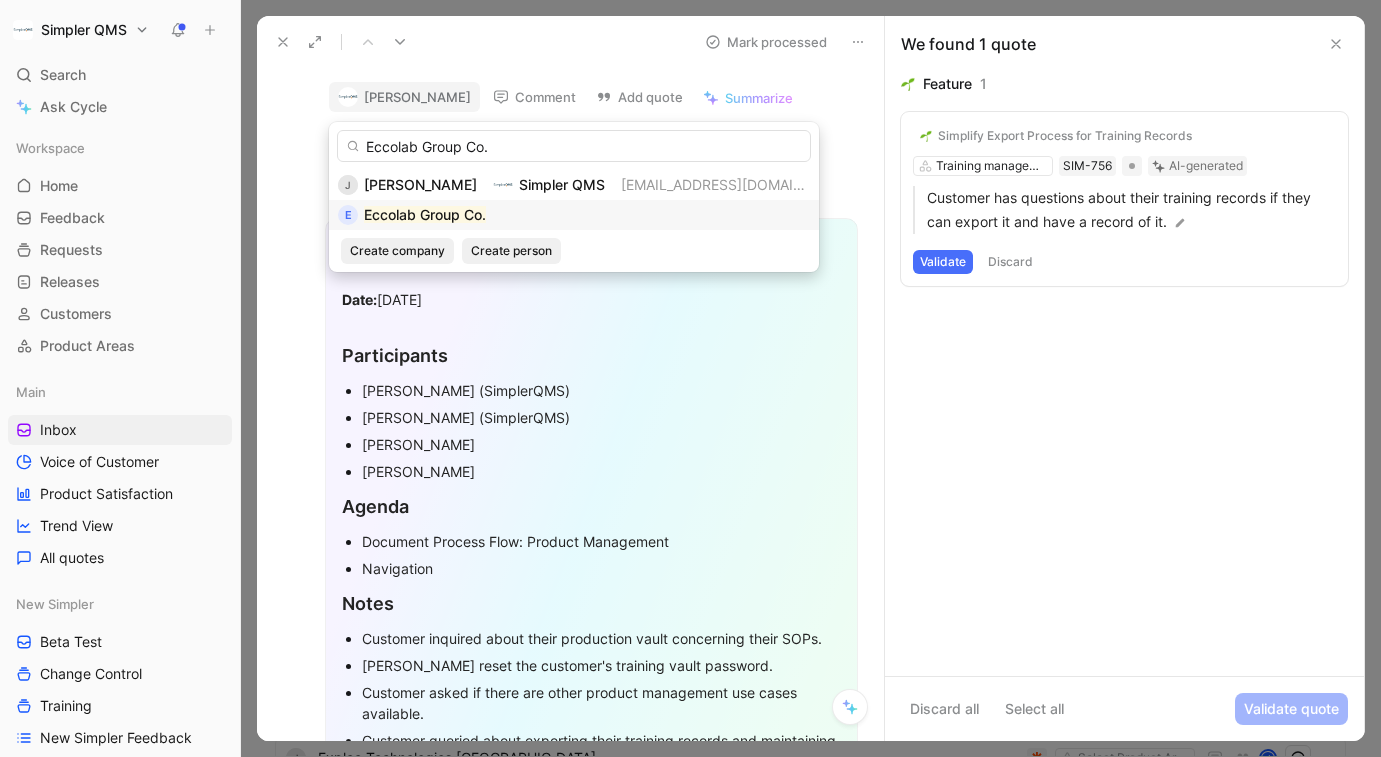 type on "Eccolab Group Co." 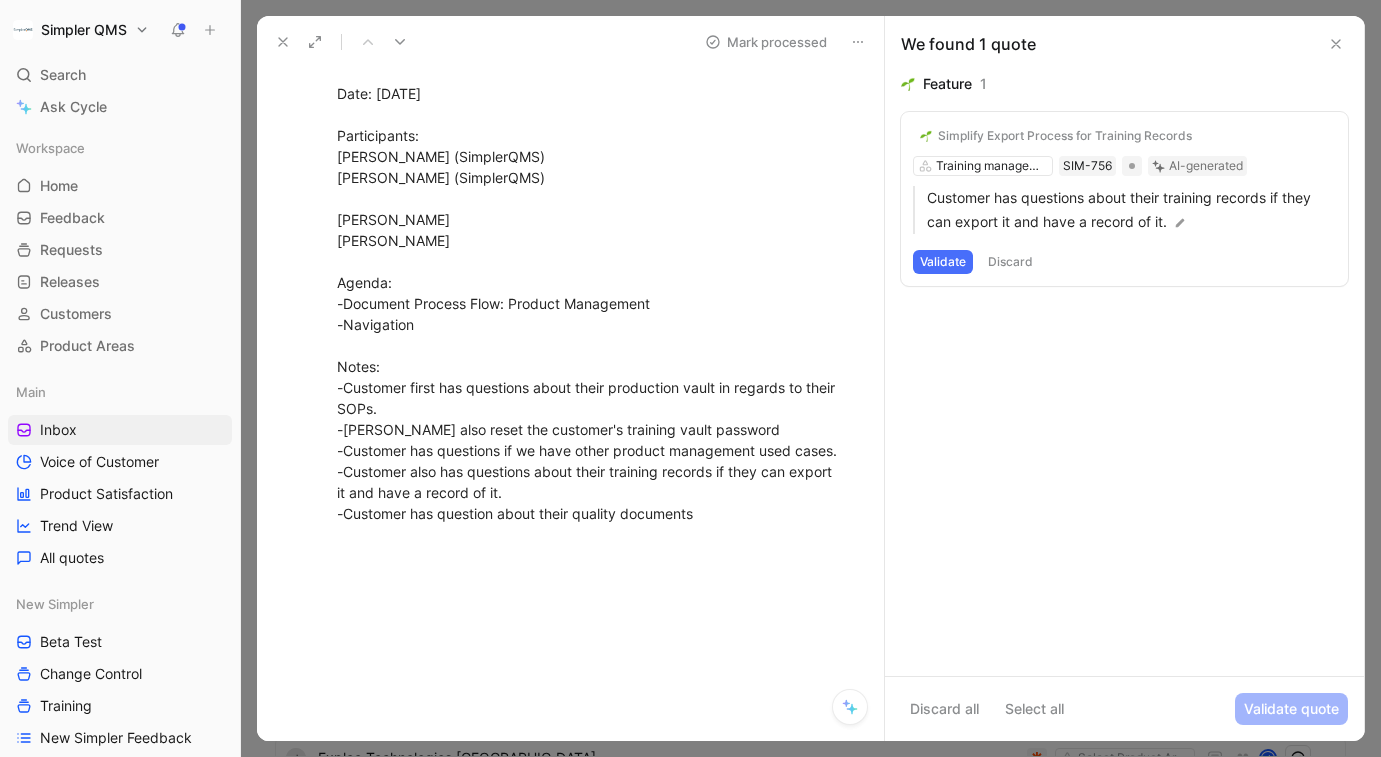 scroll, scrollTop: 763, scrollLeft: 0, axis: vertical 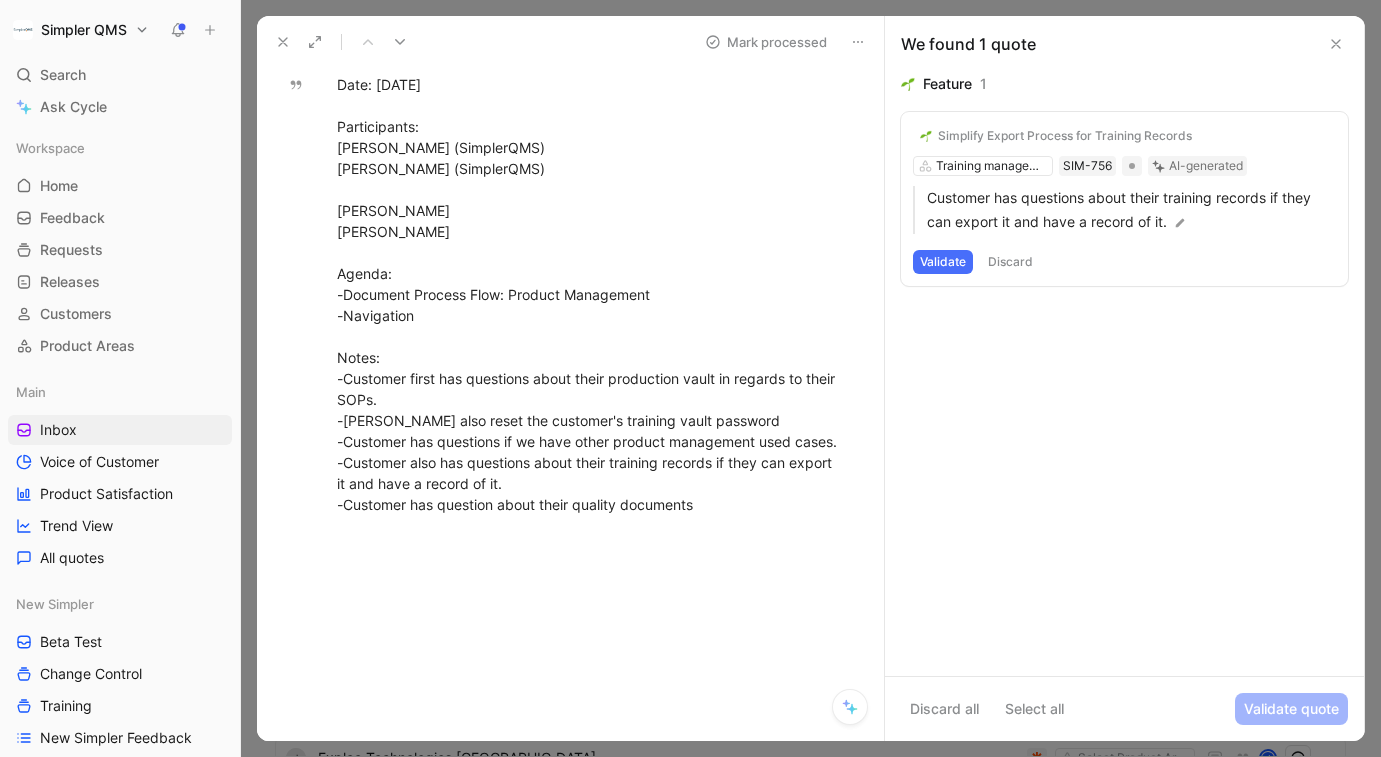 click on "Validate" at bounding box center [943, 262] 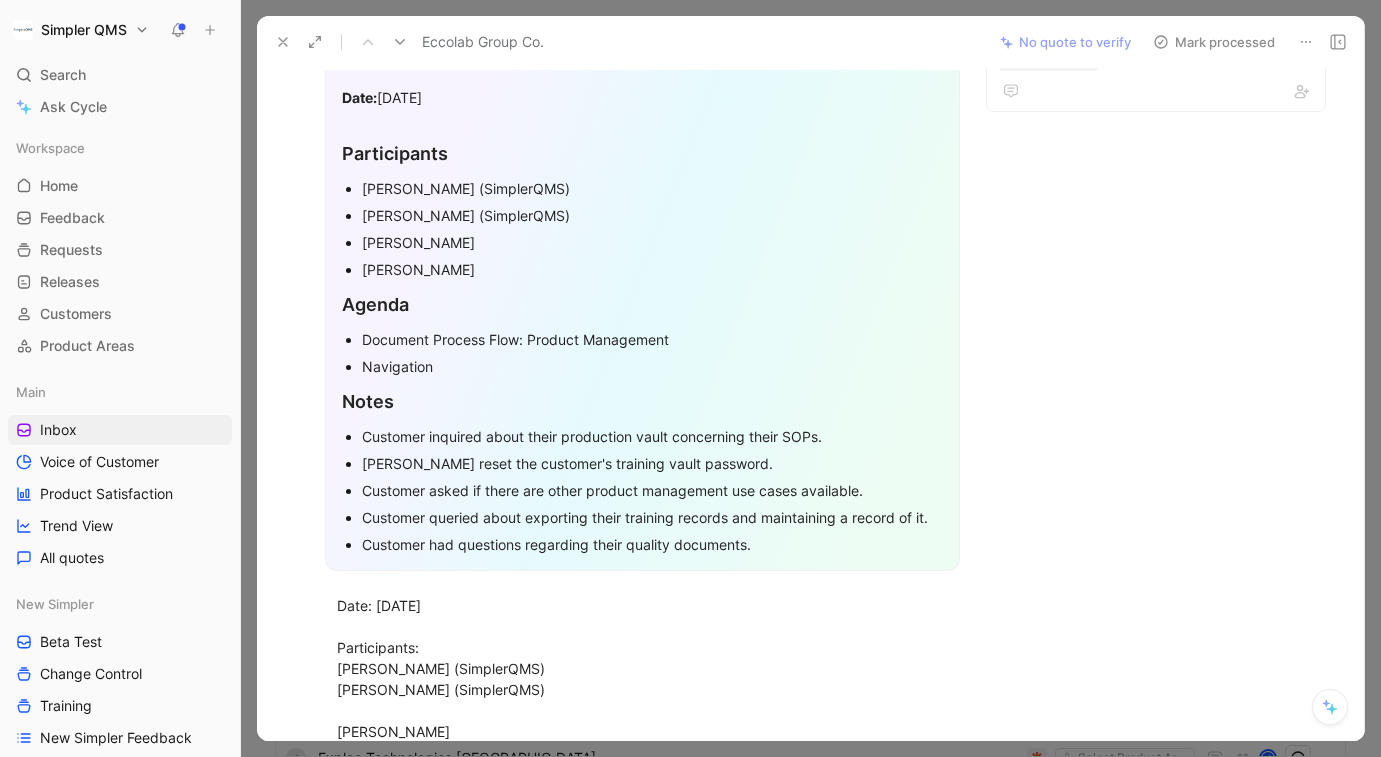 scroll, scrollTop: 0, scrollLeft: 0, axis: both 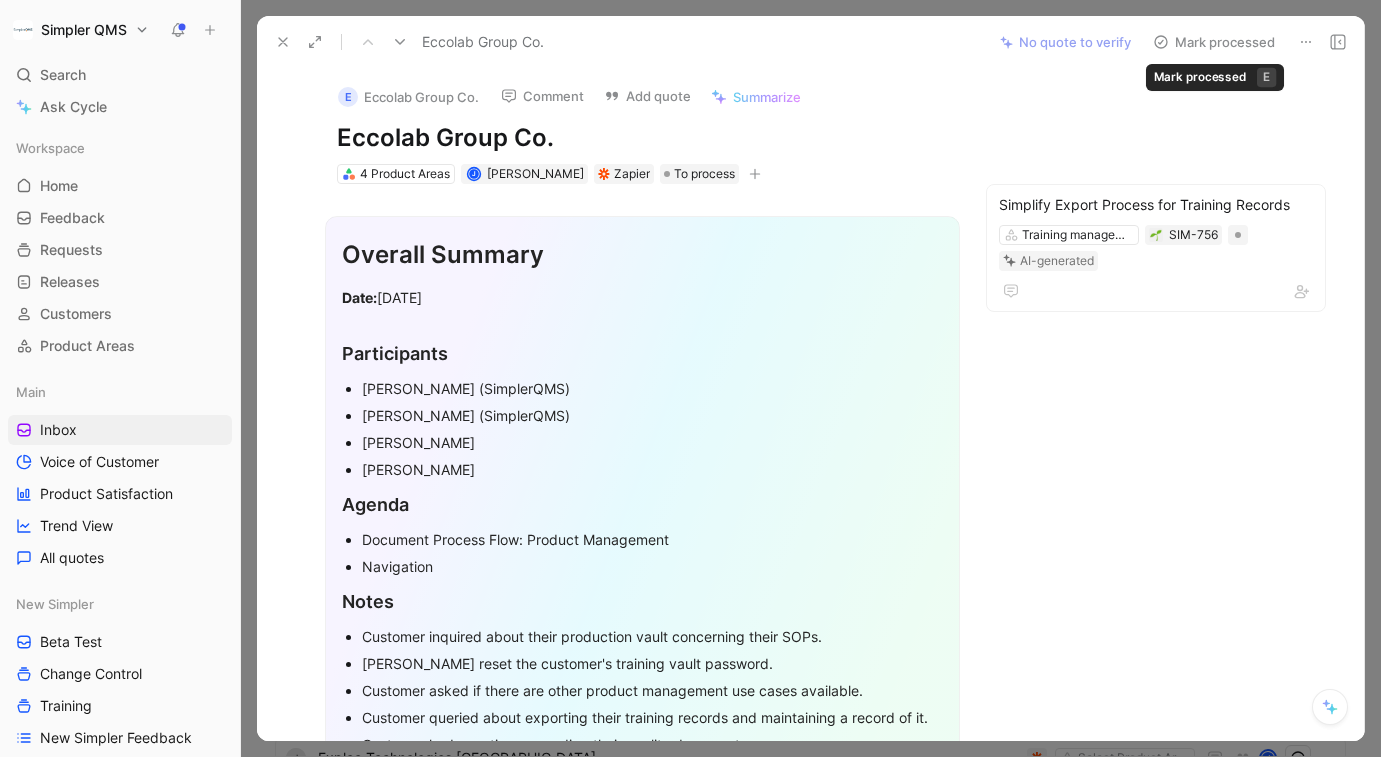 click on "Mark processed" at bounding box center (1214, 42) 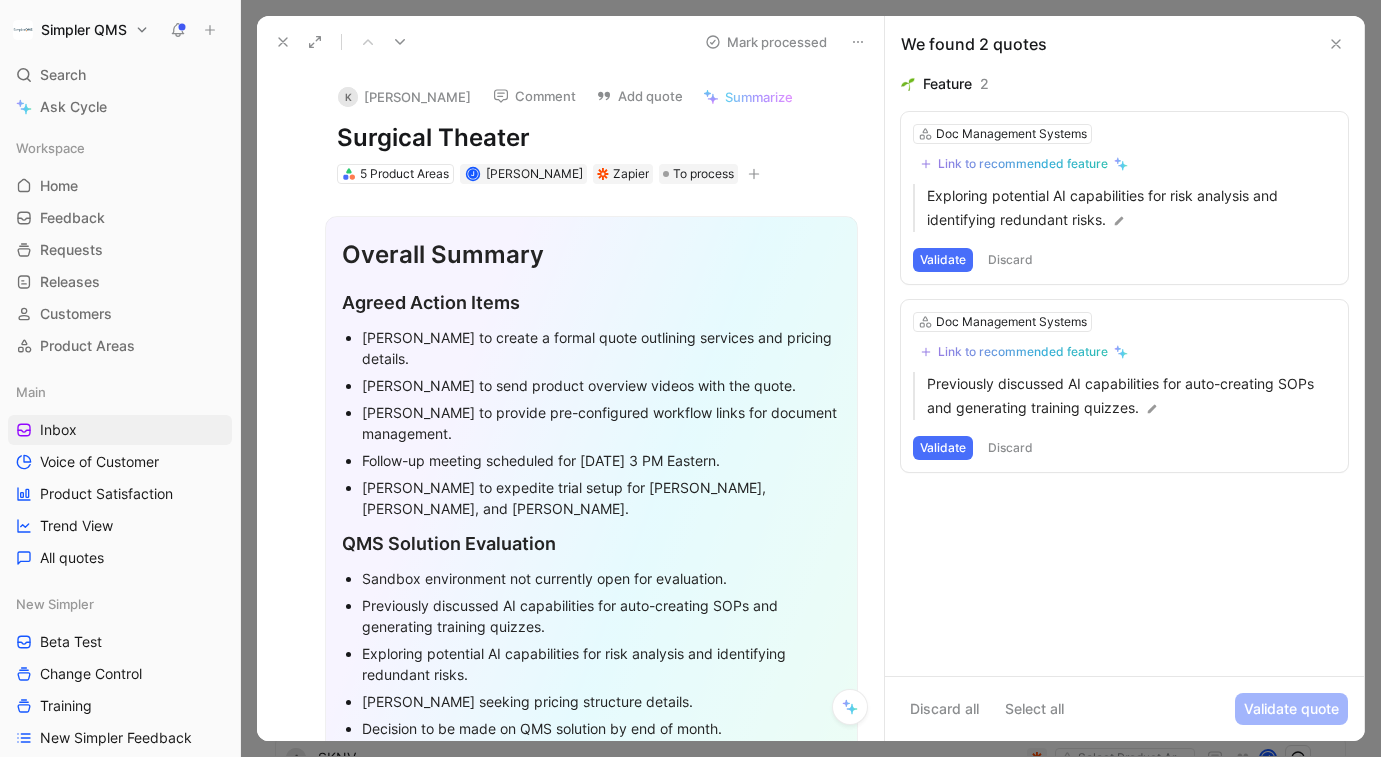 drag, startPoint x: 547, startPoint y: 148, endPoint x: 313, endPoint y: 113, distance: 236.60304 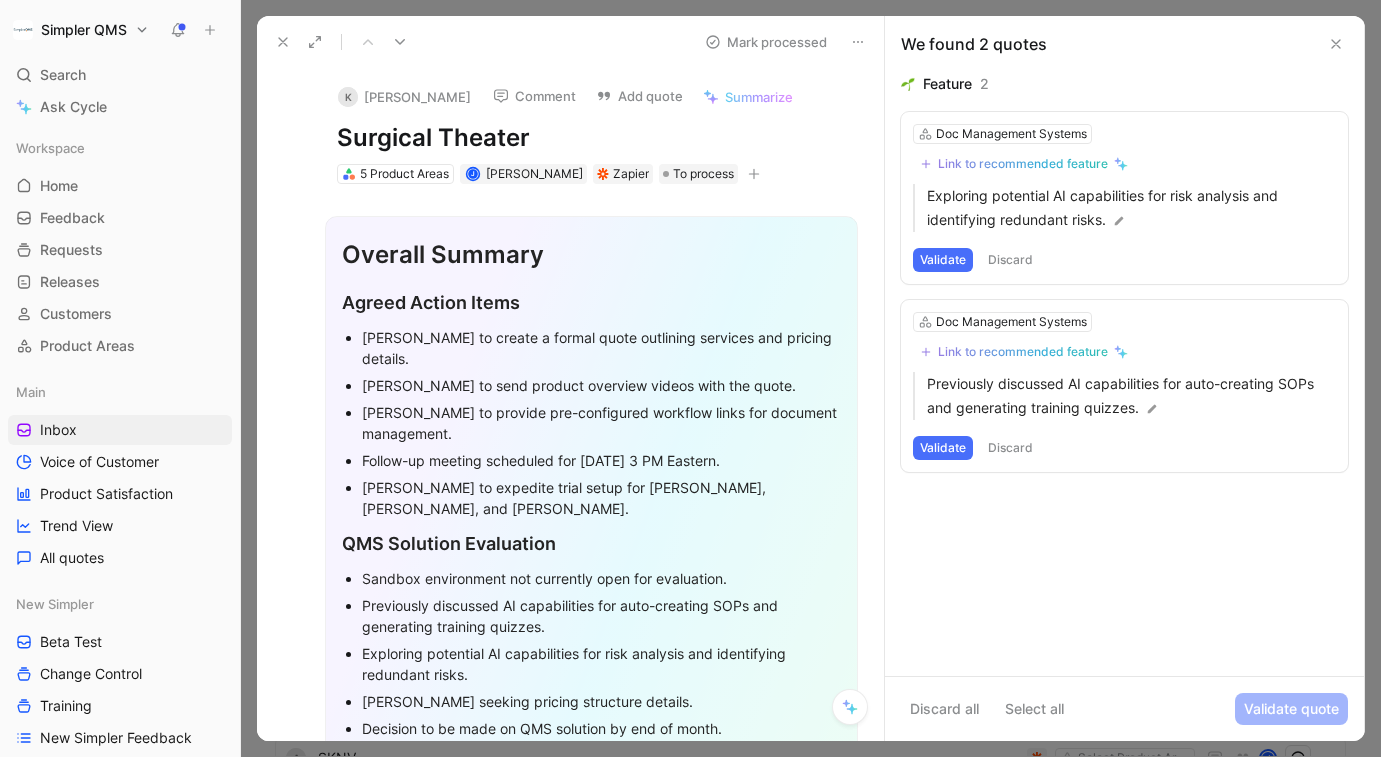 click on "K Kevin Murrock Comment Add quote Summarize Surgical Theater 5 Product Areas J Janina Franzkowiak Zapier To process" at bounding box center (591, 127) 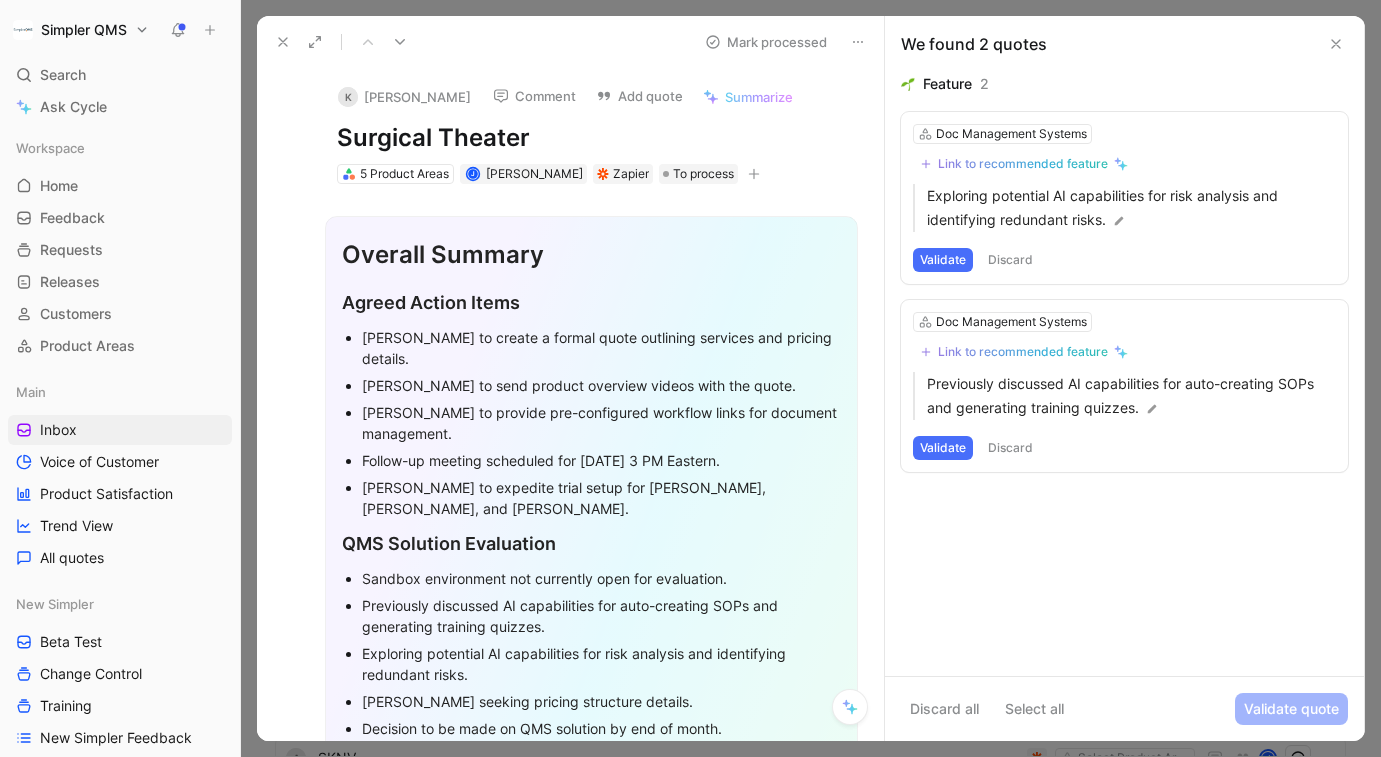 click on "K Kevin Murrock" at bounding box center (404, 97) 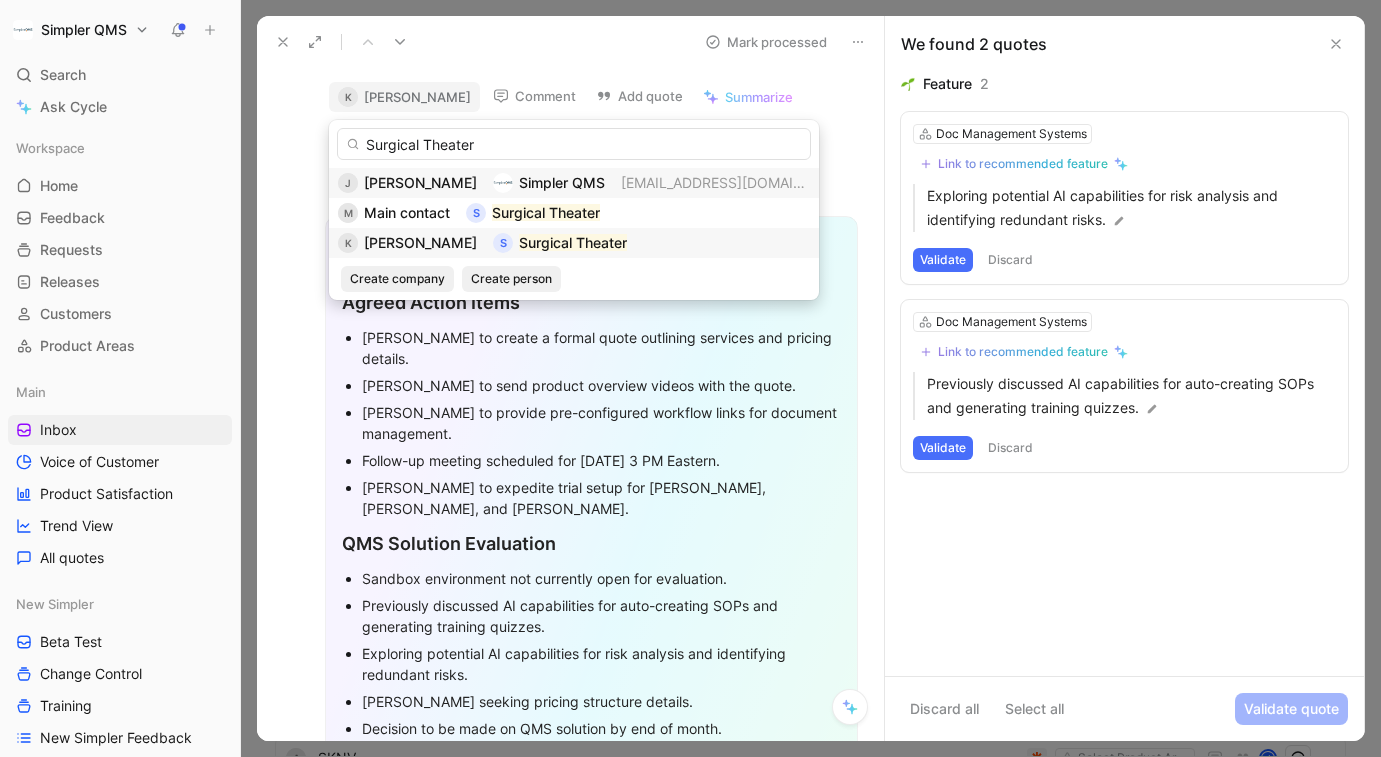 type on "Surgical Theater" 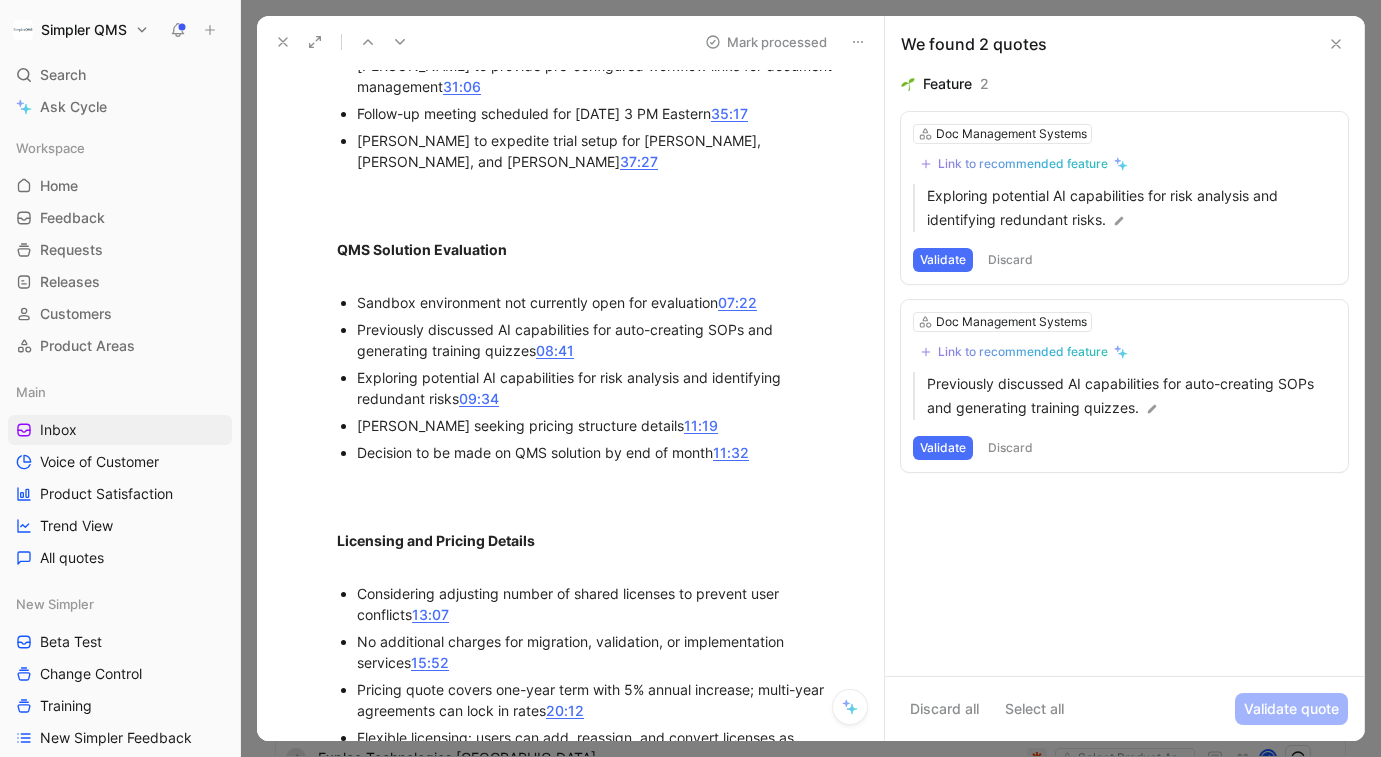 scroll, scrollTop: 1304, scrollLeft: 0, axis: vertical 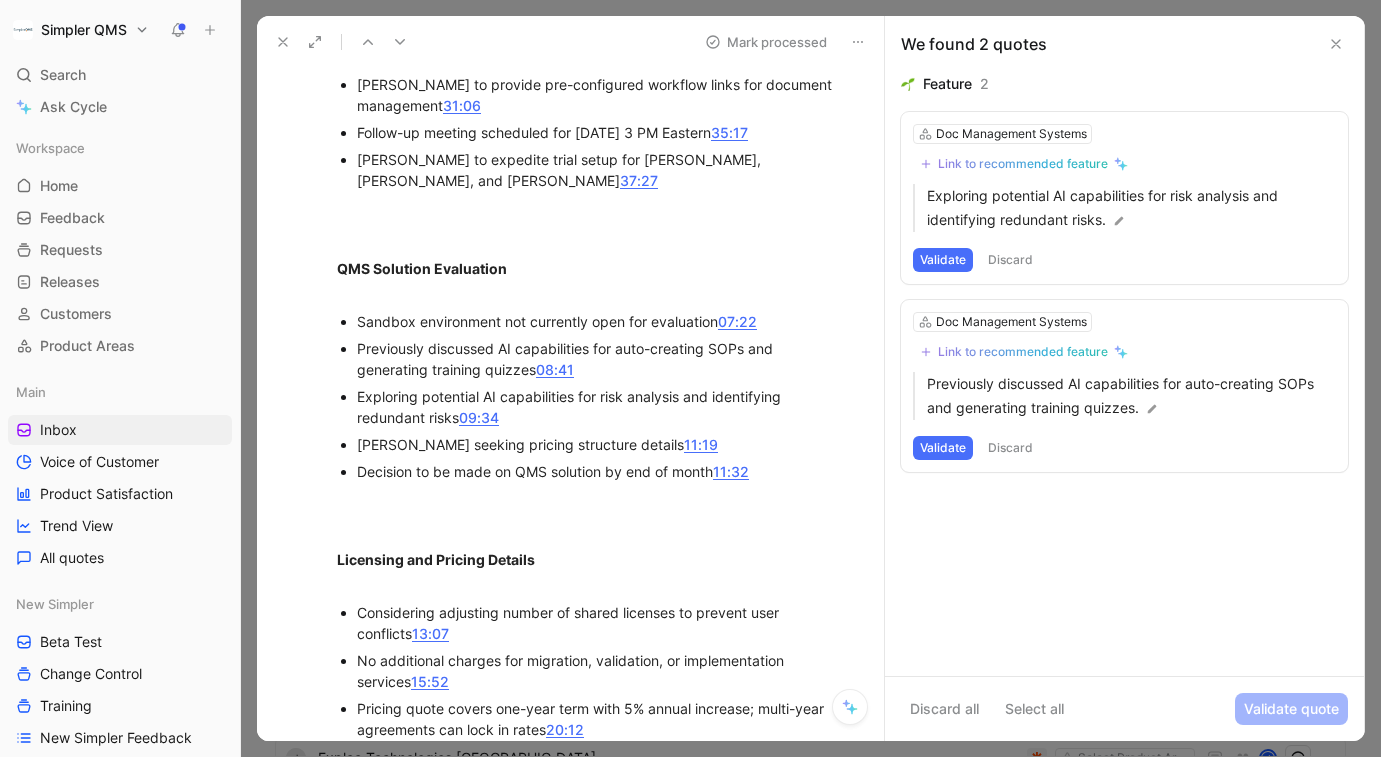 click on "Doc Management Systems Link to recommended feature Previously discussed AI capabilities for auto-creating SOPs and generating training quizzes. Validate Discard" at bounding box center [1124, 386] 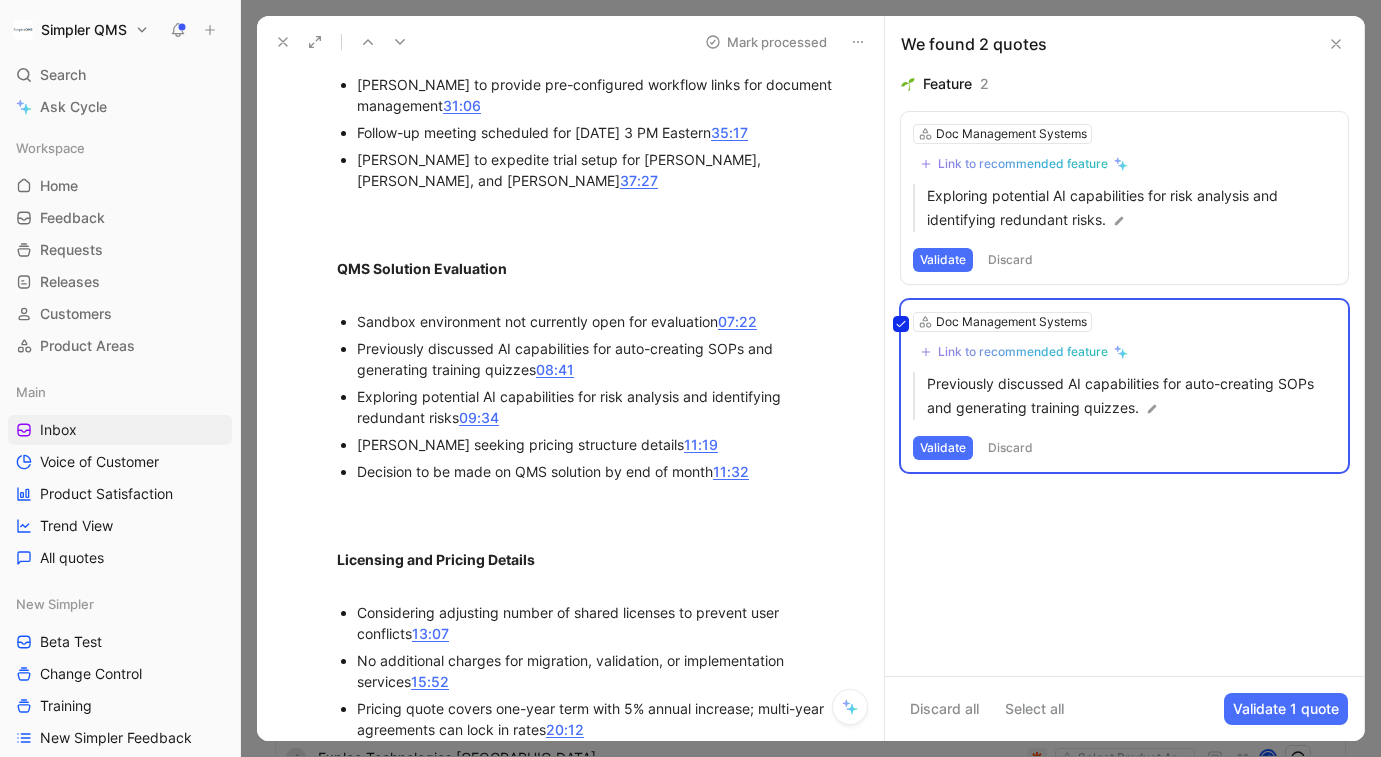 click on "Doc Management Systems Link to recommended feature Previously discussed AI capabilities for auto-creating SOPs and generating training quizzes. Validate Discard" at bounding box center [1124, 386] 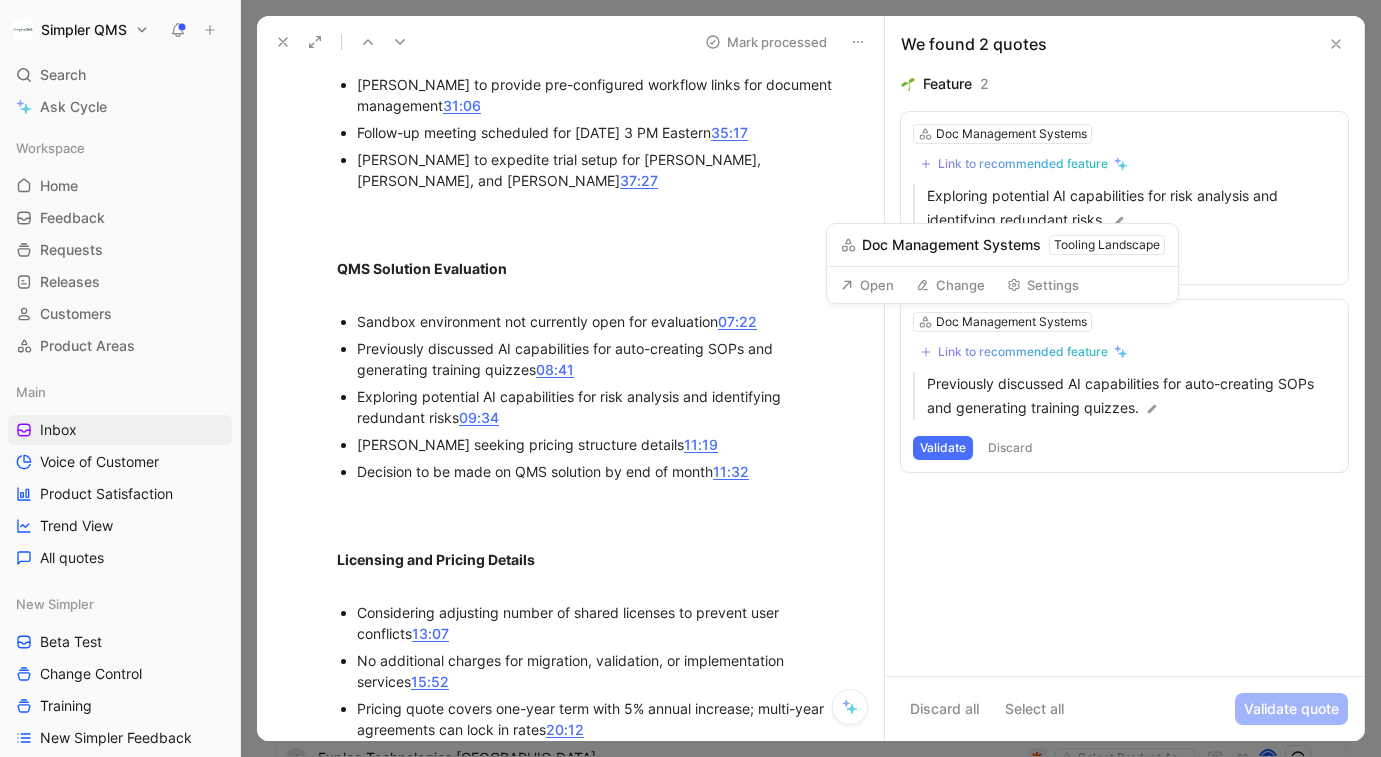 click on "Change" at bounding box center (950, 285) 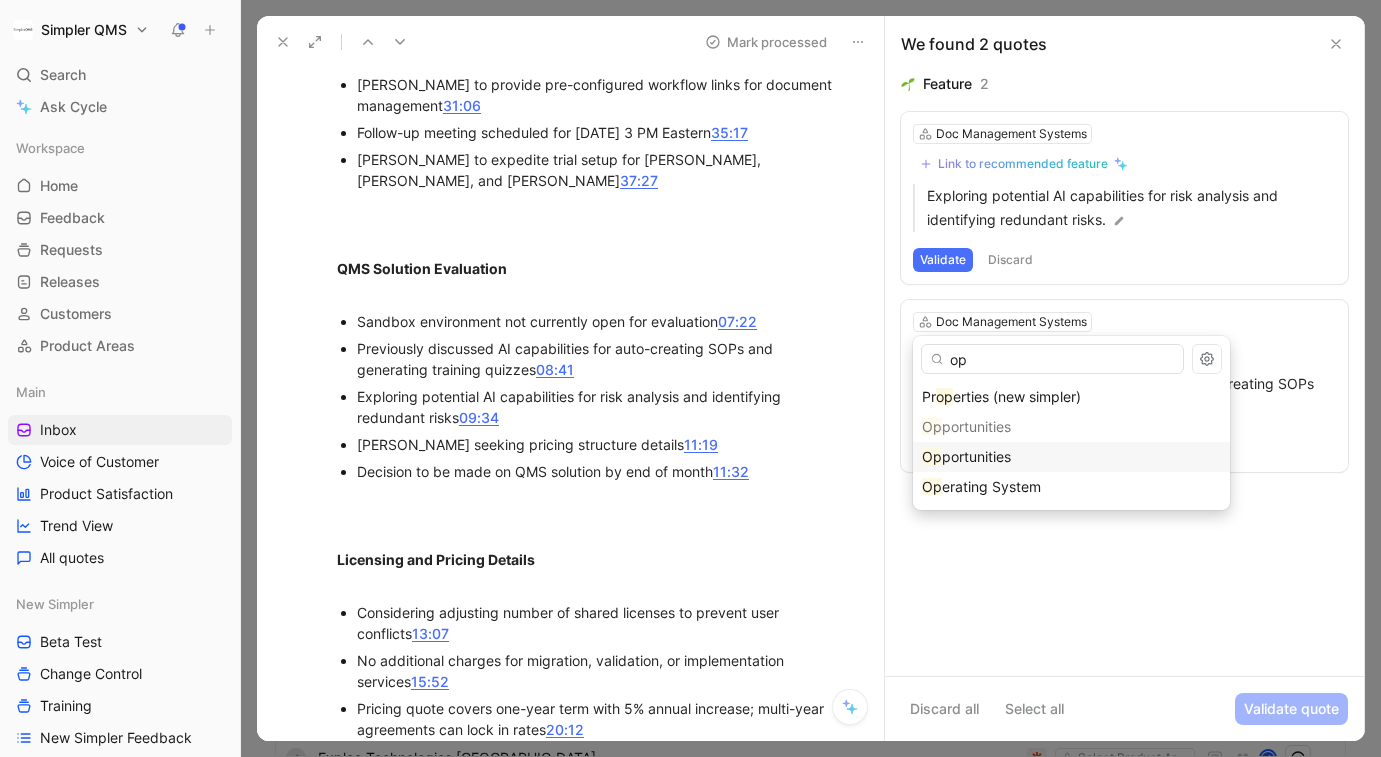 type on "op" 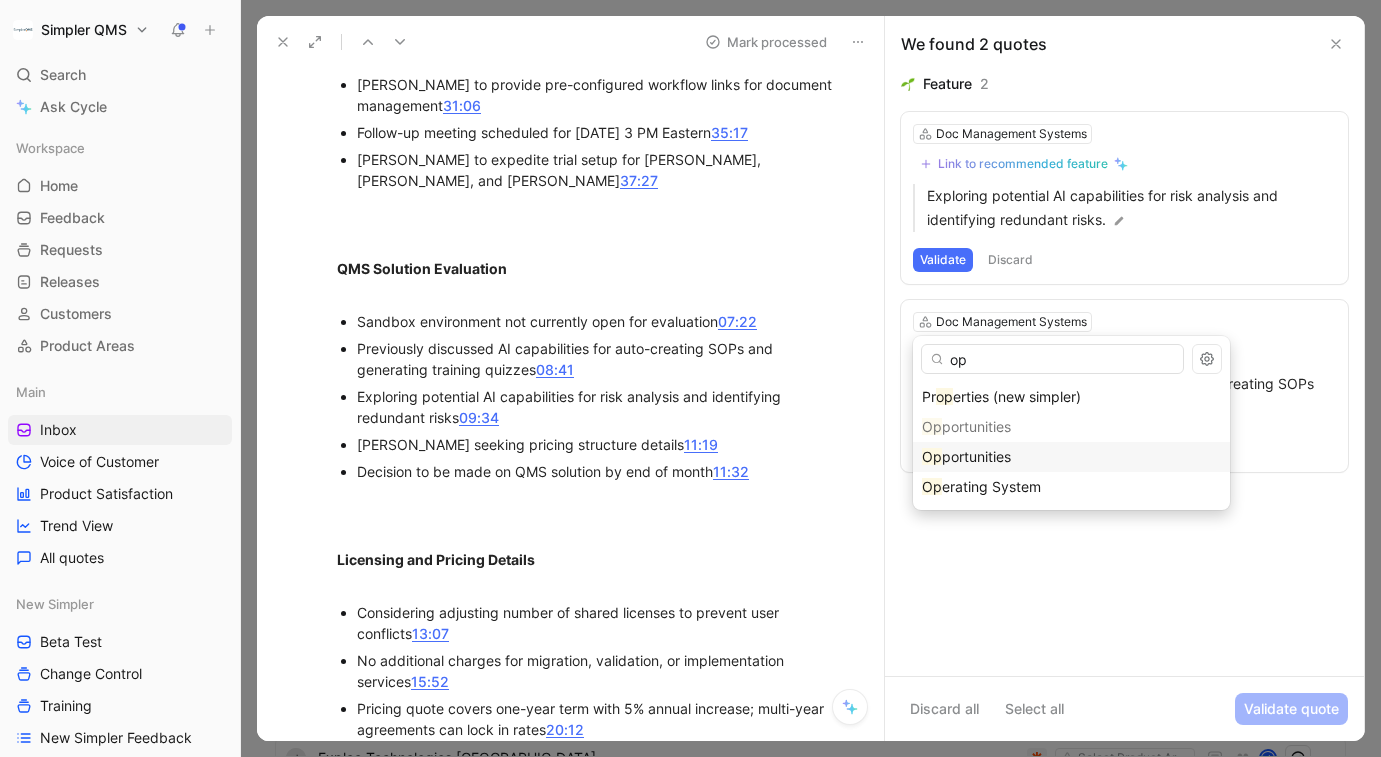 click on "portunities" at bounding box center [976, 456] 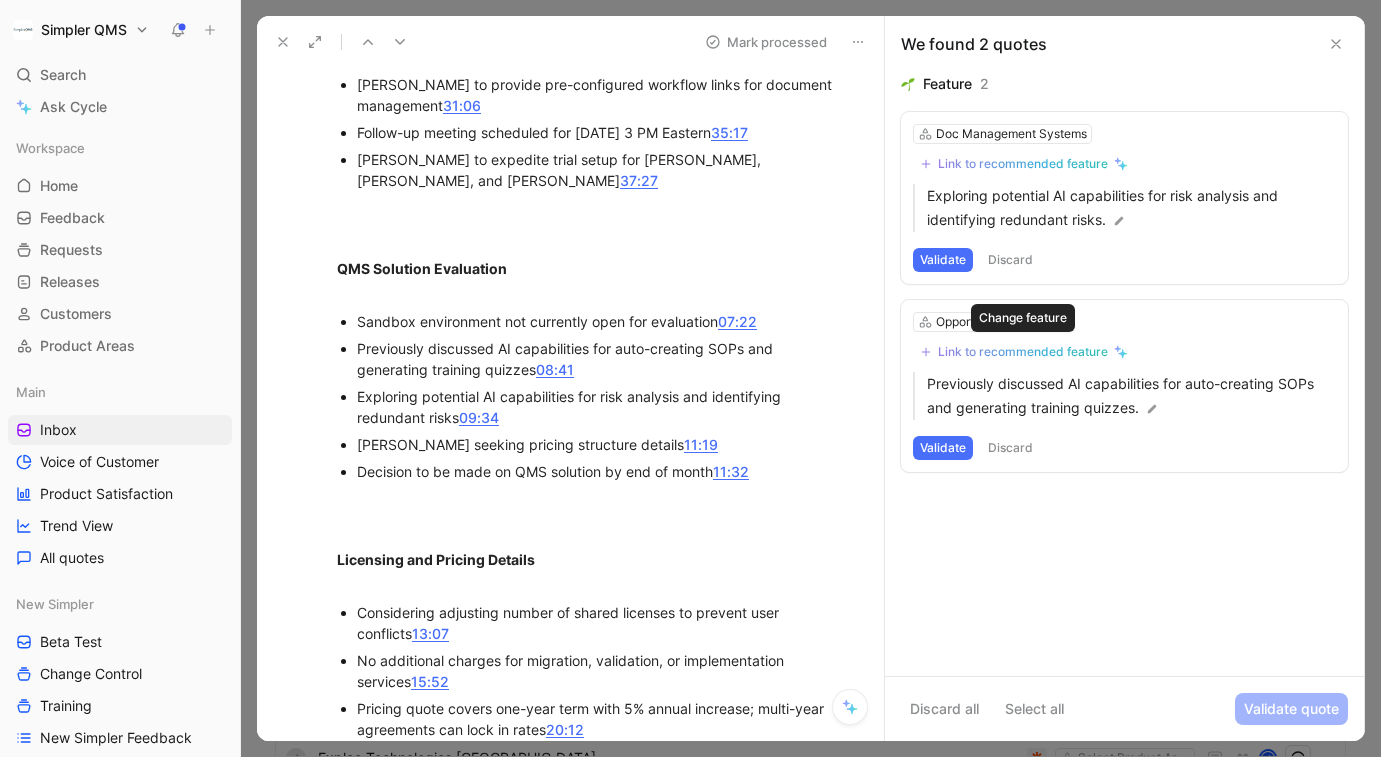 click on "Link to recommended feature" at bounding box center [1023, 352] 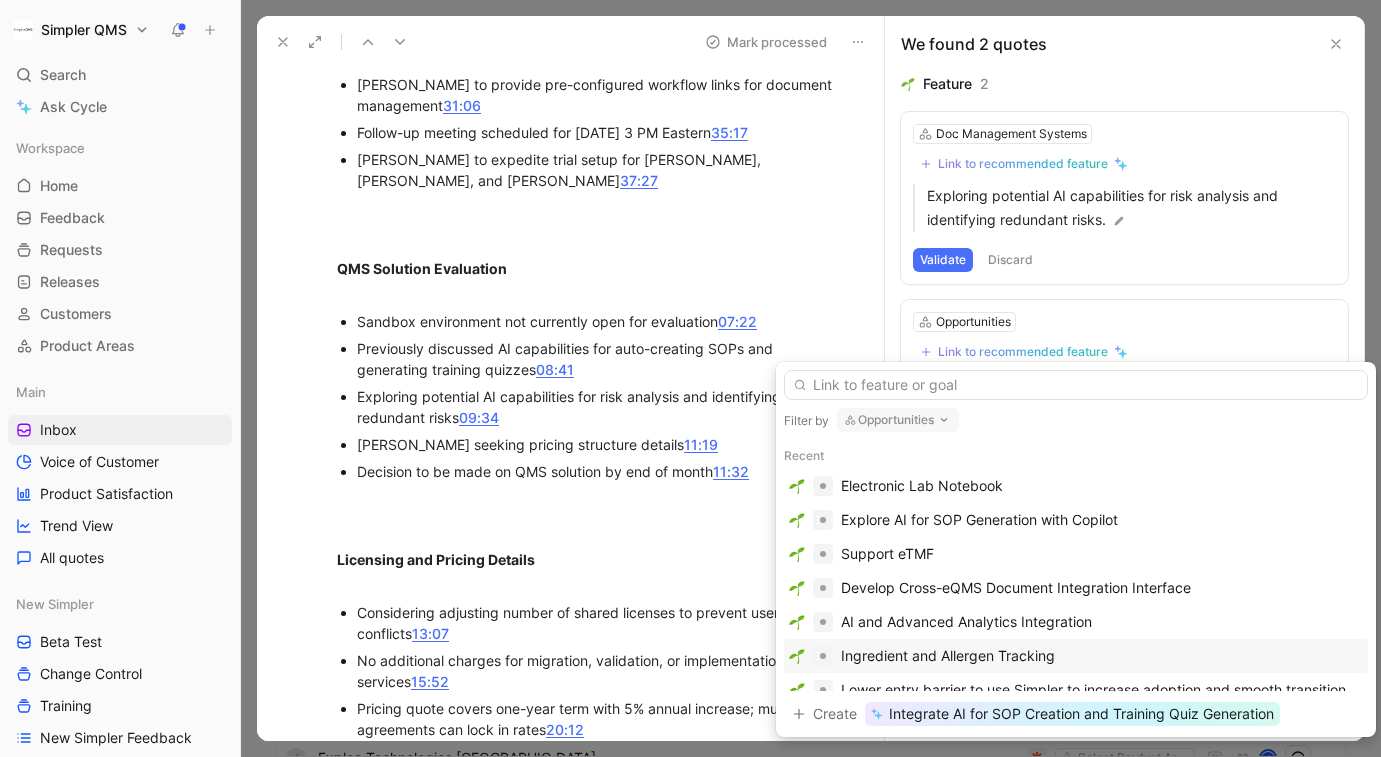 scroll, scrollTop: 87, scrollLeft: 0, axis: vertical 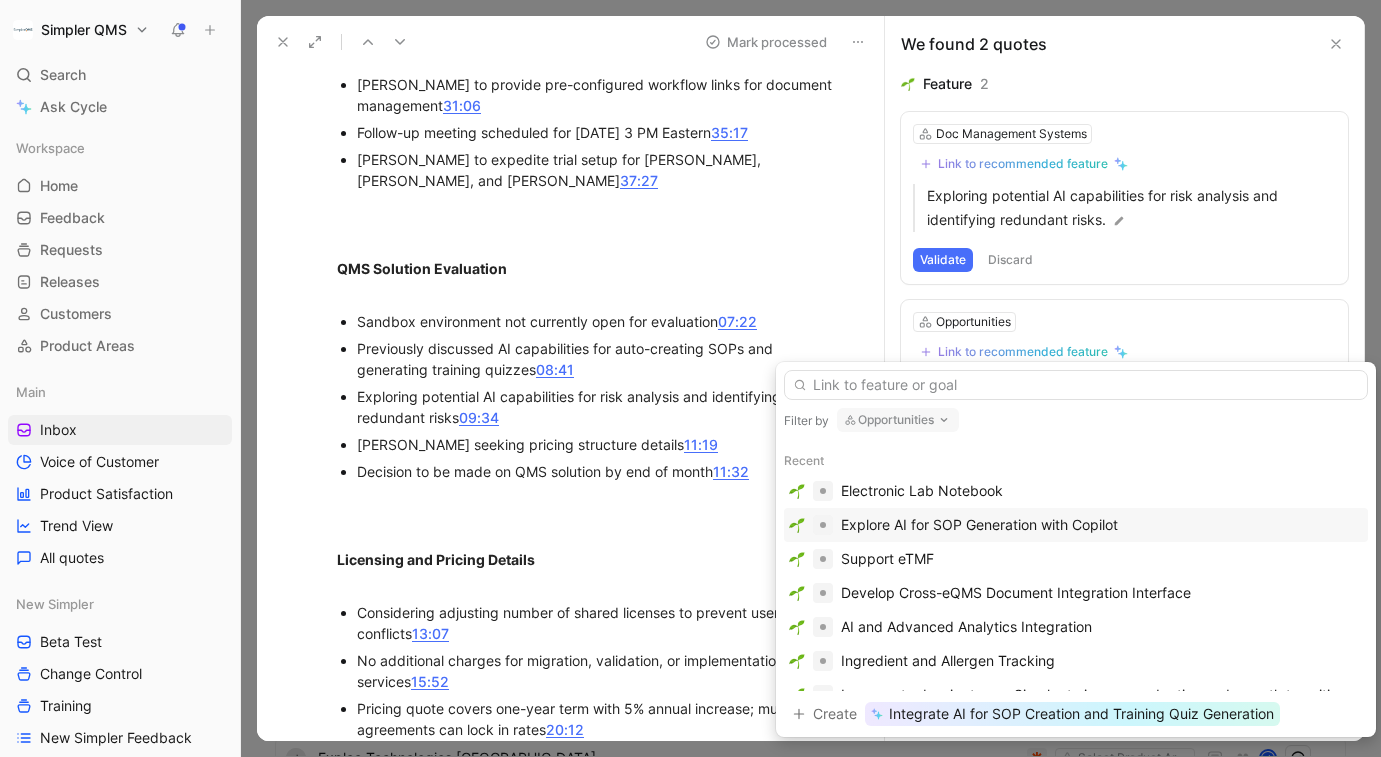 click on "Explore AI for SOP Generation with Copilot" at bounding box center [979, 525] 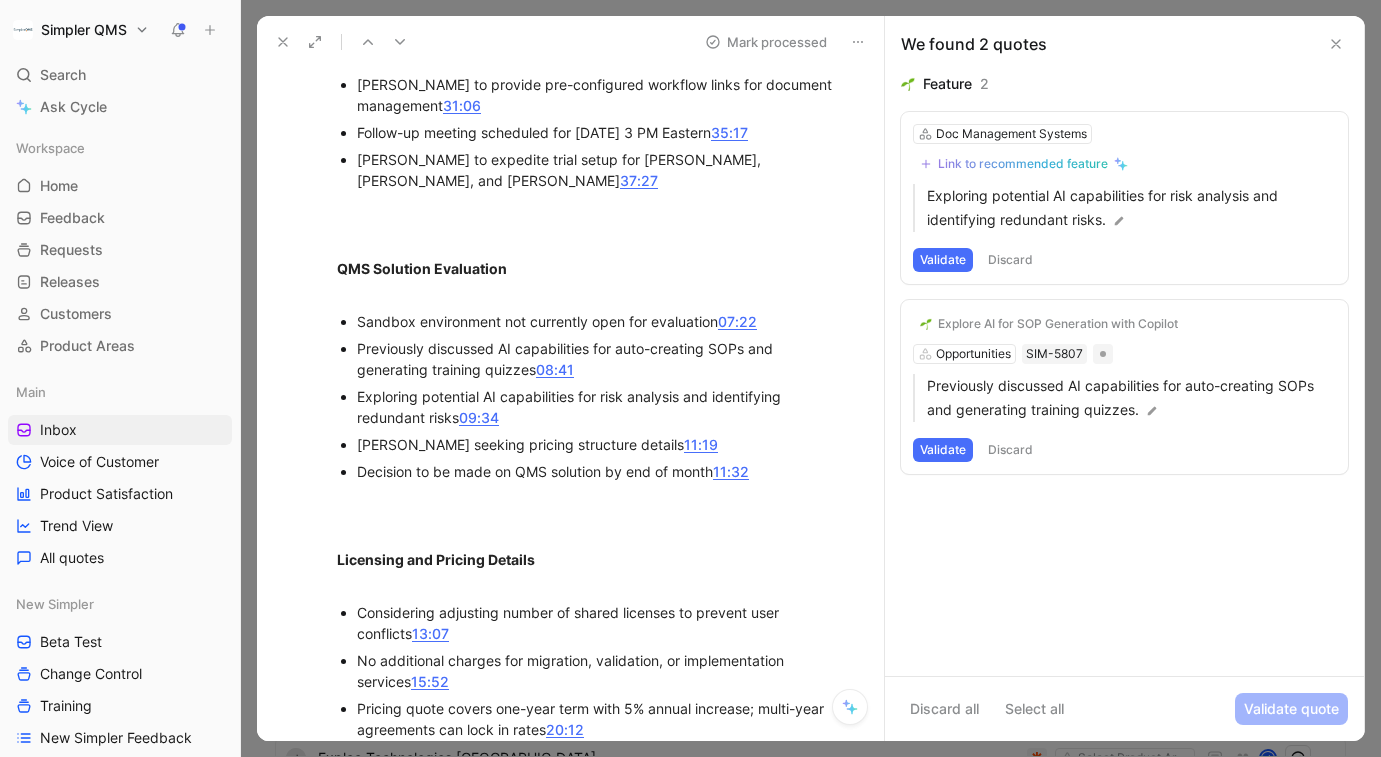 click on "Validate" at bounding box center [943, 450] 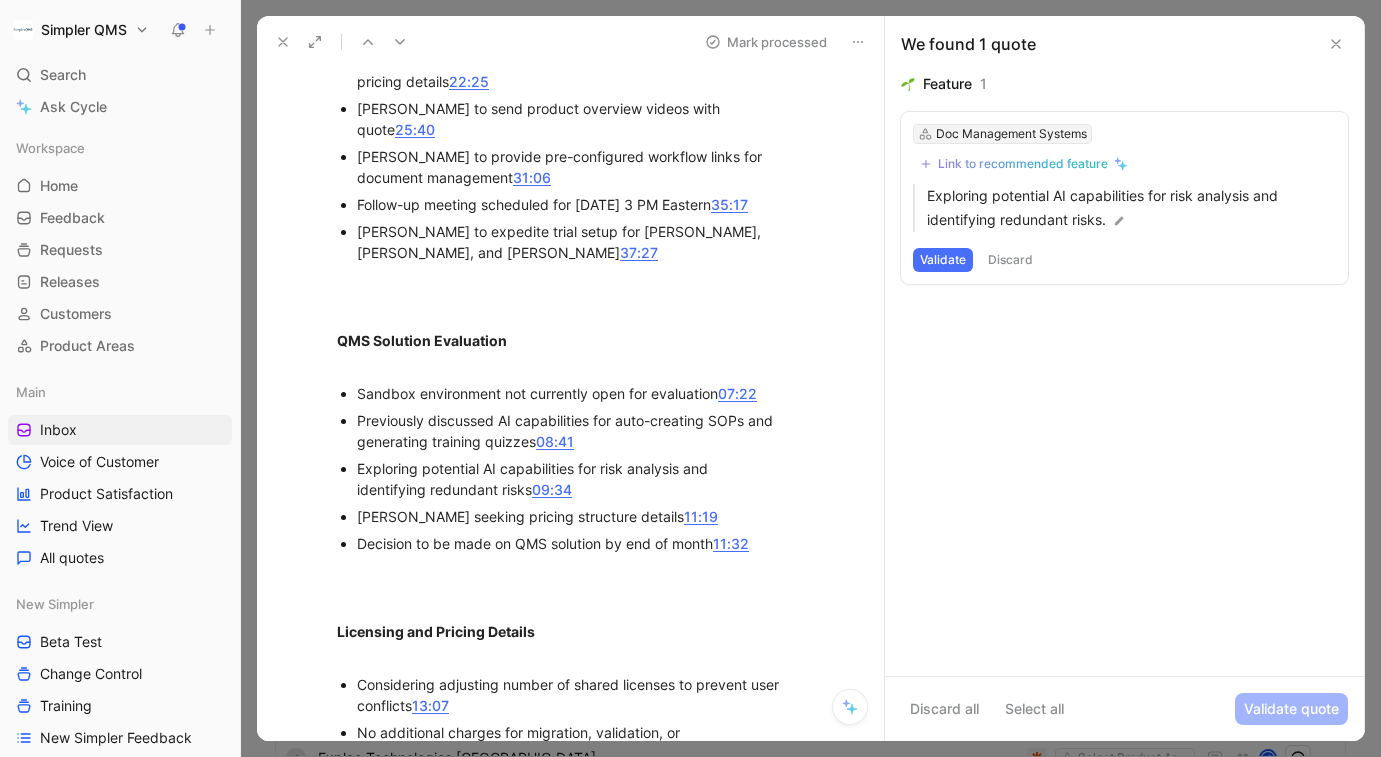 click on "Doc Management Systems" at bounding box center [1011, 134] 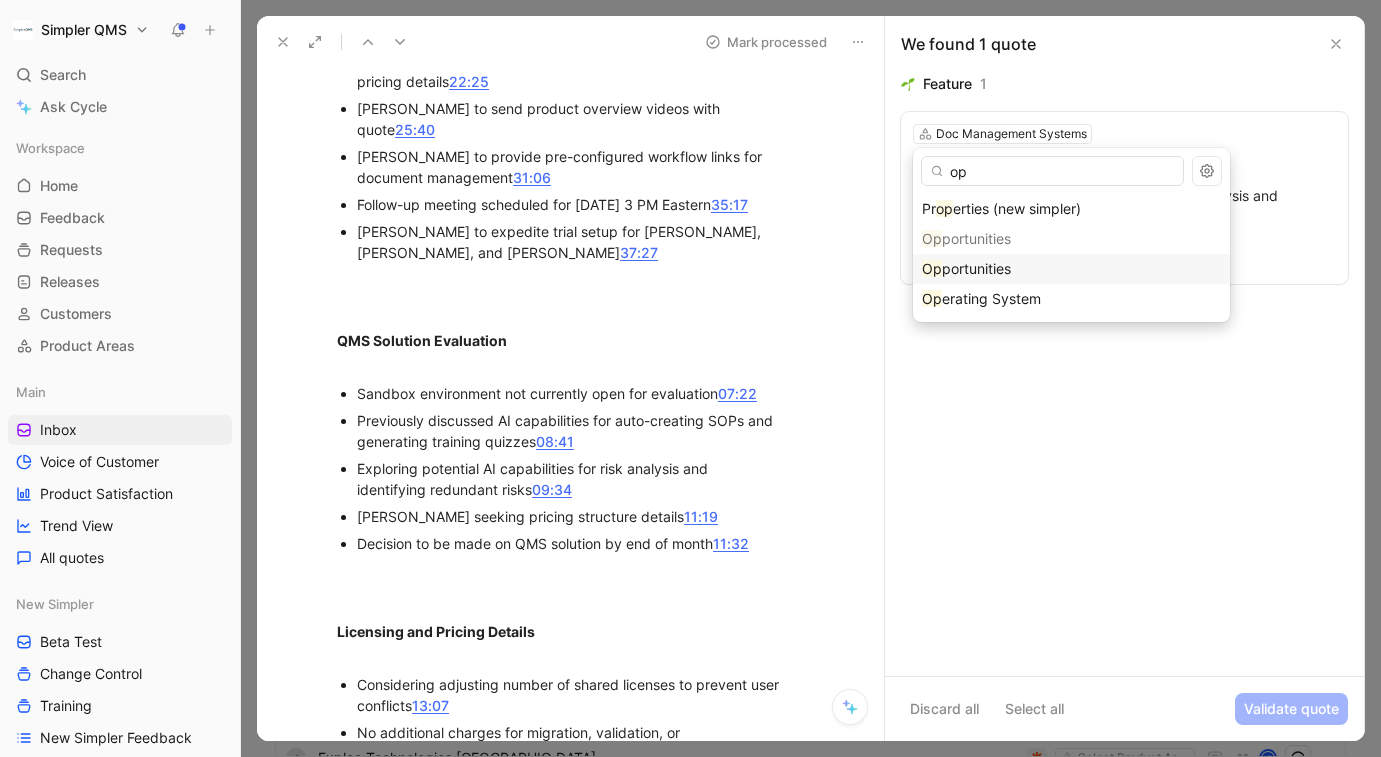 type on "op" 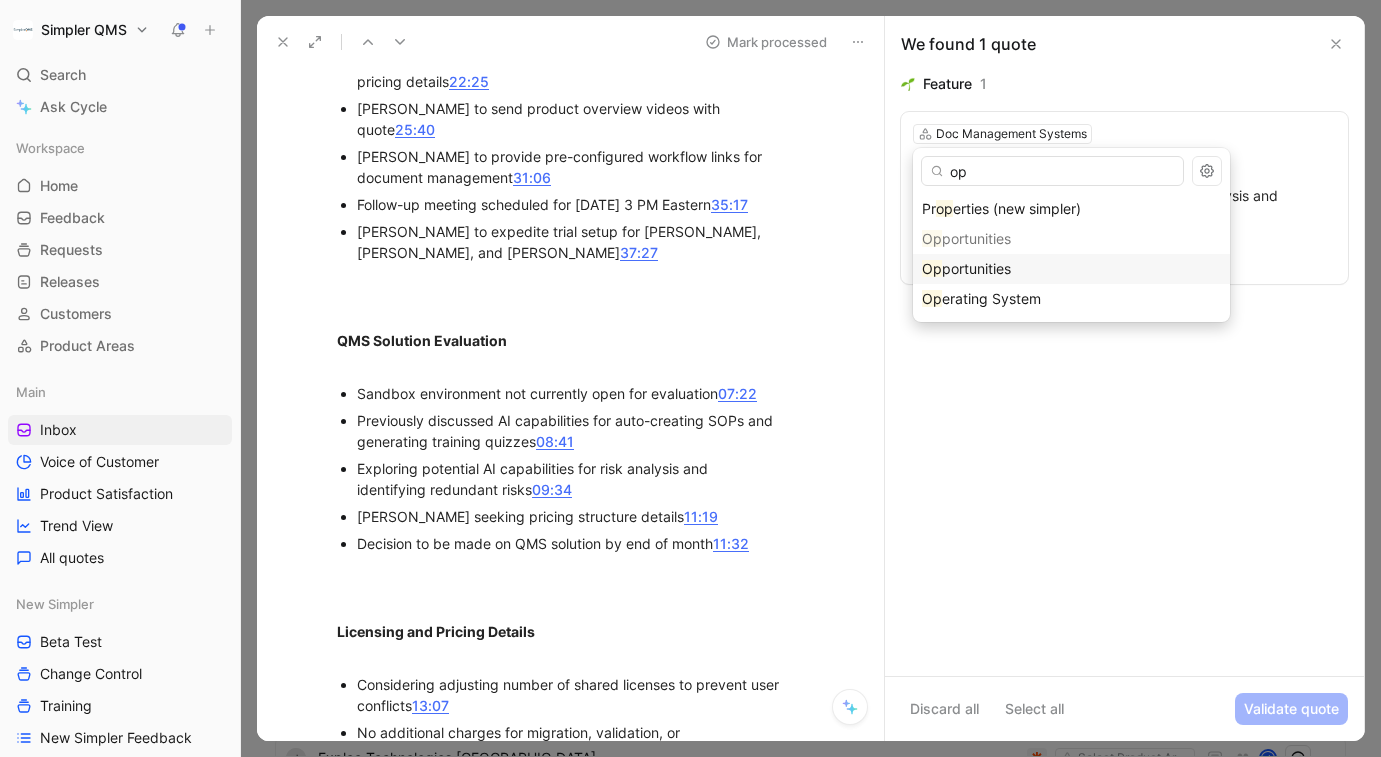 click on "portunities" at bounding box center [976, 268] 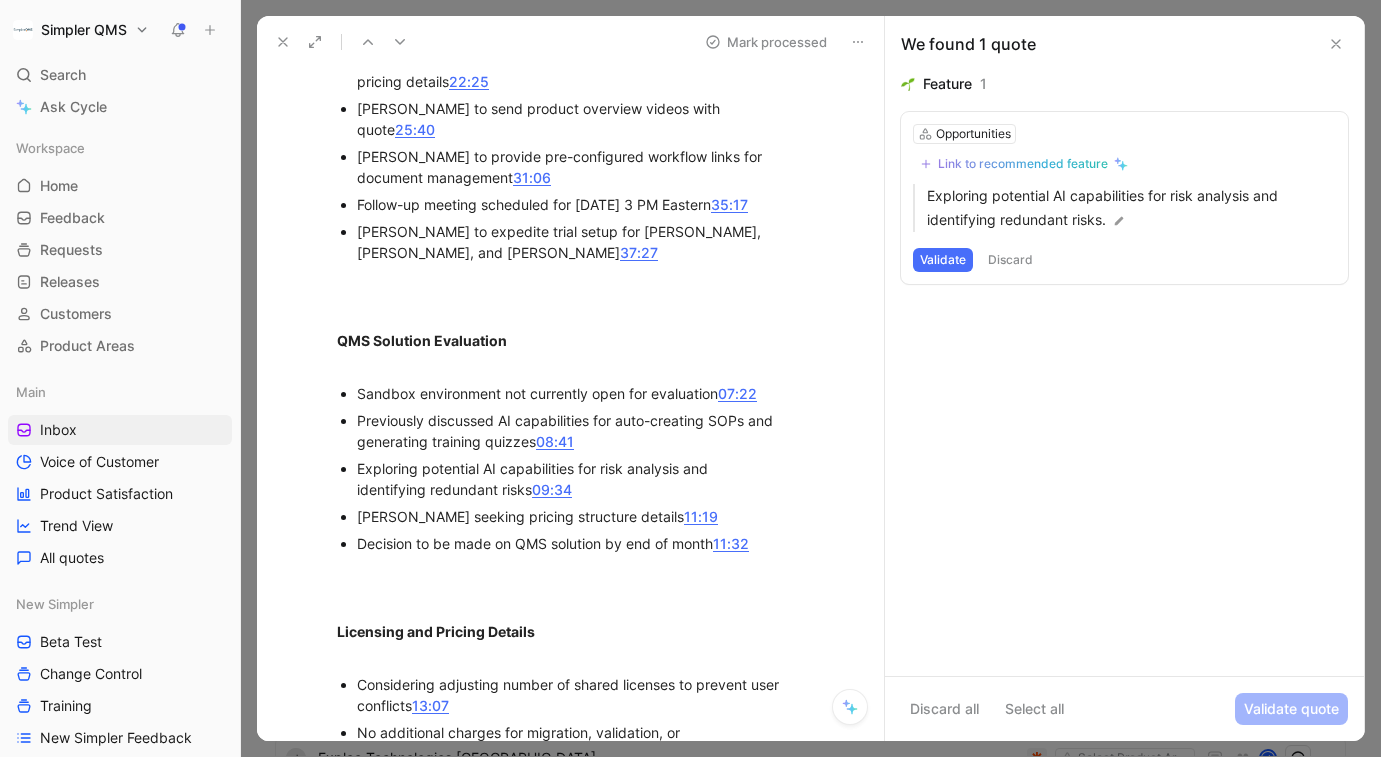 click on "Link to recommended feature" at bounding box center [1023, 164] 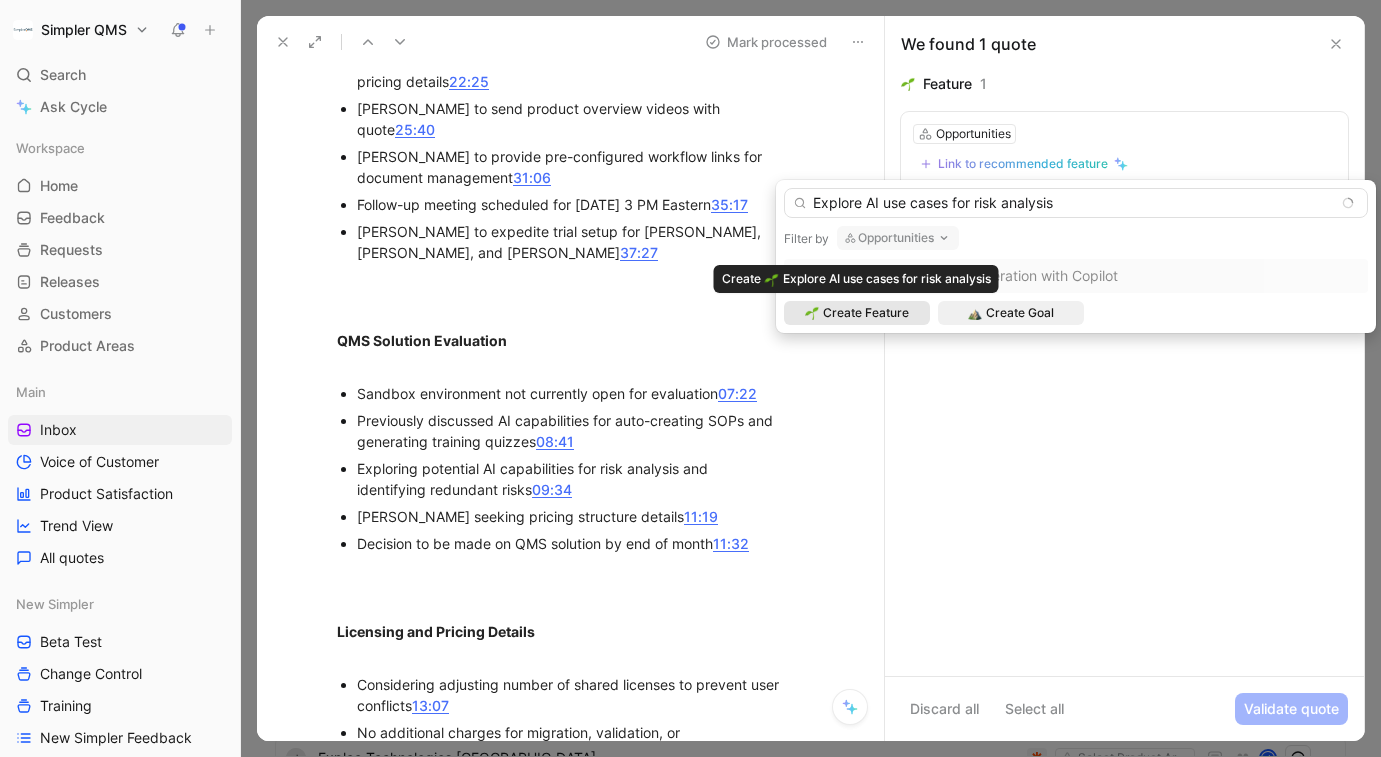 type on "Explore AI use cases for risk analysis" 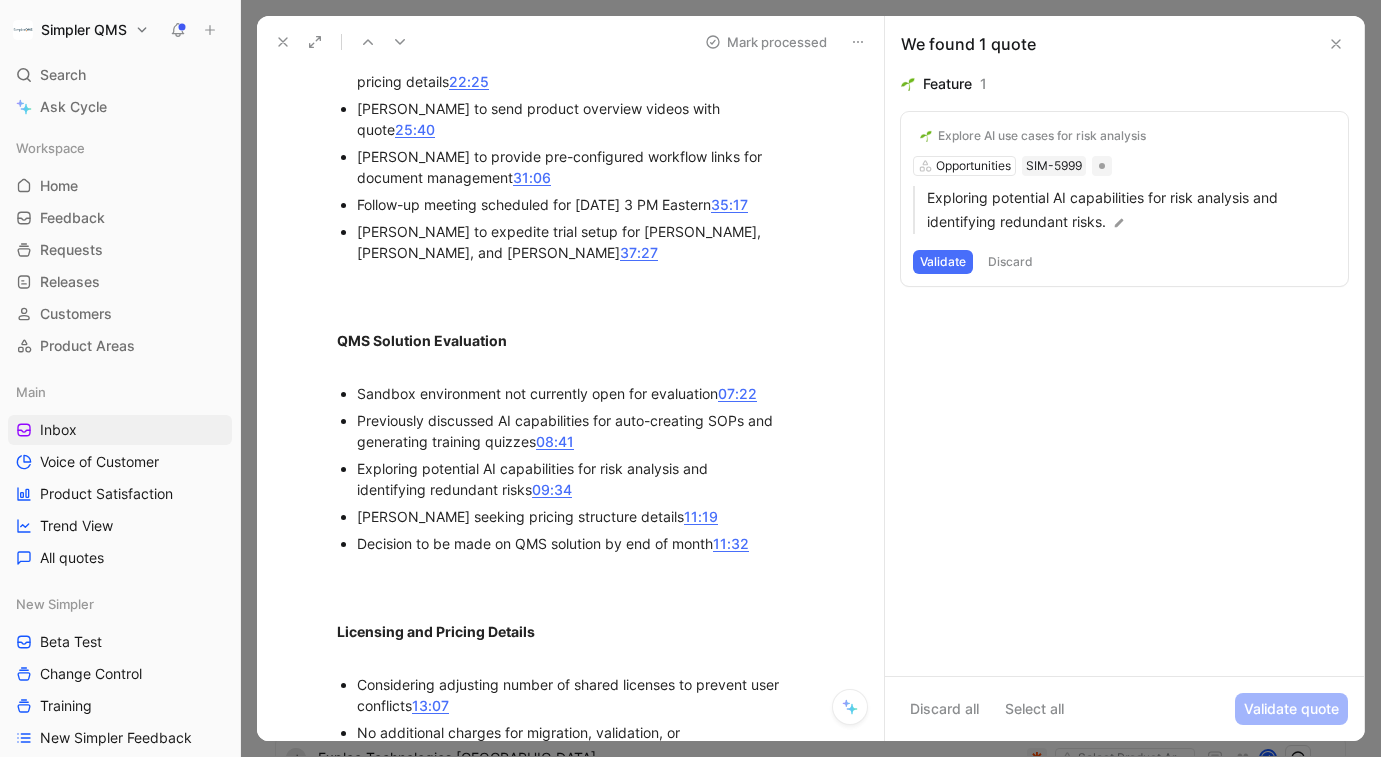 click on "Validate" at bounding box center (943, 262) 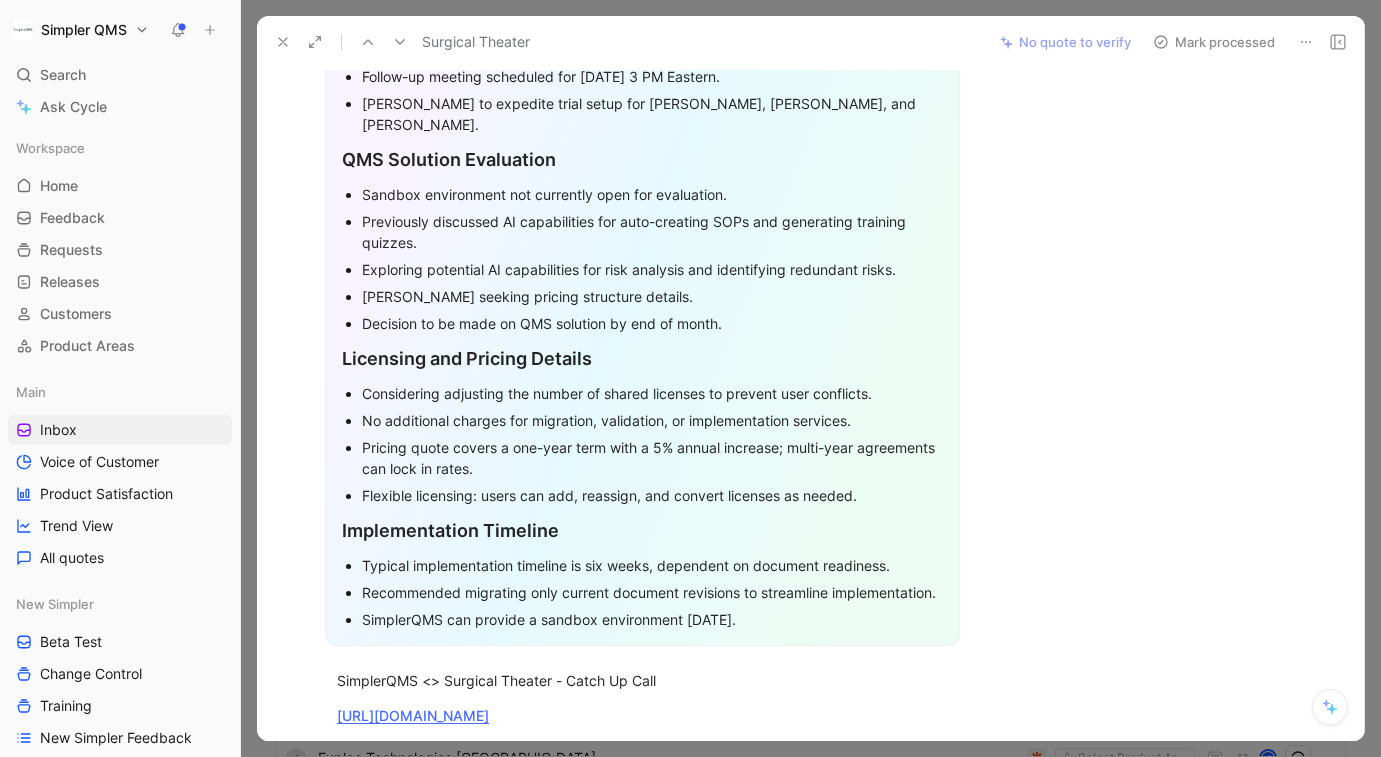 scroll, scrollTop: 0, scrollLeft: 0, axis: both 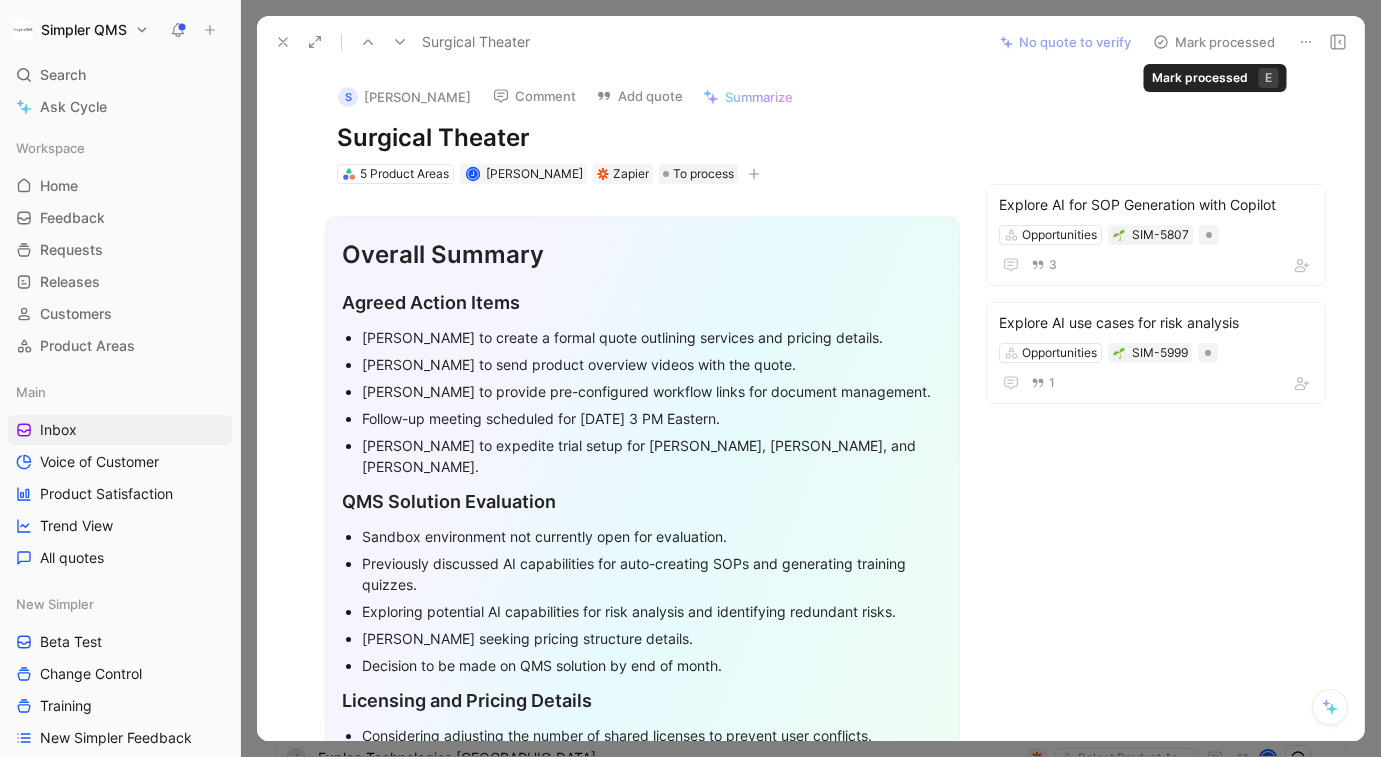 click on "Mark processed" at bounding box center (1214, 42) 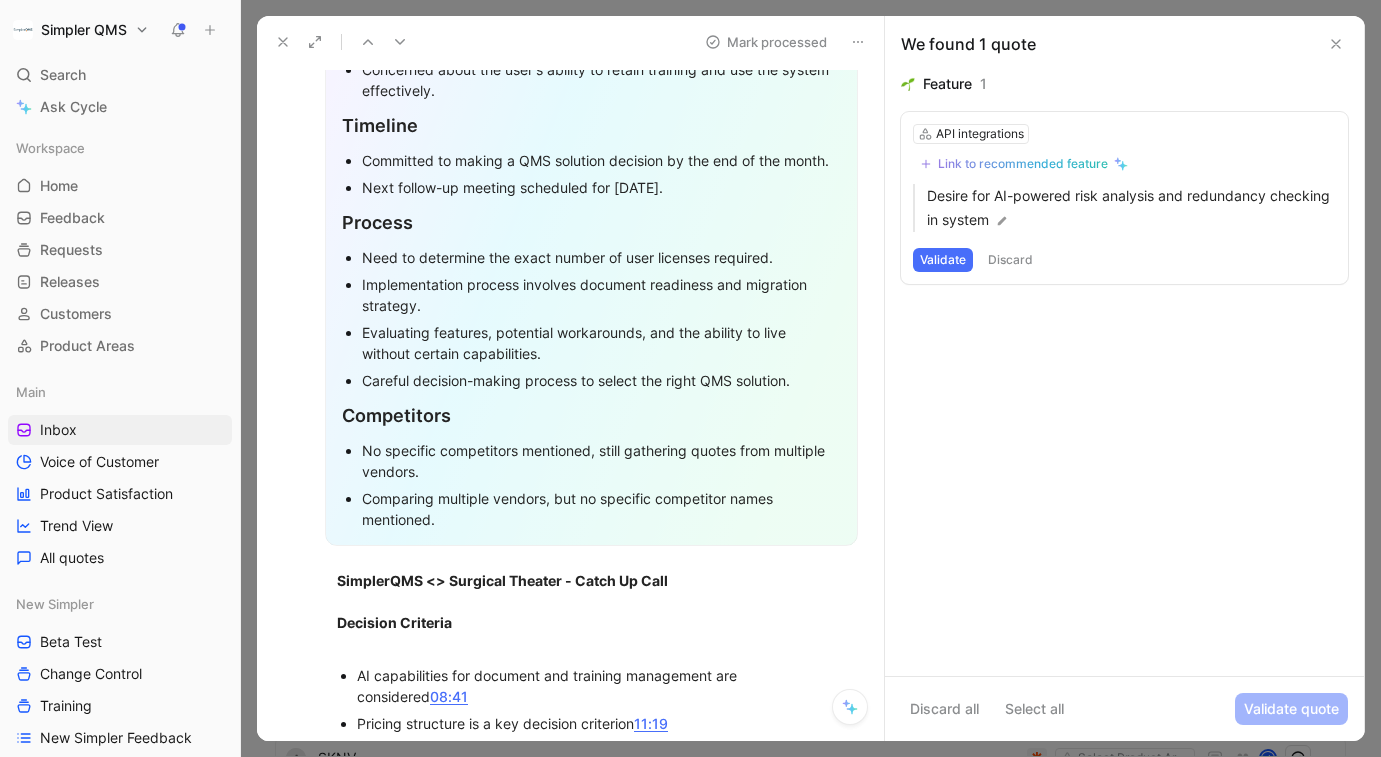 scroll, scrollTop: 0, scrollLeft: 0, axis: both 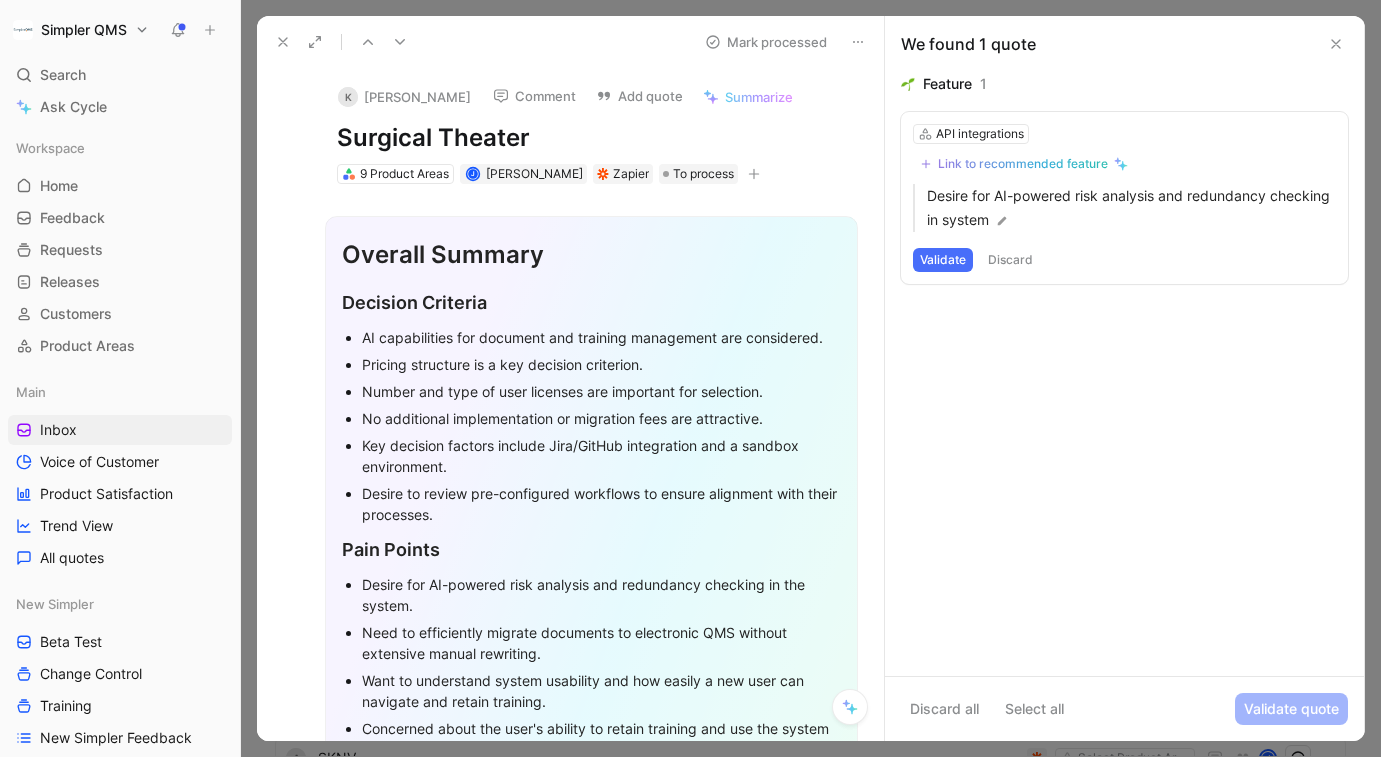 click at bounding box center (858, 42) 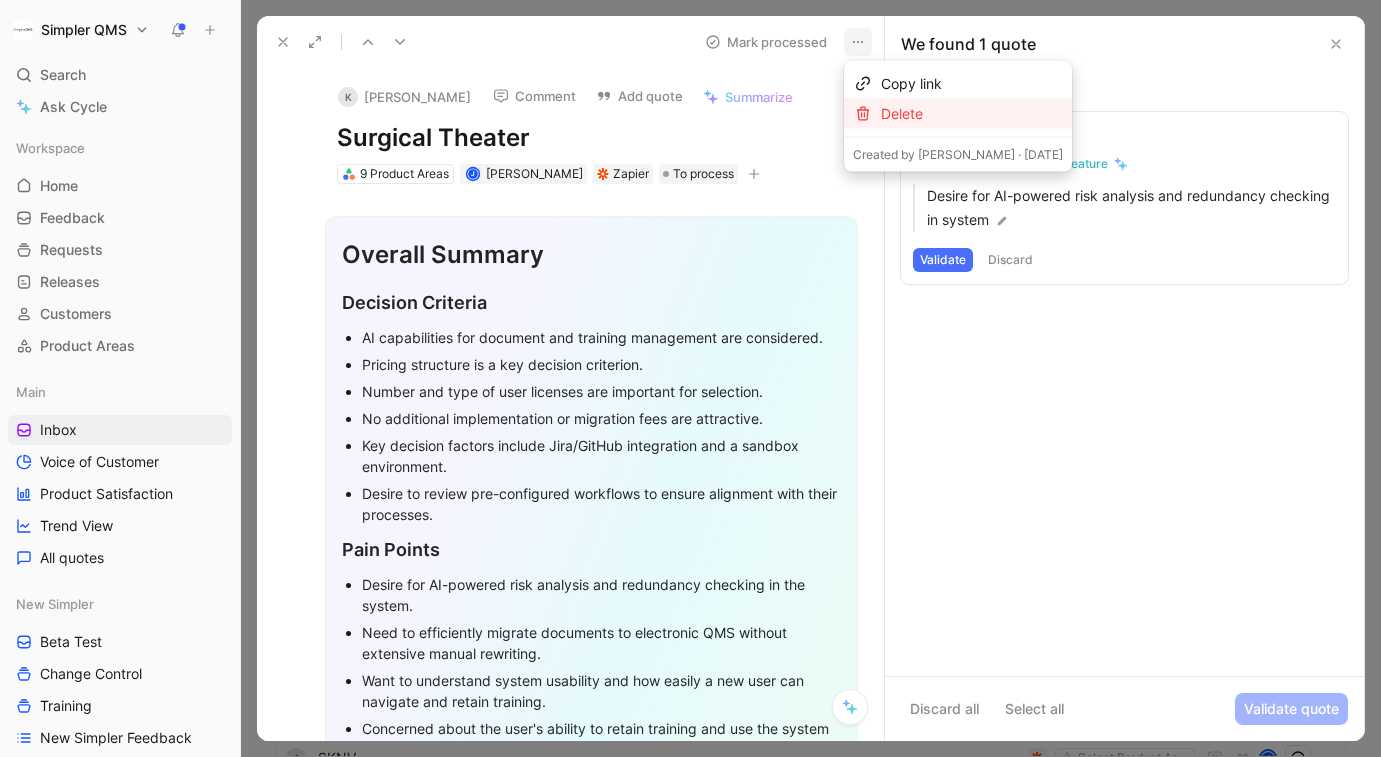 click on "Delete" at bounding box center [958, 114] 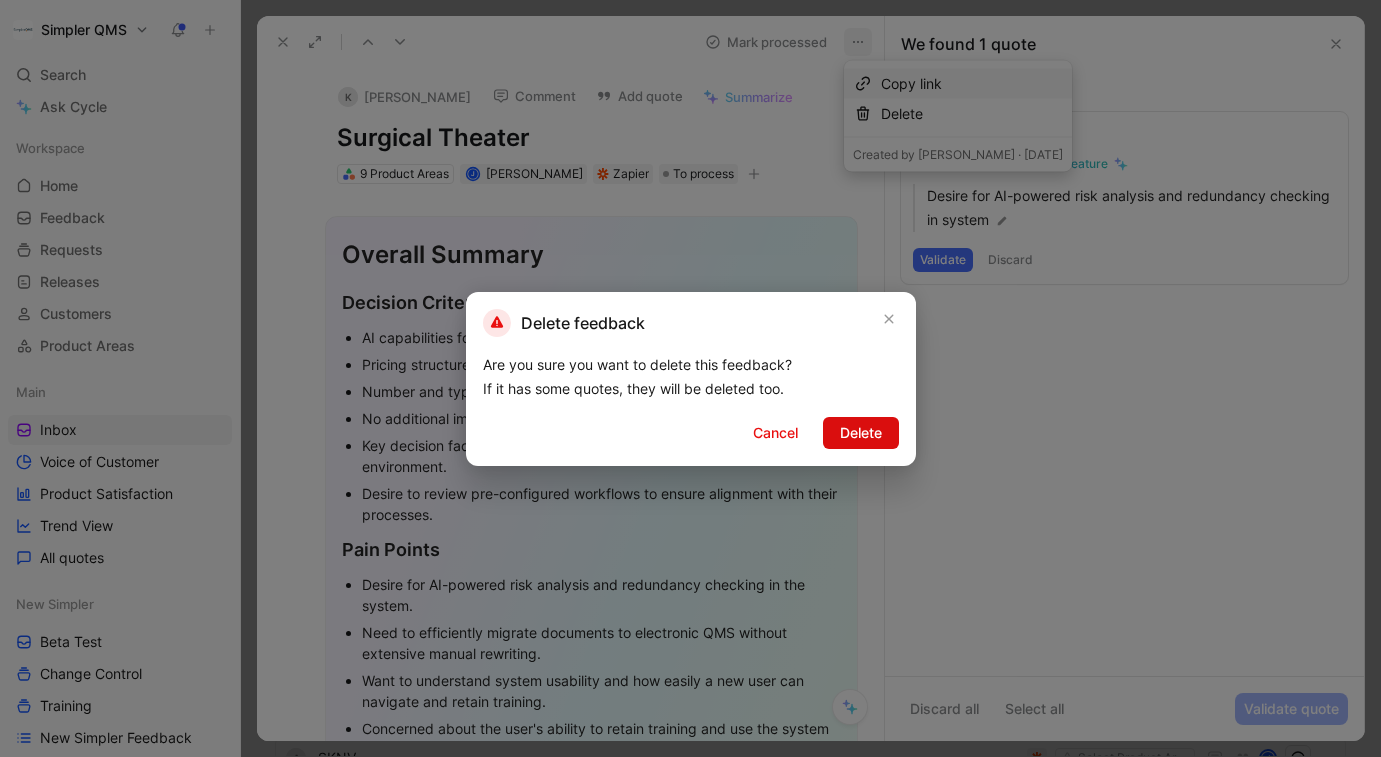 click on "Delete" at bounding box center (861, 433) 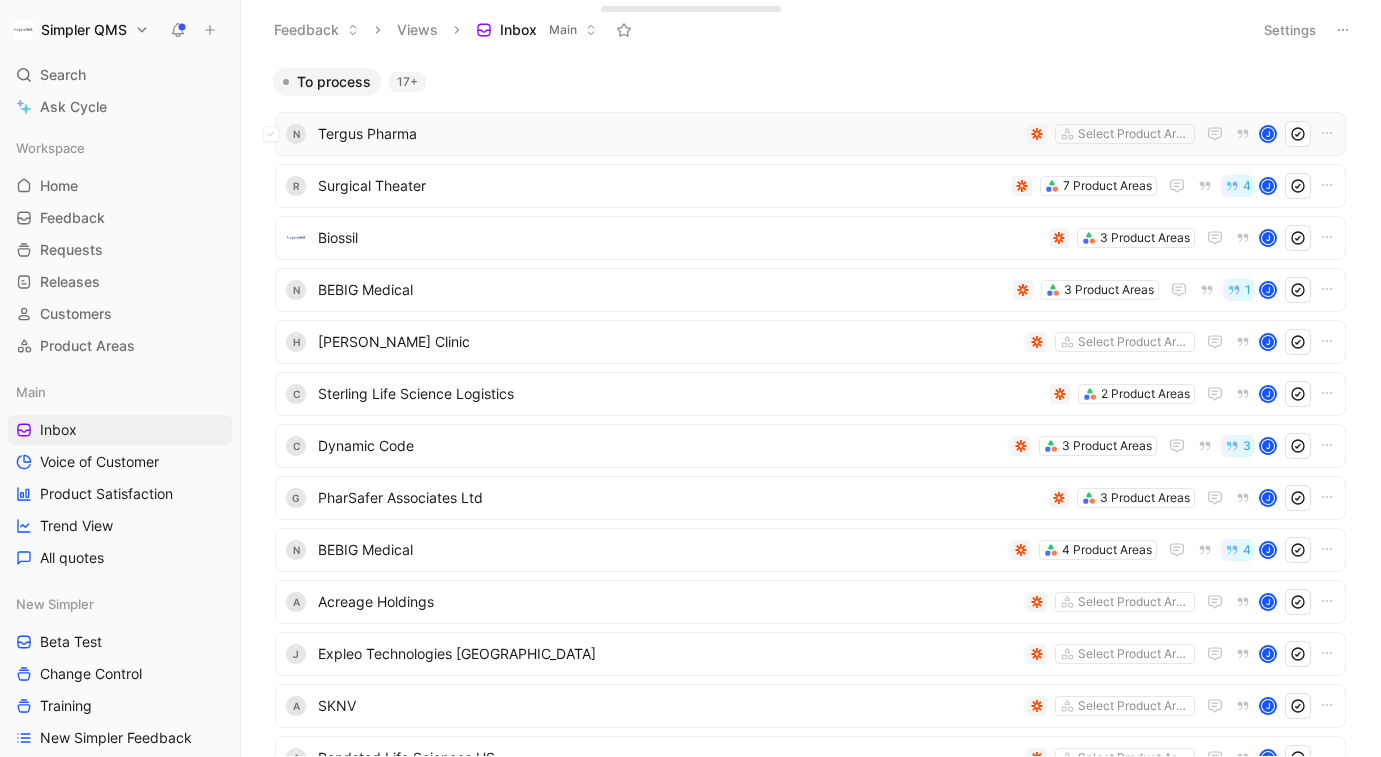 click on "Tergus Pharma" at bounding box center [668, 134] 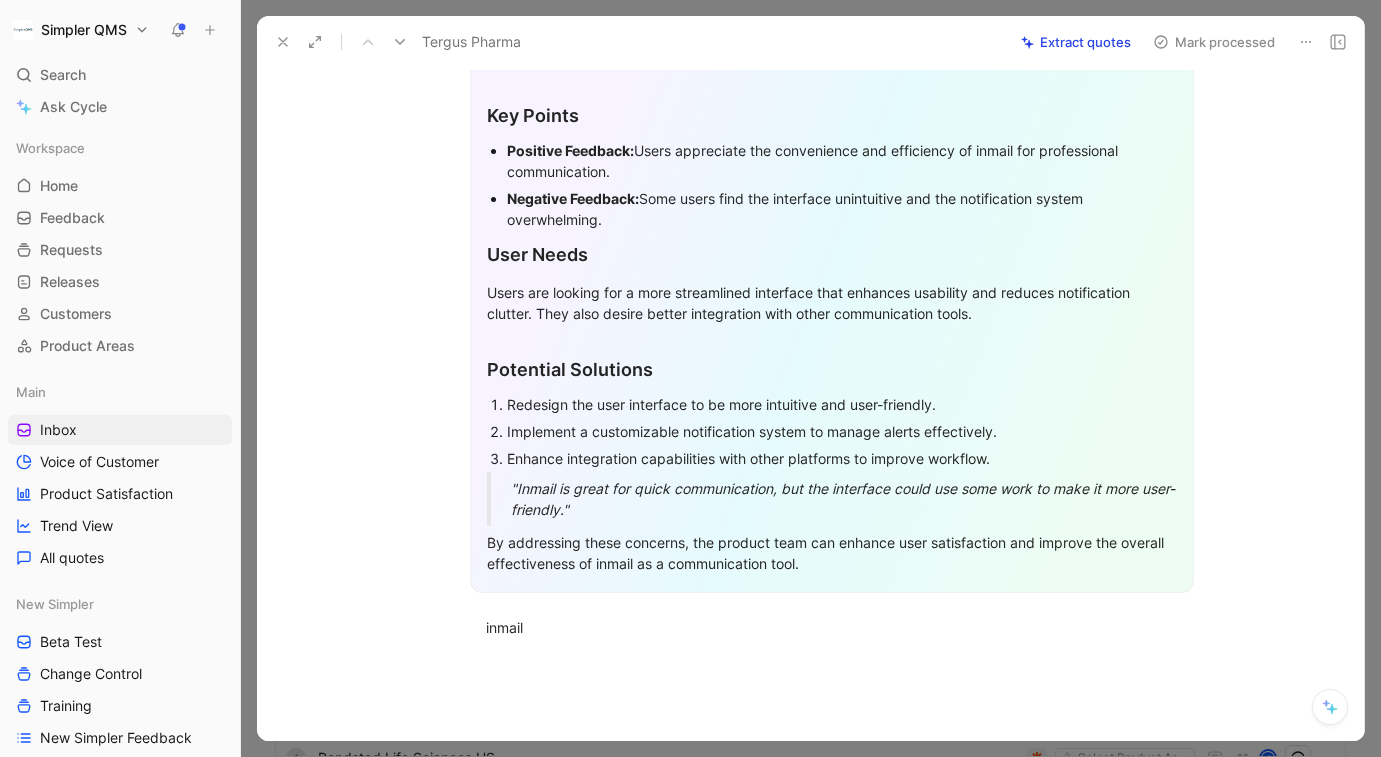 scroll, scrollTop: 0, scrollLeft: 0, axis: both 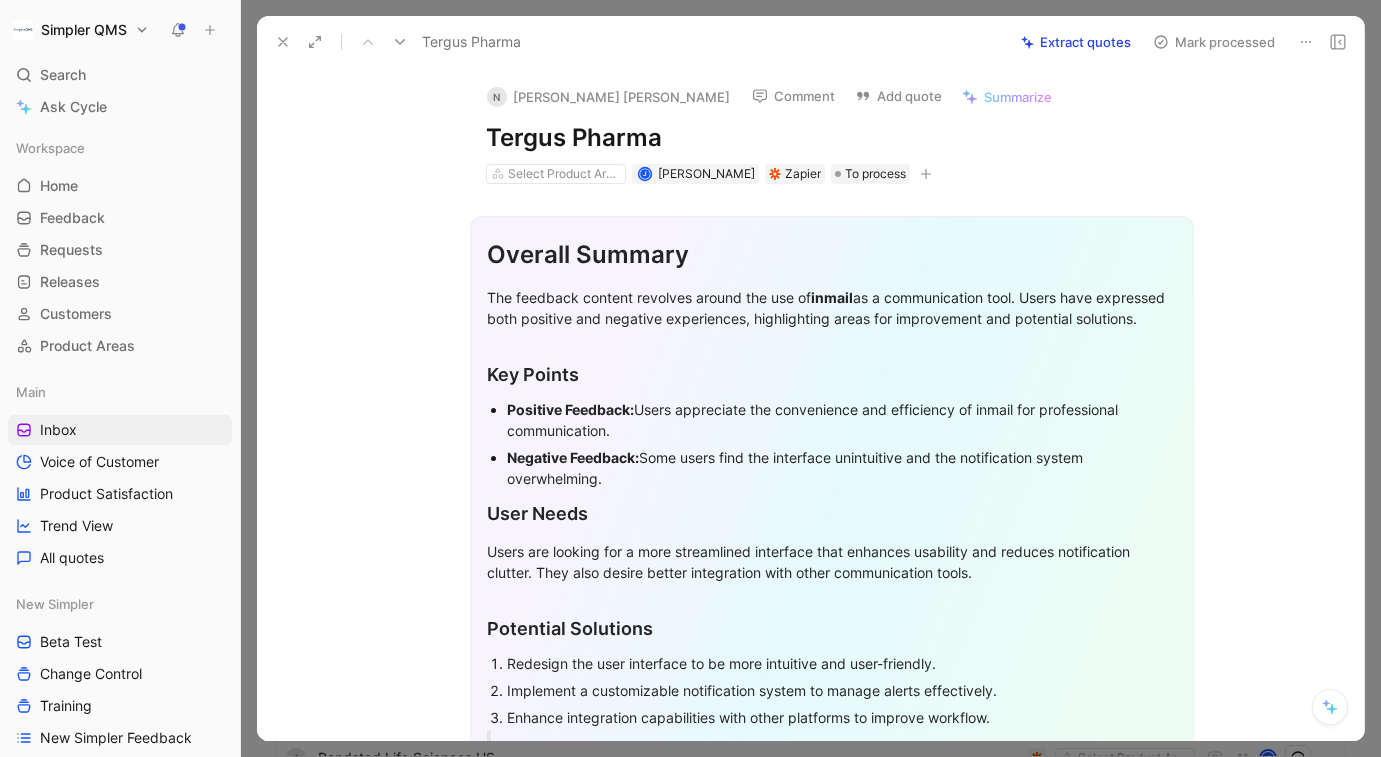 click 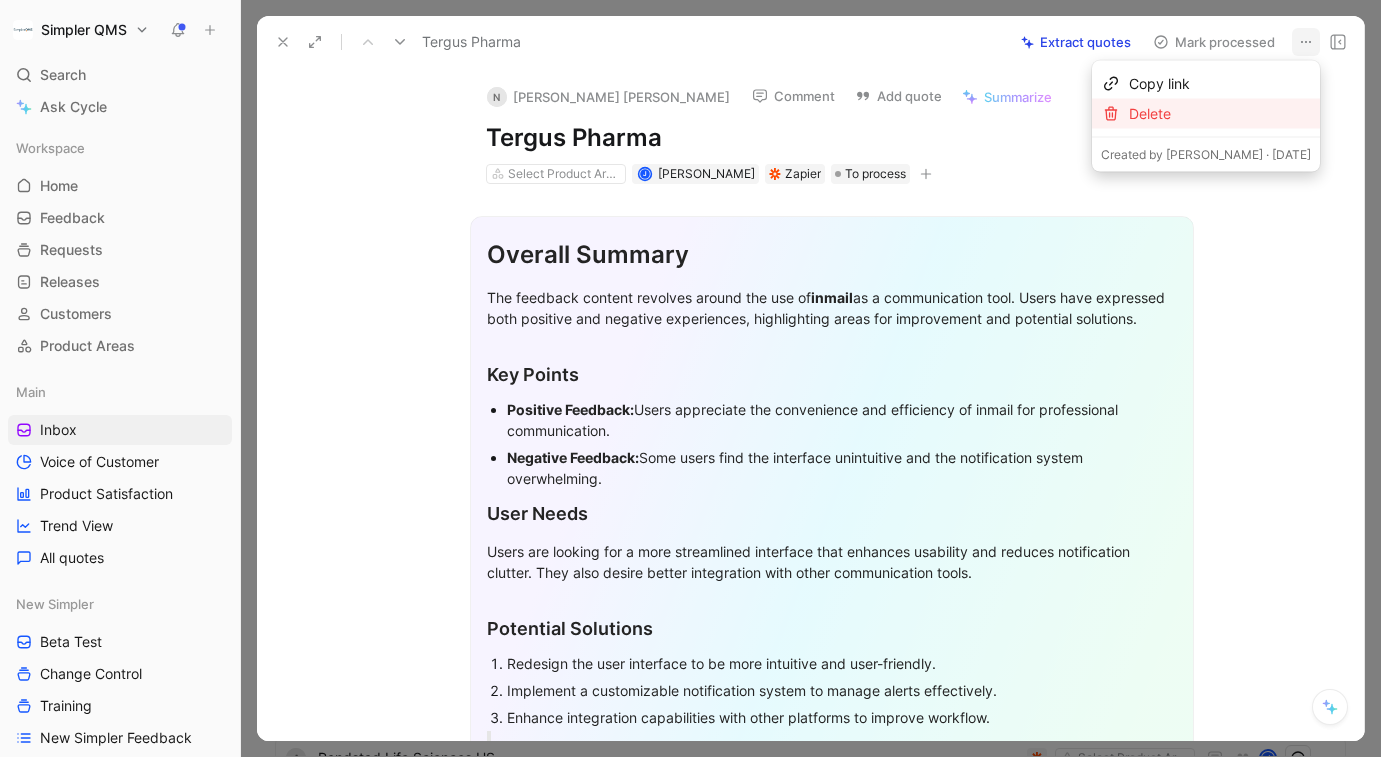 click on "Delete" at bounding box center [1220, 114] 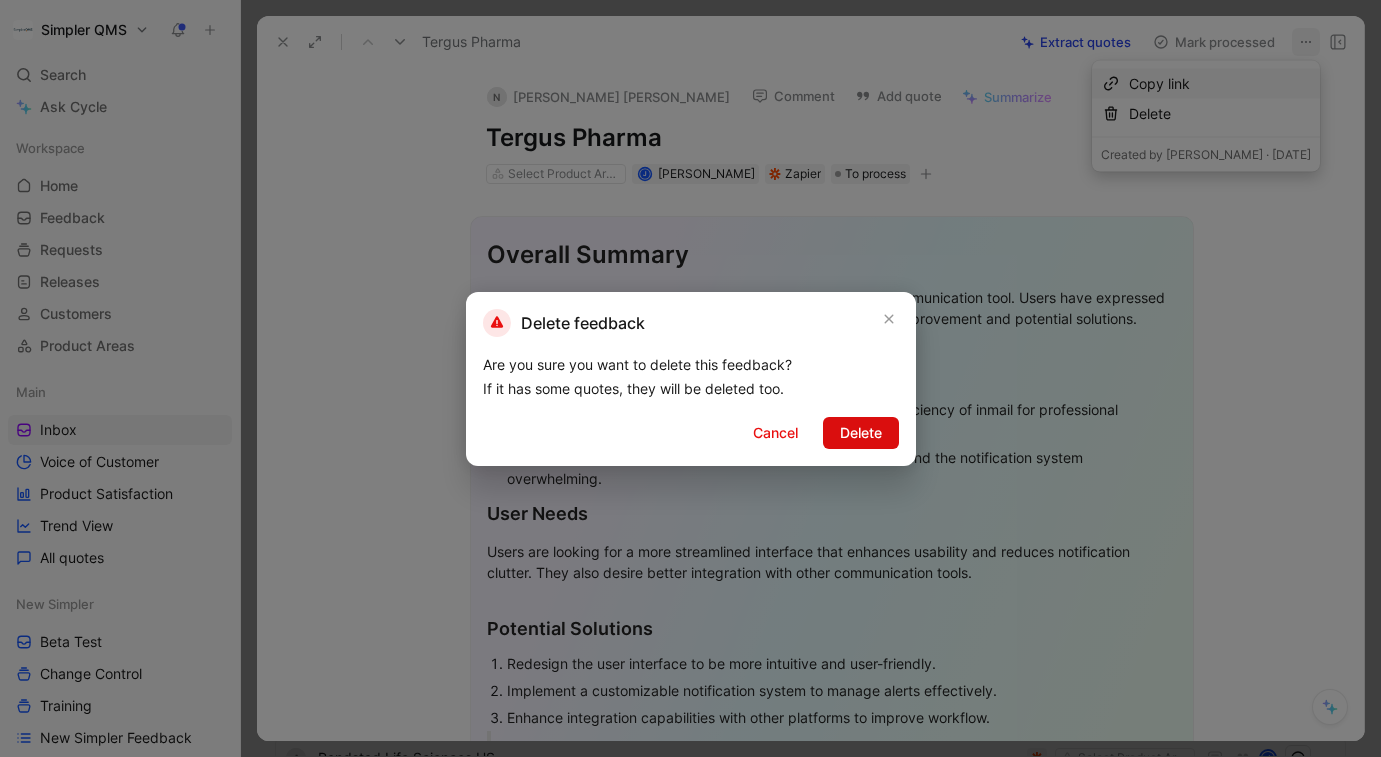 click on "Delete" at bounding box center (861, 433) 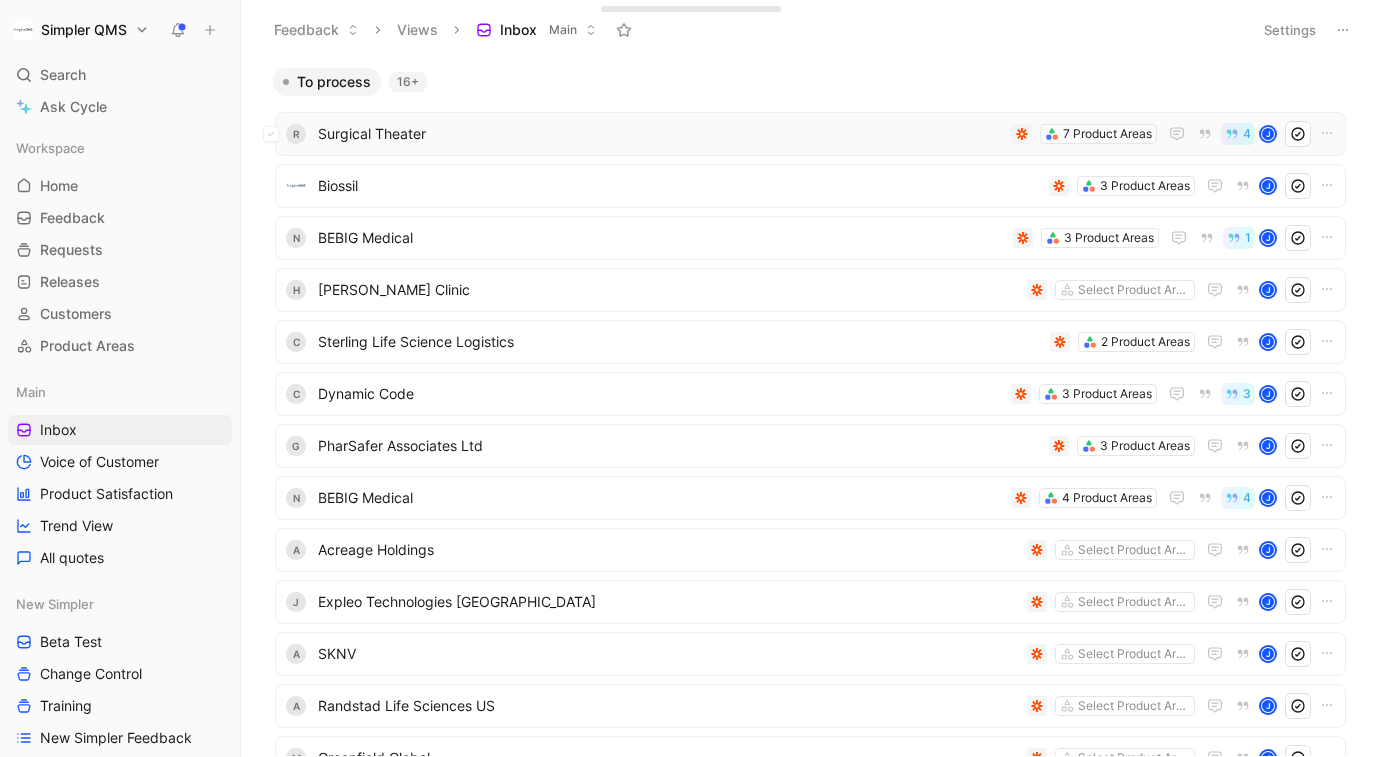 click on "Surgical Theater" at bounding box center (661, 134) 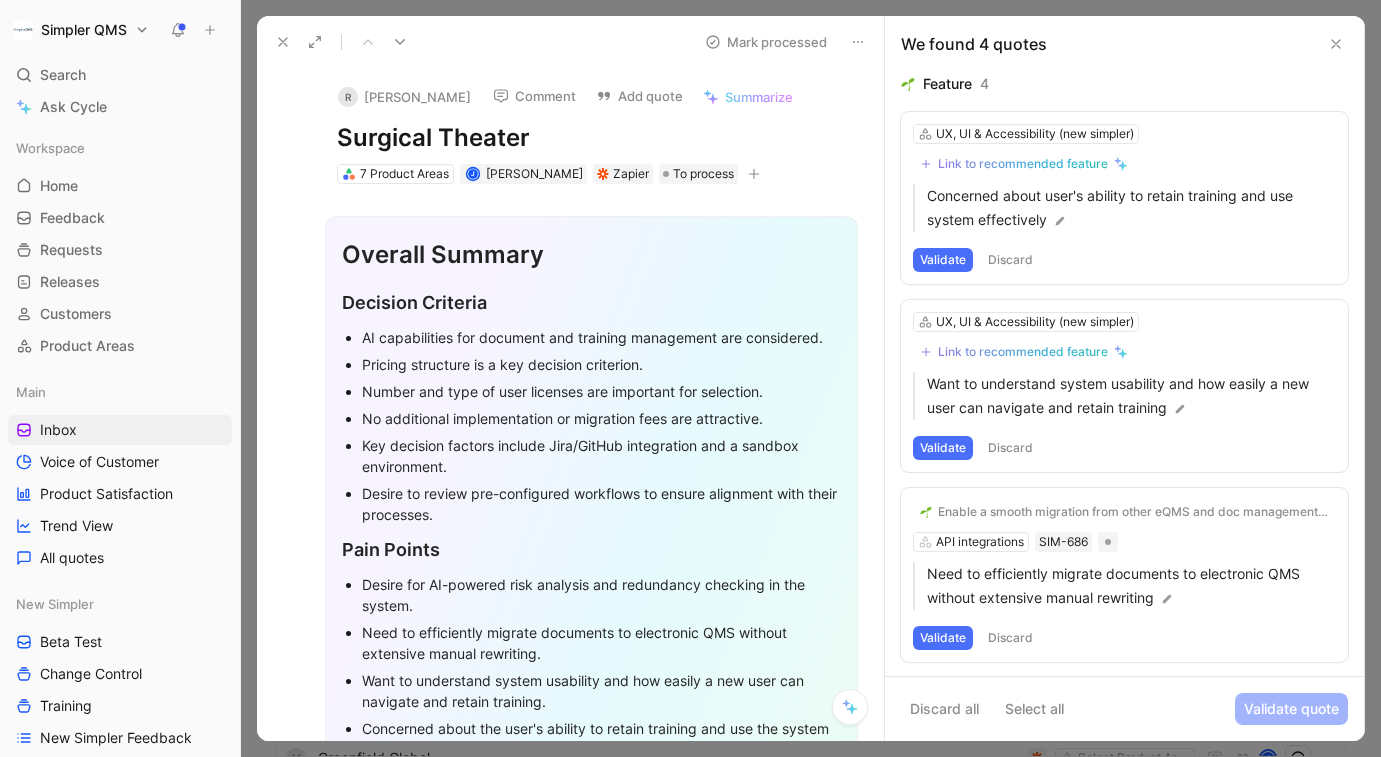 drag, startPoint x: 522, startPoint y: 142, endPoint x: 309, endPoint y: 131, distance: 213.28384 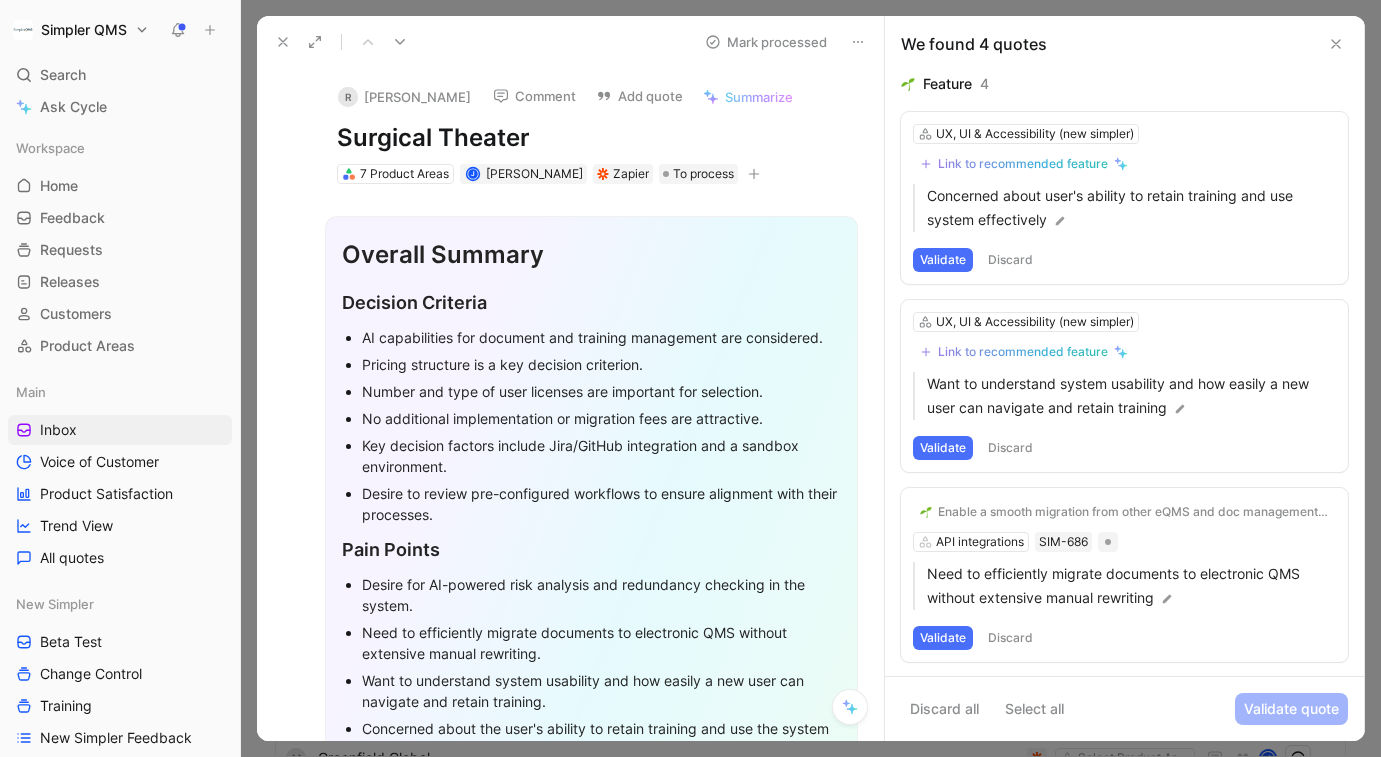 click on "R Rameen Khalid Comment Add quote Summarize Surgical Theater 7 Product Areas J Janina Franzkowiak Zapier To process" at bounding box center (591, 127) 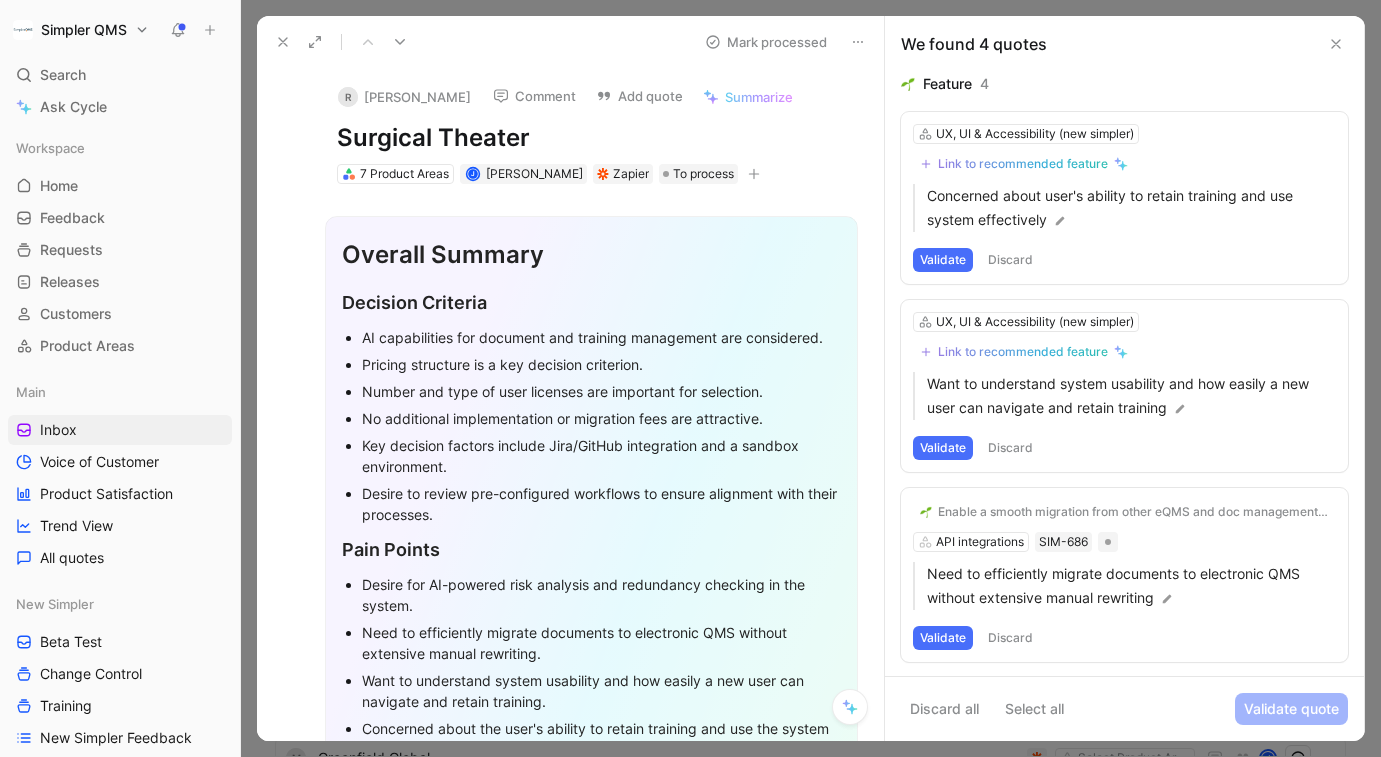 click on "Surgical Theater" at bounding box center (591, 138) 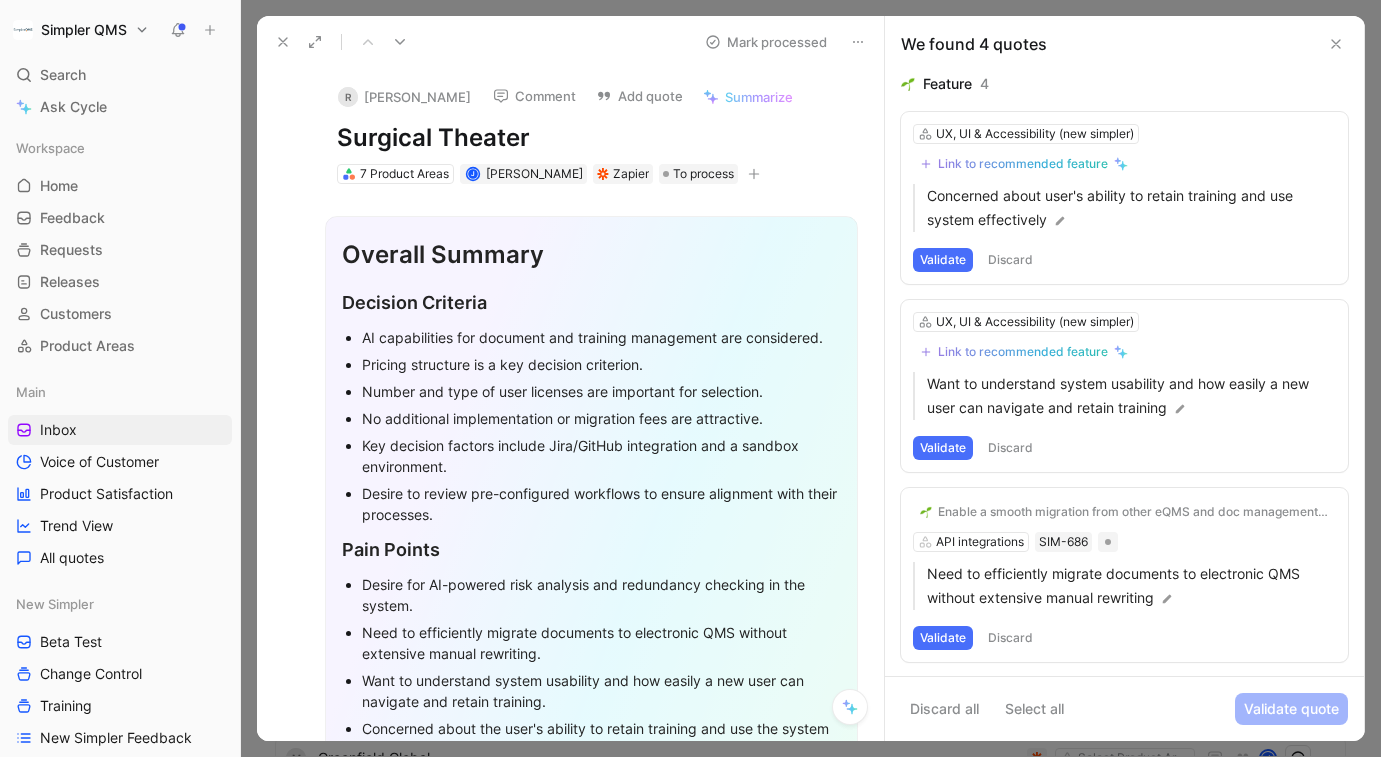 drag, startPoint x: 555, startPoint y: 134, endPoint x: 338, endPoint y: 134, distance: 217 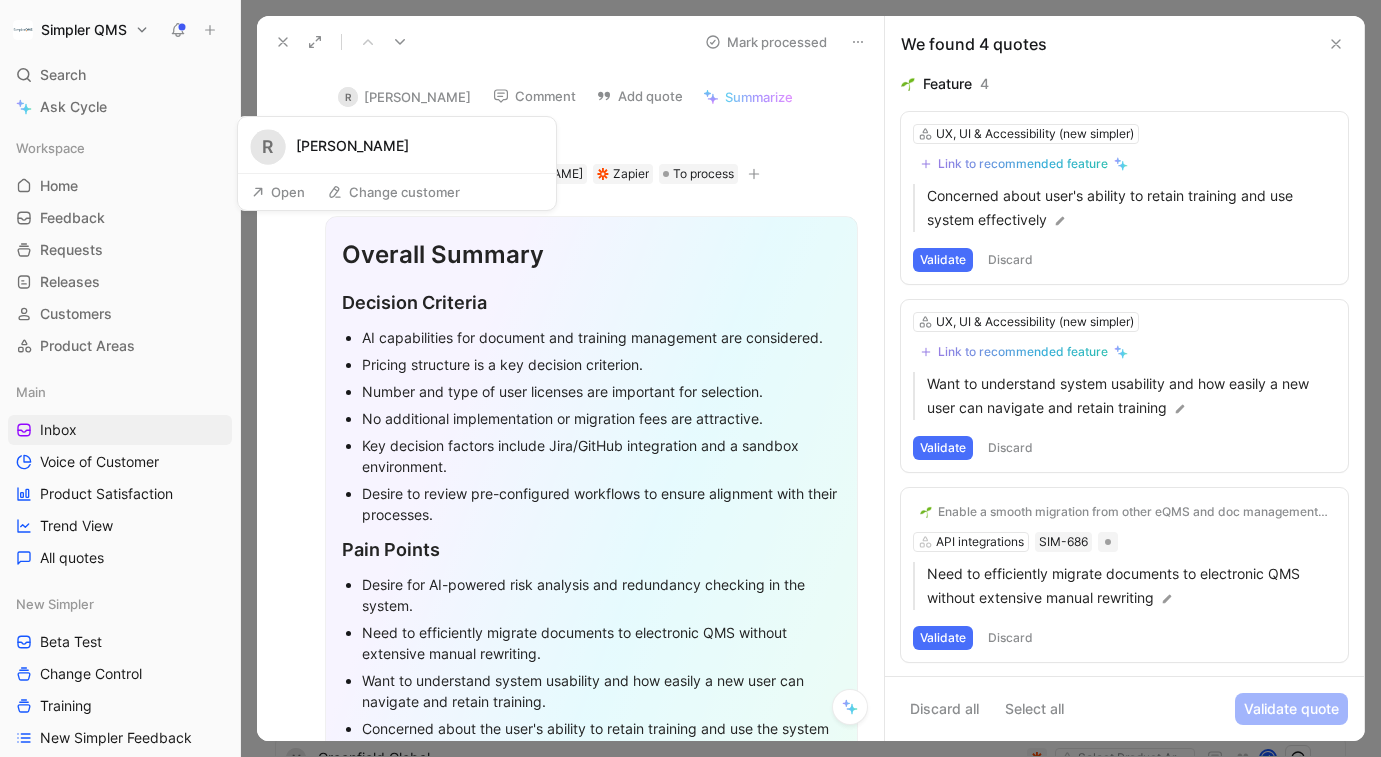 click on "R Rameen Khalid" at bounding box center [404, 97] 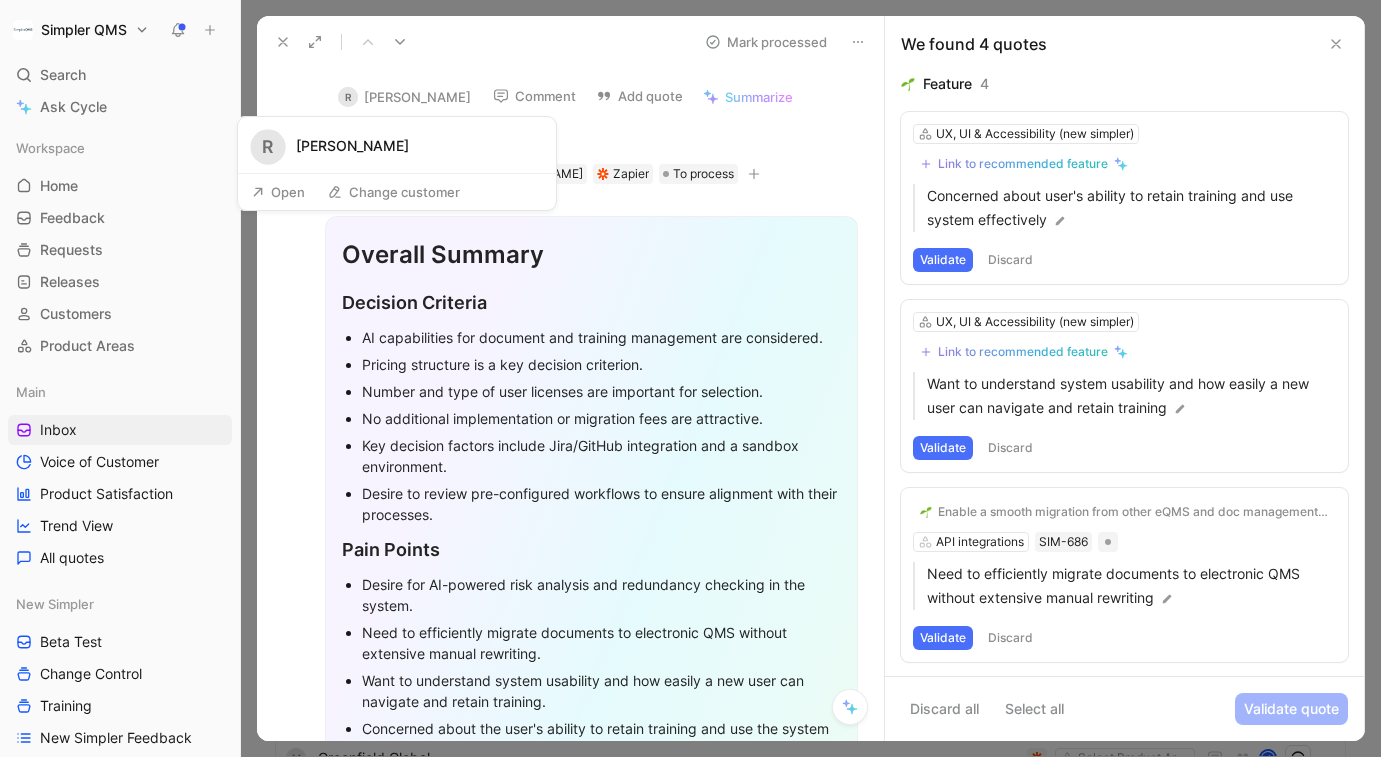 click on "Open" at bounding box center [278, 192] 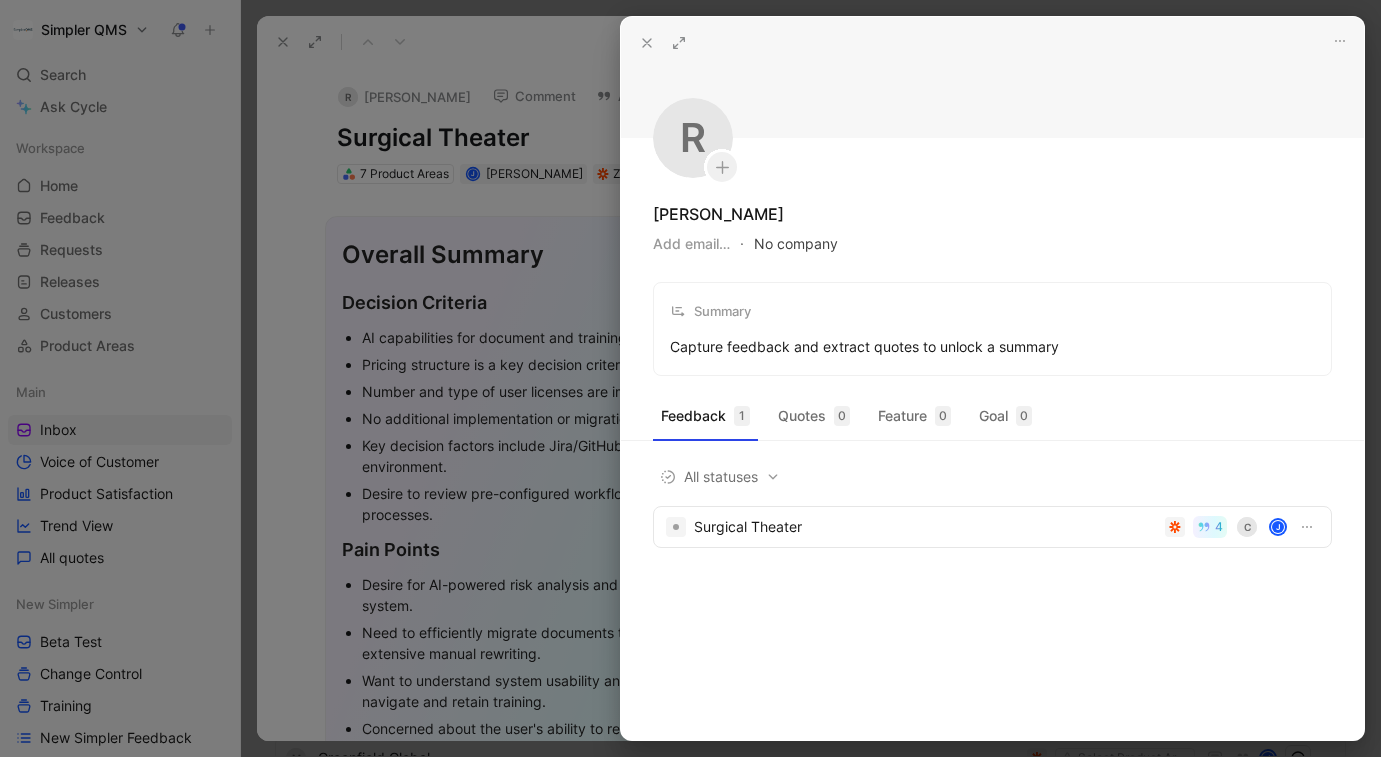 click on "No company" at bounding box center [796, 244] 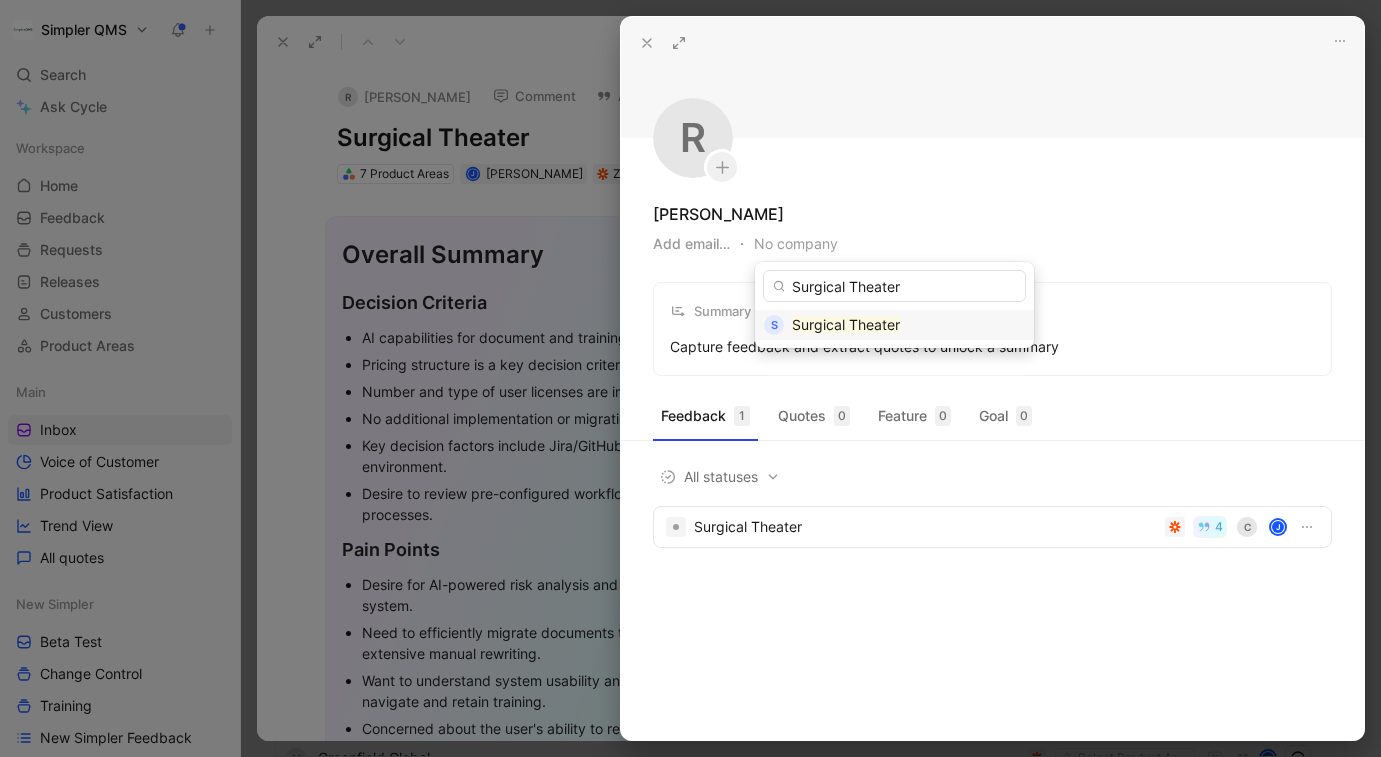 type on "Surgical Theater" 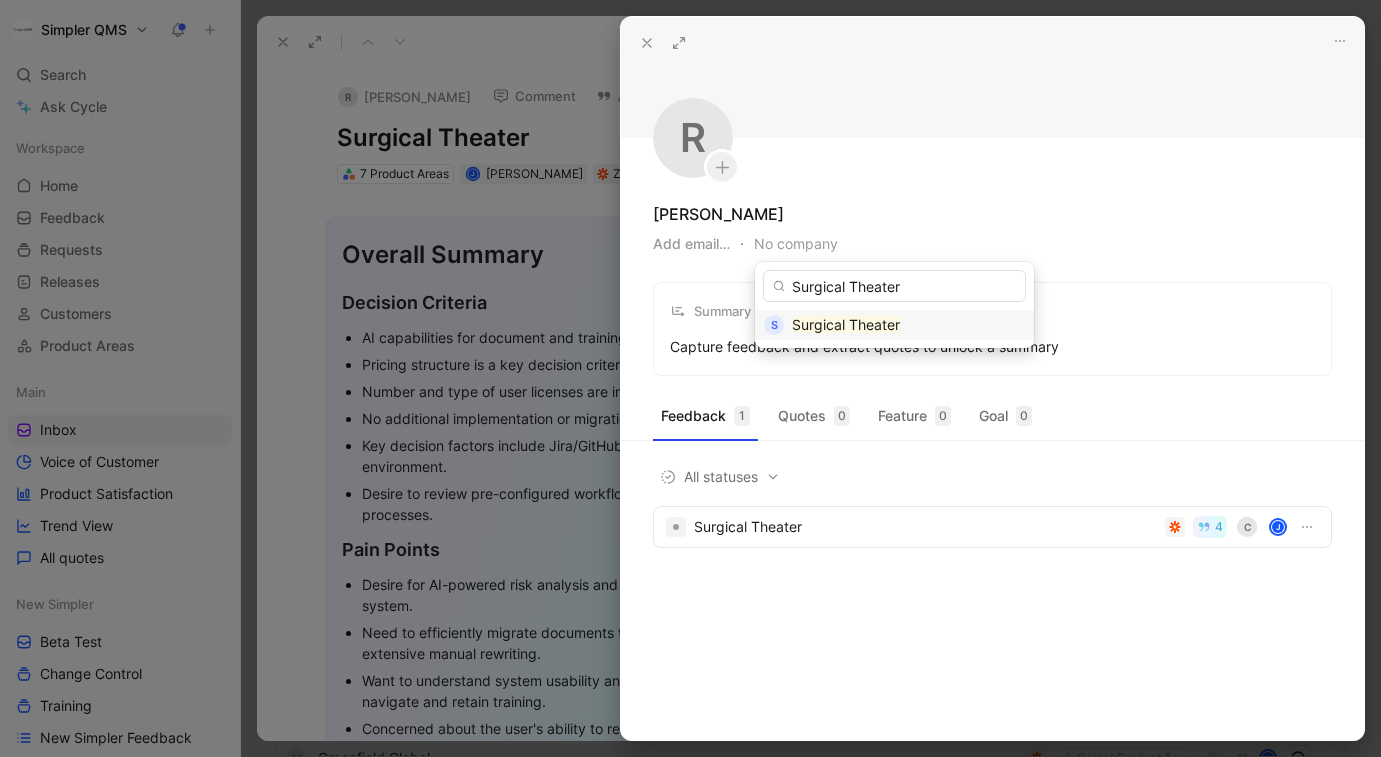 click on "Surgical Theater" at bounding box center (846, 324) 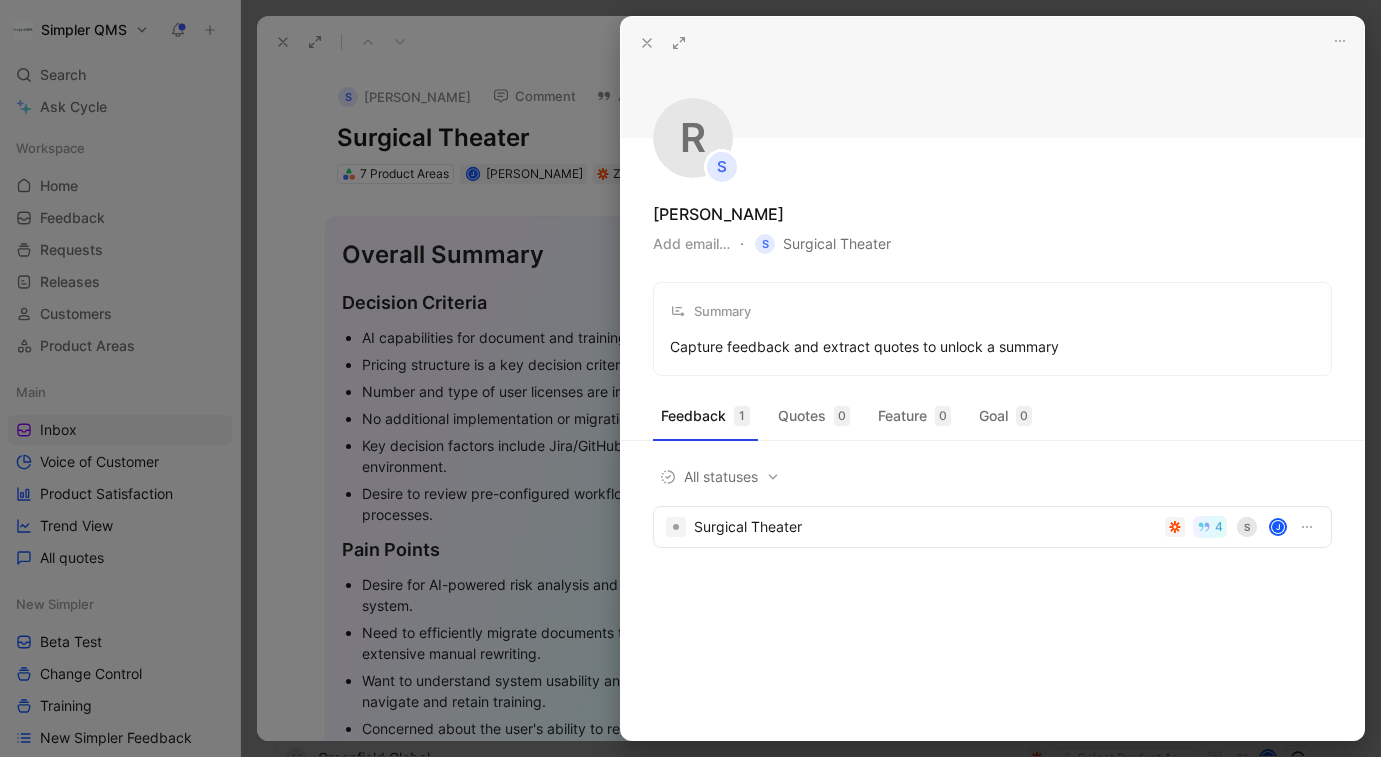 click at bounding box center [690, 378] 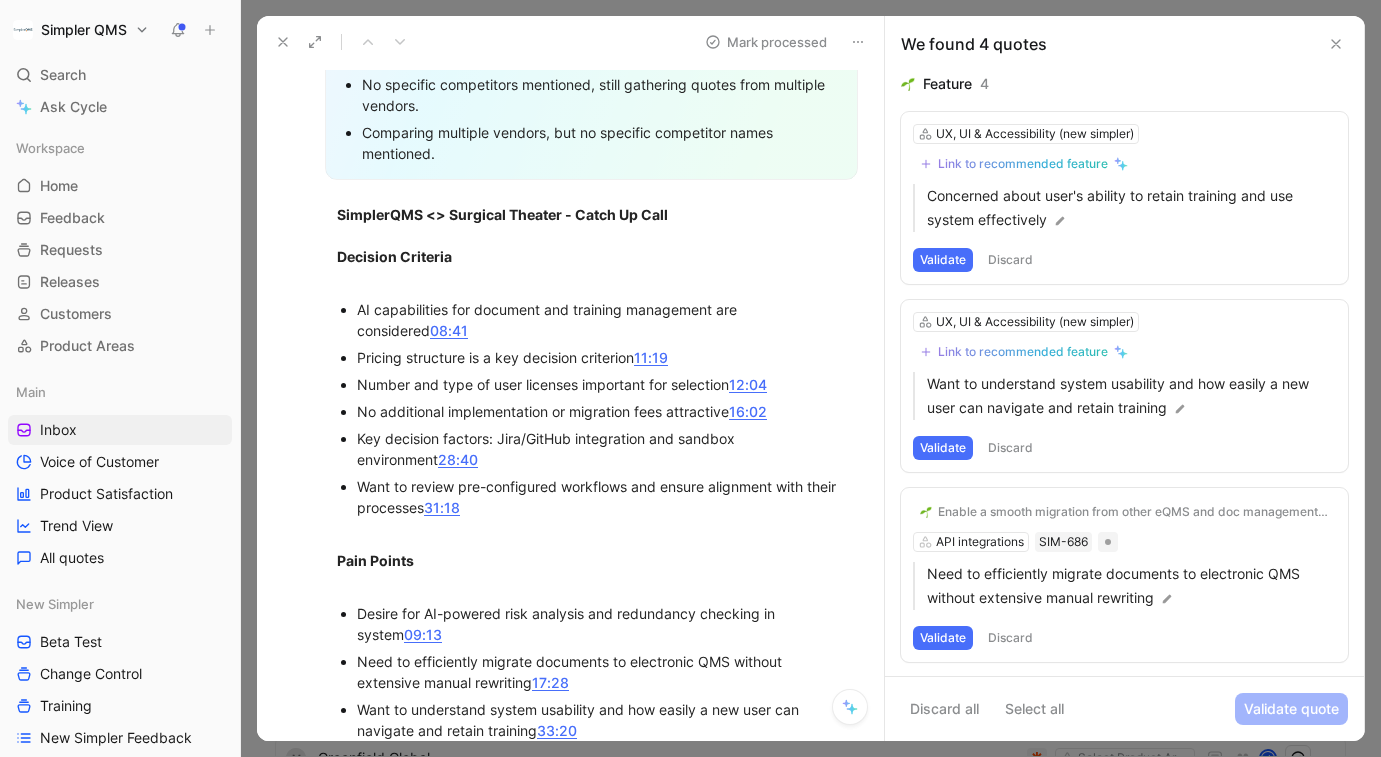 scroll, scrollTop: 1042, scrollLeft: 0, axis: vertical 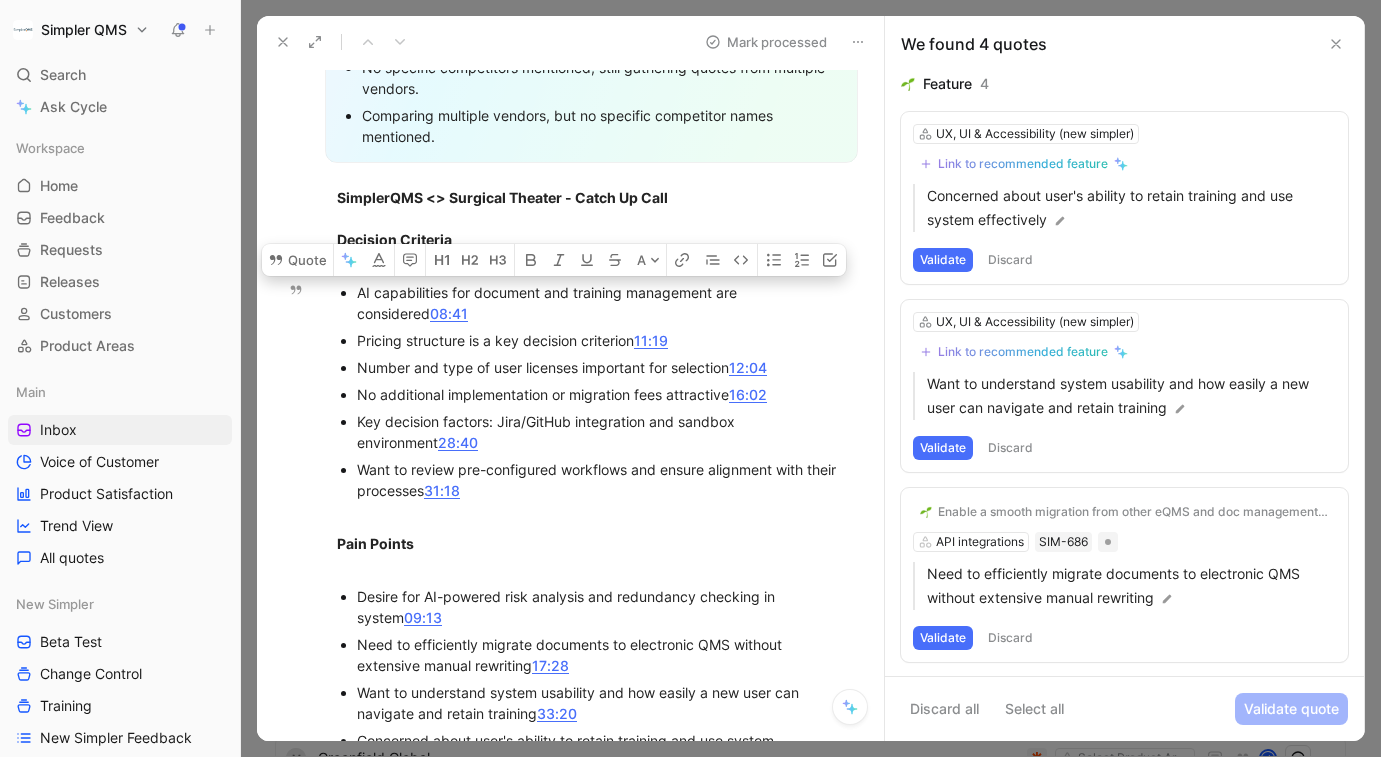 drag, startPoint x: 359, startPoint y: 288, endPoint x: 421, endPoint y: 298, distance: 62.801273 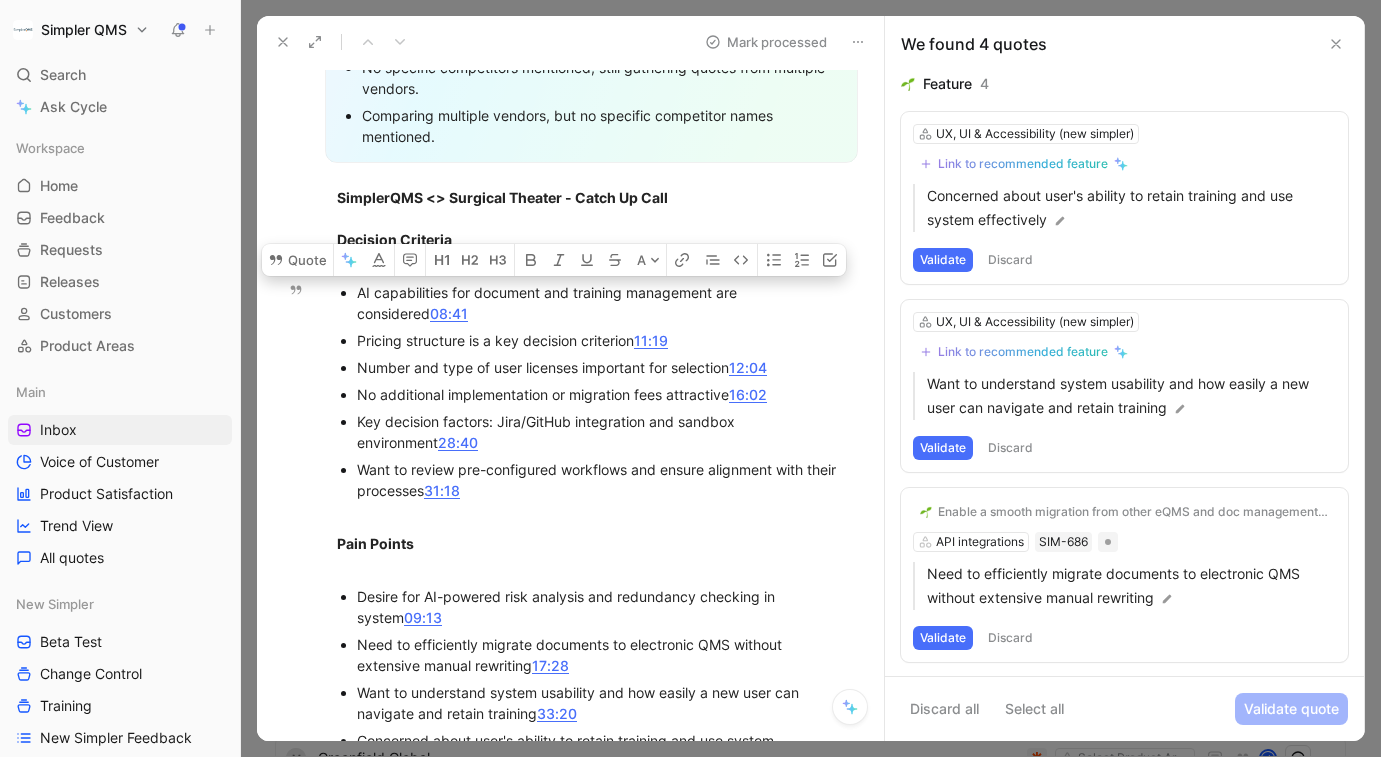 click on "AI capabilities for document and training management are considered  08:41" at bounding box center [601, 303] 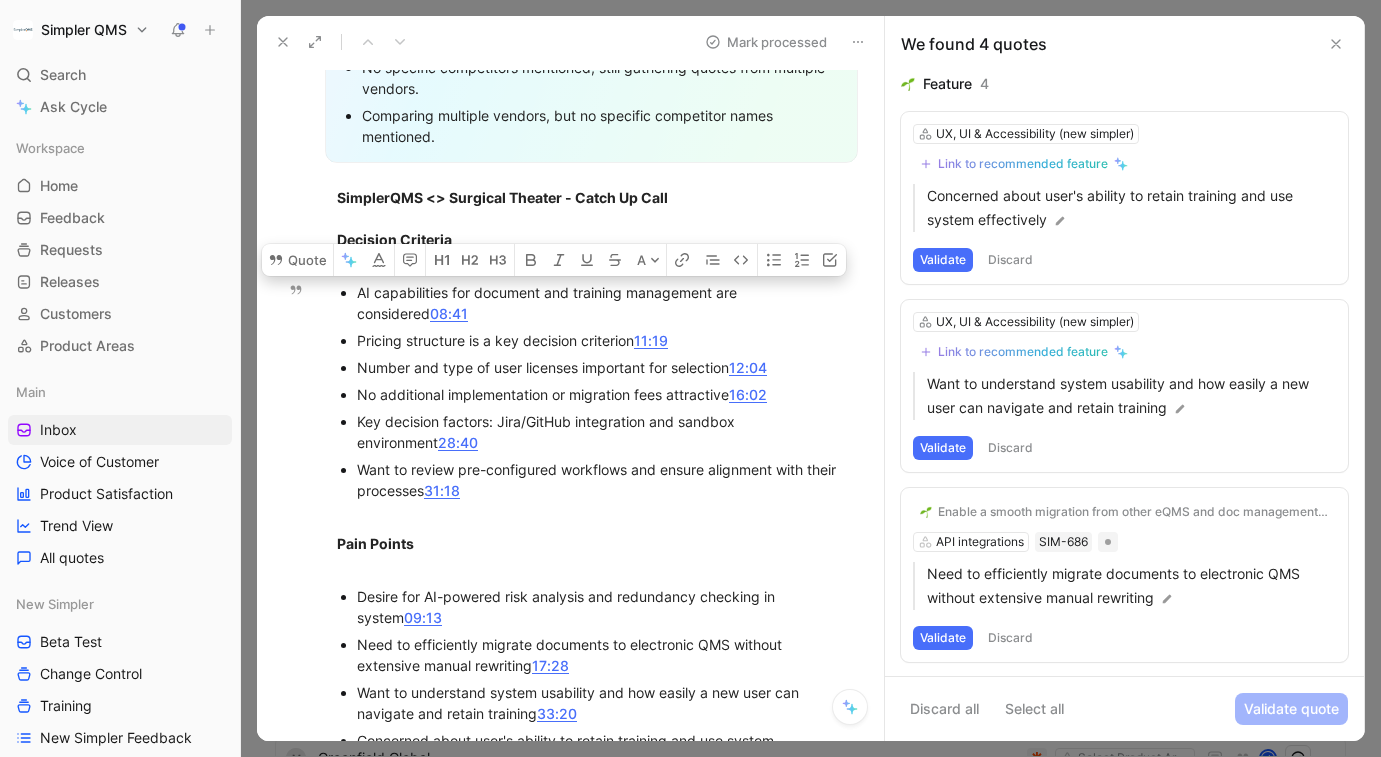 scroll, scrollTop: 191, scrollLeft: 0, axis: vertical 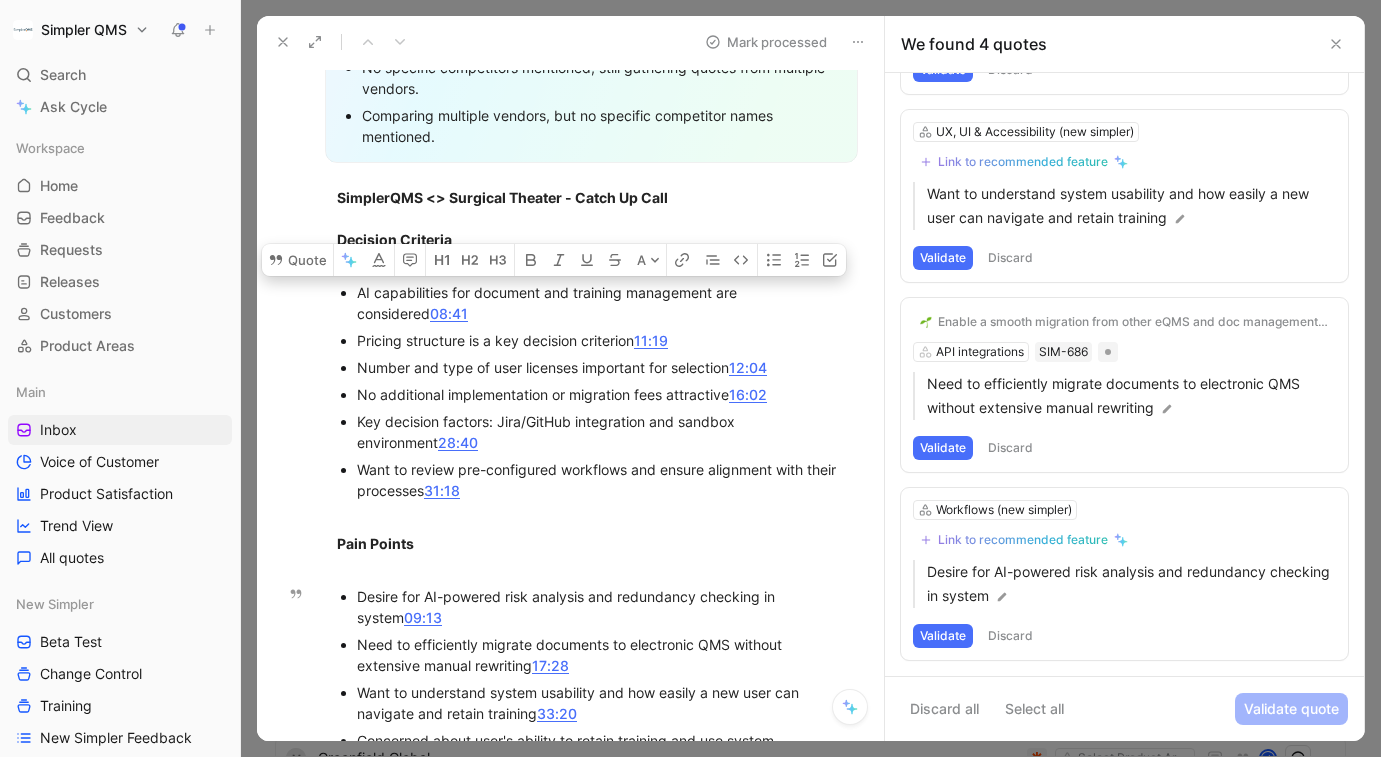 click on "Discard" at bounding box center (1010, 636) 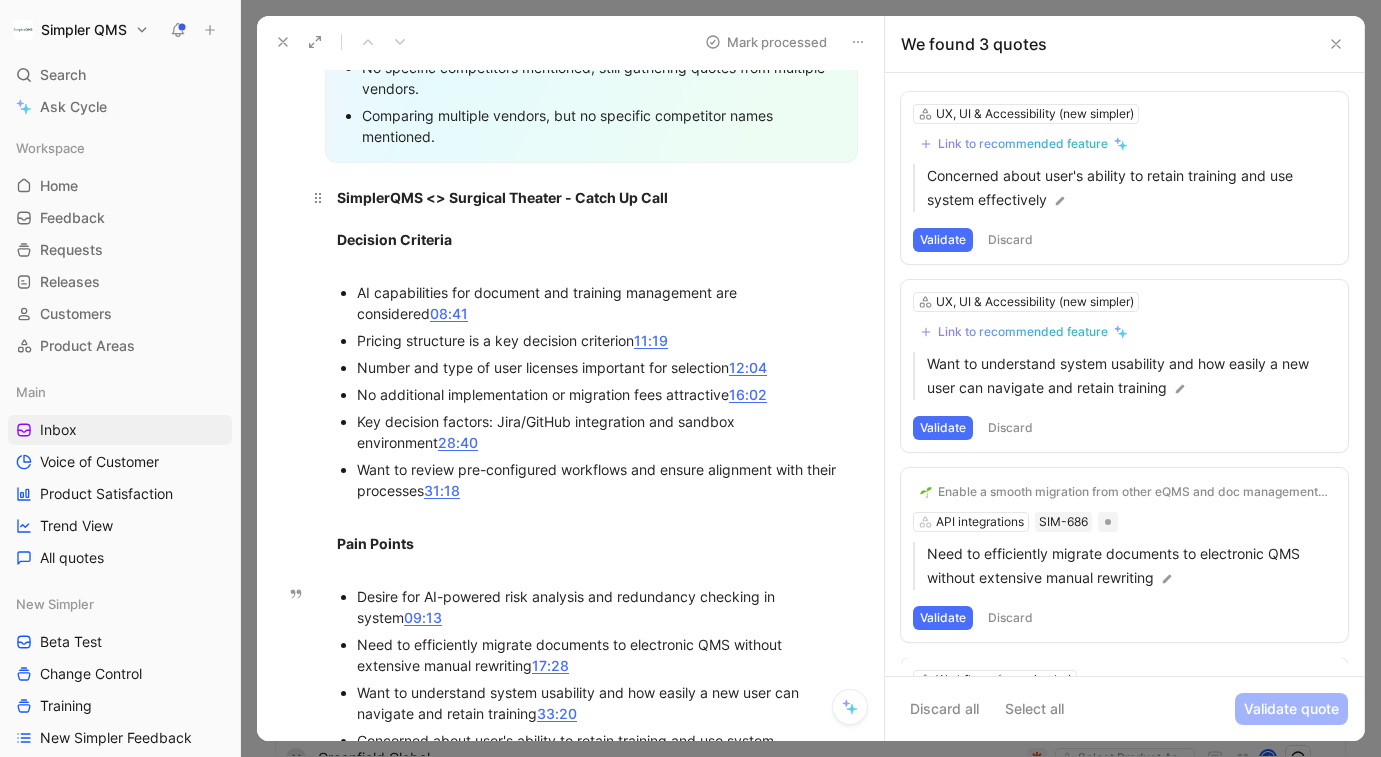 scroll, scrollTop: 3, scrollLeft: 0, axis: vertical 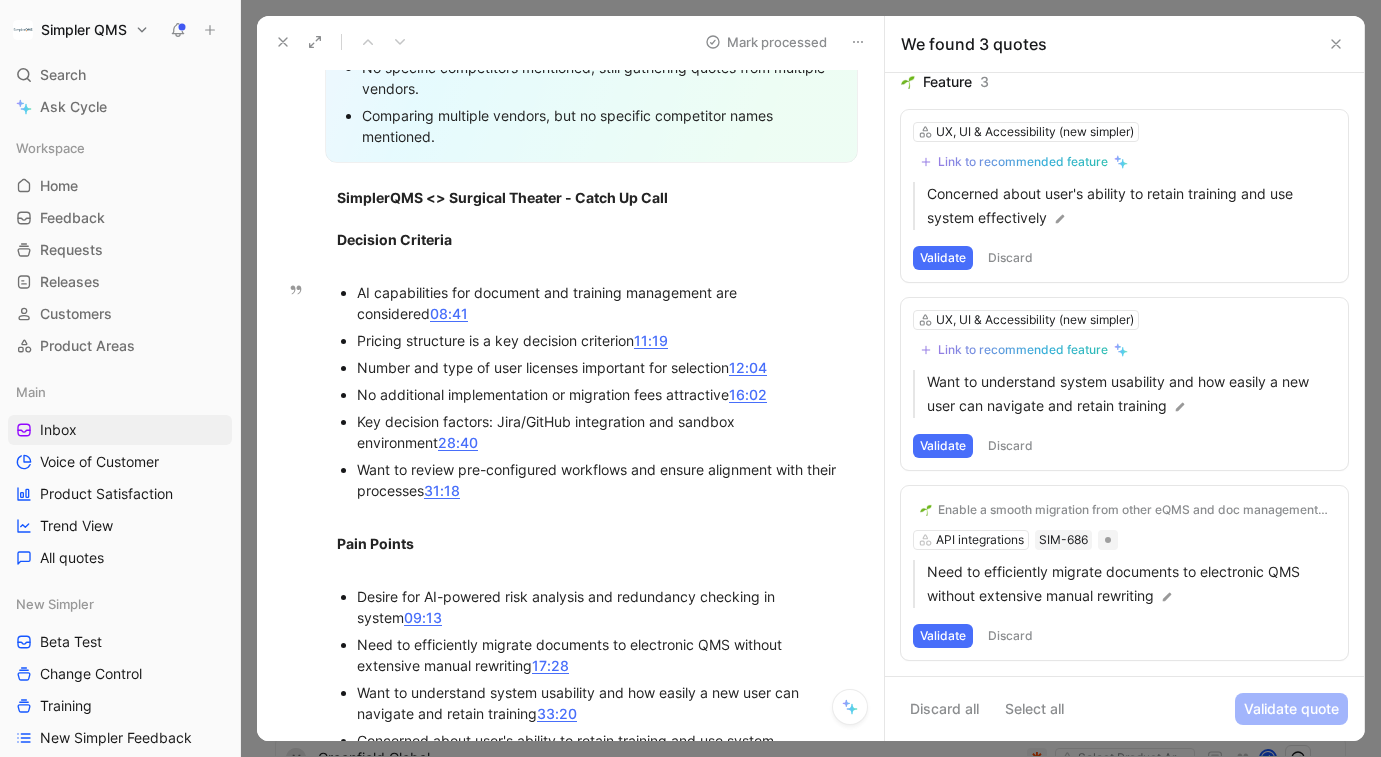 click on "AI capabilities for document and training management are considered  08:41" at bounding box center [601, 303] 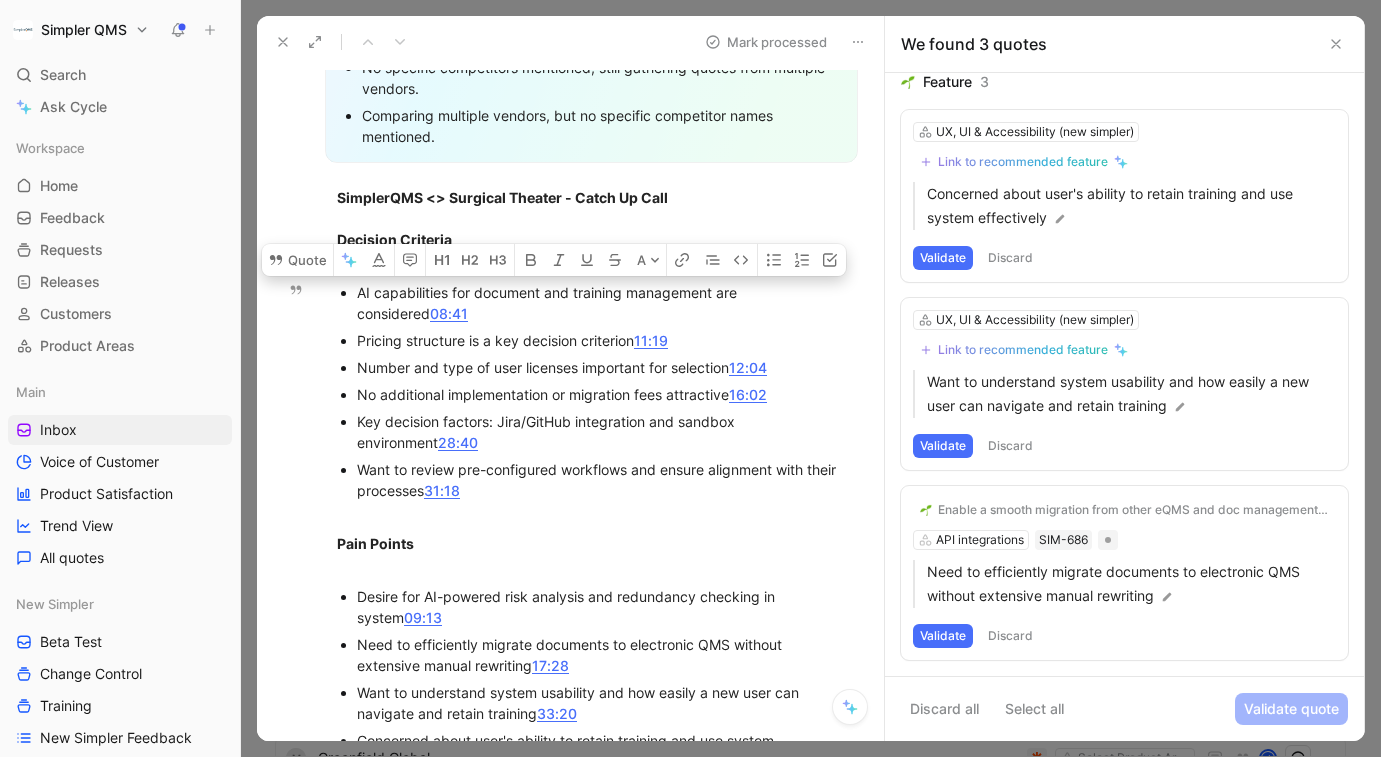 drag, startPoint x: 358, startPoint y: 292, endPoint x: 830, endPoint y: 303, distance: 472.12817 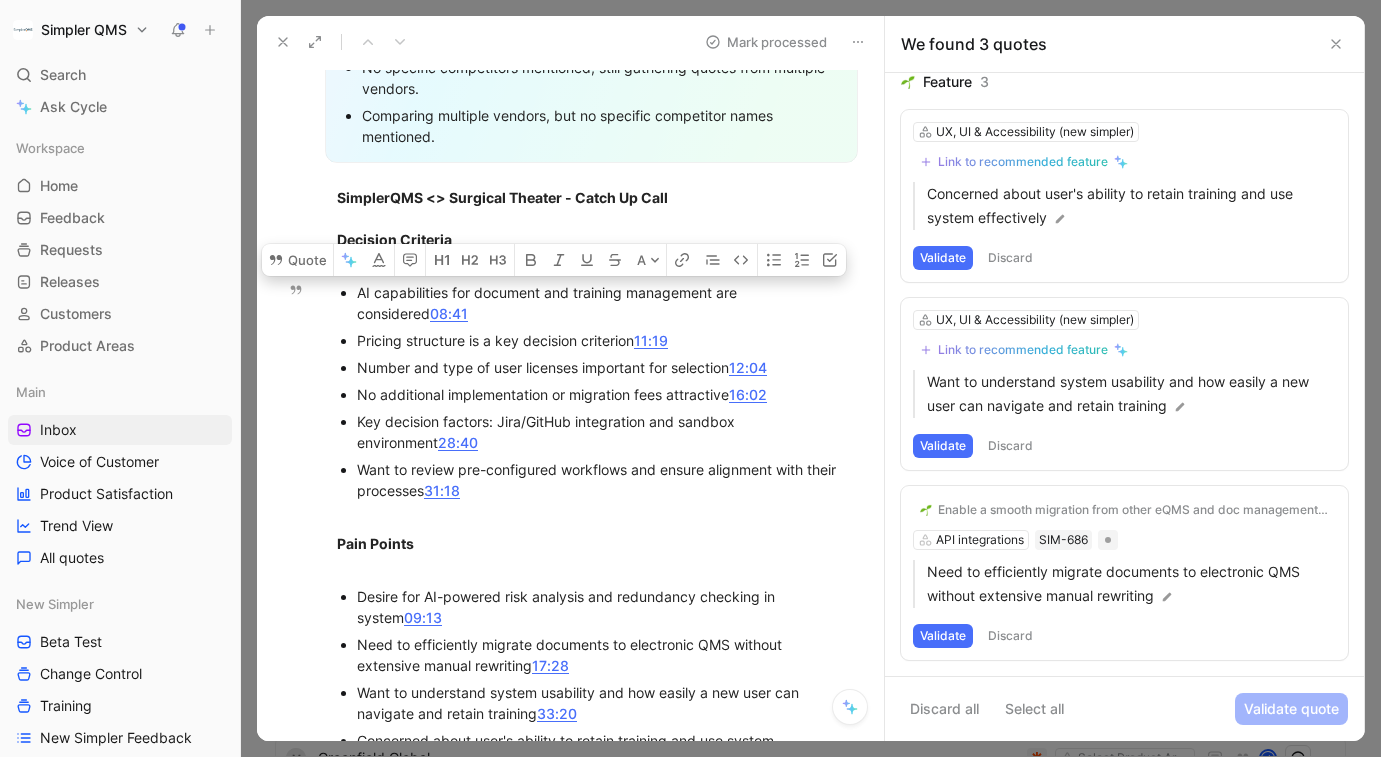 click on "AI capabilities for document and training management are considered  08:41" at bounding box center (601, 303) 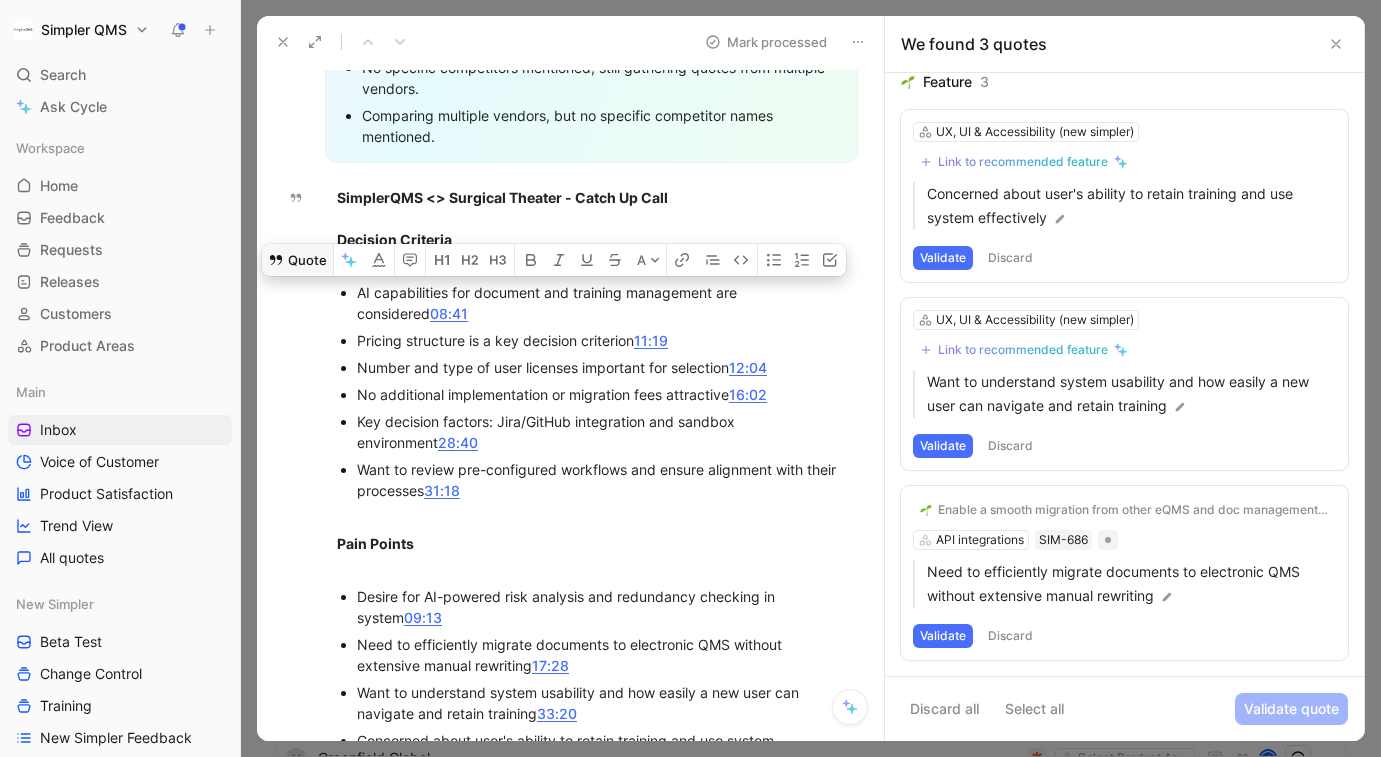 click on "Quote" at bounding box center [297, 260] 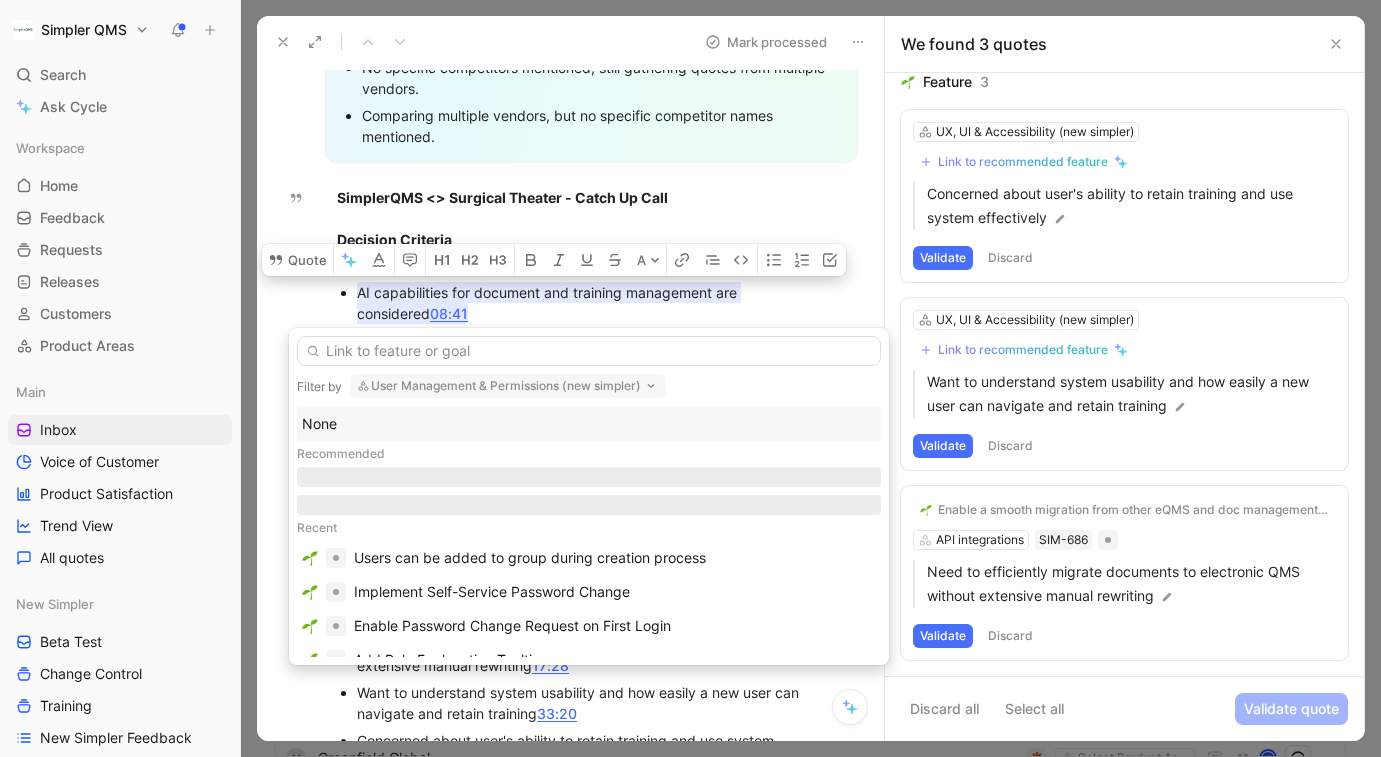 click on "User Management & Permissions (new simpler)" at bounding box center (508, 386) 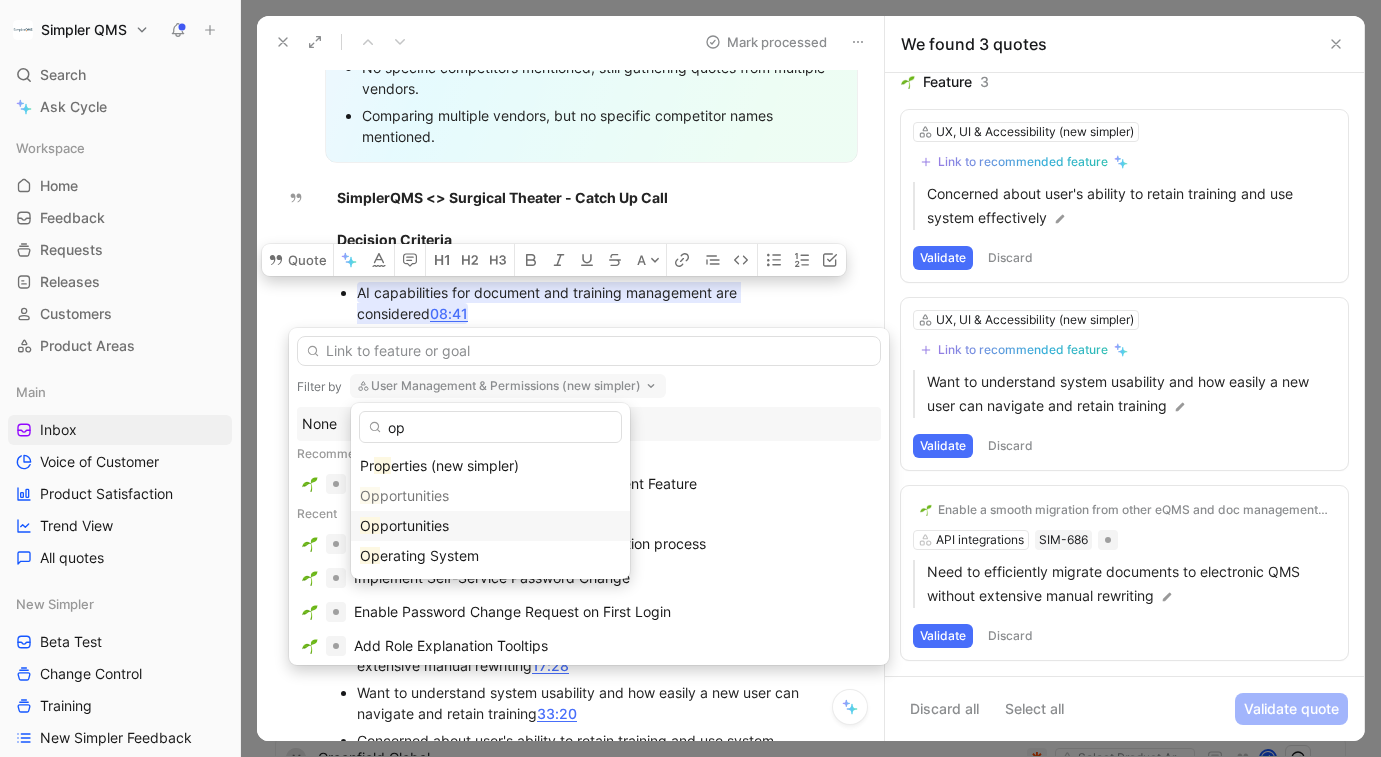 type on "op" 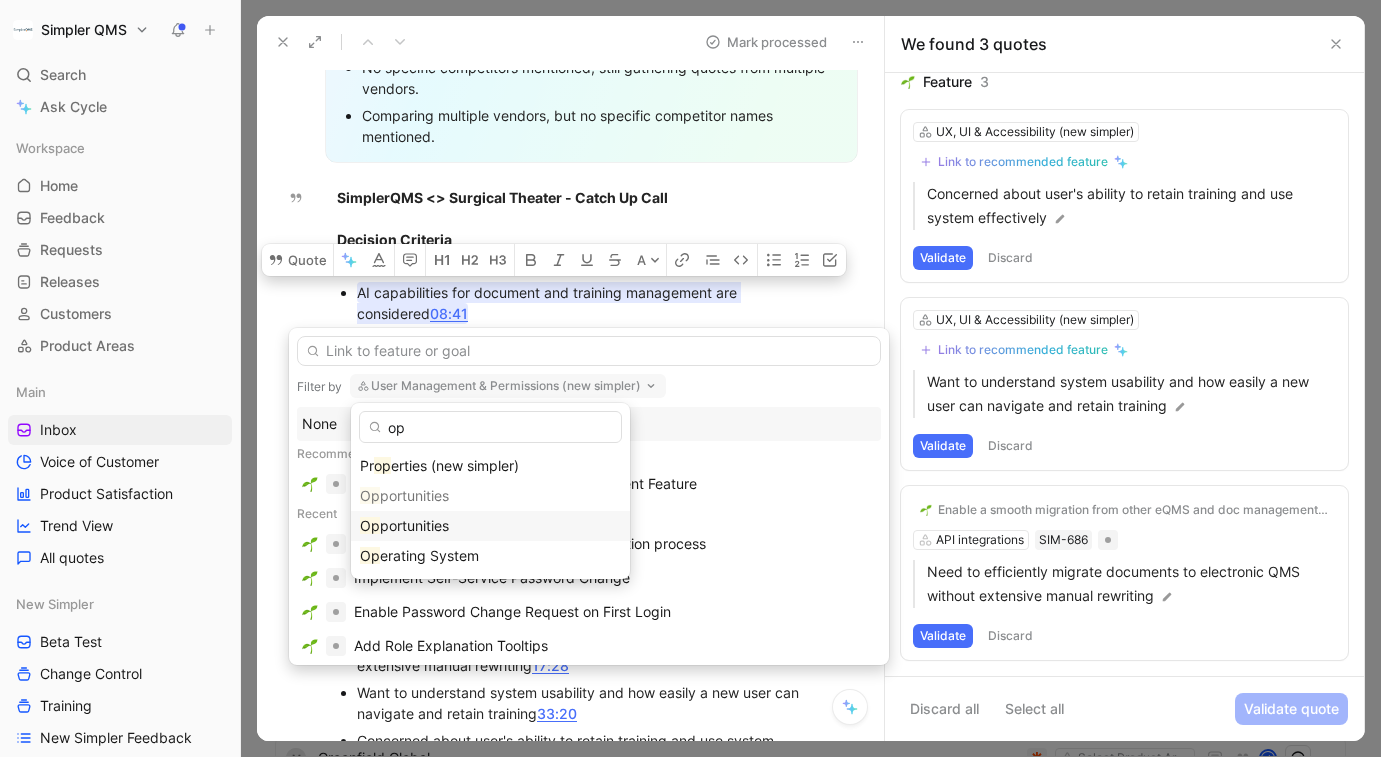 click on "Op portunities" at bounding box center [490, 526] 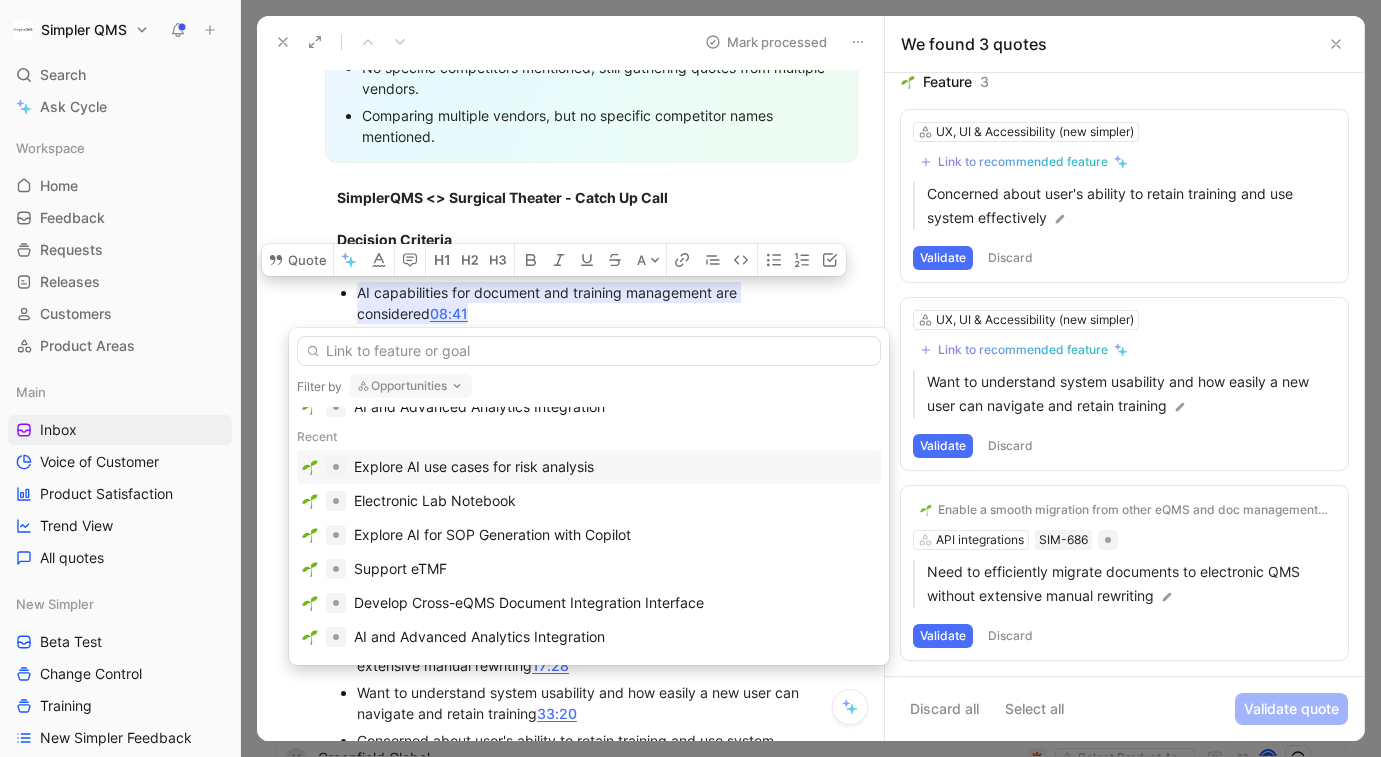 scroll, scrollTop: 112, scrollLeft: 0, axis: vertical 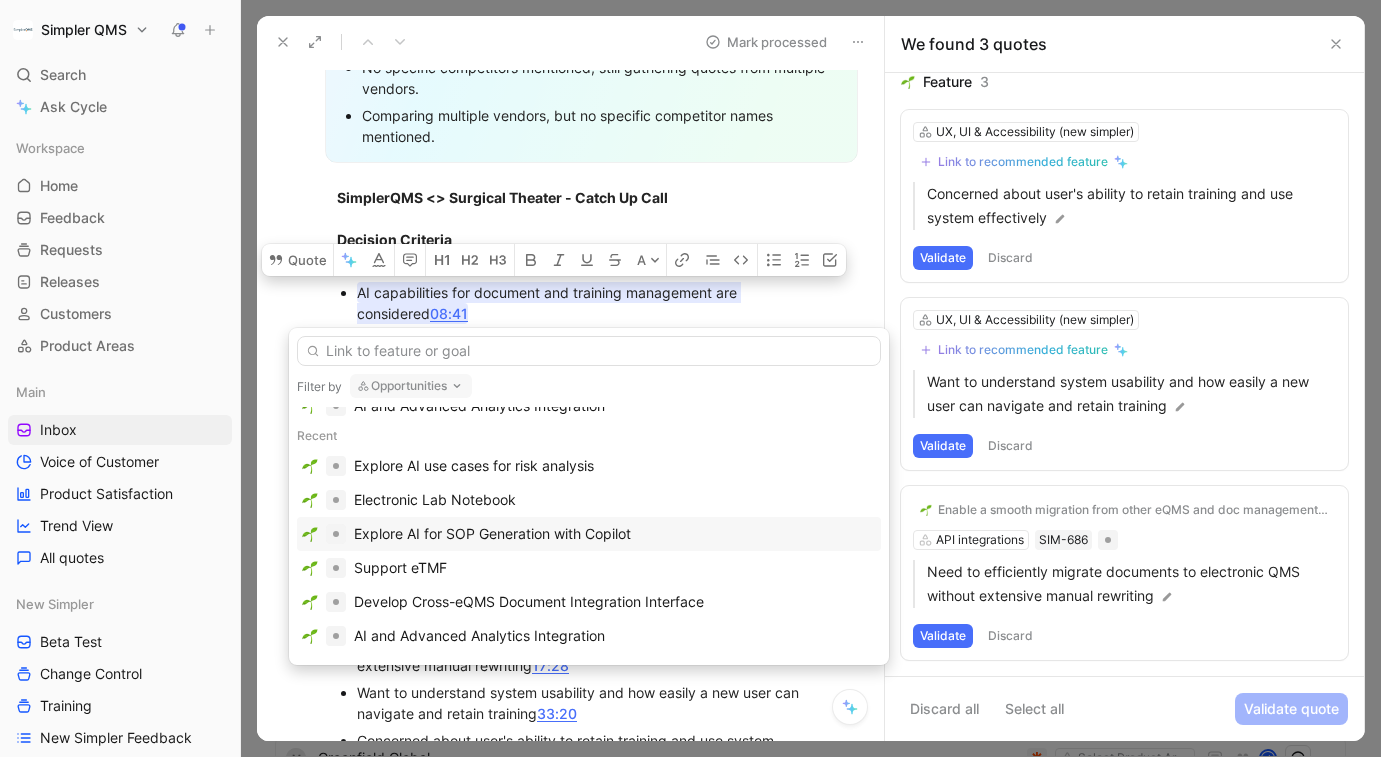 click on "Explore AI for SOP Generation with Copilot" at bounding box center (492, 534) 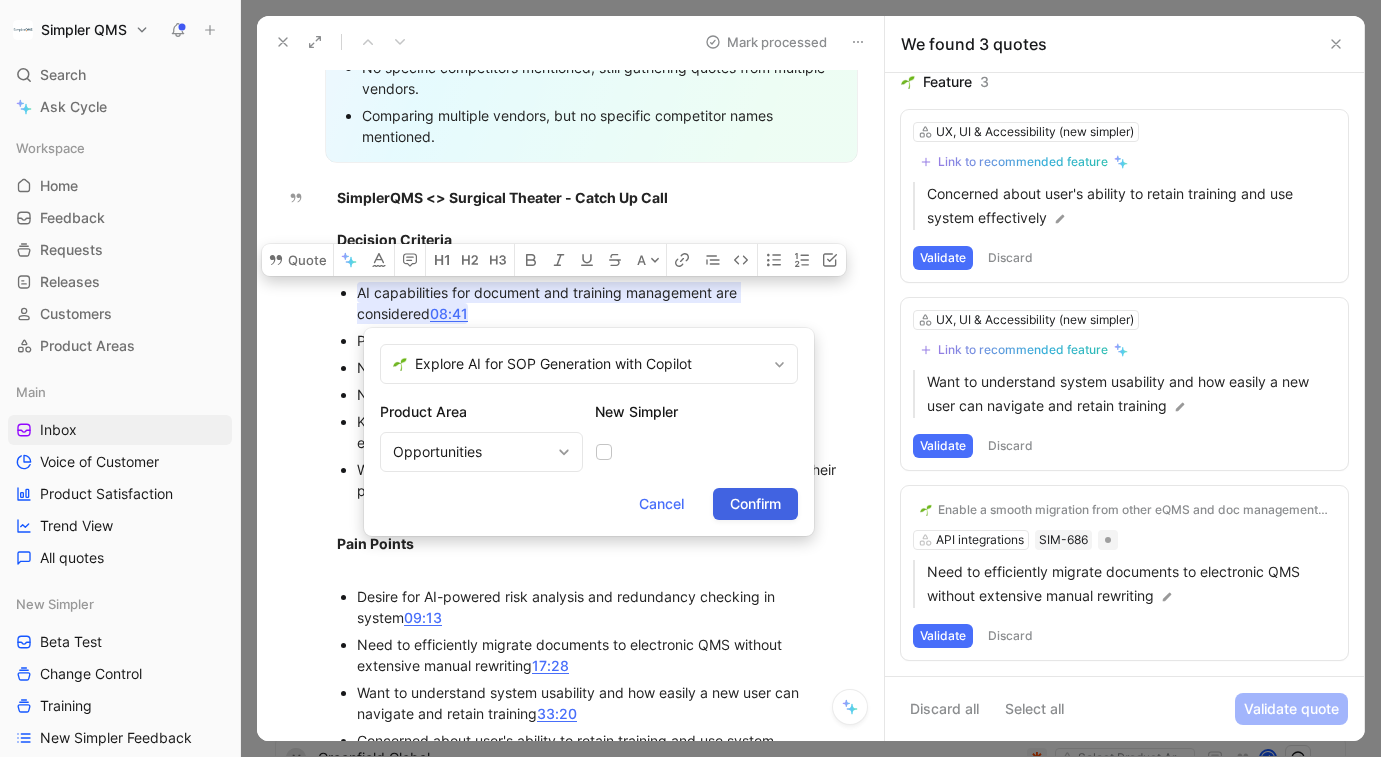 click on "Confirm" at bounding box center [755, 504] 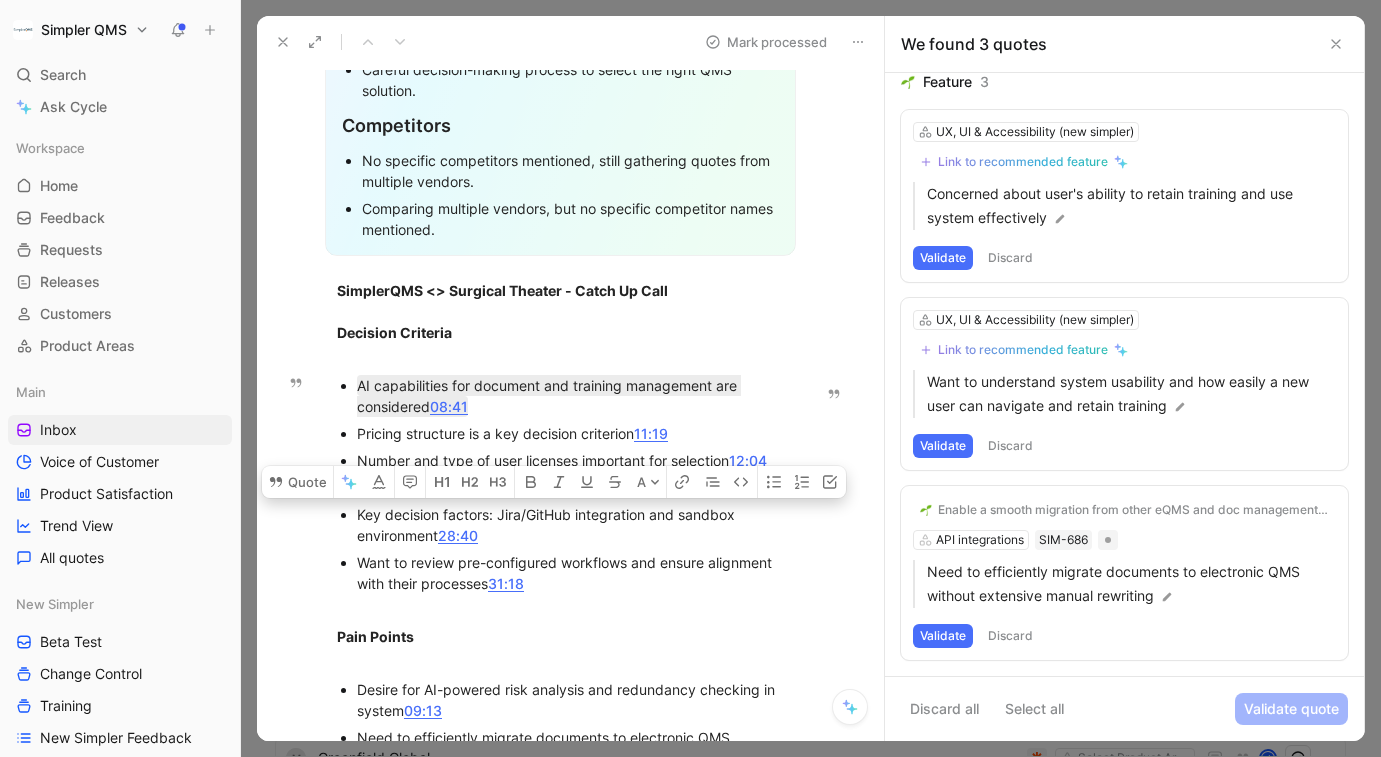 drag, startPoint x: 349, startPoint y: 512, endPoint x: 542, endPoint y: 533, distance: 194.13913 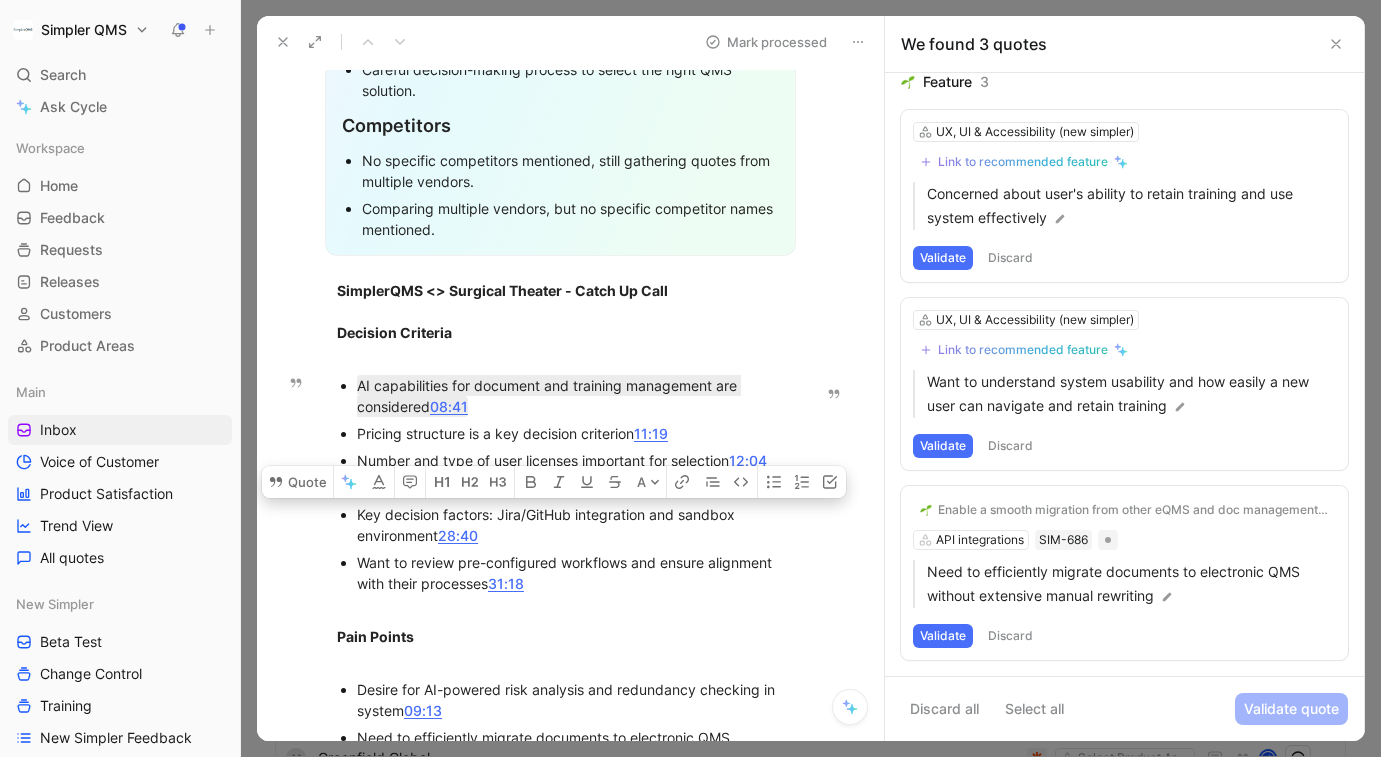 click on "AI capabilities for document and training management are considered  08:41 Pricing structure is a key decision criterion  11:19 Number and type of user licenses important for selection  12:04 No additional implementation or migration fees attractive  16:02 Key decision factors: Jira/GitHub integration and sandbox environment  28:40 Want to review pre-configured workflows and ensure alignment with their processes  31:18" at bounding box center (560, 484) 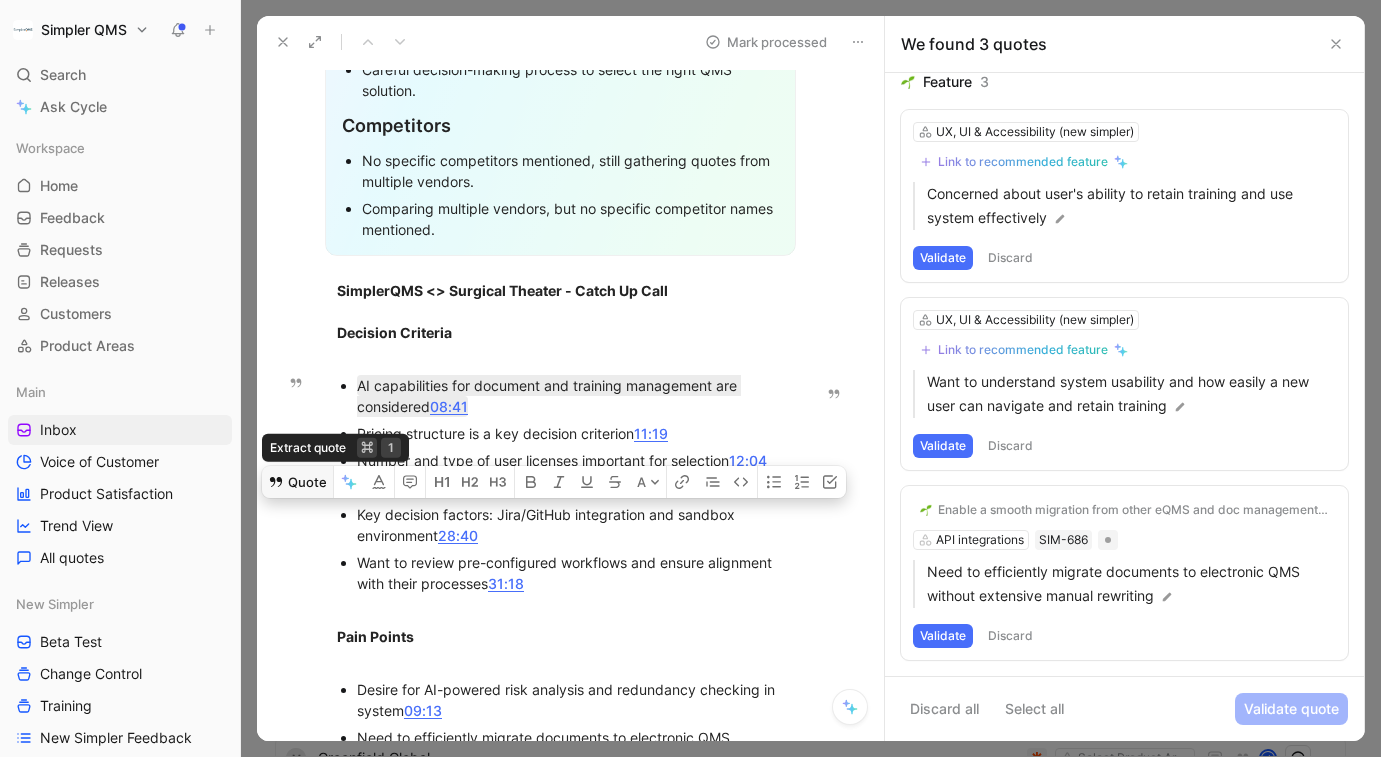 click on "Quote" at bounding box center [297, 482] 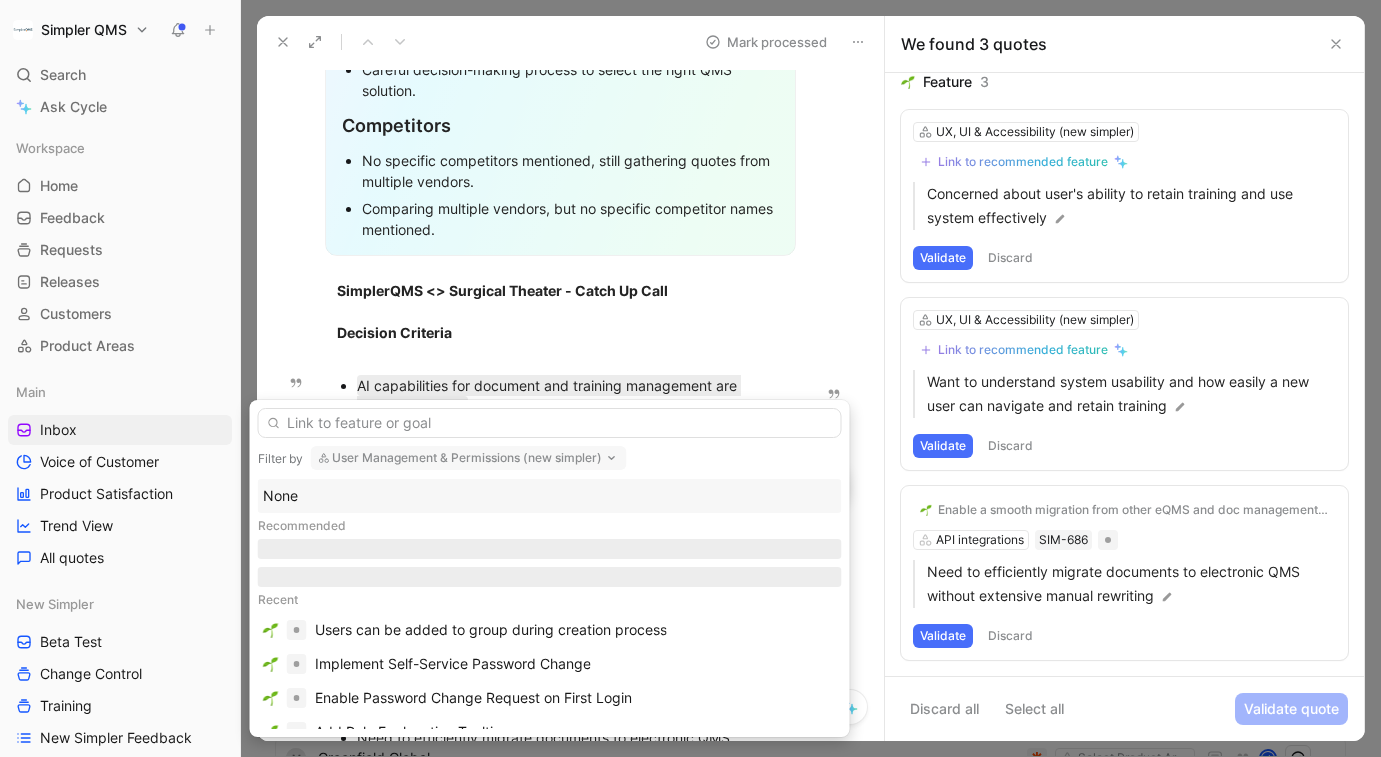 click on "User Management & Permissions (new simpler)" at bounding box center [469, 458] 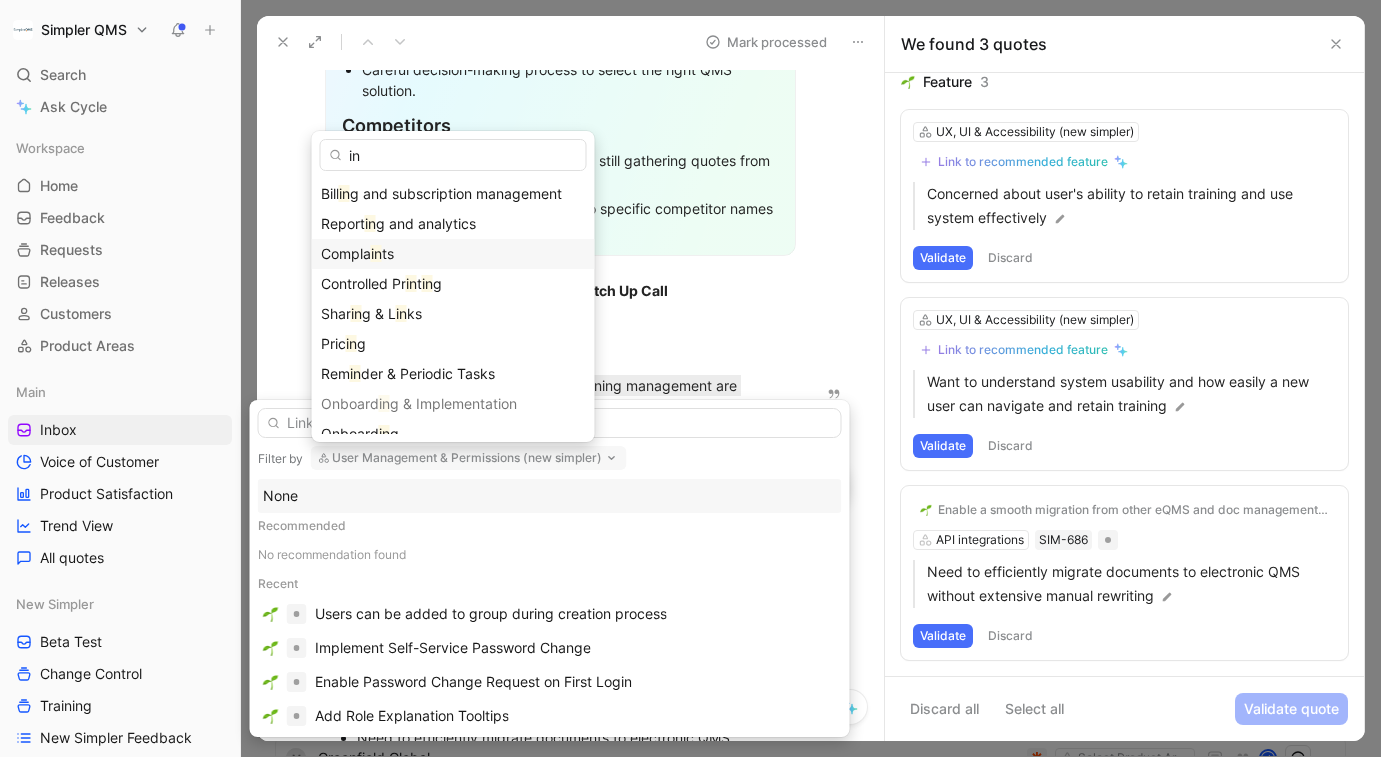 type on "i" 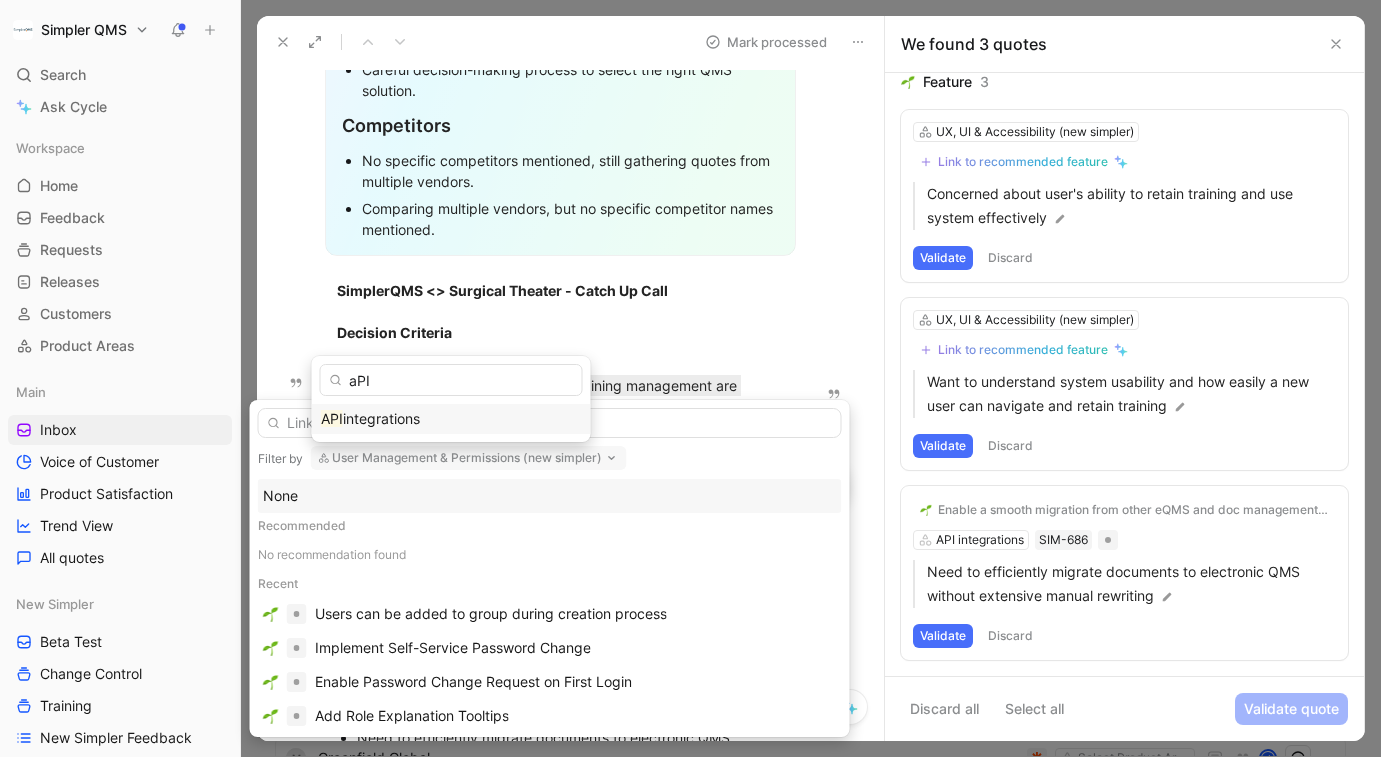 type on "aPI" 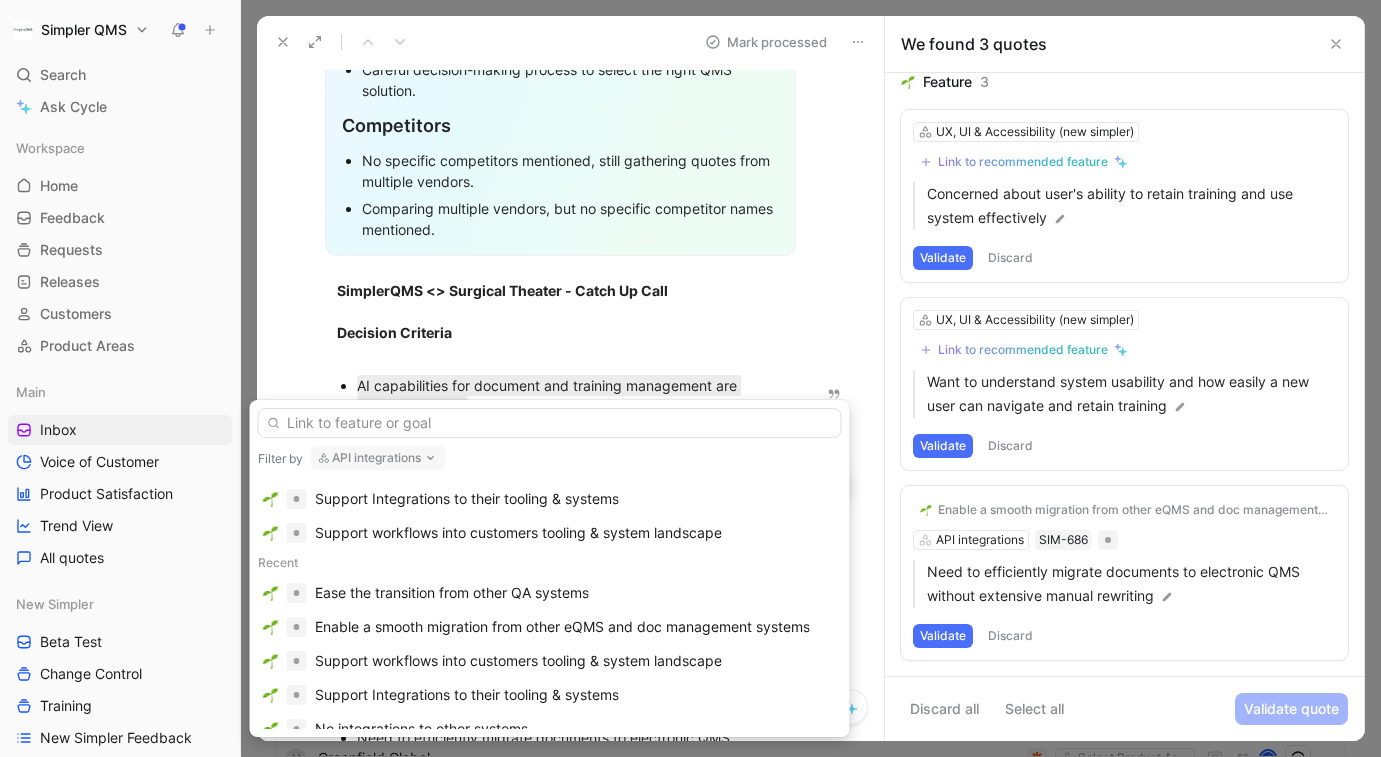 scroll, scrollTop: 74, scrollLeft: 0, axis: vertical 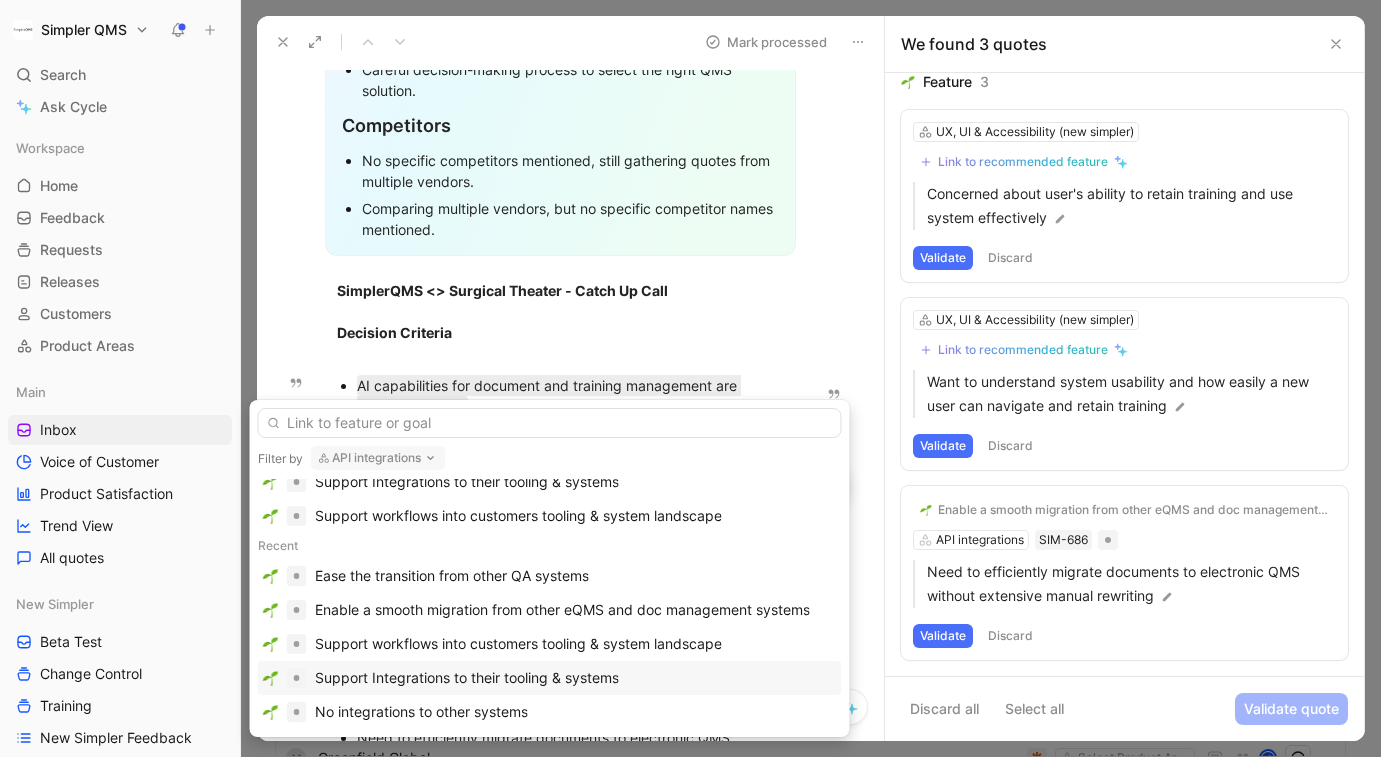 click on "Support Integrations to their tooling & systems" at bounding box center [467, 678] 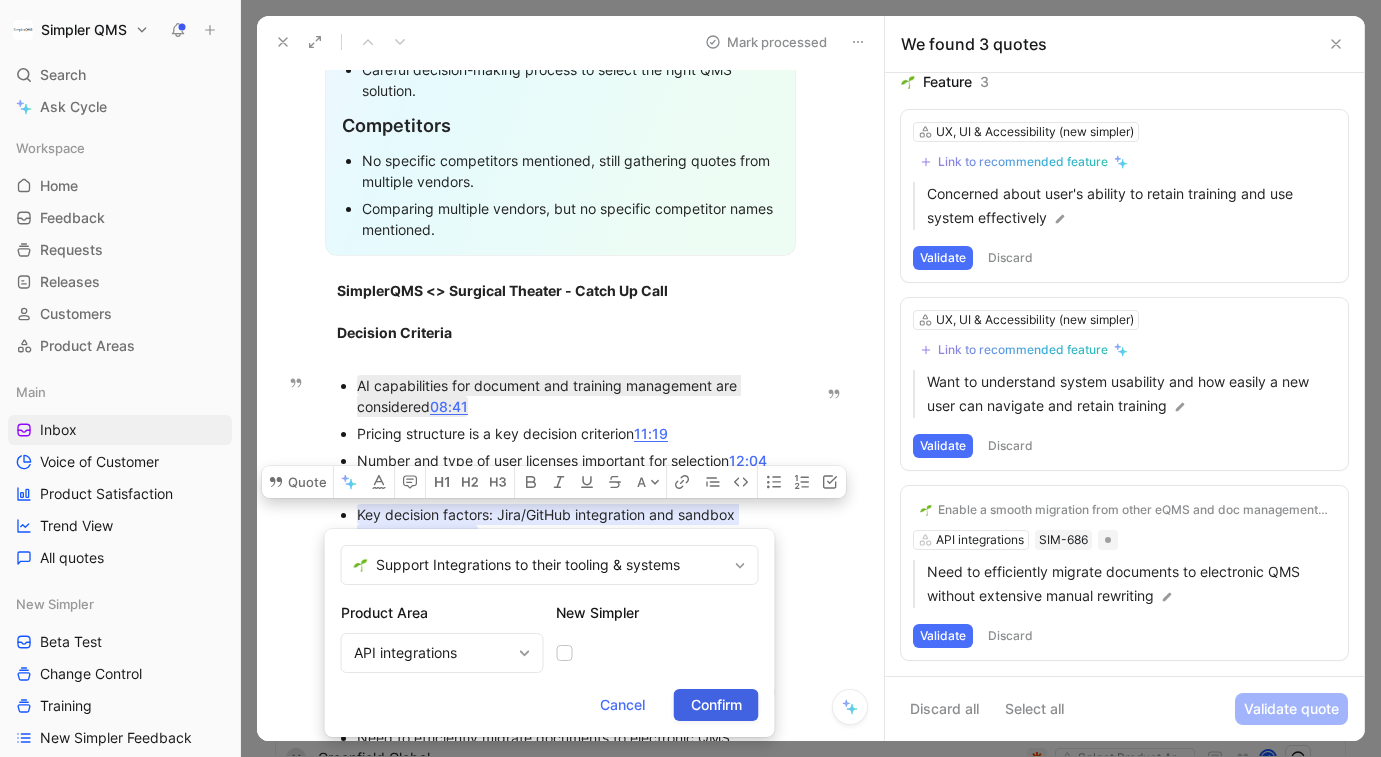 click on "Confirm" at bounding box center (716, 705) 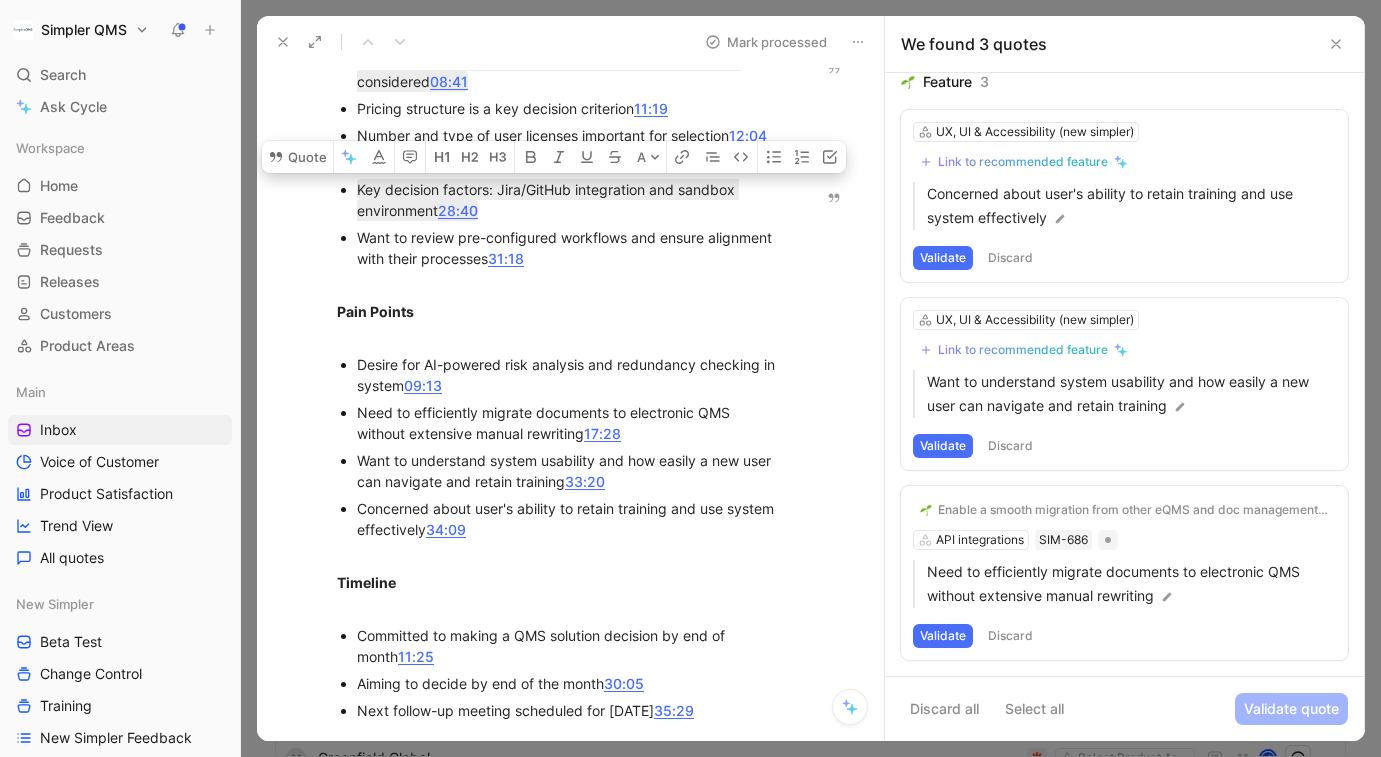 scroll, scrollTop: 1383, scrollLeft: 0, axis: vertical 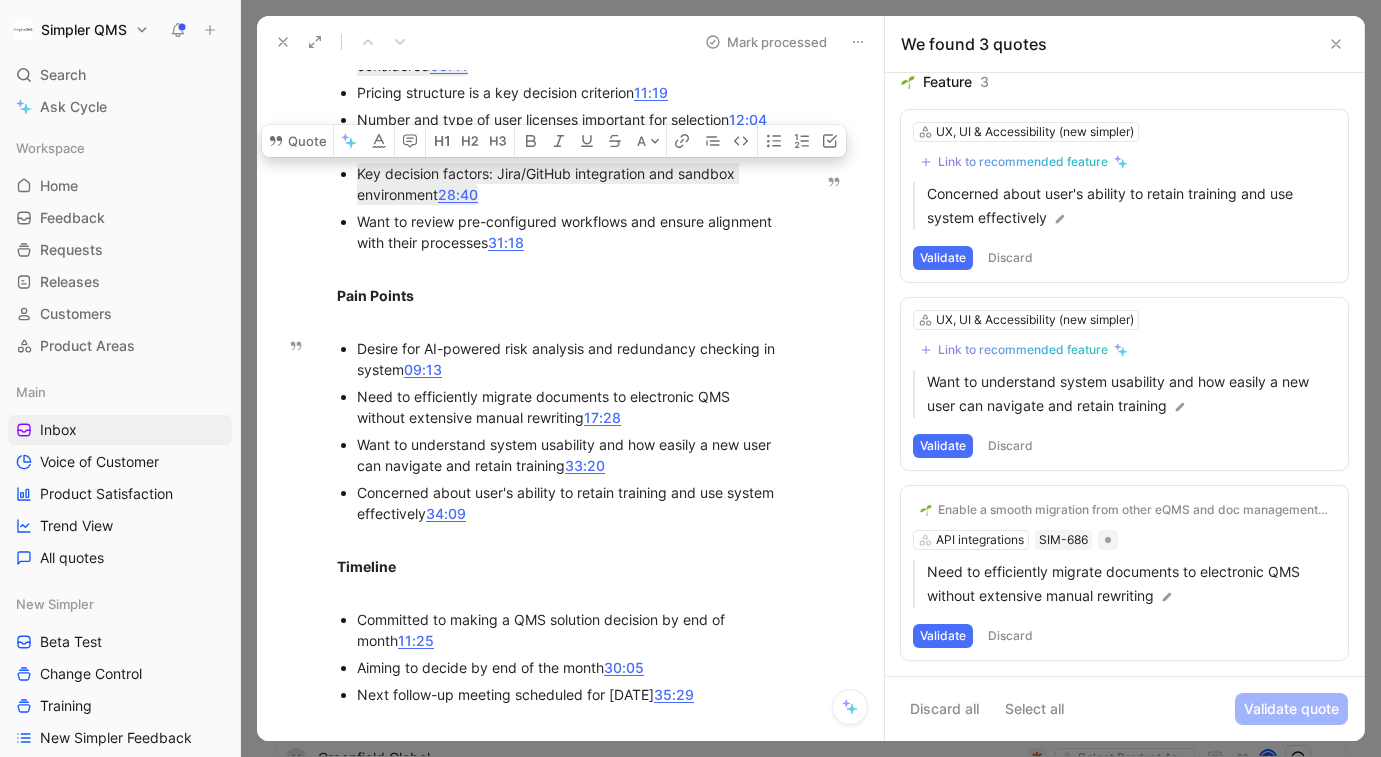 click on "Validate" at bounding box center (943, 636) 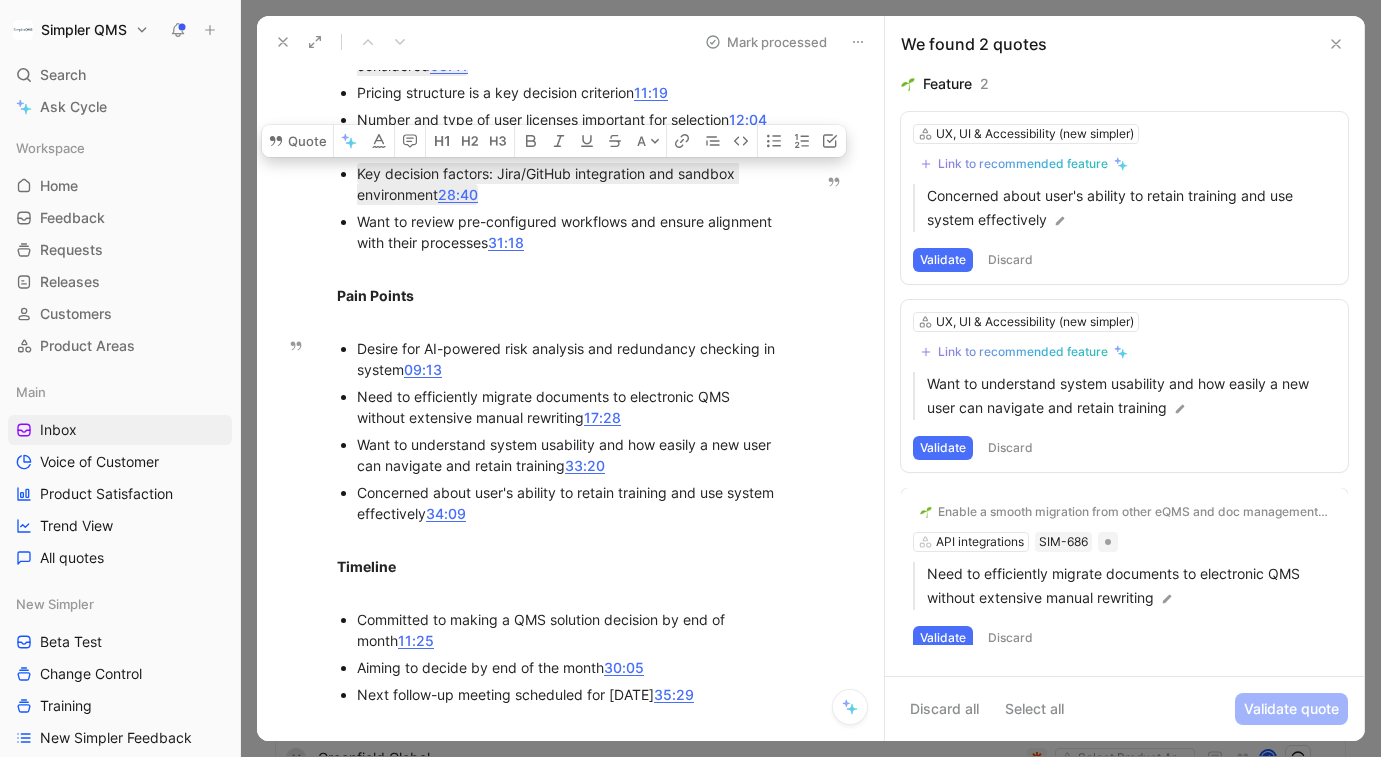 scroll, scrollTop: 0, scrollLeft: 0, axis: both 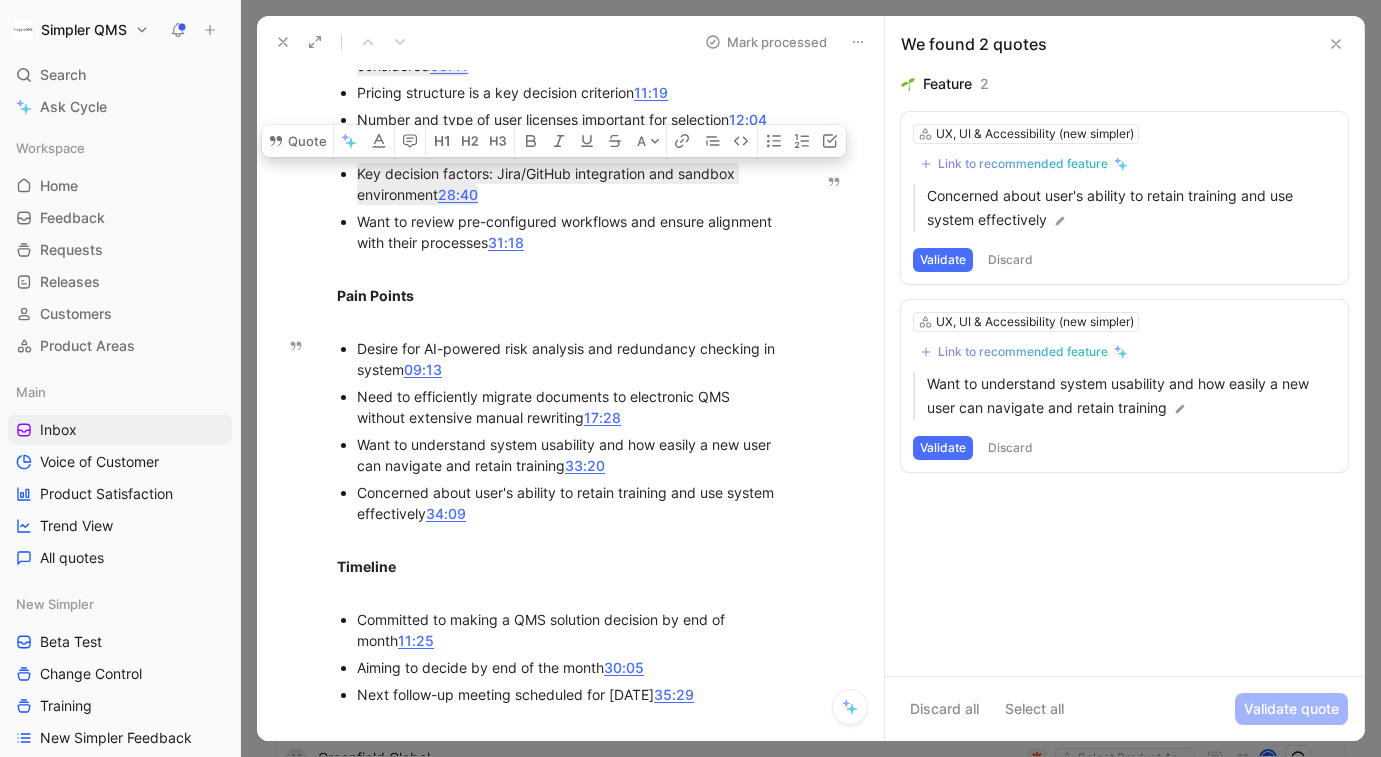 click on "Discard" at bounding box center (1010, 448) 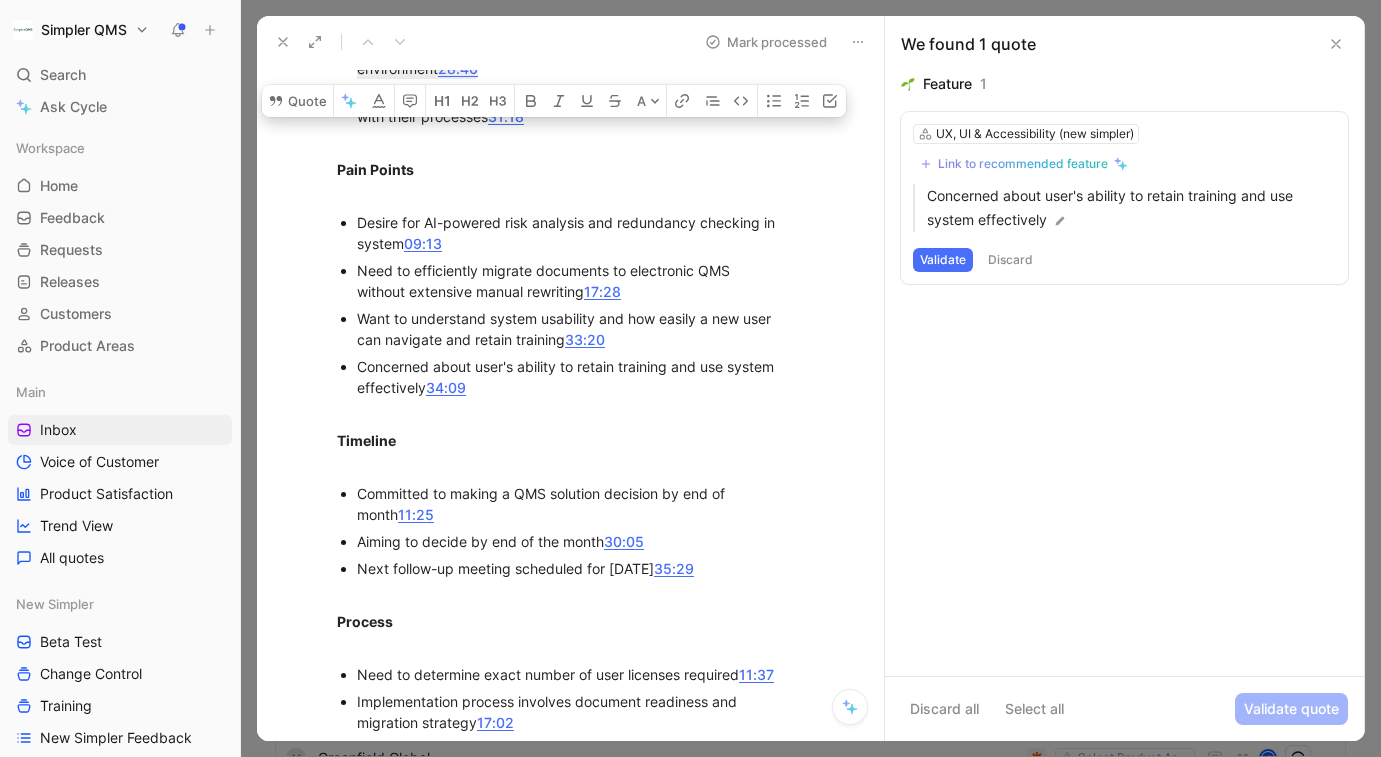 scroll, scrollTop: 1518, scrollLeft: 0, axis: vertical 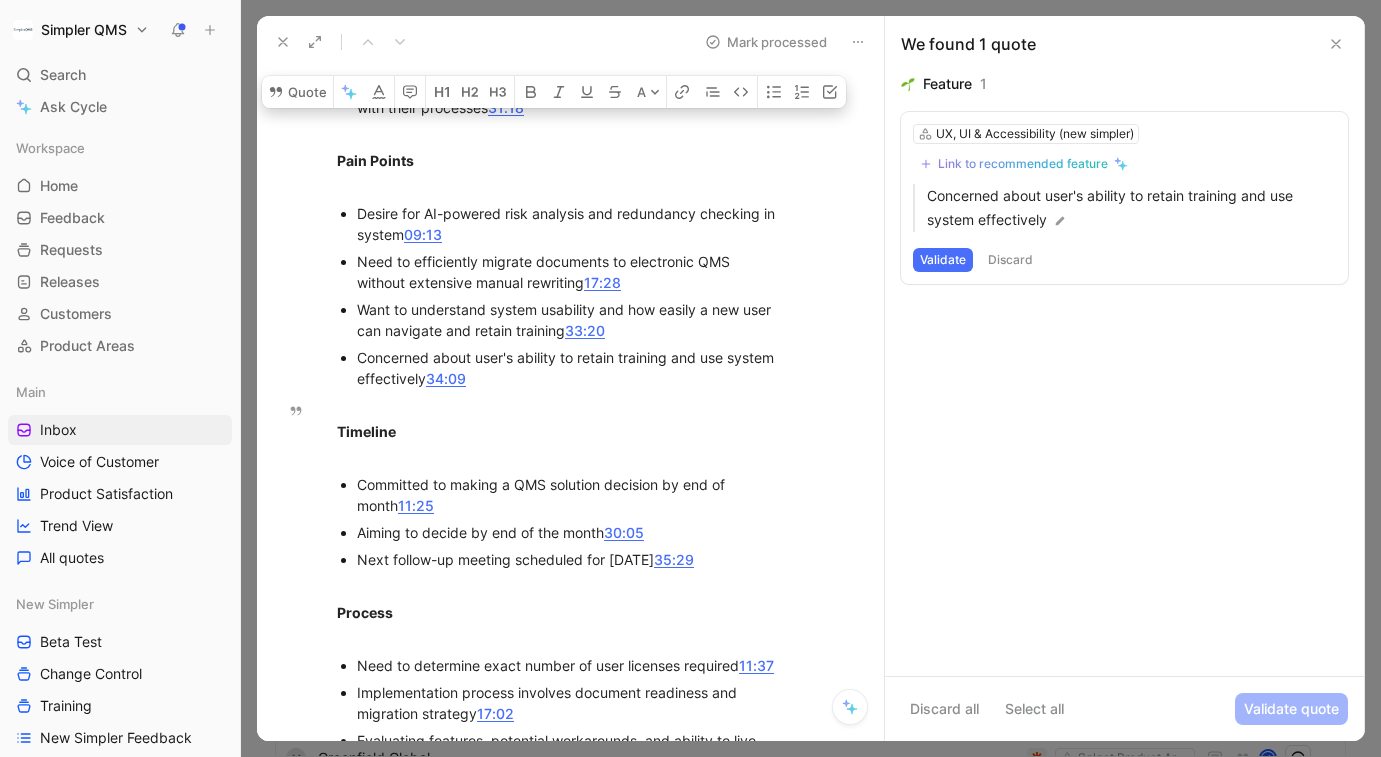 click on "Discard" at bounding box center [1010, 260] 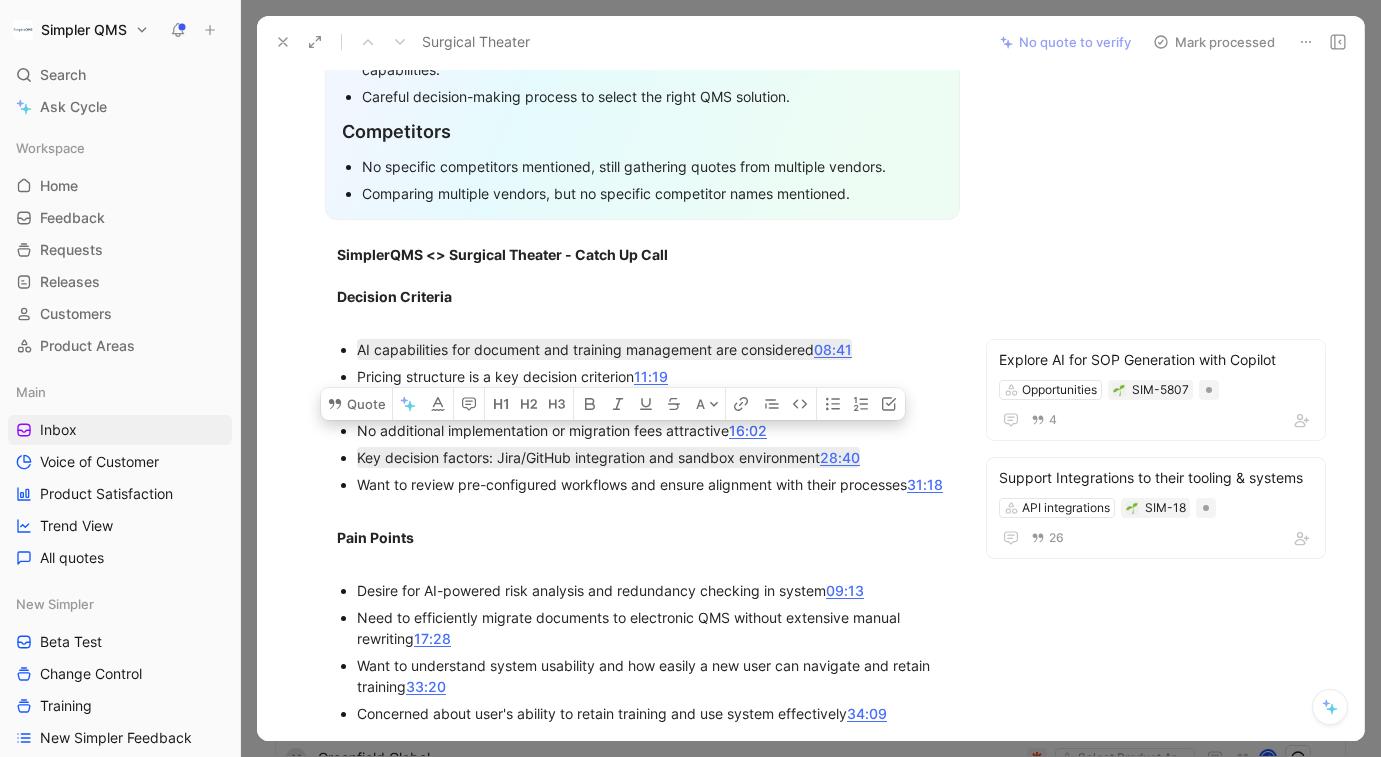 scroll, scrollTop: 0, scrollLeft: 0, axis: both 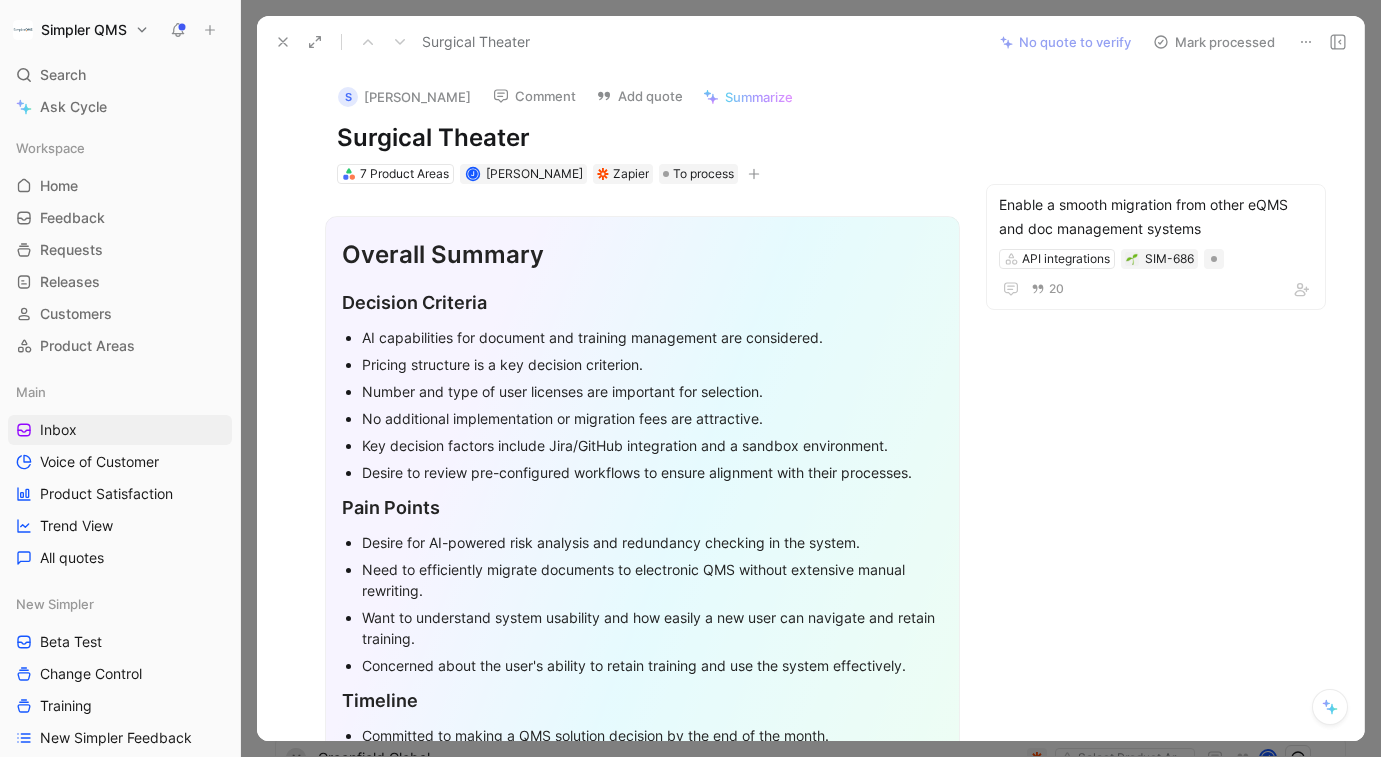 click on "Mark processed" at bounding box center (1214, 42) 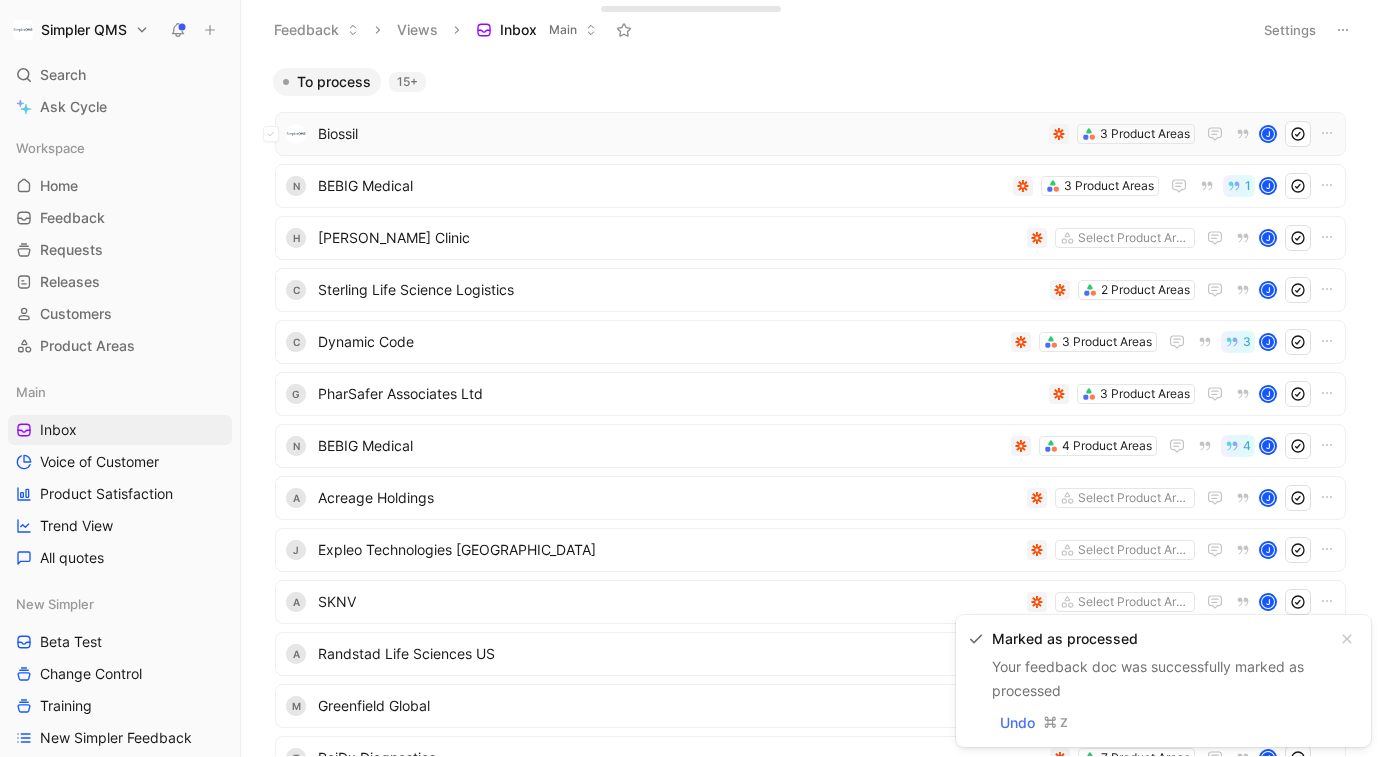 click on "Biossil" at bounding box center [679, 134] 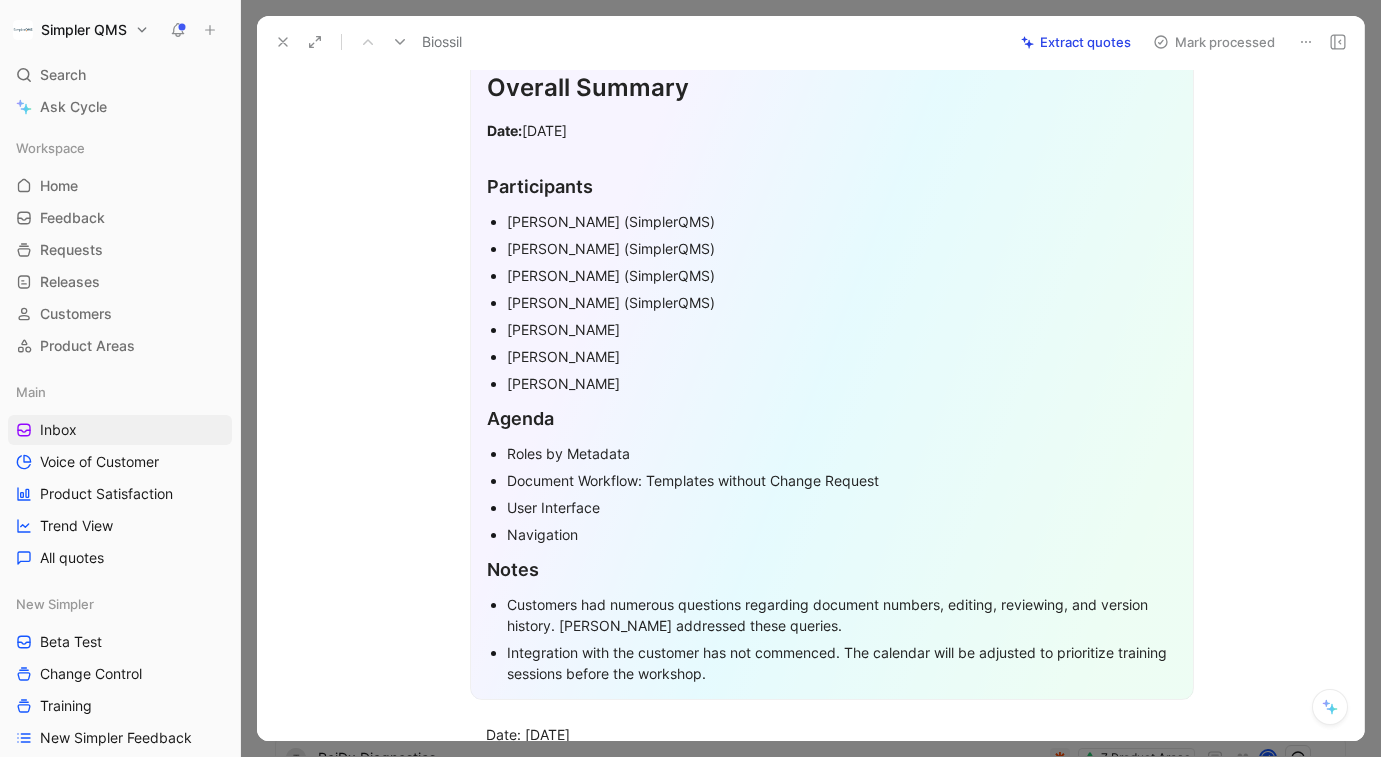 scroll, scrollTop: 0, scrollLeft: 0, axis: both 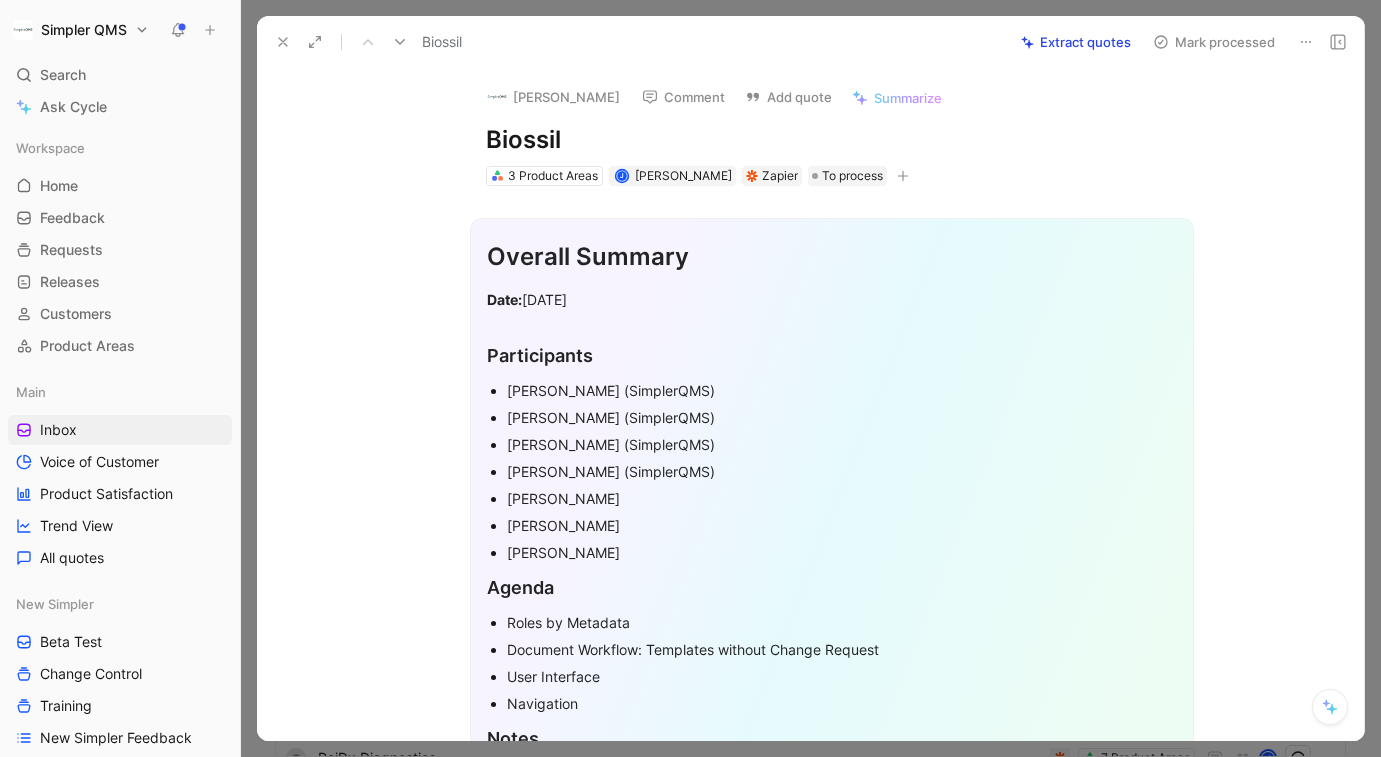 click at bounding box center (1306, 42) 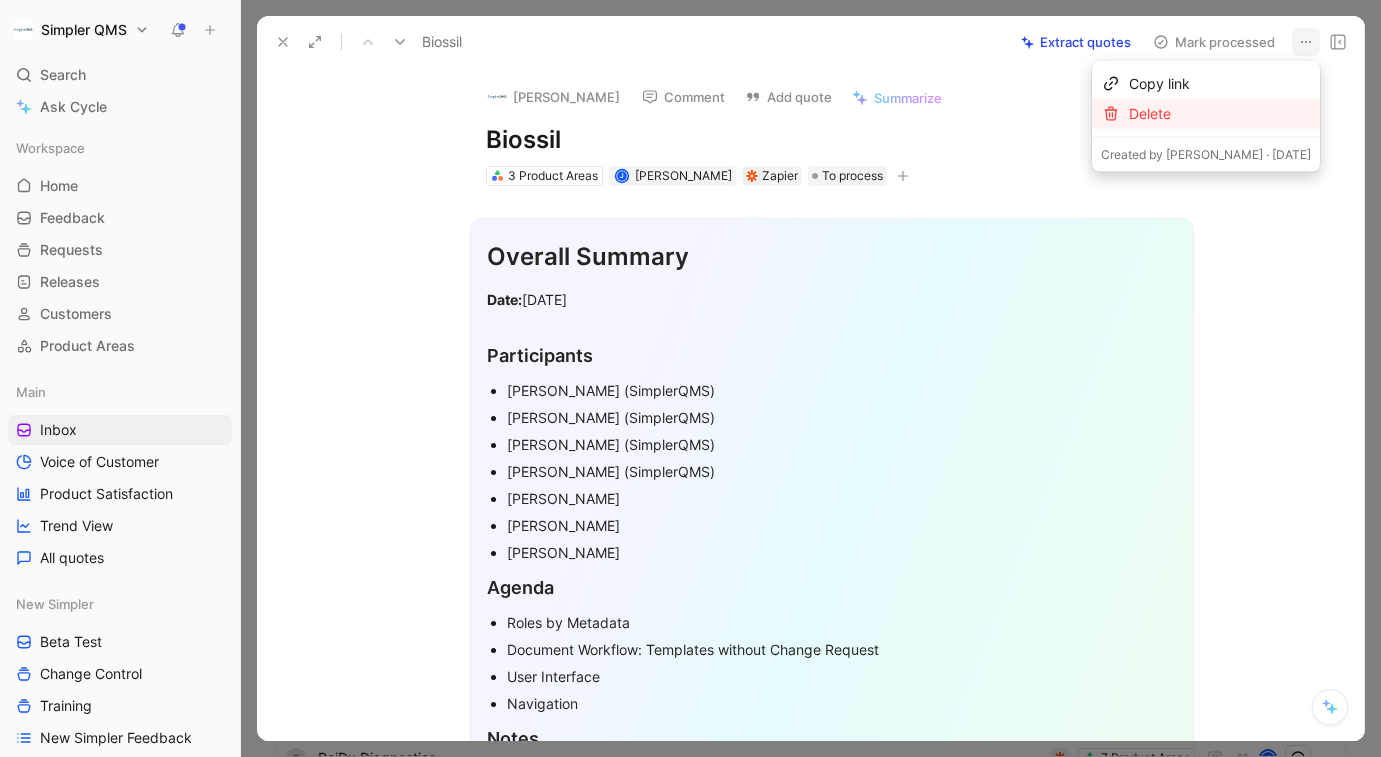 click on "Delete" at bounding box center (1220, 114) 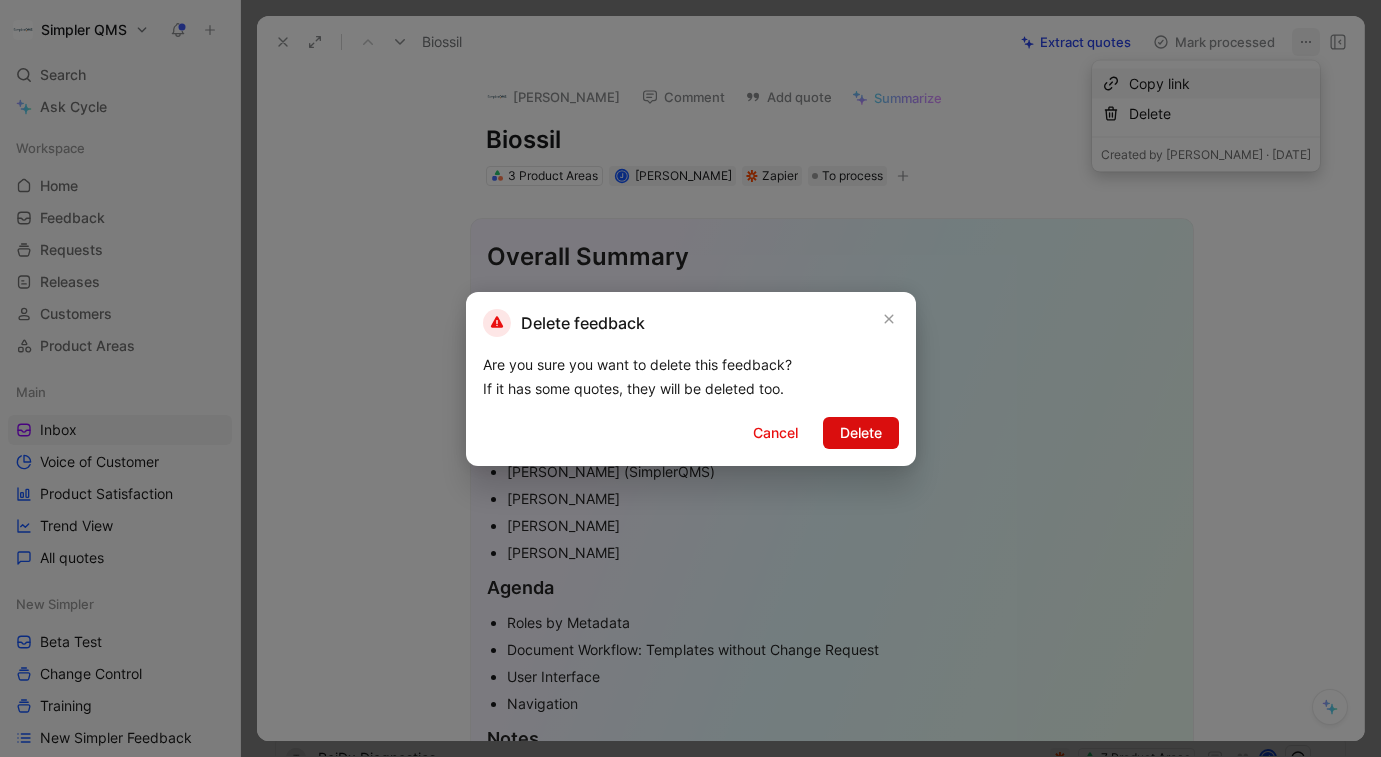click on "Delete" at bounding box center [861, 433] 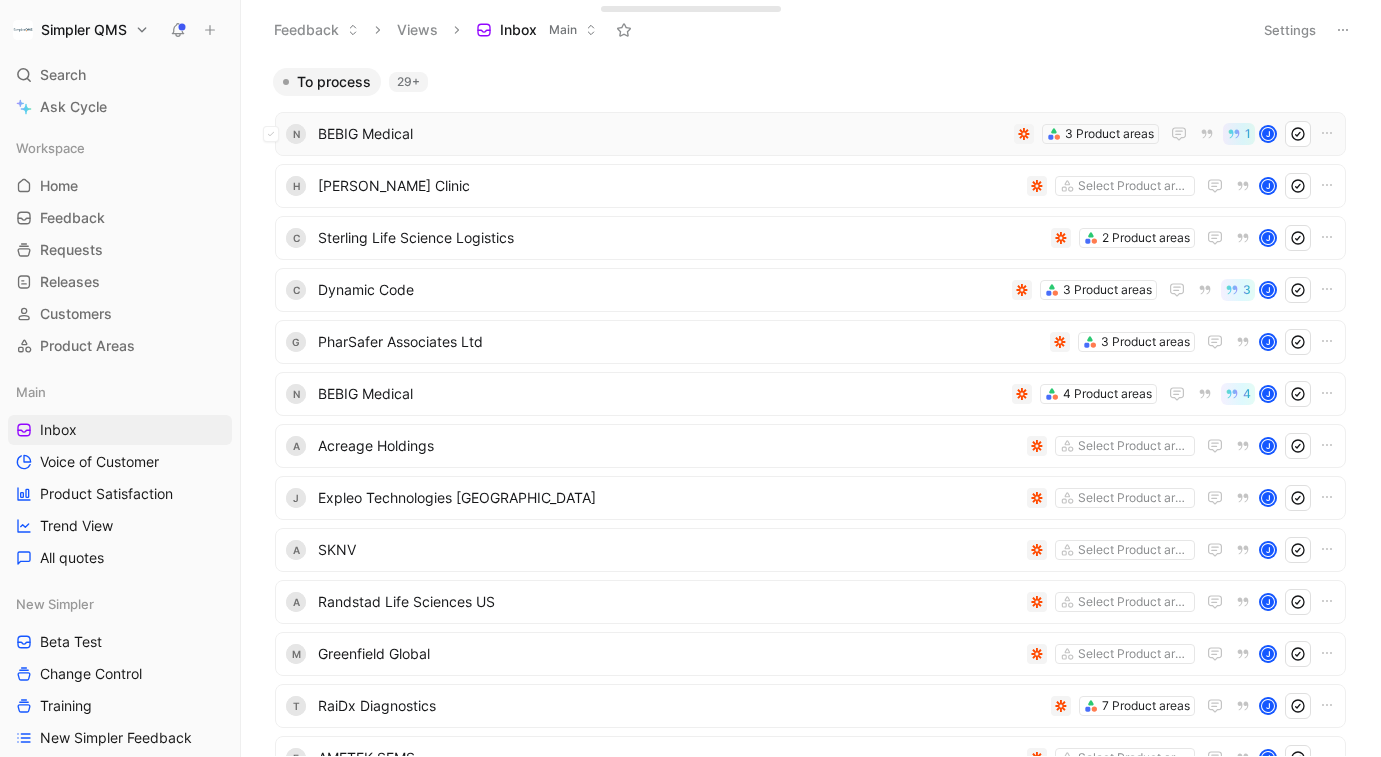 click on "BEBIG Medical" at bounding box center (662, 134) 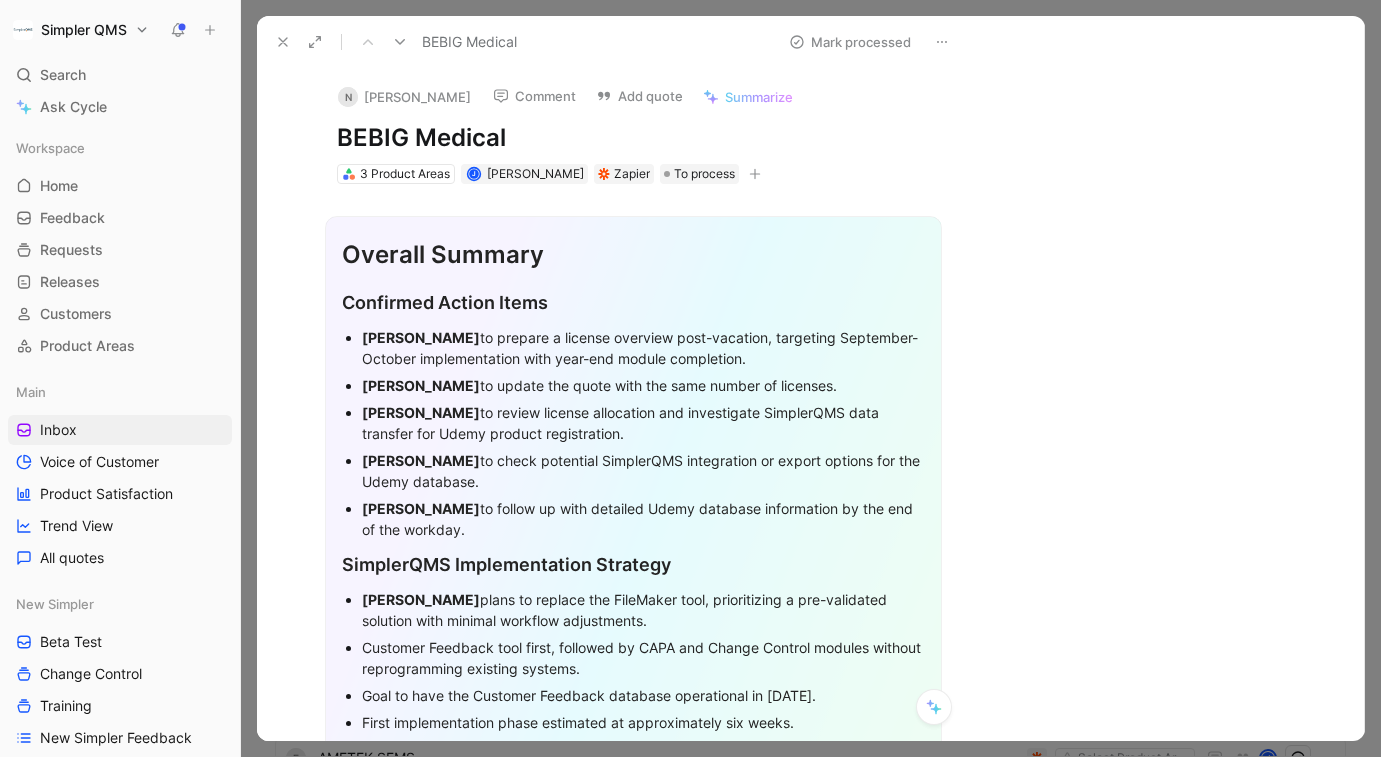 click on "BEBIG Medical" at bounding box center (633, 138) 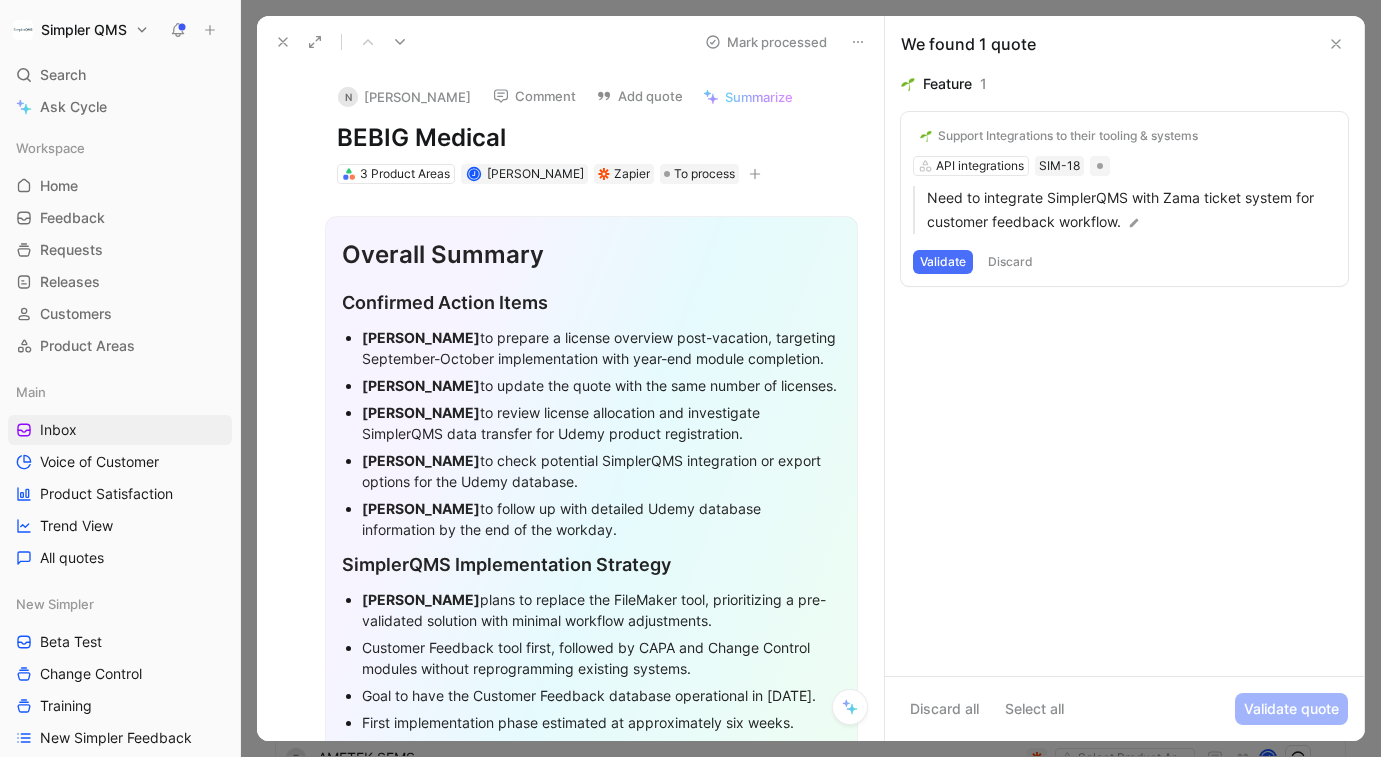 drag, startPoint x: 523, startPoint y: 134, endPoint x: 319, endPoint y: 134, distance: 204 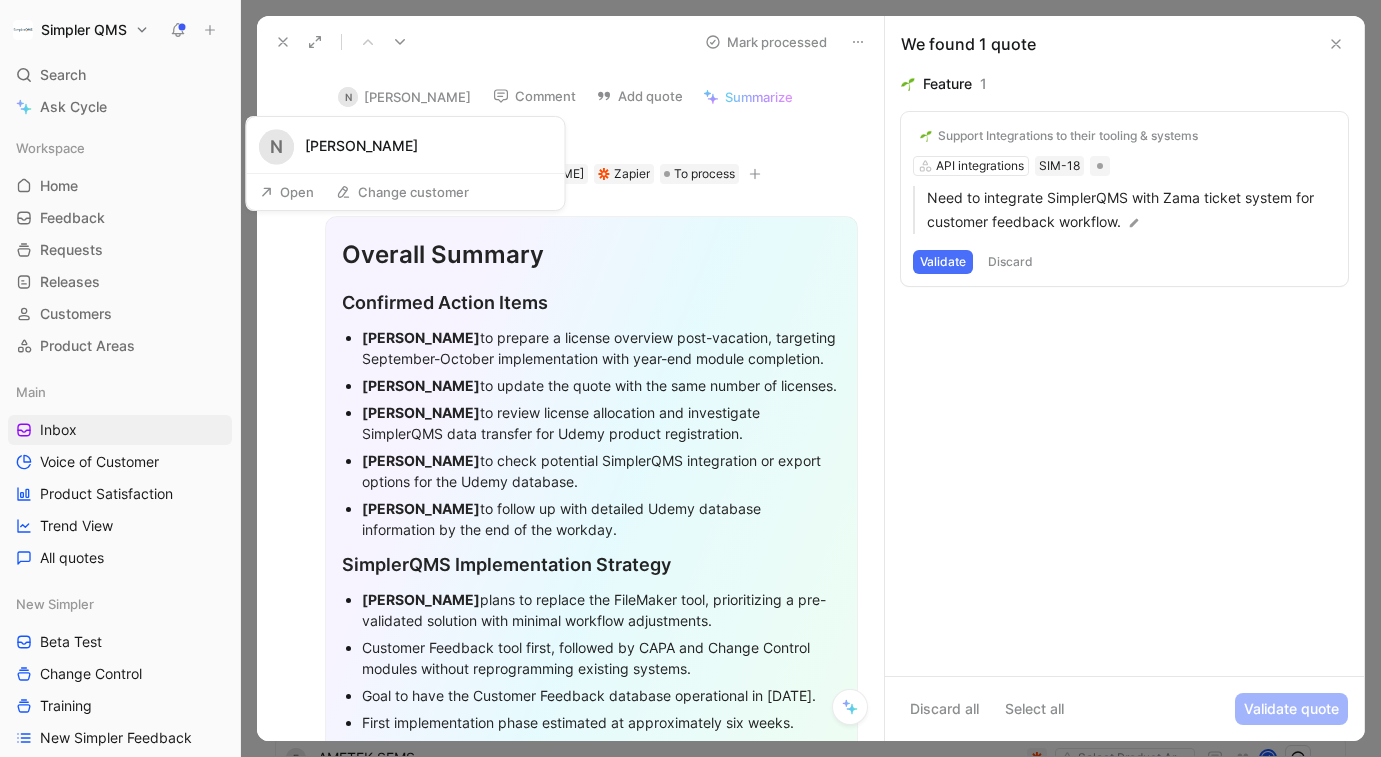click on "Open" at bounding box center [287, 192] 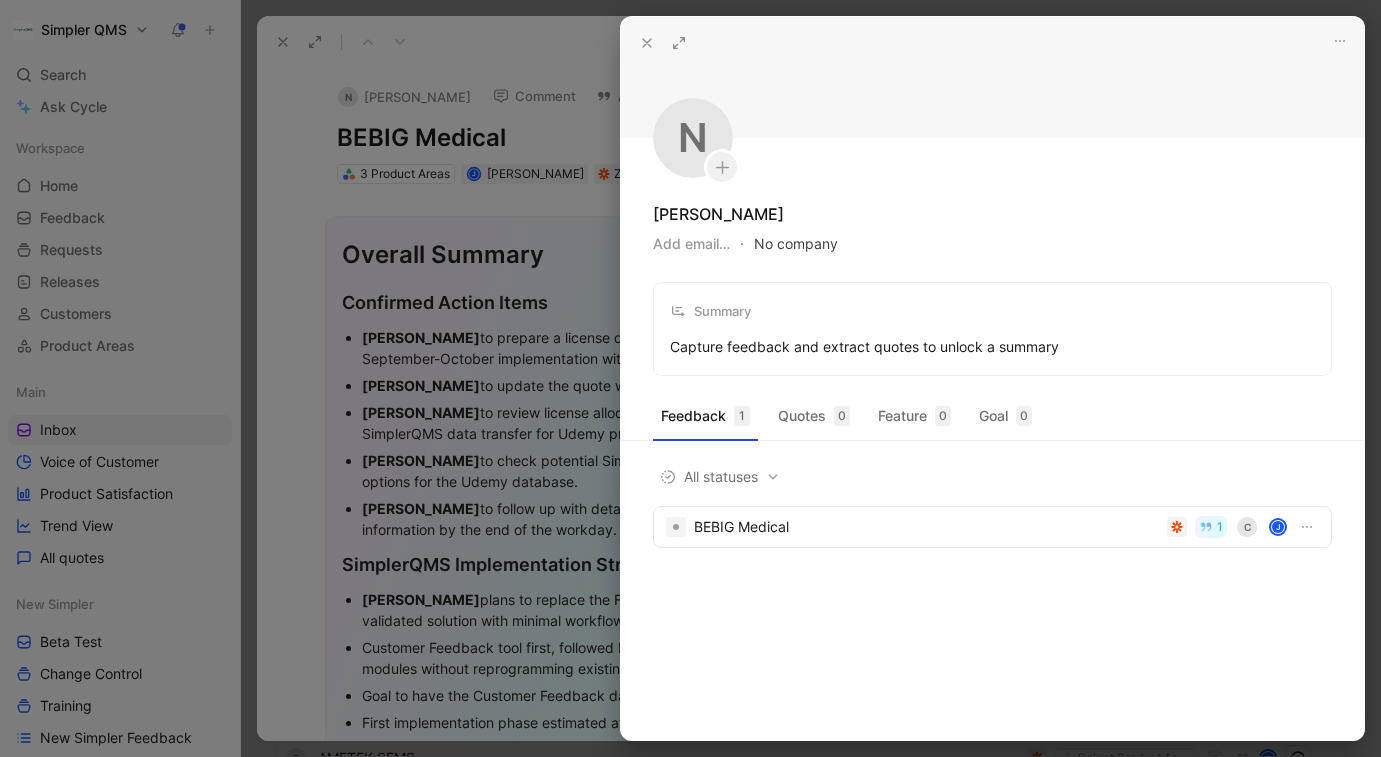 click on "No company" at bounding box center [796, 244] 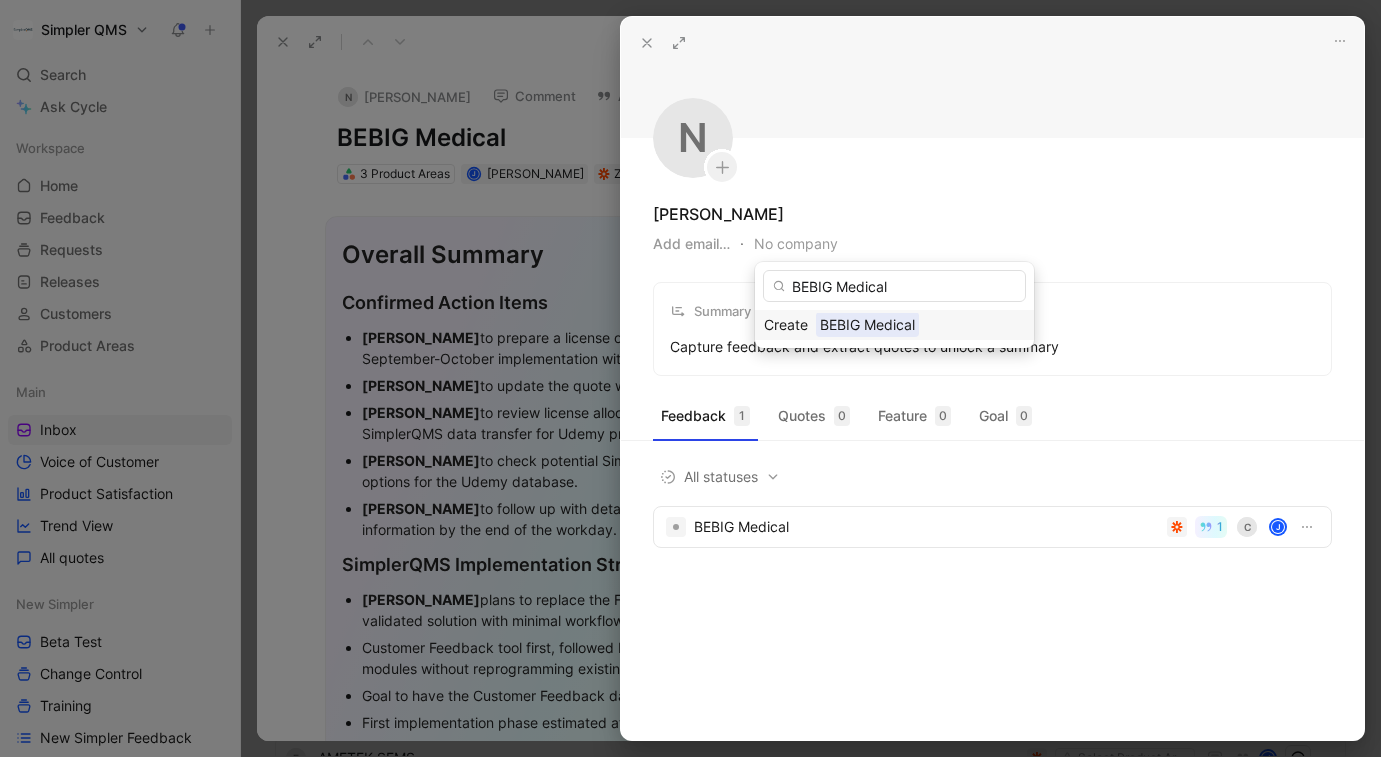type on "BEBIG Medical" 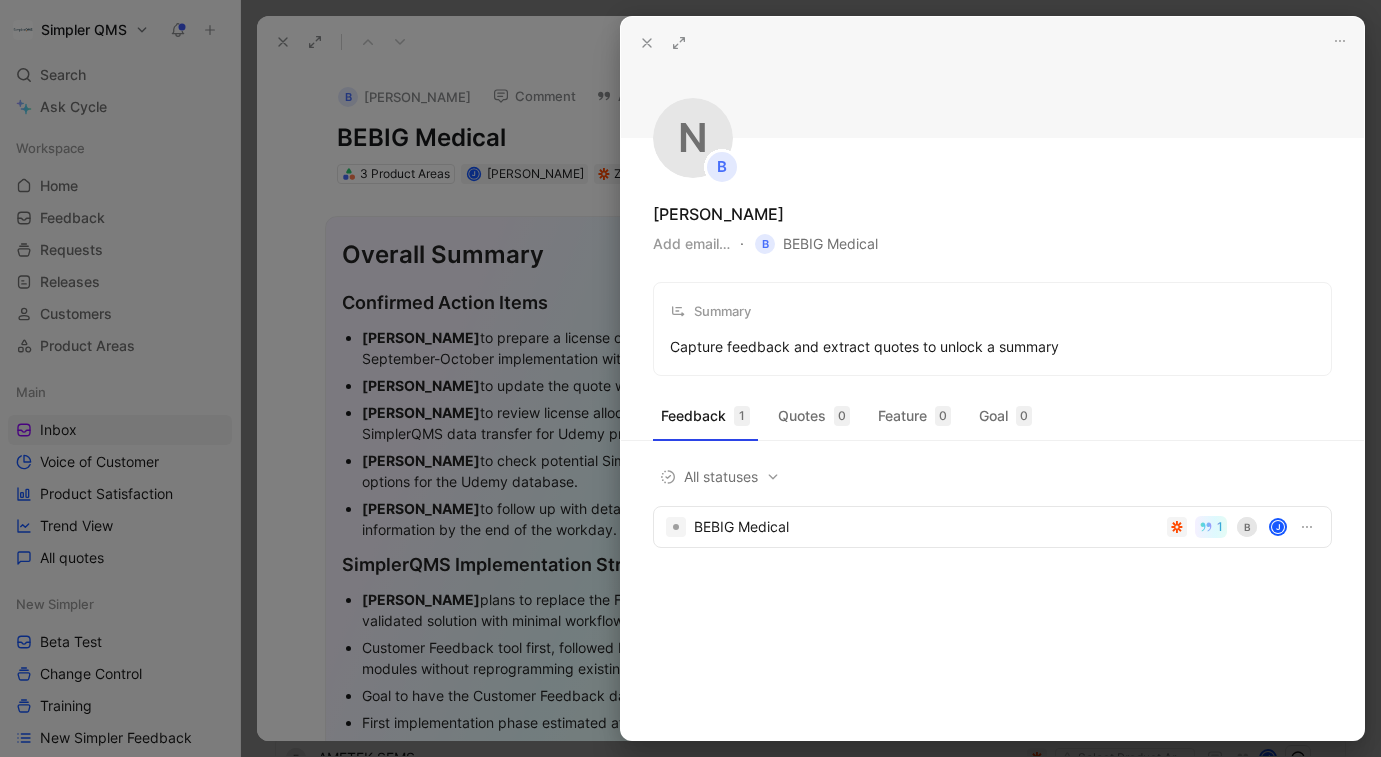 click at bounding box center (690, 378) 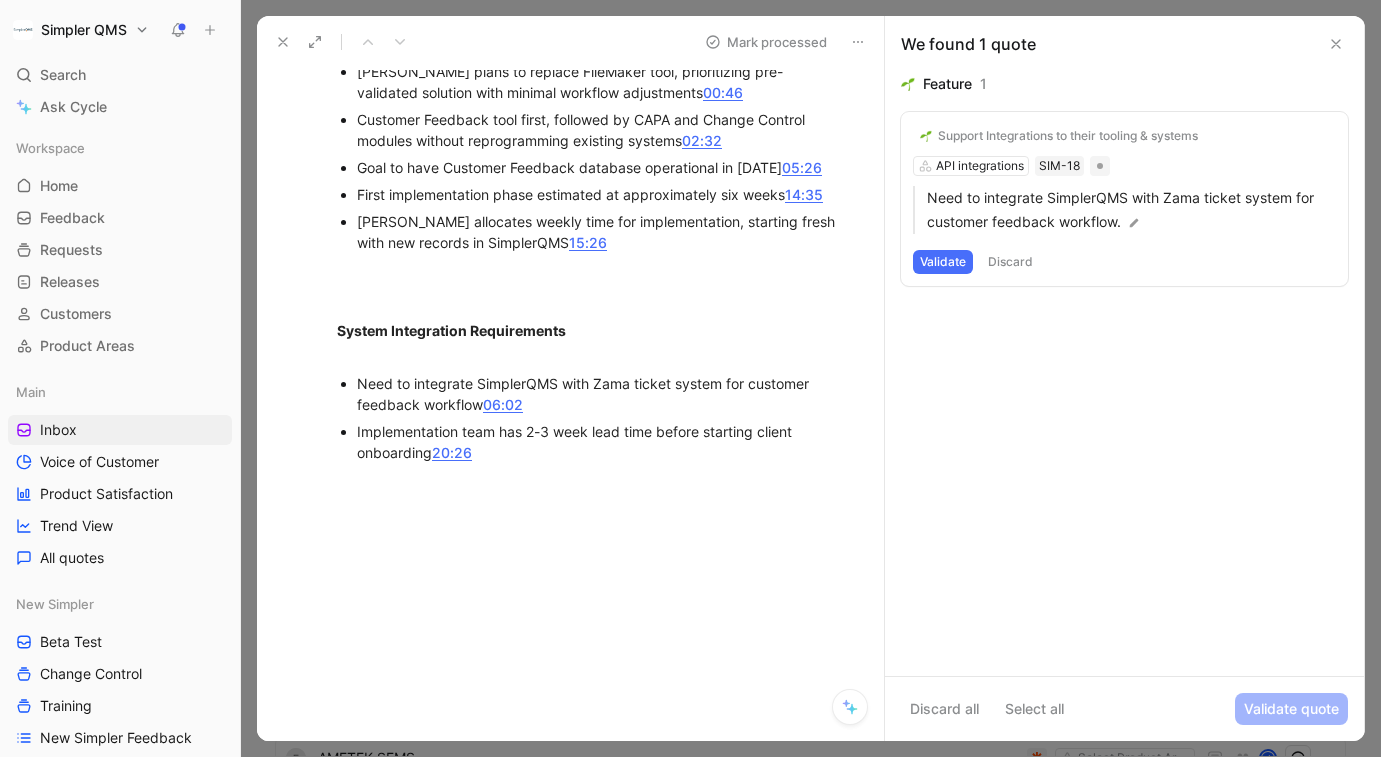scroll, scrollTop: 1377, scrollLeft: 0, axis: vertical 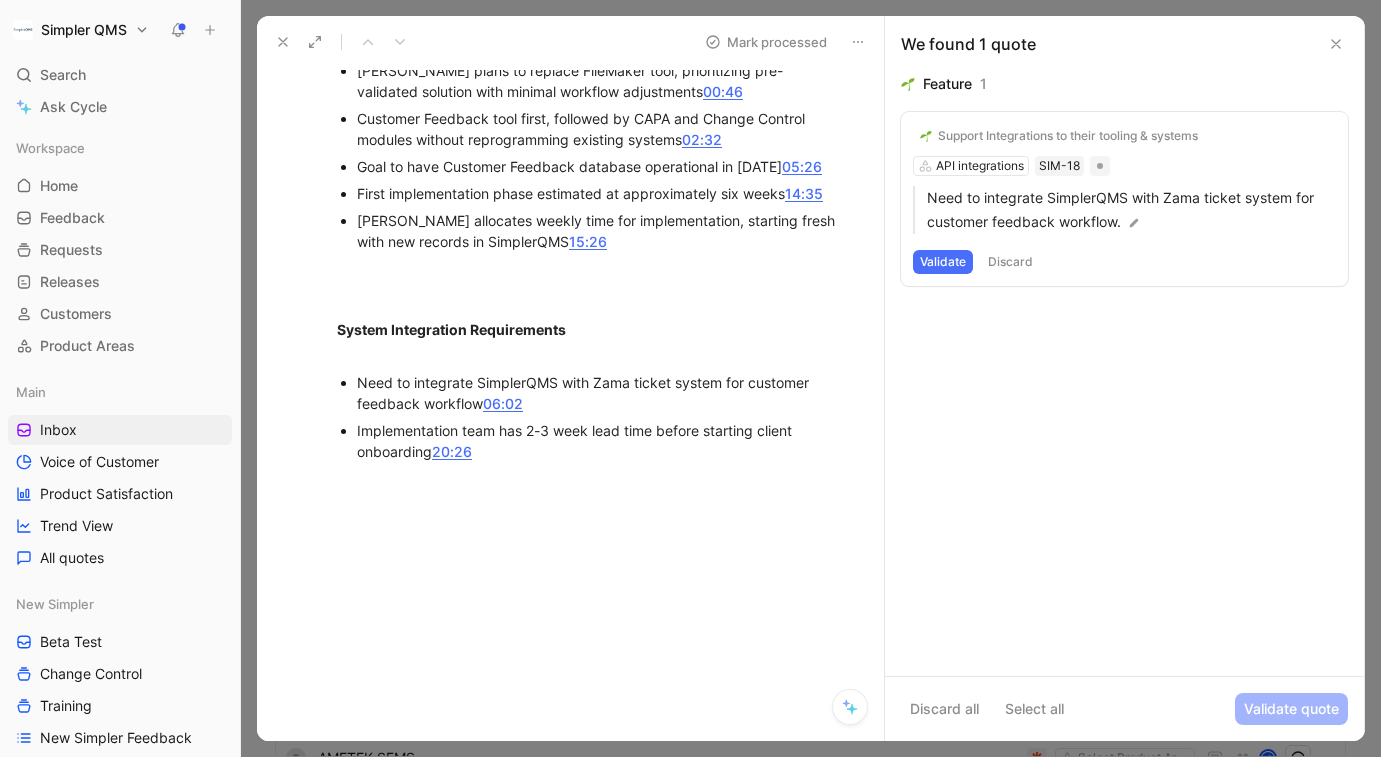 click on "Validate" at bounding box center (943, 262) 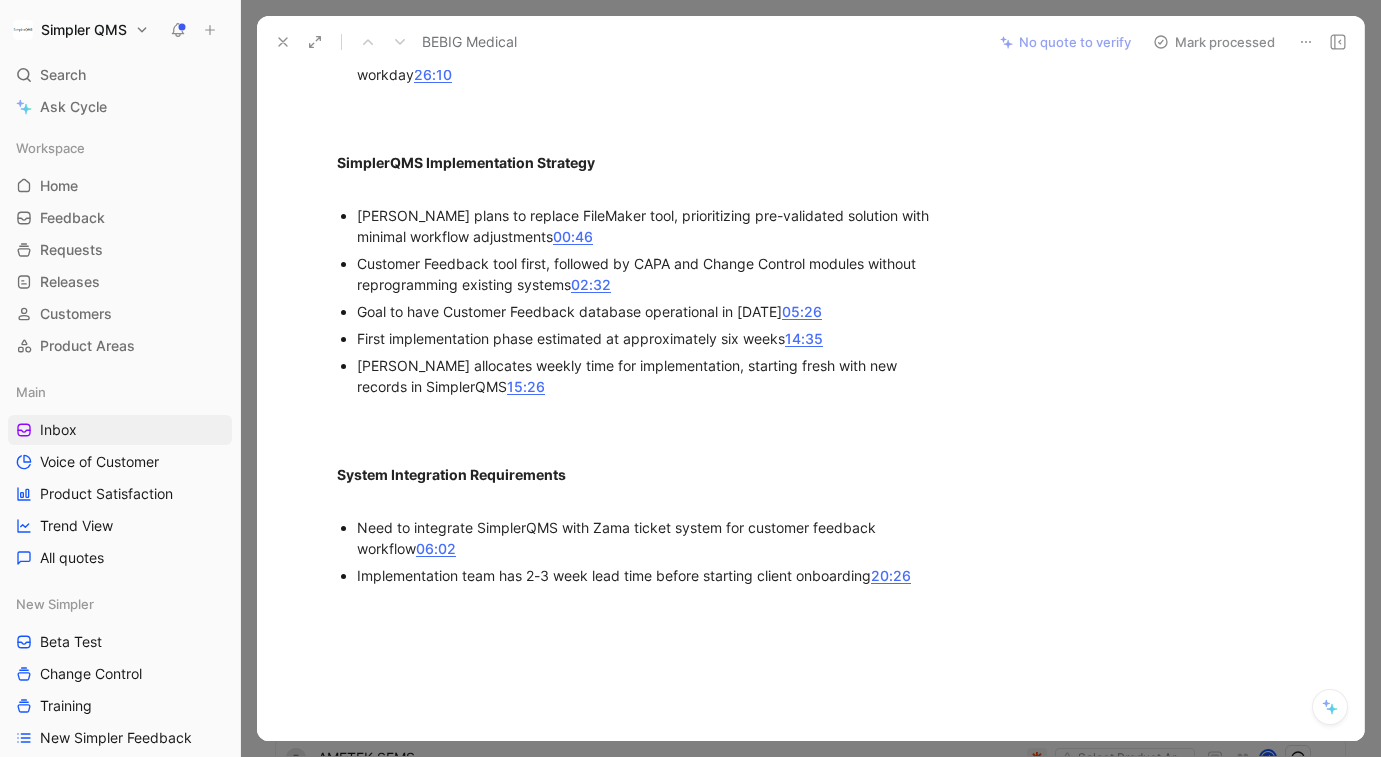 scroll, scrollTop: 0, scrollLeft: 0, axis: both 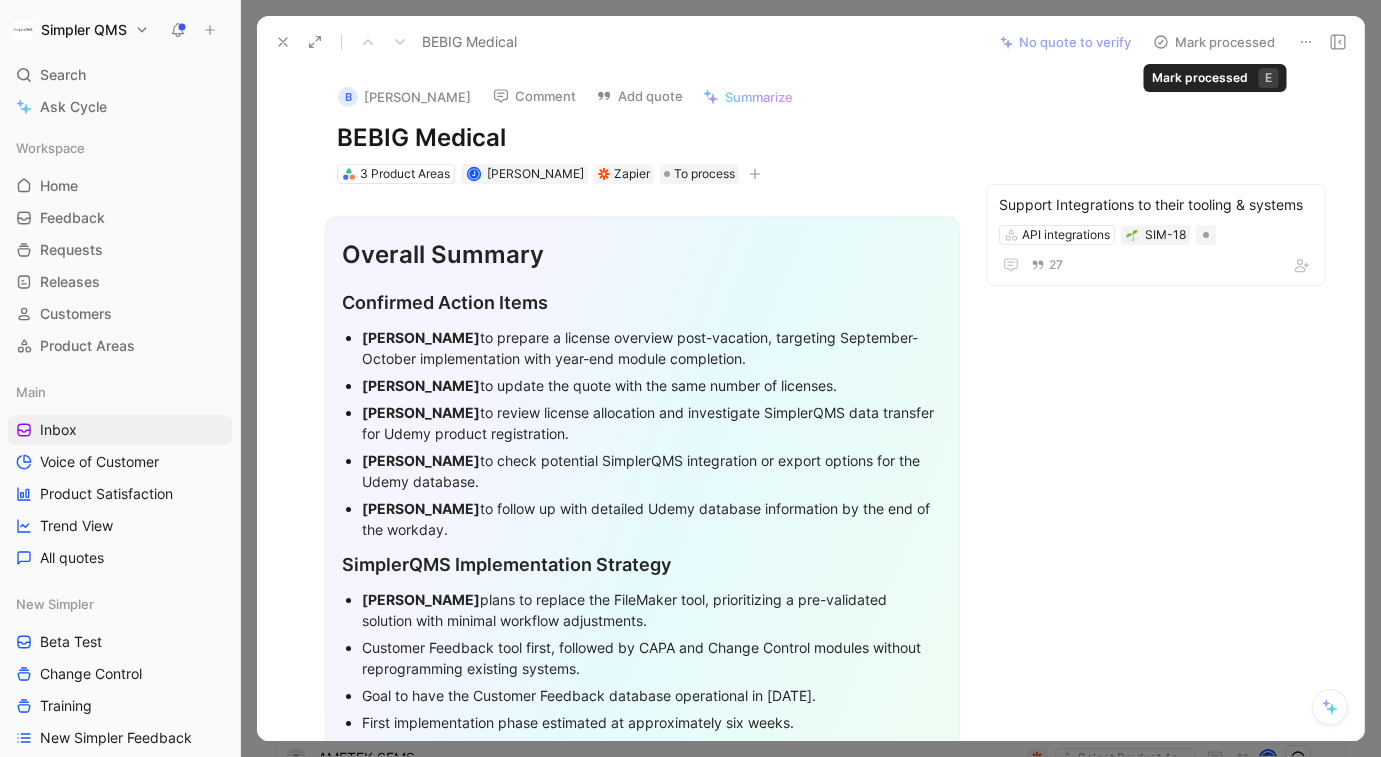click on "Mark processed" at bounding box center (1214, 42) 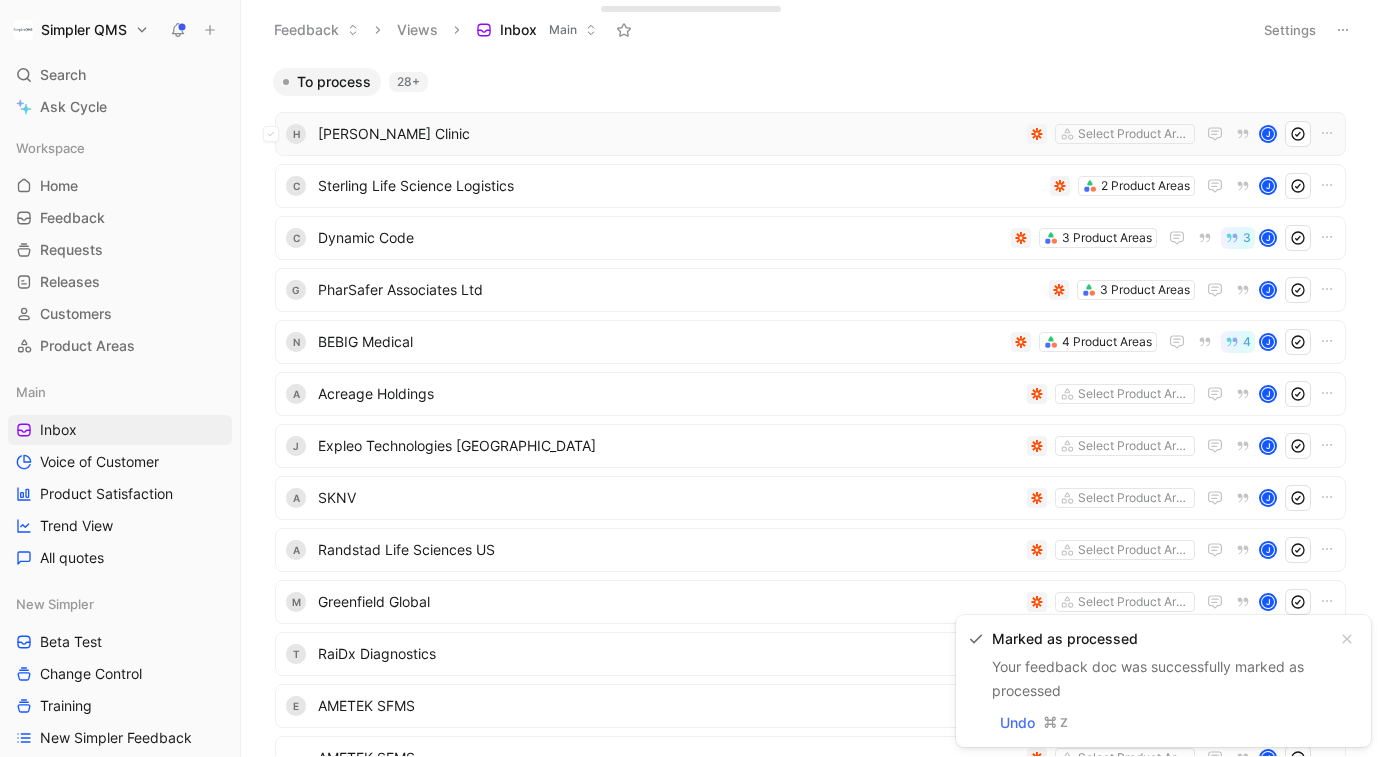 click on "Kelsey-Seybold Clinic" at bounding box center (668, 134) 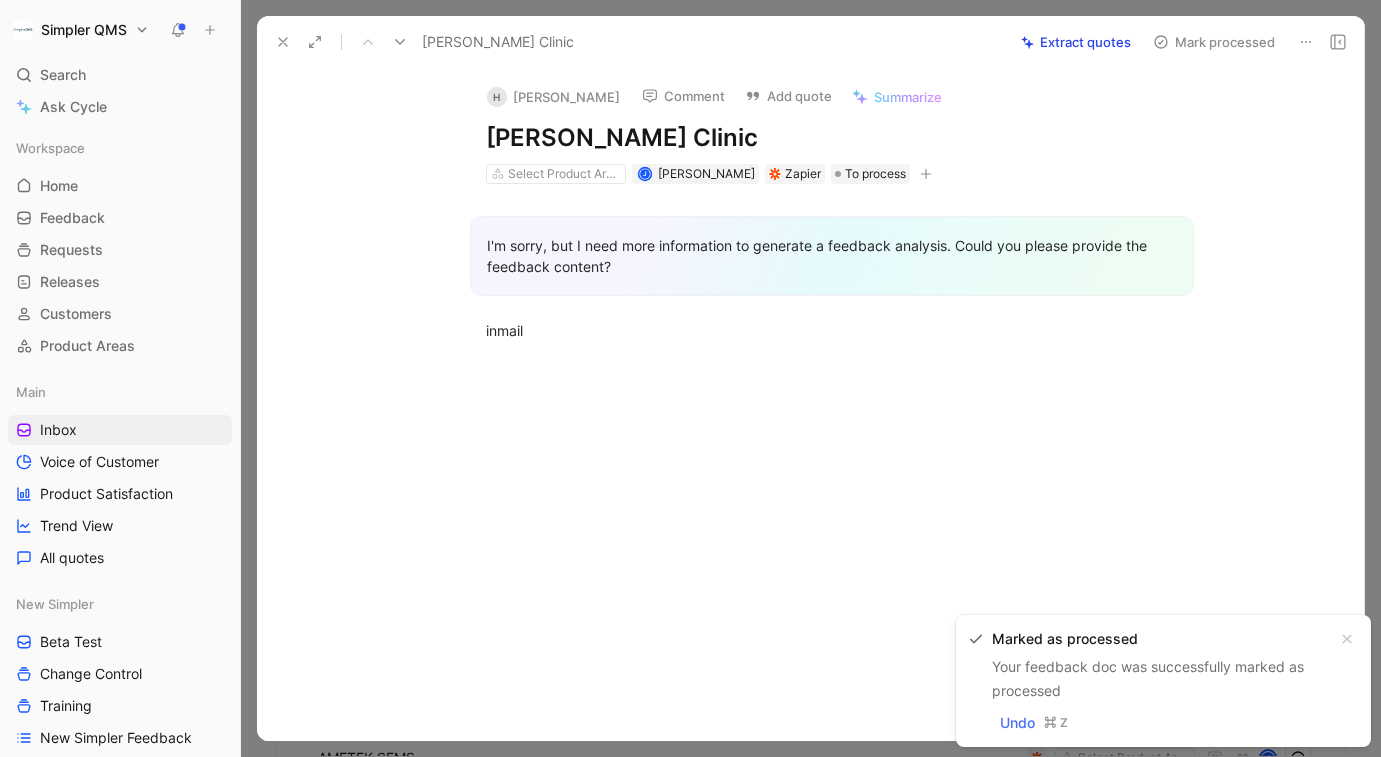 click 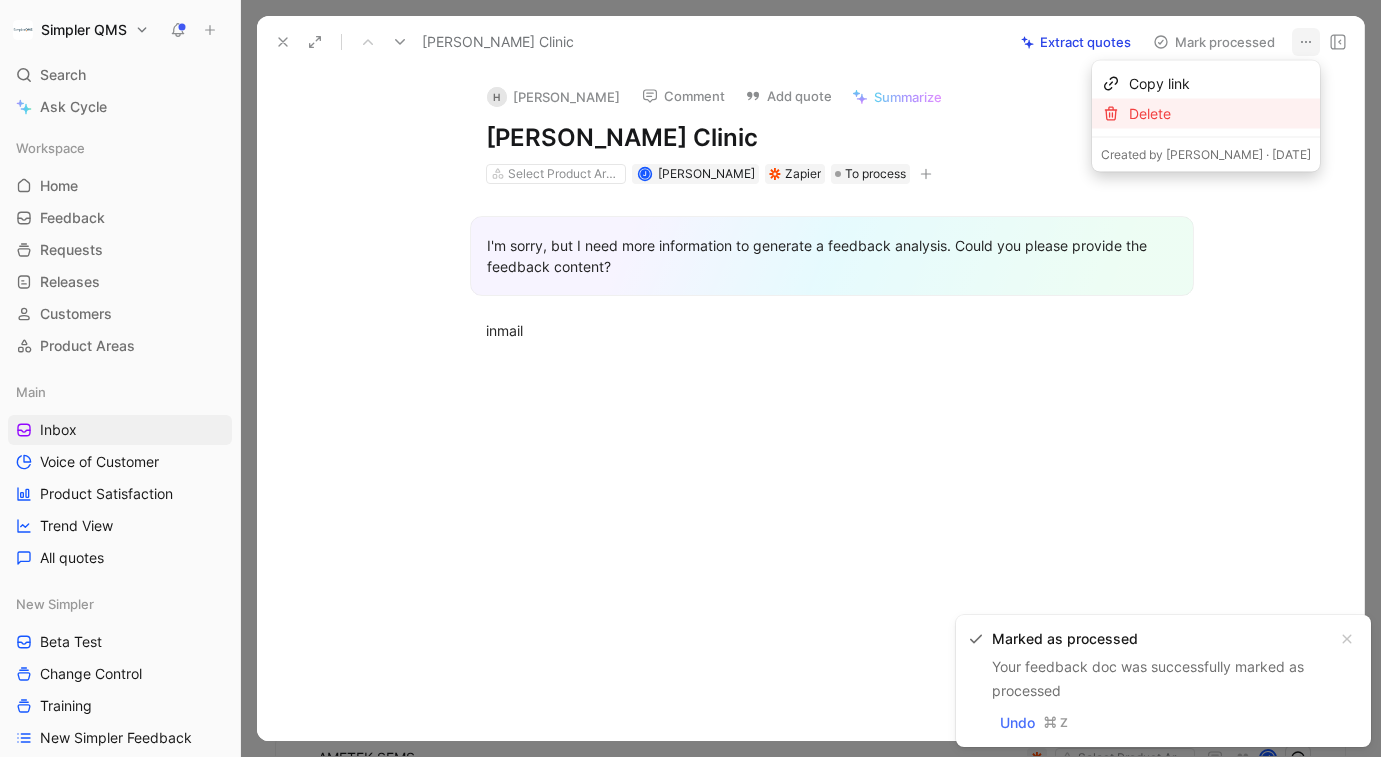 click on "Delete" at bounding box center (1220, 114) 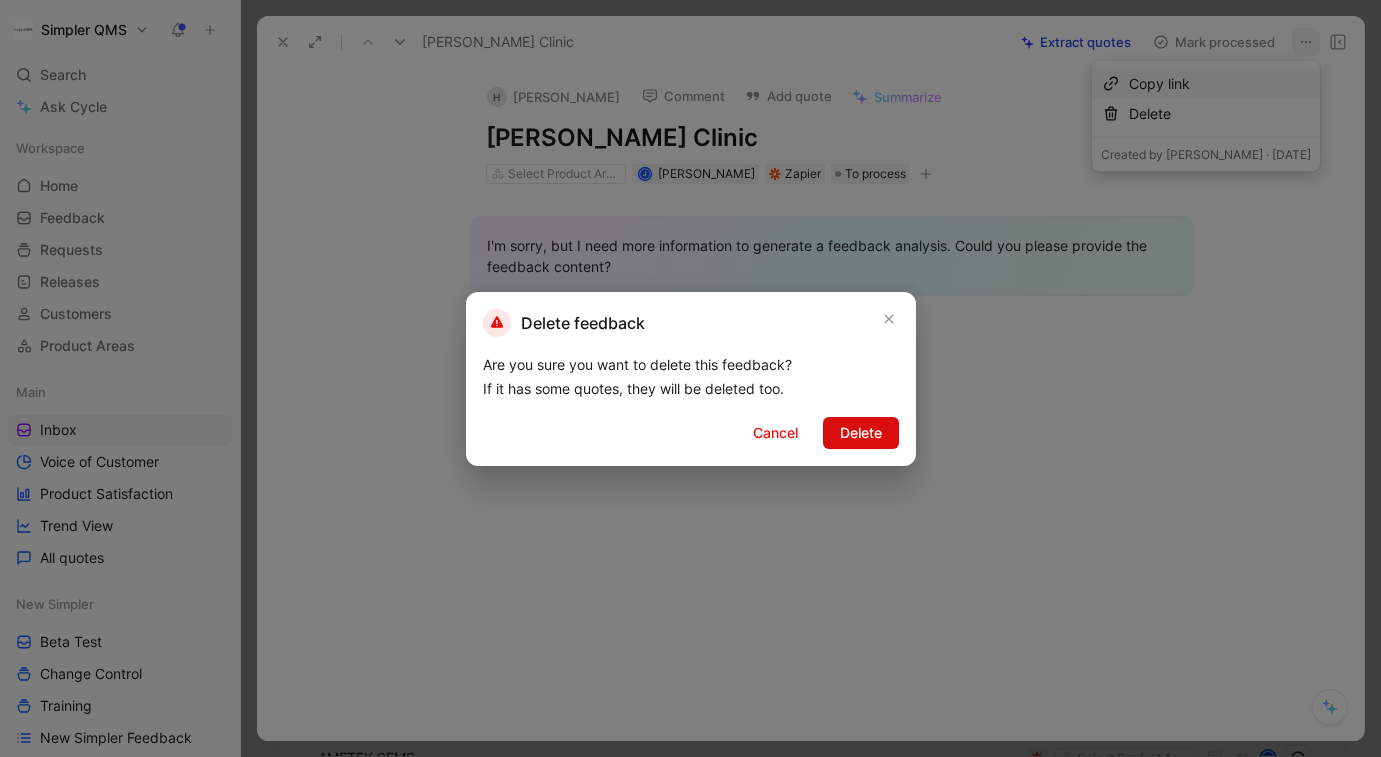 click on "Delete" at bounding box center [861, 433] 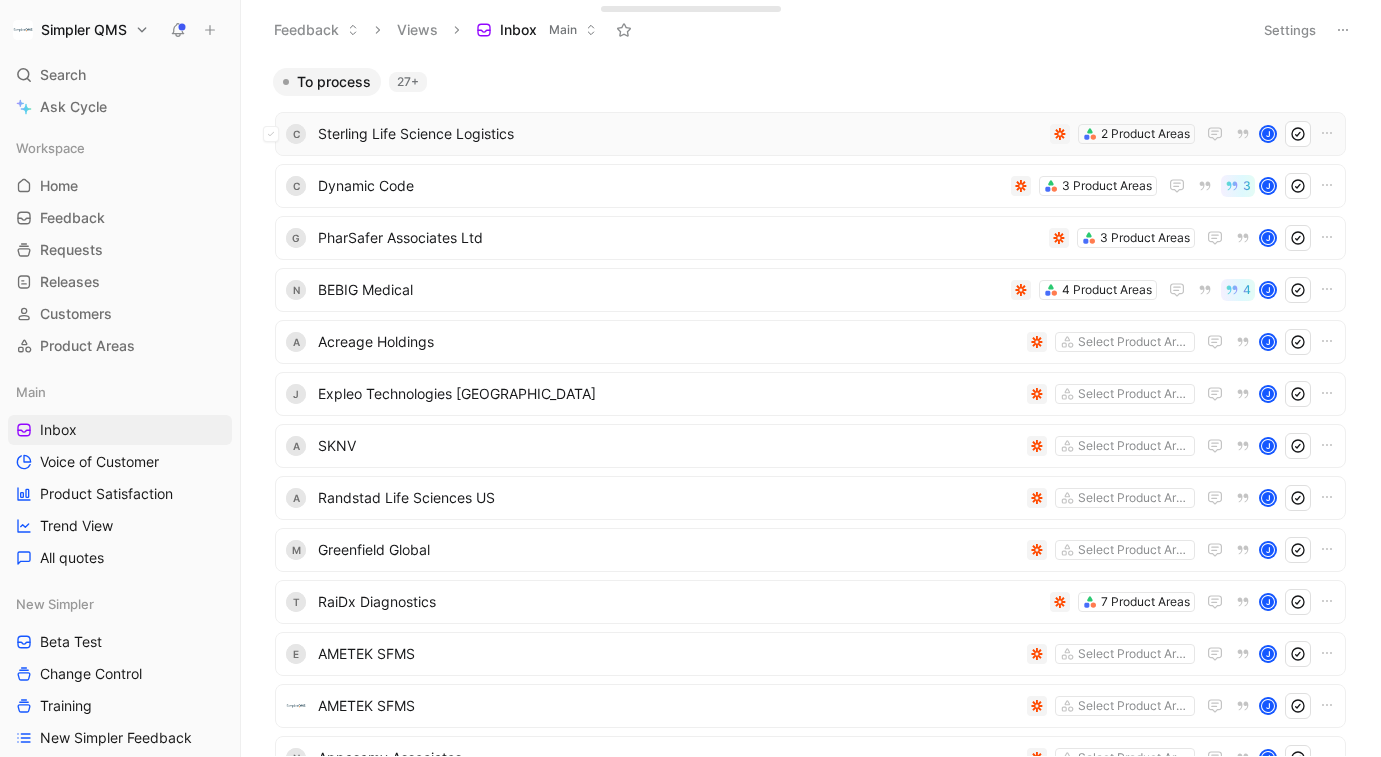 click on "Sterling Life Science Logistics" at bounding box center (680, 134) 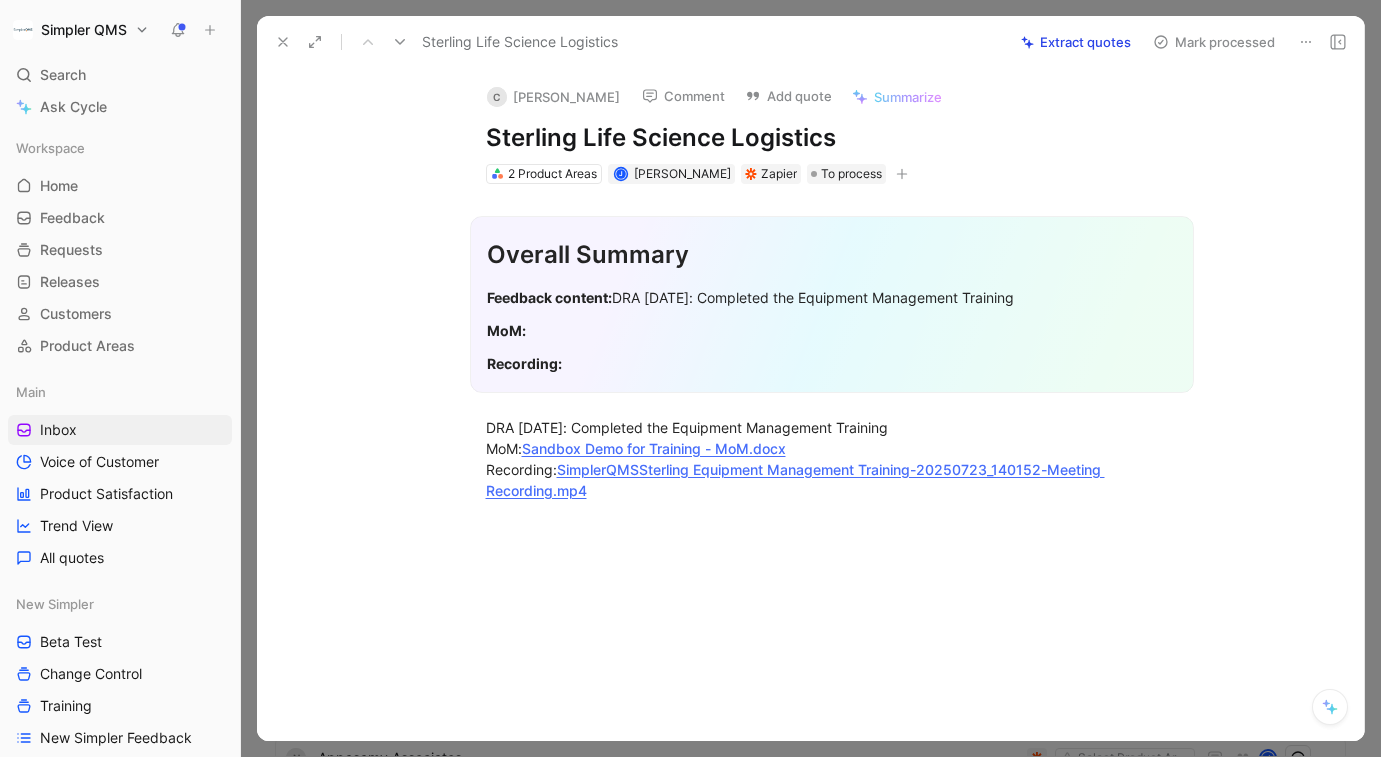 click 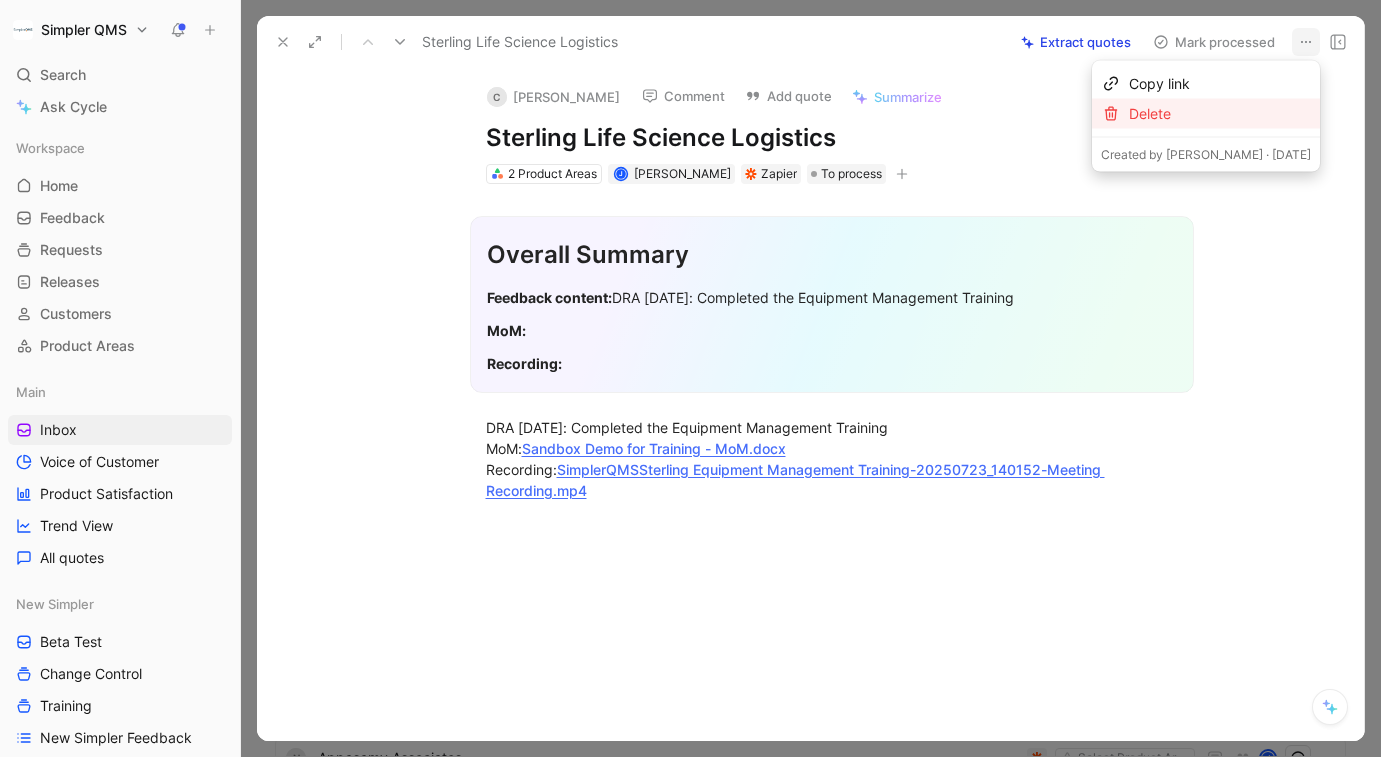 click on "Delete" at bounding box center (1220, 114) 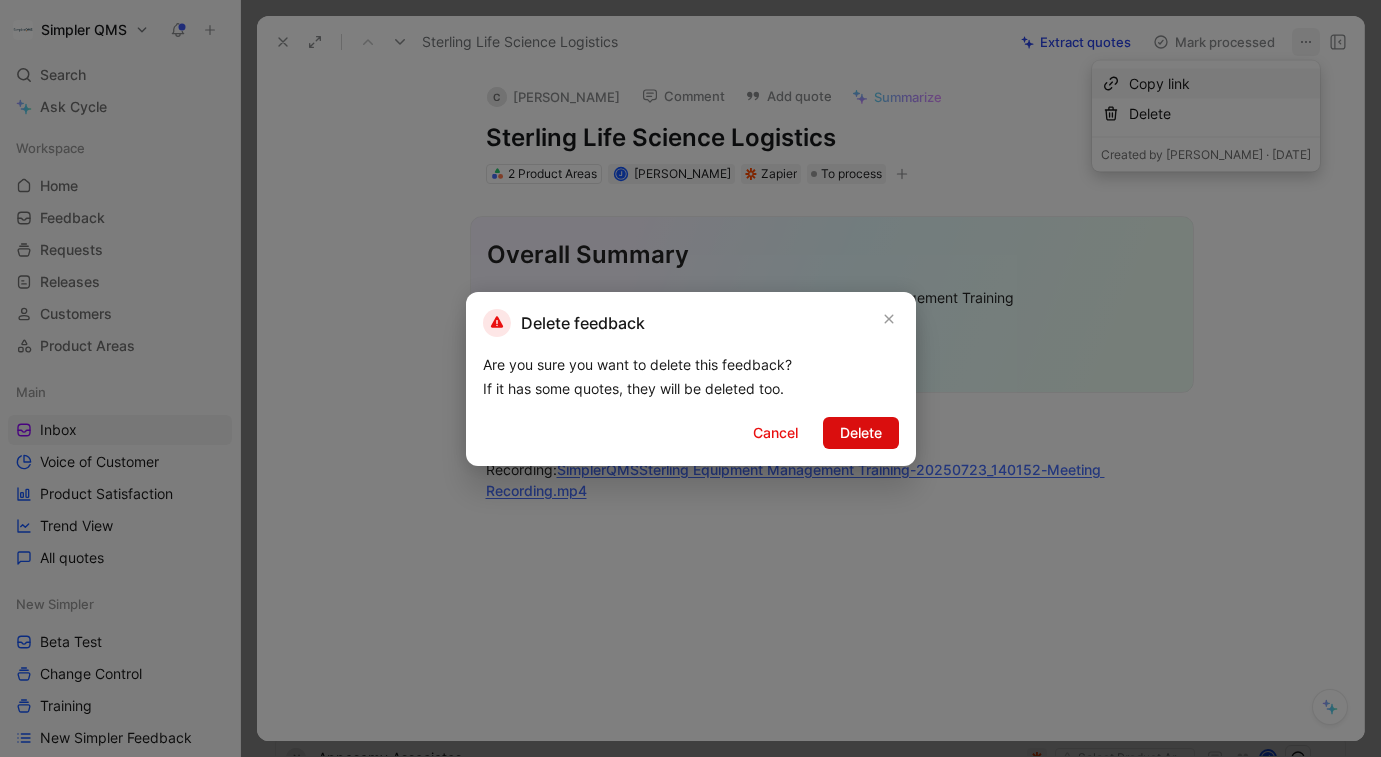 click on "Delete" at bounding box center [861, 433] 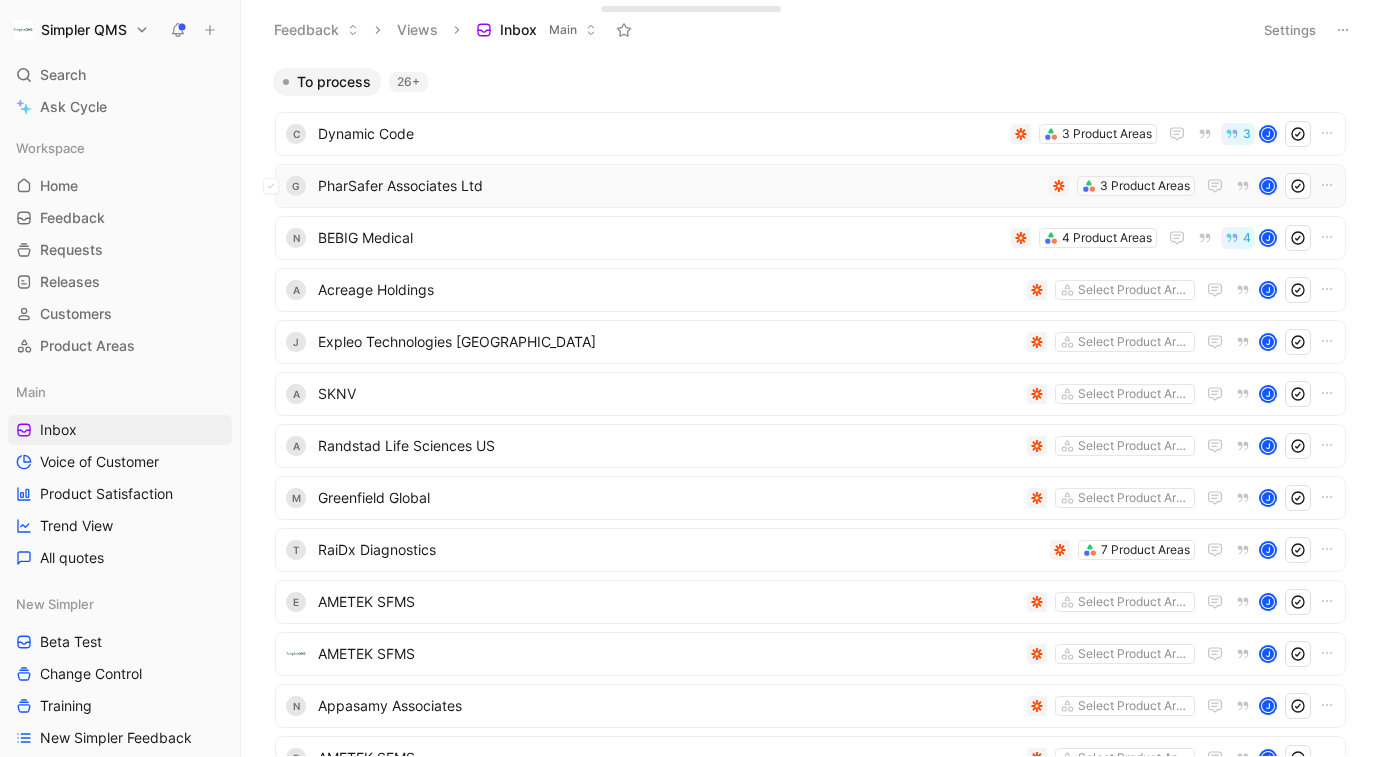 click on "PharSafer Associates Ltd" at bounding box center (679, 186) 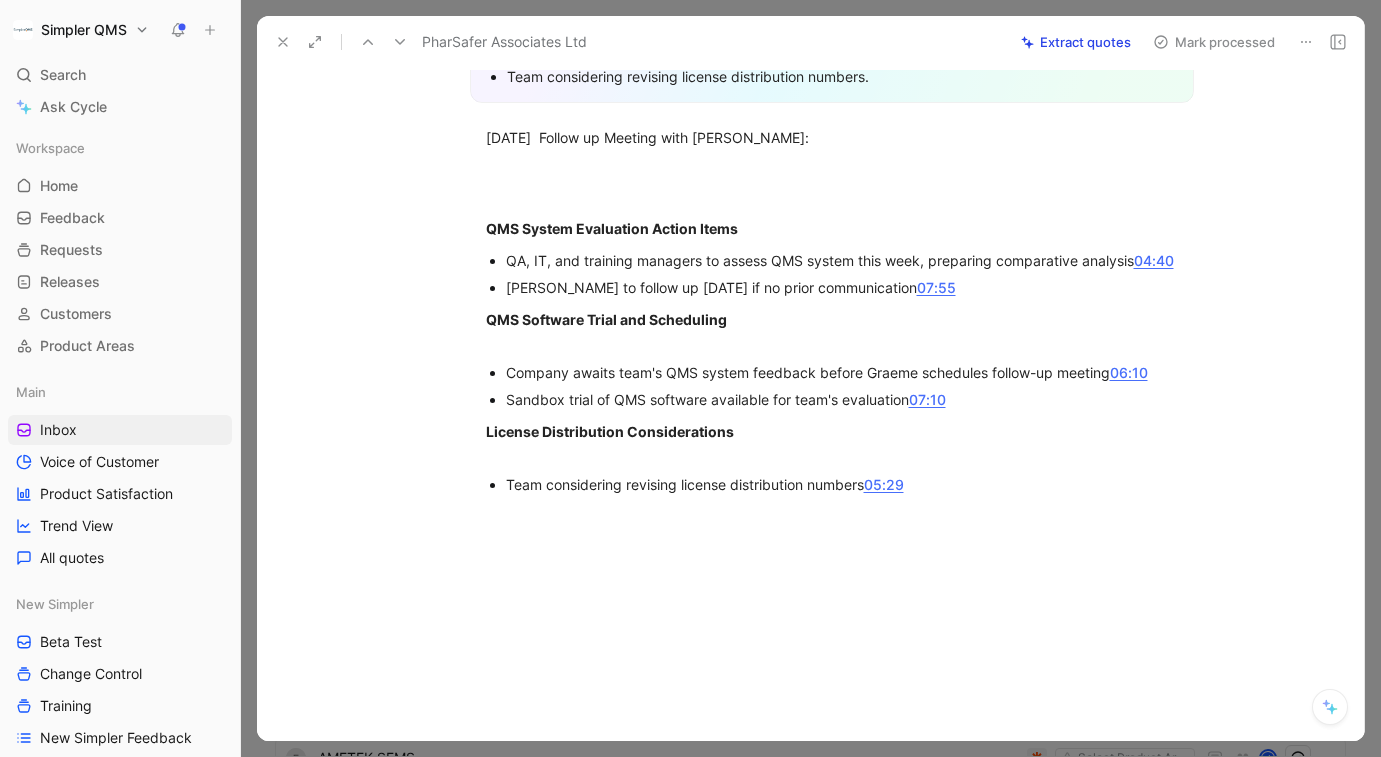 scroll, scrollTop: 0, scrollLeft: 0, axis: both 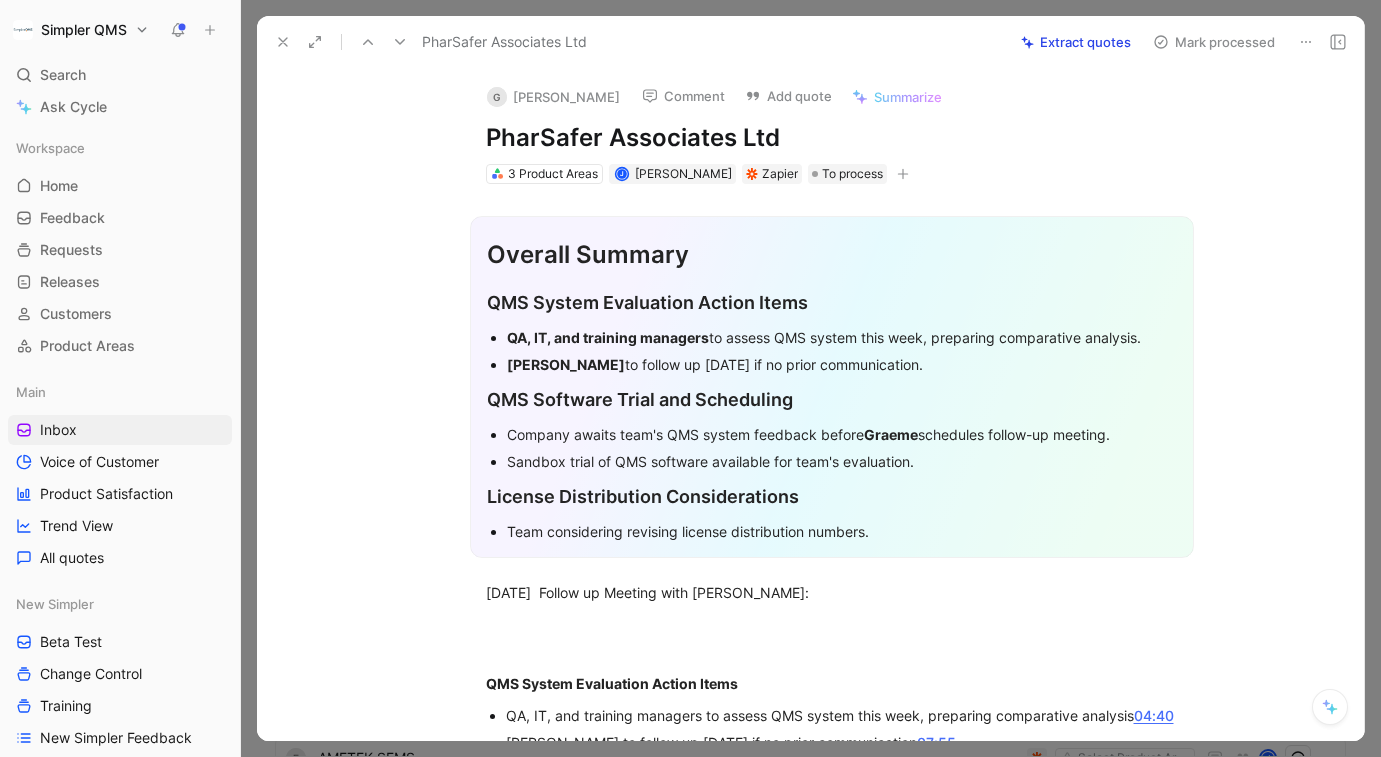 click at bounding box center [1306, 42] 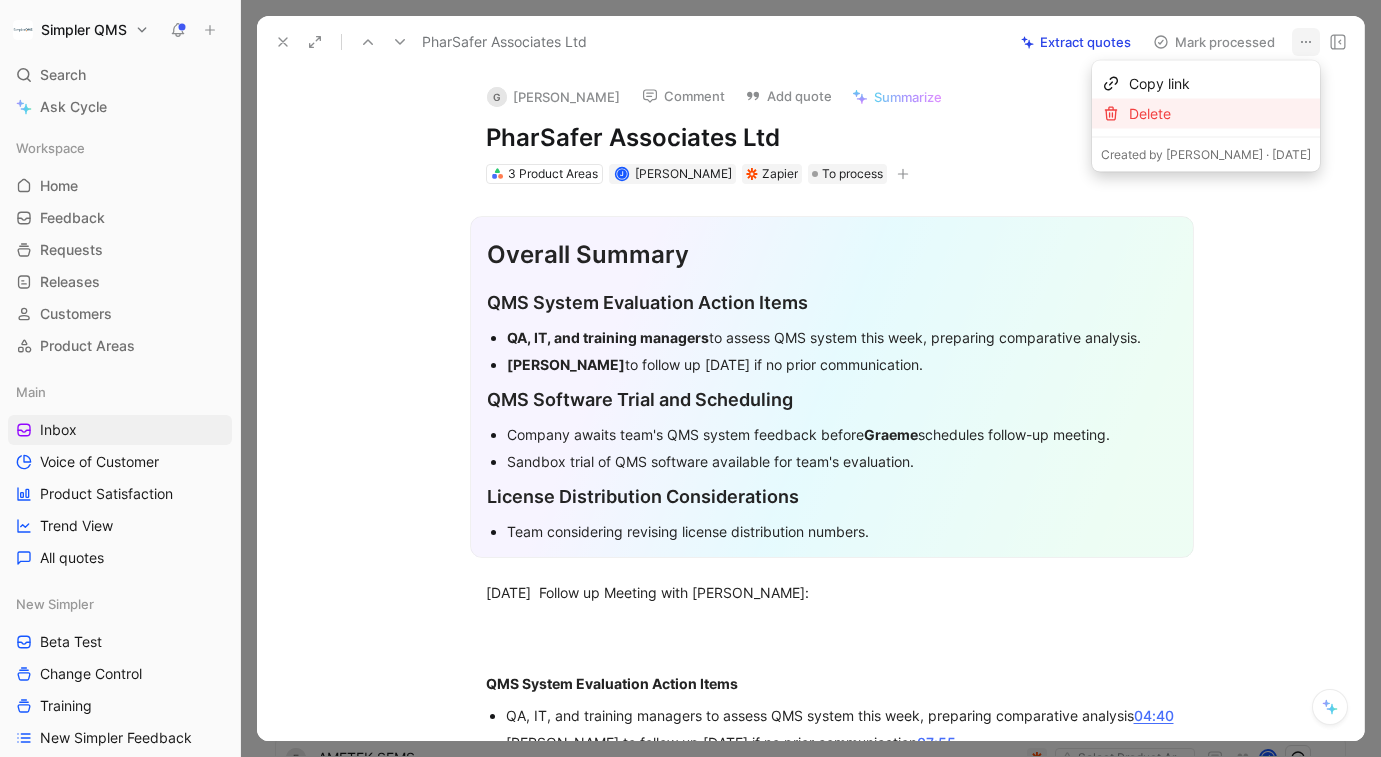 click on "Delete" at bounding box center [1220, 114] 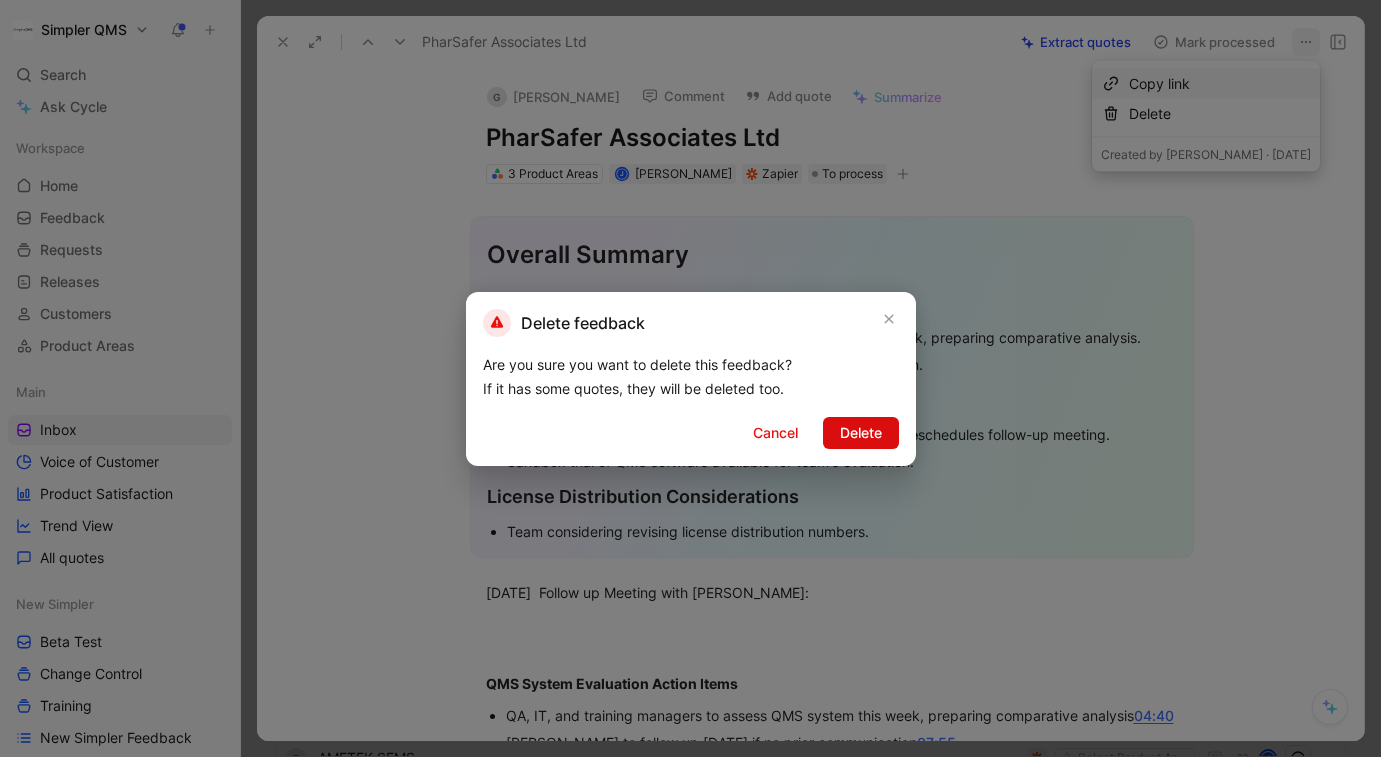 click on "Delete" at bounding box center [861, 433] 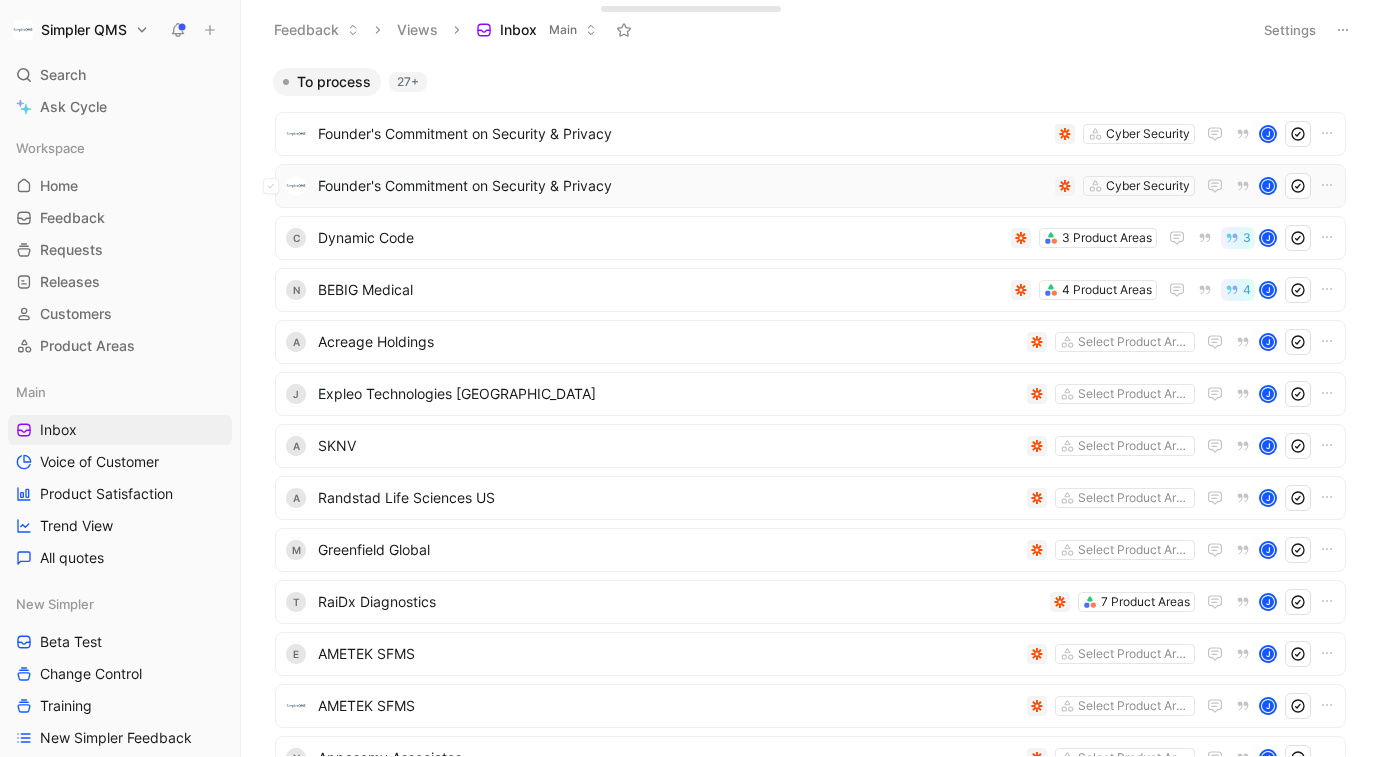 click on "Founder's Commitment on Security & Privacy" at bounding box center [682, 186] 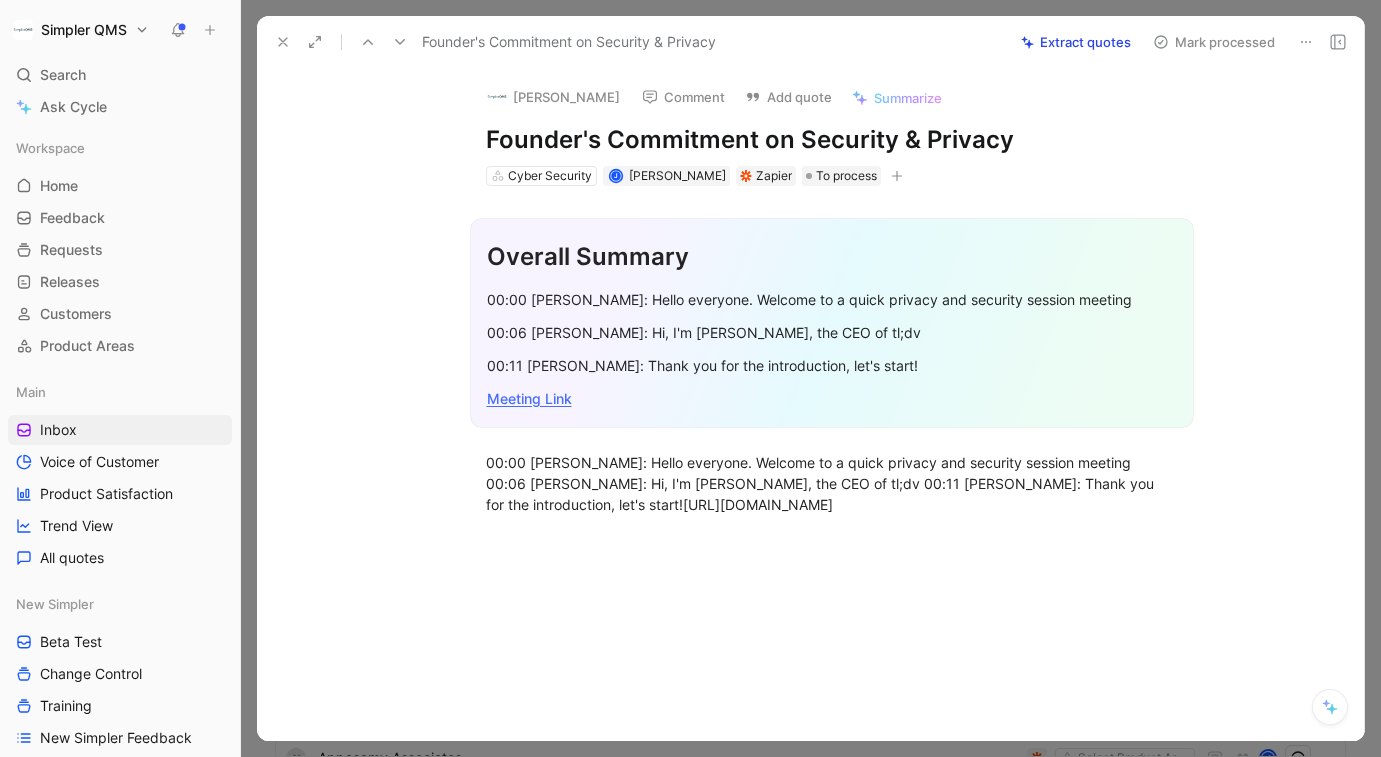 scroll, scrollTop: 23, scrollLeft: 0, axis: vertical 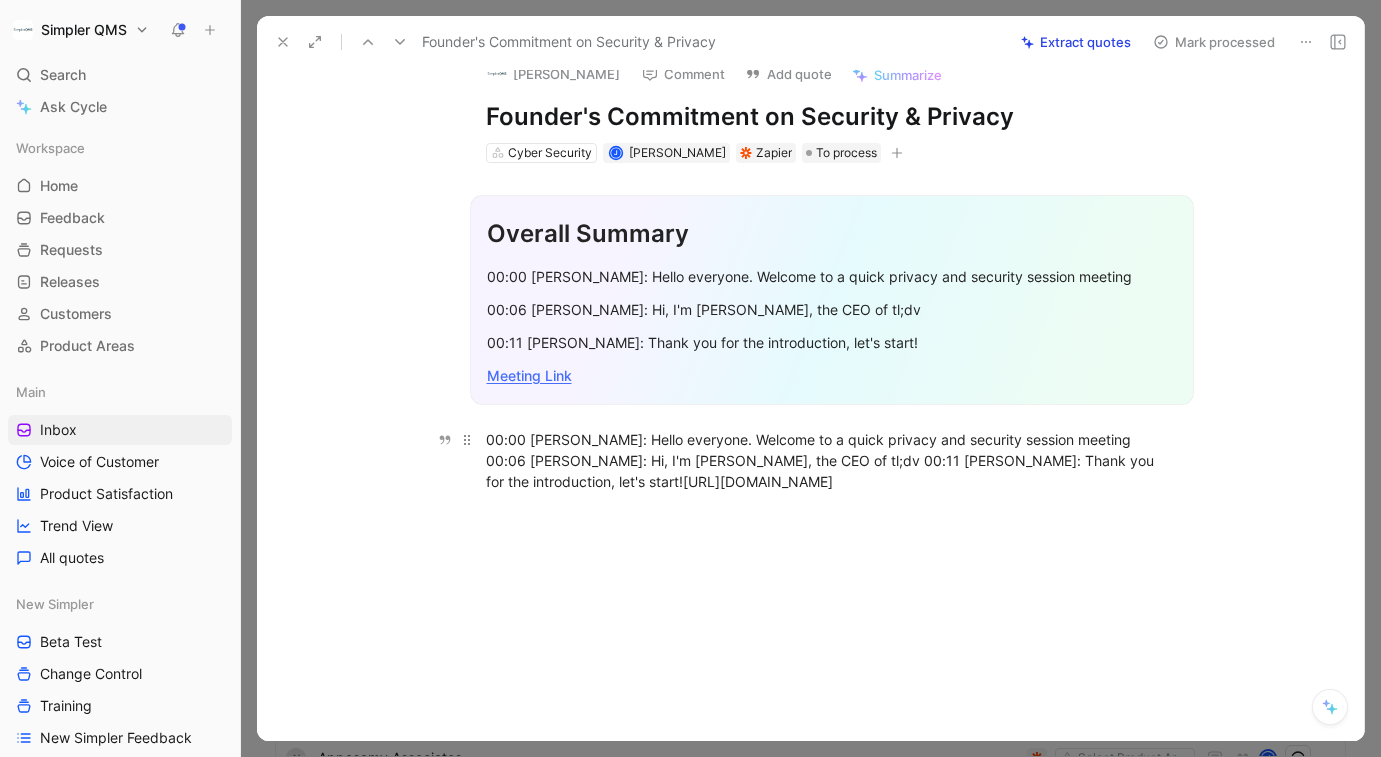 click on "00:00 Raphael Allstadt: Hello everyone. Welcome to a quick privacy and security session meeting 00:06 Carlo Thissen: Hi, I'm Carlo Thissen, the CEO of tl;dv 00:11 Allan Bettarel: Thank you for the introduction, let's start!https://tldv.io/app/meetings/64ba5716ee14fa0012c8389a" at bounding box center [832, 460] 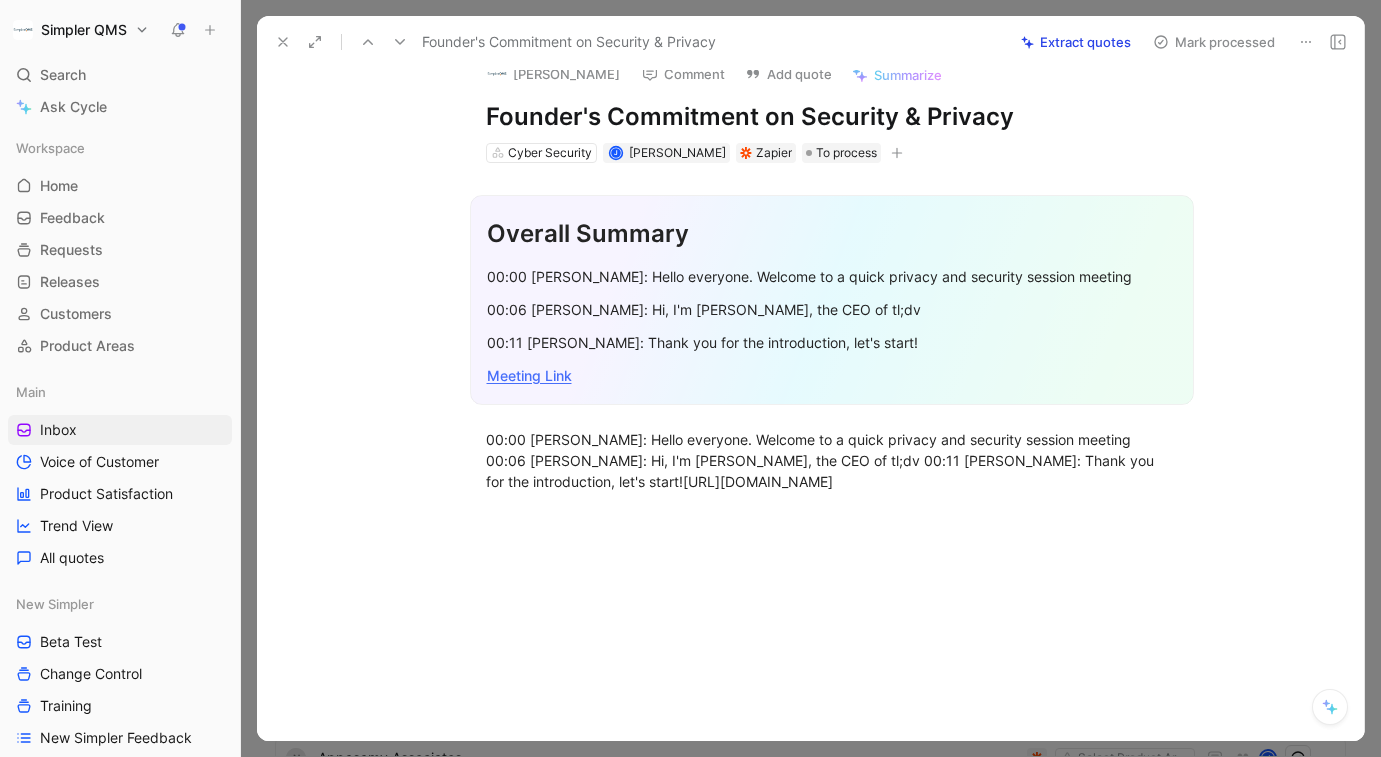 click 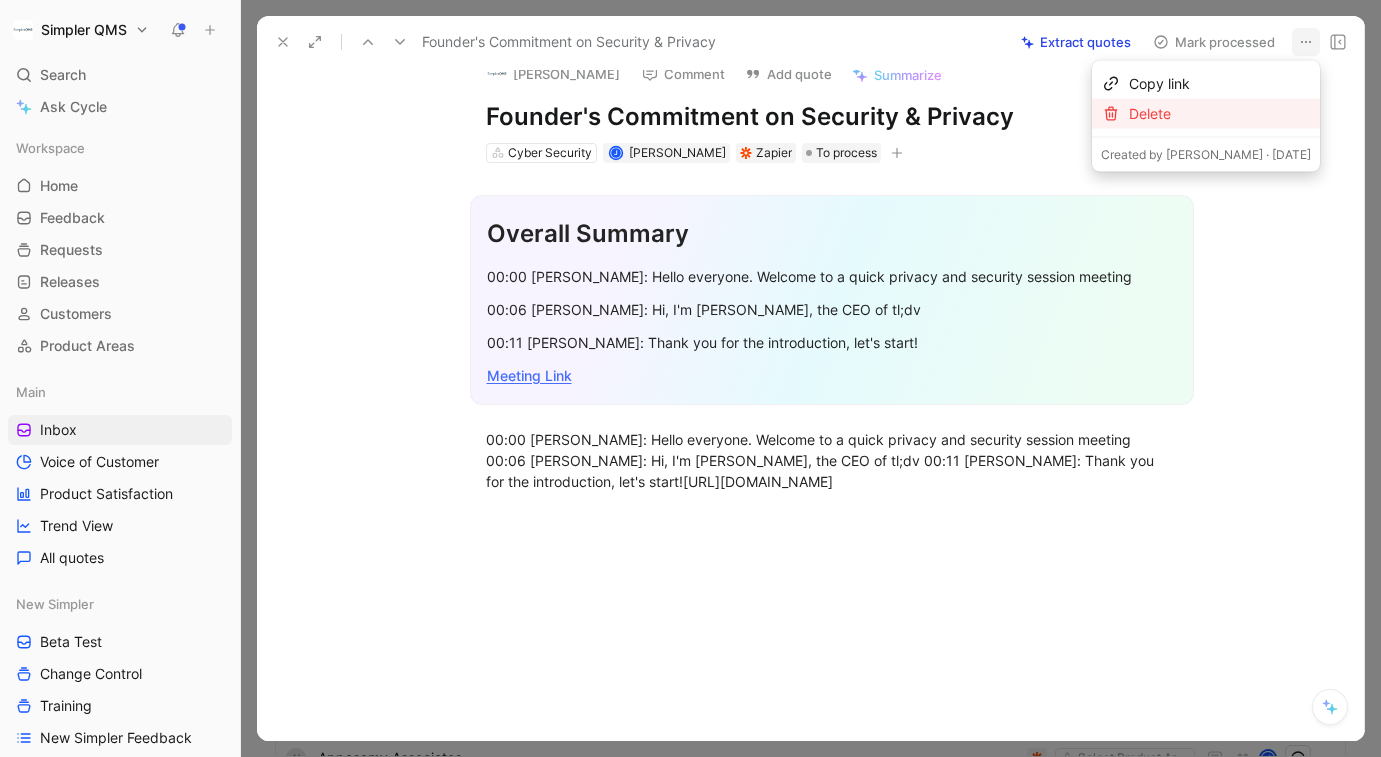 click on "Delete" at bounding box center [1220, 114] 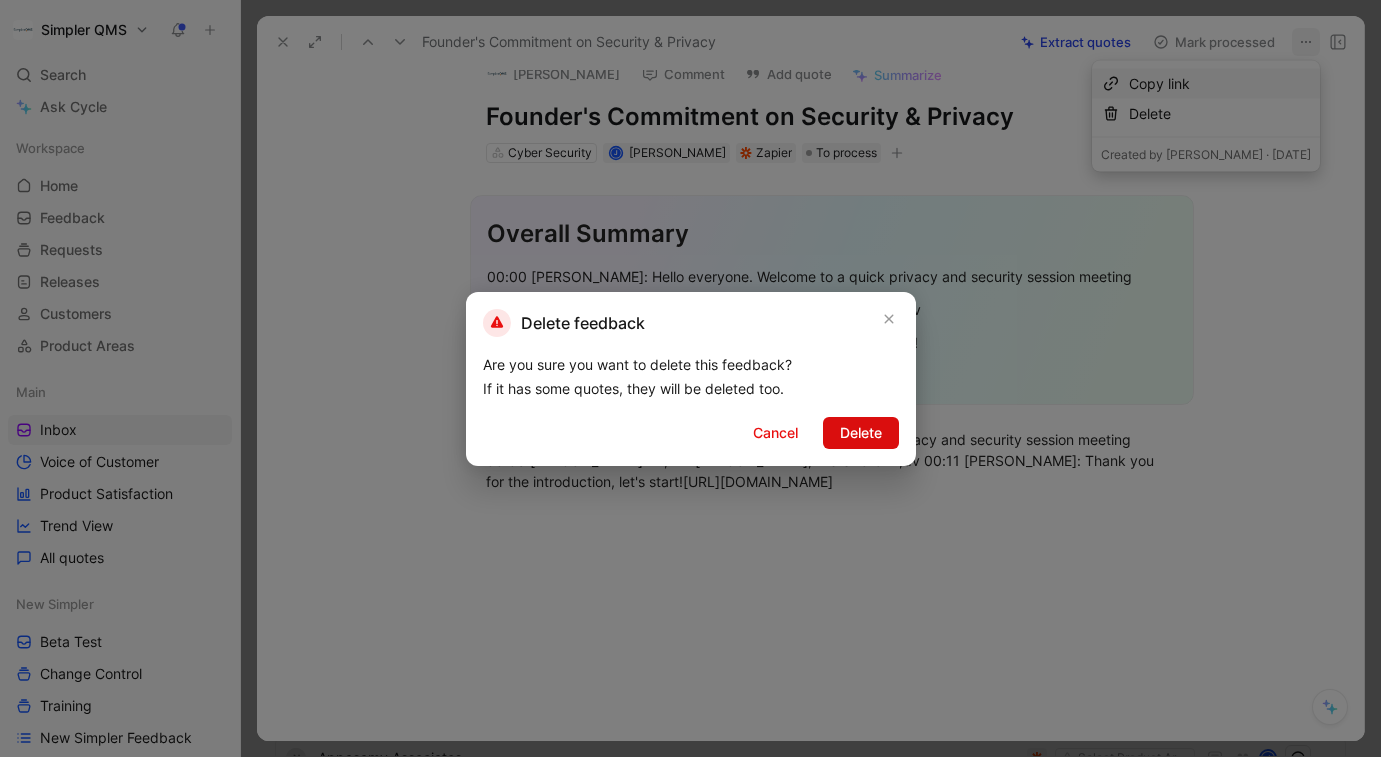 click on "Delete" at bounding box center (861, 433) 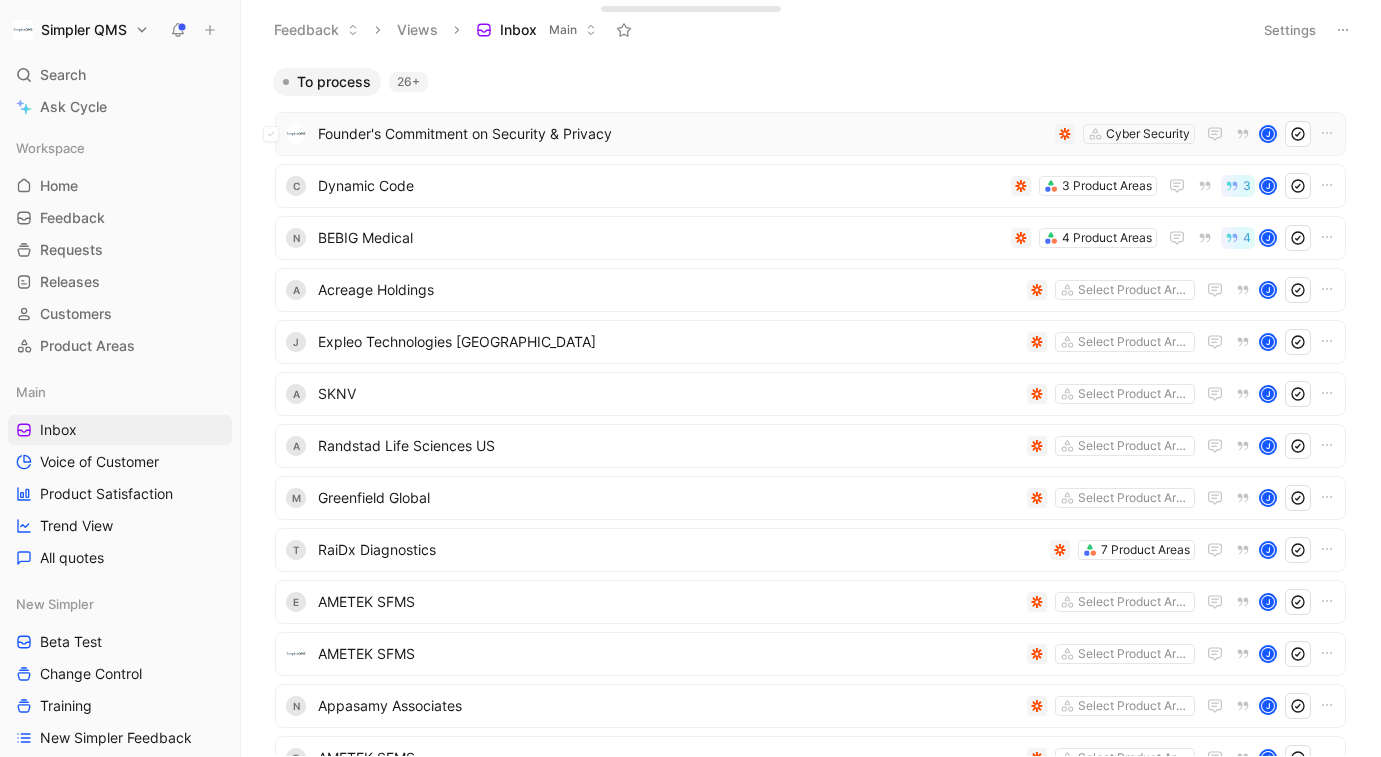 click on "Founder's Commitment on Security & Privacy" at bounding box center [682, 134] 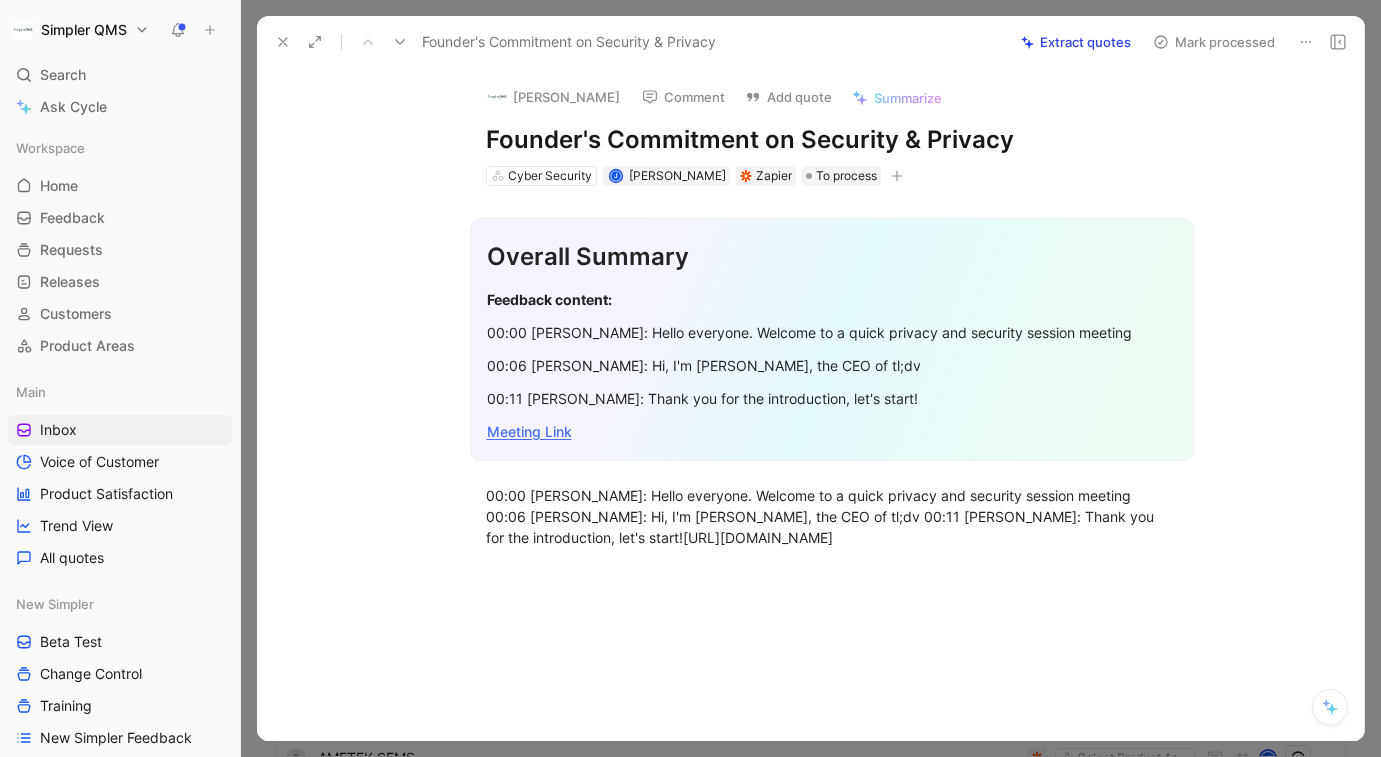click 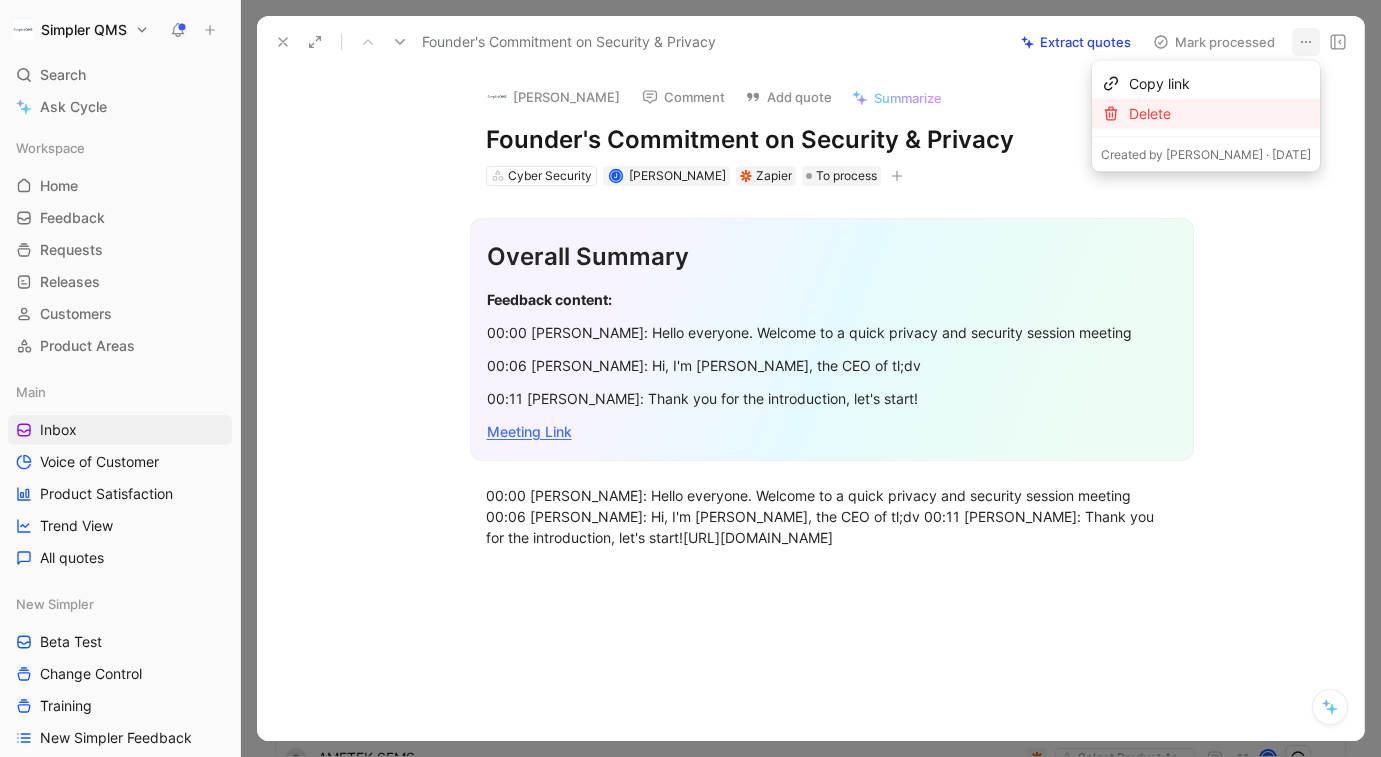 click on "Delete" at bounding box center [1220, 114] 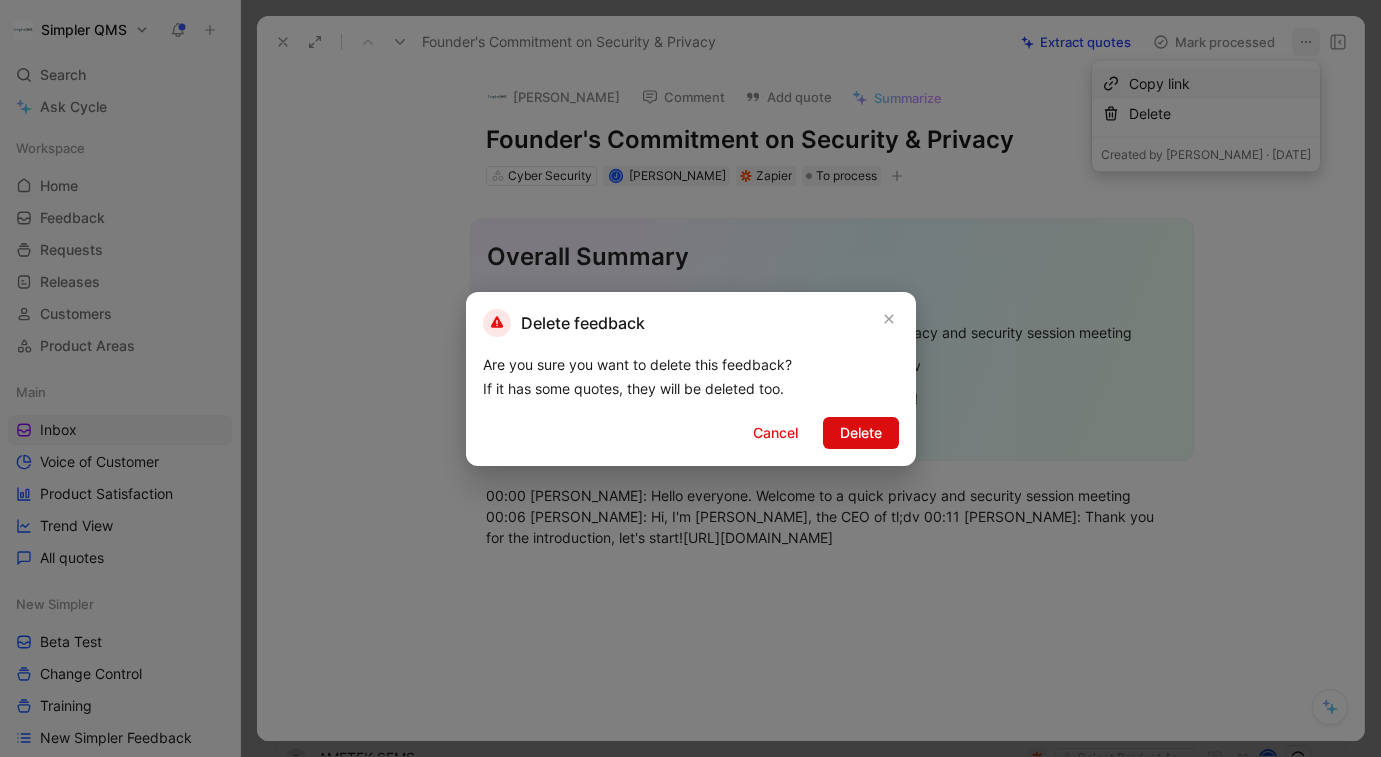 click on "Delete" at bounding box center (861, 433) 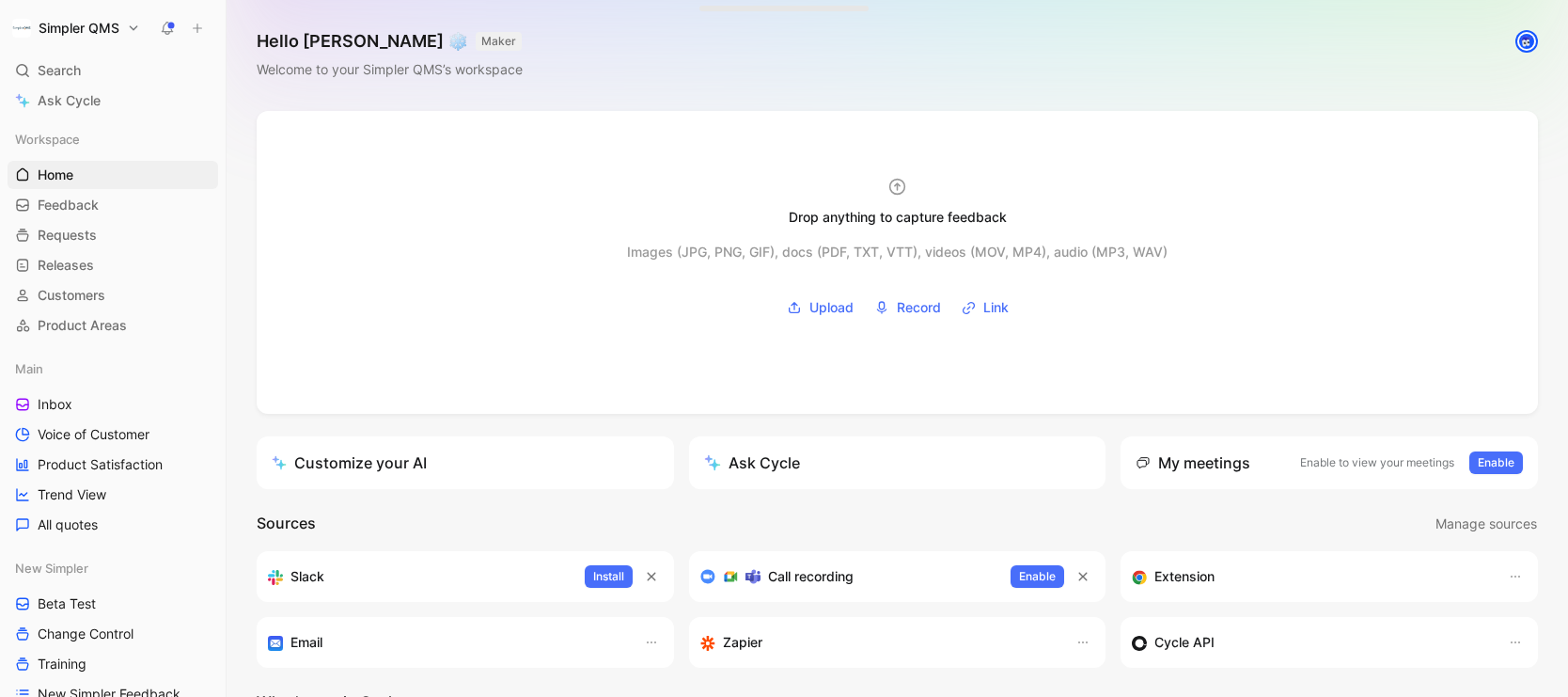 scroll, scrollTop: 0, scrollLeft: 0, axis: both 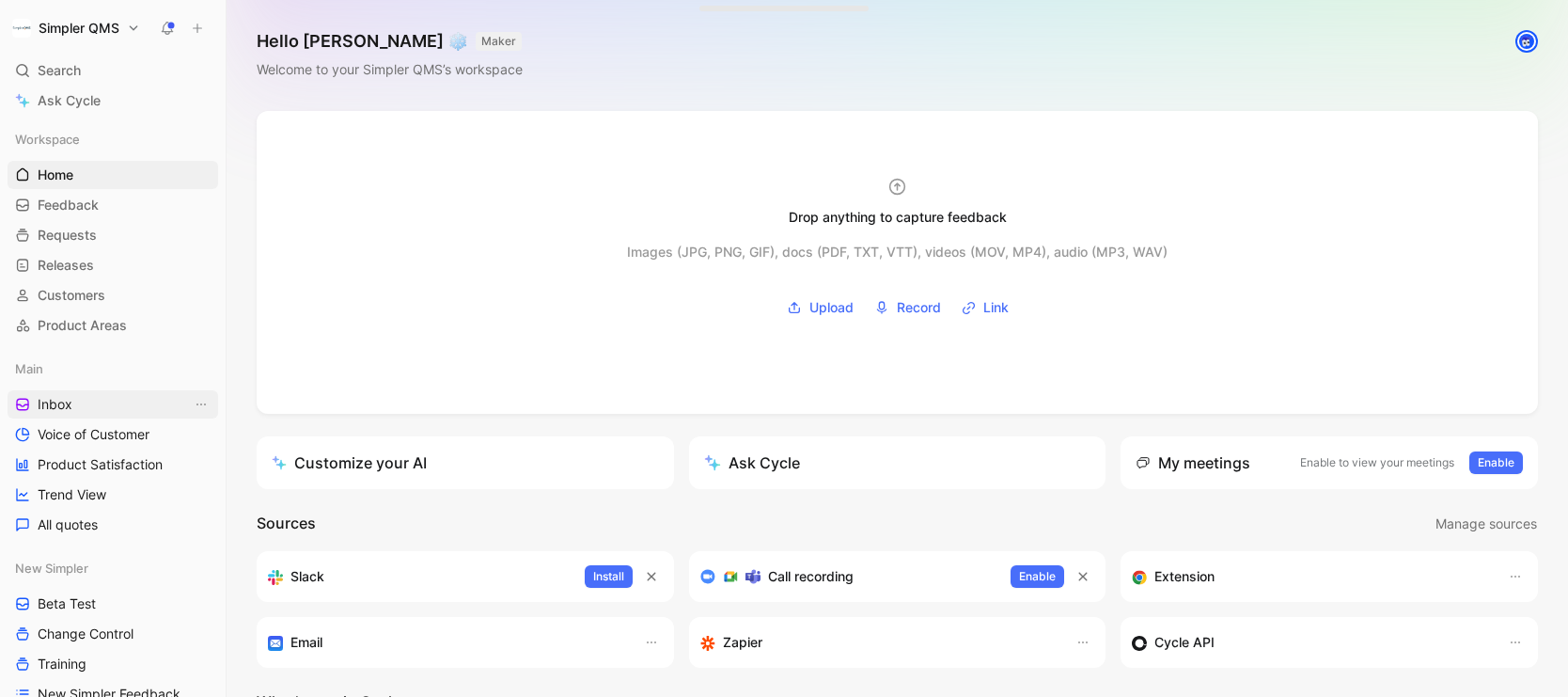 click on "Inbox" at bounding box center [55, 404] 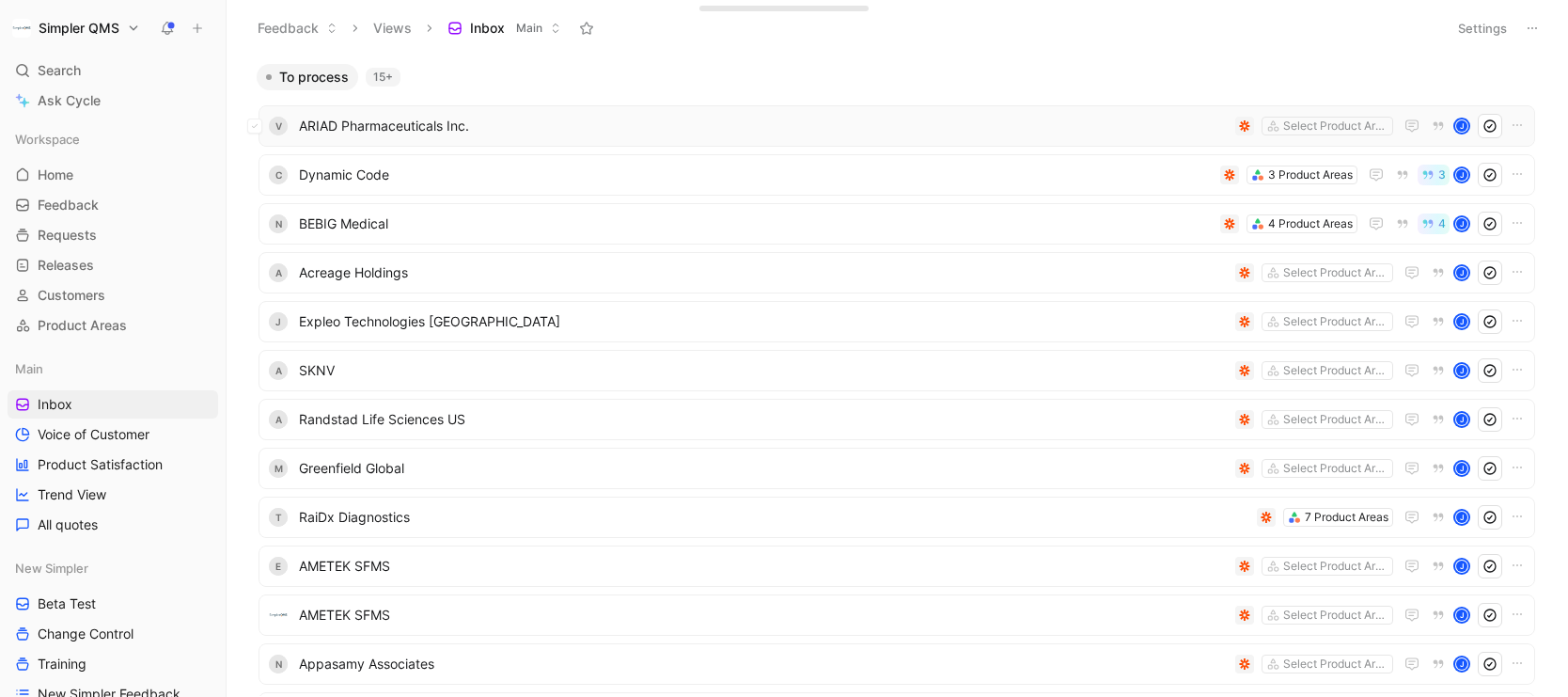 click on "ARIAD Pharmaceuticals Inc." at bounding box center (763, 126) 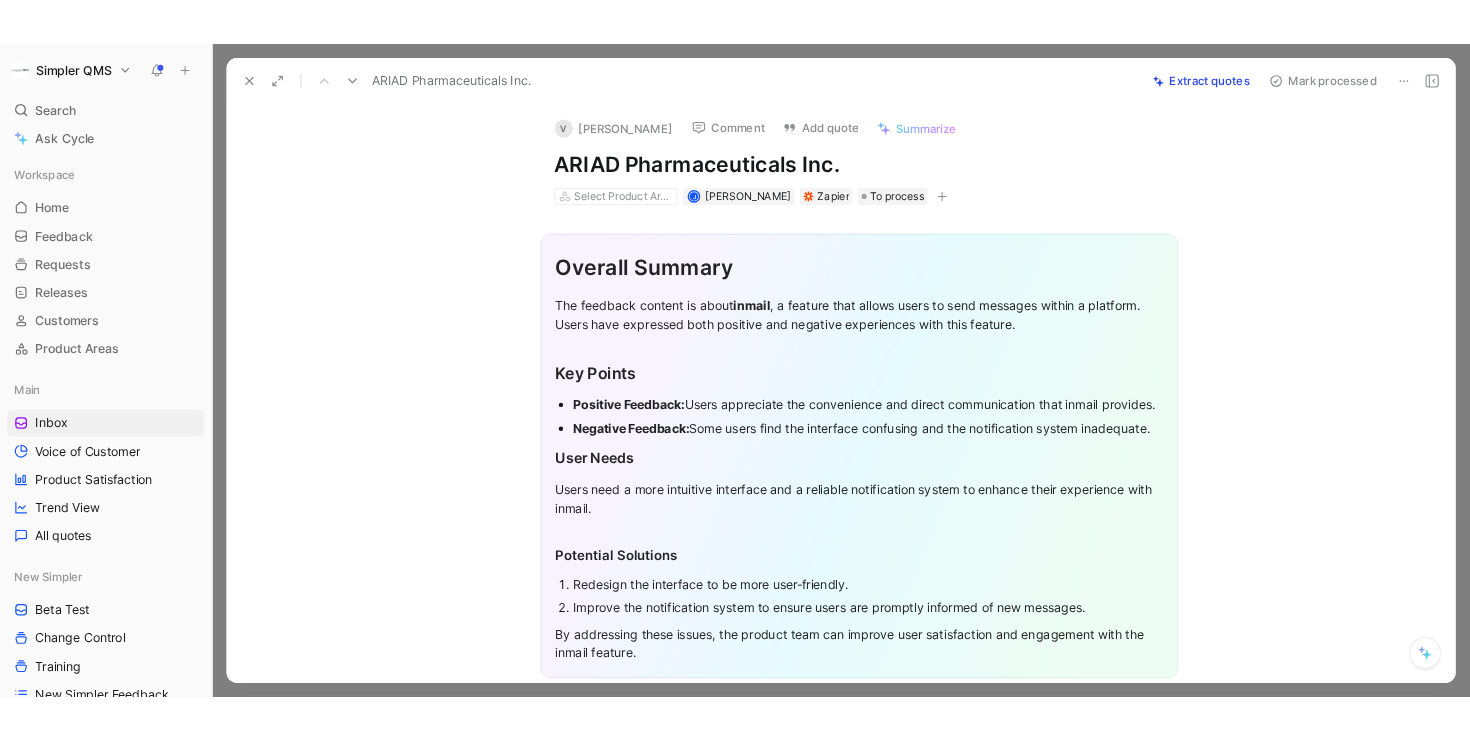 scroll, scrollTop: 307, scrollLeft: 0, axis: vertical 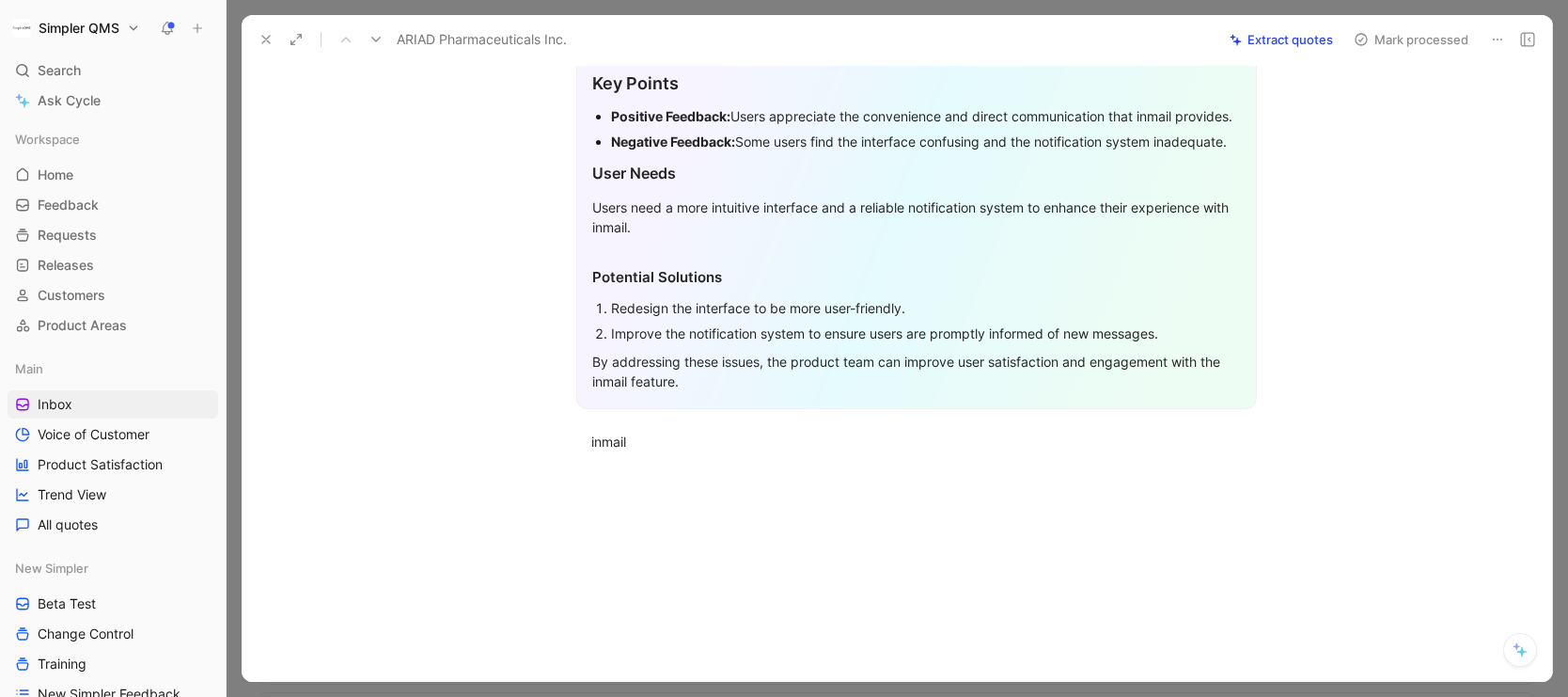 click 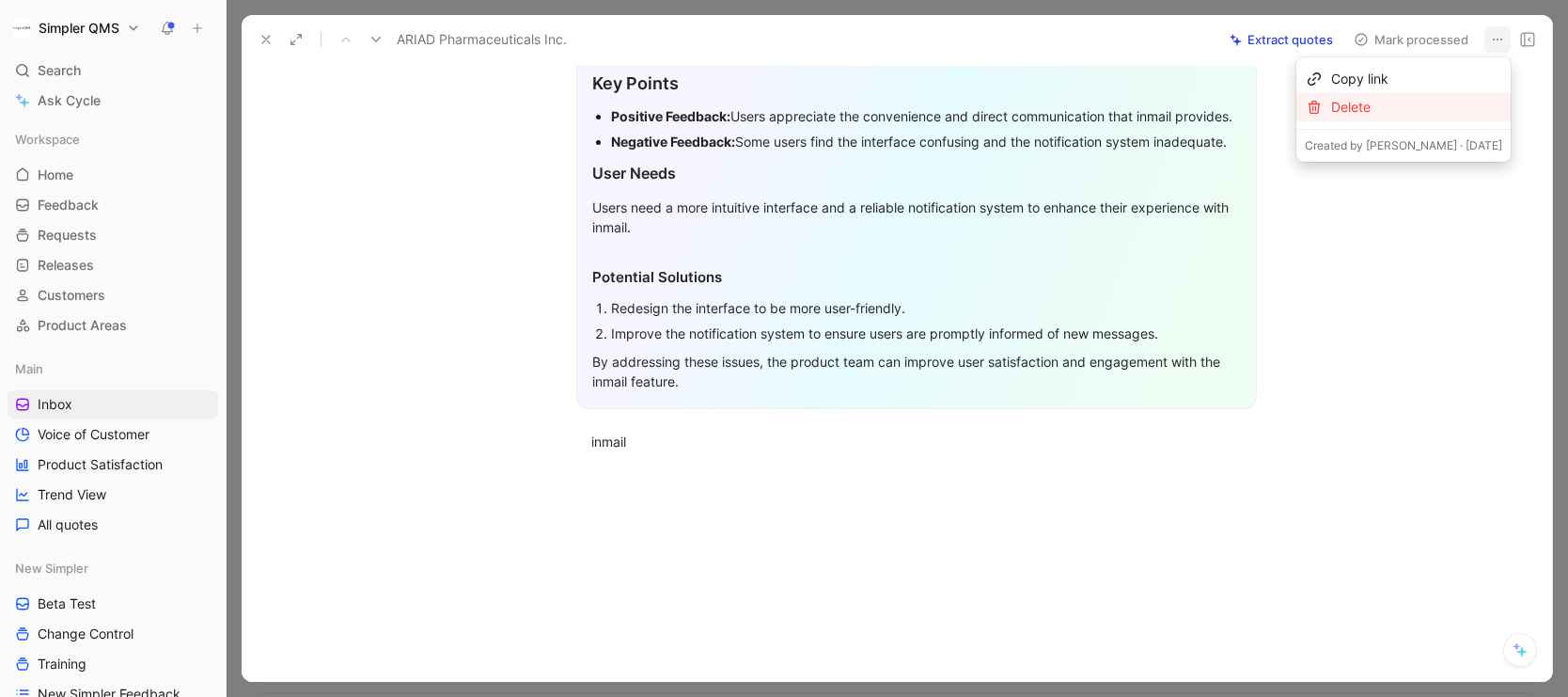 click on "Delete" at bounding box center (1417, 107) 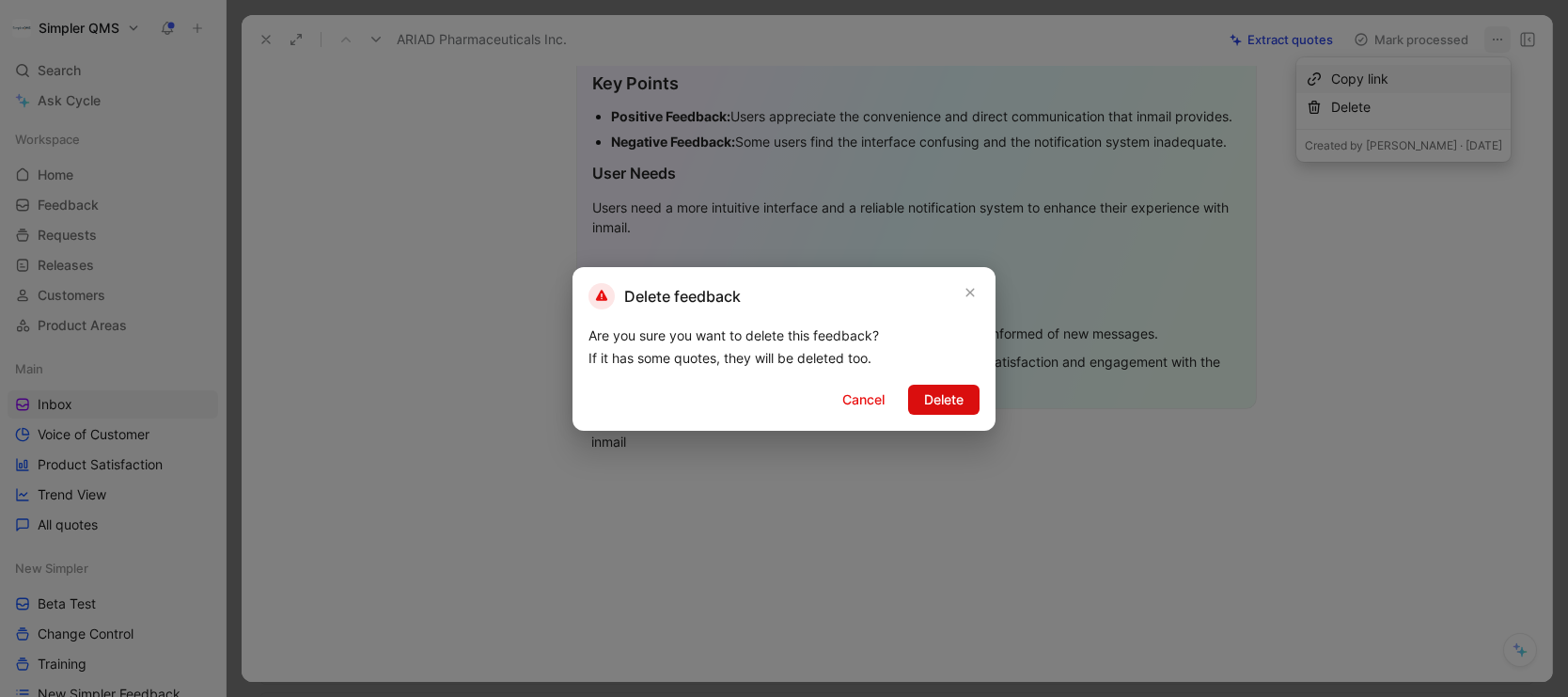 click on "Delete" at bounding box center [944, 400] 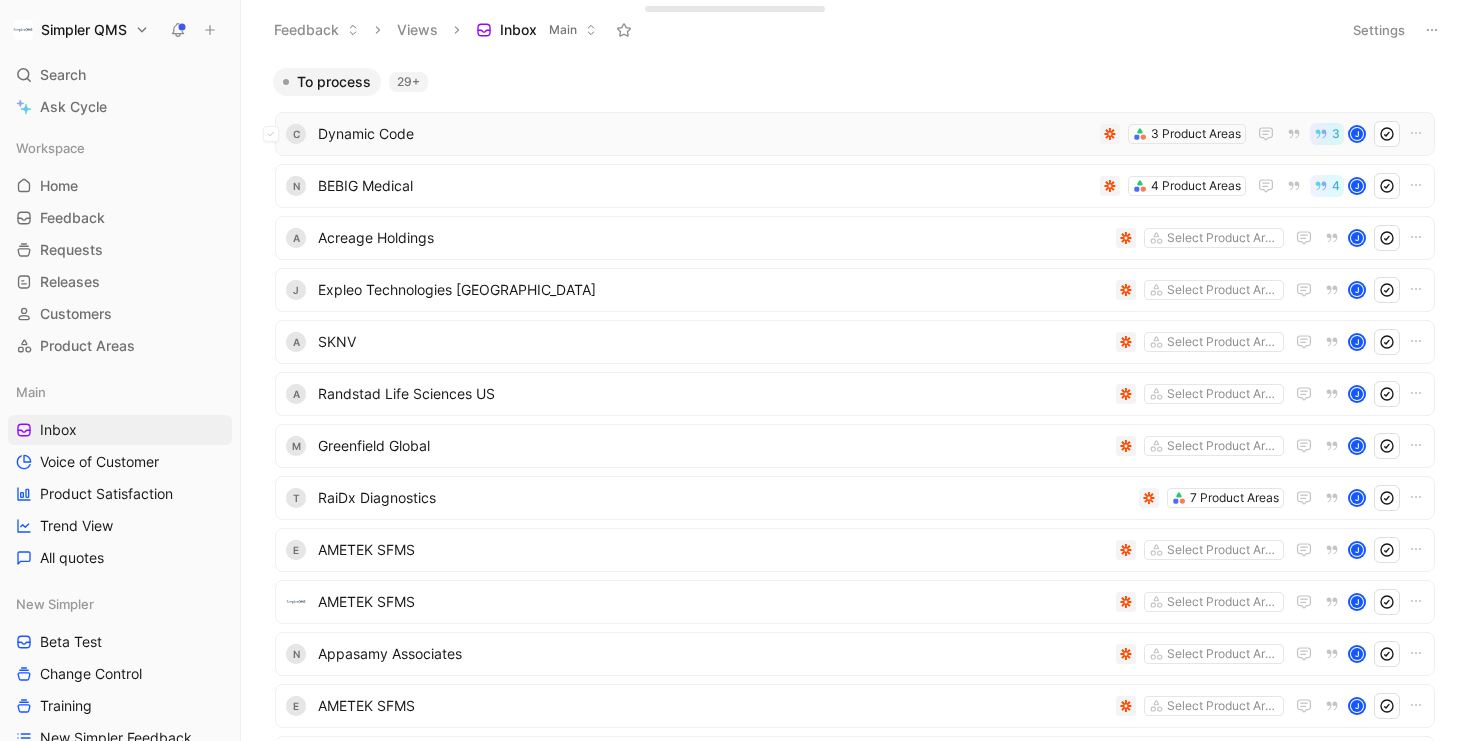 click on "Dynamic Code" at bounding box center (705, 134) 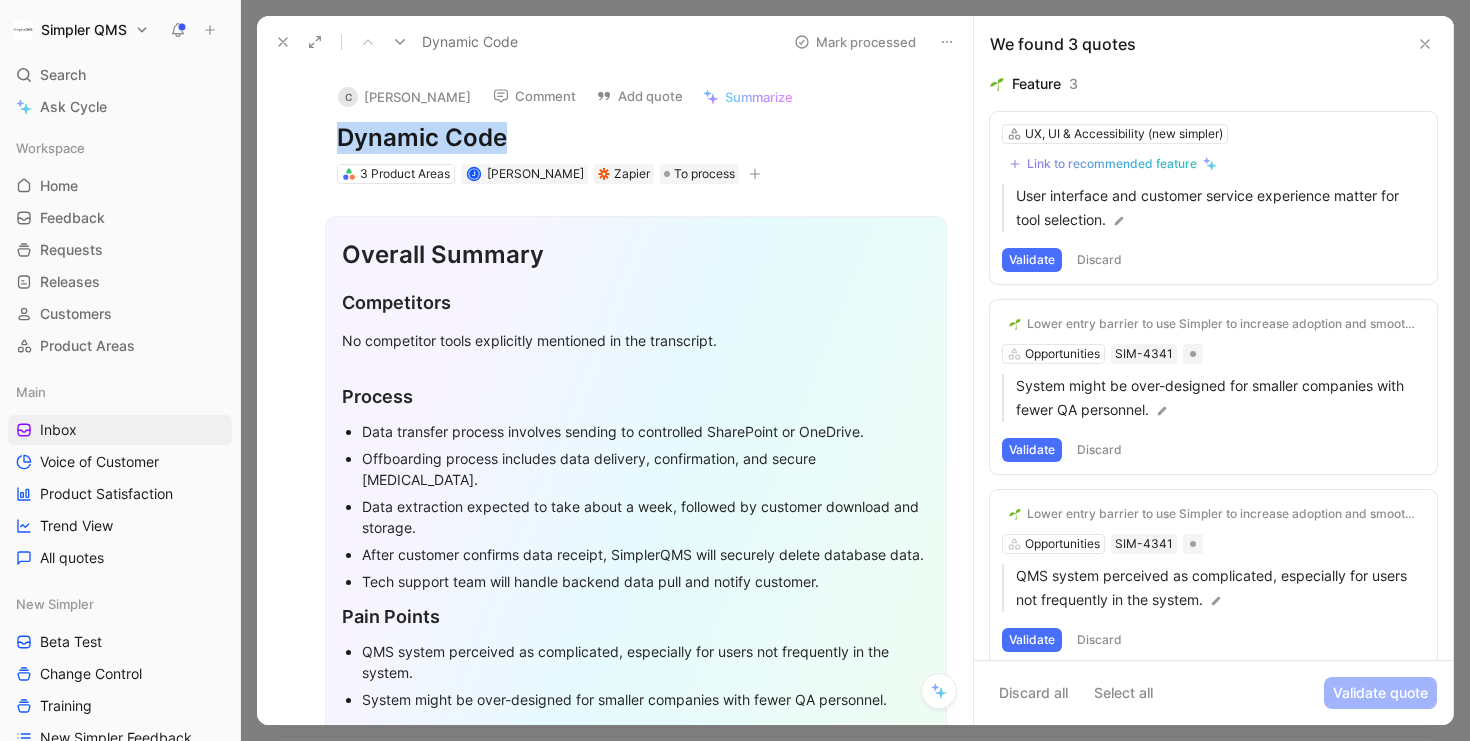 drag, startPoint x: 518, startPoint y: 134, endPoint x: 273, endPoint y: 124, distance: 245.204 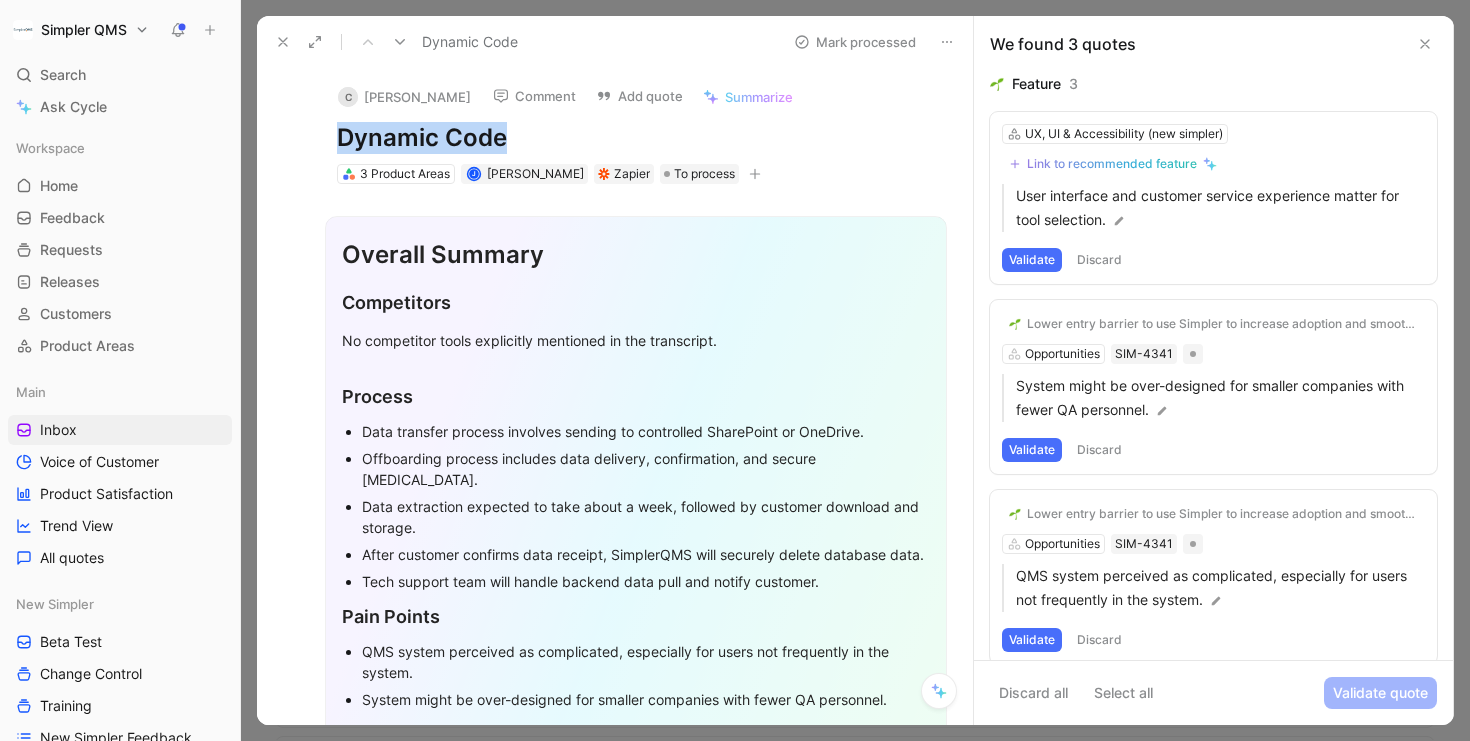 click on "C Camilla Halvarsson Comment Add quote Summarize Dynamic Code 3 Product Areas J Janina Franzkowiak Zapier To process Overall Summary Competitors No competitor tools explicitly mentioned in the transcript. Process Data transfer process involves sending to controlled SharePoint or OneDrive. Offboarding process includes data delivery, confirmation, and secure deletion. Data extraction expected to take about a week, followed by customer download and storage. After customer confirms data receipt, SimplerQMS will securely delete database data. Tech support team will handle backend data pull and notify customer. Pain Points QMS system perceived as complicated, especially for users not frequently in the system. System might be over-designed for smaller companies with fewer QA personnel. Decision Criteria User interface and customer service experience matter for tool selection. Timeline Data extraction and license transfer process set for completion by August 23rd. SimplerQMS | Dynamic Code - Offboarding Call 00:00" at bounding box center [615, 396] 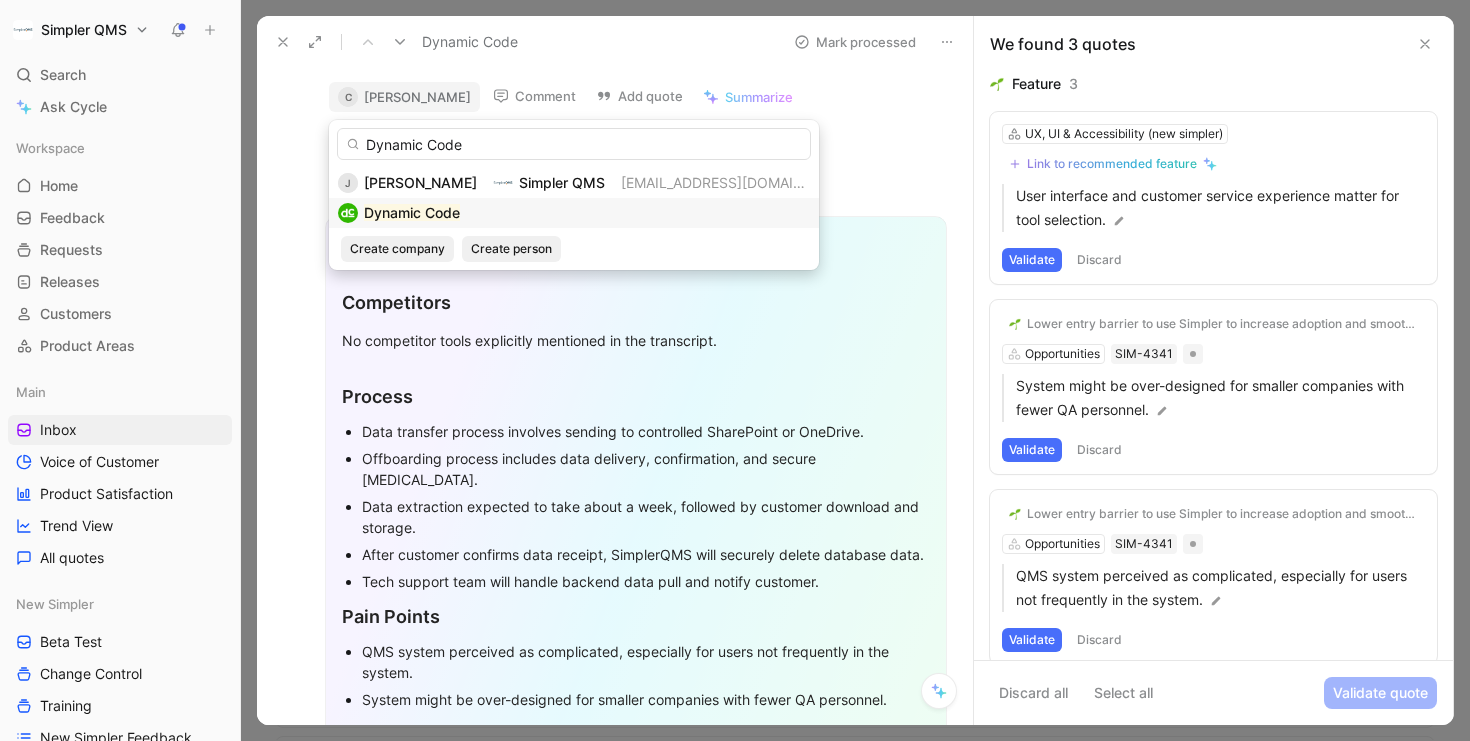 type on "Dynamic Code" 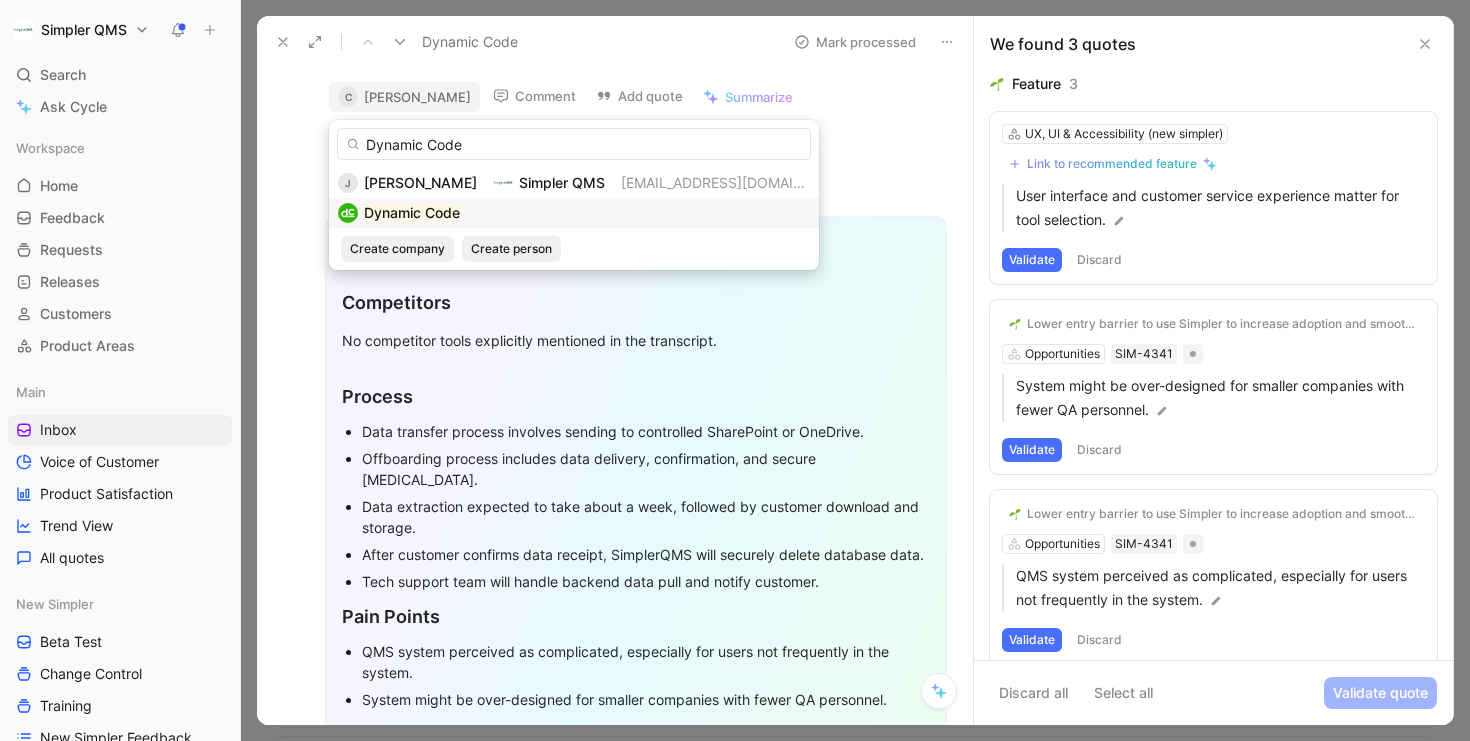 click on "Dynamic Code" at bounding box center (412, 212) 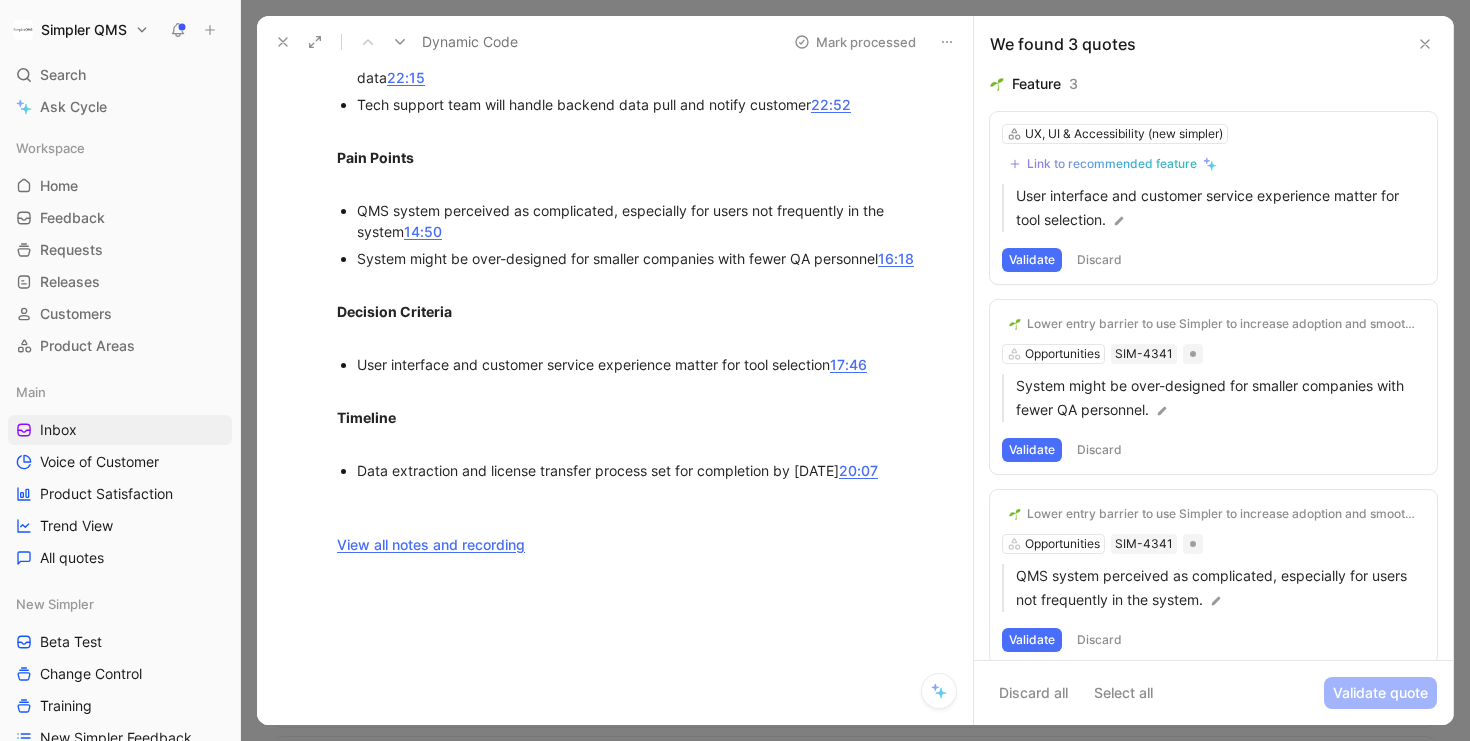 scroll, scrollTop: 1201, scrollLeft: 0, axis: vertical 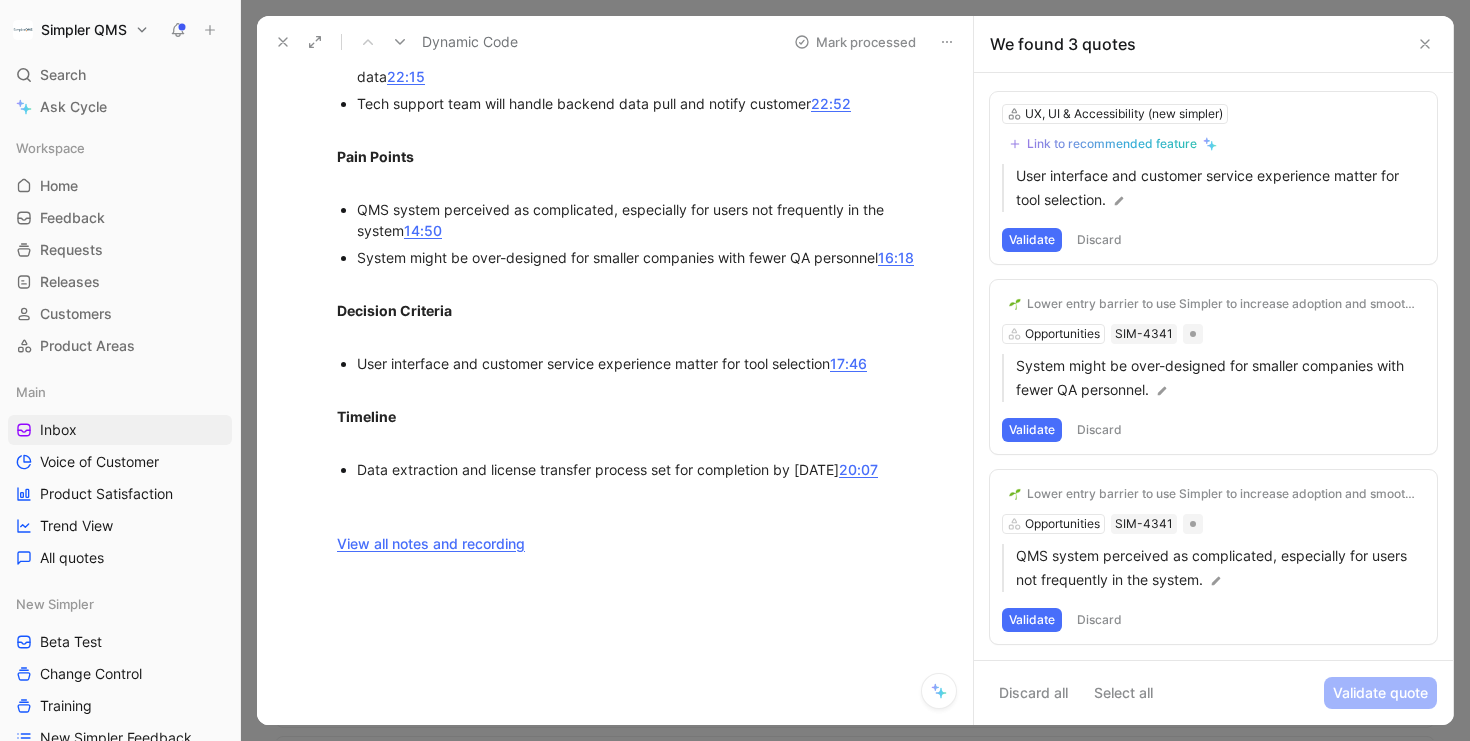 click on "Validate" at bounding box center [1032, 620] 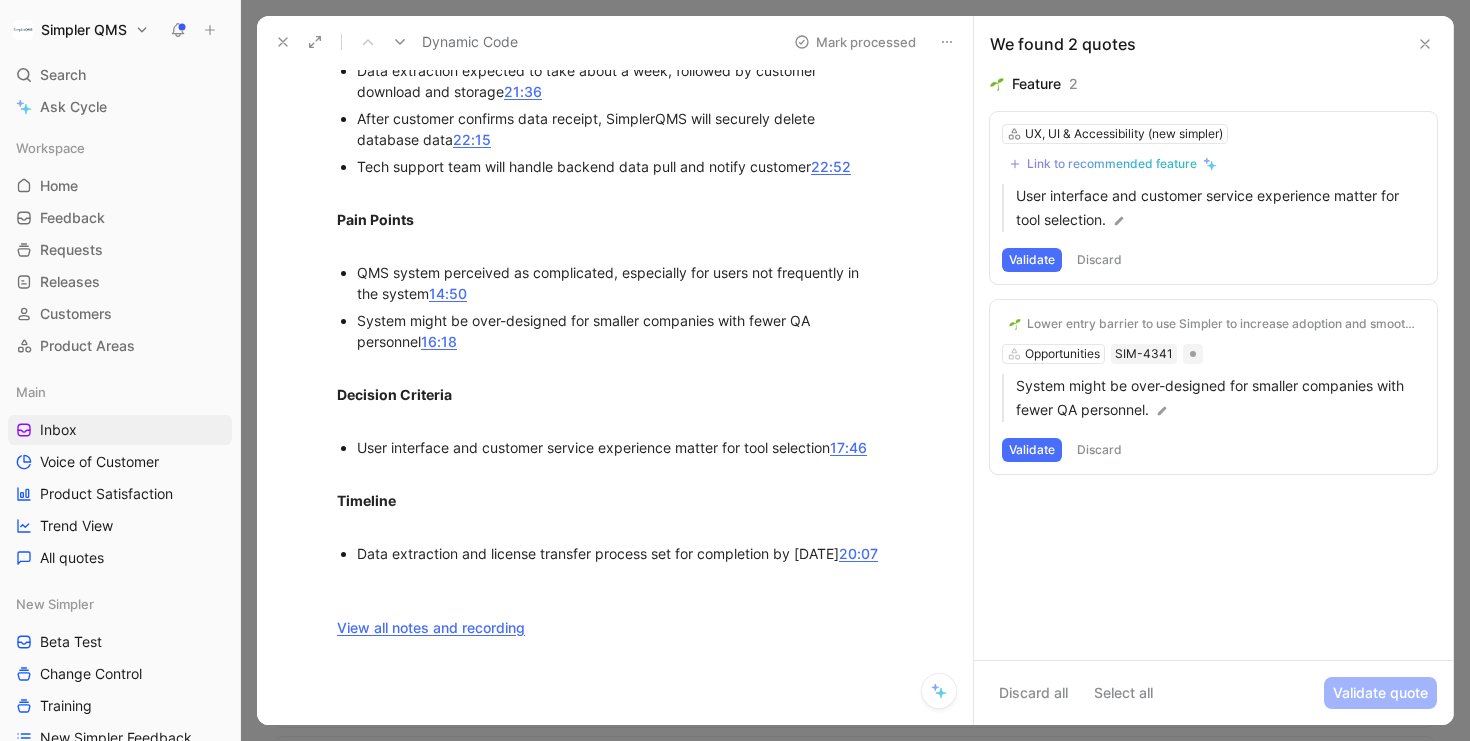 scroll, scrollTop: 0, scrollLeft: 0, axis: both 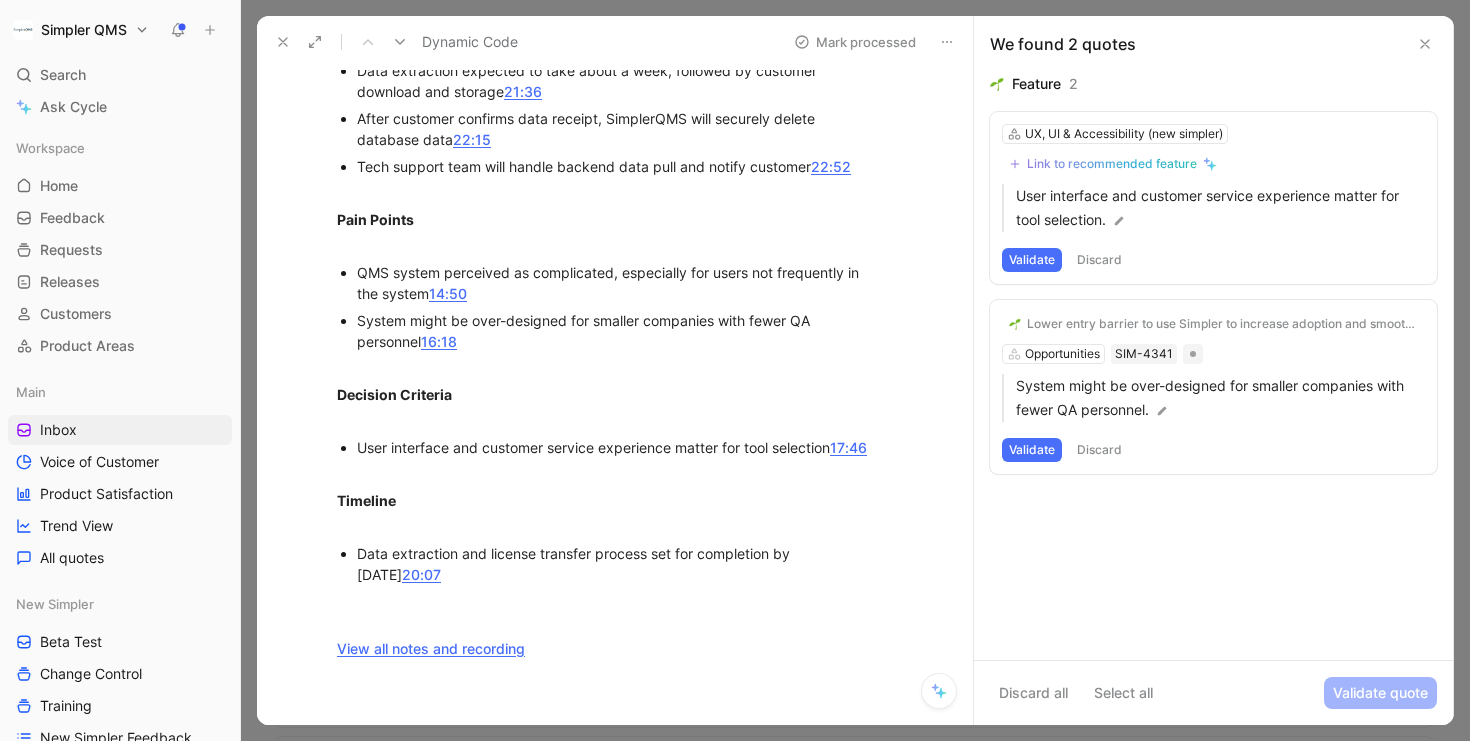 click on "Validate" at bounding box center (1032, 450) 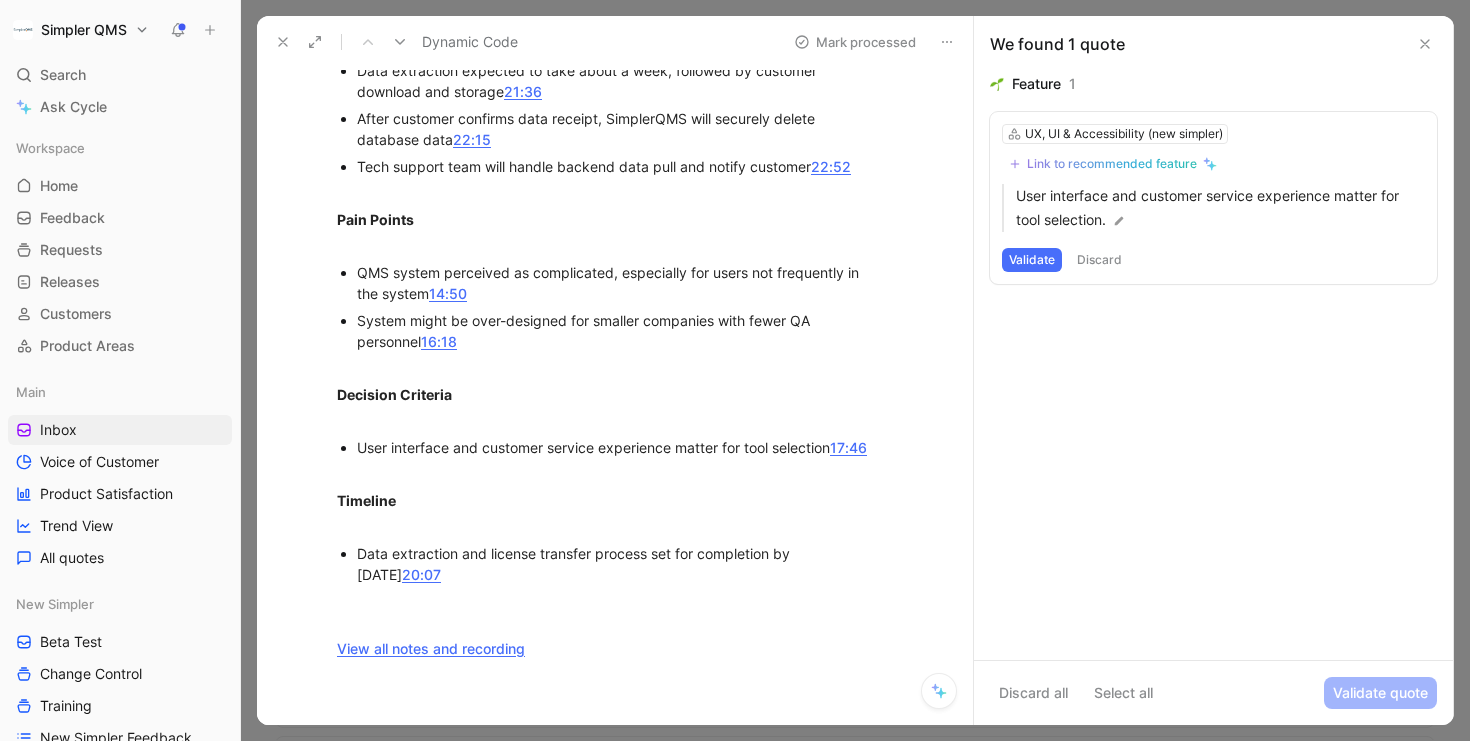 click on "Discard" at bounding box center [1099, 260] 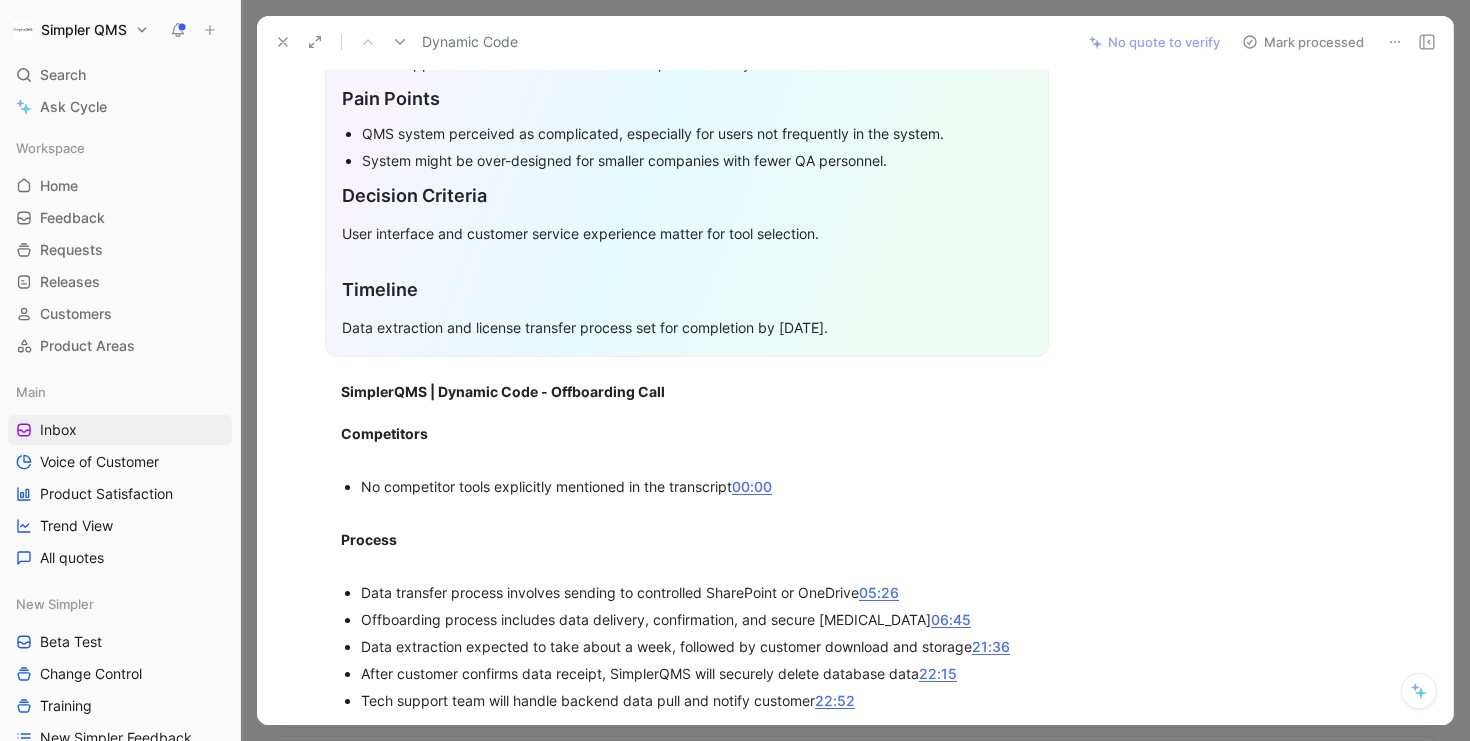 scroll, scrollTop: 0, scrollLeft: 0, axis: both 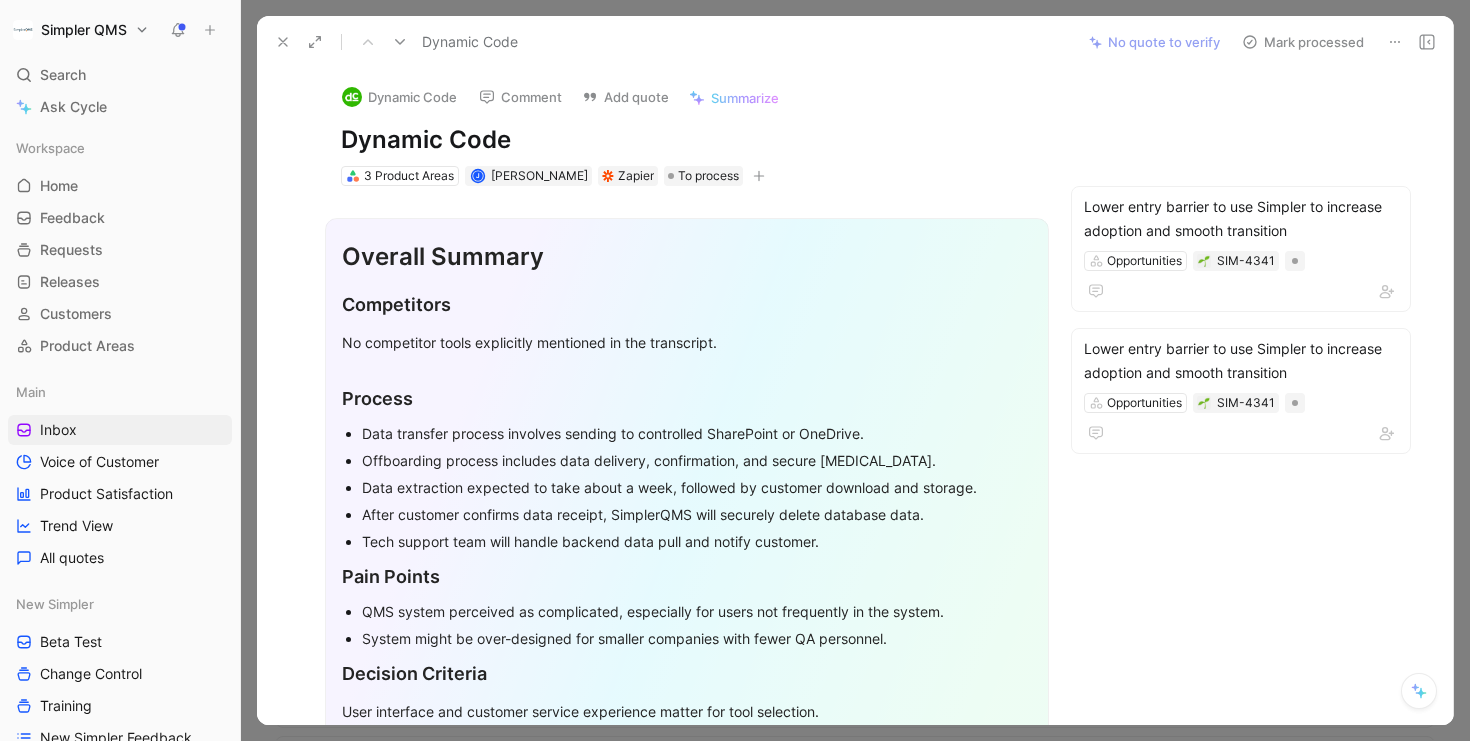 click on "Mark processed" at bounding box center [1303, 42] 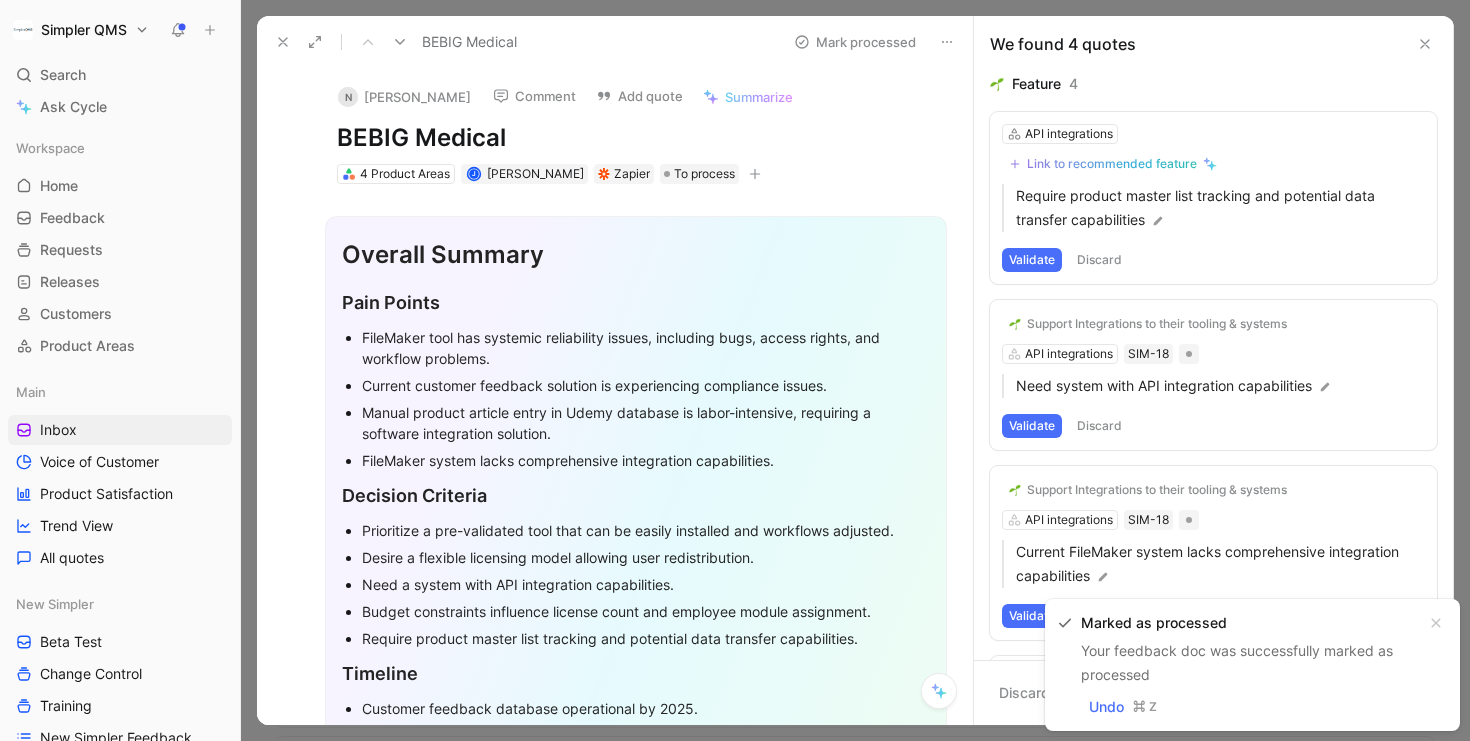 click on "N Natalia  Khramova Comment Add quote Summarize BEBIG Medical 4 Product Areas J Janina Franzkowiak Zapier To process" at bounding box center [636, 127] 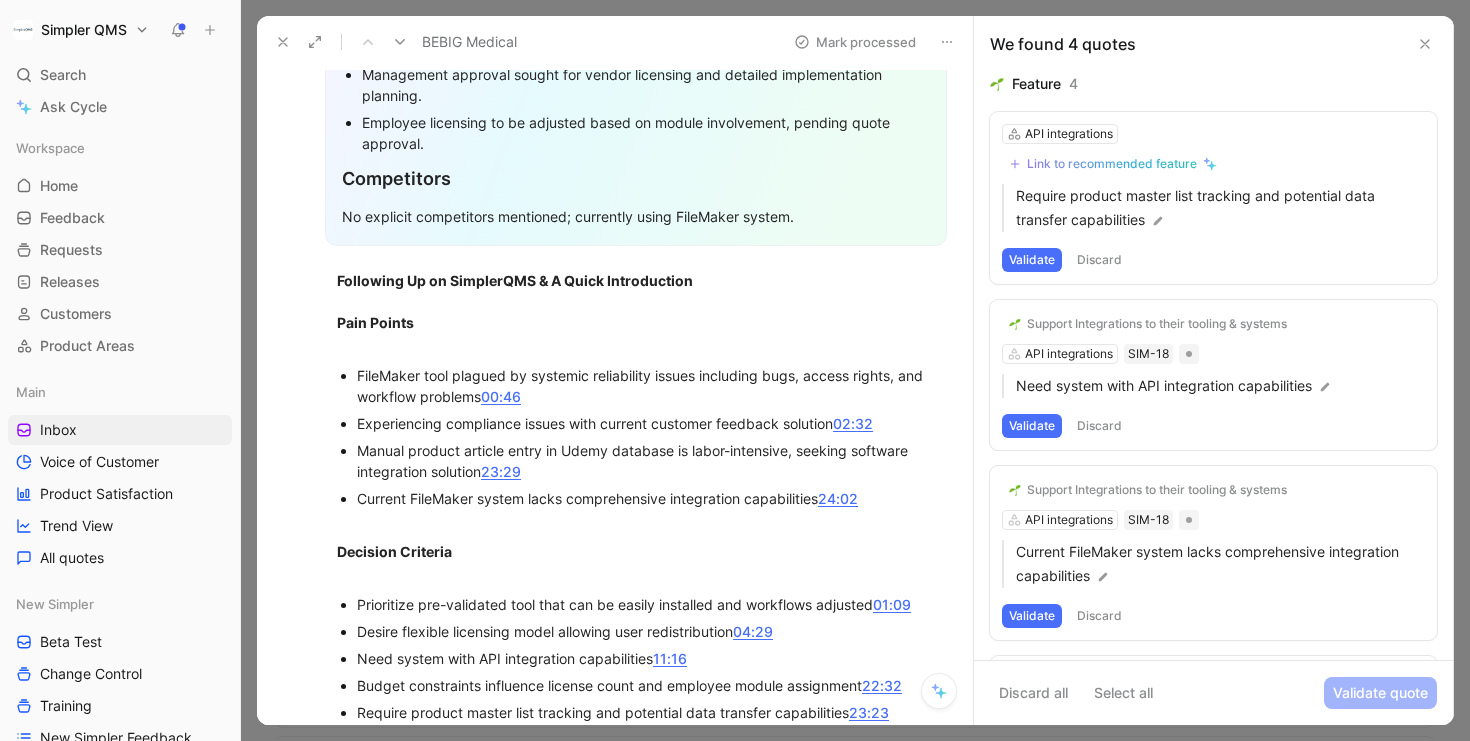scroll, scrollTop: 833, scrollLeft: 0, axis: vertical 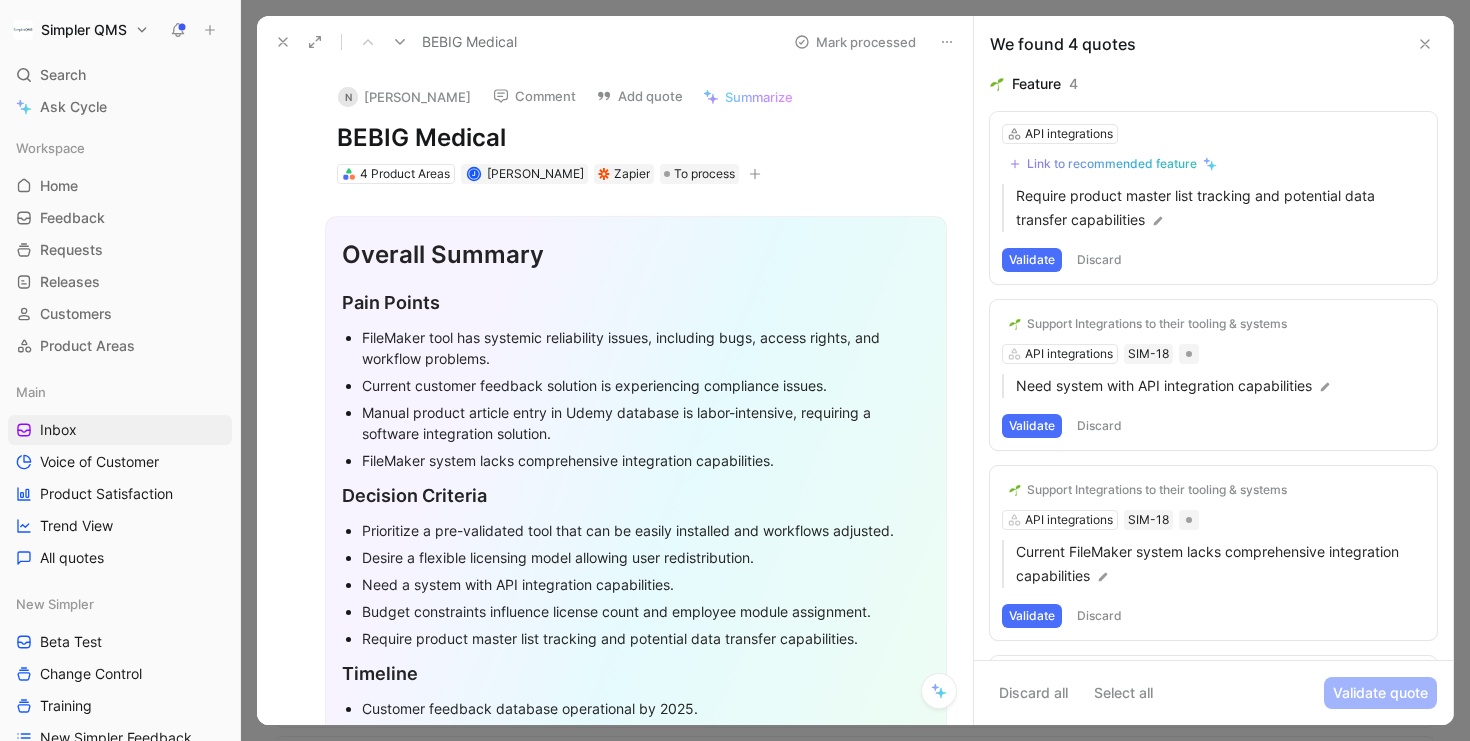 drag, startPoint x: 535, startPoint y: 145, endPoint x: 296, endPoint y: 140, distance: 239.05229 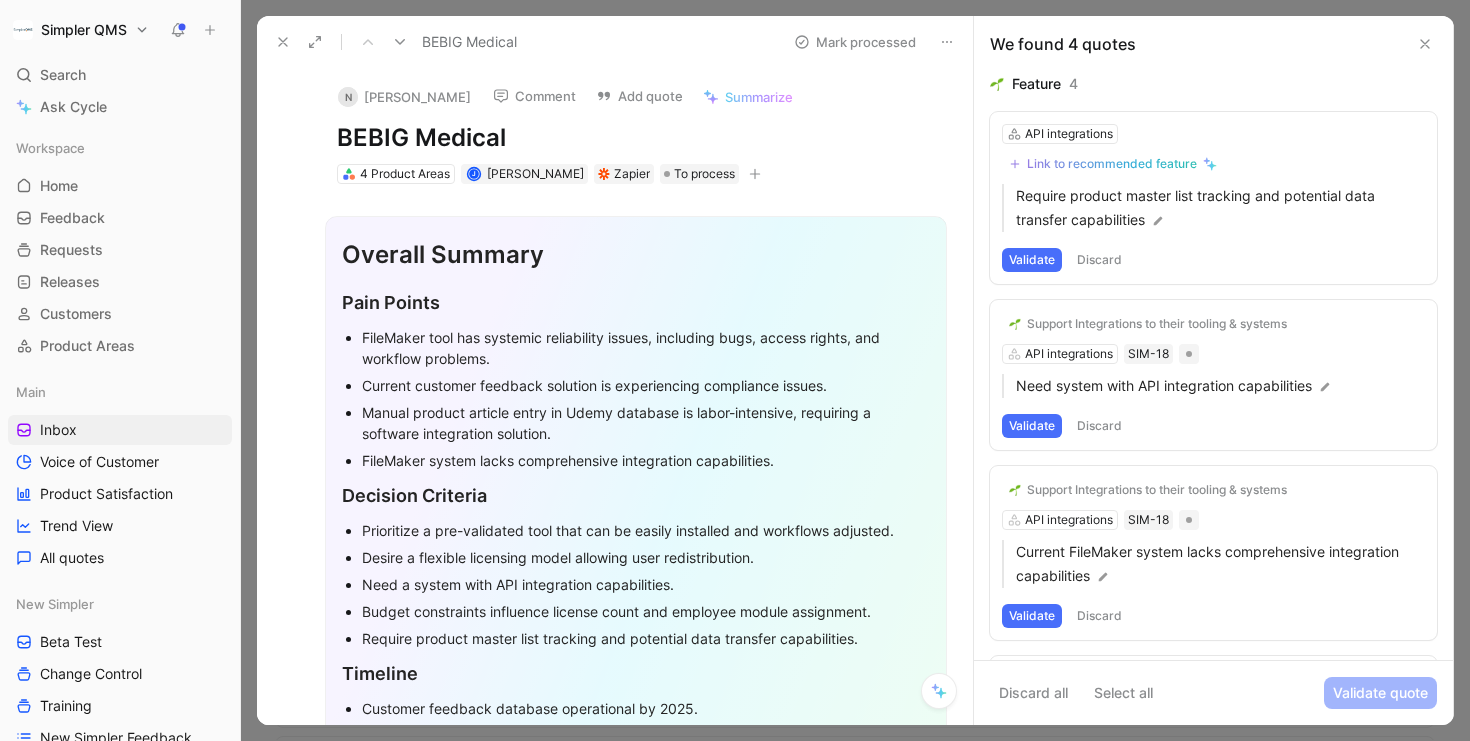 click on "N Natalia  Khramova Comment Add quote Summarize BEBIG Medical 4 Product Areas J Janina Franzkowiak Zapier To process Overall Summary Pain Points FileMaker tool has systemic reliability issues, including bugs, access rights, and workflow problems. Current customer feedback solution is experiencing compliance issues. Manual product article entry in Udemy database is labor-intensive, requiring a software integration solution. FileMaker system lacks comprehensive integration capabilities. Decision Criteria Prioritize a pre-validated tool that can be easily installed and workflows adjusted. Desire a flexible licensing model allowing user redistribution. Need a system with API integration capabilities. Budget constraints influence license count and employee module assignment. Require product master list tracking and potential data transfer capabilities. Timeline Customer feedback database operational by 2025. Implementation timeline targets module completion by year-end, with potential go-live in early 2026. 00:46" at bounding box center (615, 396) 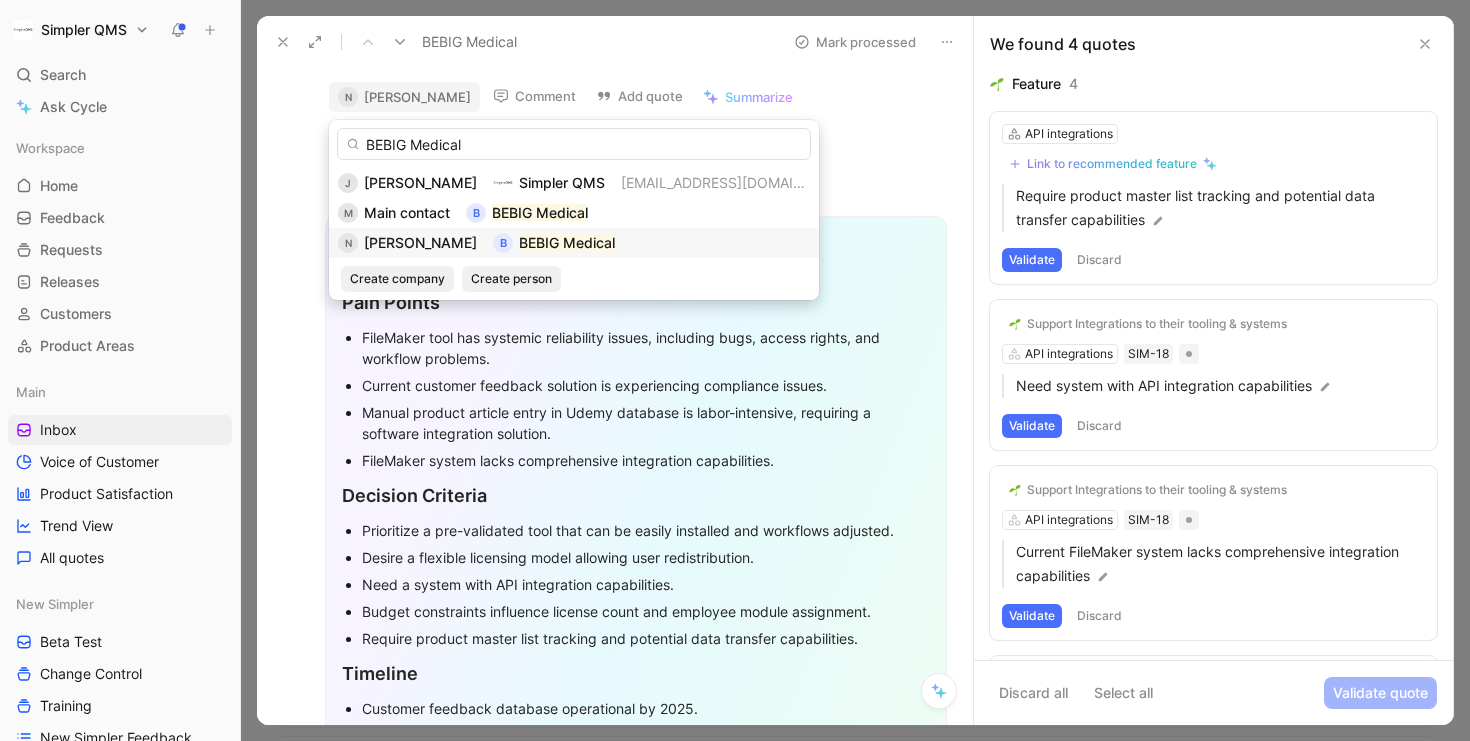 type on "BEBIG Medical" 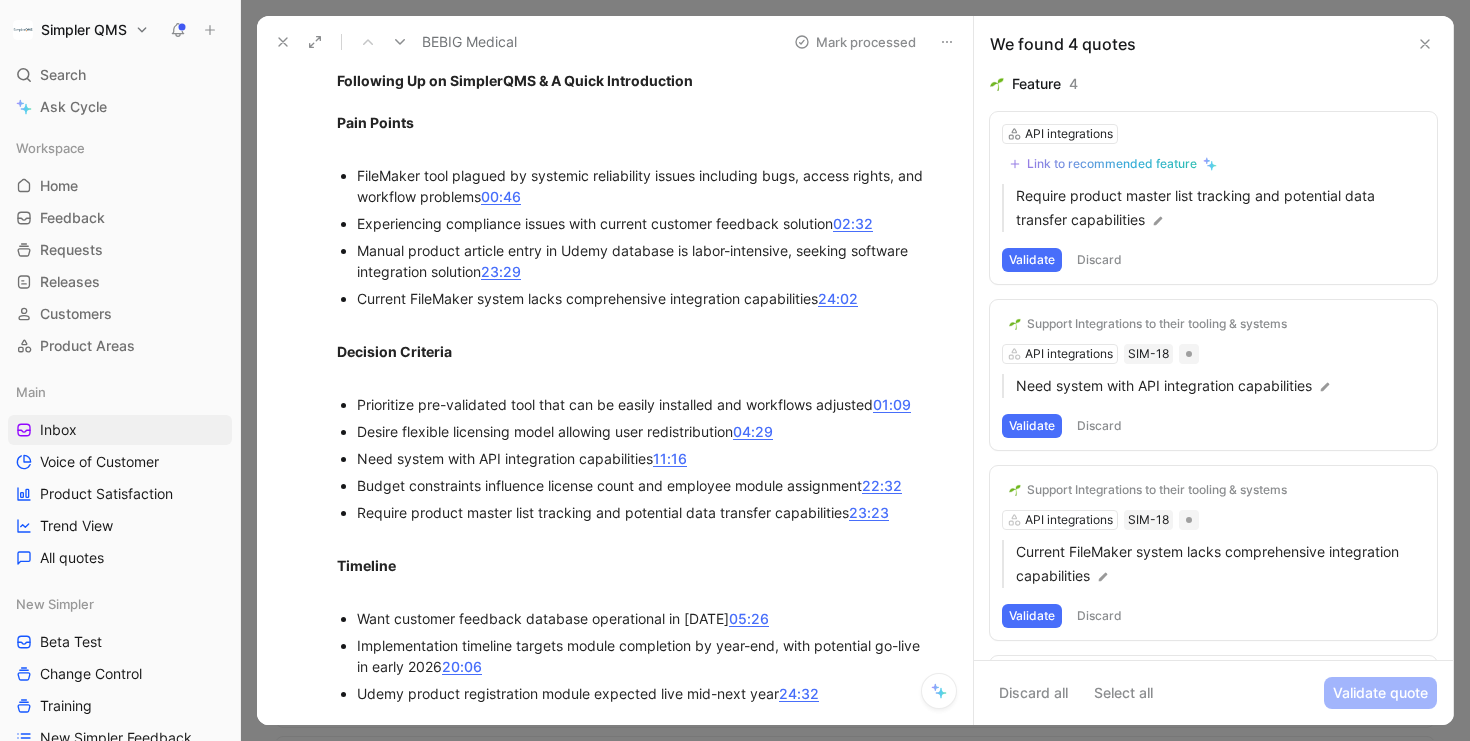 scroll, scrollTop: 982, scrollLeft: 0, axis: vertical 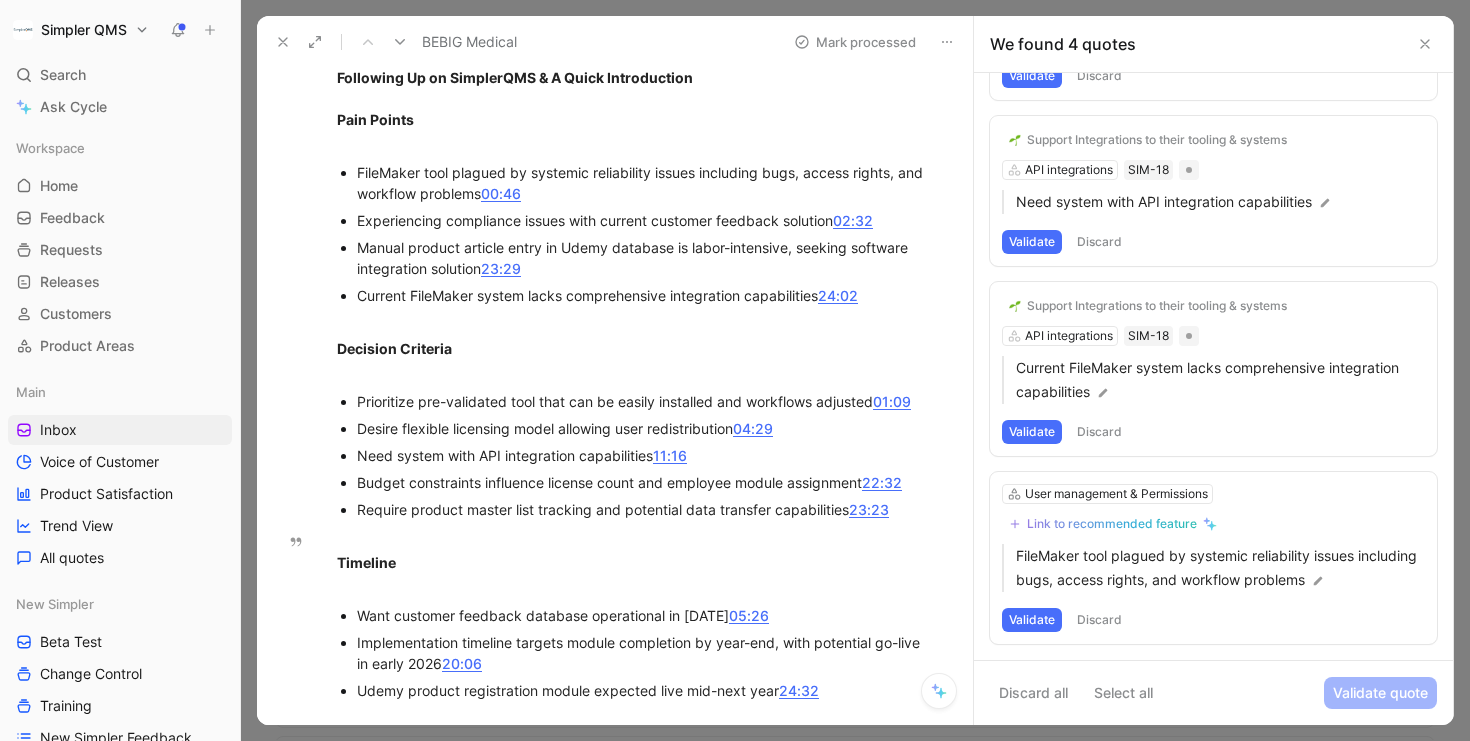 click on "Discard" at bounding box center (1099, 432) 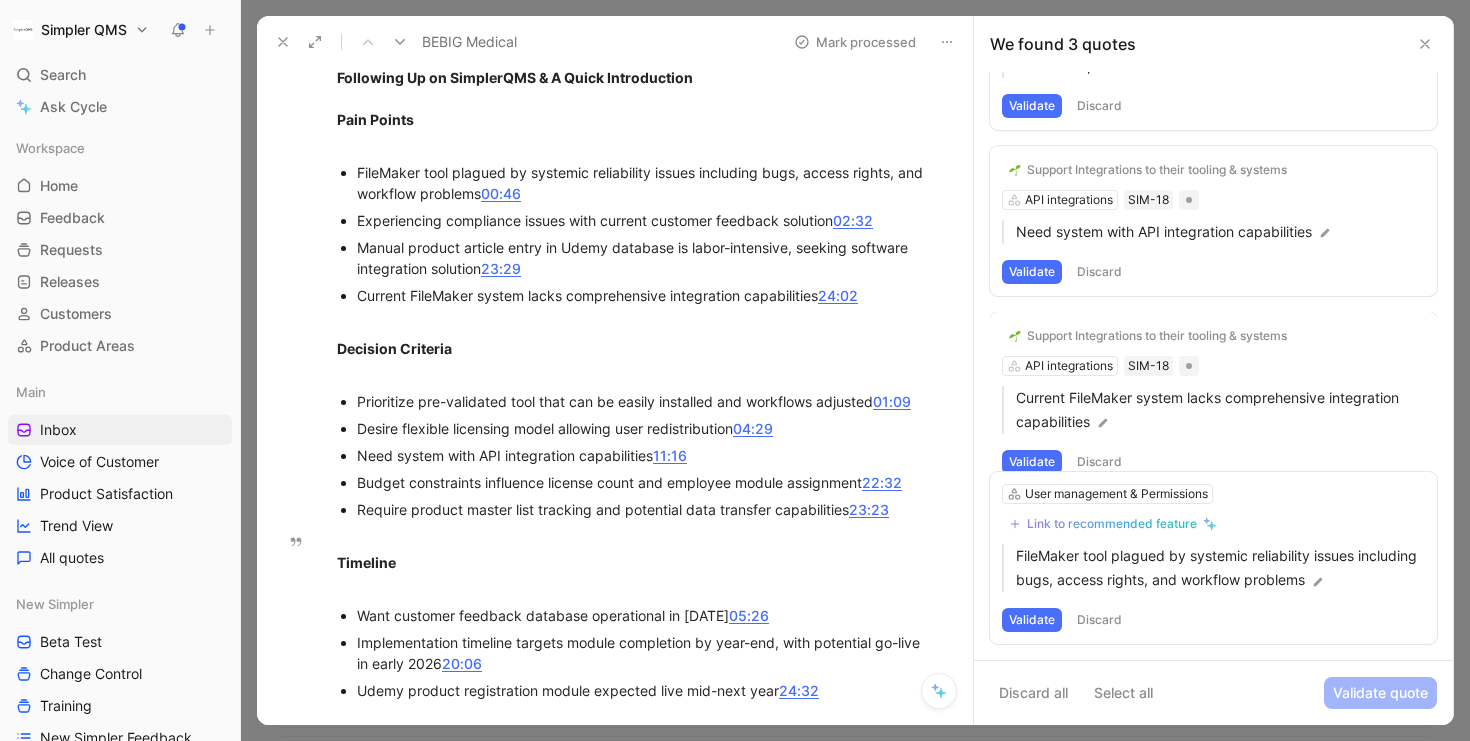 scroll, scrollTop: 0, scrollLeft: 0, axis: both 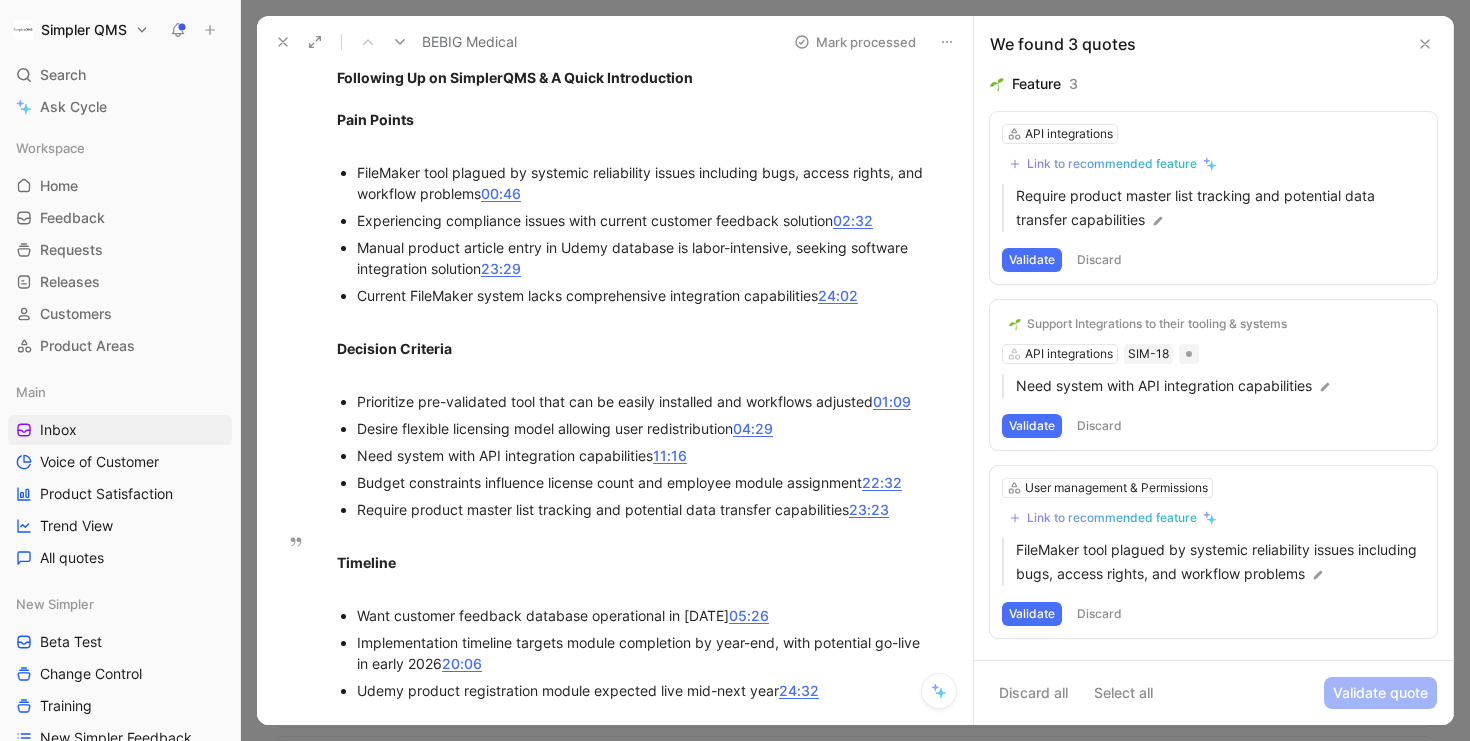 click on "Discard" at bounding box center [1099, 614] 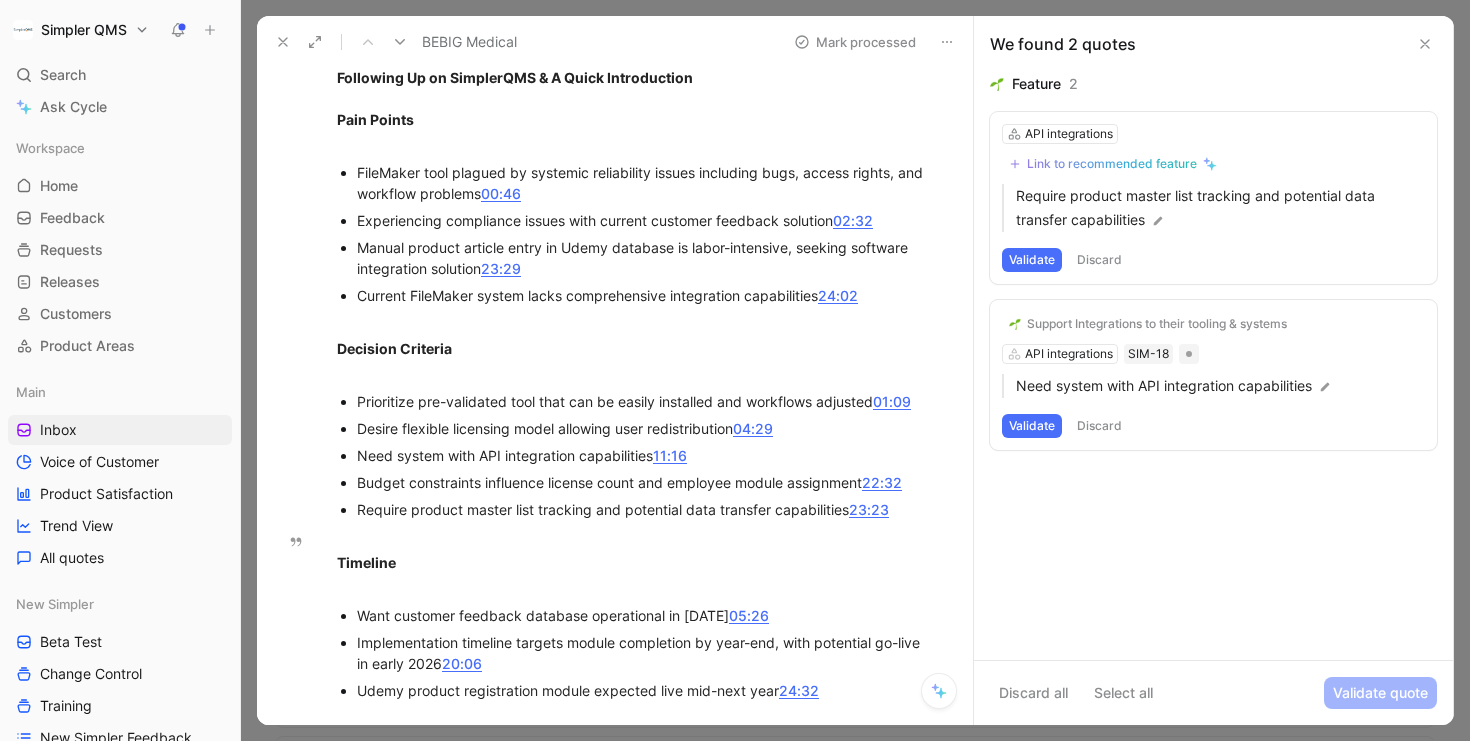 click on "Discard" at bounding box center [1099, 426] 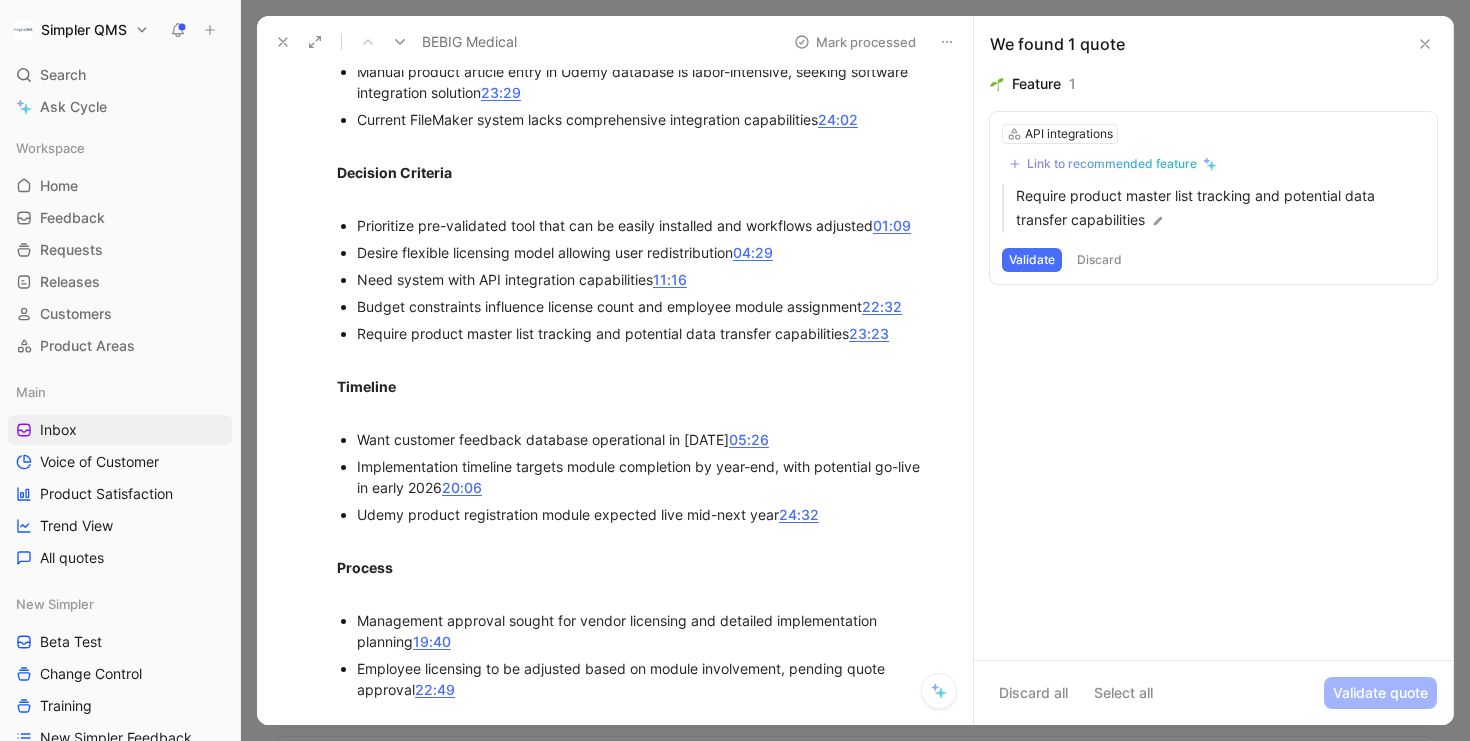 scroll, scrollTop: 1159, scrollLeft: 0, axis: vertical 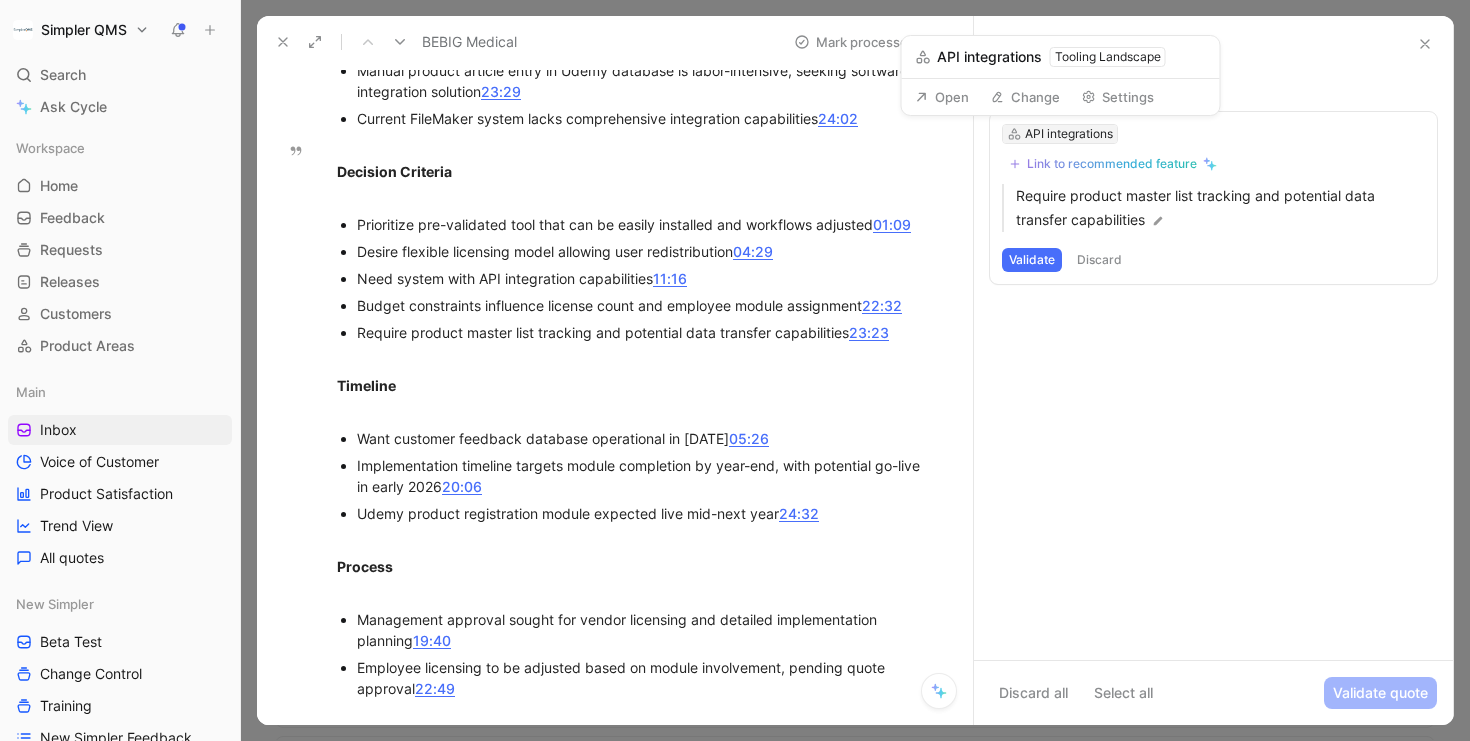 click on "API integrations" at bounding box center [1069, 134] 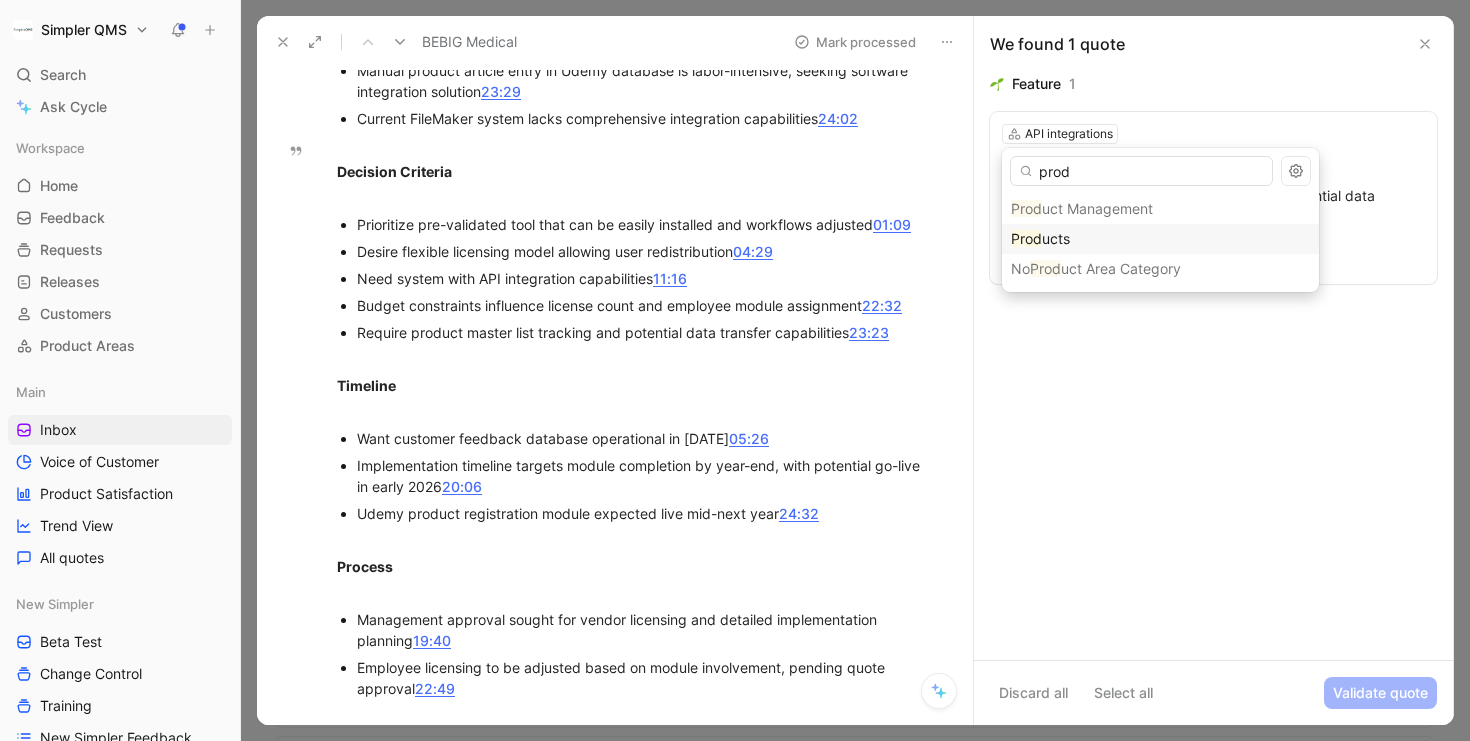 type on "prod" 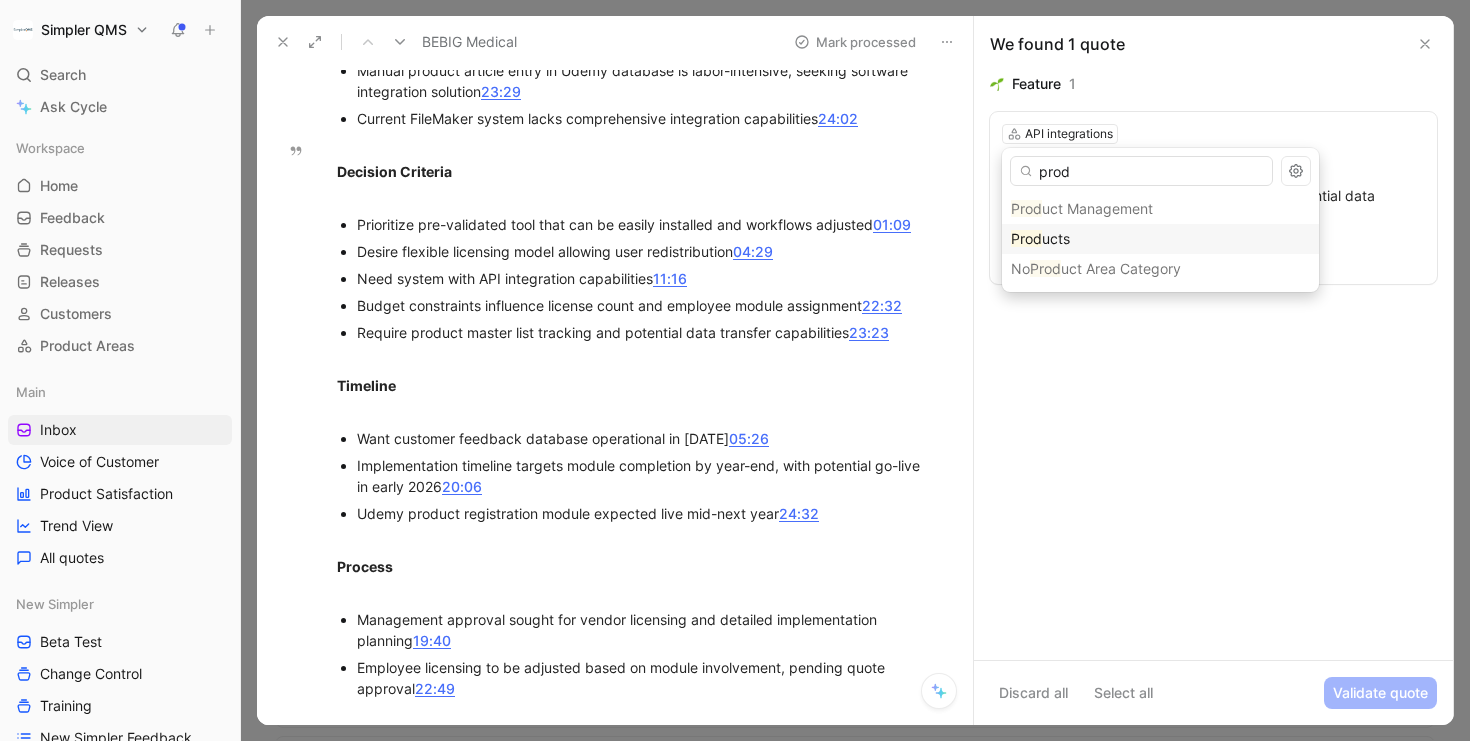click on "ucts" at bounding box center (1056, 238) 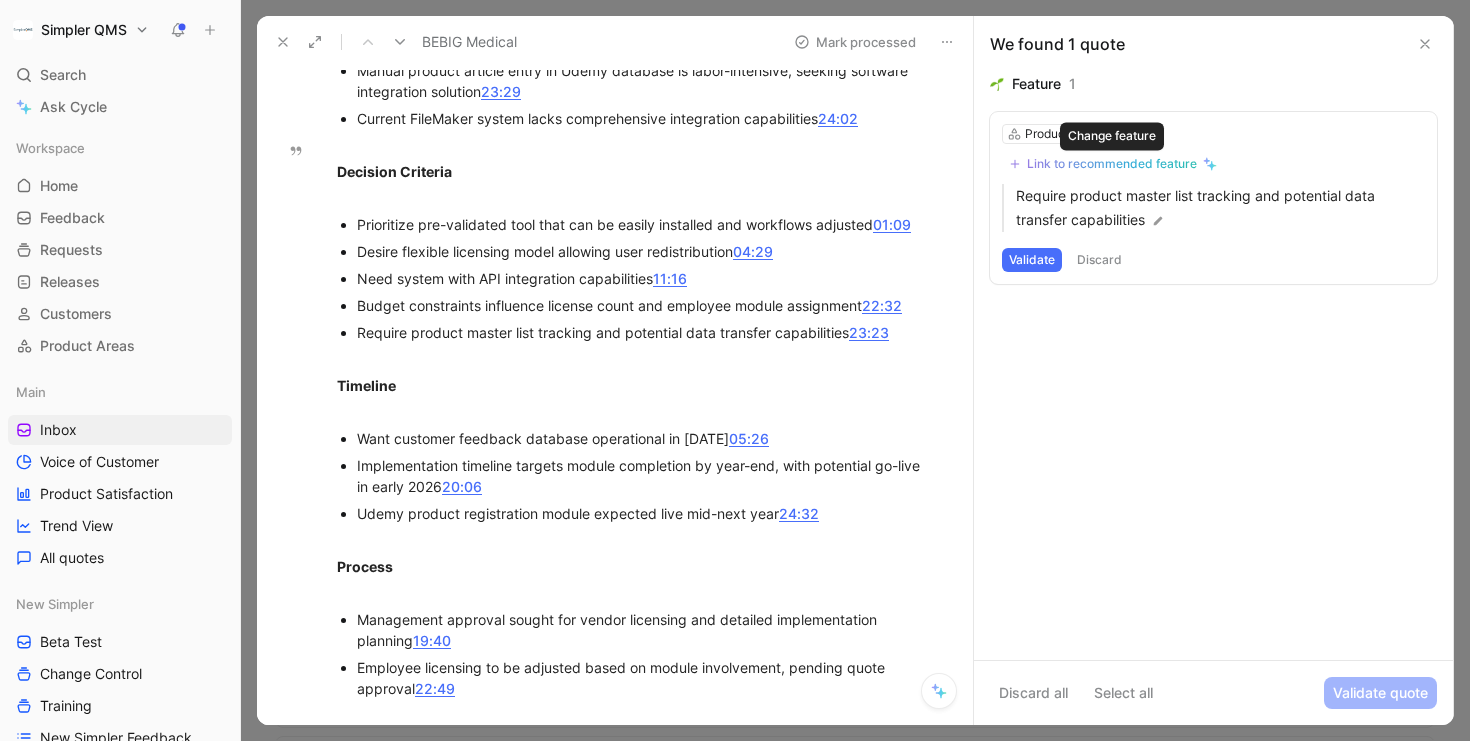 click on "Link to recommended feature" at bounding box center [1112, 164] 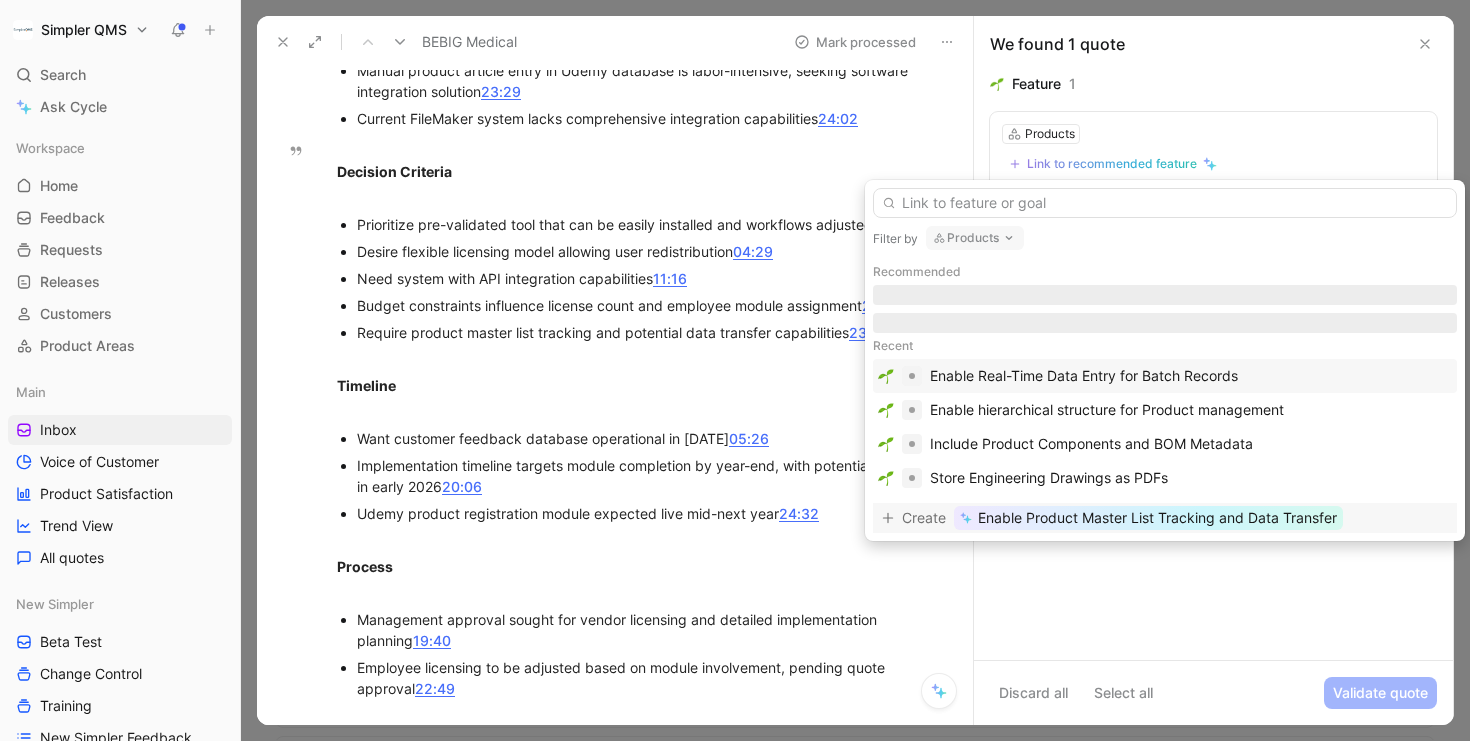 click on "Enable Product Master List Tracking and Data Transfer" at bounding box center [1157, 518] 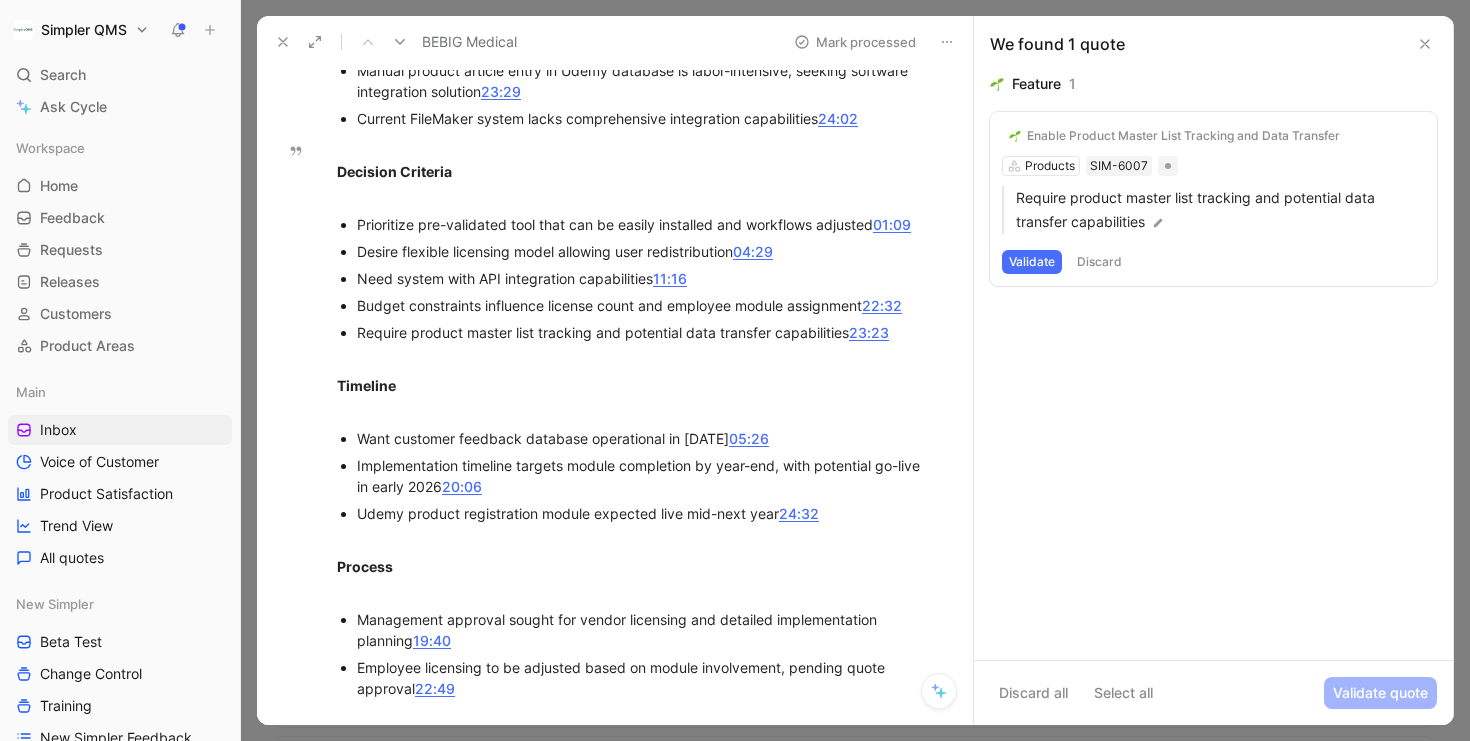 click on "Validate" at bounding box center [1032, 262] 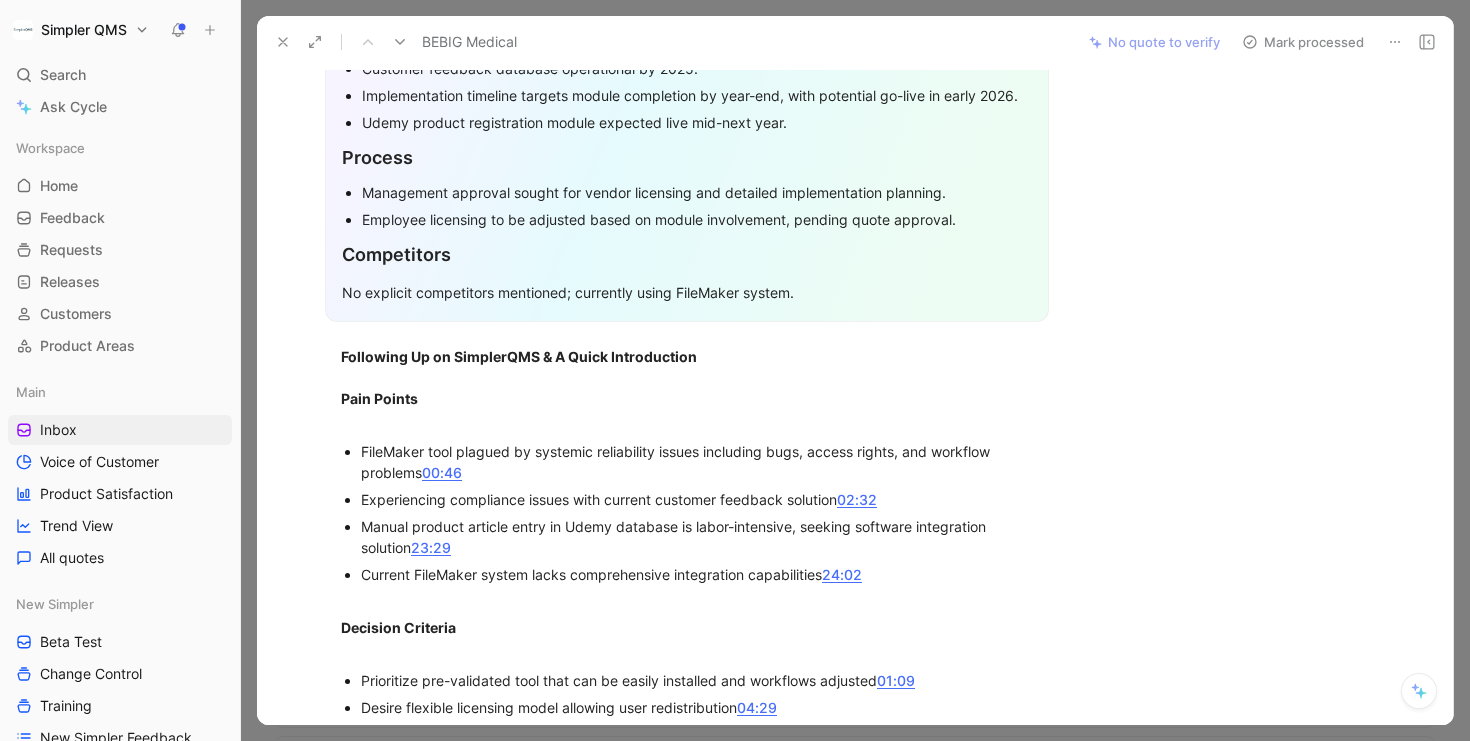 scroll, scrollTop: 0, scrollLeft: 0, axis: both 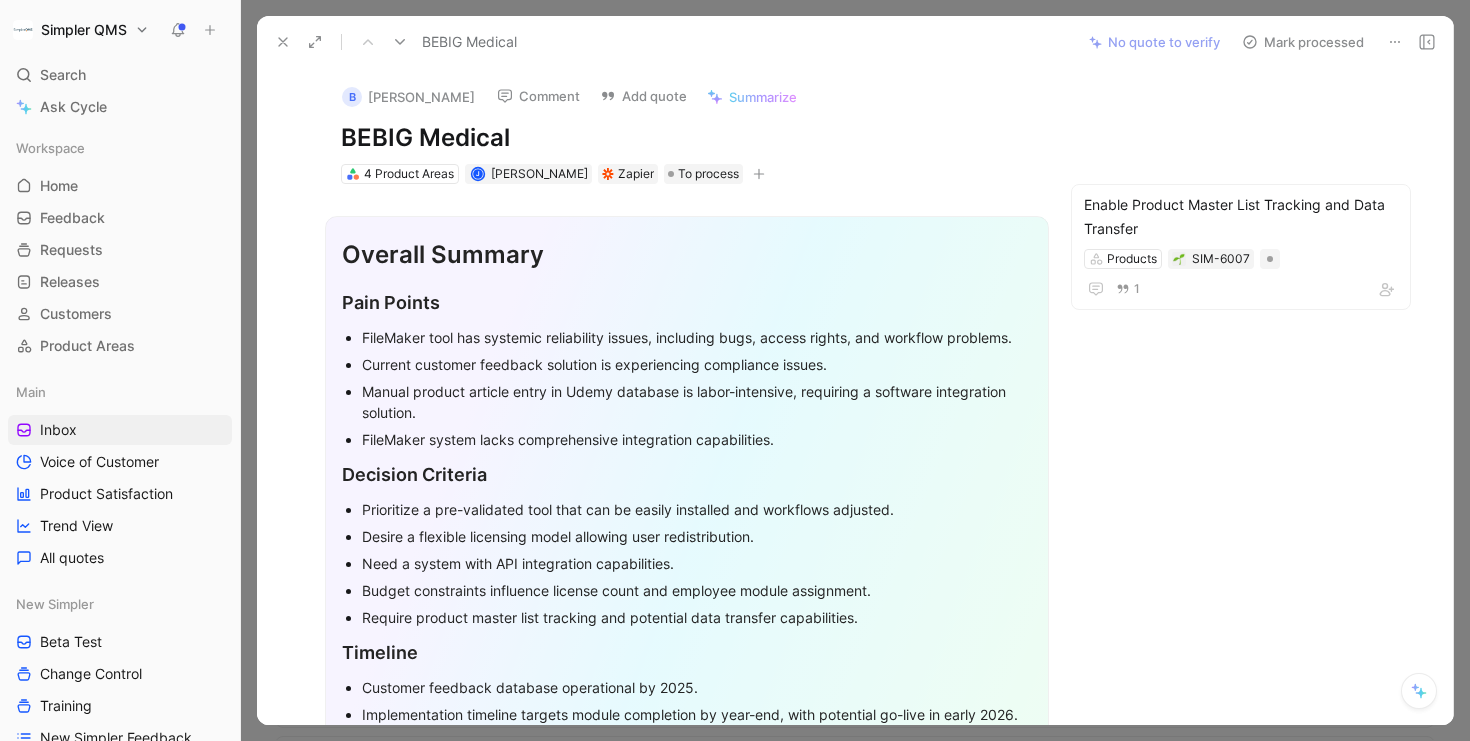 click on "Mark processed" at bounding box center [1303, 42] 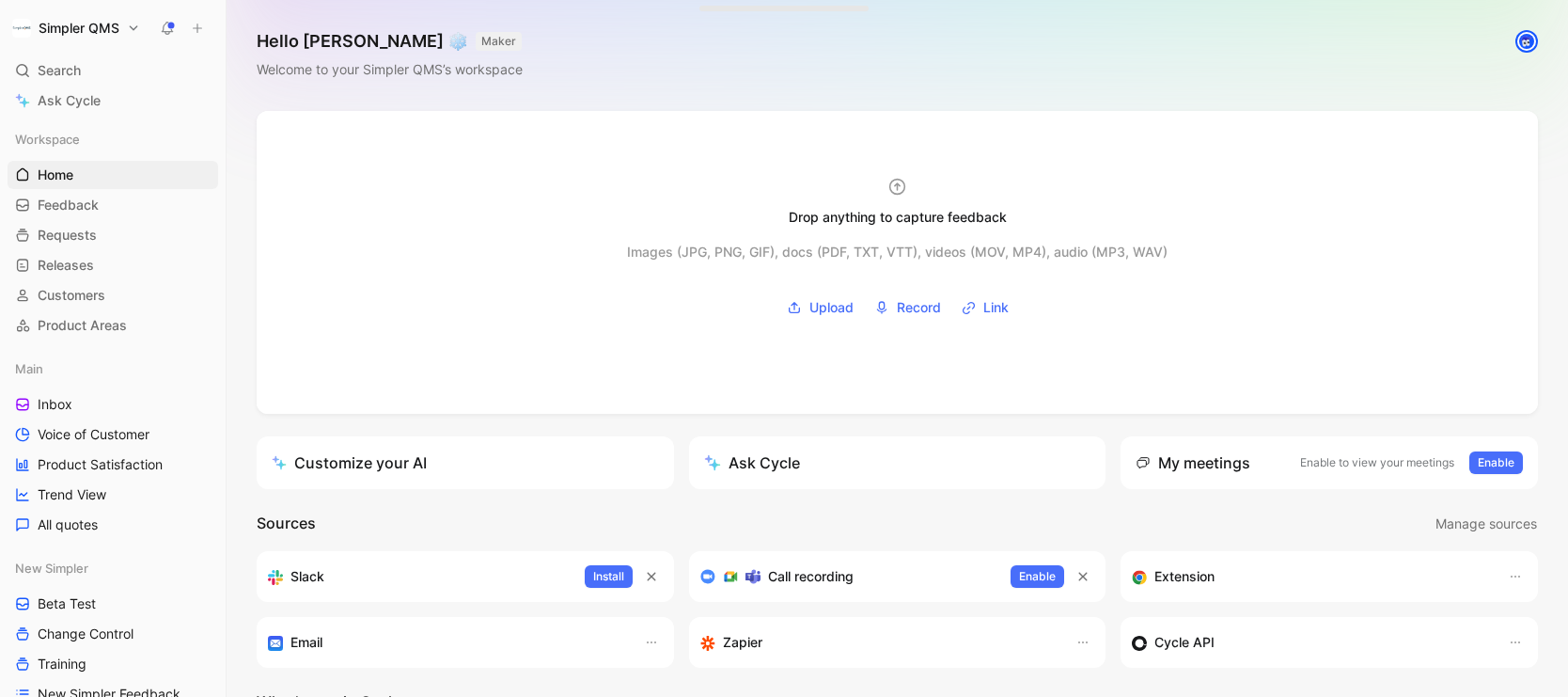 scroll, scrollTop: 0, scrollLeft: 0, axis: both 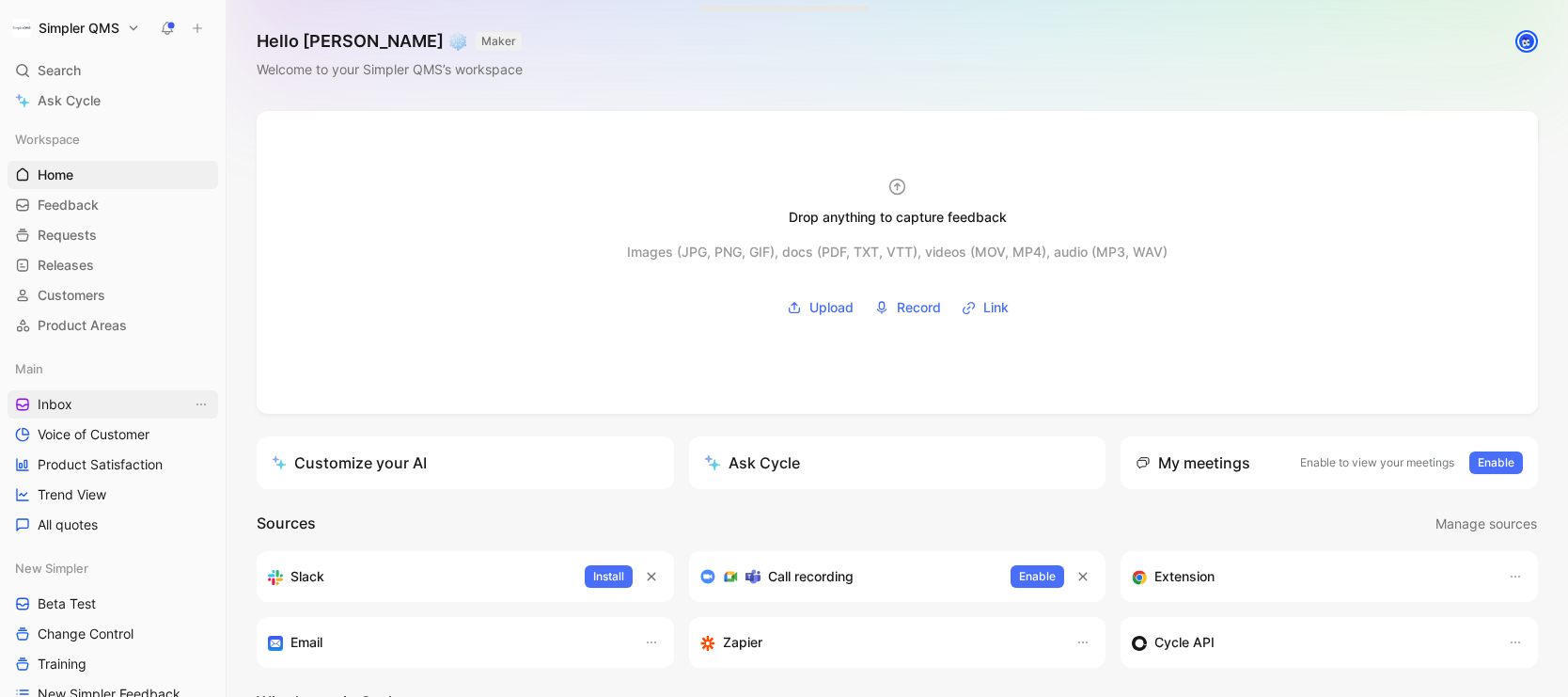 click on "Inbox" at bounding box center [55, 404] 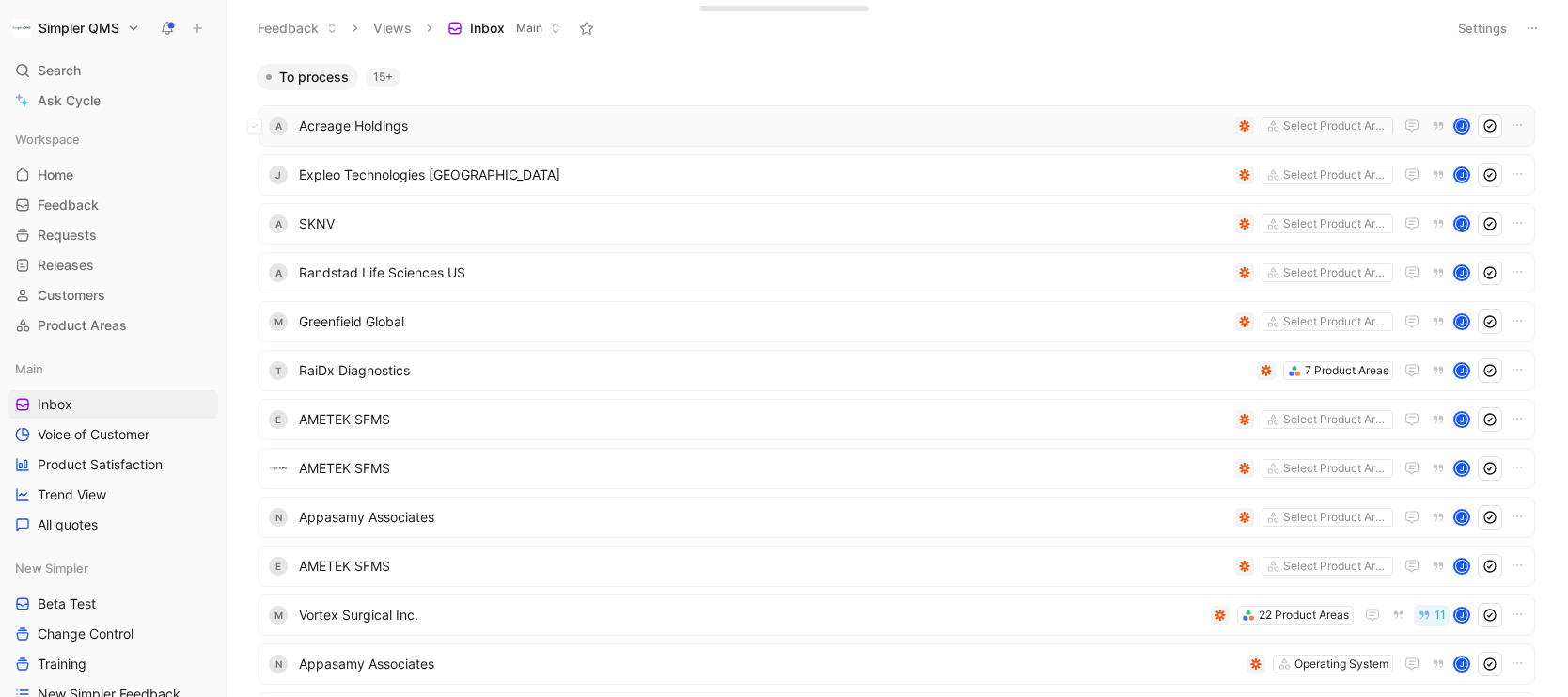click on "Acreage Holdings" at bounding box center [763, 126] 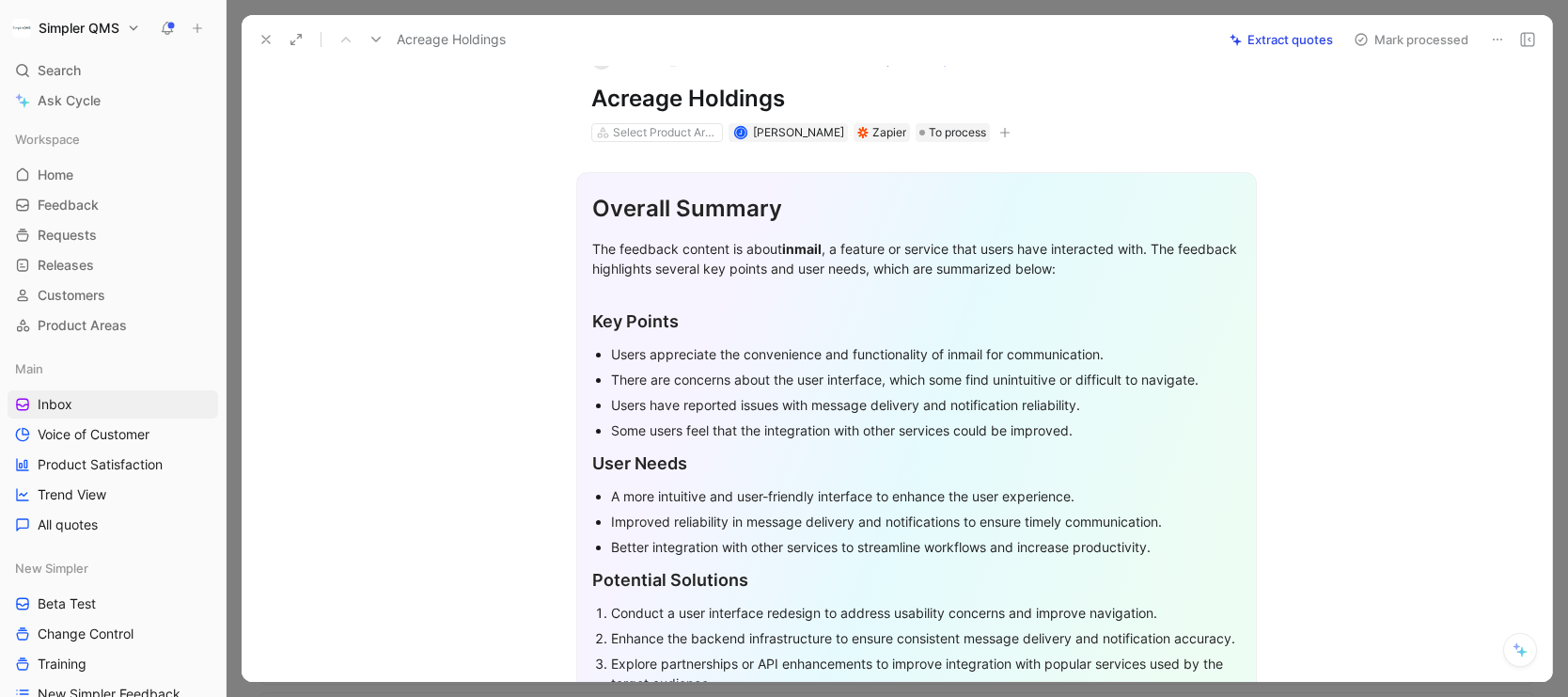 scroll, scrollTop: 380, scrollLeft: 0, axis: vertical 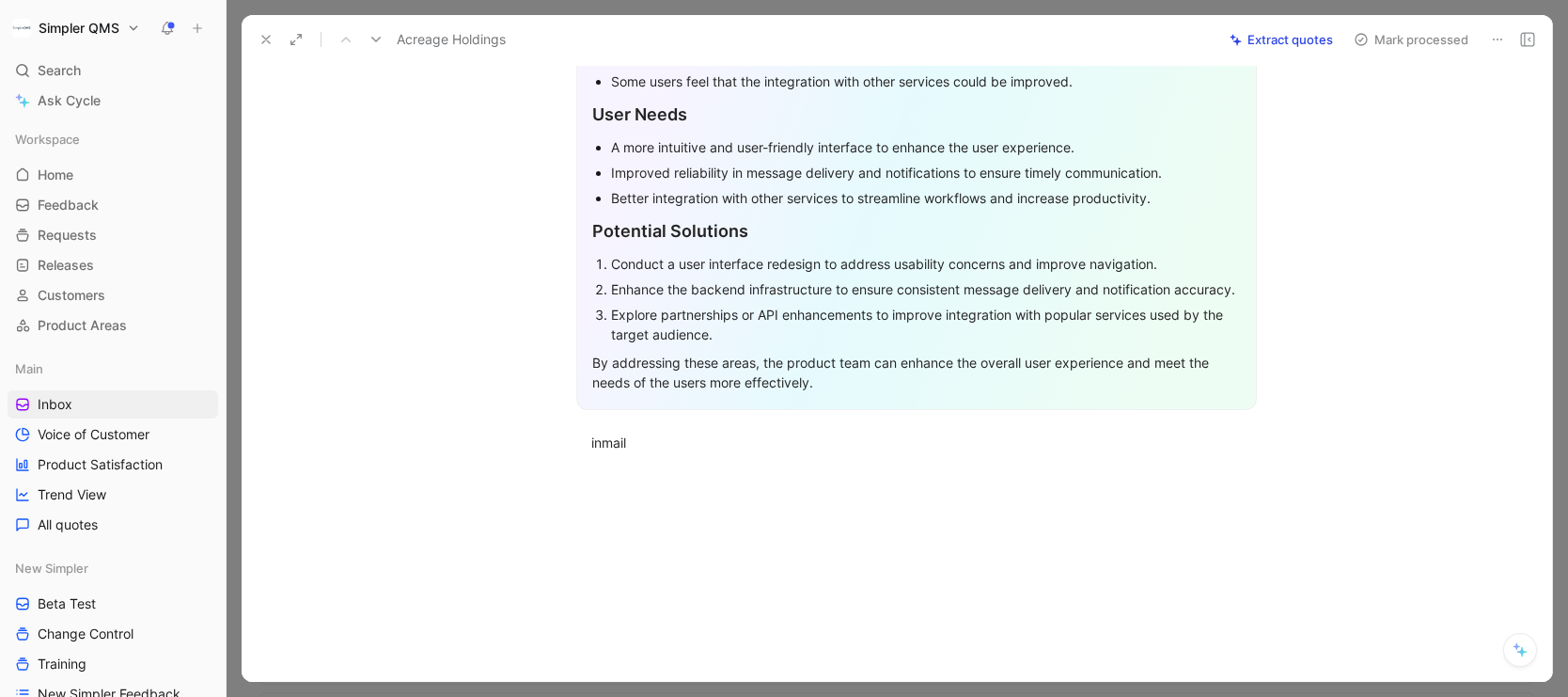 click 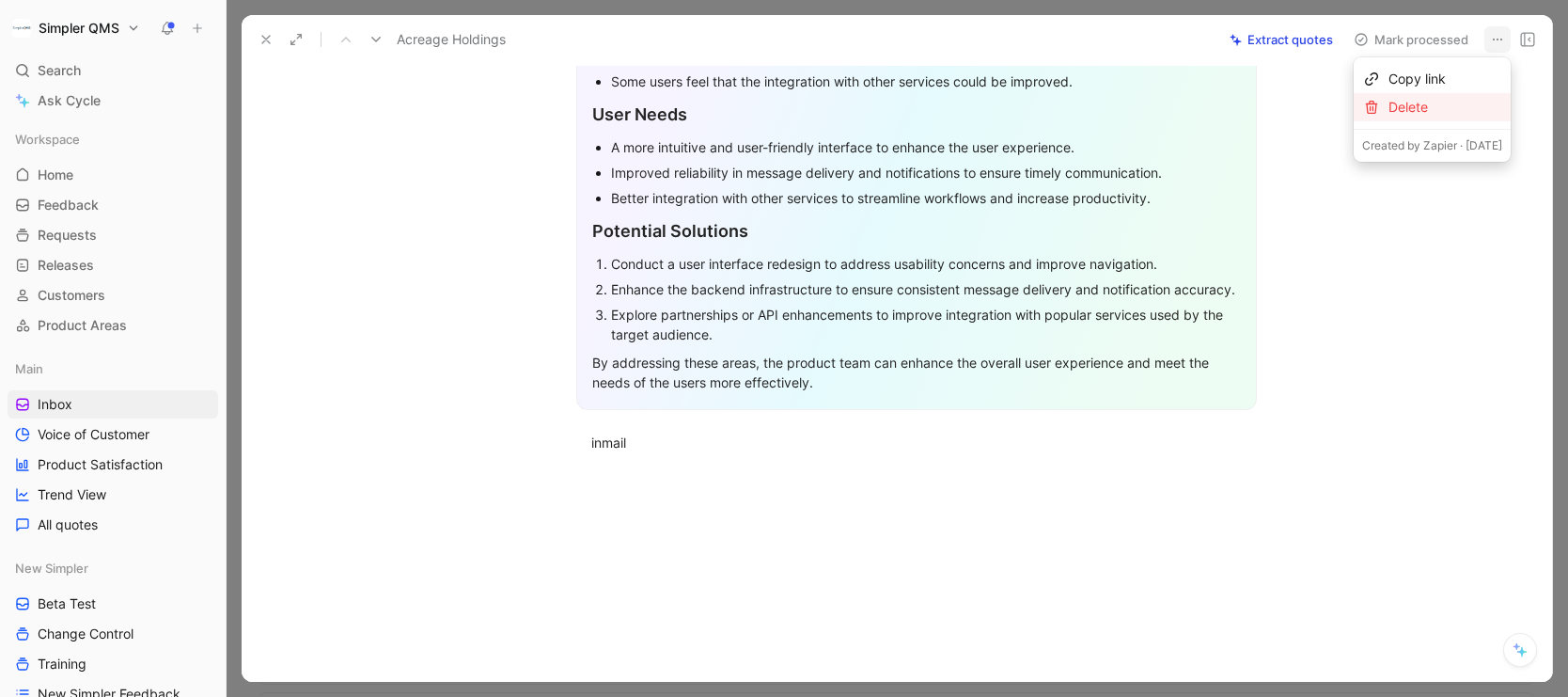 click on "Delete" at bounding box center [1445, 107] 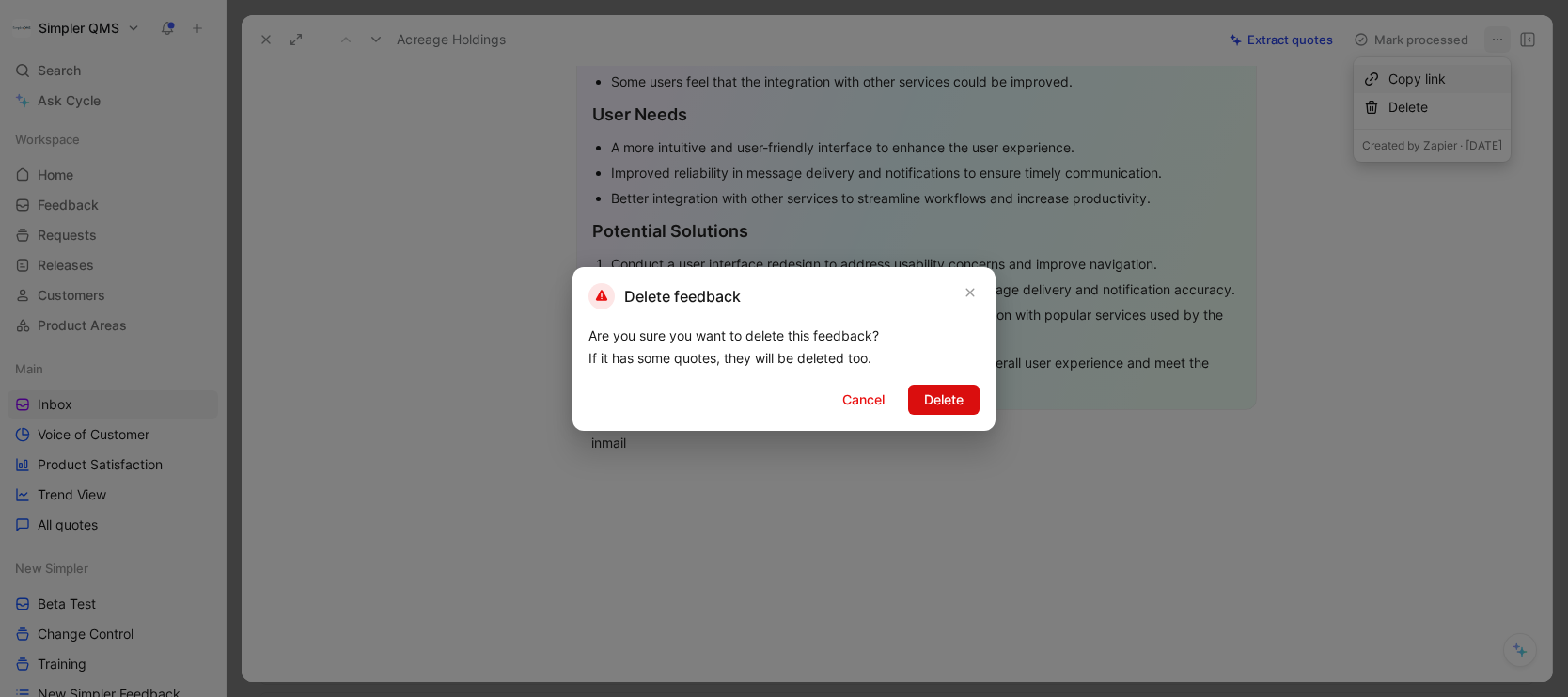 click on "Delete" at bounding box center [944, 400] 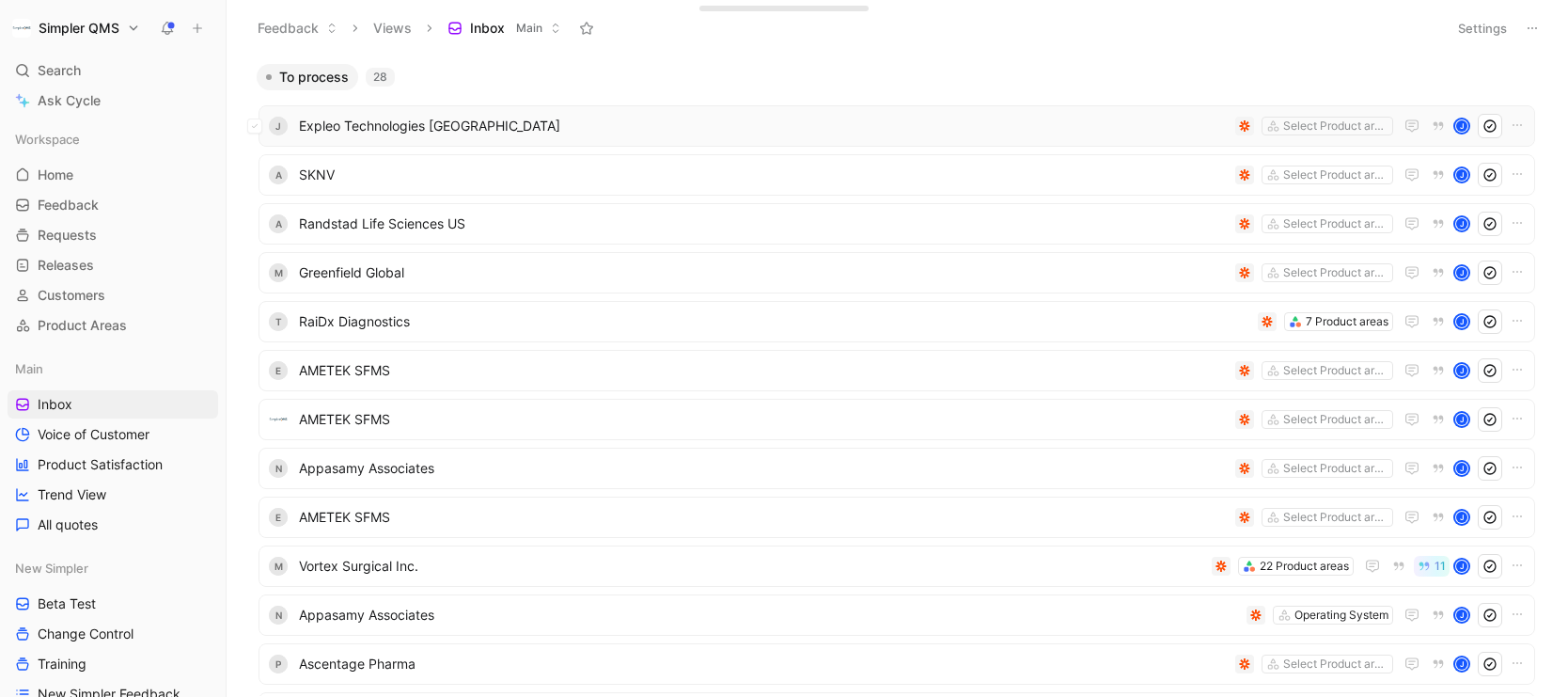 click on "Expleo Technologies [GEOGRAPHIC_DATA]" at bounding box center [763, 126] 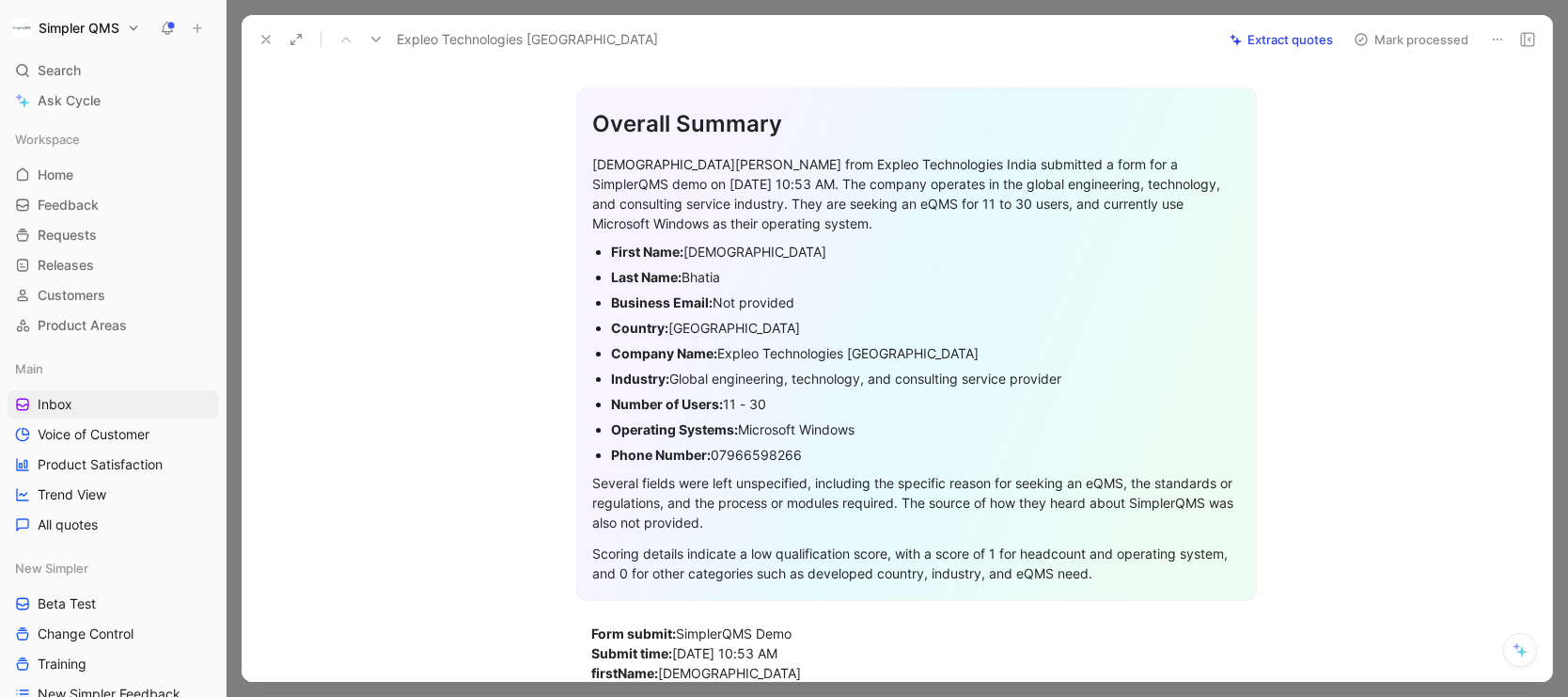 scroll, scrollTop: 8, scrollLeft: 0, axis: vertical 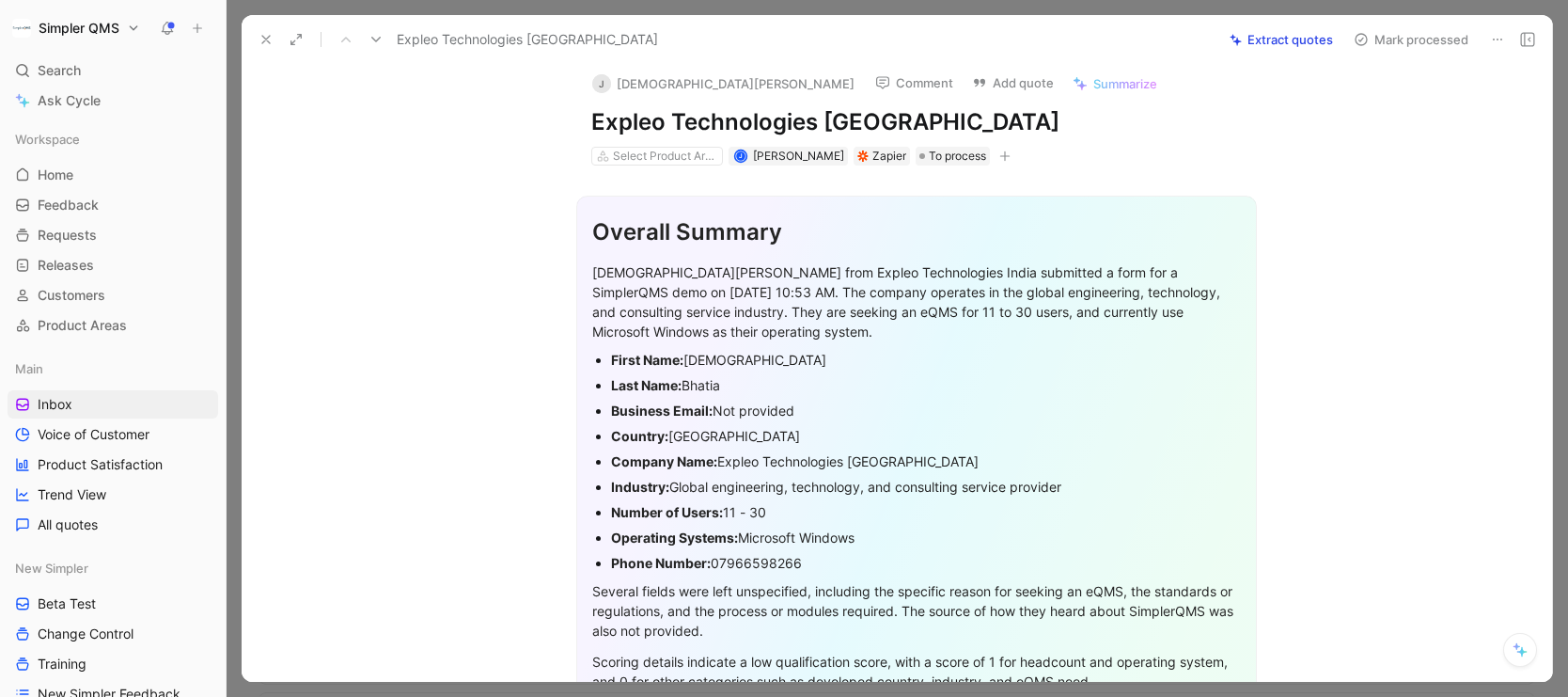 click 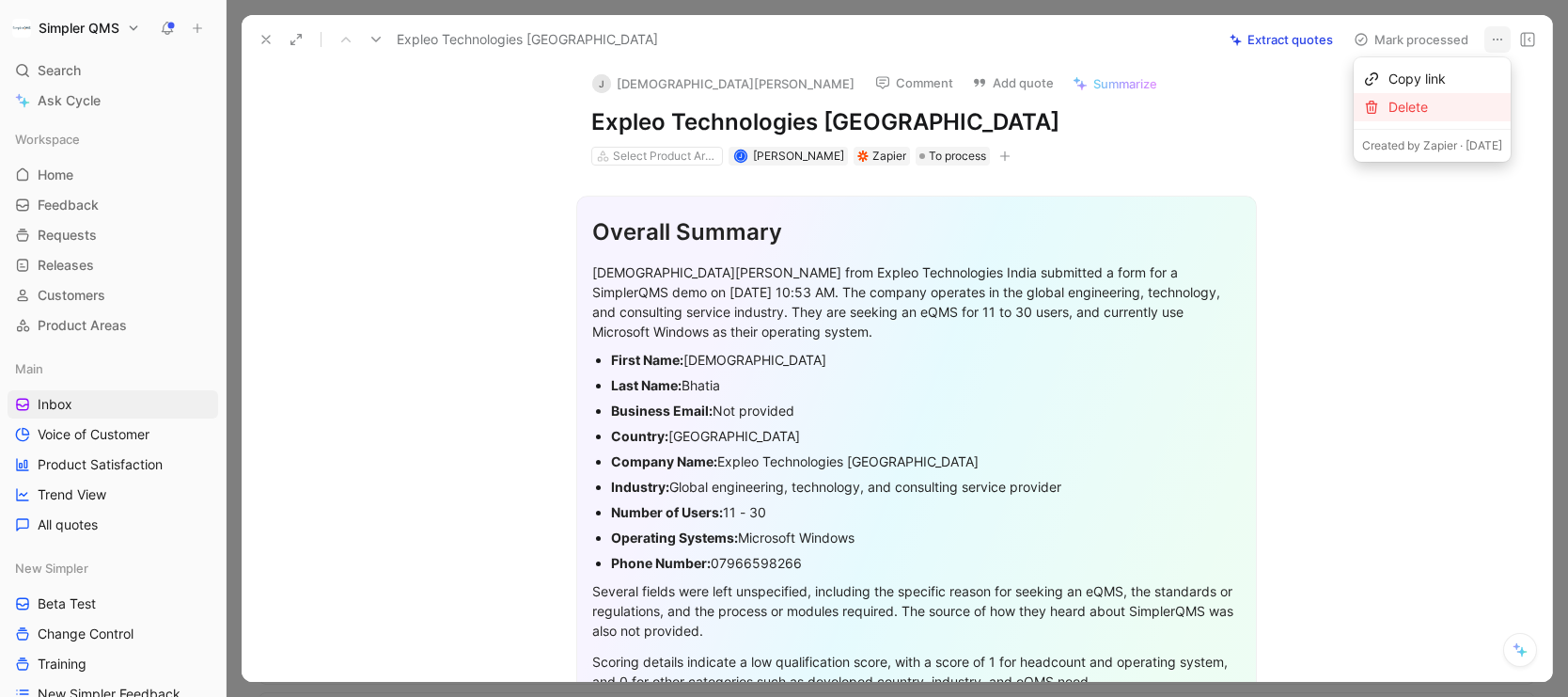 click on "Delete" at bounding box center (1445, 107) 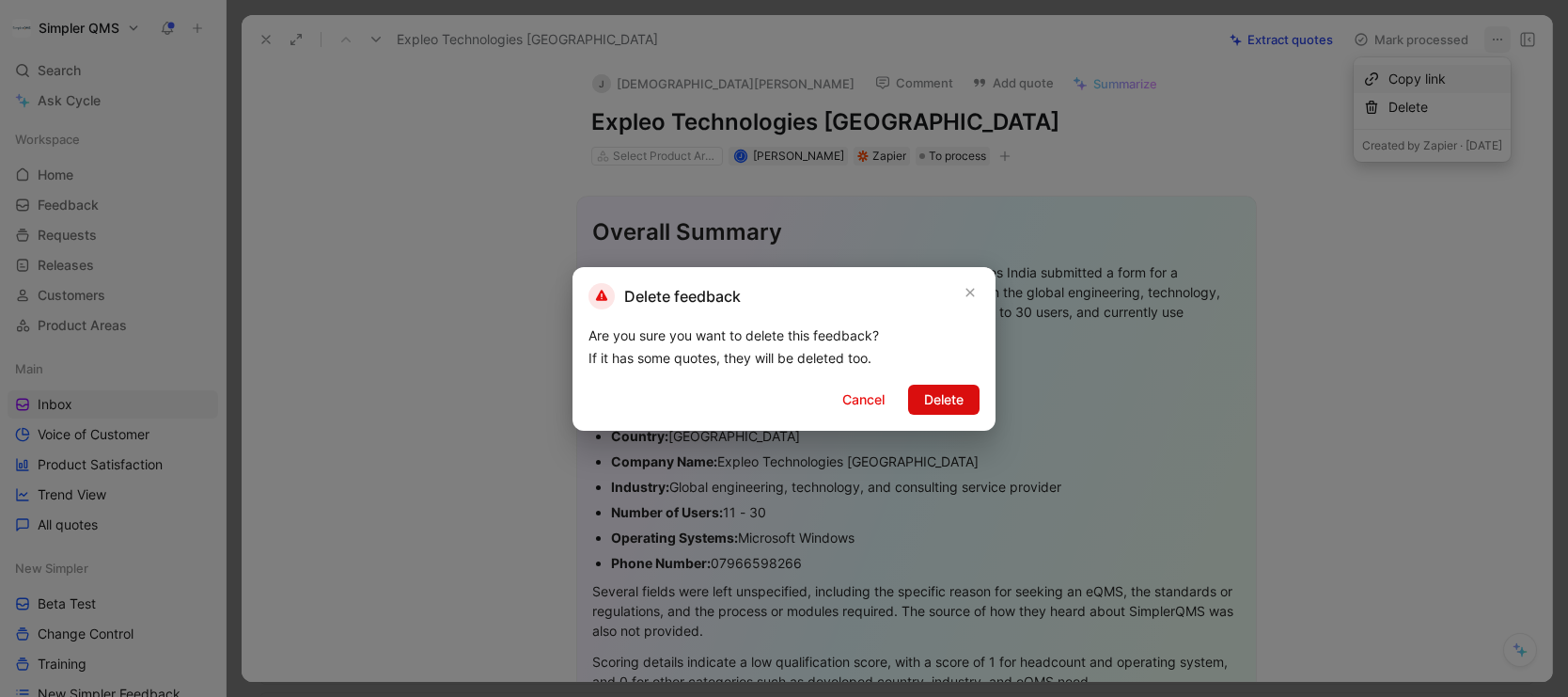 click on "Delete" at bounding box center (944, 400) 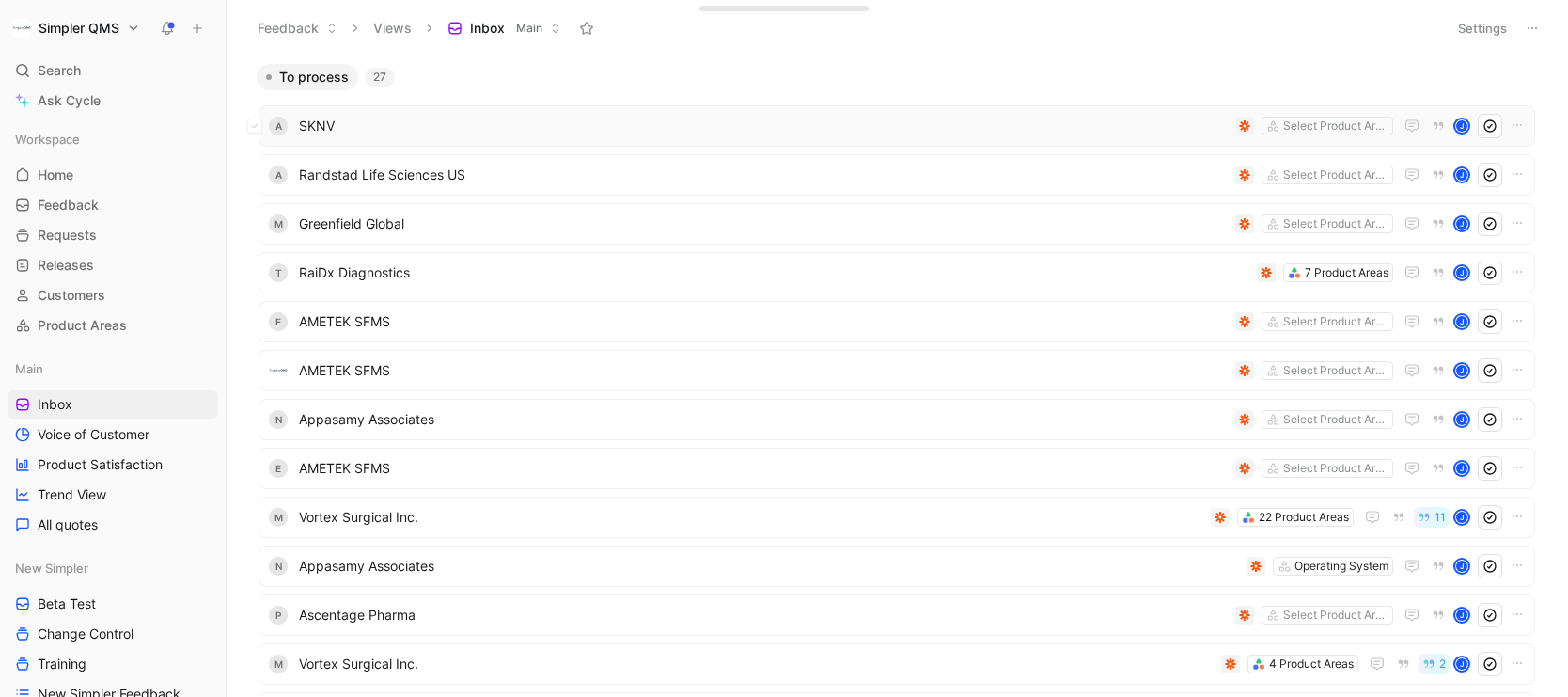 click on "SKNV" at bounding box center [763, 126] 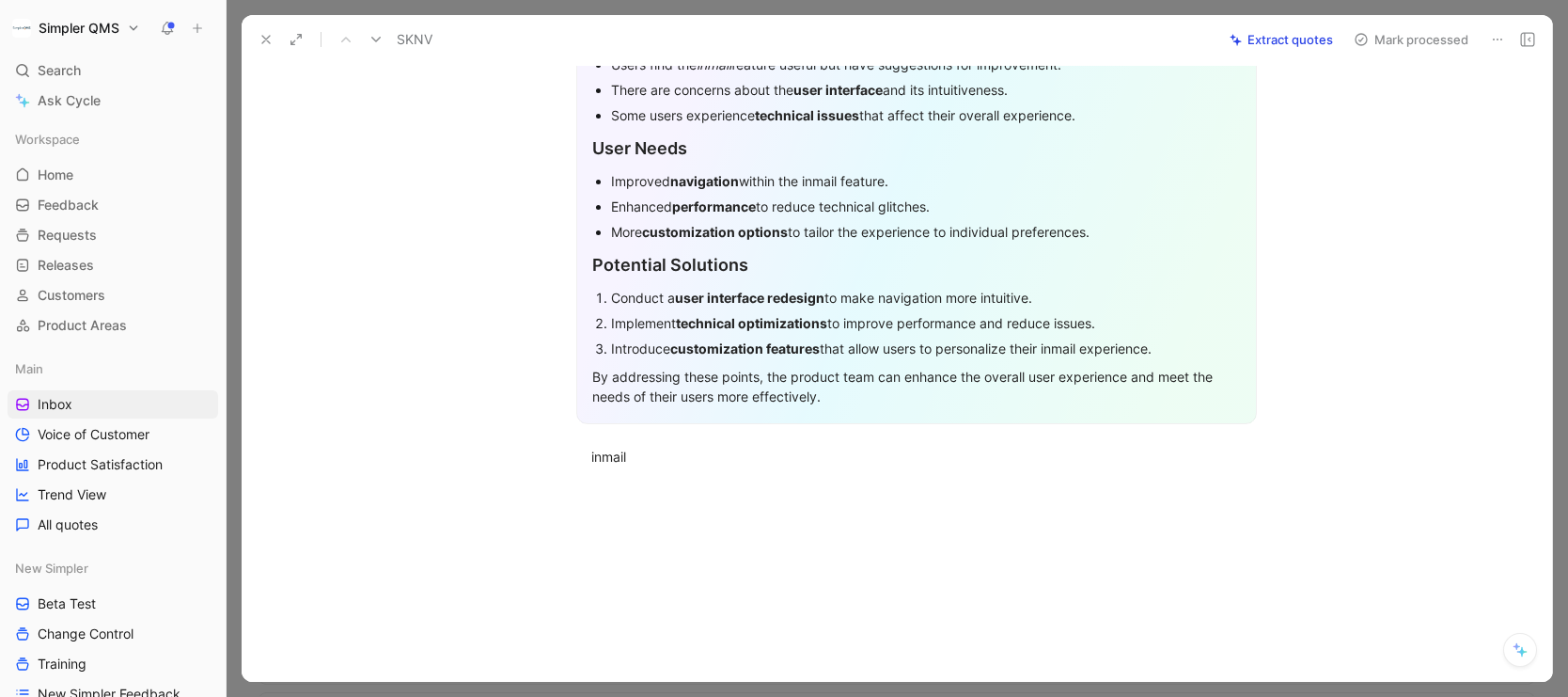 scroll, scrollTop: 335, scrollLeft: 0, axis: vertical 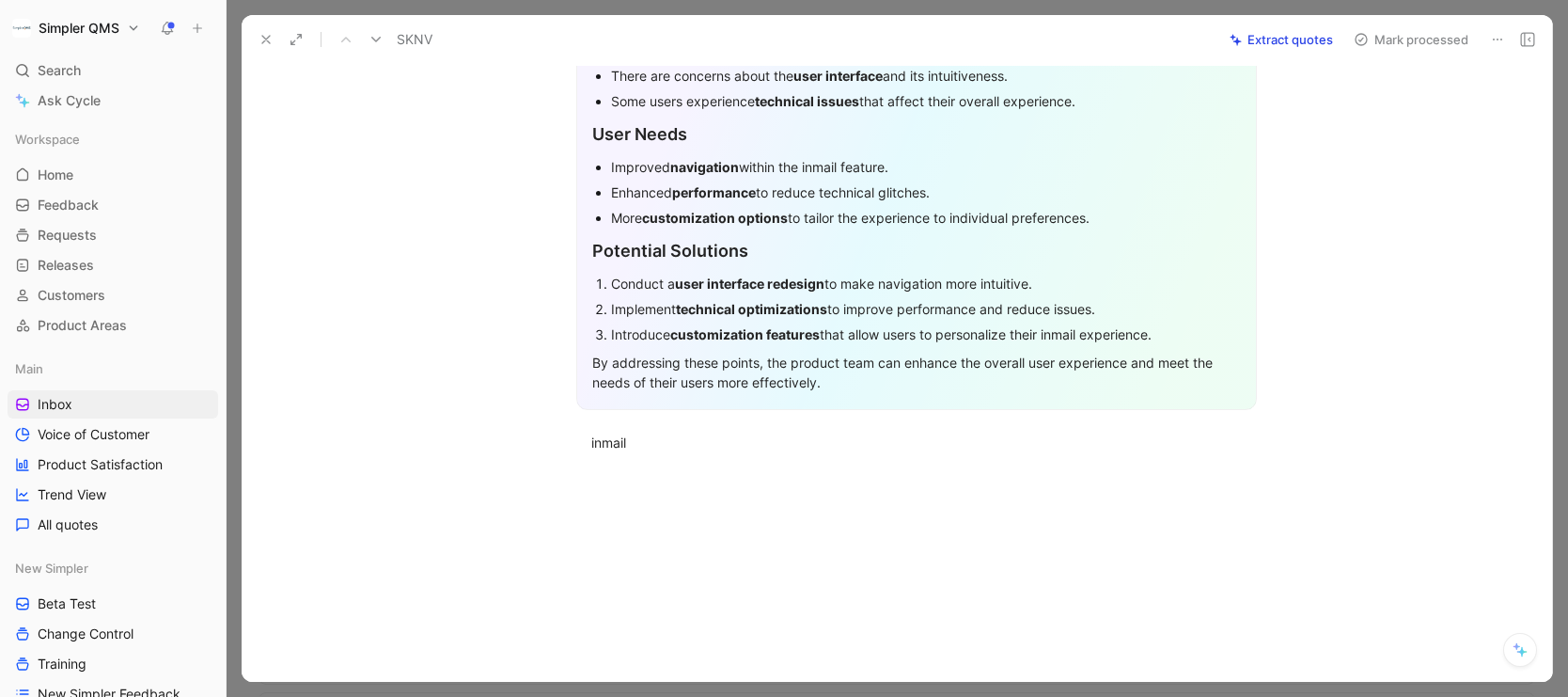click at bounding box center [1497, 40] 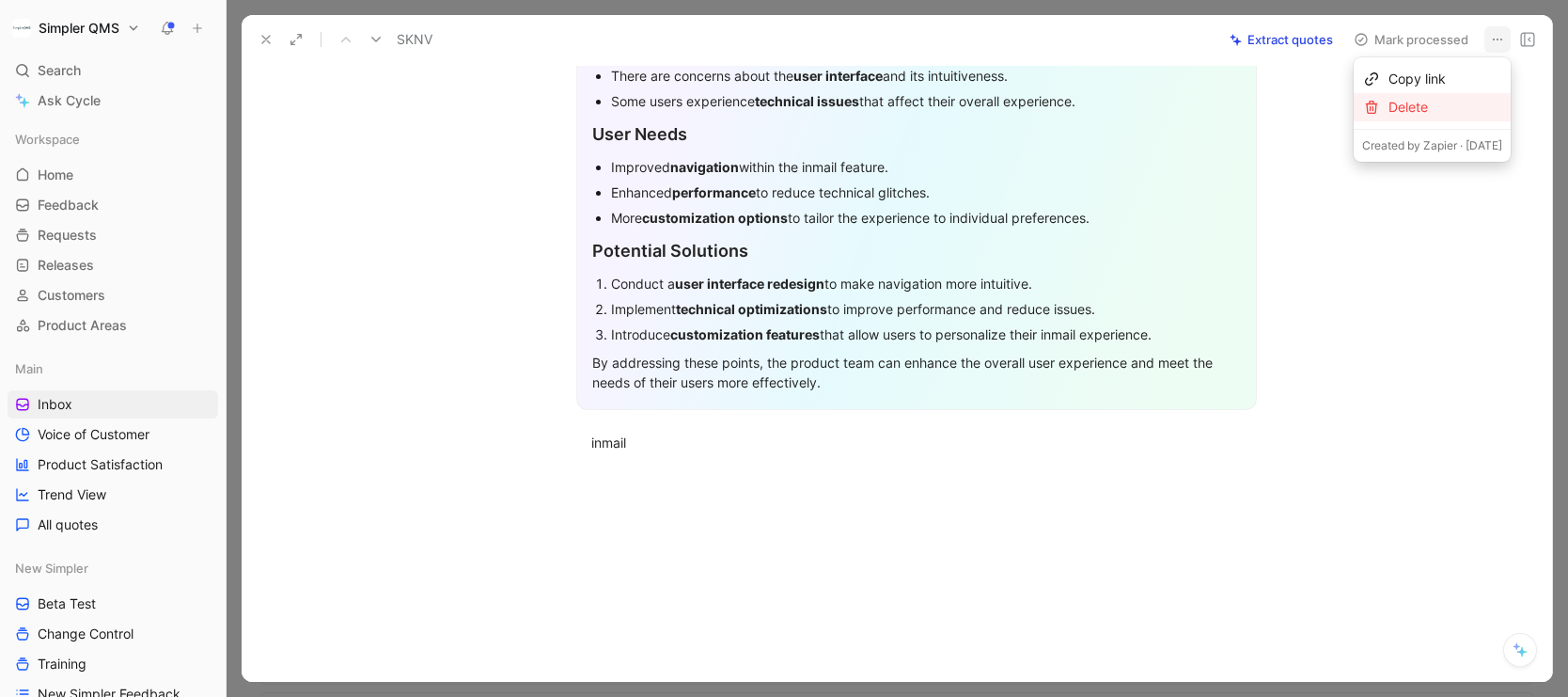 click on "Delete" at bounding box center [1445, 107] 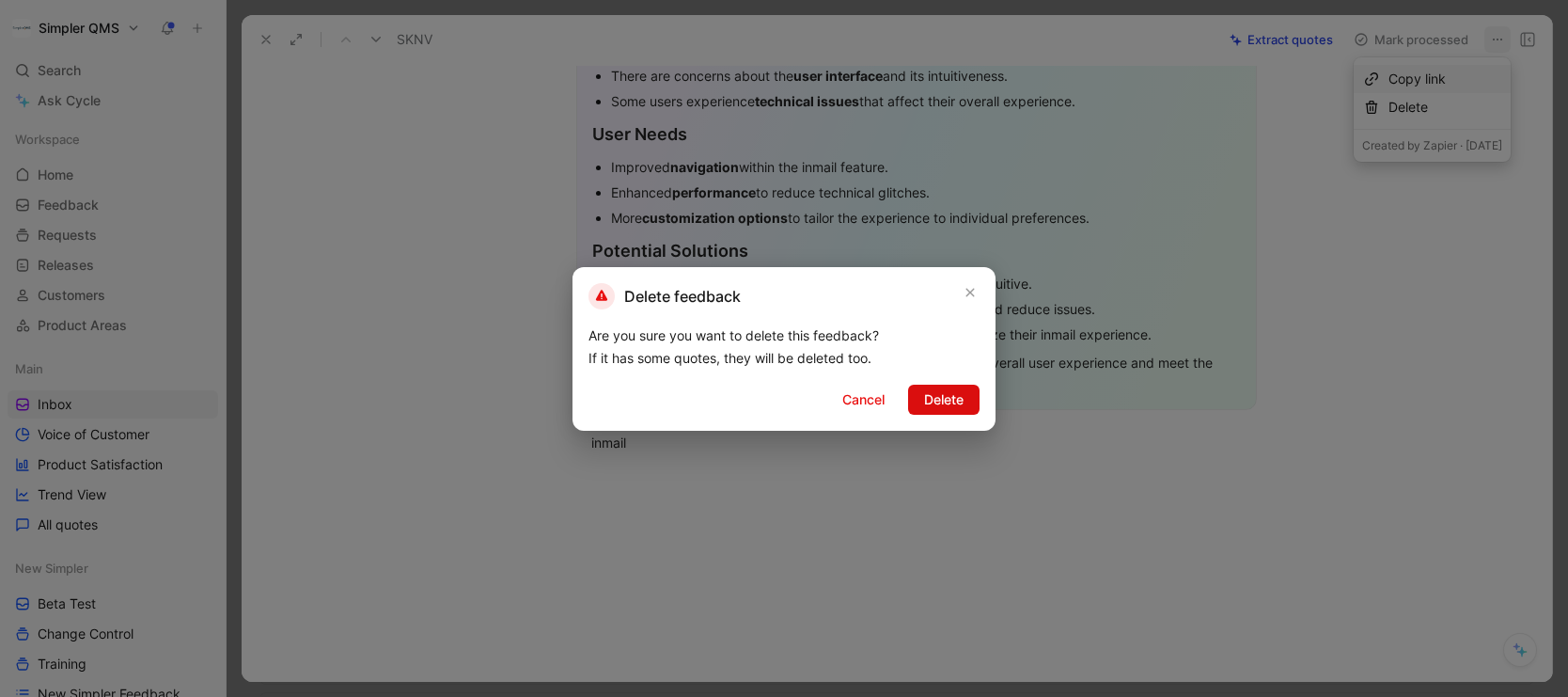 click on "Delete" at bounding box center [944, 400] 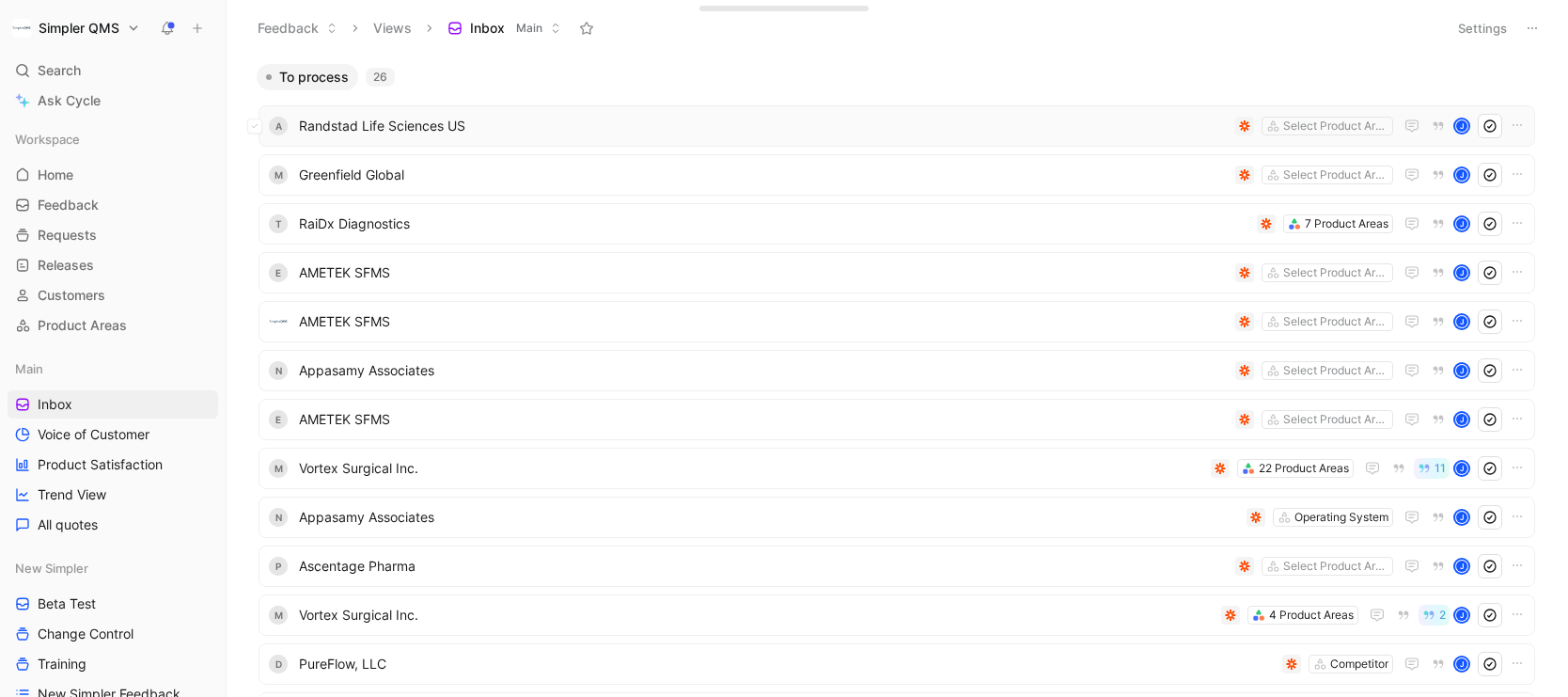click on "Randstad Life Sciences US" at bounding box center [763, 126] 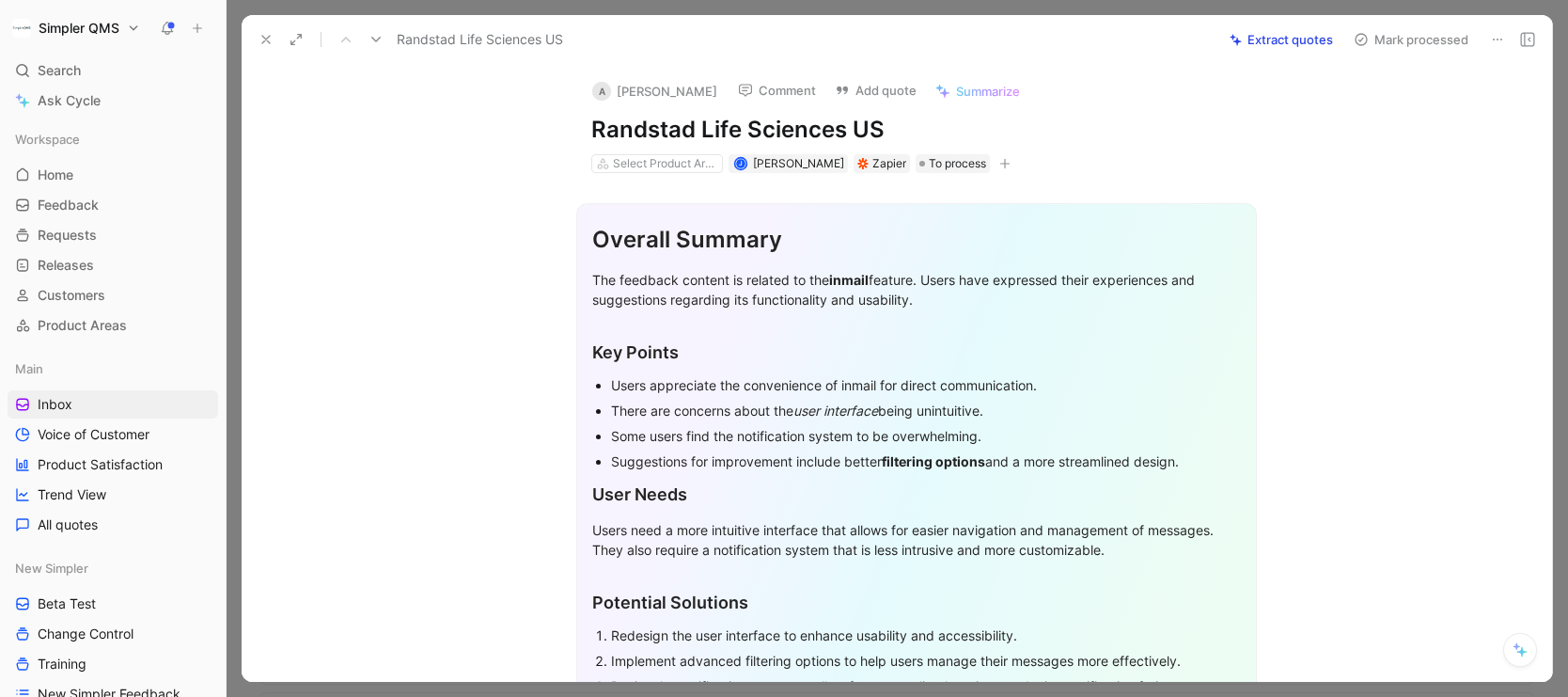 scroll, scrollTop: 383, scrollLeft: 0, axis: vertical 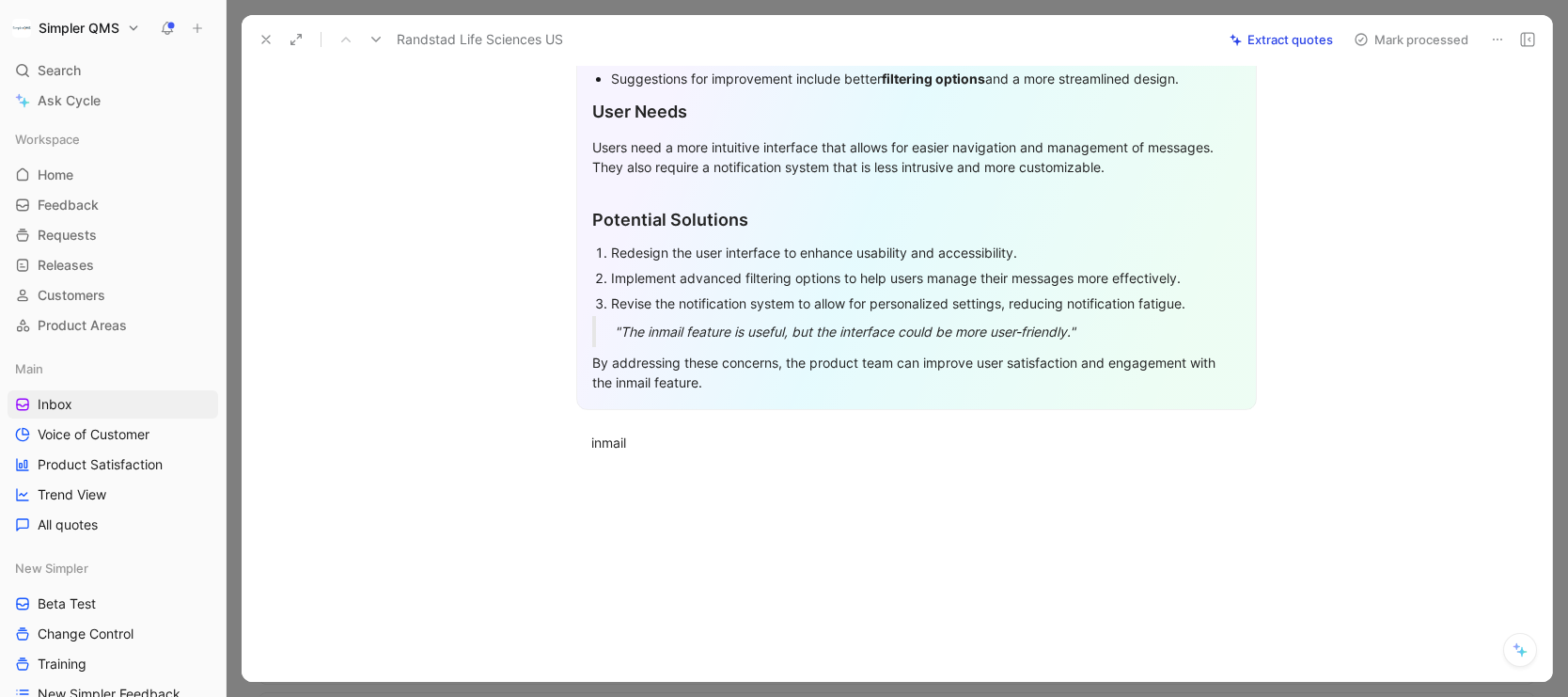 click at bounding box center [1497, 40] 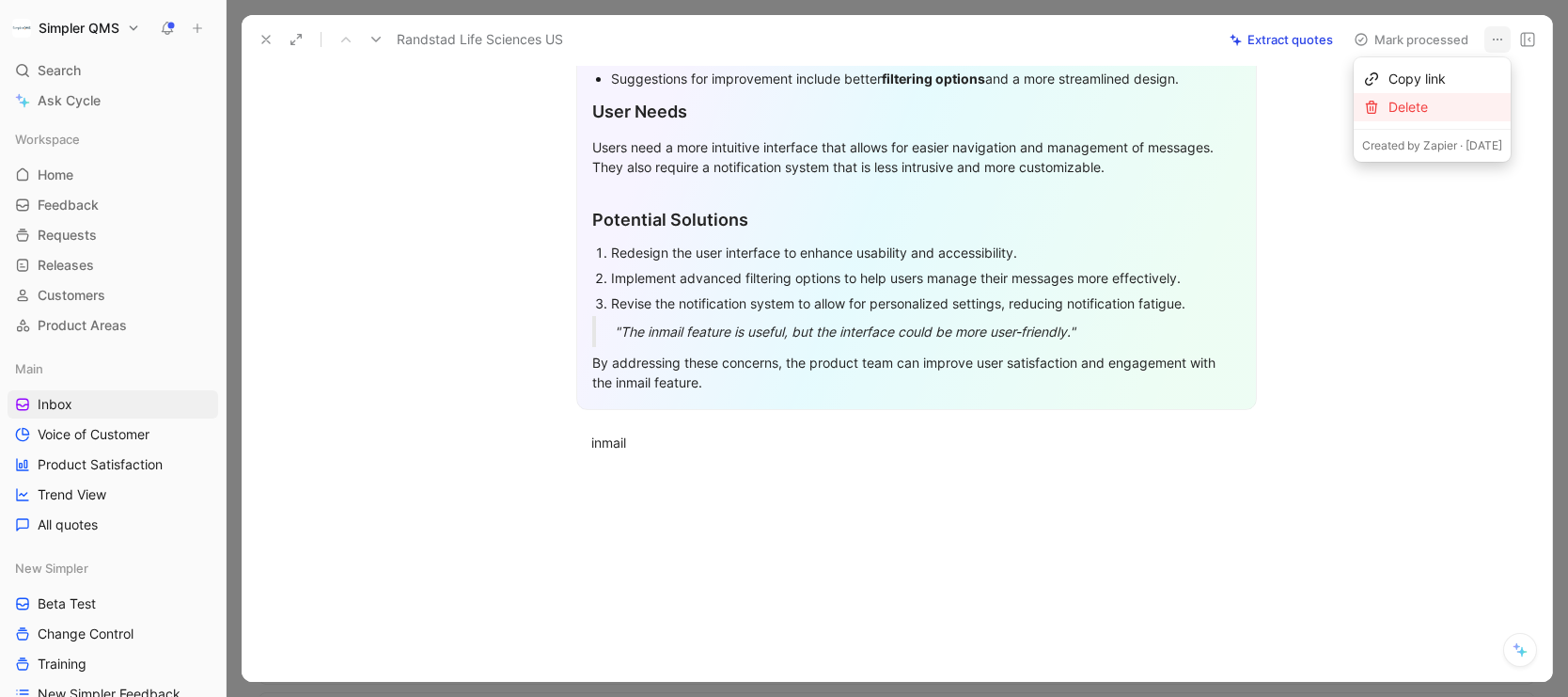 click on "Delete" at bounding box center [1445, 107] 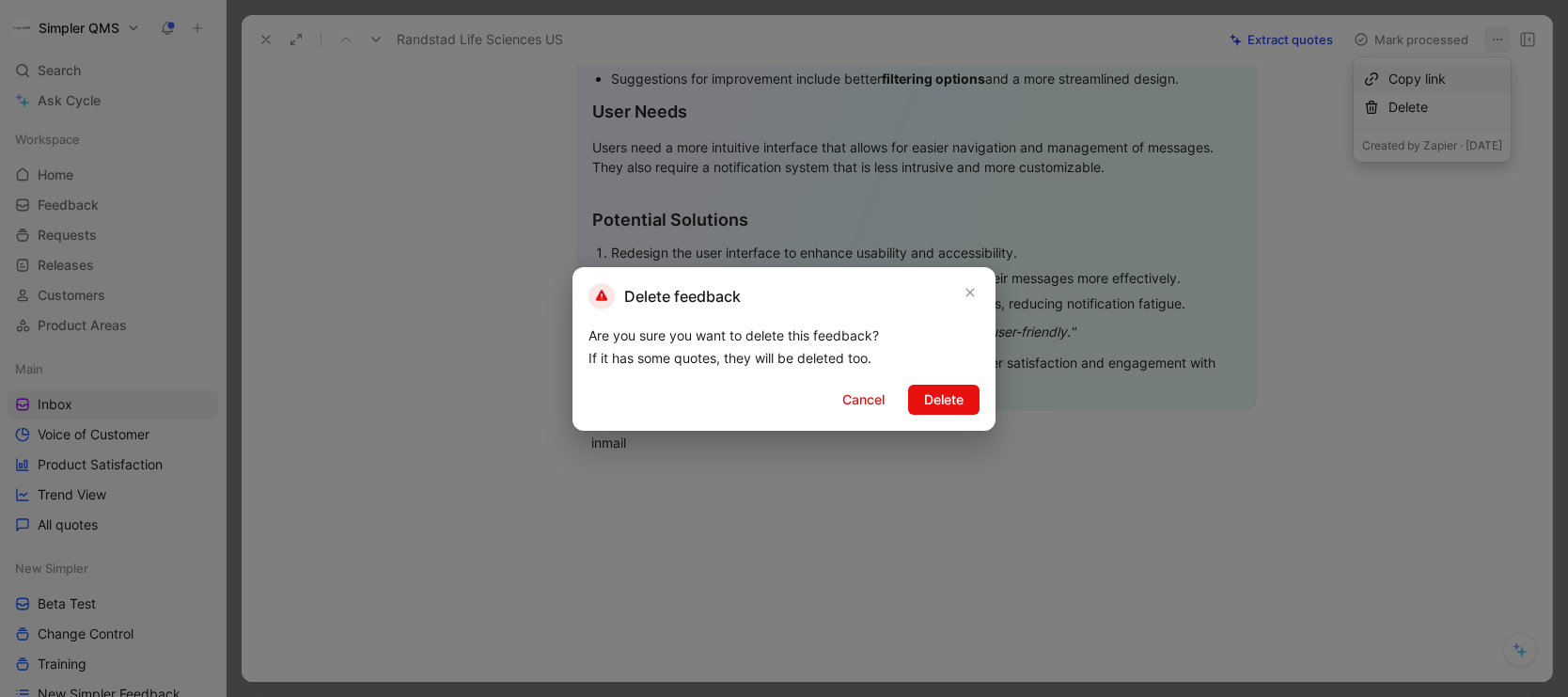 click on "Delete" at bounding box center (944, 400) 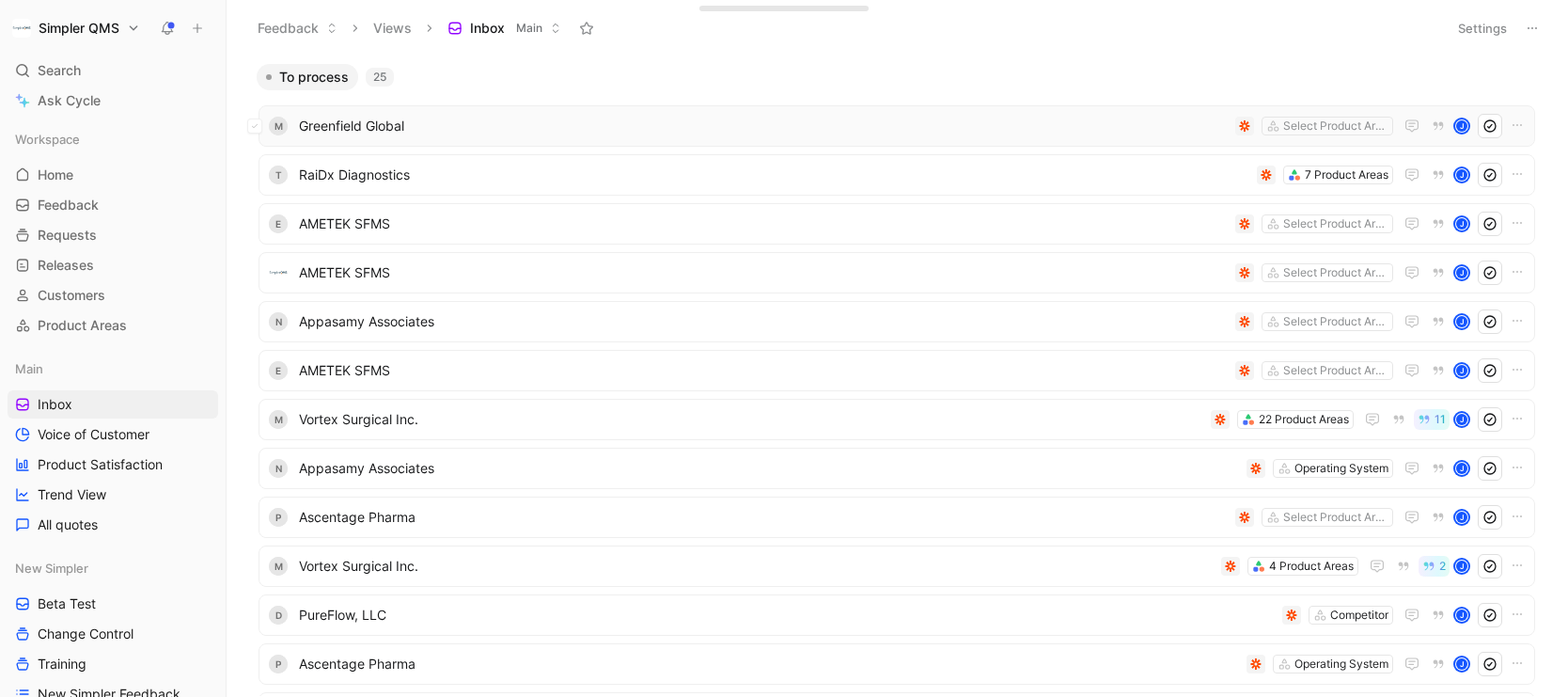 click on "Greenfield Global" at bounding box center [763, 126] 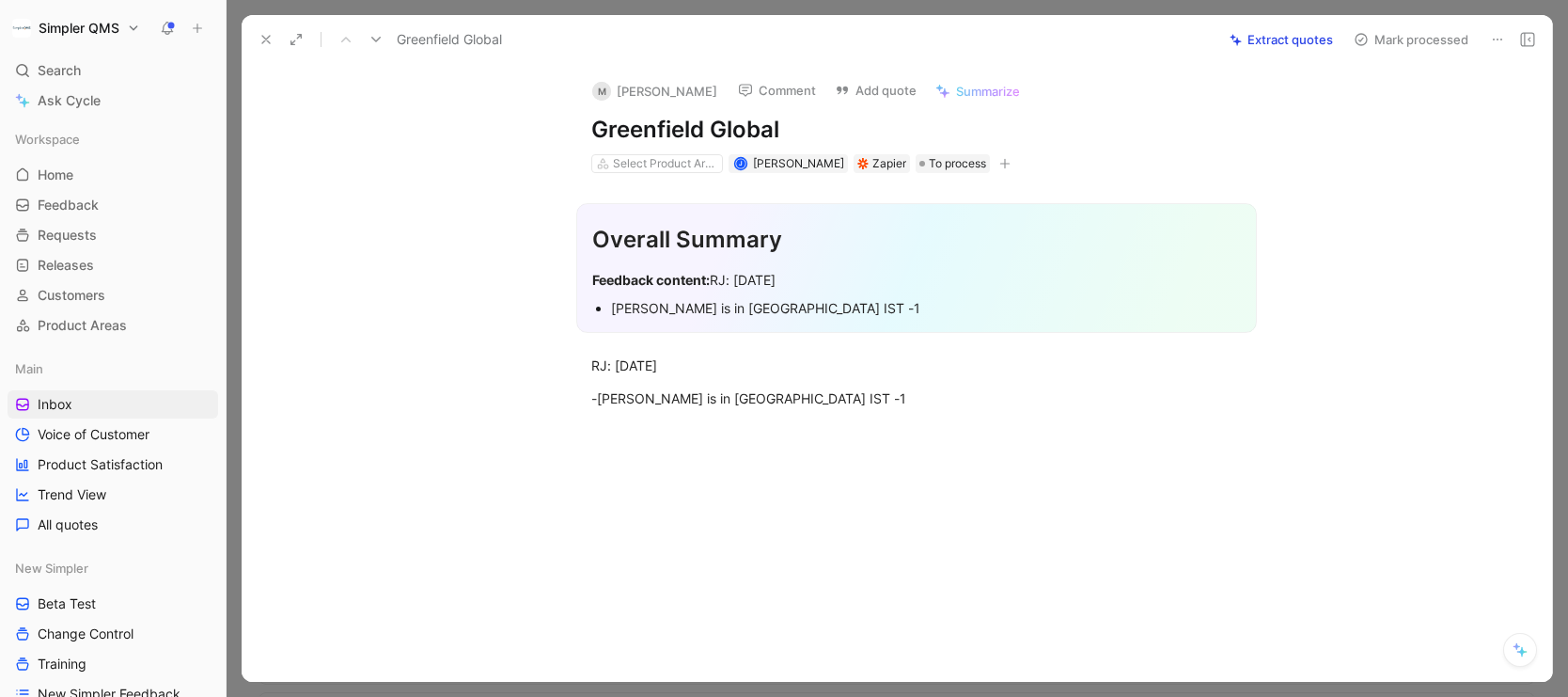 click 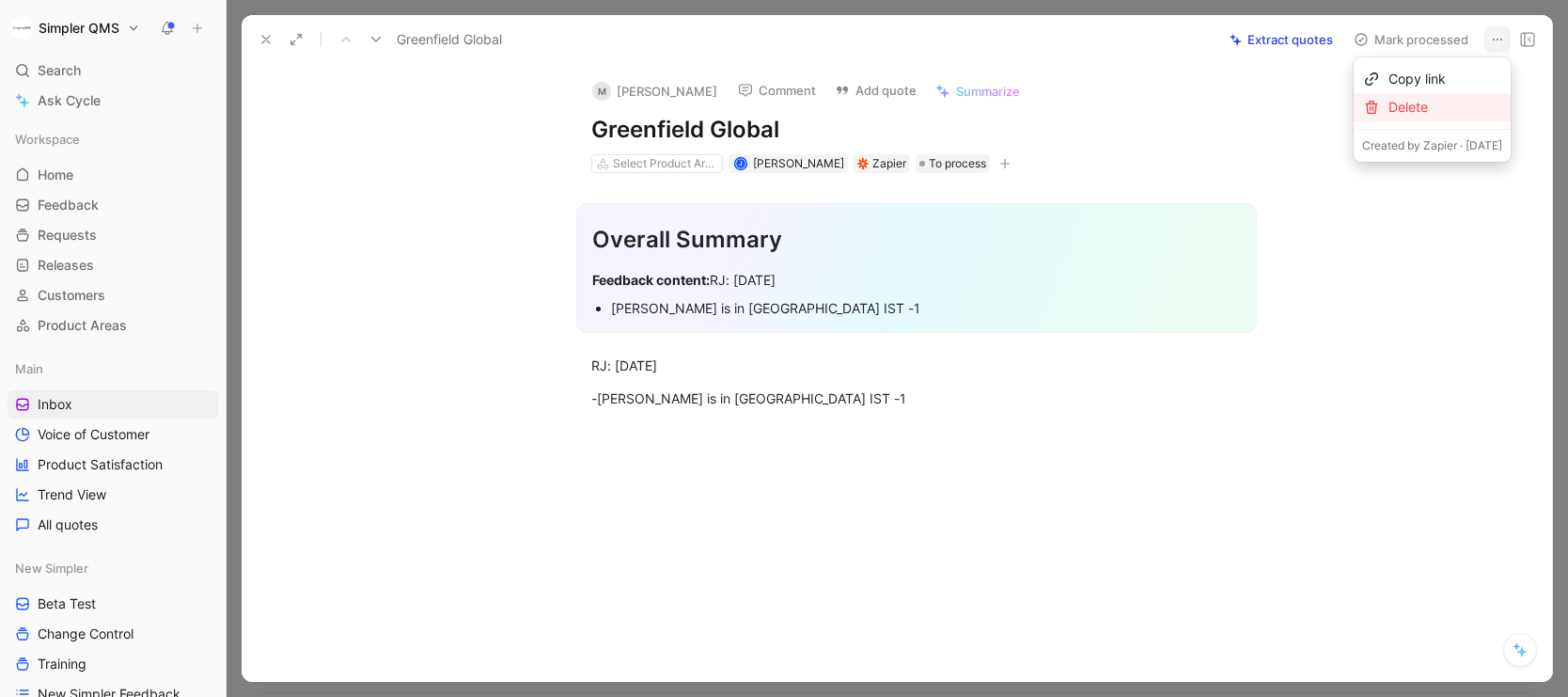 click 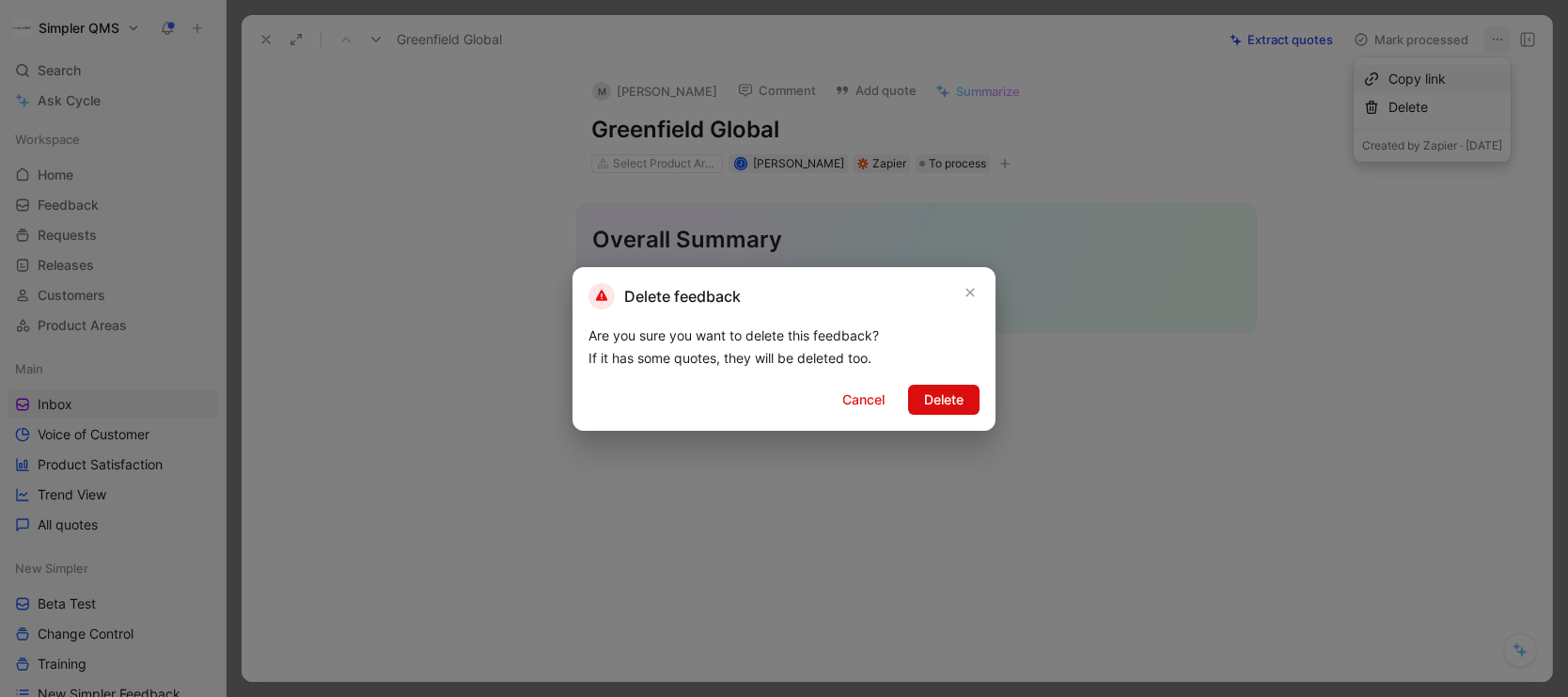 click on "Delete" at bounding box center (944, 400) 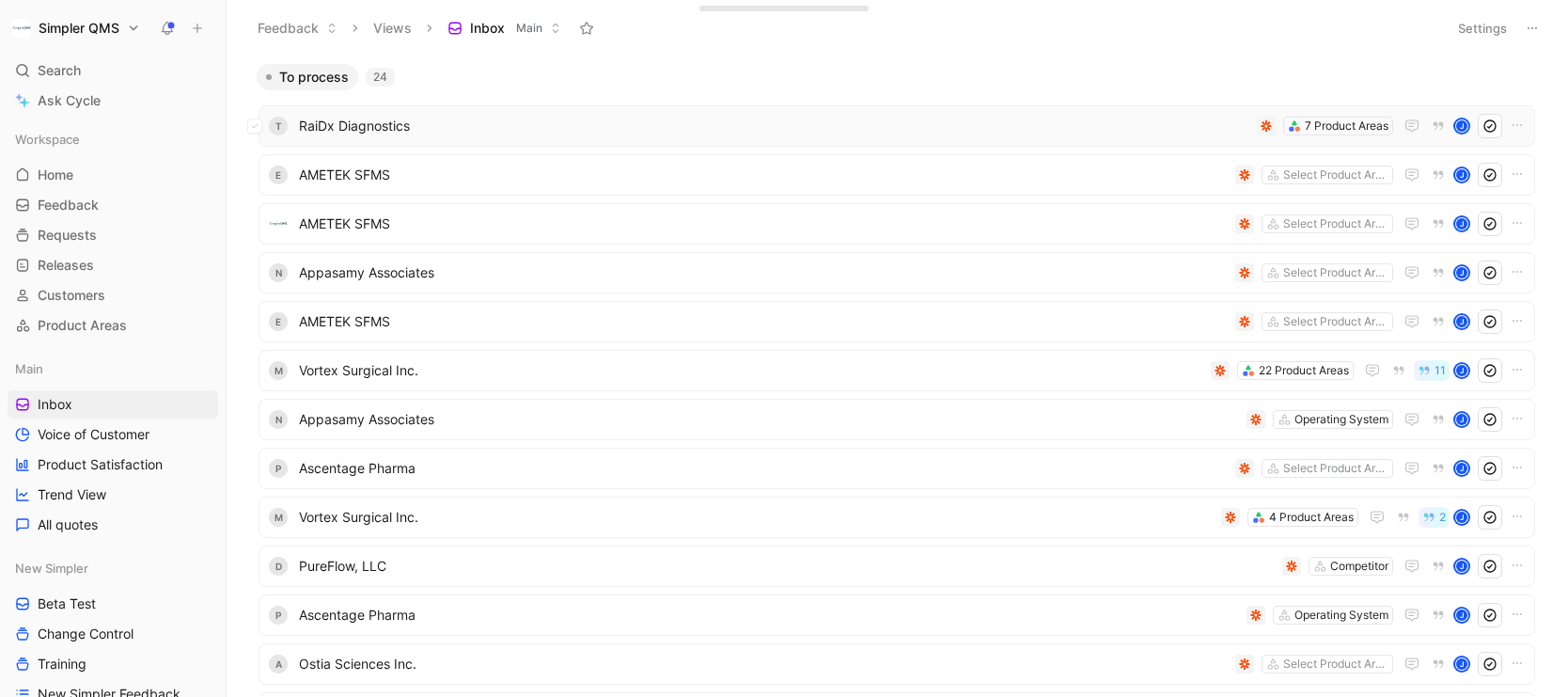 click on "RaiDx Diagnostics" at bounding box center [774, 126] 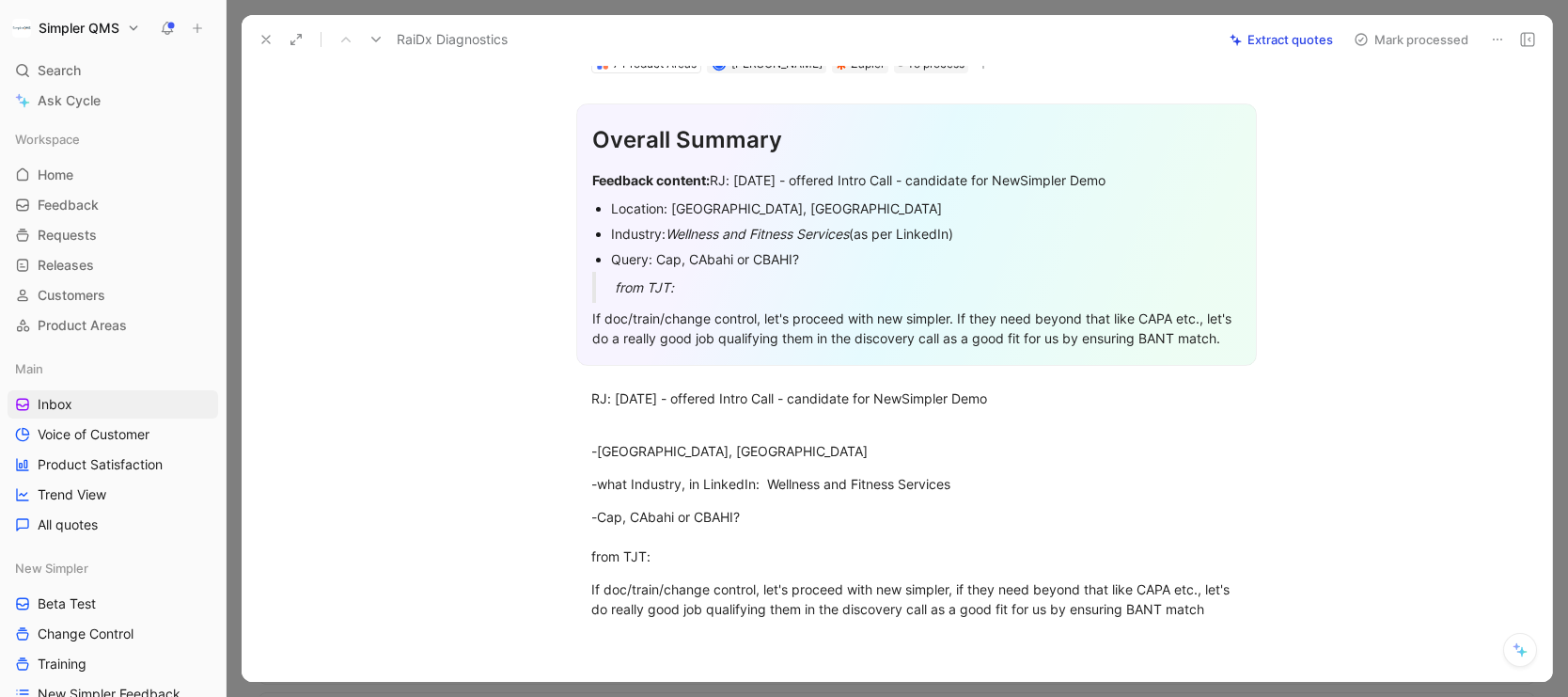 scroll, scrollTop: 0, scrollLeft: 0, axis: both 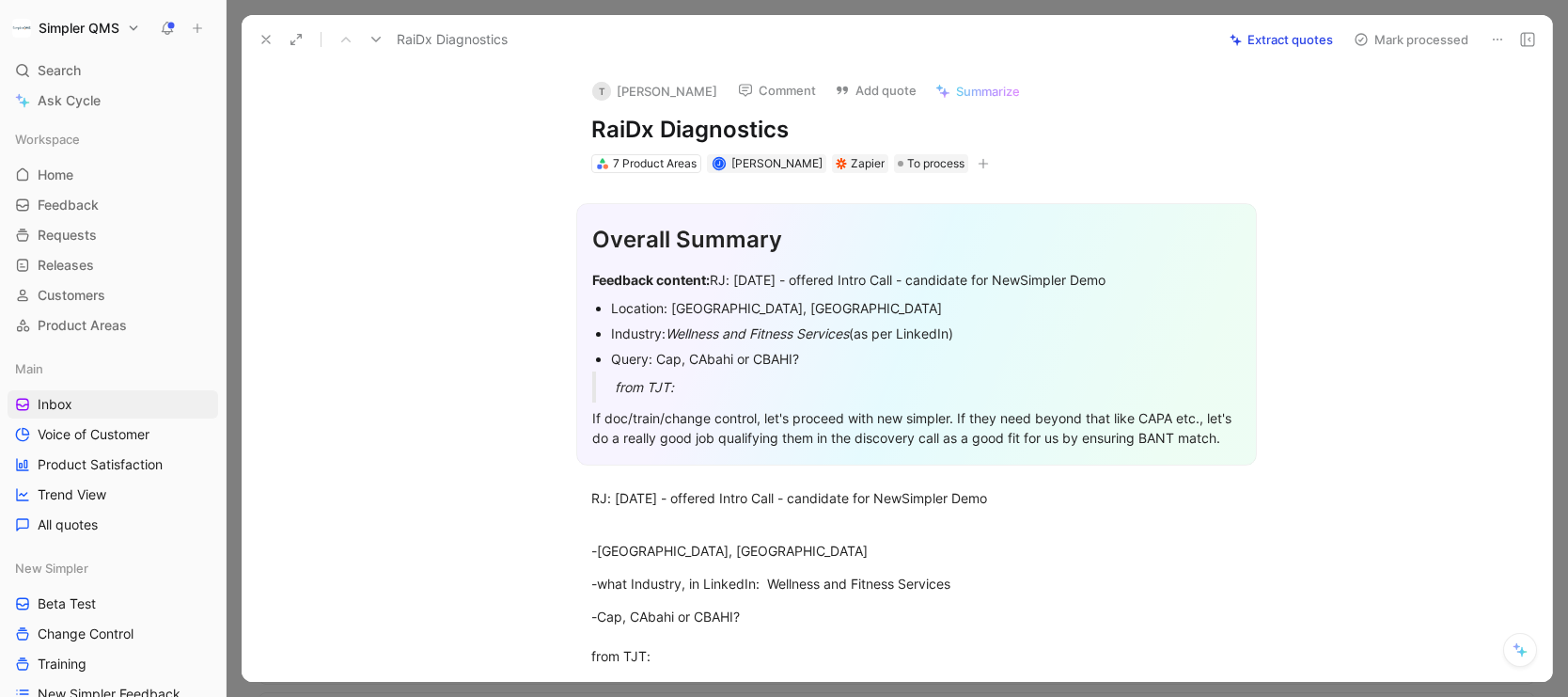 click 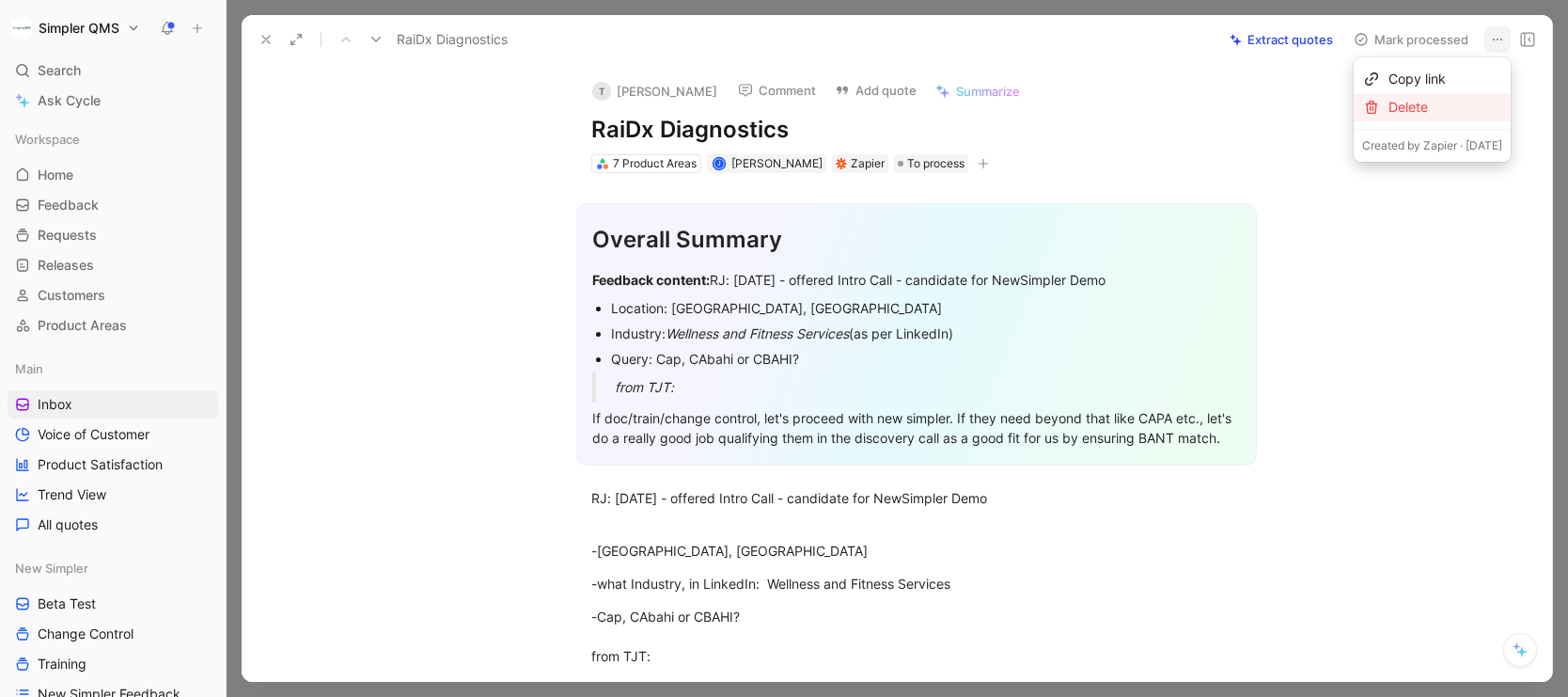 click on "Delete" at bounding box center (1445, 107) 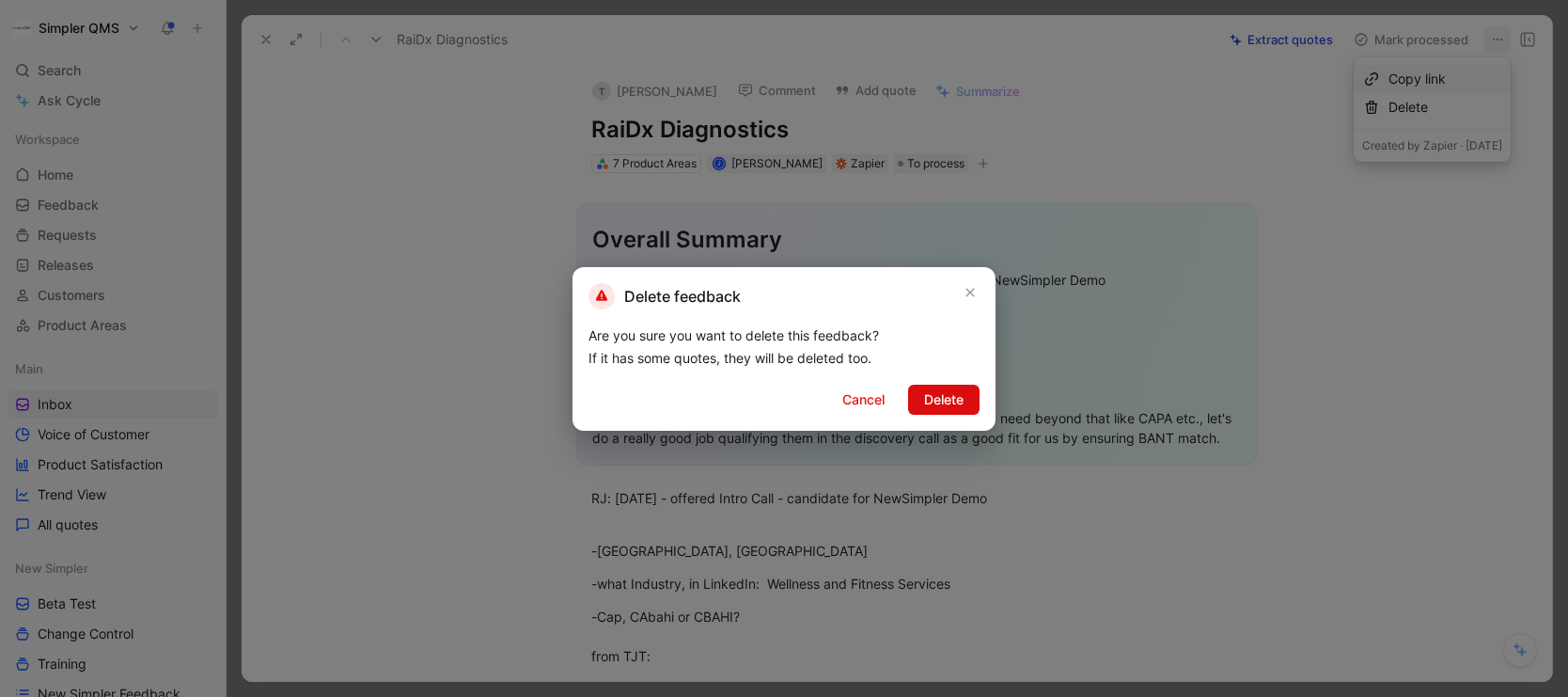click on "Delete" at bounding box center (944, 400) 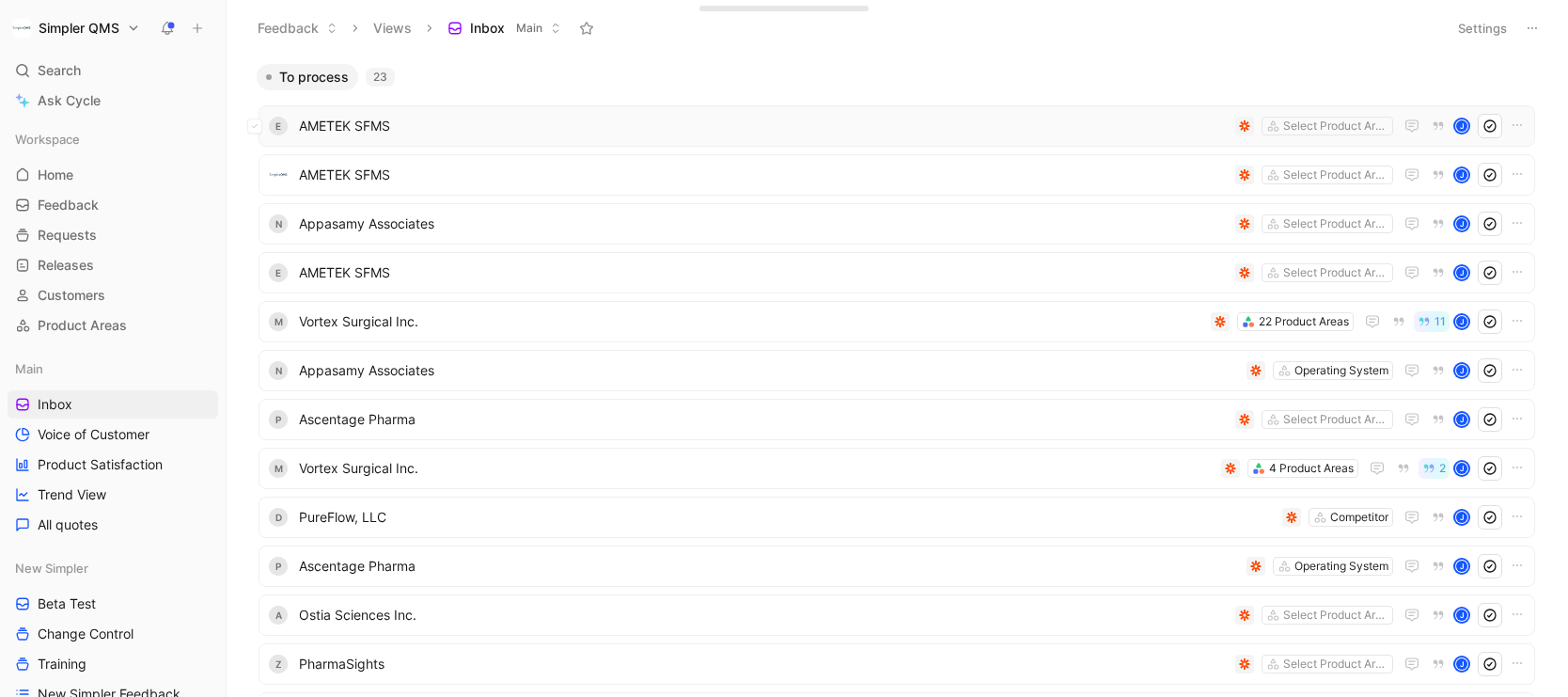 click on "AMETEK SFMS" at bounding box center [763, 126] 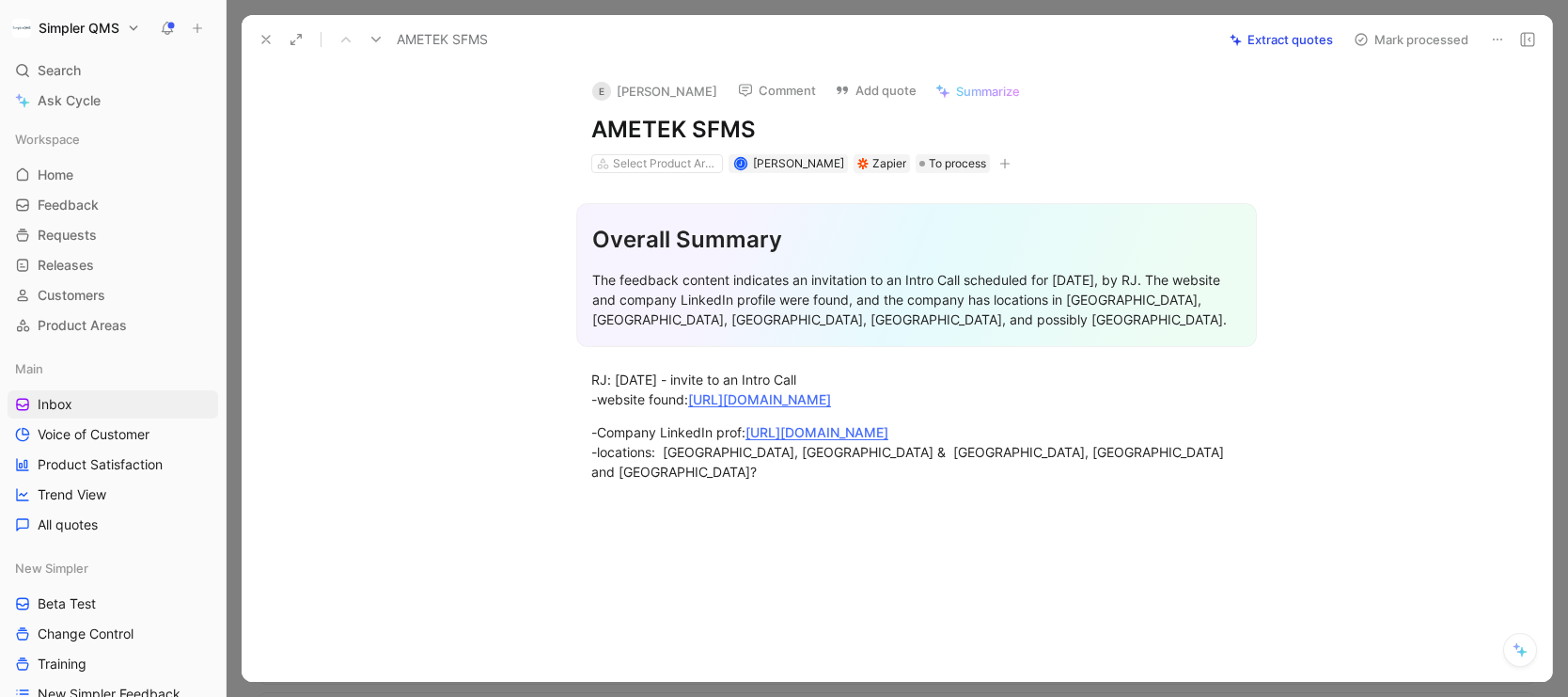 click at bounding box center (1497, 40) 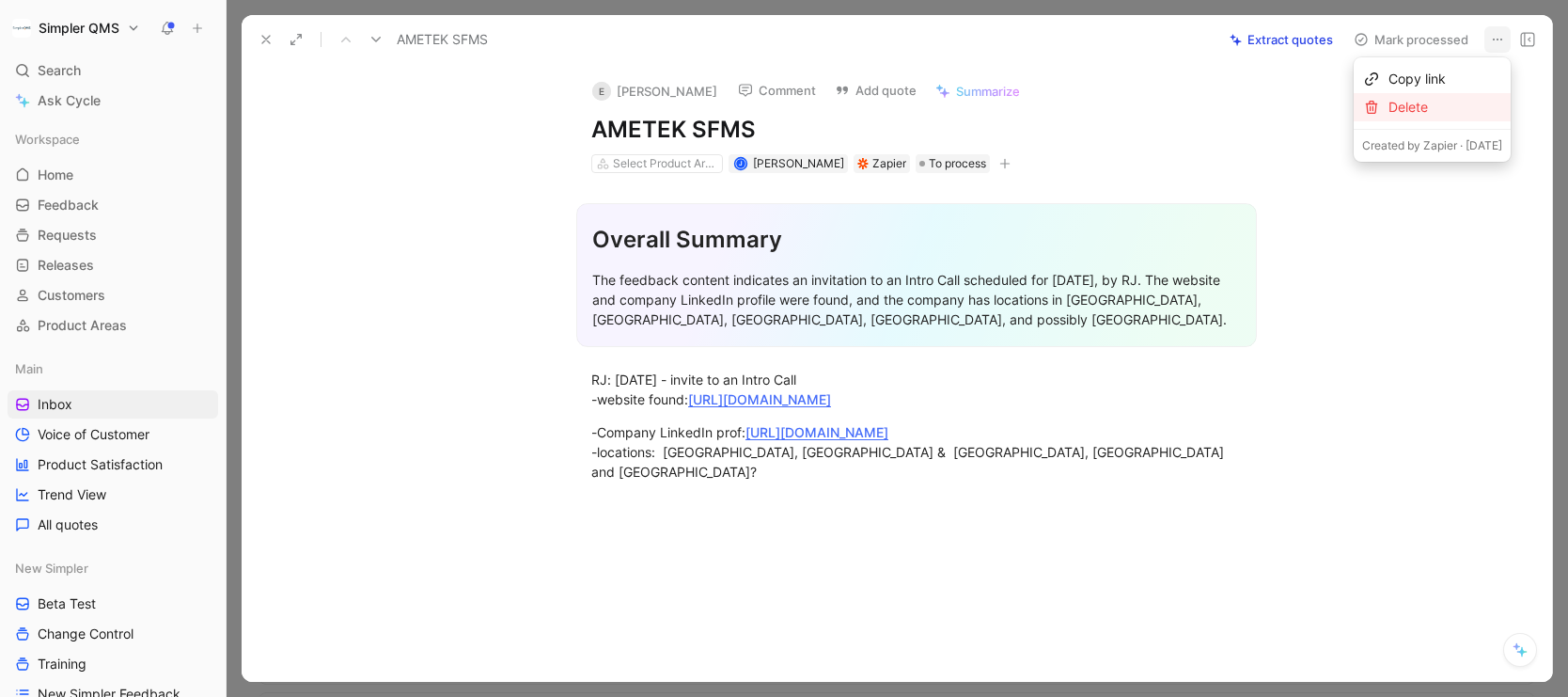 click on "Delete" at bounding box center (1445, 107) 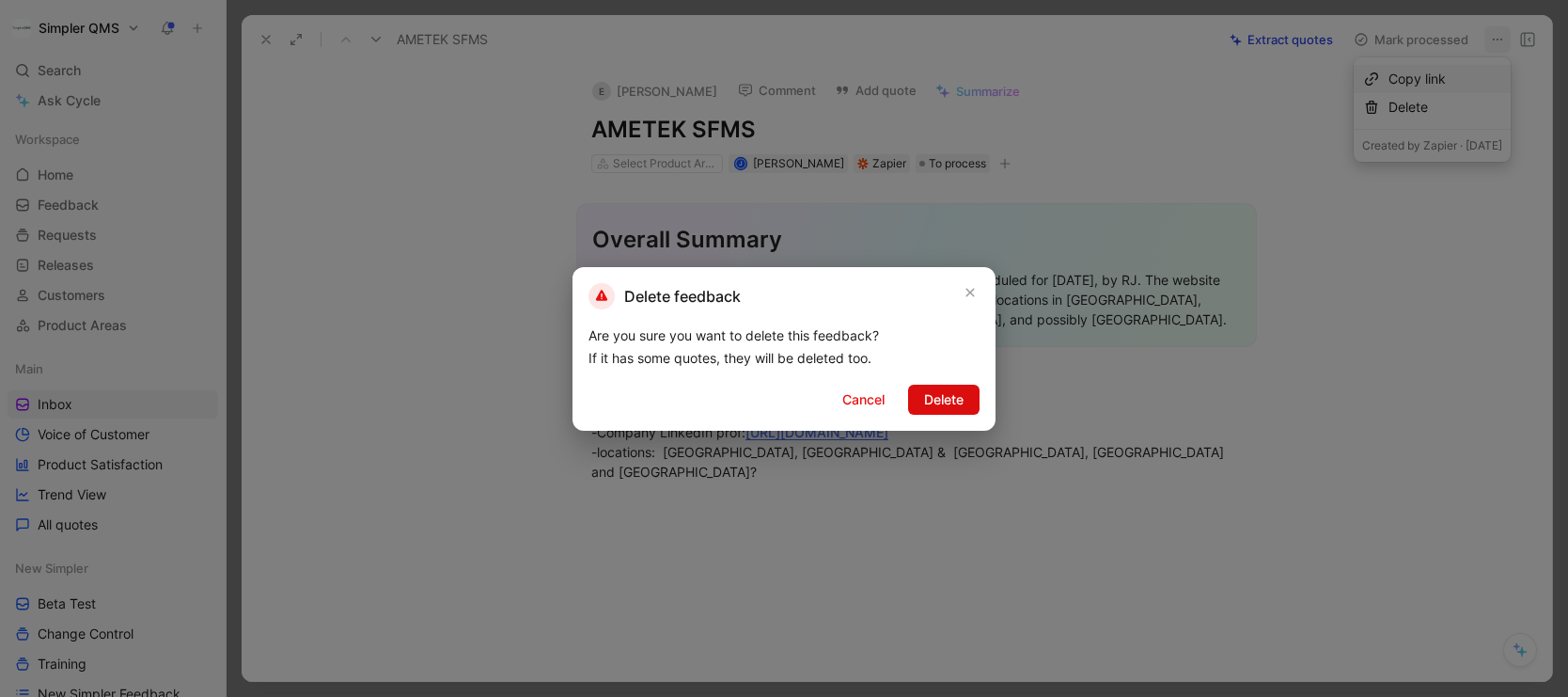 click on "Delete" at bounding box center (944, 400) 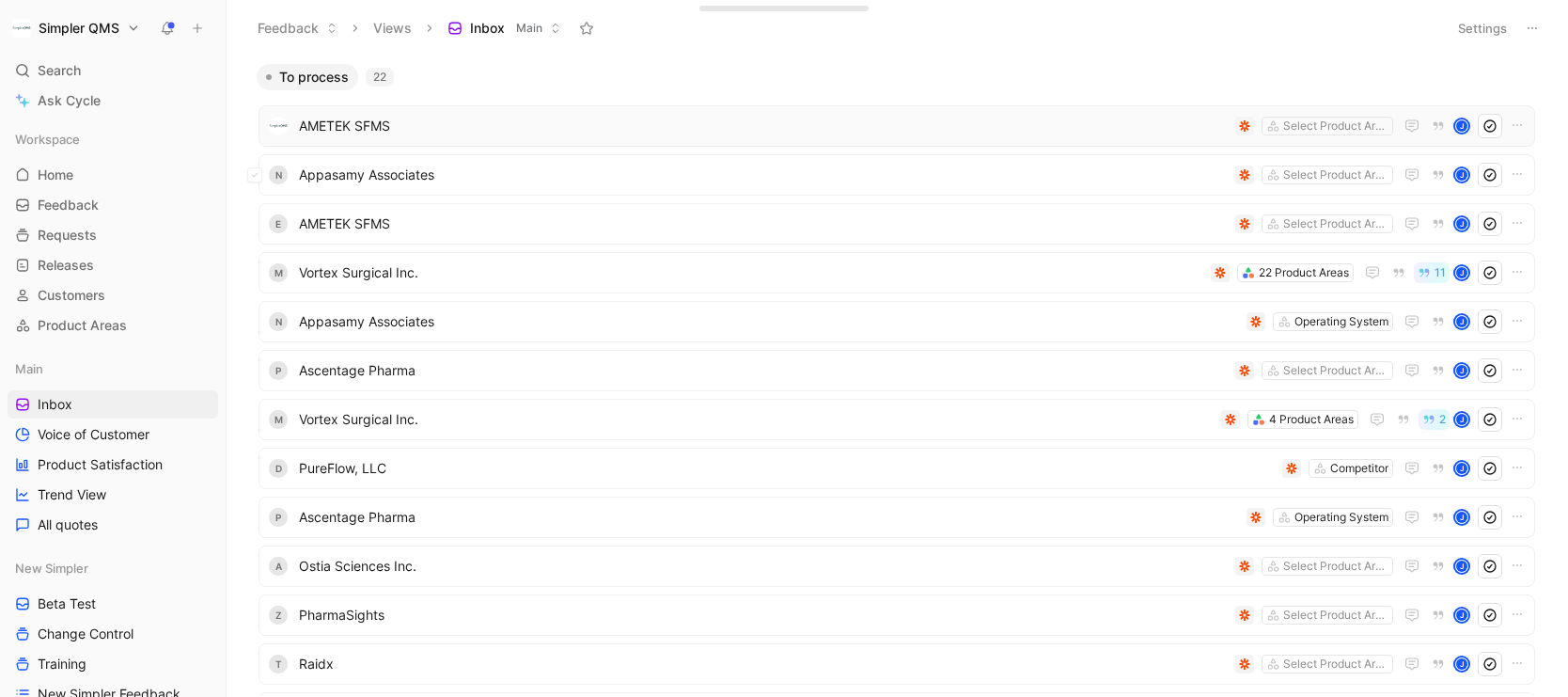click on "AMETEK SFMS" at bounding box center [763, 126] 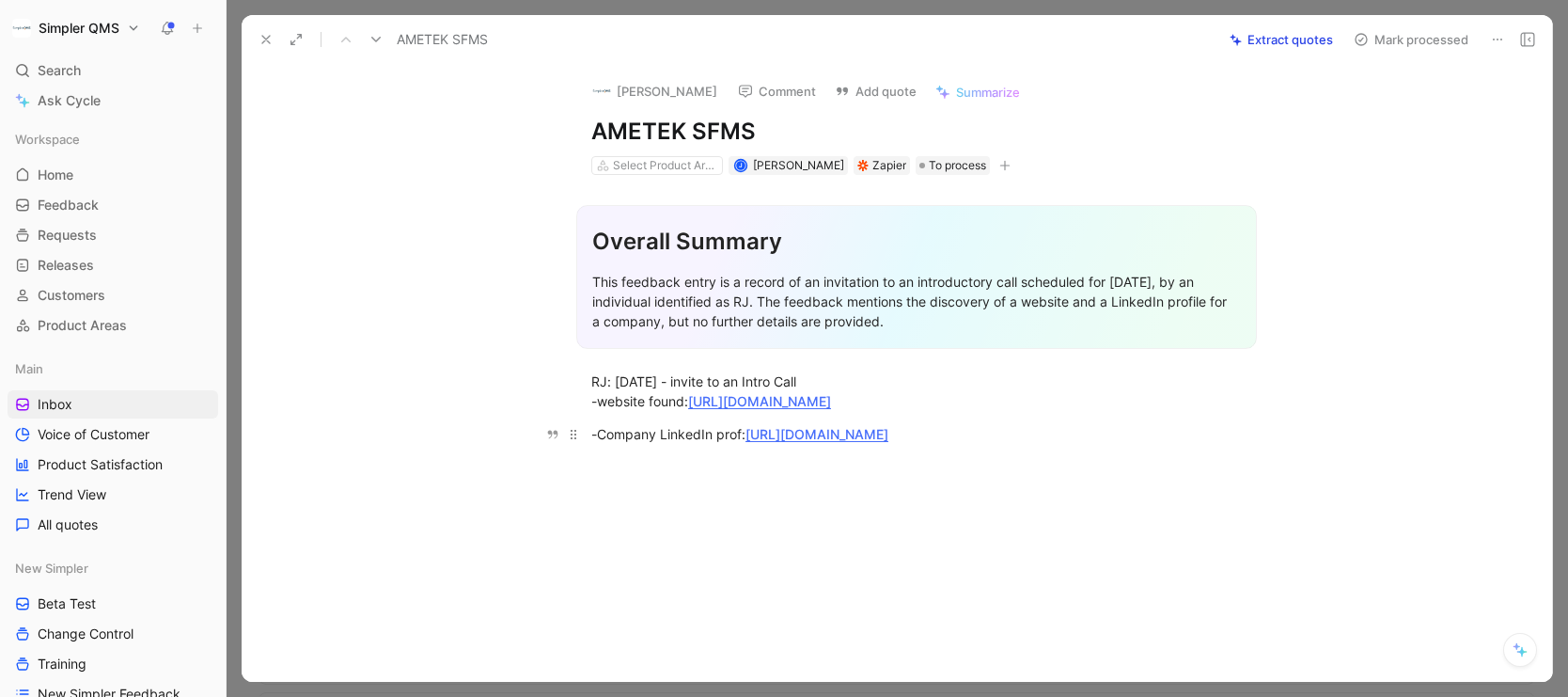 scroll, scrollTop: 44, scrollLeft: 0, axis: vertical 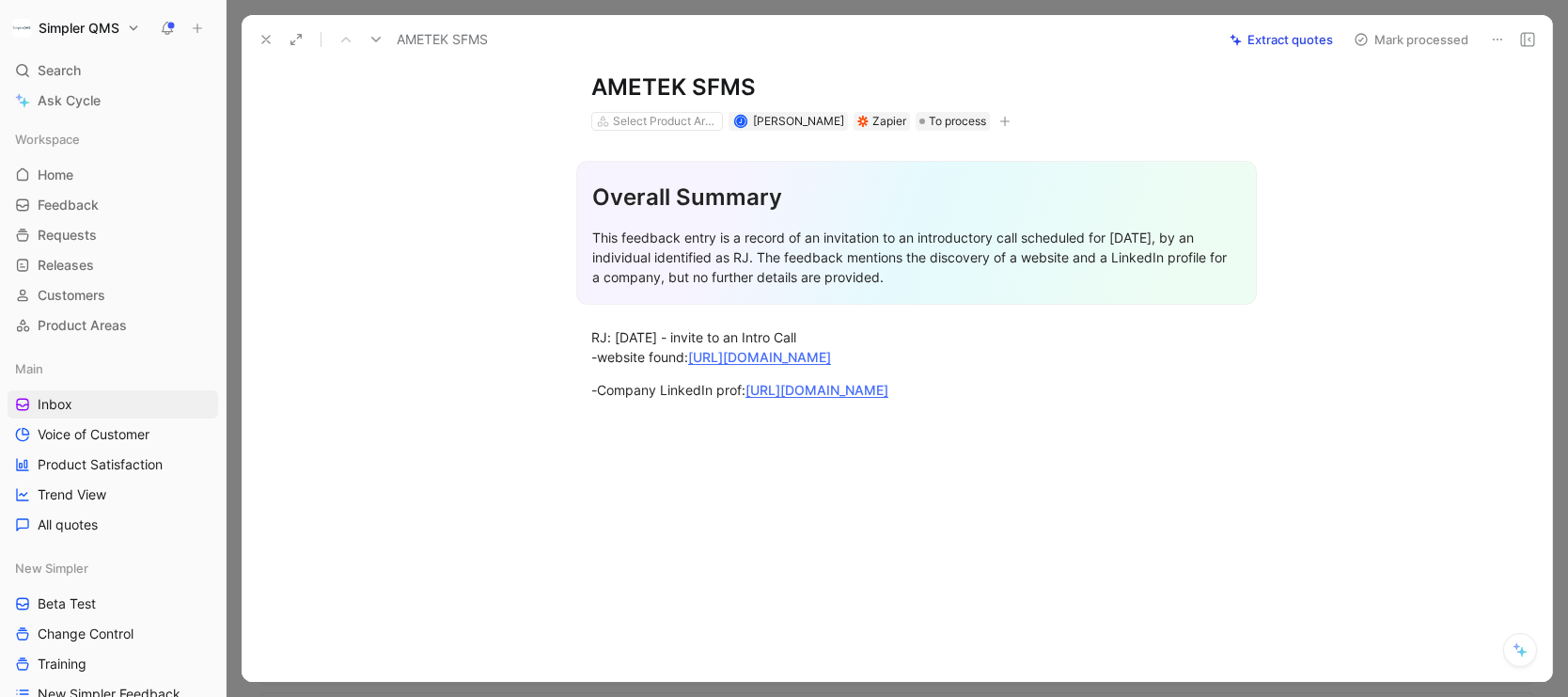 click 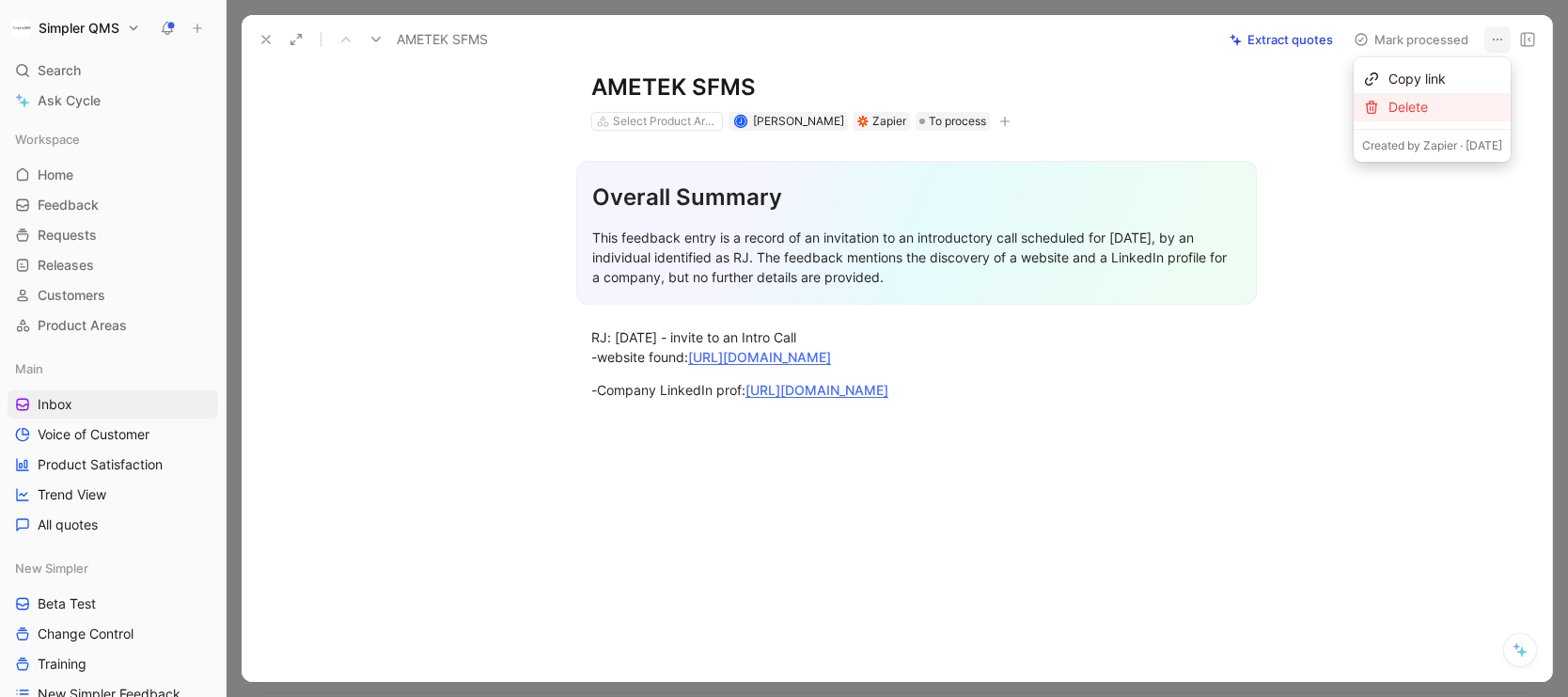 click on "Delete" at bounding box center [1445, 107] 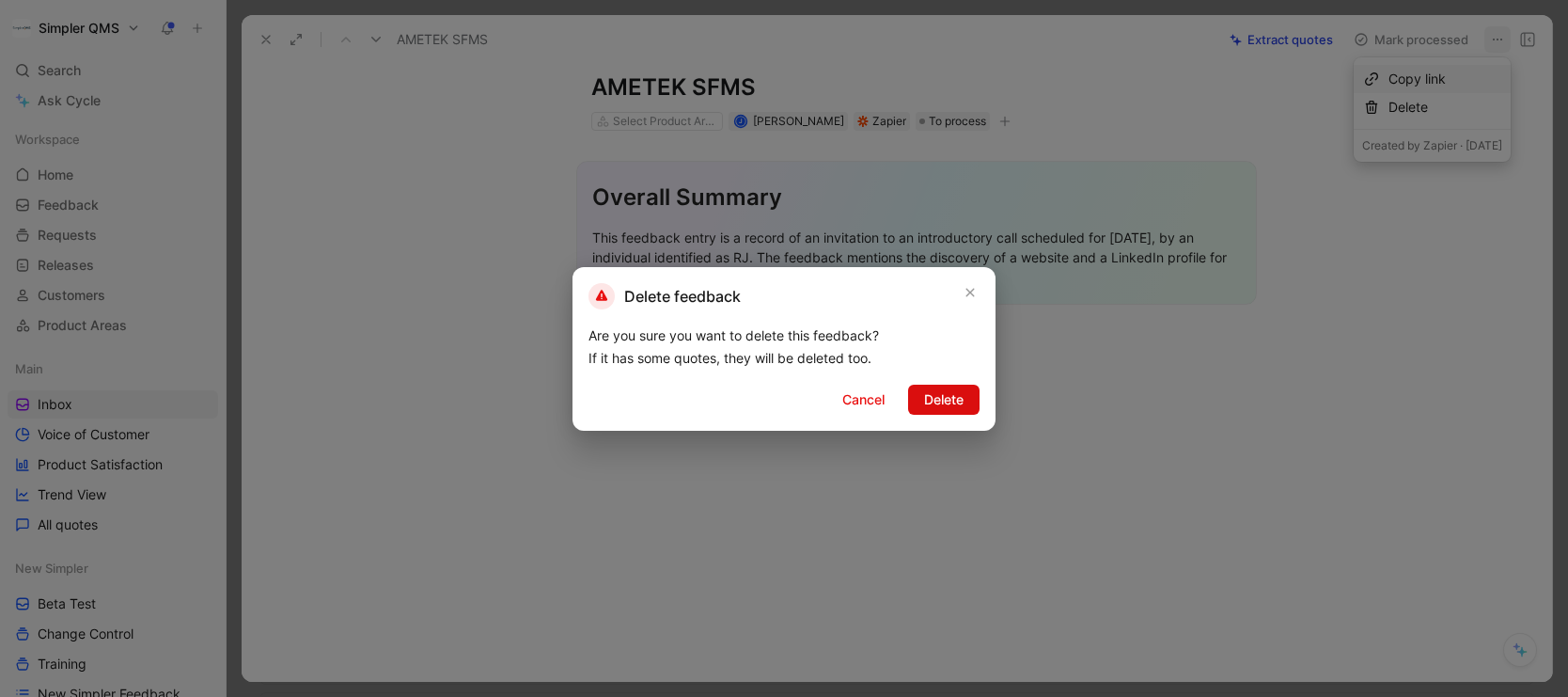 click on "Delete" at bounding box center (944, 400) 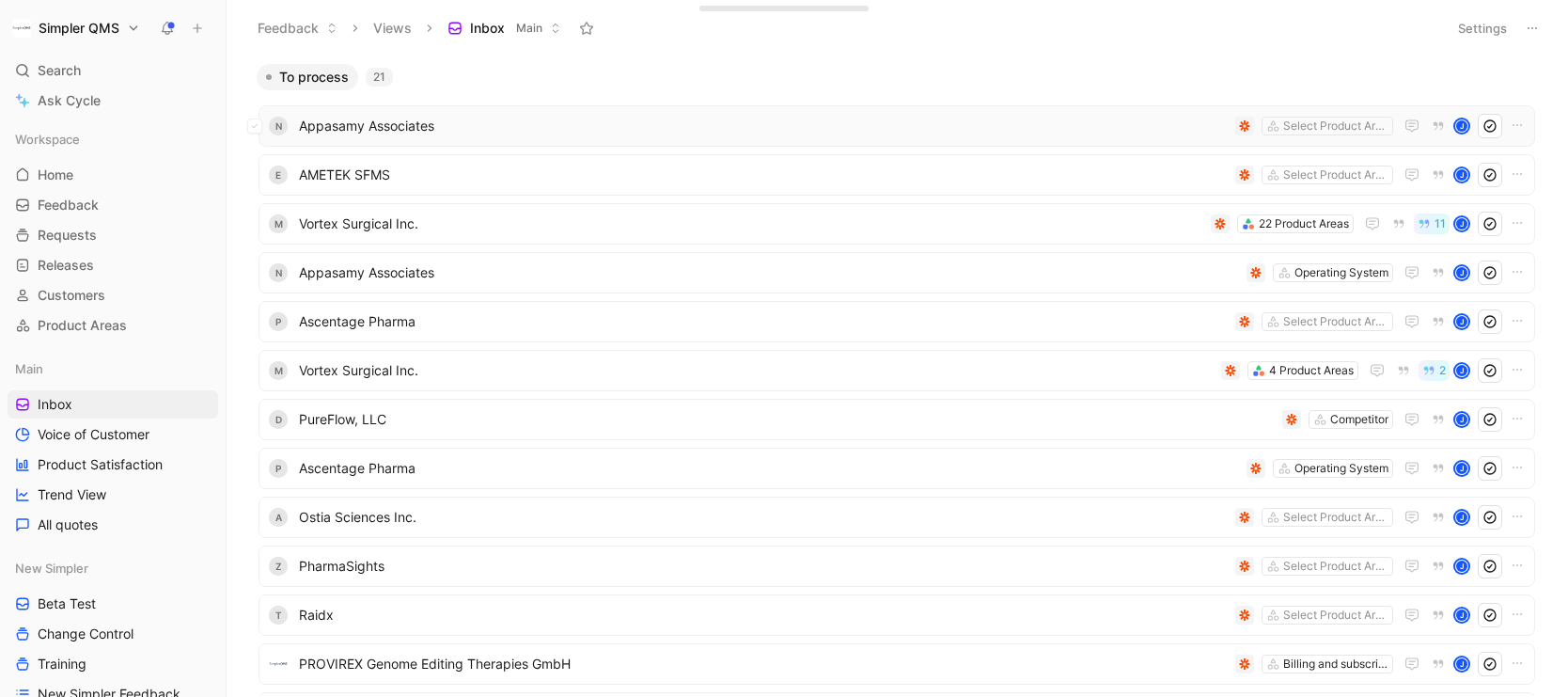click on "Appasamy Associates" at bounding box center (763, 126) 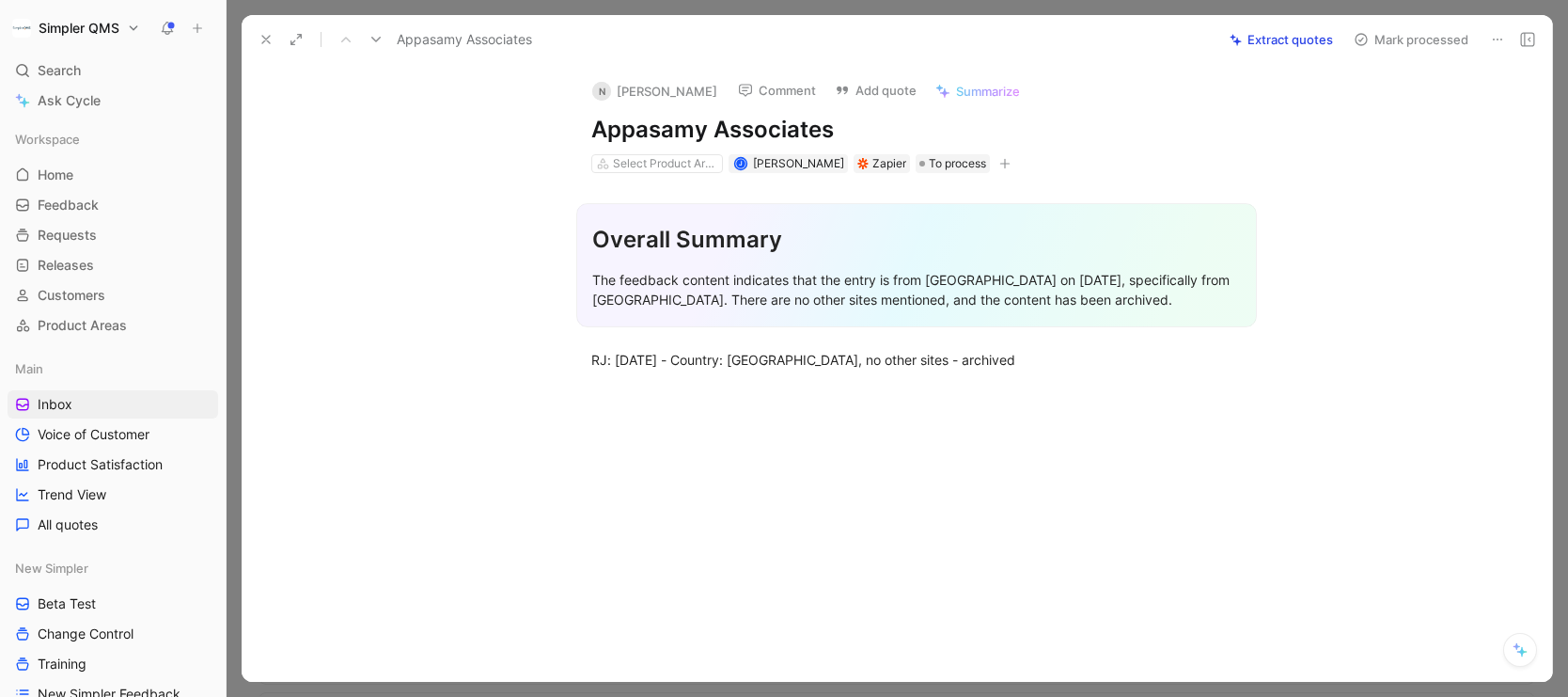 click 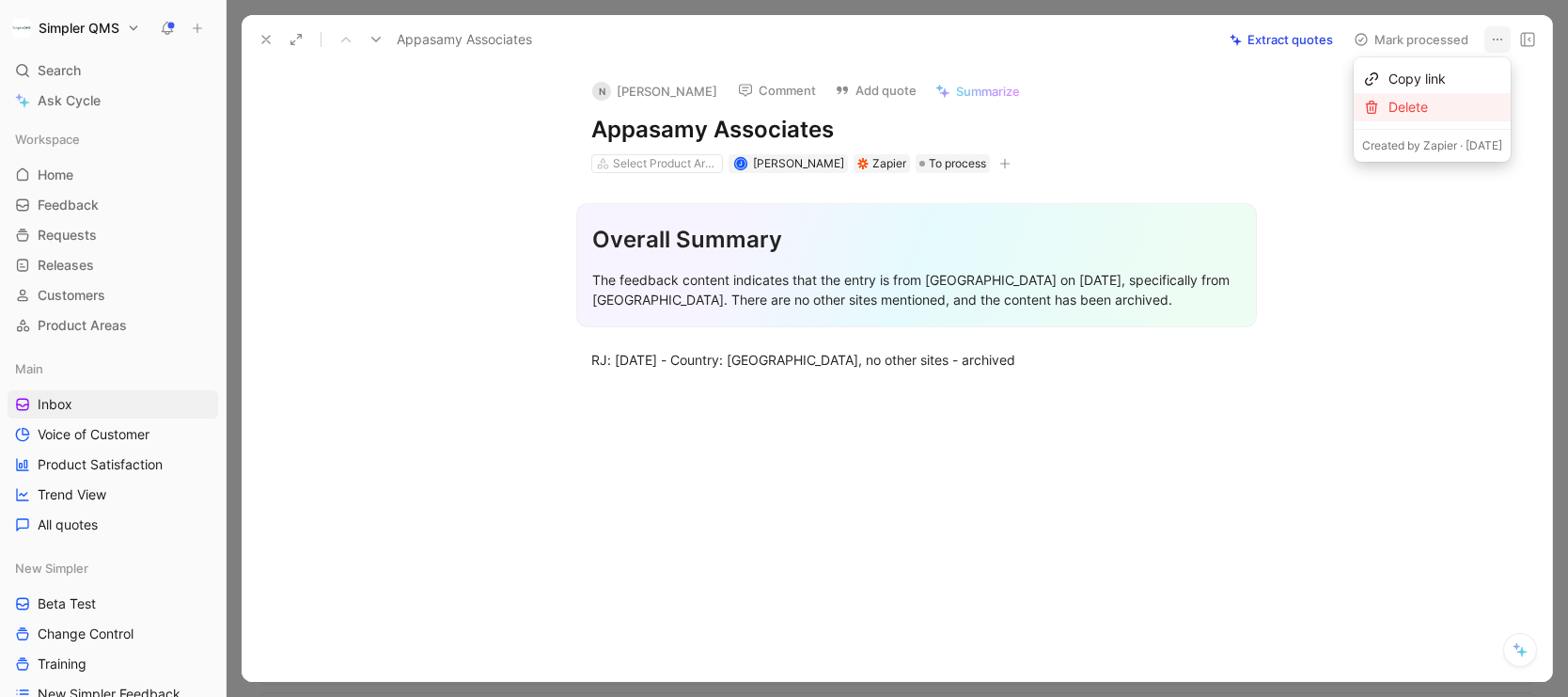 click on "Delete" at bounding box center (1445, 107) 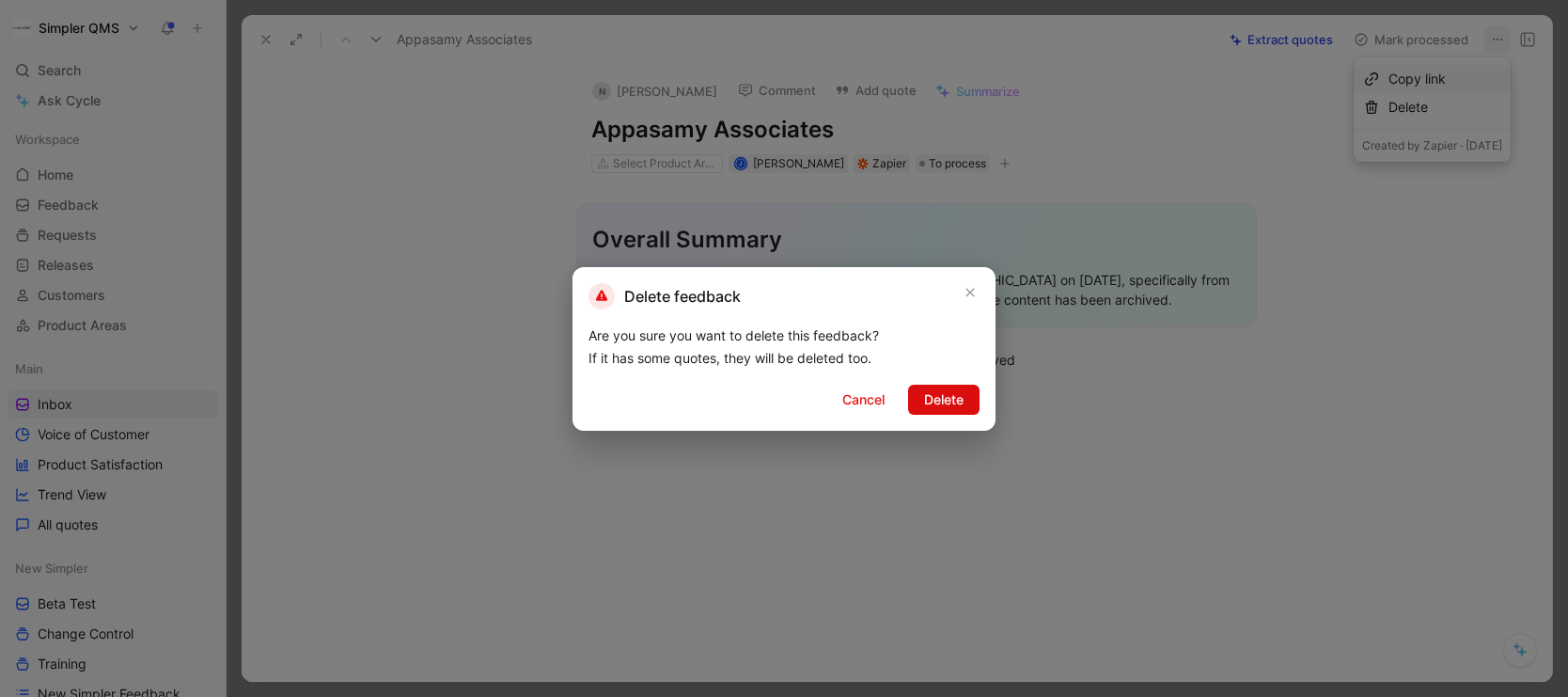click on "Delete" at bounding box center (944, 400) 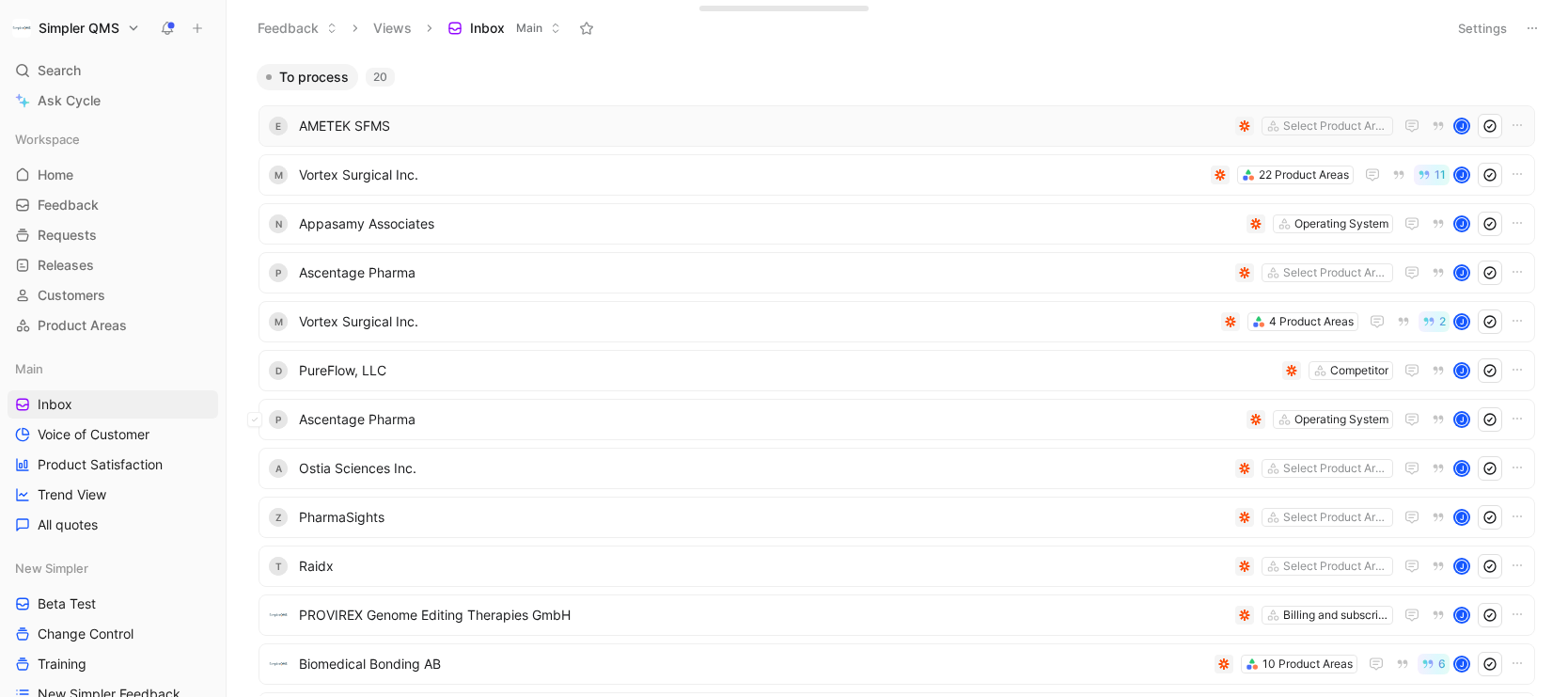 click on "AMETEK SFMS" at bounding box center [763, 126] 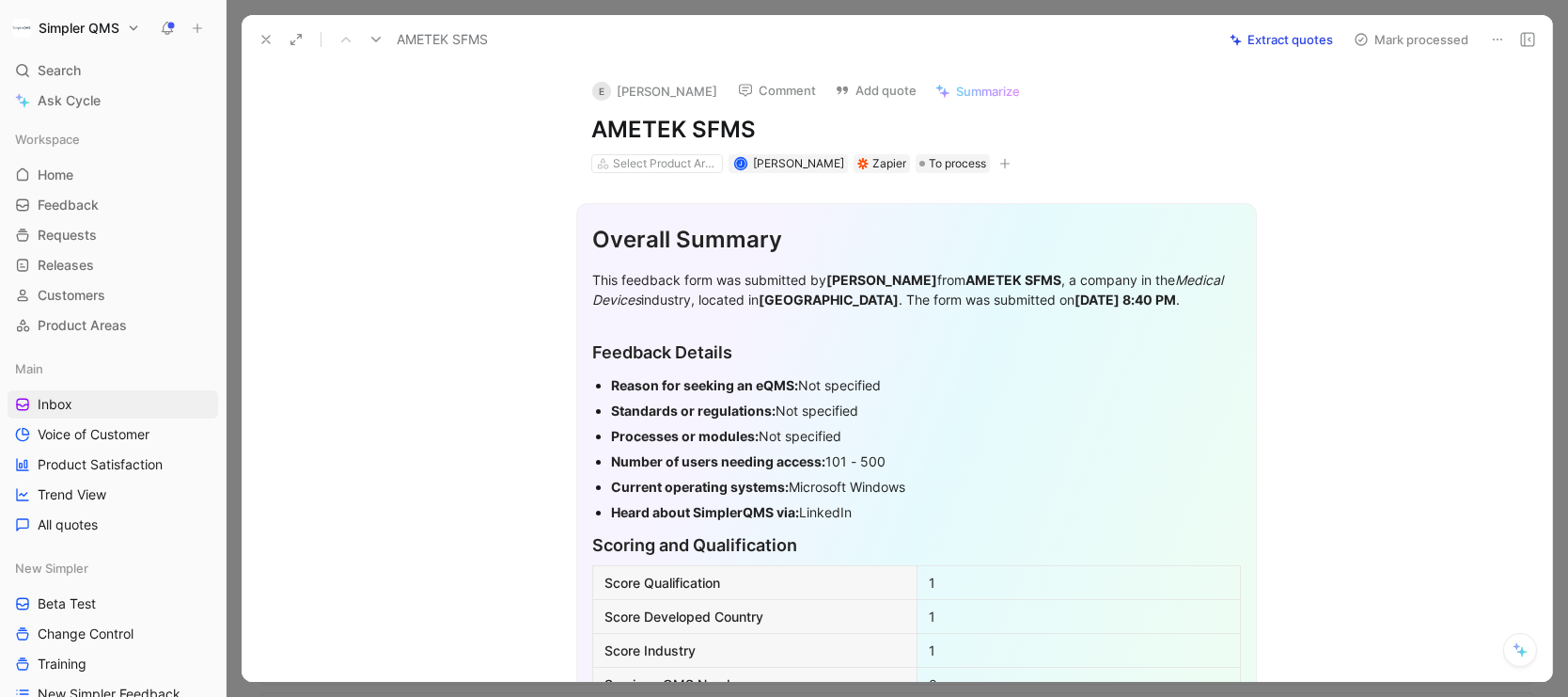 click 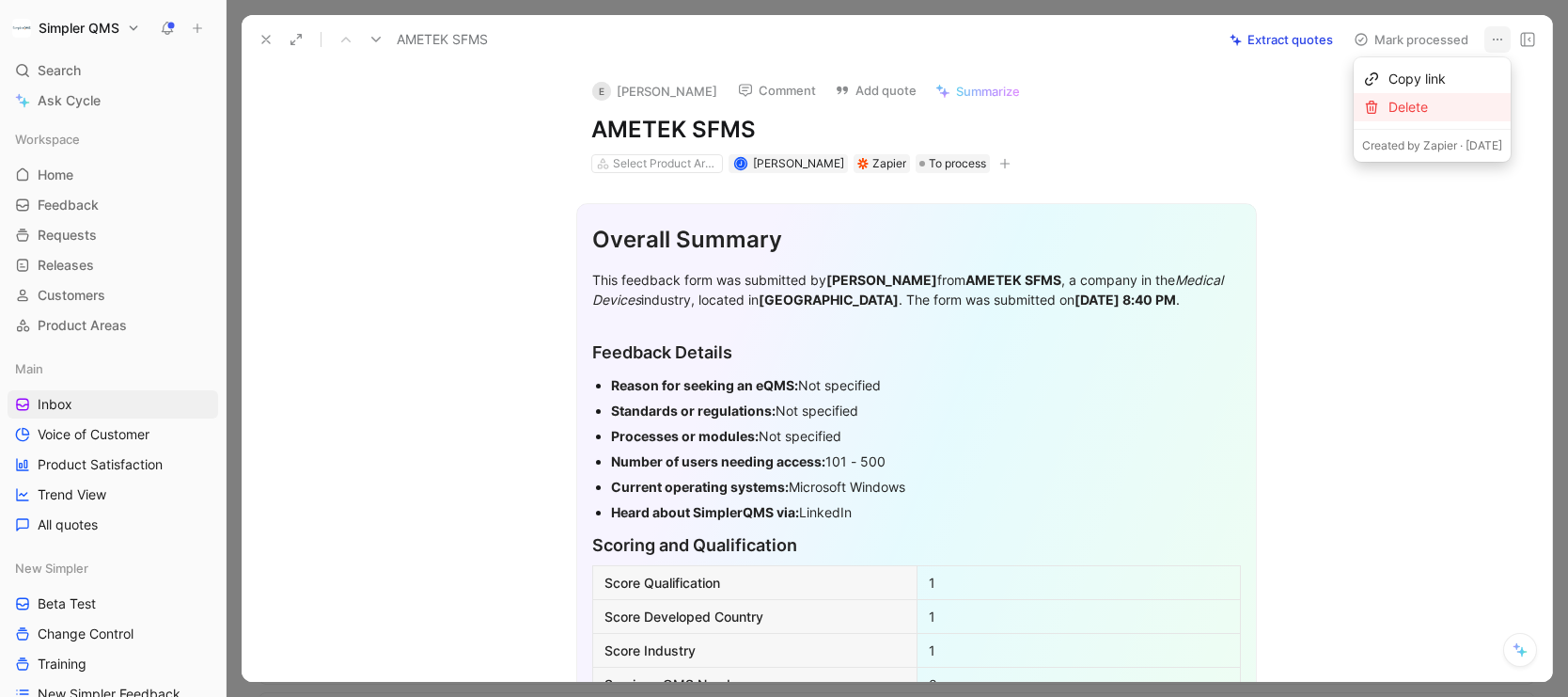 click on "Delete" at bounding box center (1445, 107) 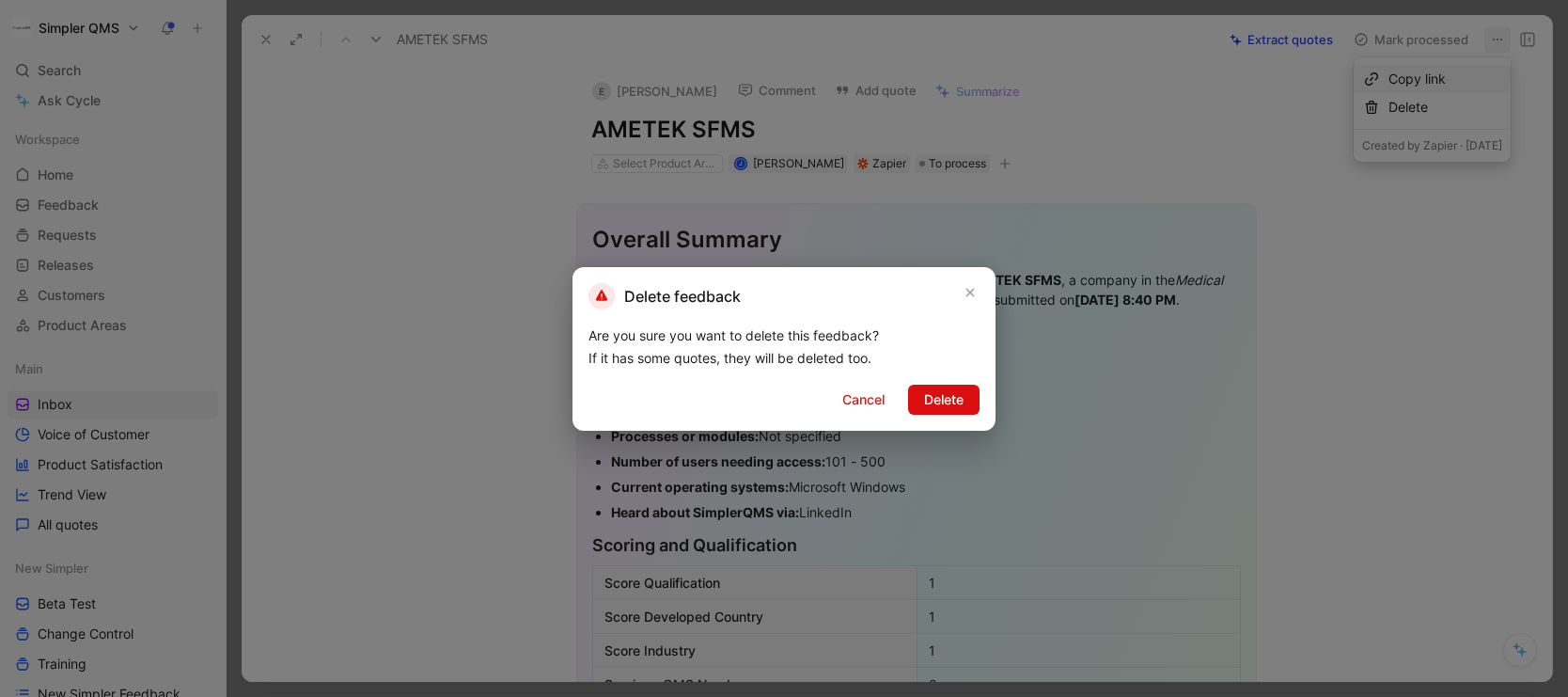 click on "Delete" at bounding box center (944, 400) 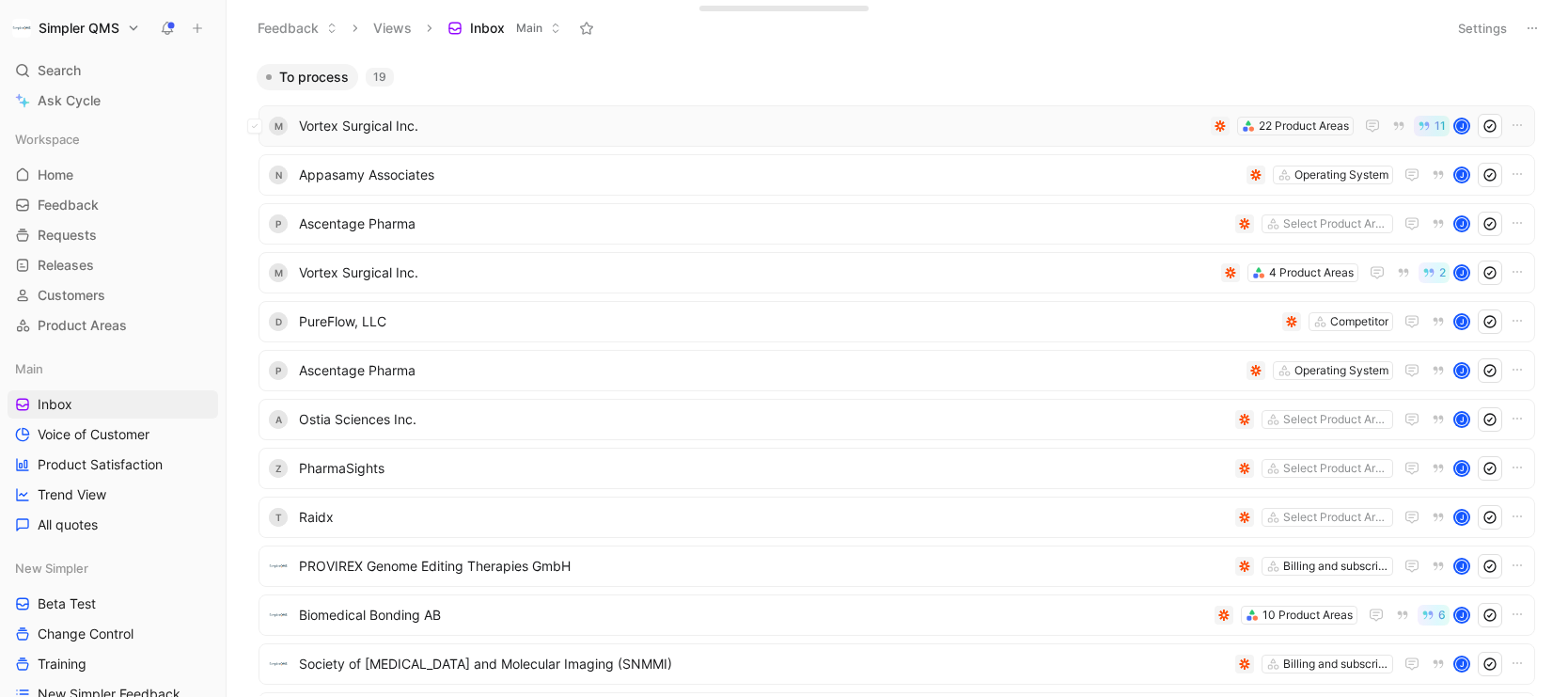 click on "Vortex Surgical Inc." at bounding box center [751, 126] 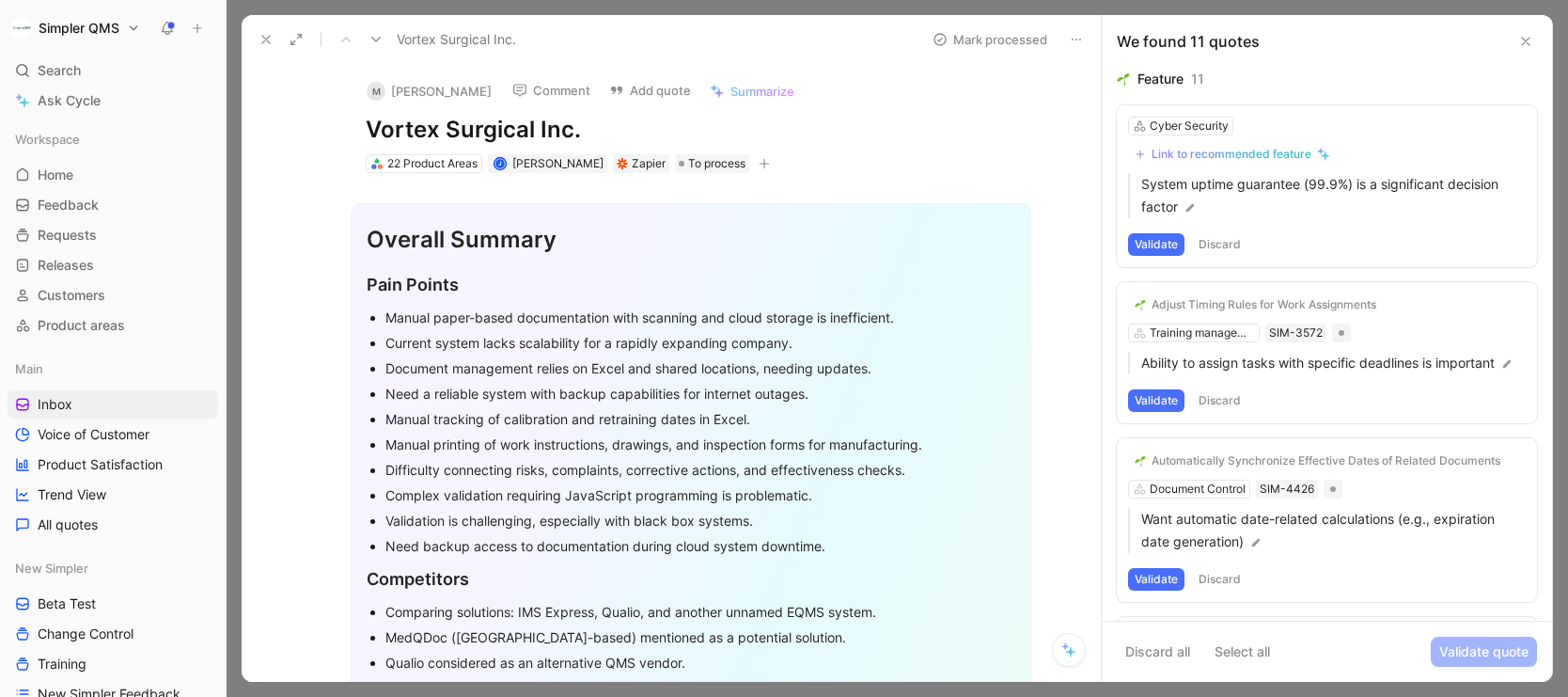 drag, startPoint x: 587, startPoint y: 131, endPoint x: 351, endPoint y: 132, distance: 236.002 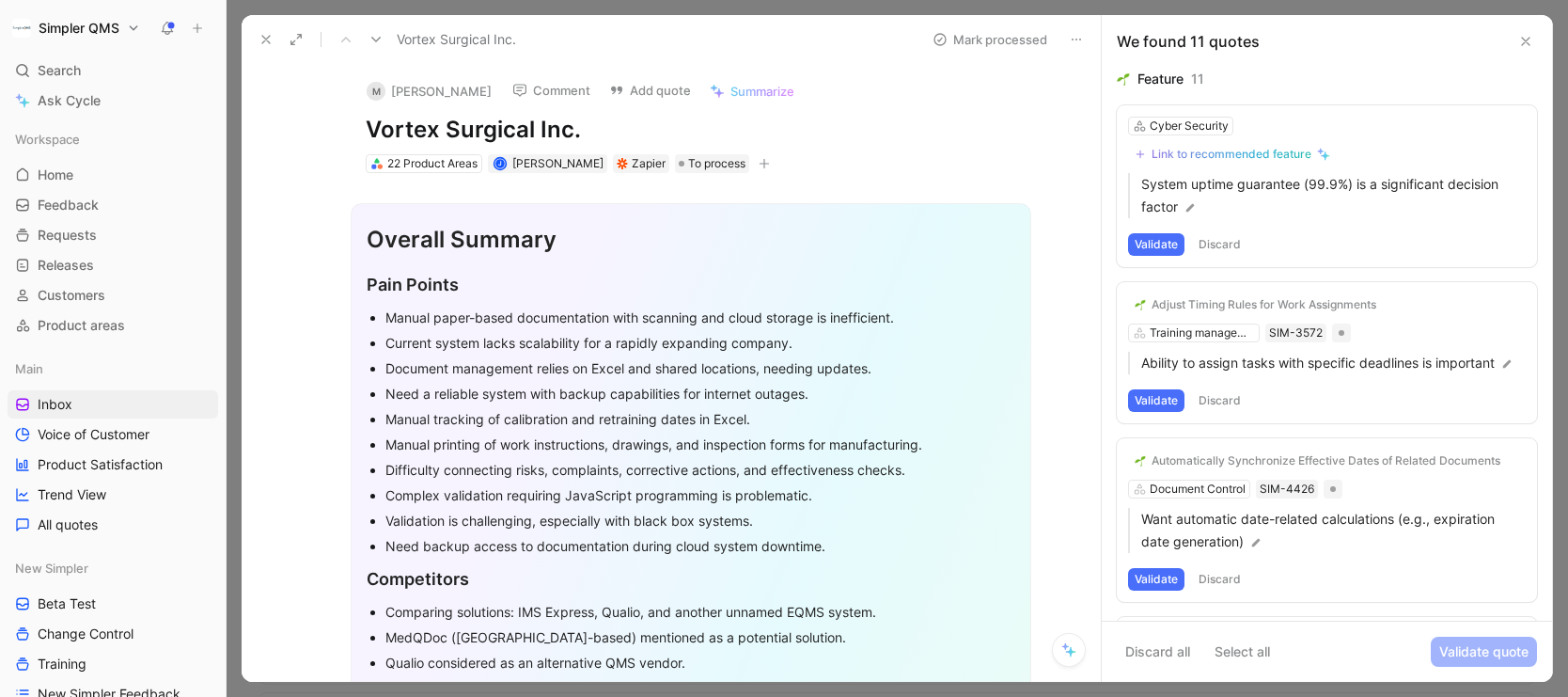 click on "M [PERSON_NAME] Comment Add quote Summarize Vortex Surgical Inc. 22 Product Areas J [PERSON_NAME] Zapier To process" at bounding box center [691, 119] 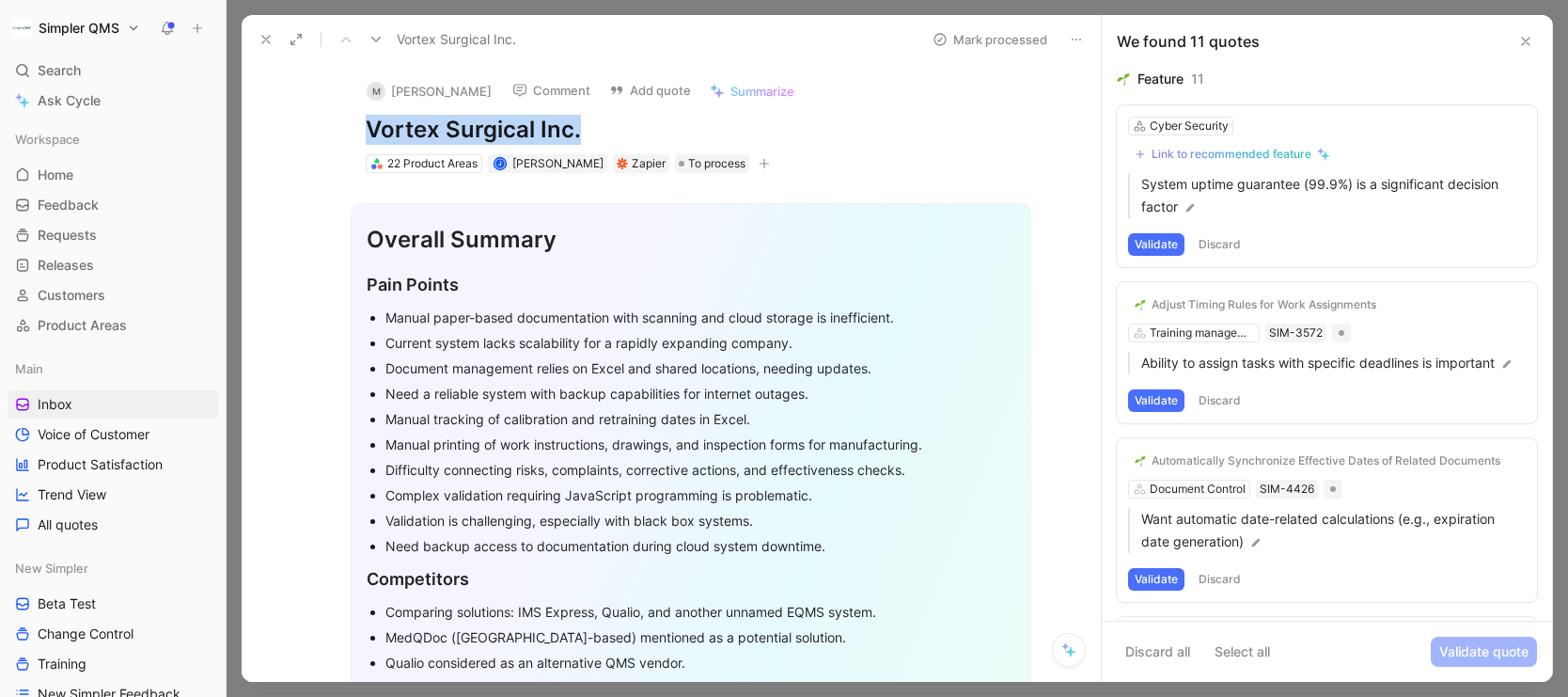 click on "M [PERSON_NAME]" at bounding box center [429, 91] 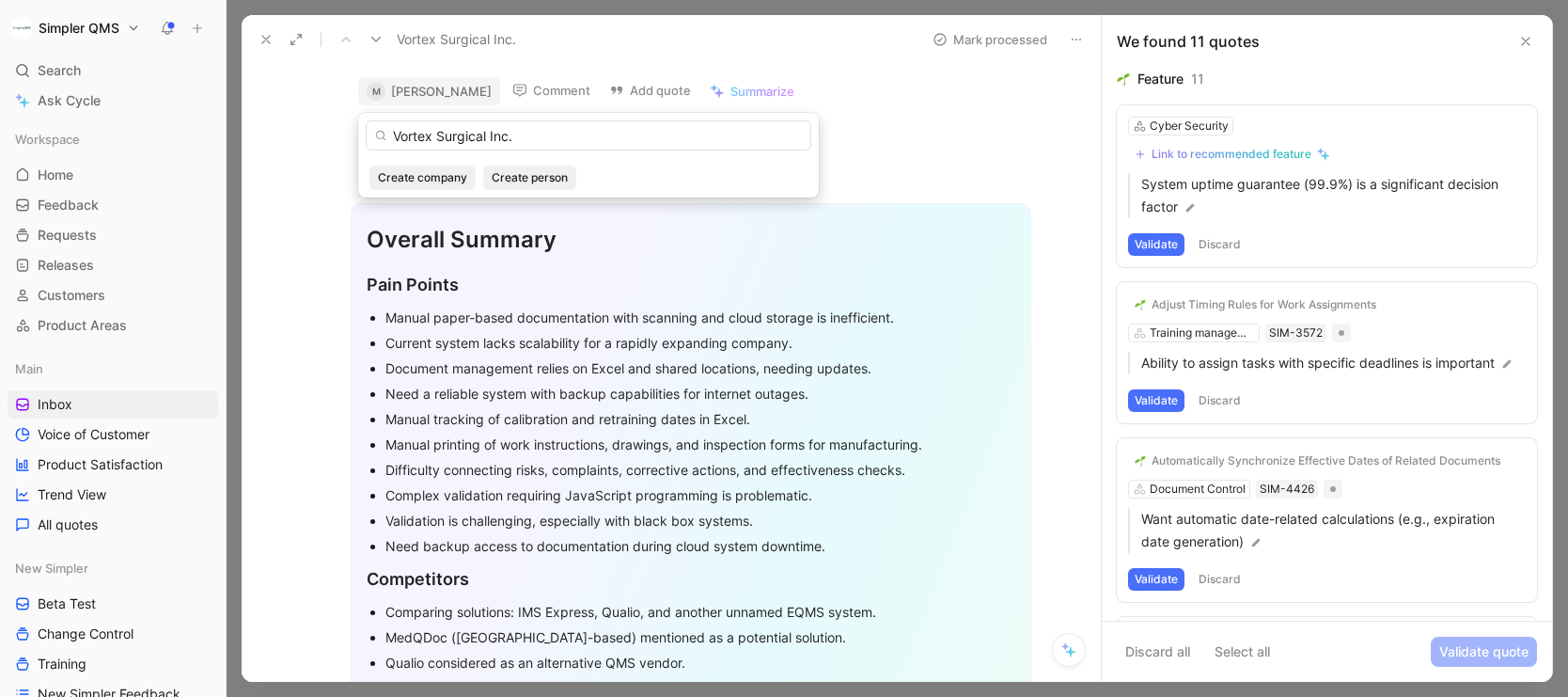 type on "Vortex Surgical Inc." 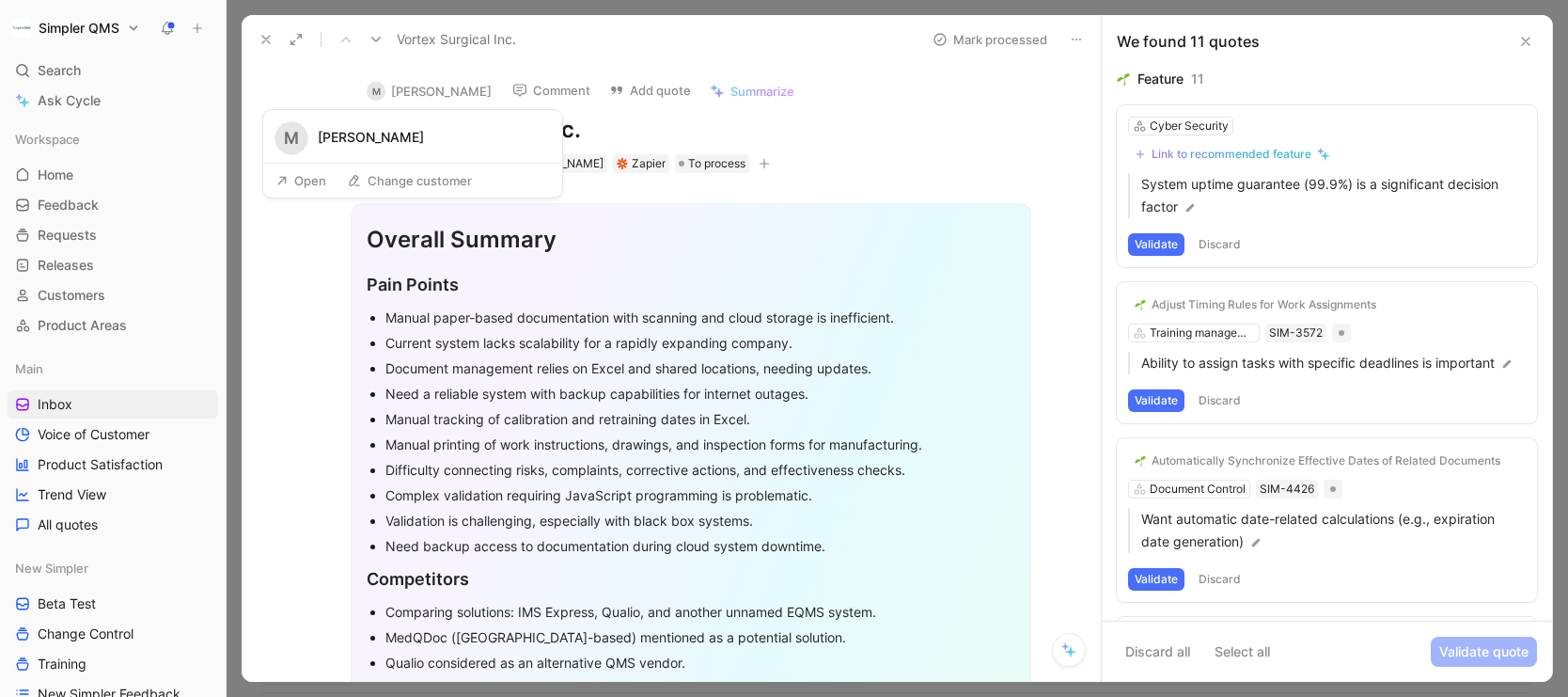 click on "Open" at bounding box center (301, 181) 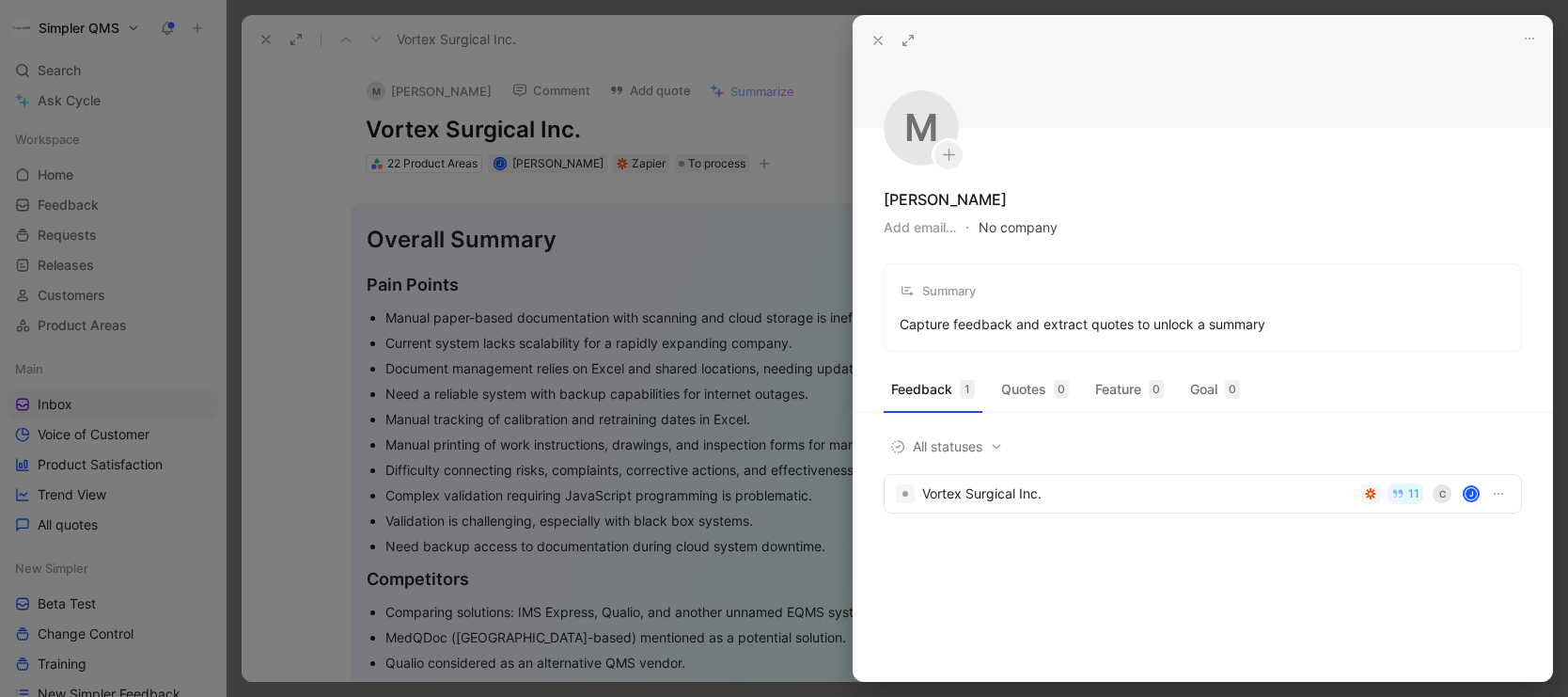 click on "No company" at bounding box center (1018, 228) 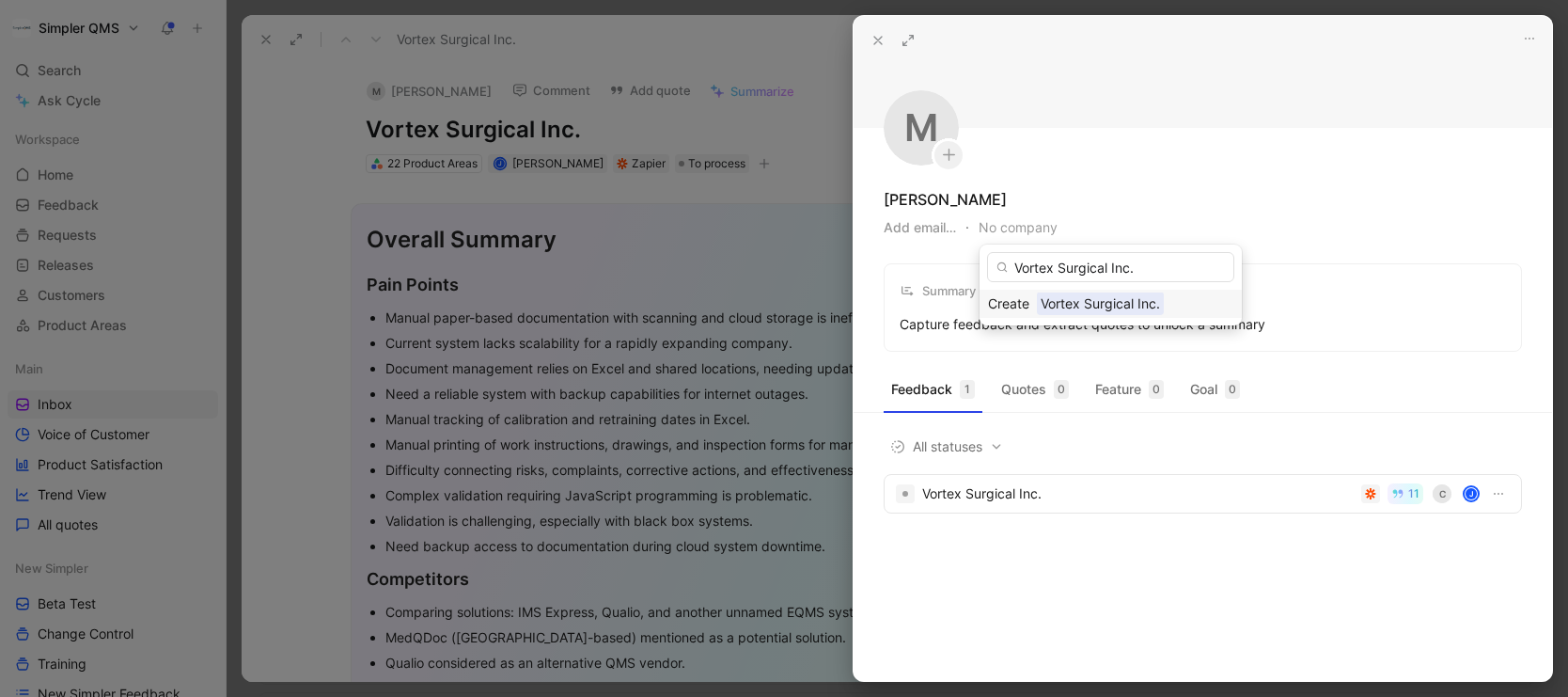 type on "Vortex Surgical Inc." 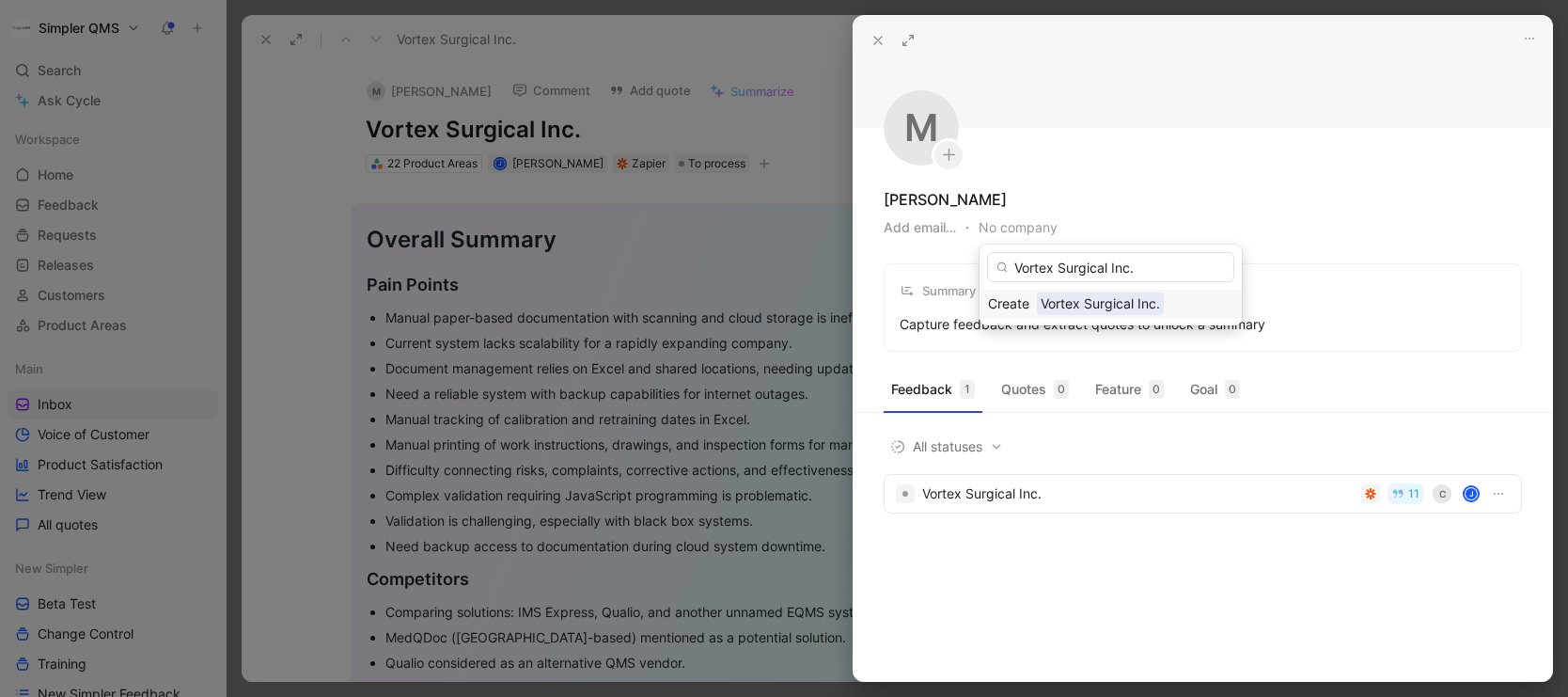 click on "Vortex Surgical Inc." at bounding box center (1100, 303) 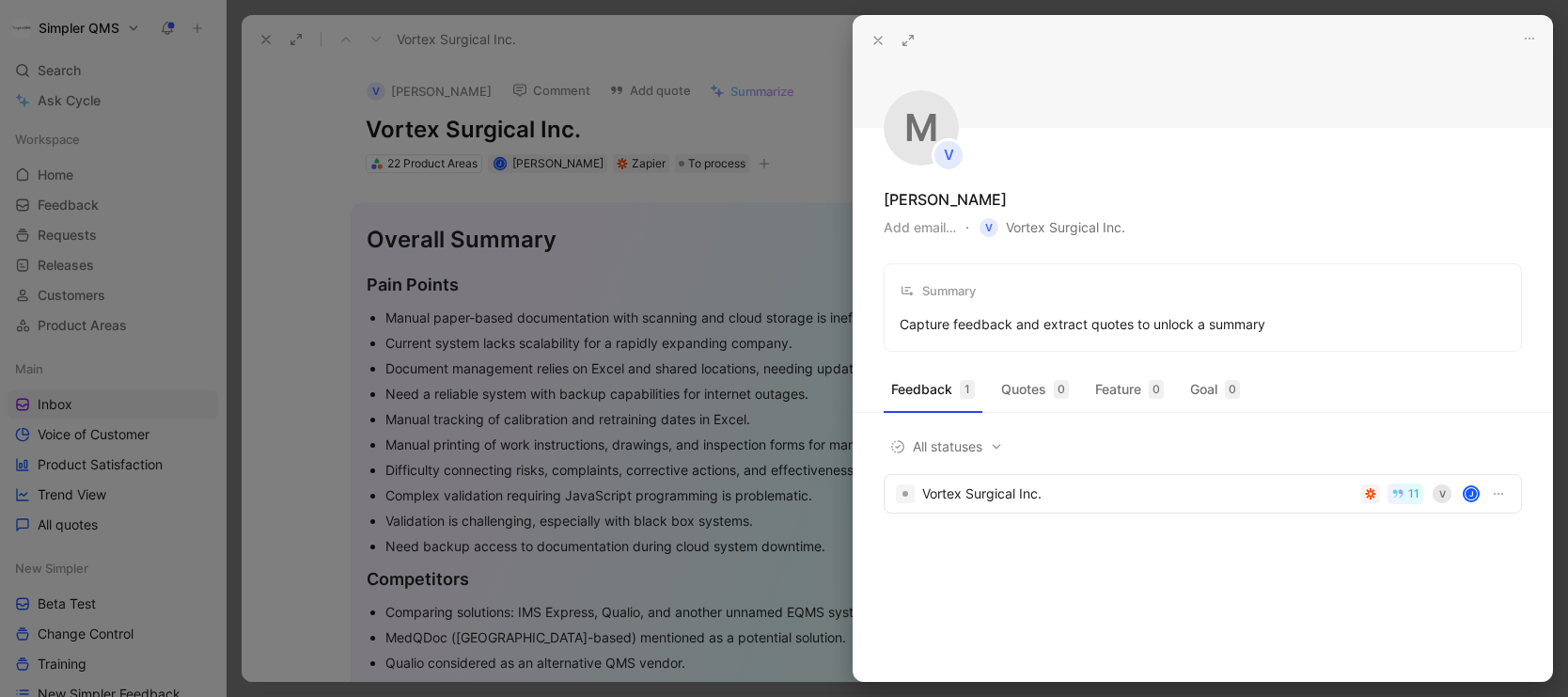 click at bounding box center (784, 348) 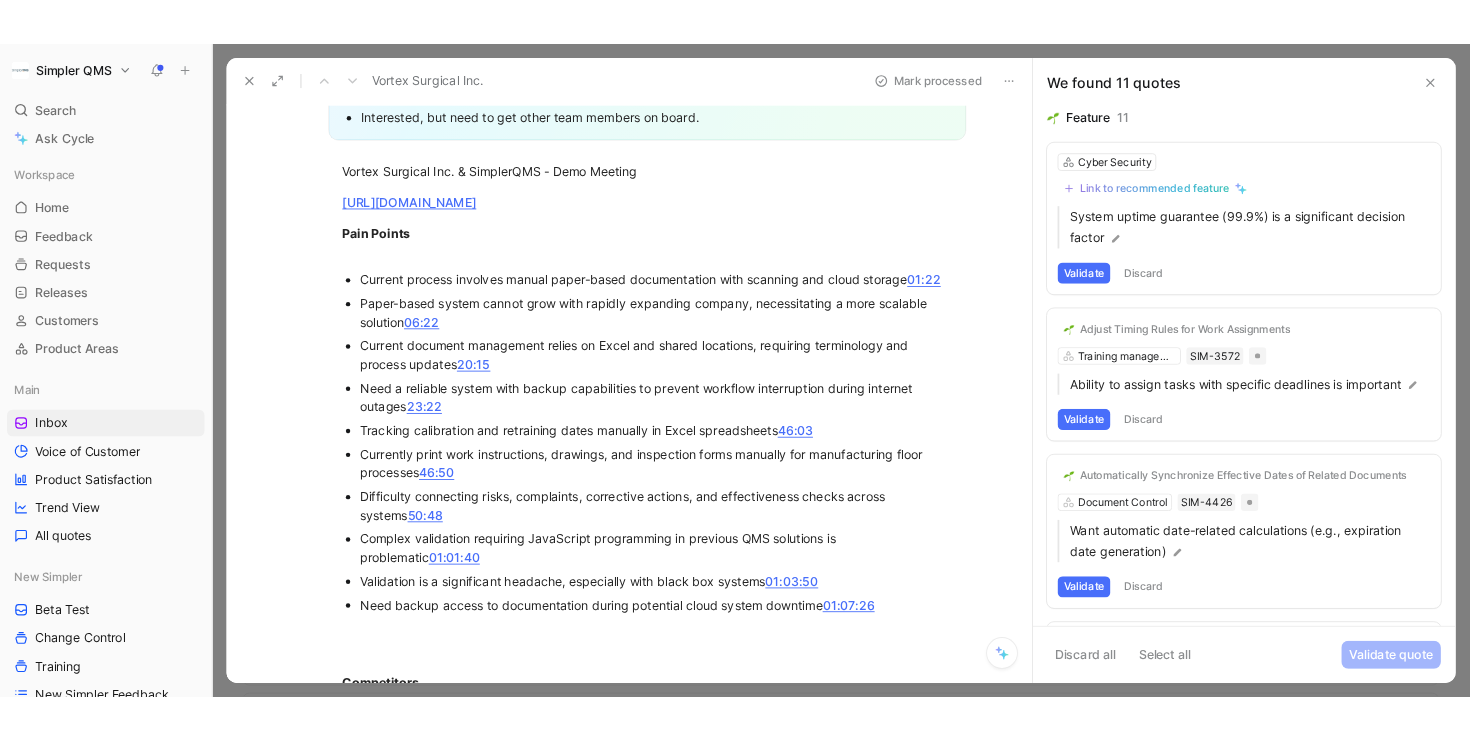 scroll, scrollTop: 1453, scrollLeft: 0, axis: vertical 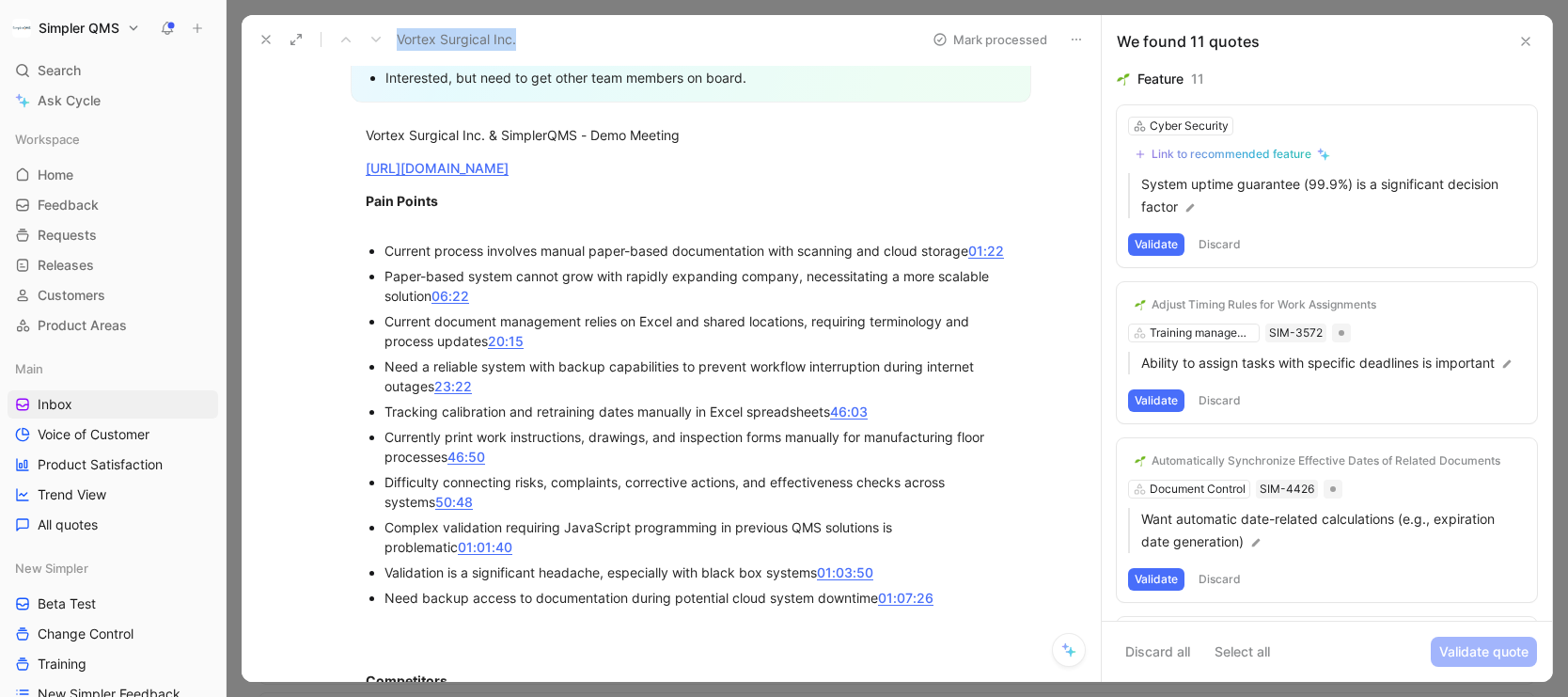 drag, startPoint x: 839, startPoint y: 32, endPoint x: -370, endPoint y: 14, distance: 1209.134 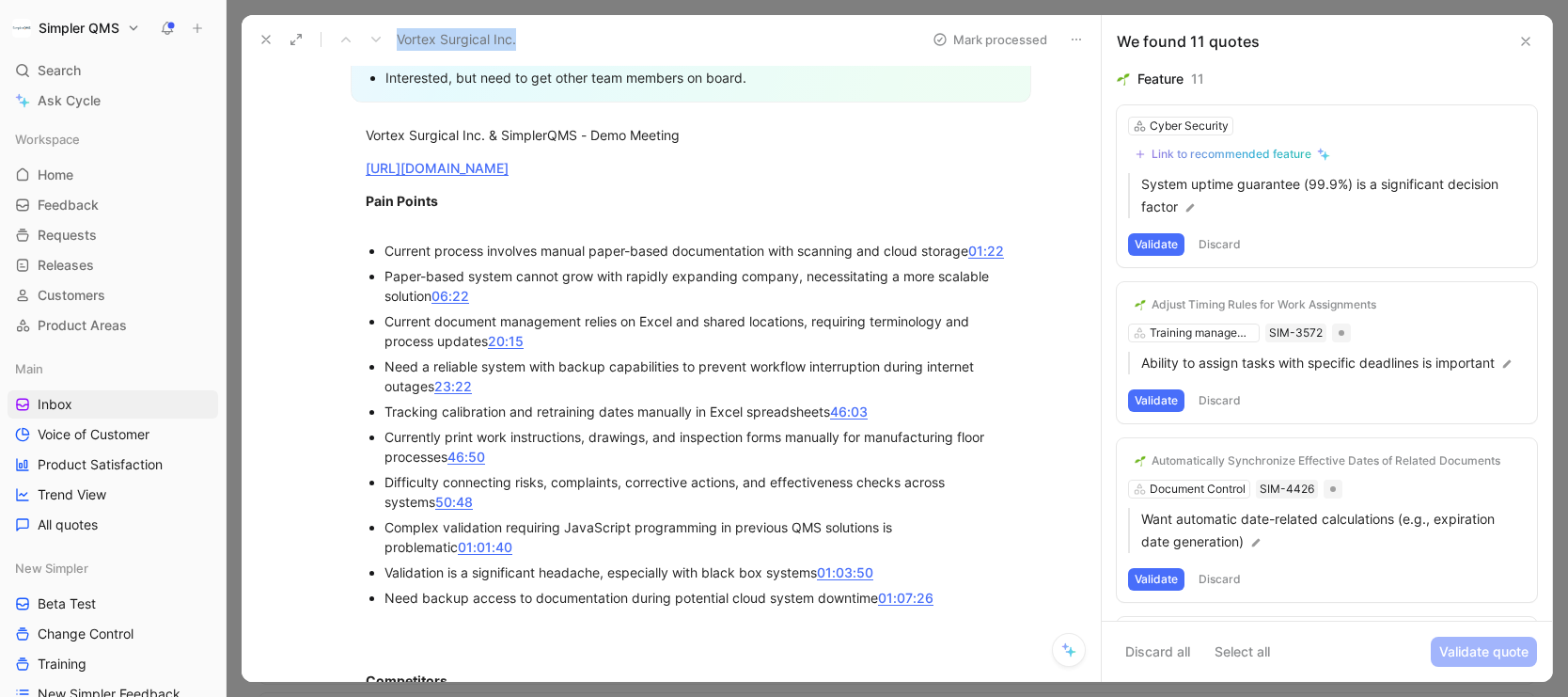 click on "Simpler QMS Search ⌘ K Ask Cycle Workspace Home G then H Feedback G then F Requests G then R Releases G then L Customers Product Areas Main Inbox Voice of Customer Product Satisfaction Trend View All quotes New Simpler  Beta Test Change Control Training New Simpler Feedback Other
To pick up a draggable item, press the space bar.
While dragging, use the arrow keys to move the item.
Press space again to drop the item in its new position, or press escape to cancel.
Help center Invite member Feedback Views Inbox Main Settings To process 19 V Vortex Surgical Inc. 22 Product Areas 11 [PERSON_NAME] Associates Operating System J P Ascentage Pharma Select Product Areas [PERSON_NAME] Vortex Surgical Inc. 4 Product Areas 2 [PERSON_NAME] PureFlow, LLC Competitor J P Ascentage Pharma Operating System [PERSON_NAME] Ostia Sciences Inc. Select Product Areas J Z PharmaSights Select Product Areas [PERSON_NAME] Select Product Areas J PROVIREX Genome Editing Therapies GmbH Billing and subscription management J 10 Product Areas 6" at bounding box center [784, 348] 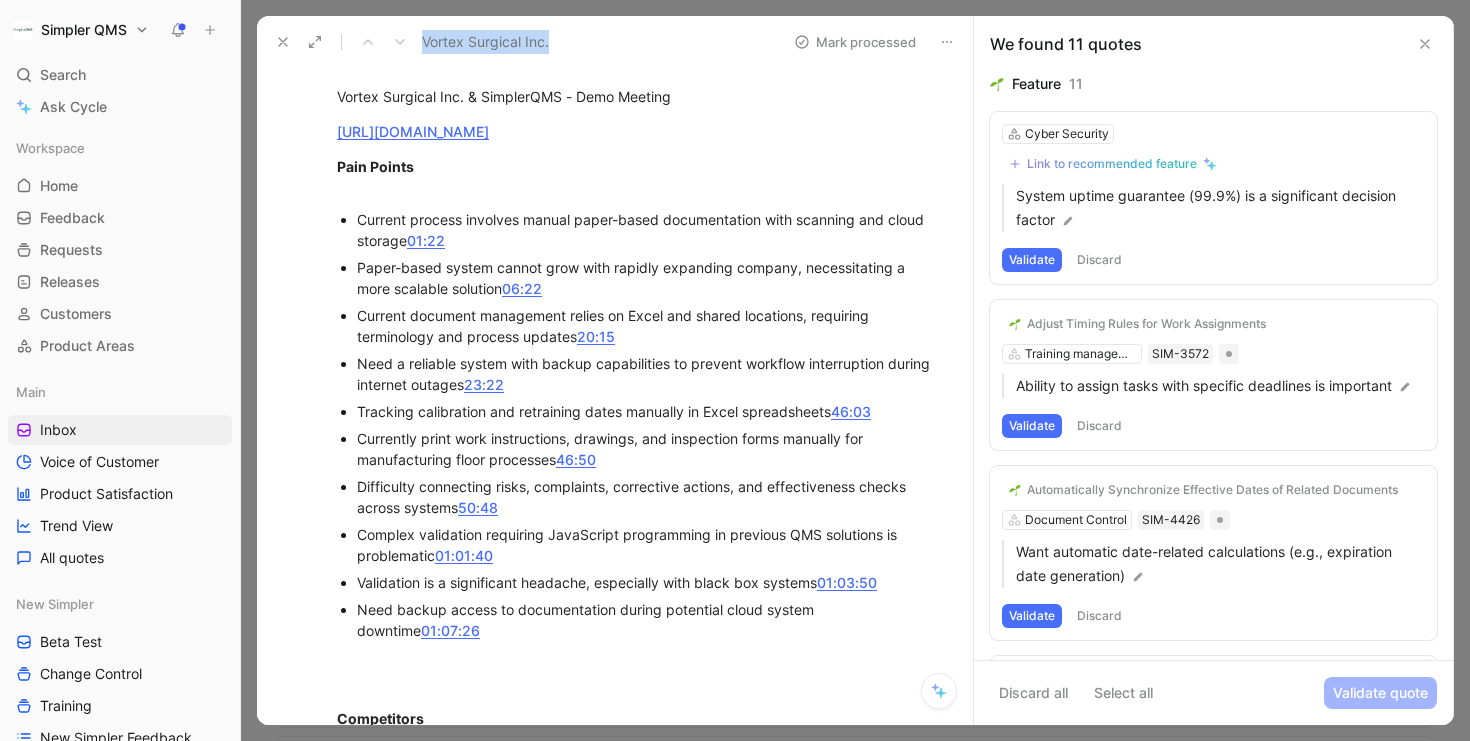 scroll, scrollTop: 1564, scrollLeft: 0, axis: vertical 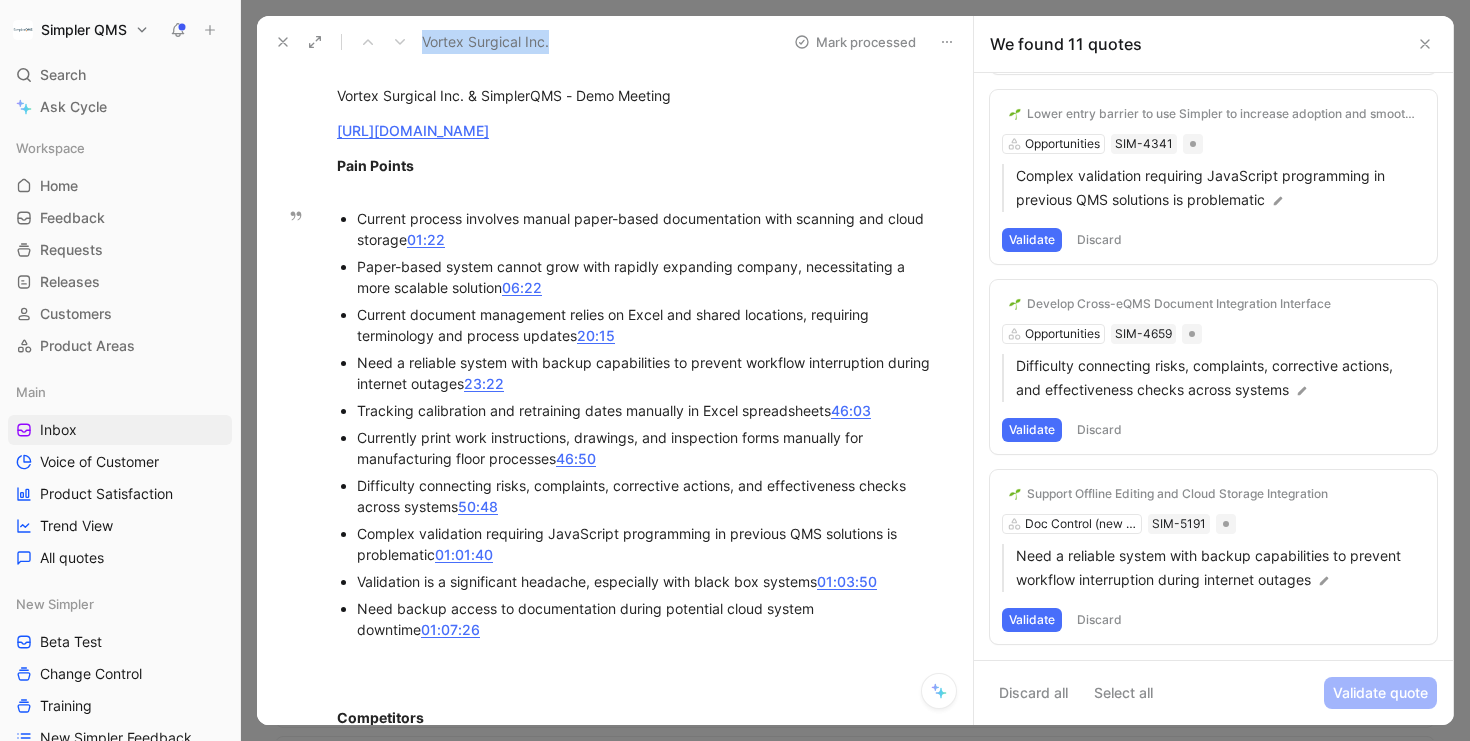 click on "Validate" at bounding box center [1032, 620] 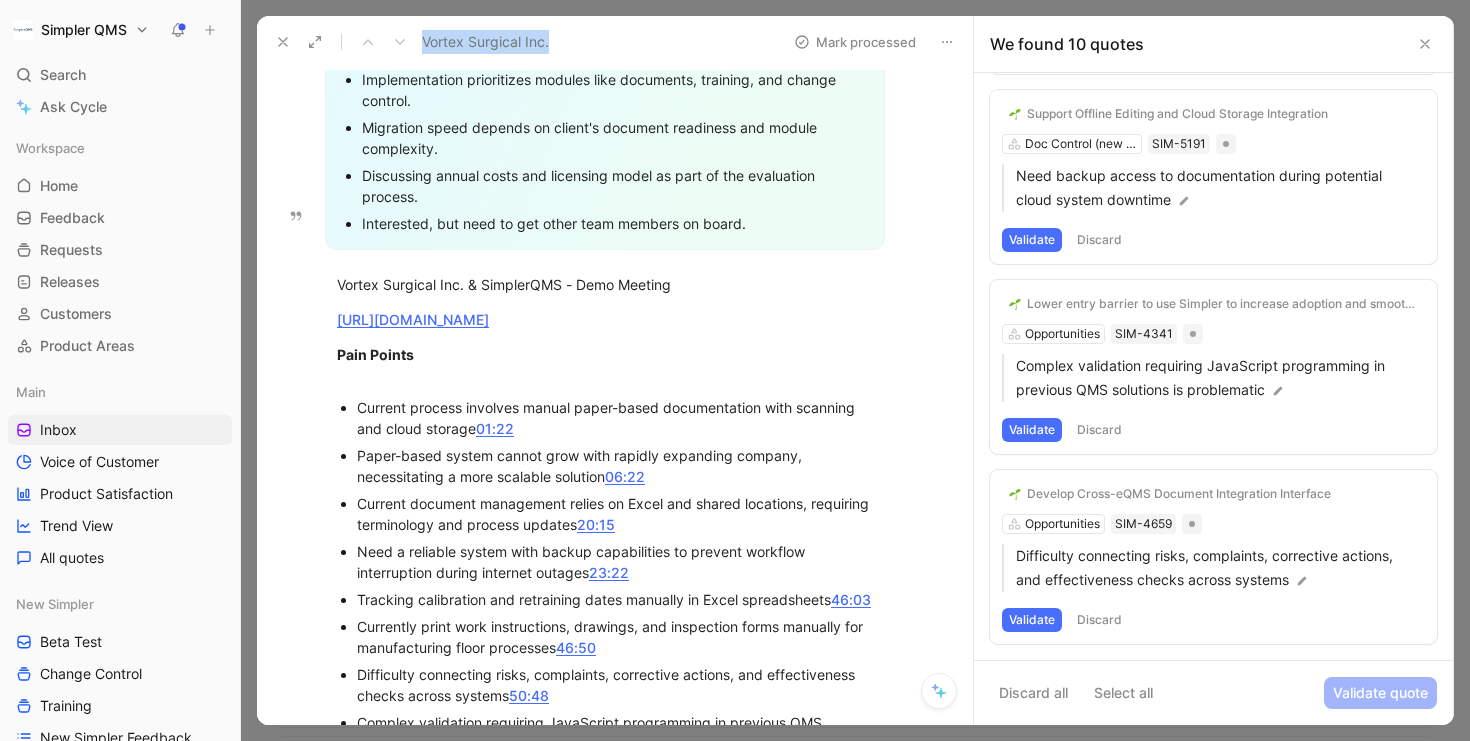scroll, scrollTop: 1327, scrollLeft: 0, axis: vertical 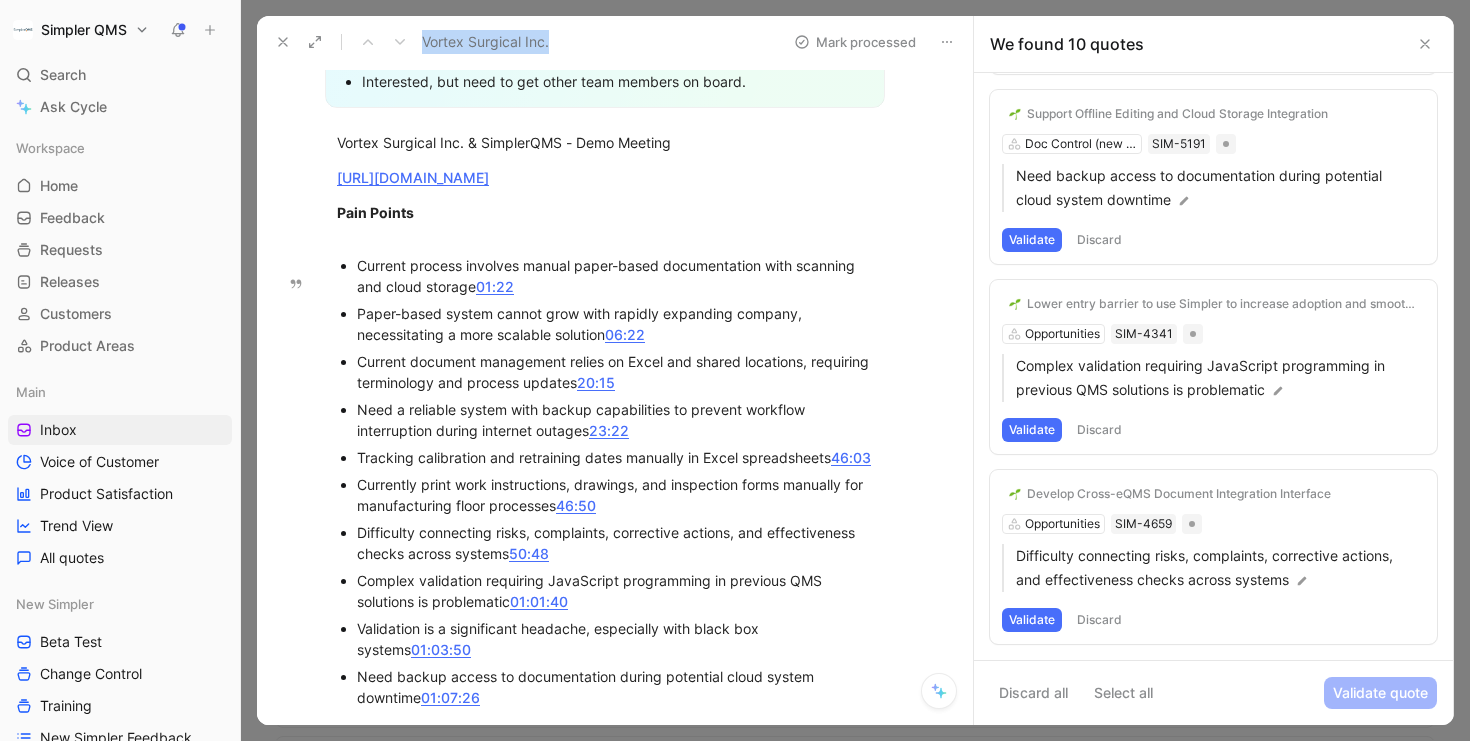 click on "Validate" at bounding box center (1032, 620) 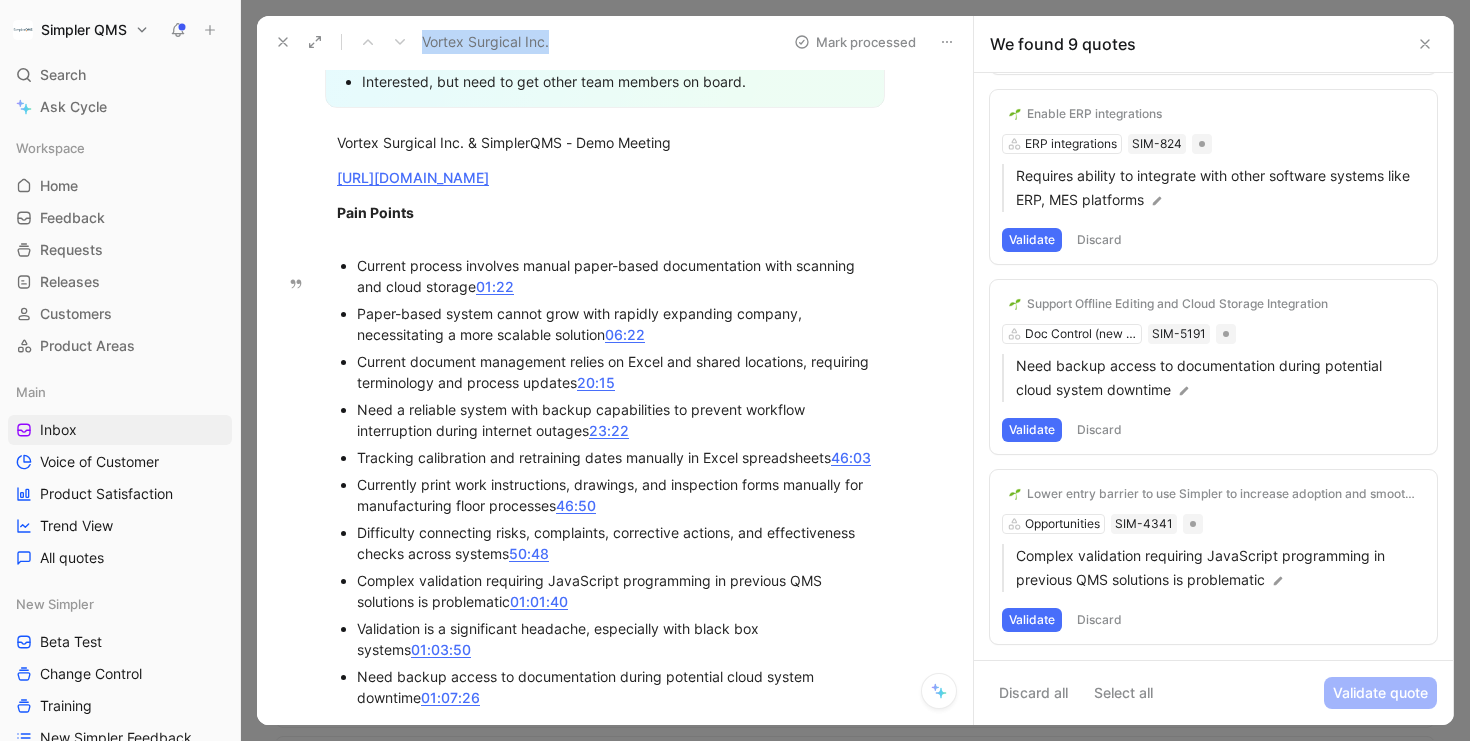 scroll, scrollTop: 1137, scrollLeft: 0, axis: vertical 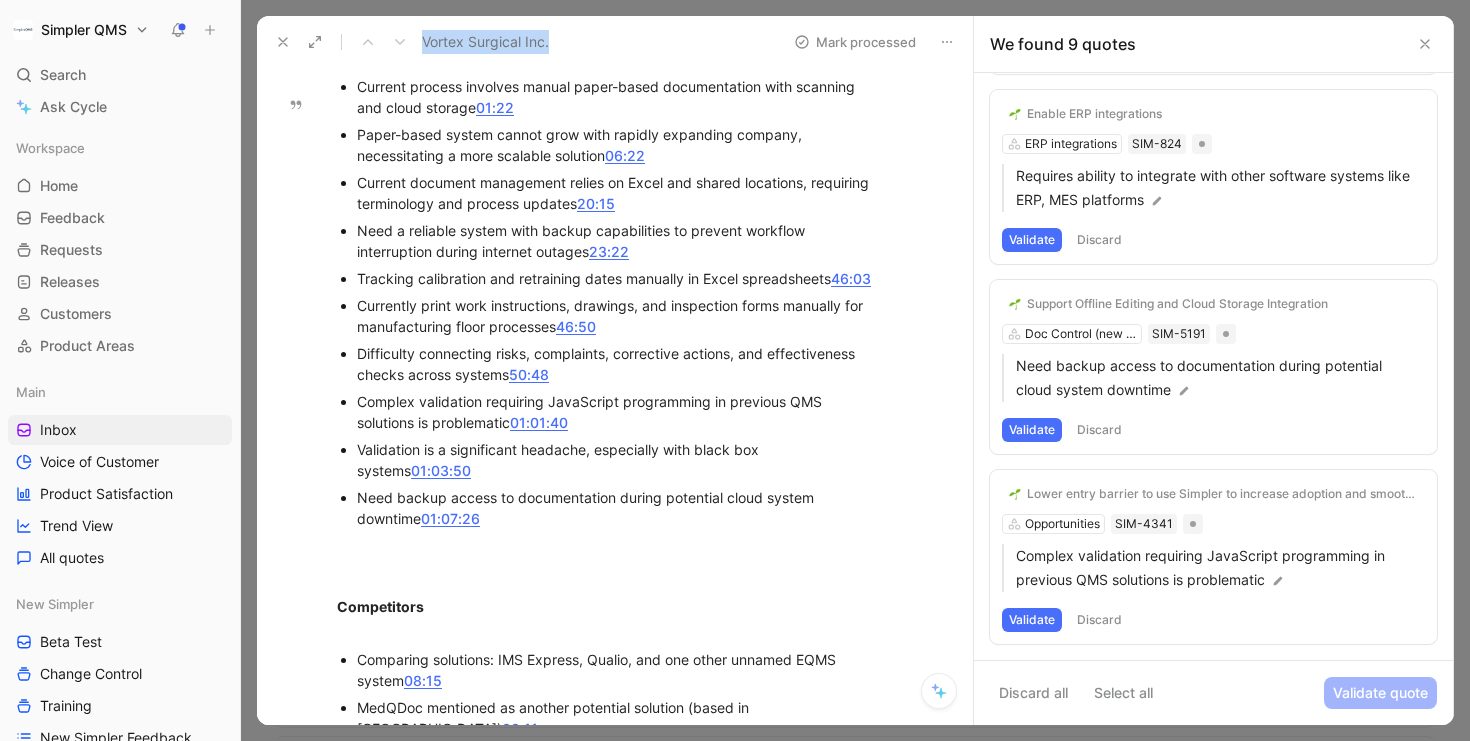 click on "Discard" at bounding box center (1099, 620) 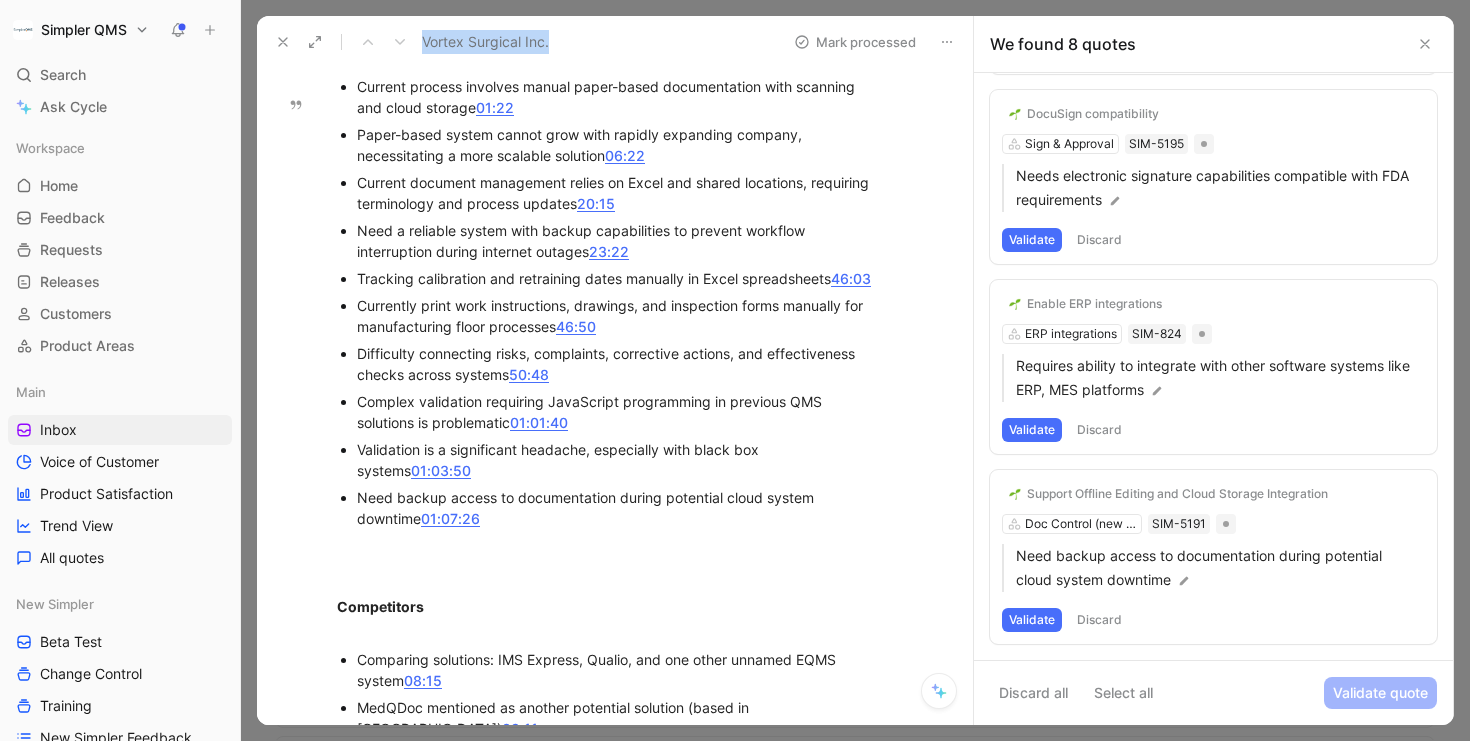 scroll, scrollTop: 947, scrollLeft: 0, axis: vertical 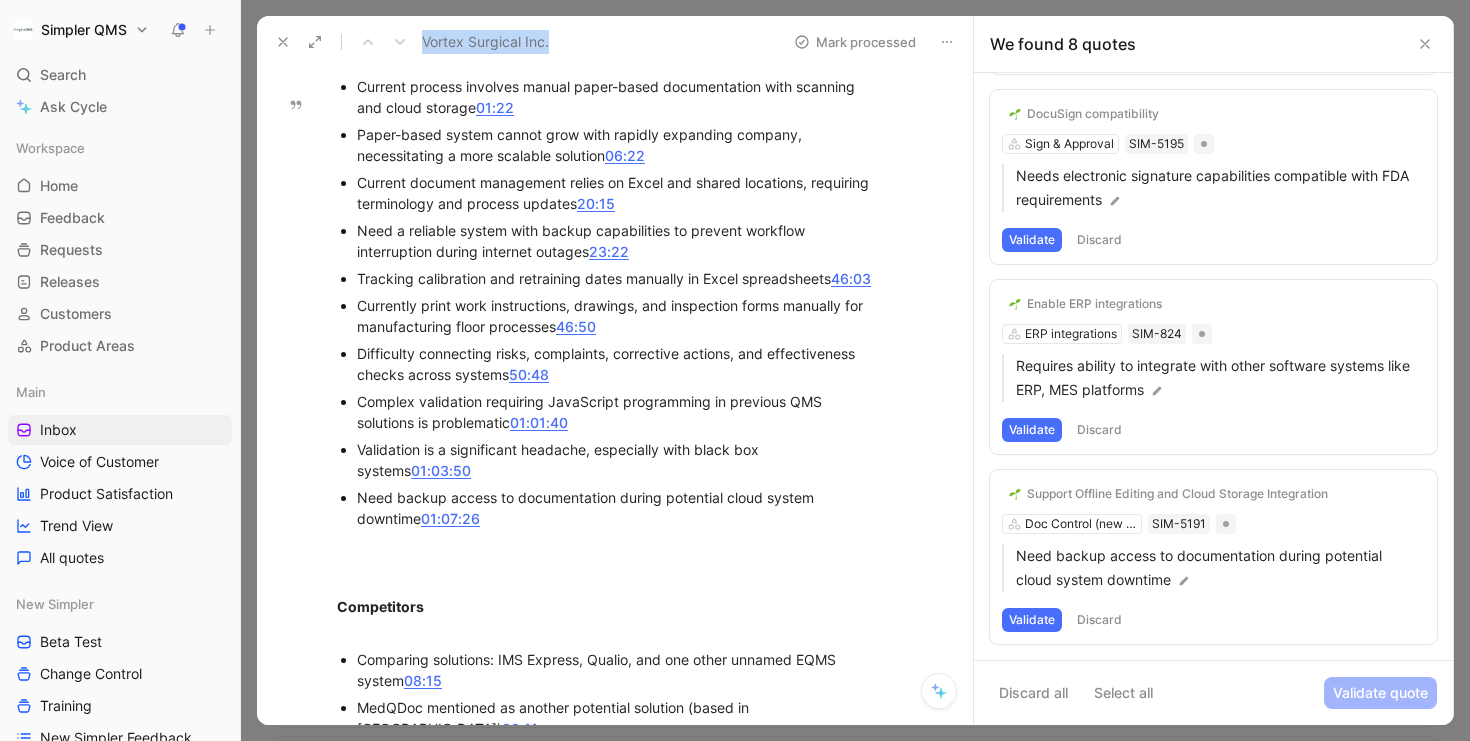 click on "Validate" at bounding box center [1032, 620] 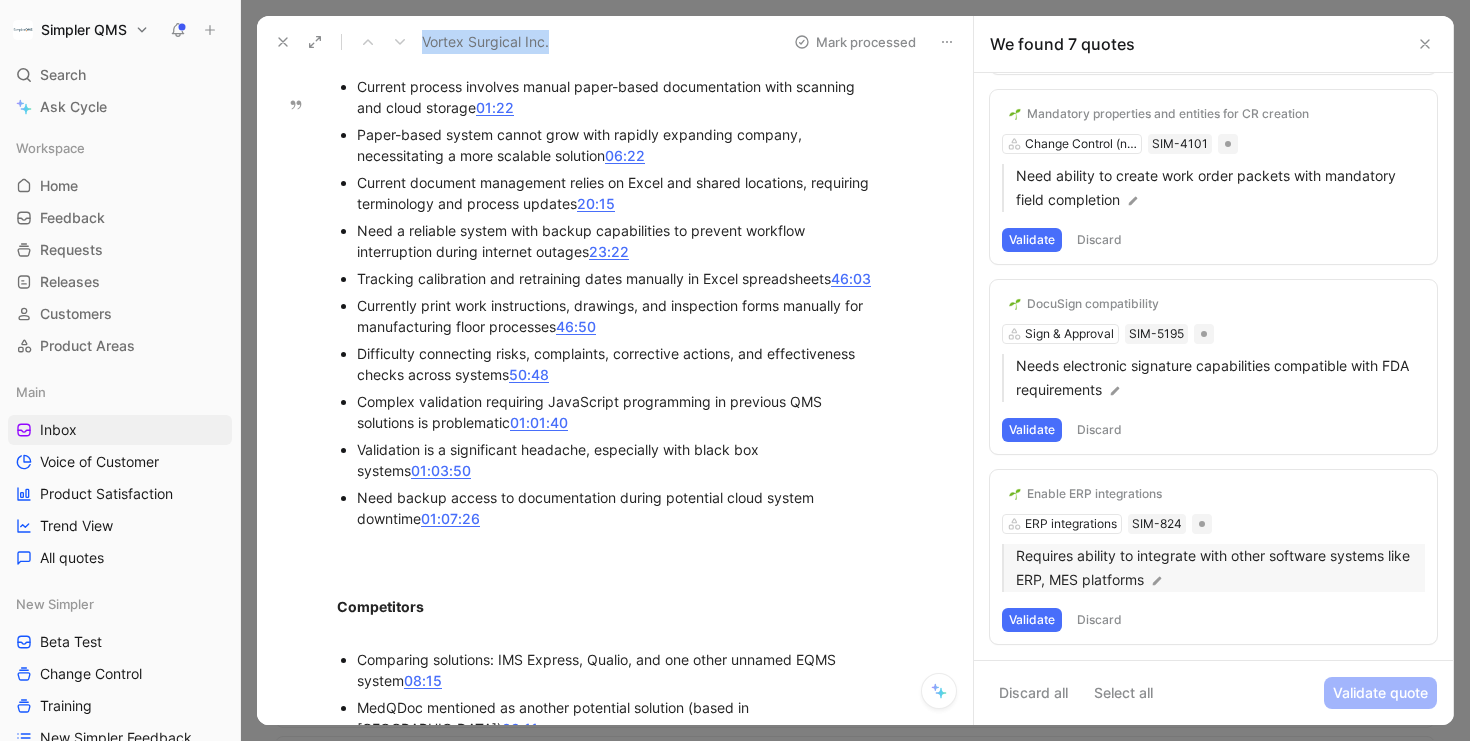 scroll, scrollTop: 757, scrollLeft: 0, axis: vertical 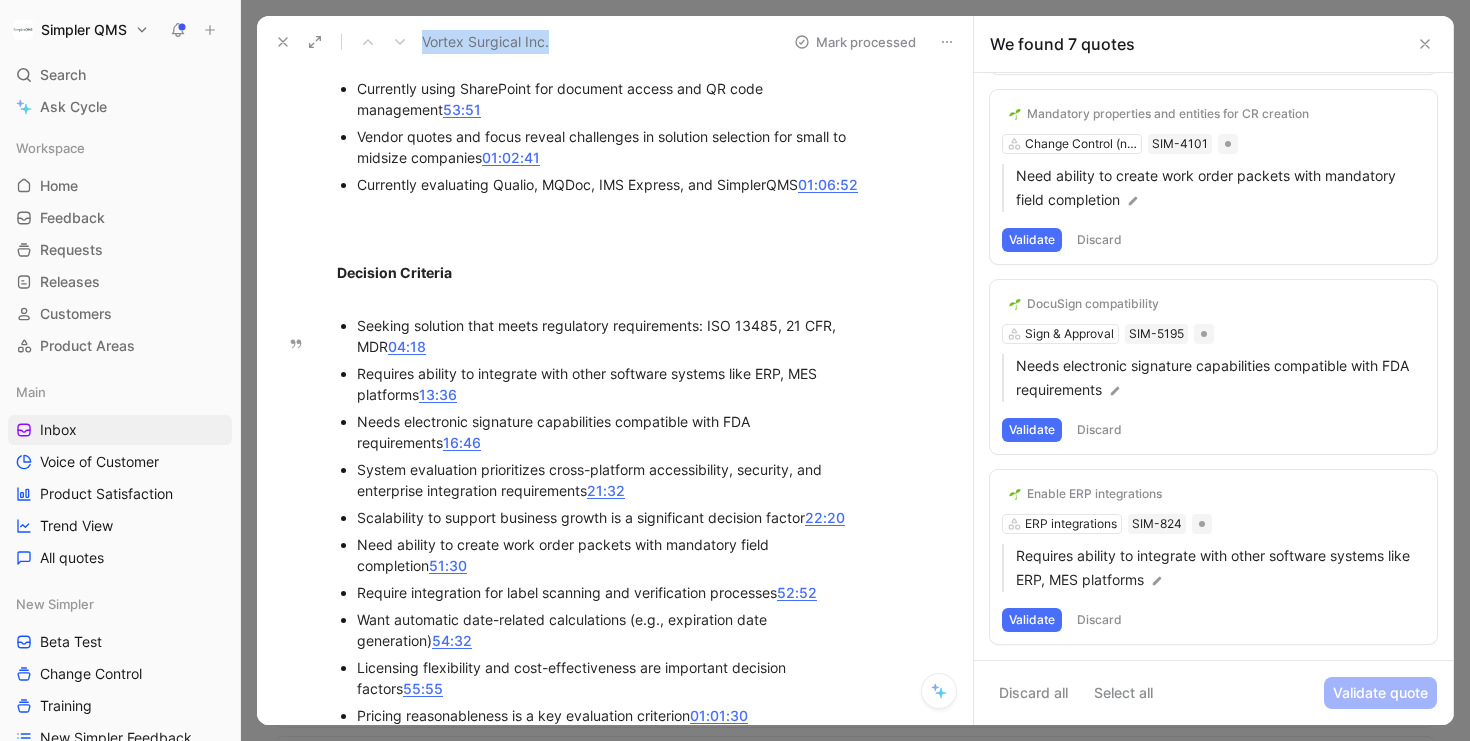 click on "Validate" at bounding box center [1032, 620] 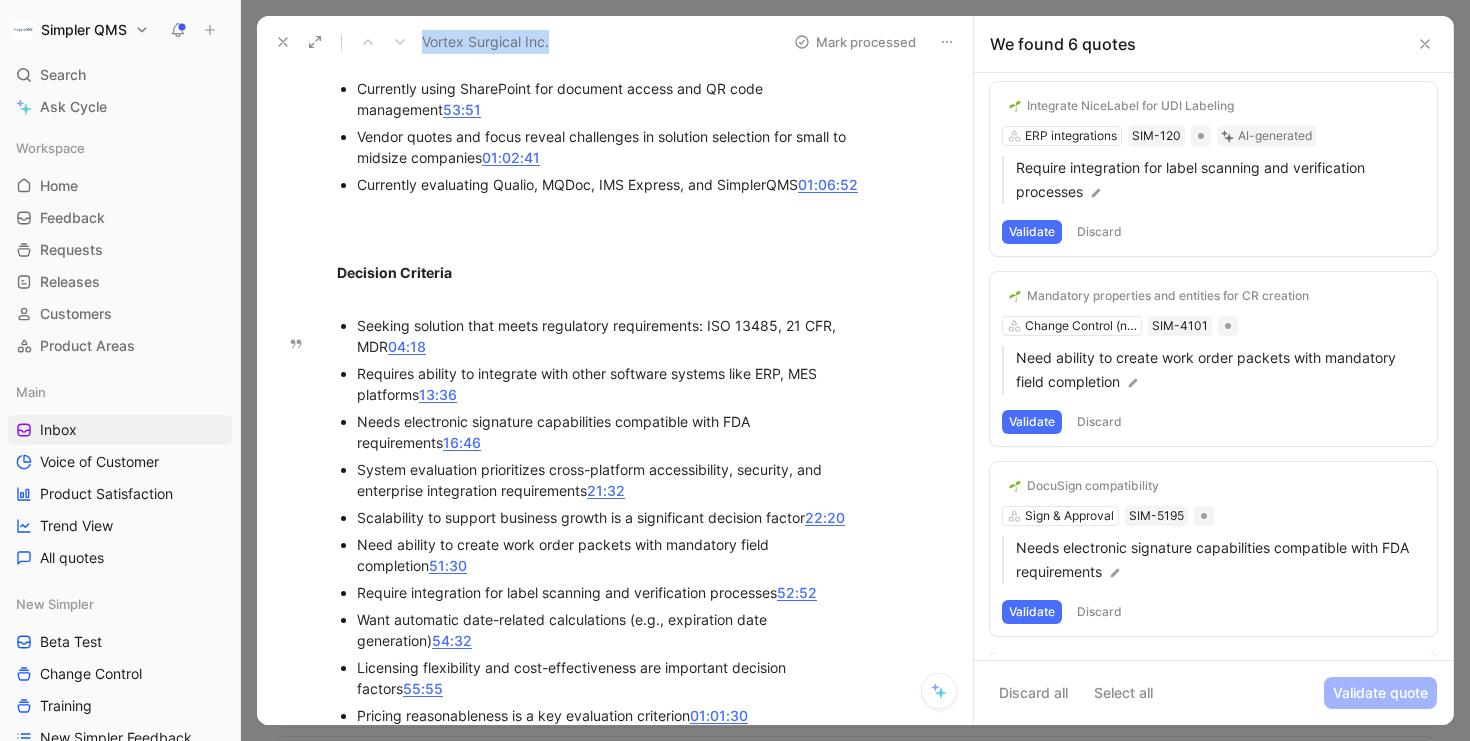scroll, scrollTop: 567, scrollLeft: 0, axis: vertical 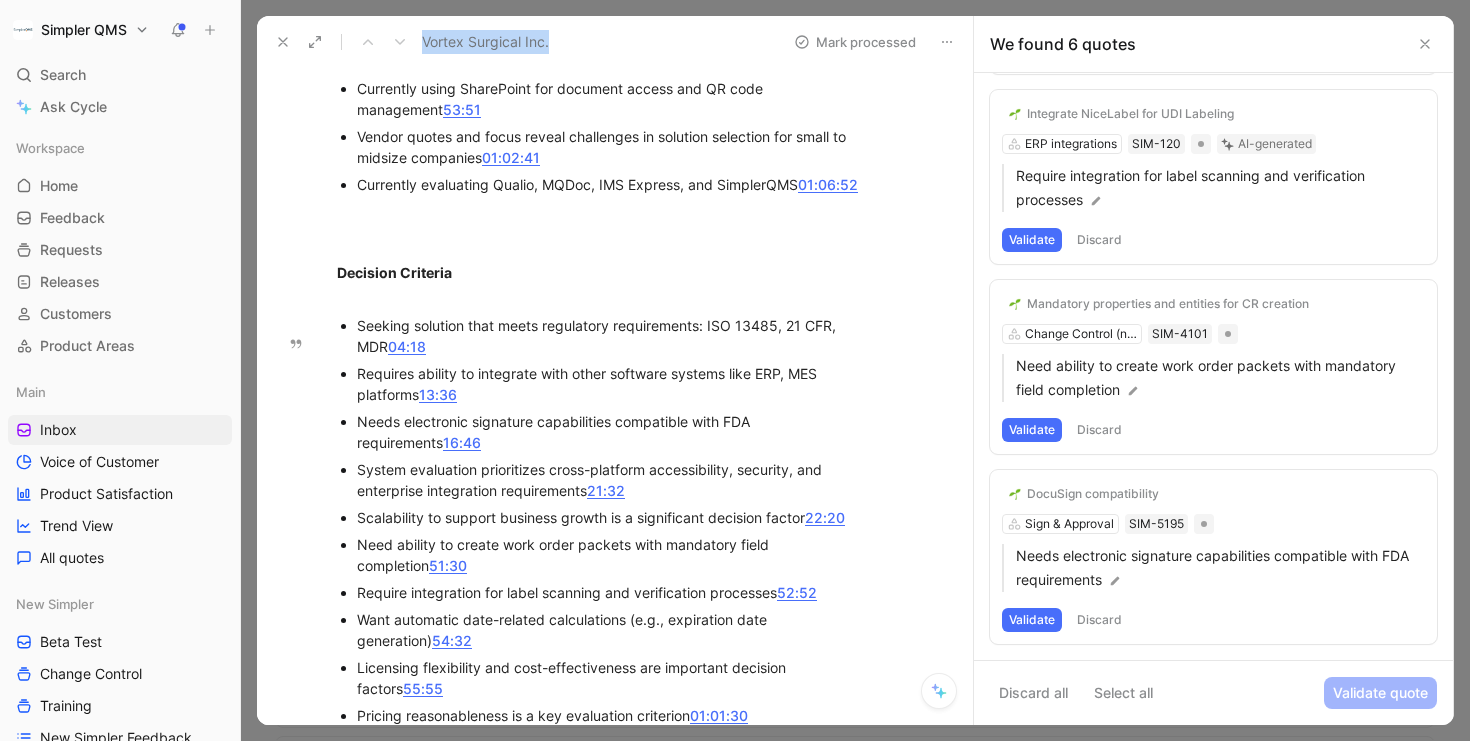 click on "Discard" at bounding box center (1099, 620) 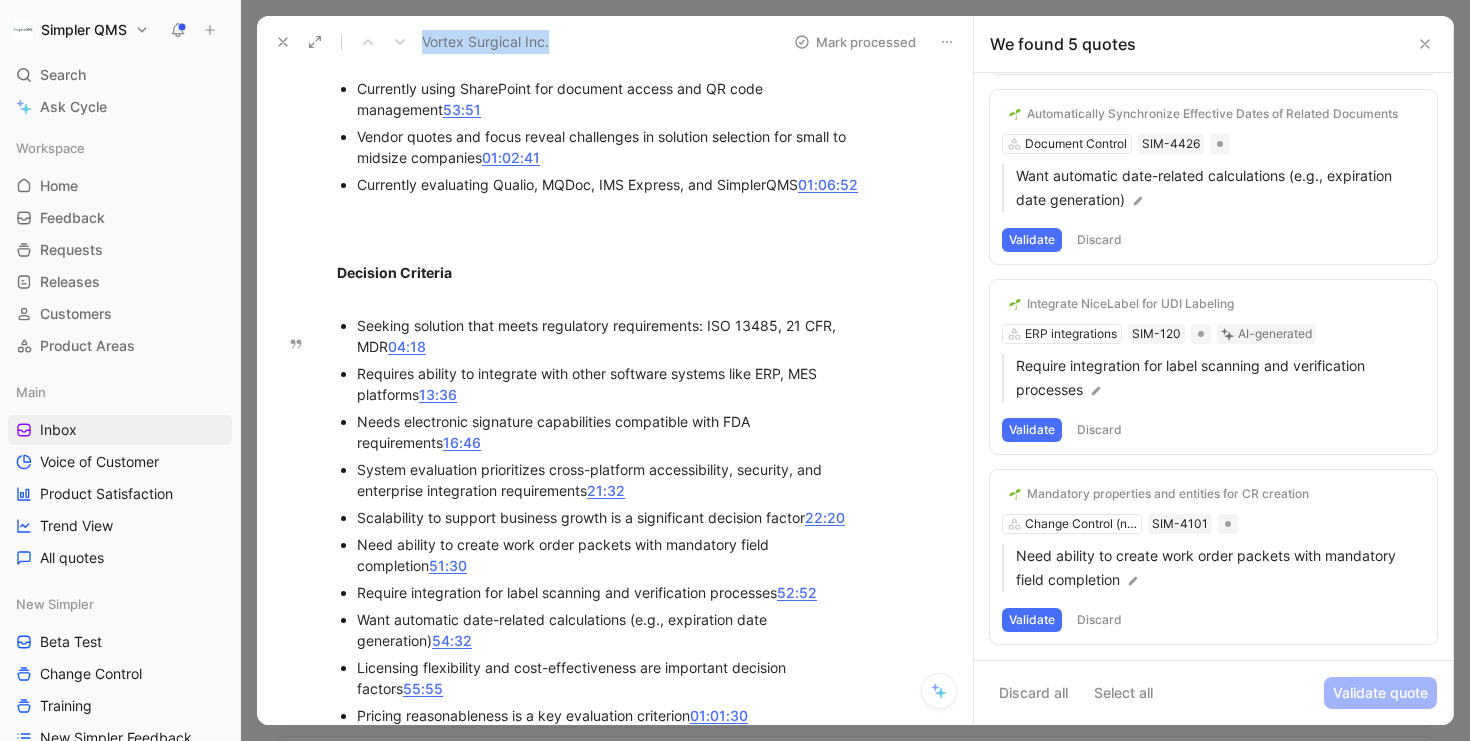 scroll, scrollTop: 377, scrollLeft: 0, axis: vertical 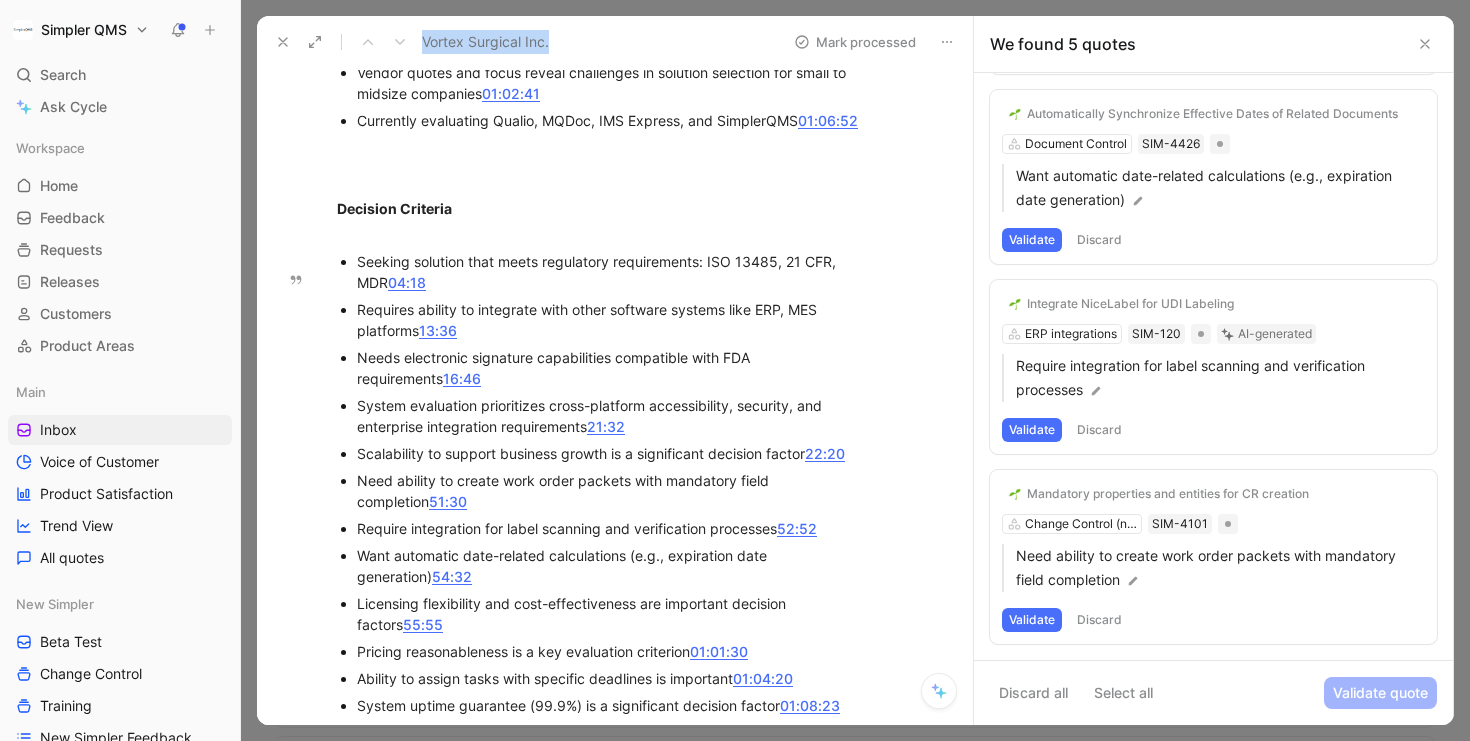 click on "Discard" at bounding box center (1099, 620) 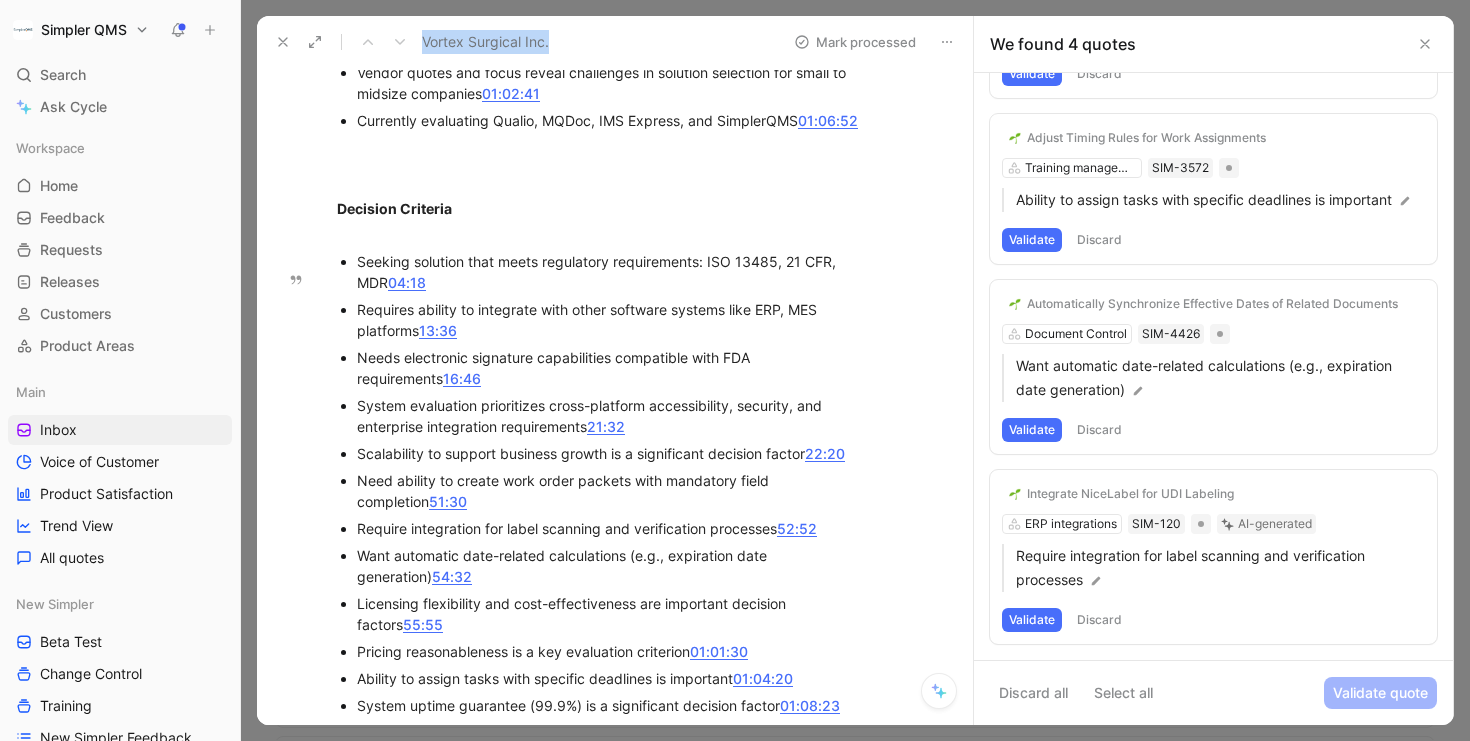 scroll, scrollTop: 187, scrollLeft: 0, axis: vertical 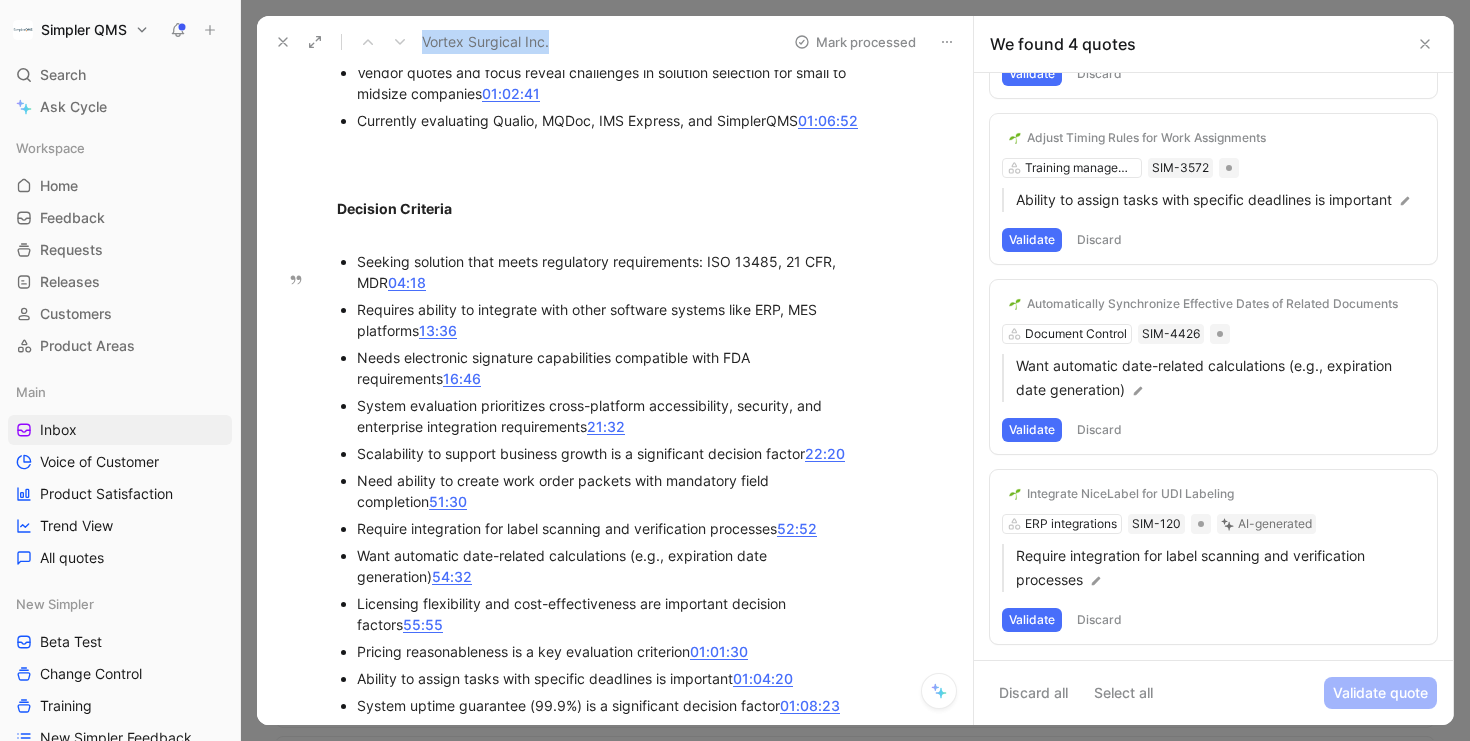 click on "Validate" at bounding box center (1032, 620) 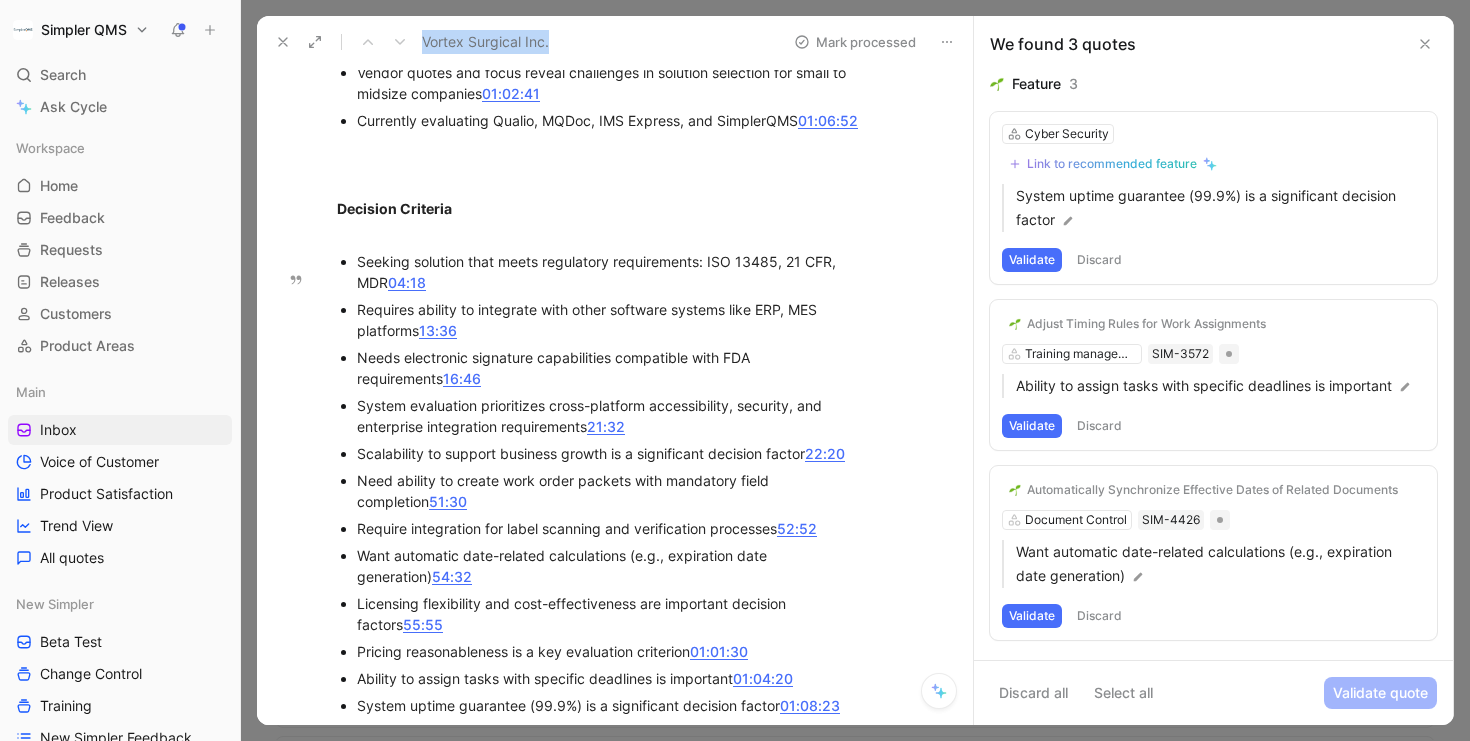 scroll, scrollTop: 0, scrollLeft: 0, axis: both 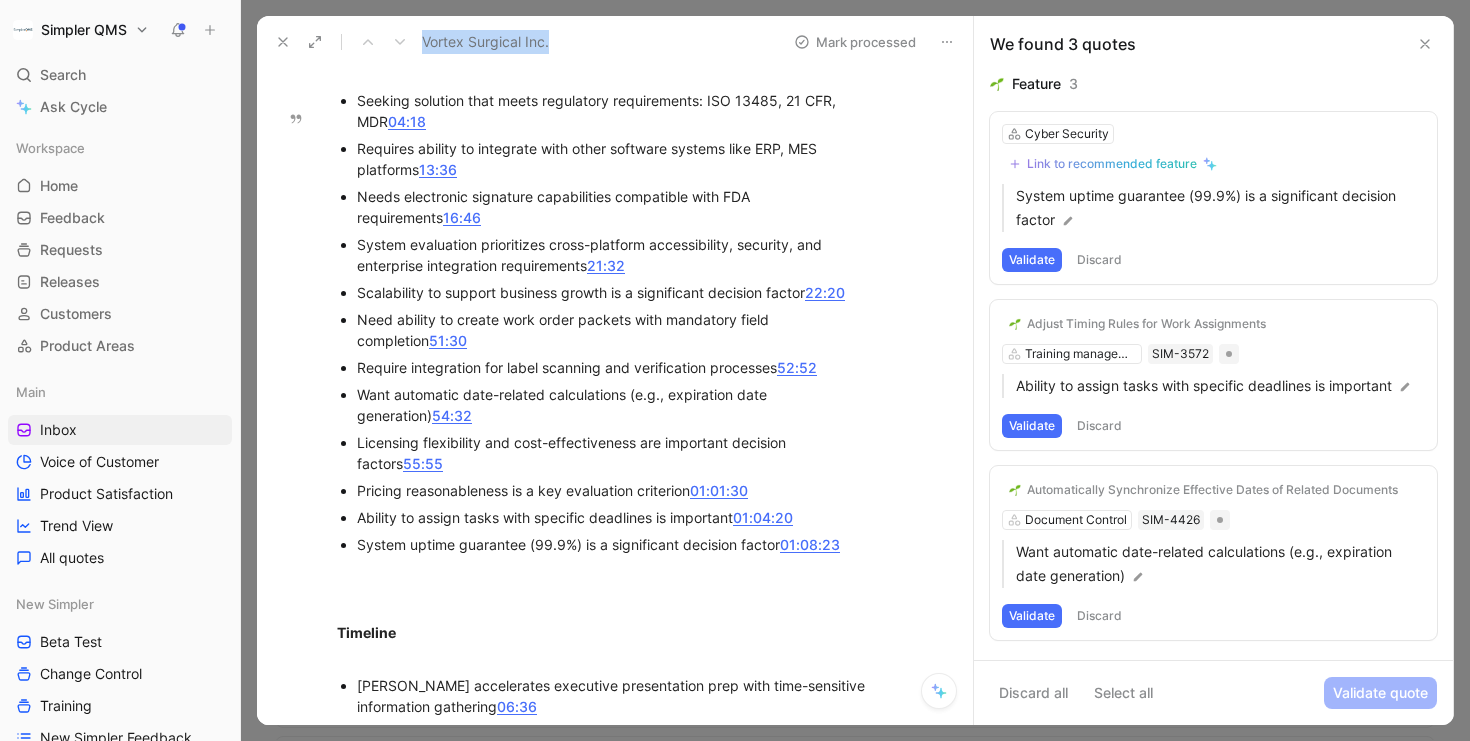 click on "Discard" at bounding box center (1099, 616) 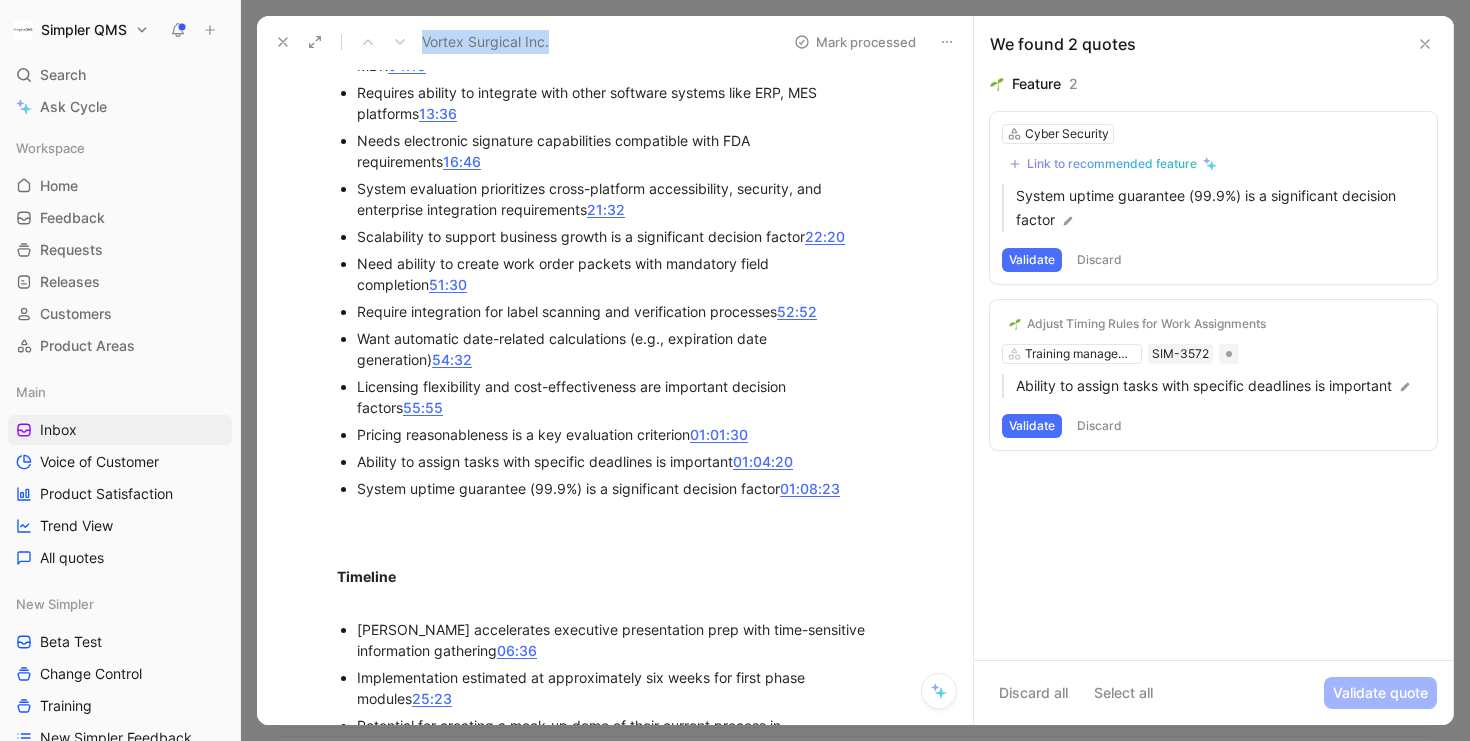 scroll, scrollTop: 2883, scrollLeft: 0, axis: vertical 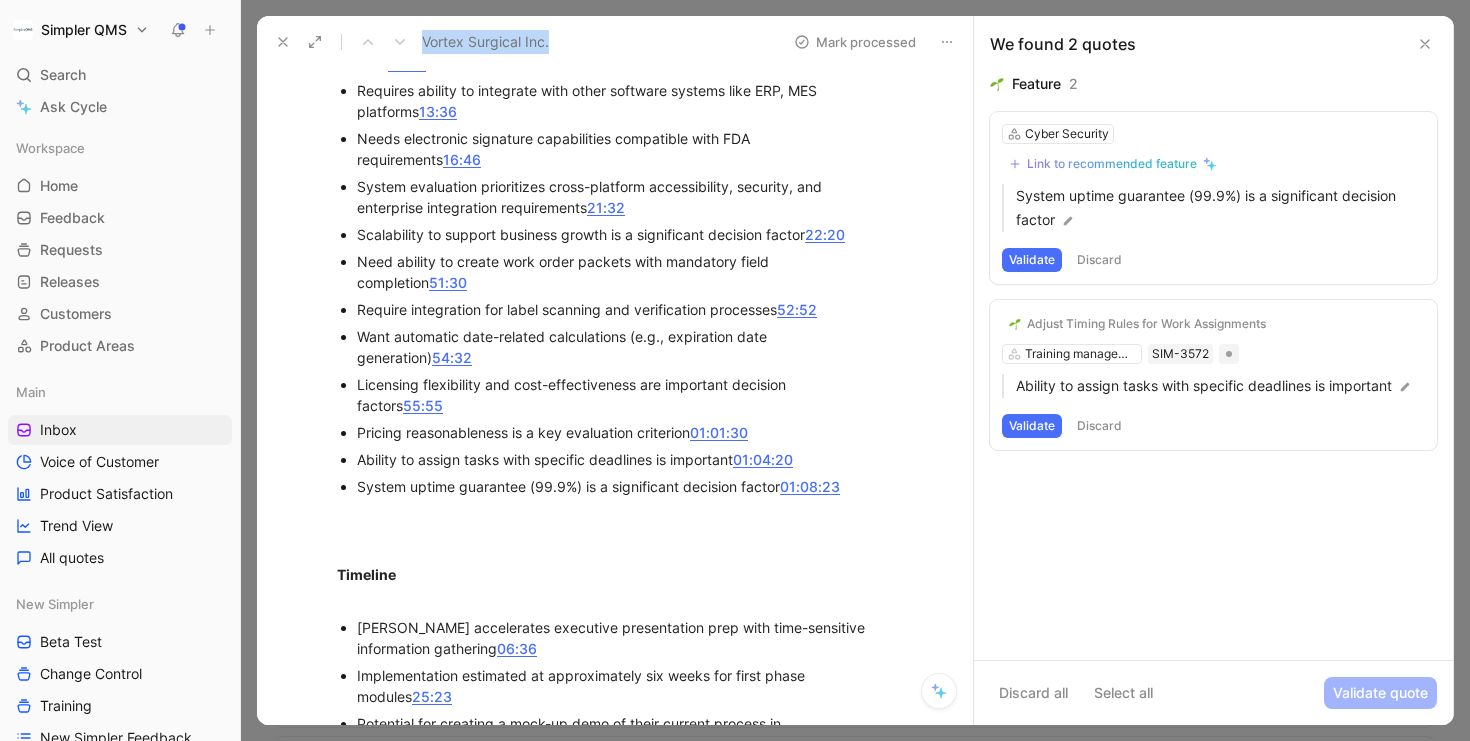 click on "Discard" at bounding box center (1099, 426) 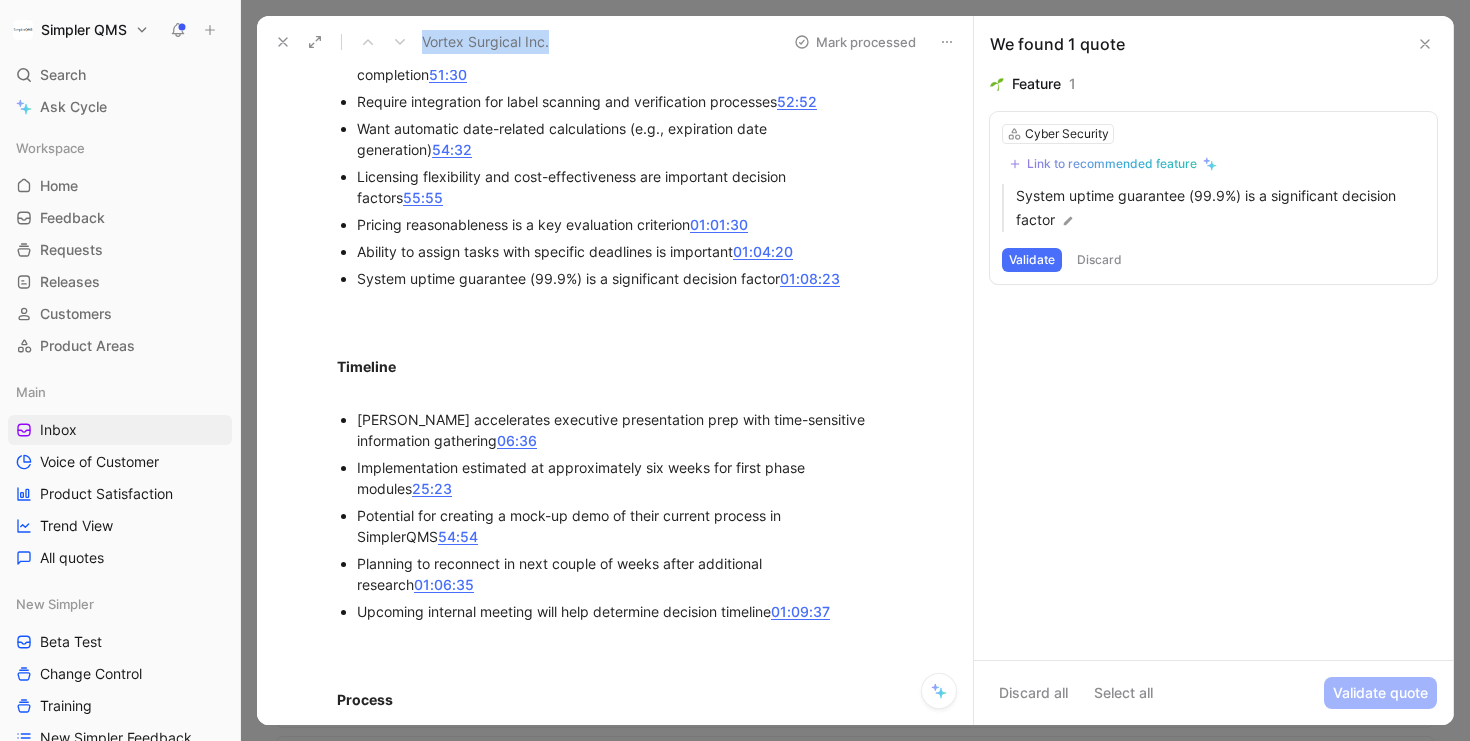 scroll, scrollTop: 3092, scrollLeft: 0, axis: vertical 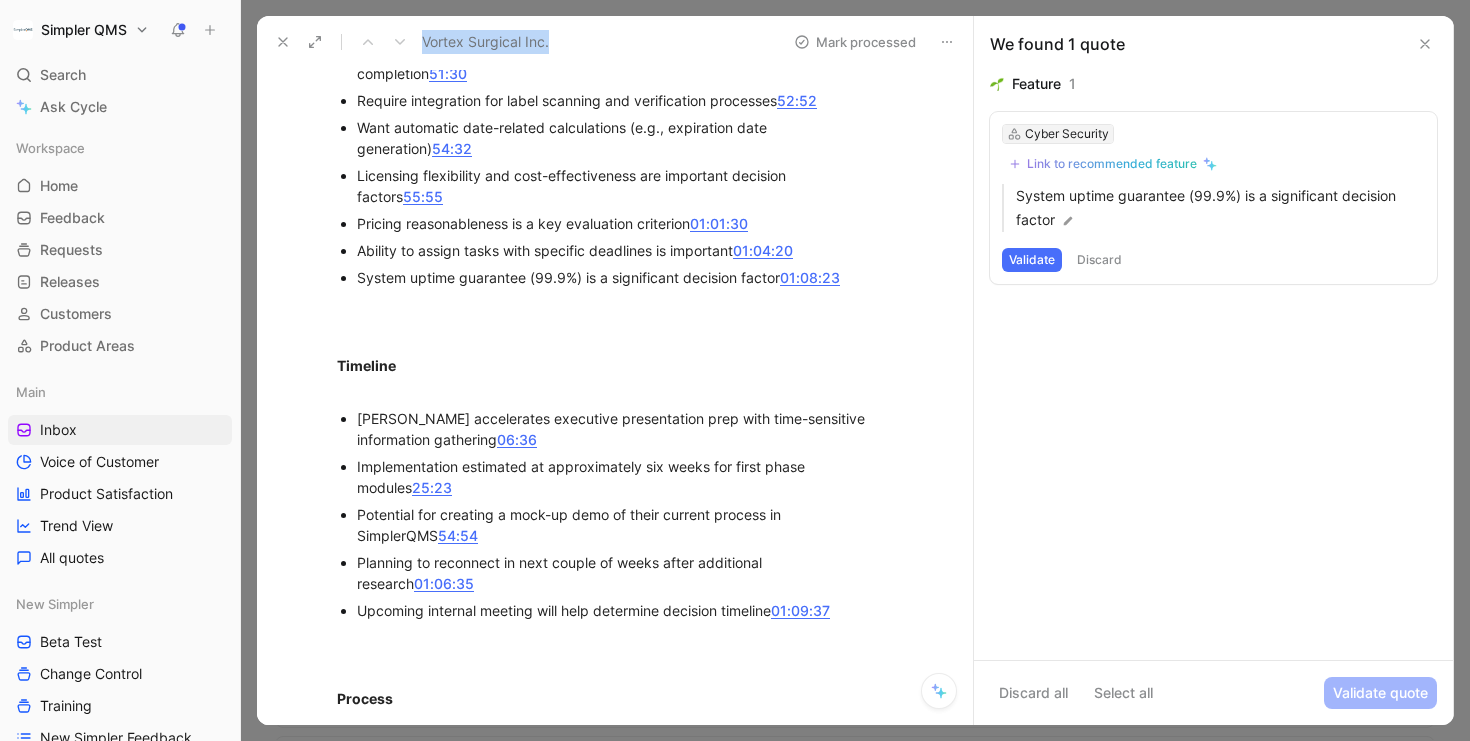 click on "Cyber Security" at bounding box center [1067, 134] 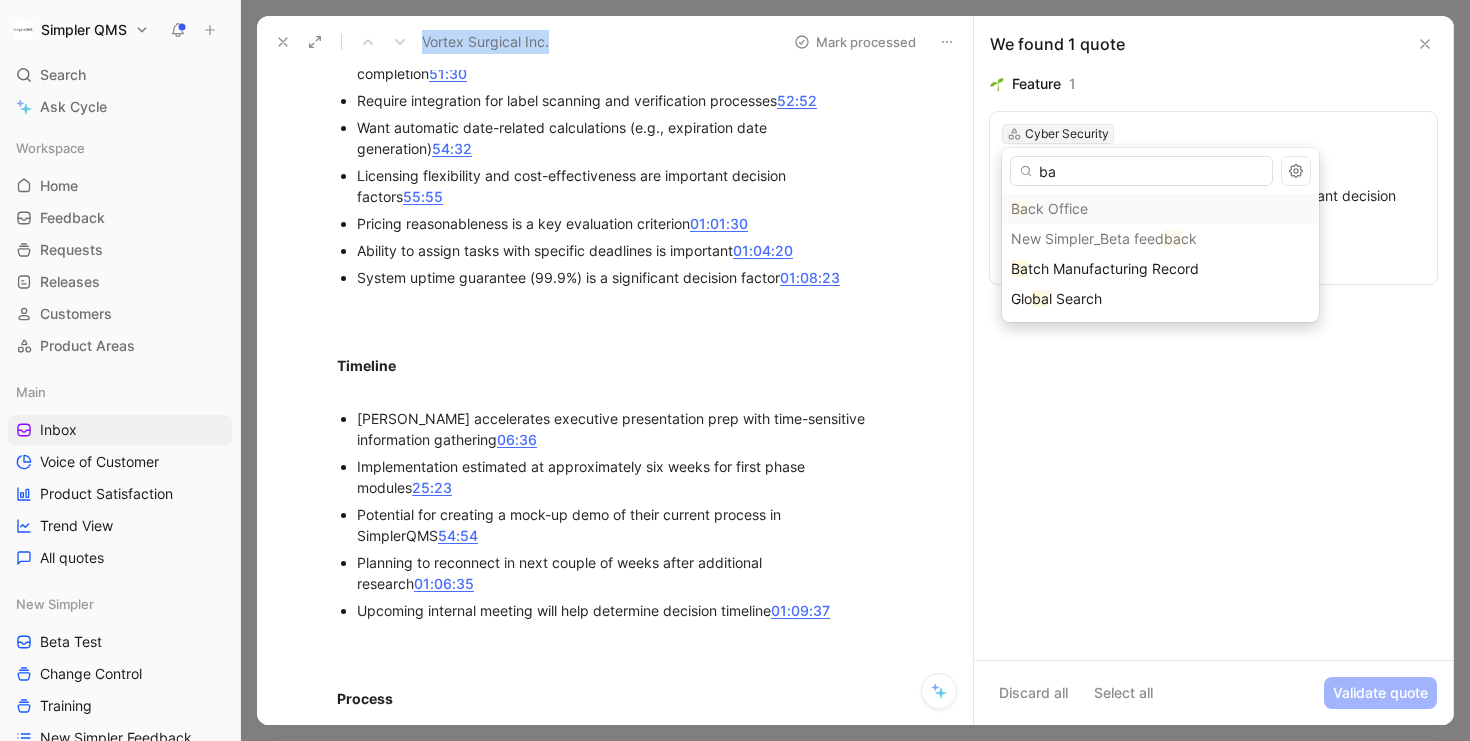 type on "b" 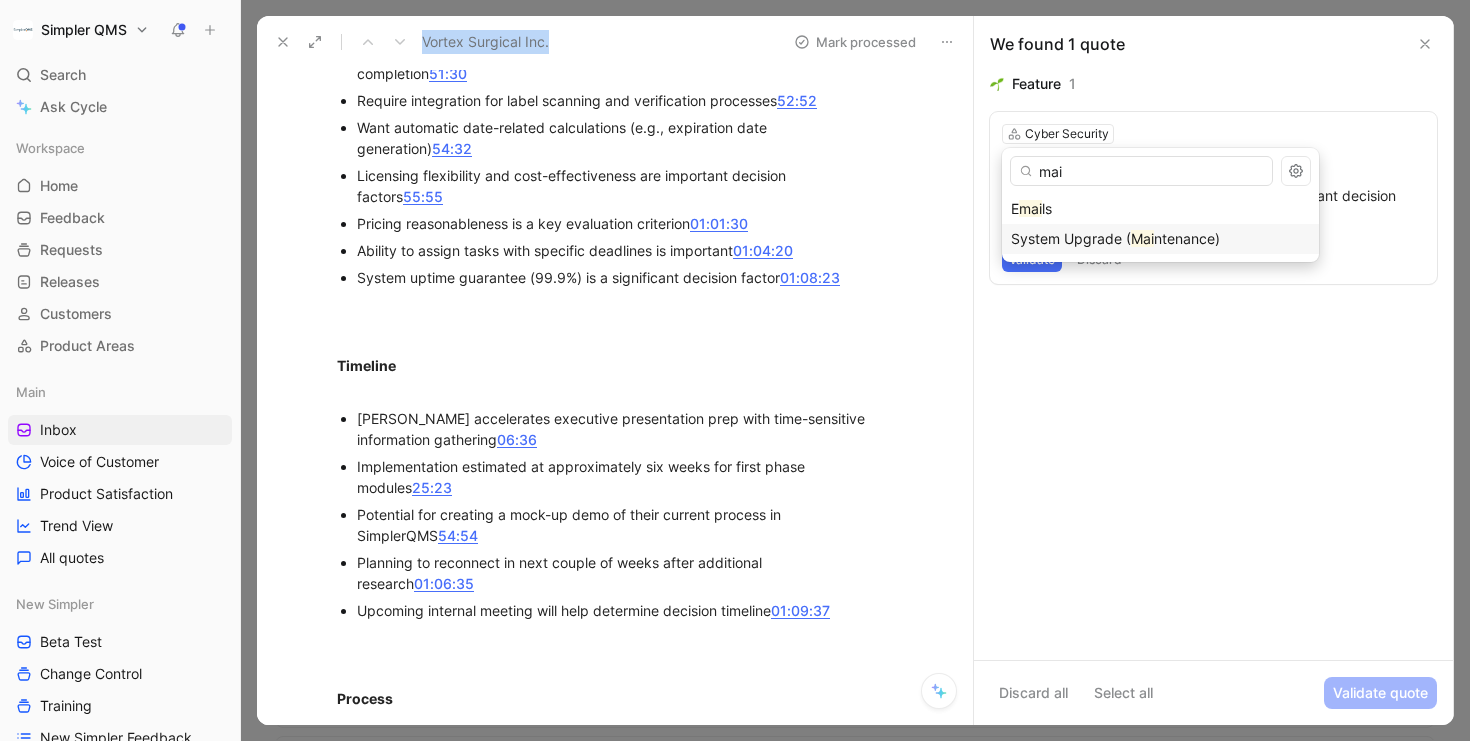 type on "mai" 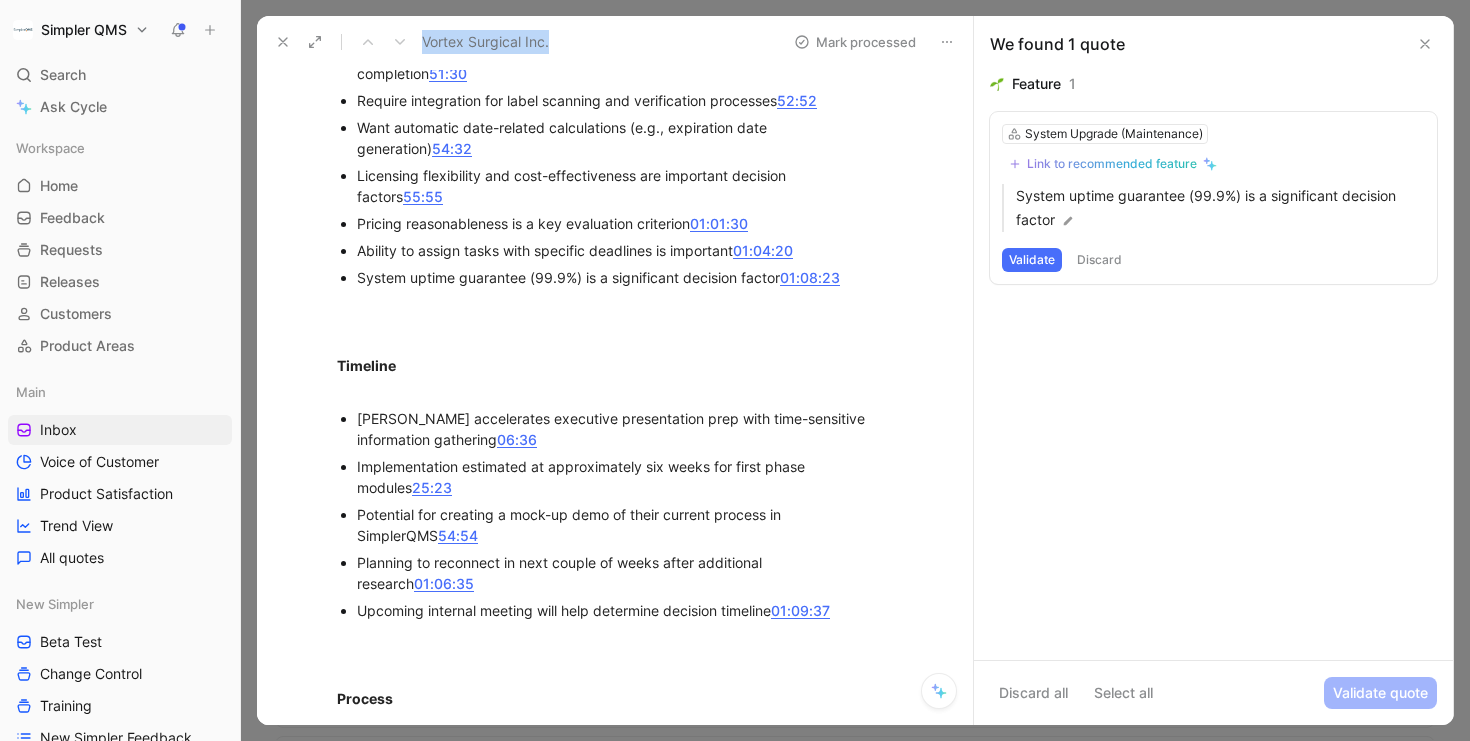click on "Link to recommended feature" at bounding box center (1112, 164) 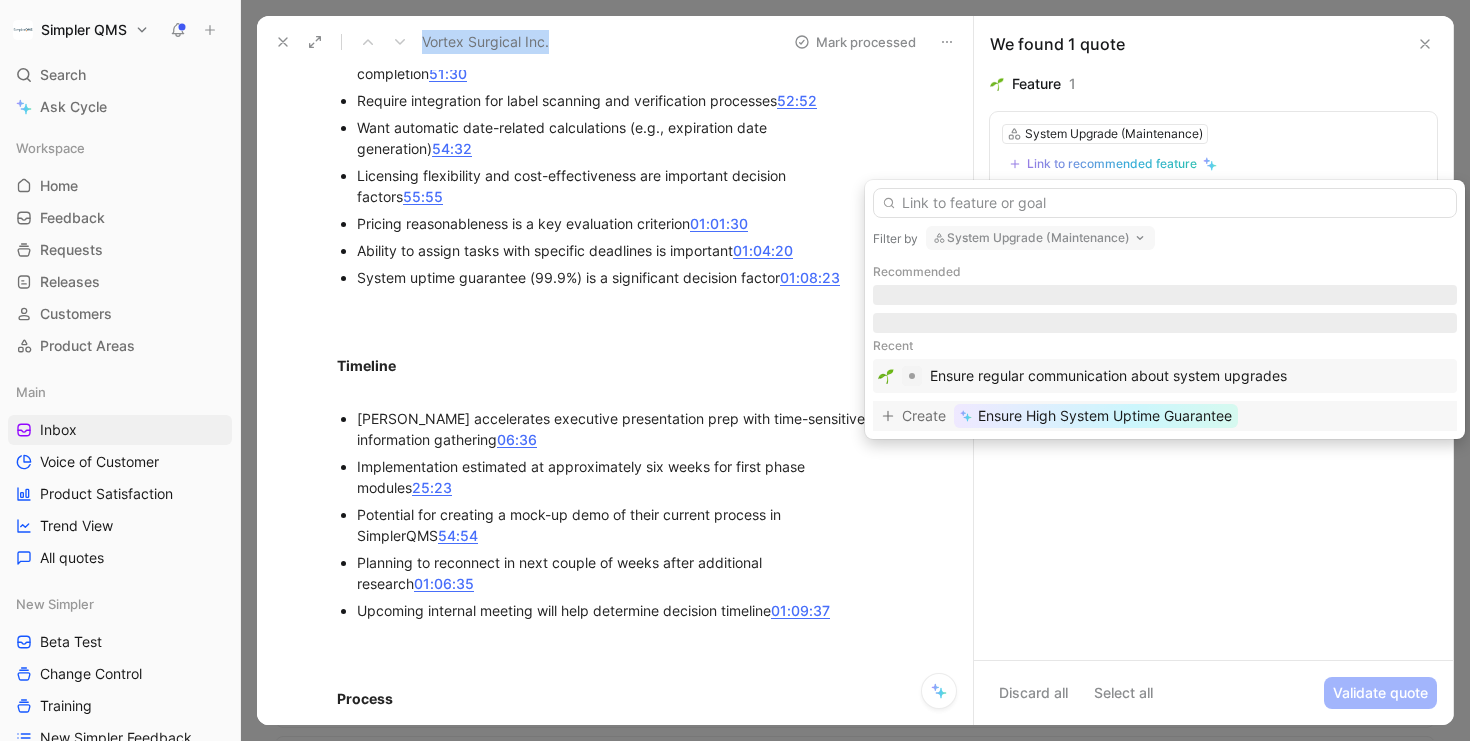 click on "Ensure High System Uptime Guarantee" at bounding box center (1105, 416) 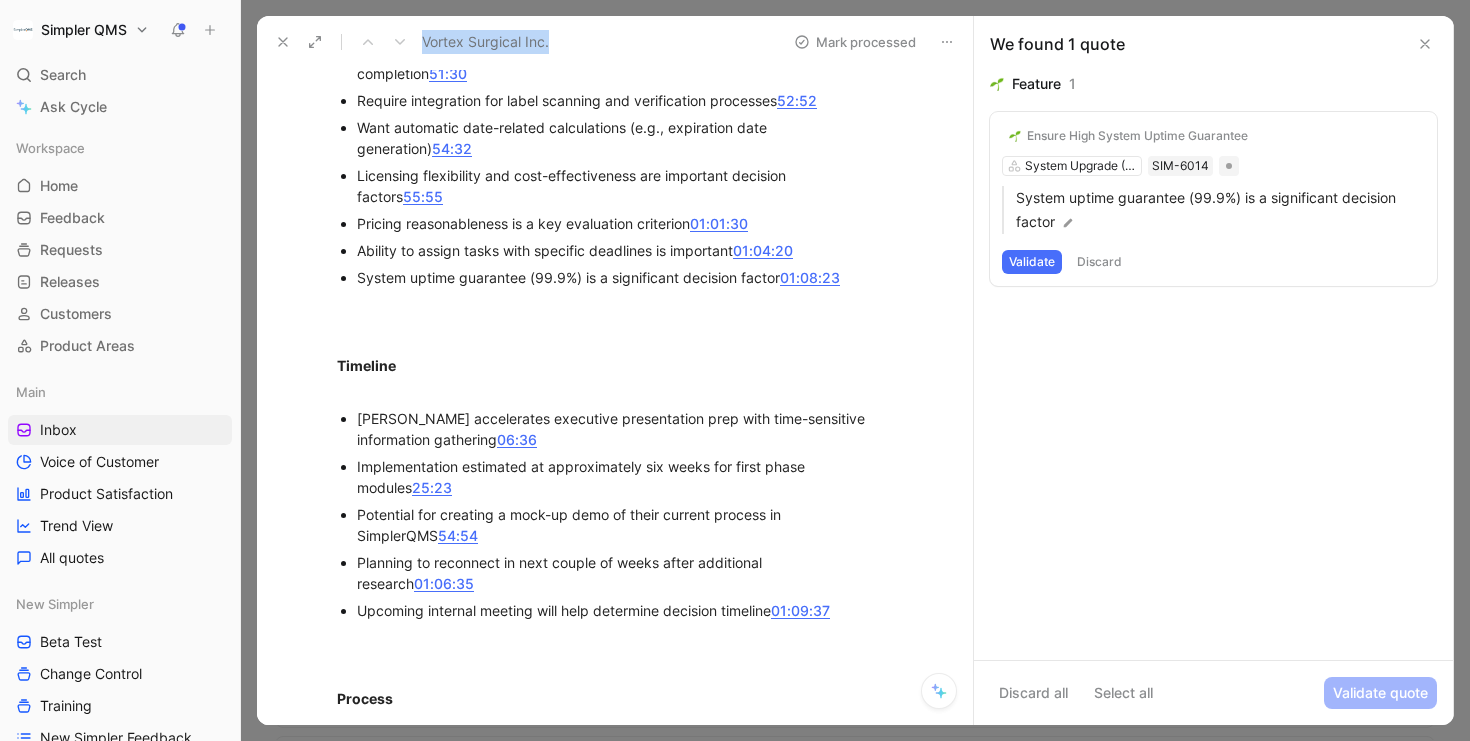 click on "Validate" at bounding box center [1032, 262] 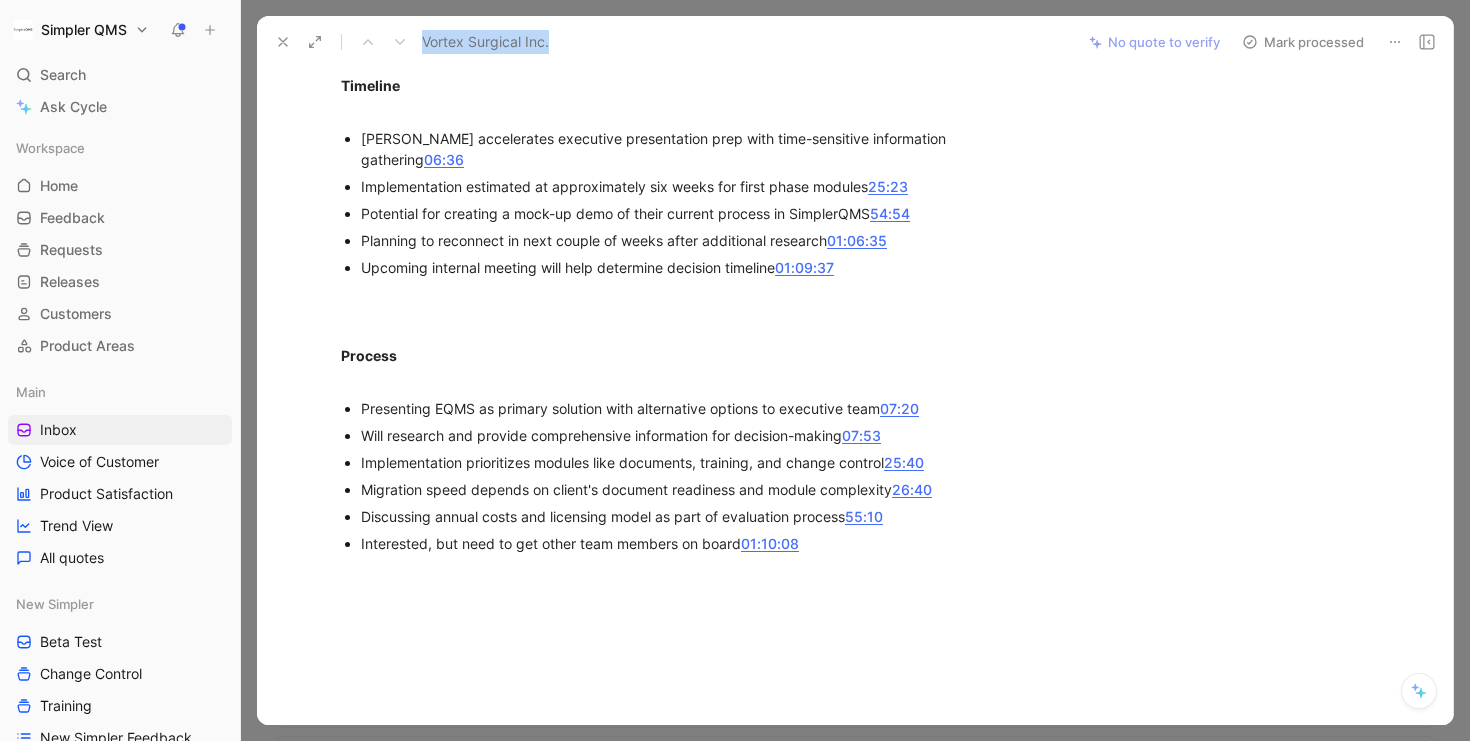 scroll, scrollTop: 2952, scrollLeft: 0, axis: vertical 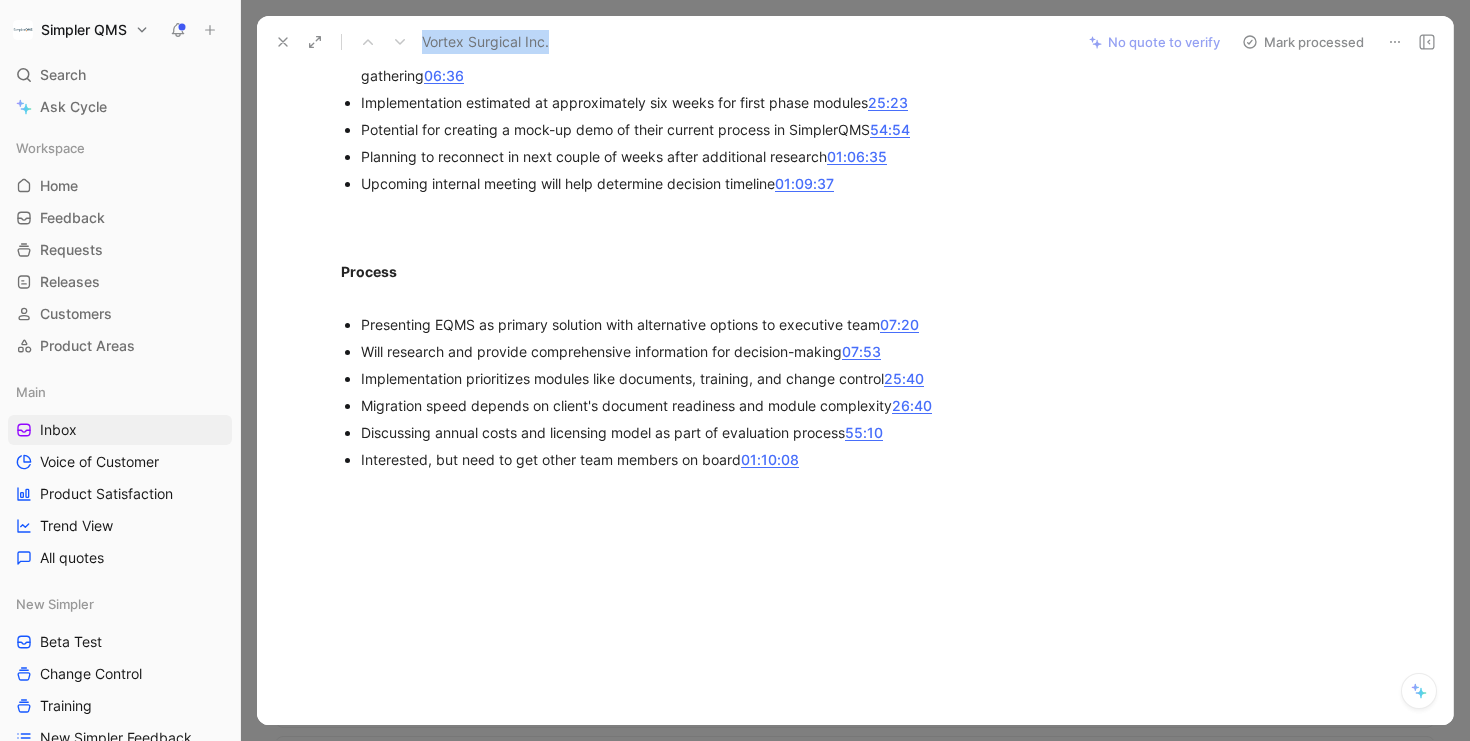 click on "Mark processed" at bounding box center (1303, 42) 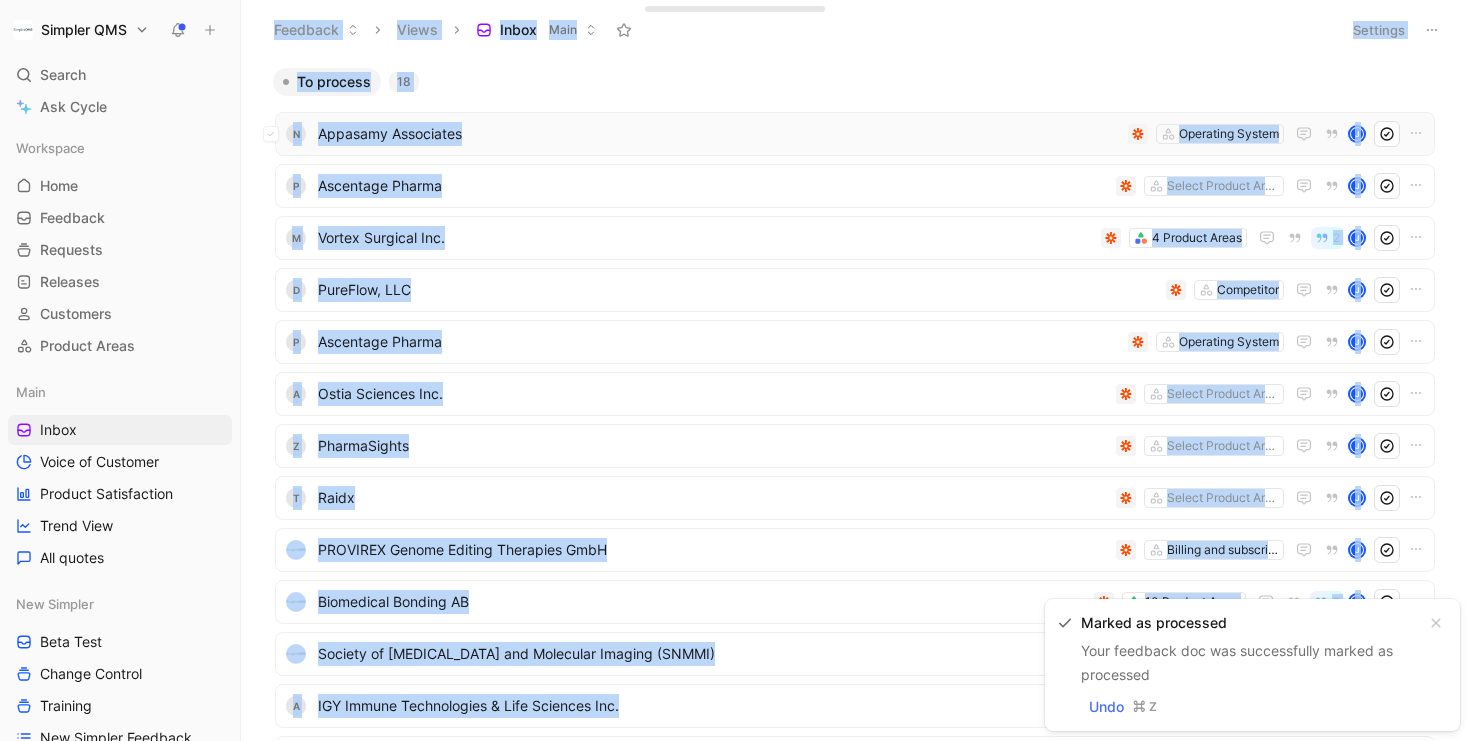 click on "Appasamy Associates" at bounding box center (719, 134) 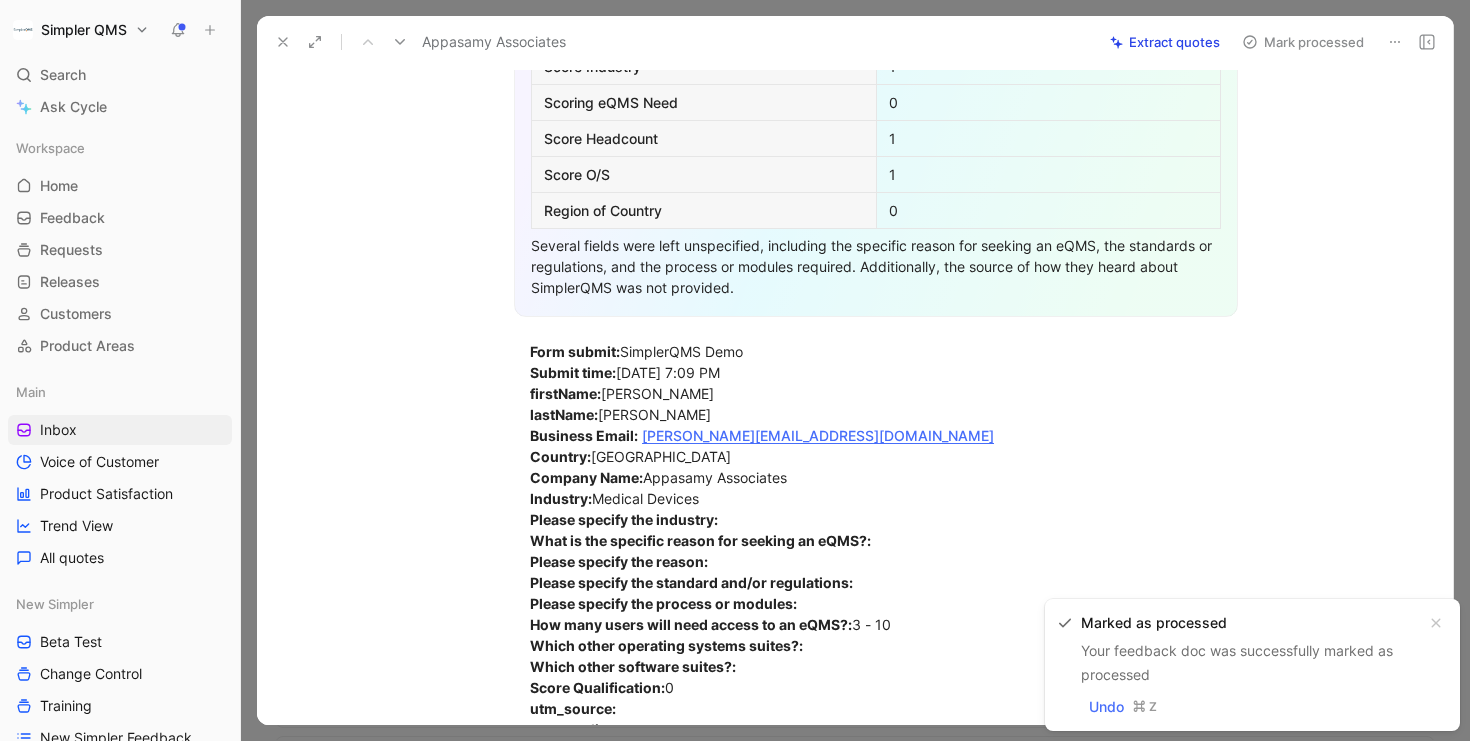 scroll, scrollTop: 574, scrollLeft: 0, axis: vertical 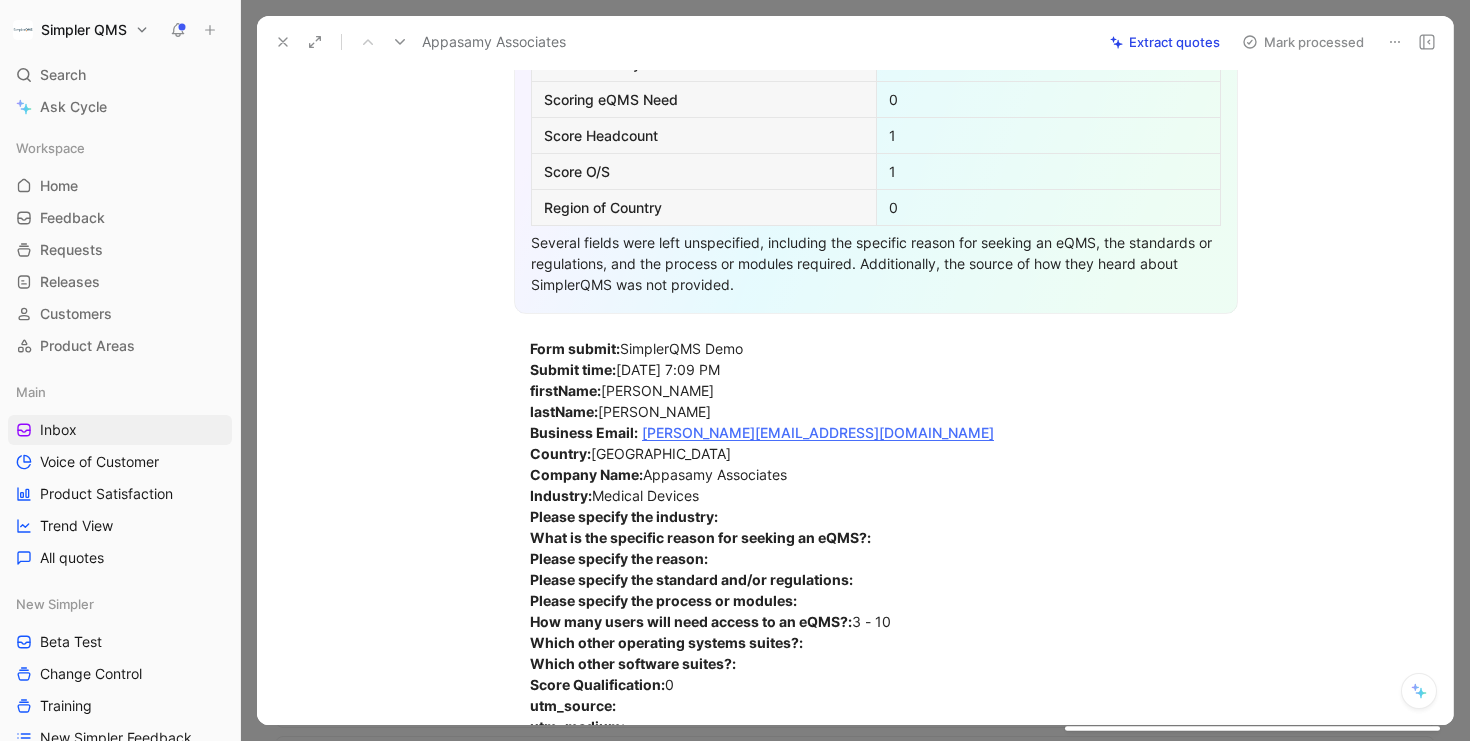 click 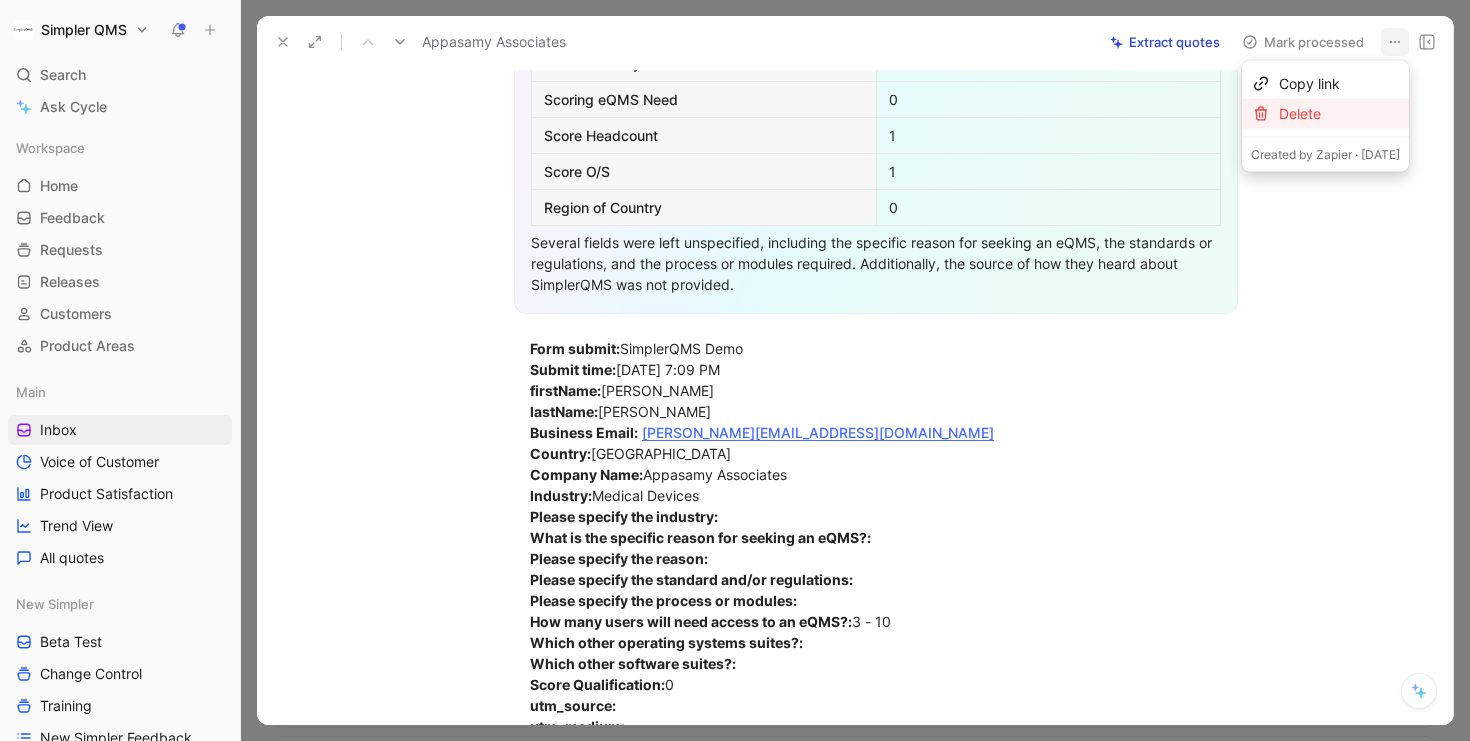 click at bounding box center [1261, 114] 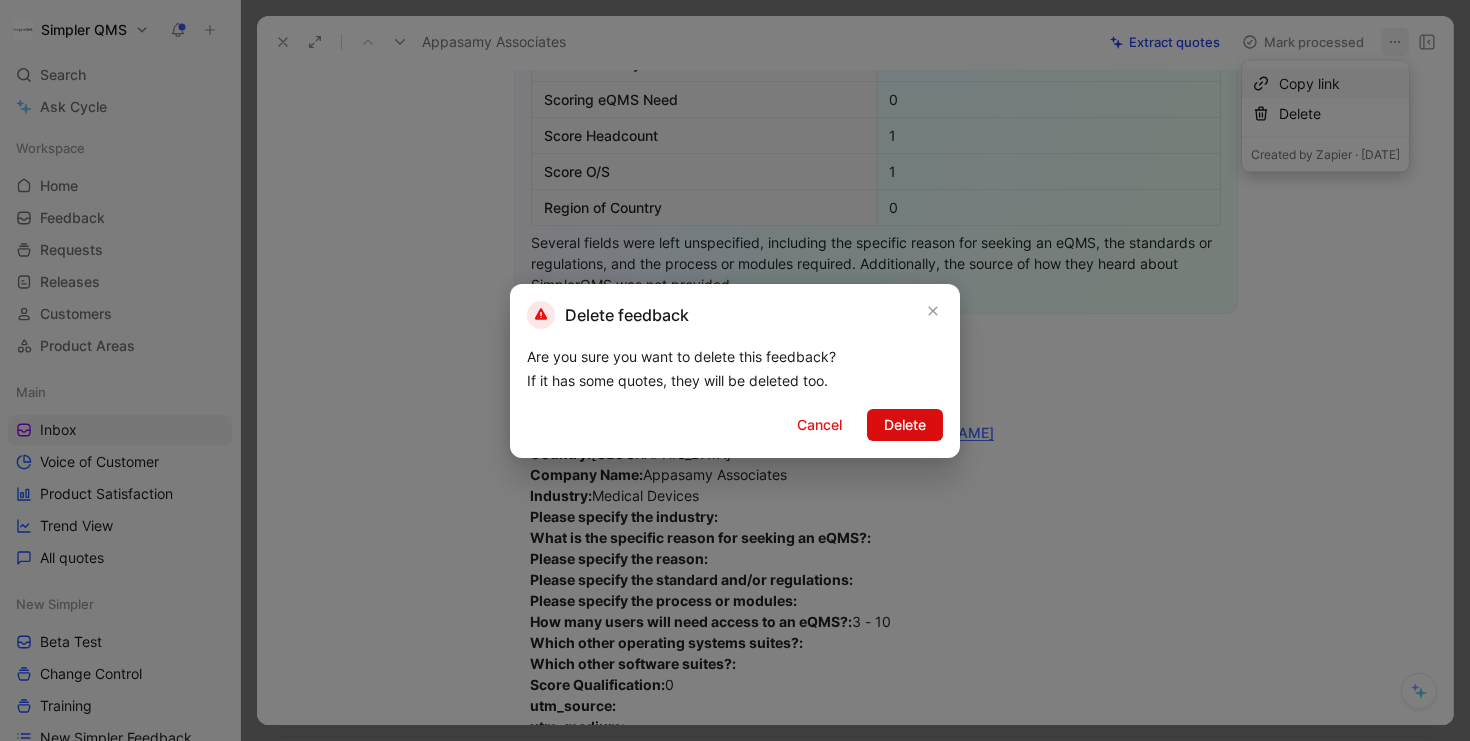 click on "Delete" at bounding box center (905, 425) 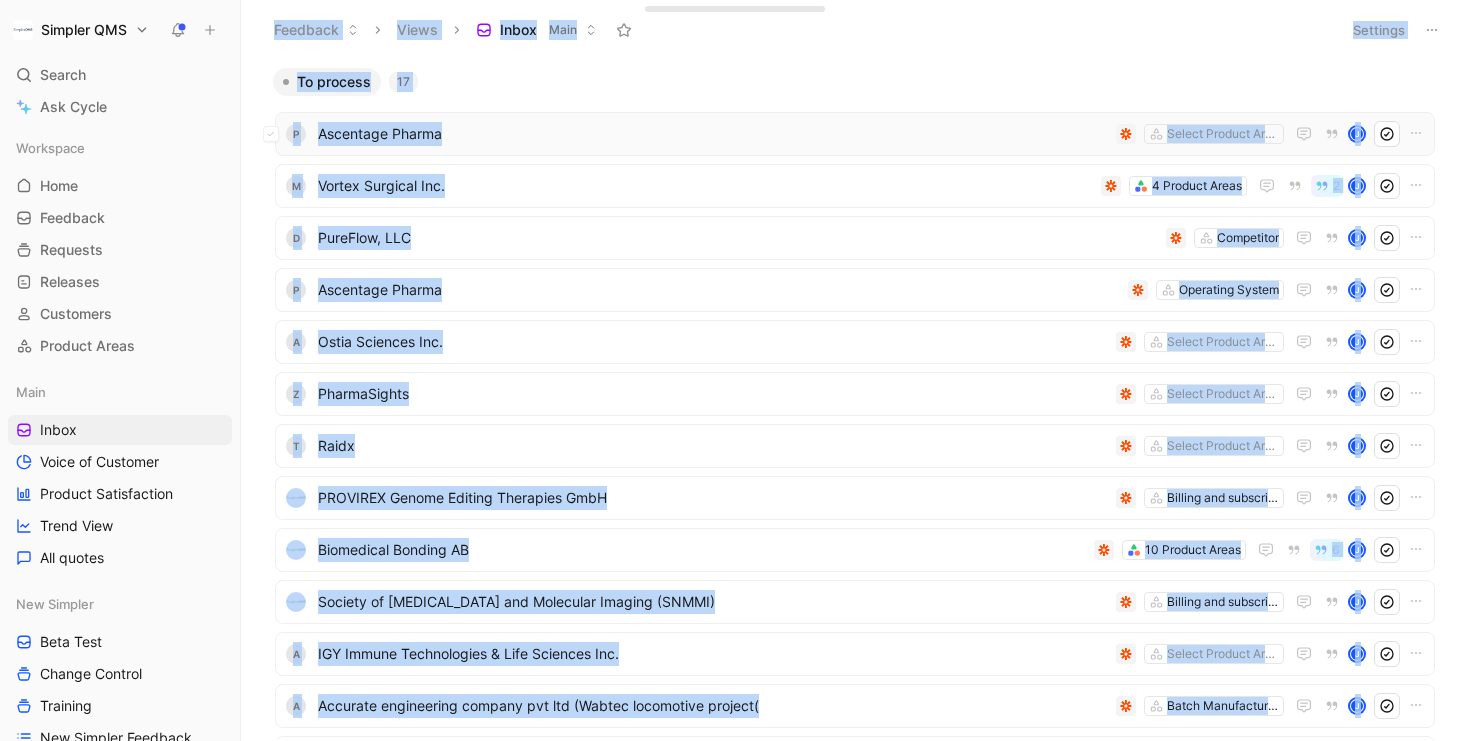 click on "Ascentage Pharma" at bounding box center [713, 134] 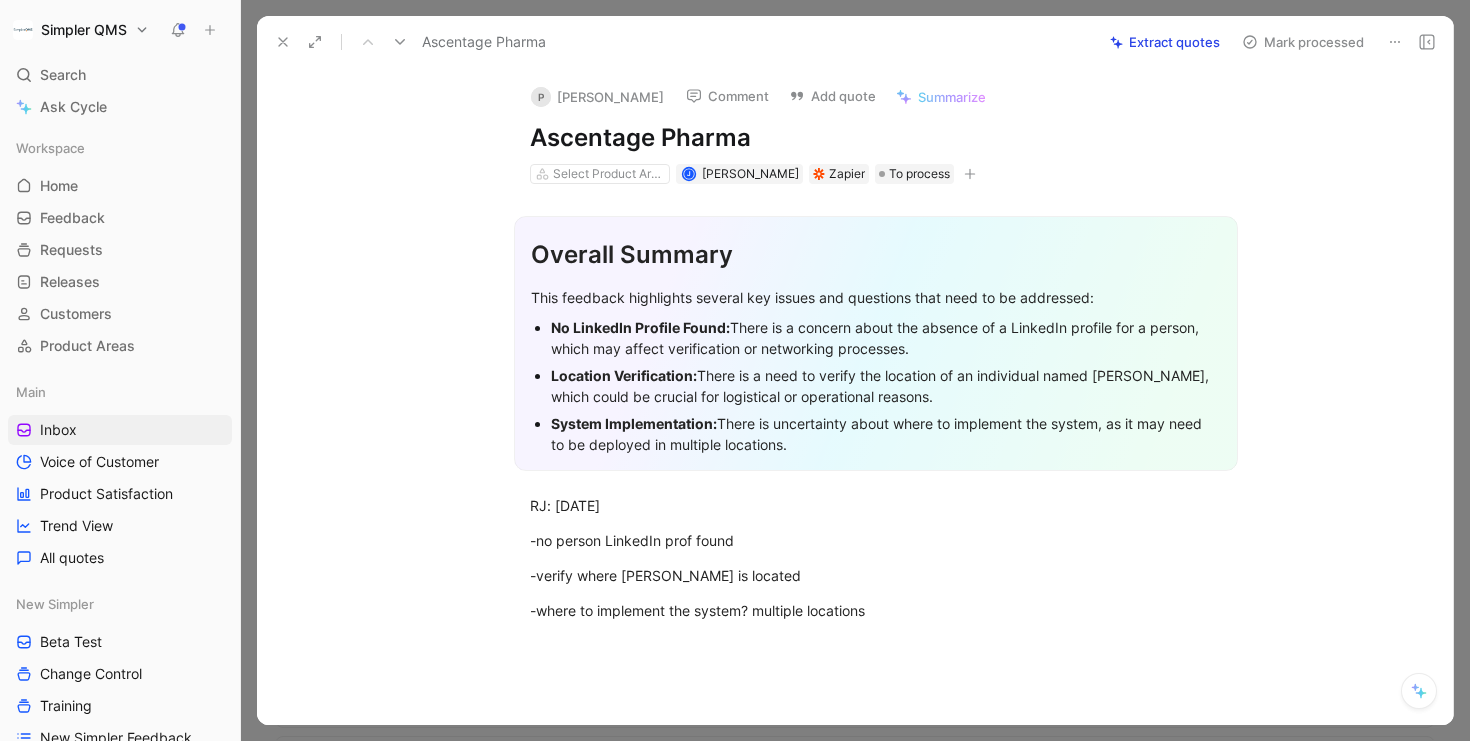 click at bounding box center [1395, 42] 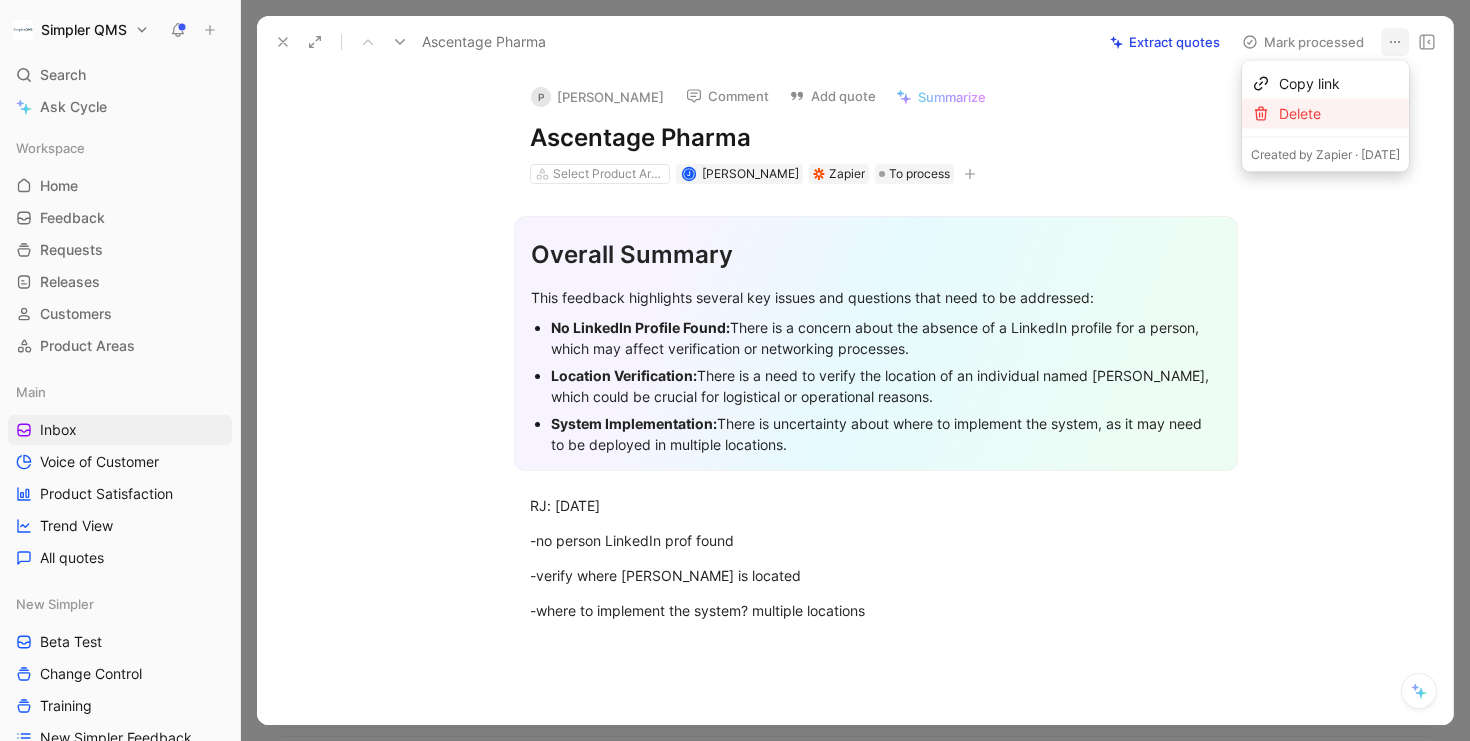 click on "Delete" at bounding box center (1339, 114) 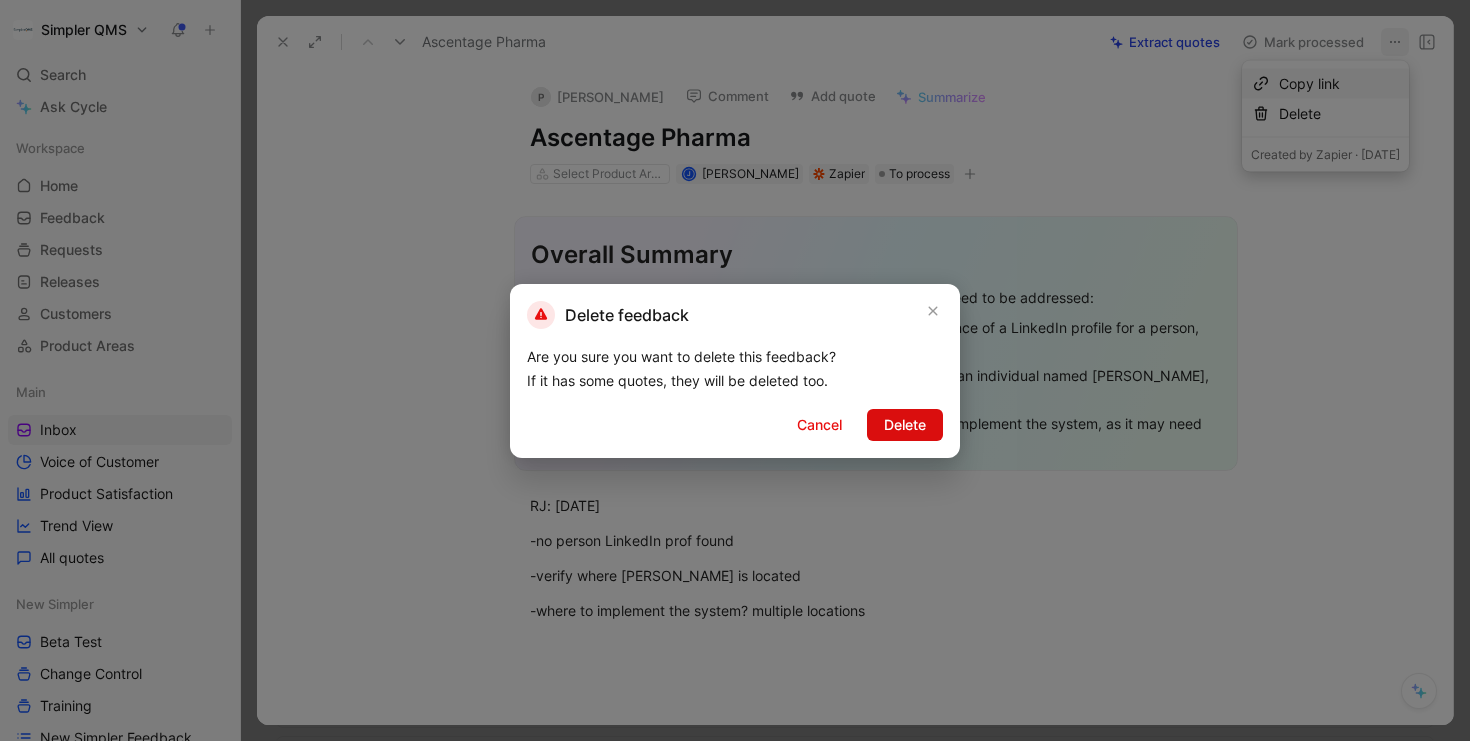 click on "Delete" at bounding box center (905, 425) 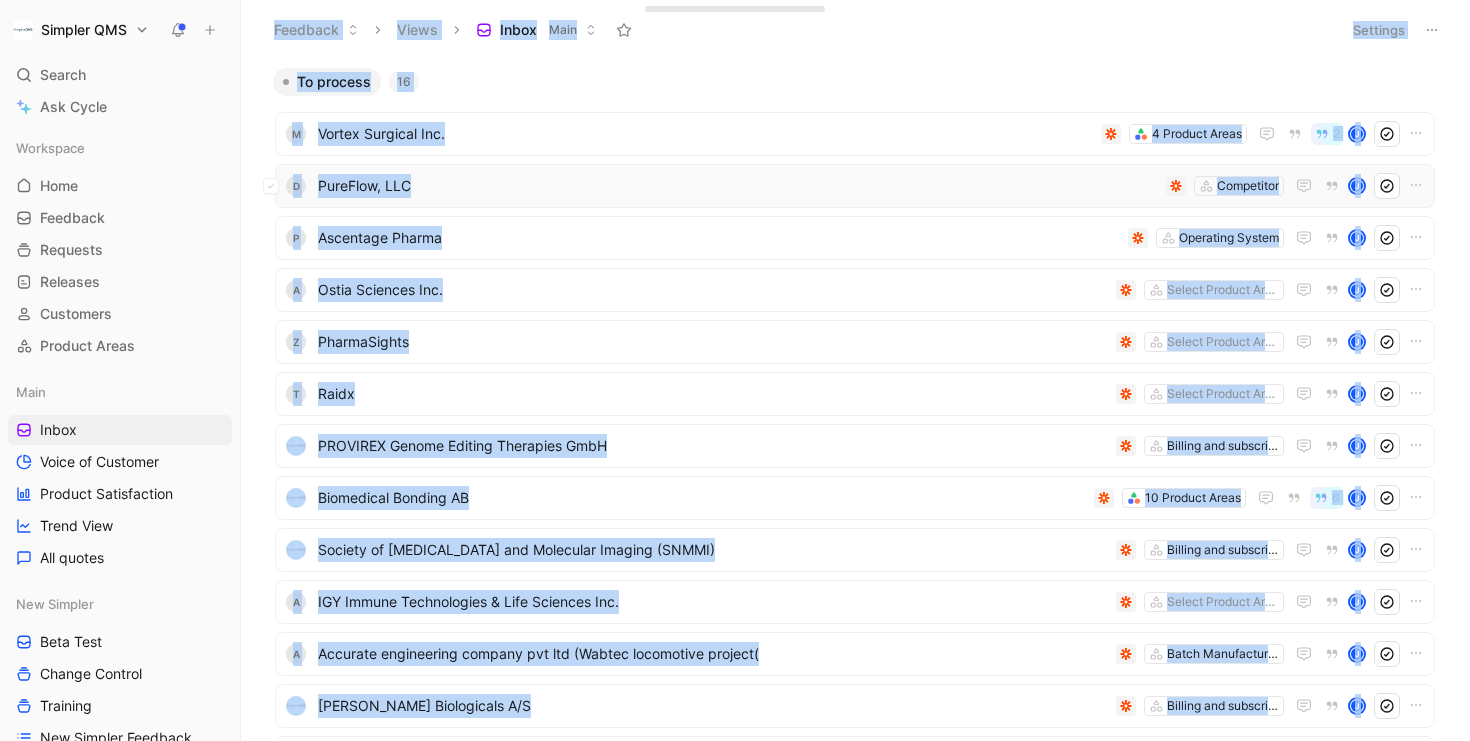 click on "PureFlow, LLC" at bounding box center (738, 186) 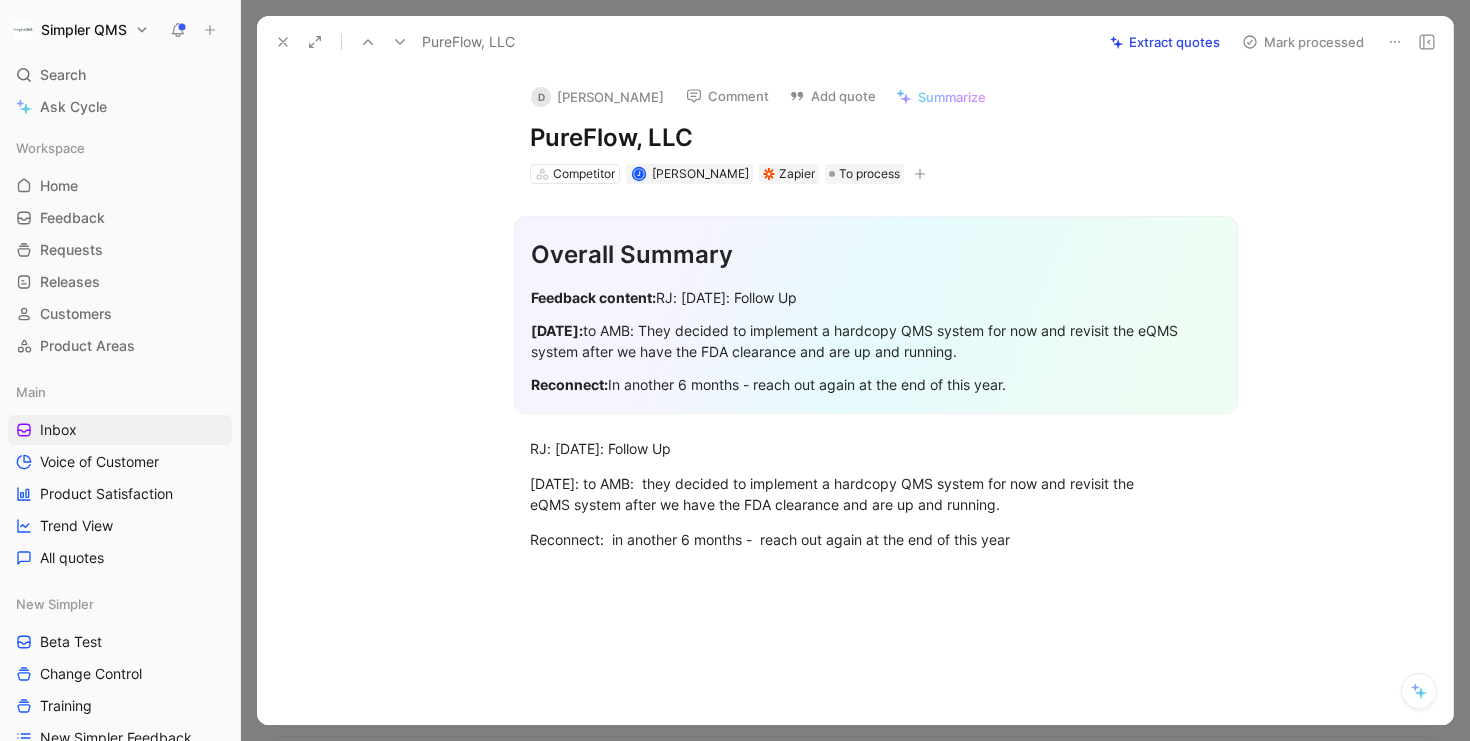 click 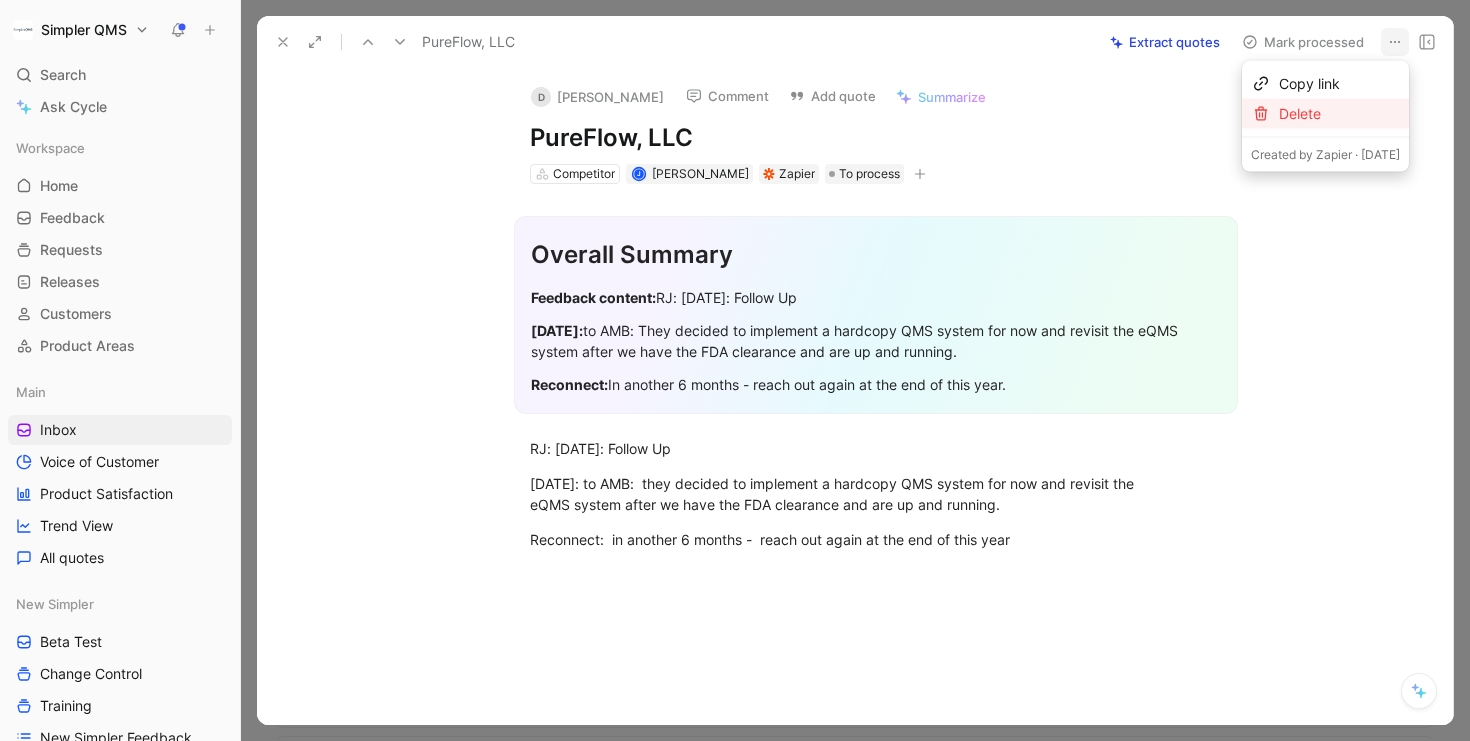 click on "Delete" at bounding box center [1339, 114] 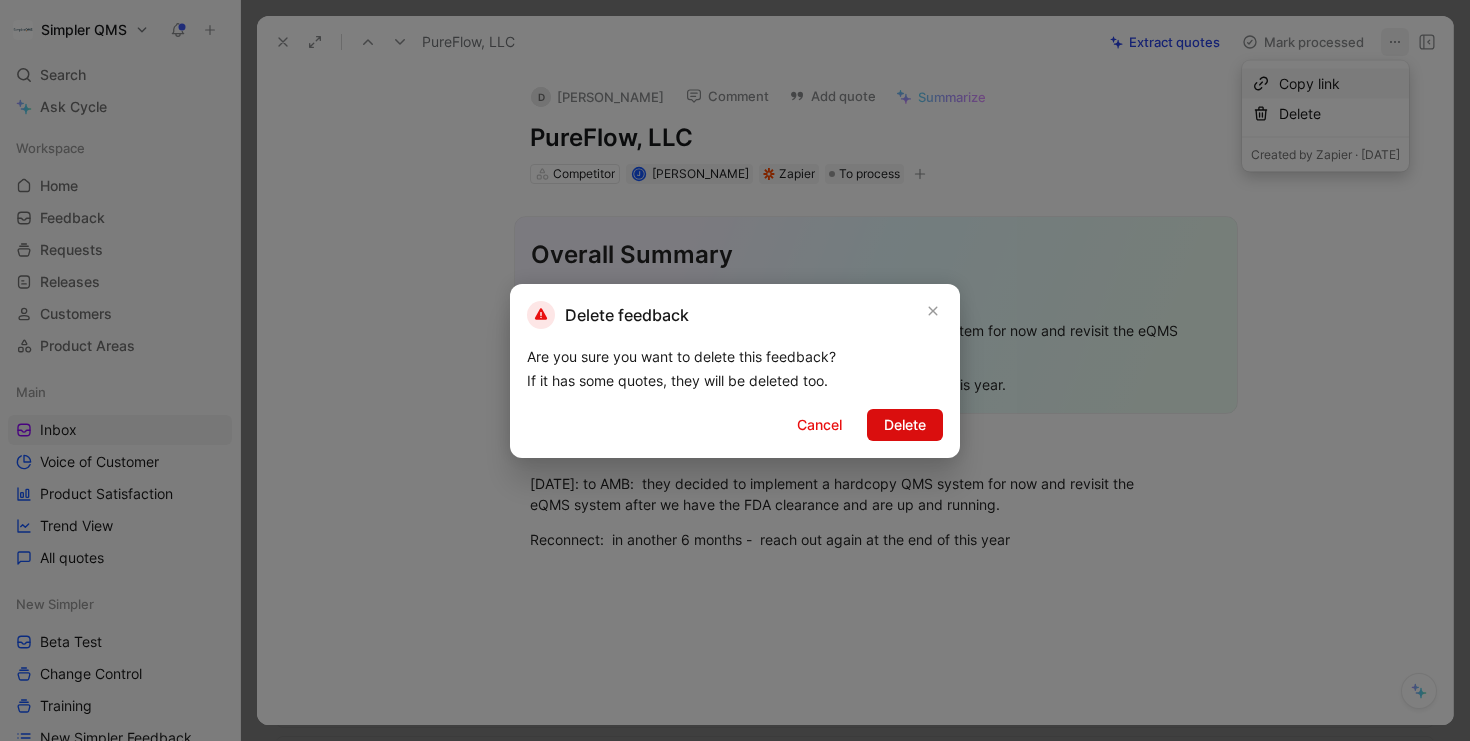 click on "Delete" at bounding box center (905, 425) 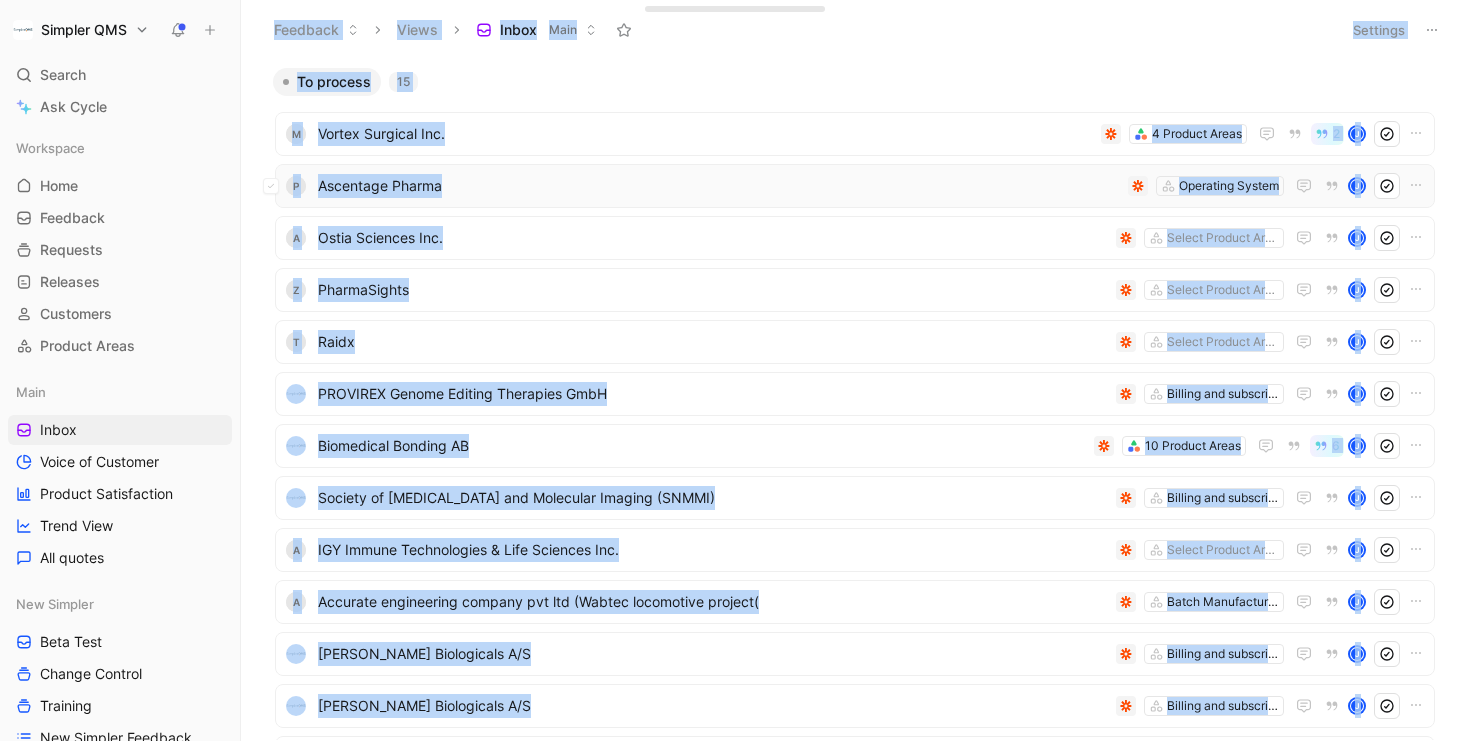 click on "Ascentage Pharma" at bounding box center [719, 186] 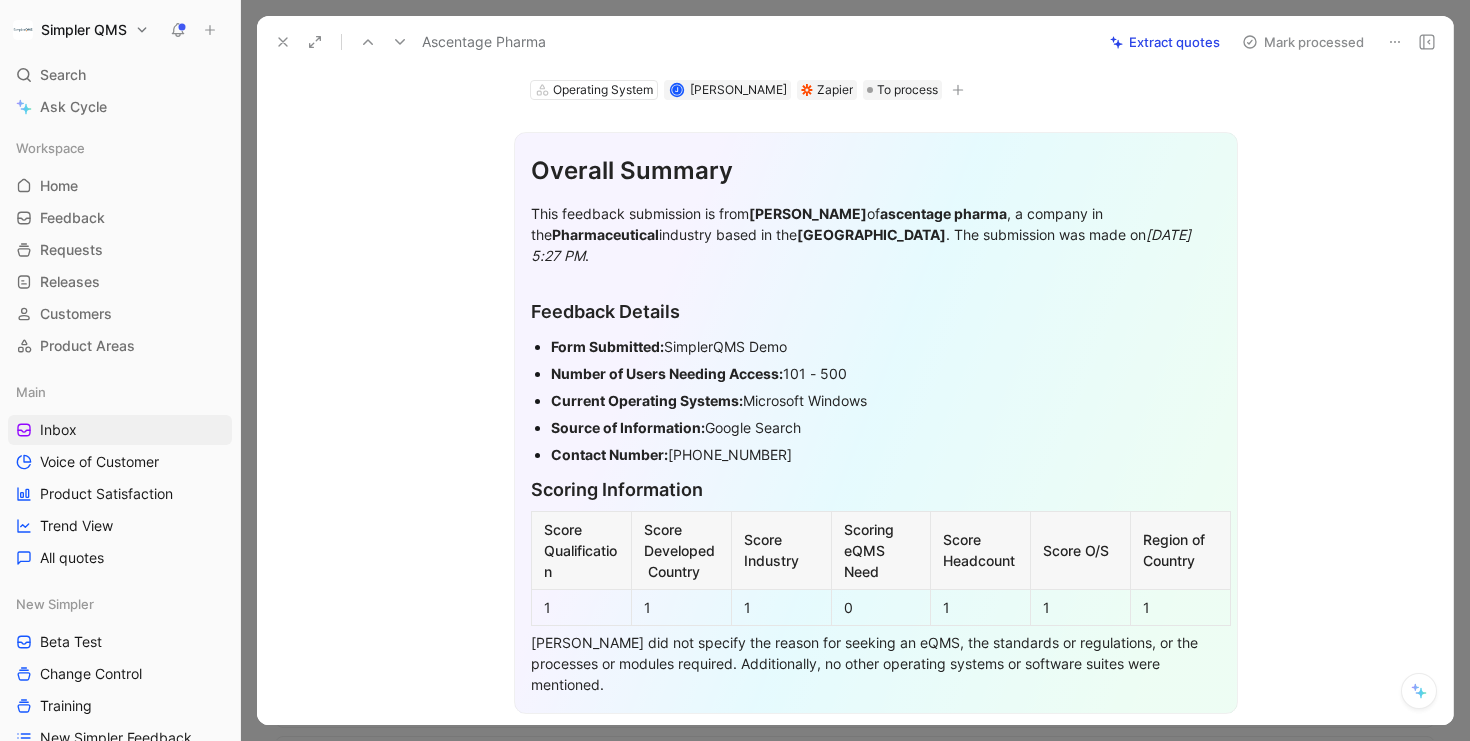 scroll, scrollTop: 100, scrollLeft: 0, axis: vertical 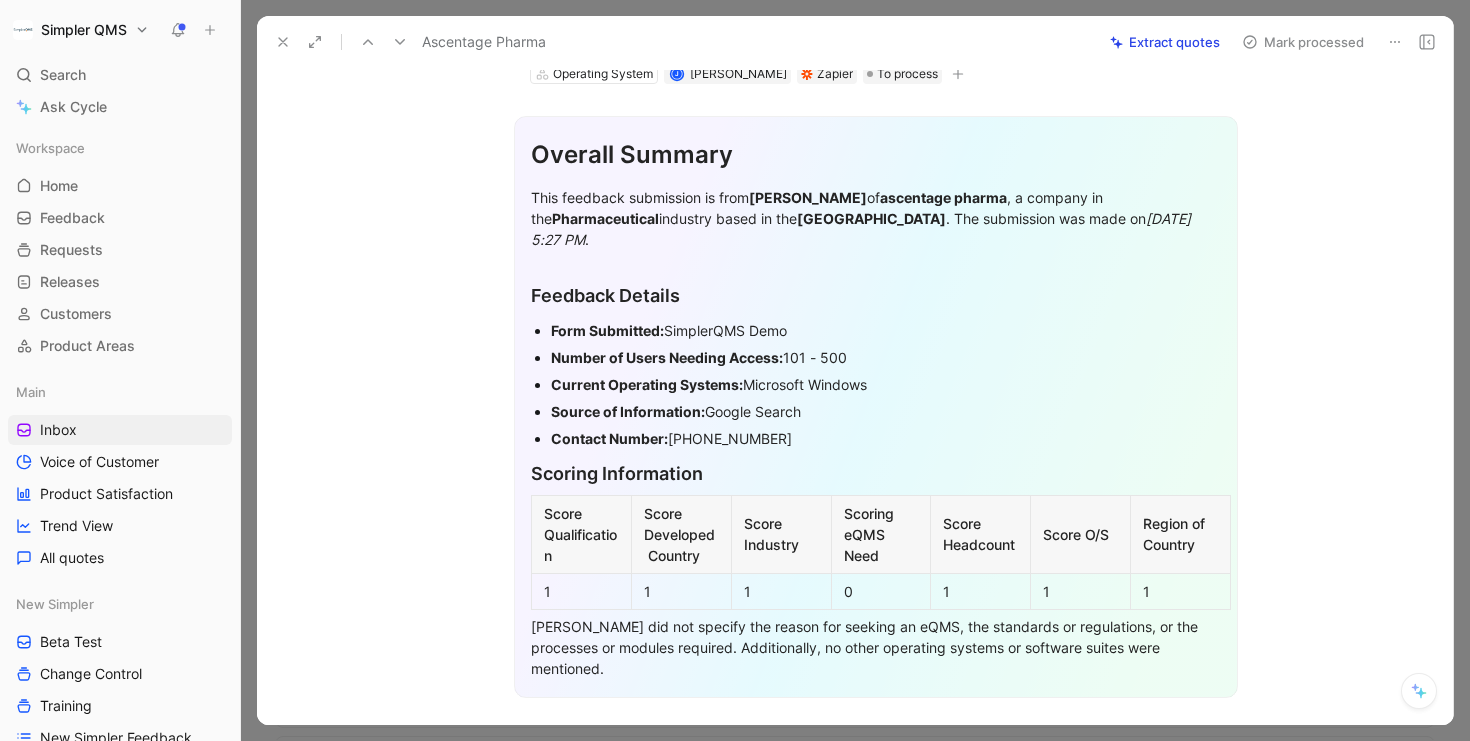 click 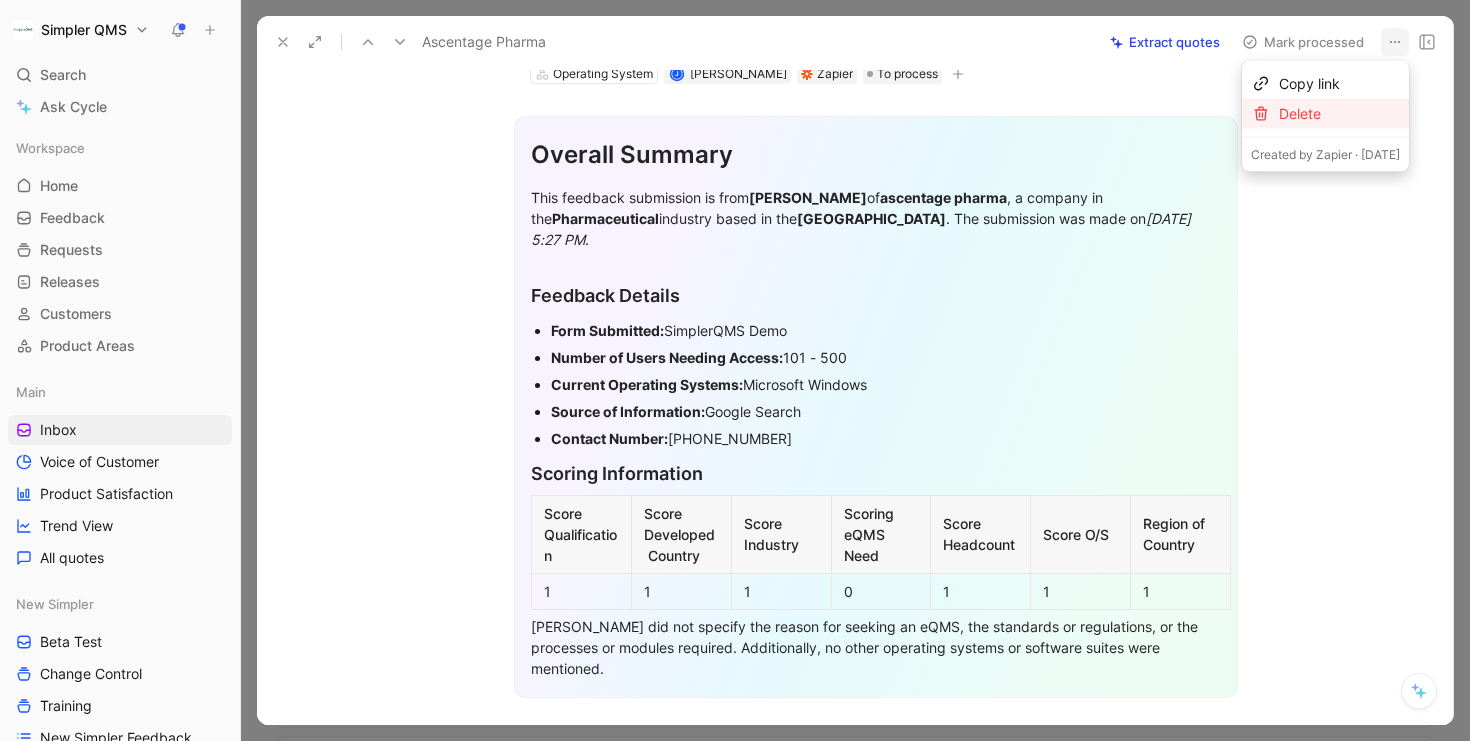 click on "Delete" at bounding box center [1339, 114] 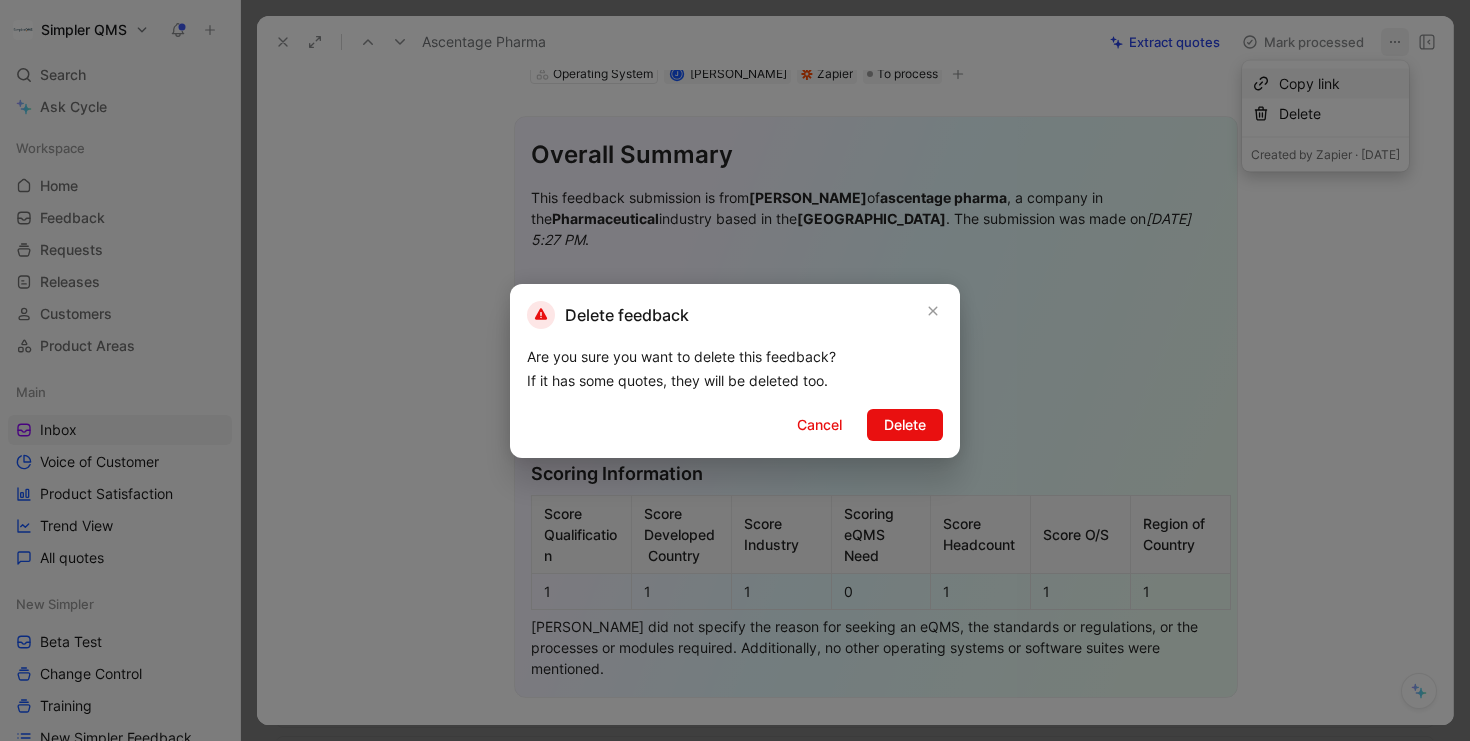 click on "Delete" at bounding box center (905, 425) 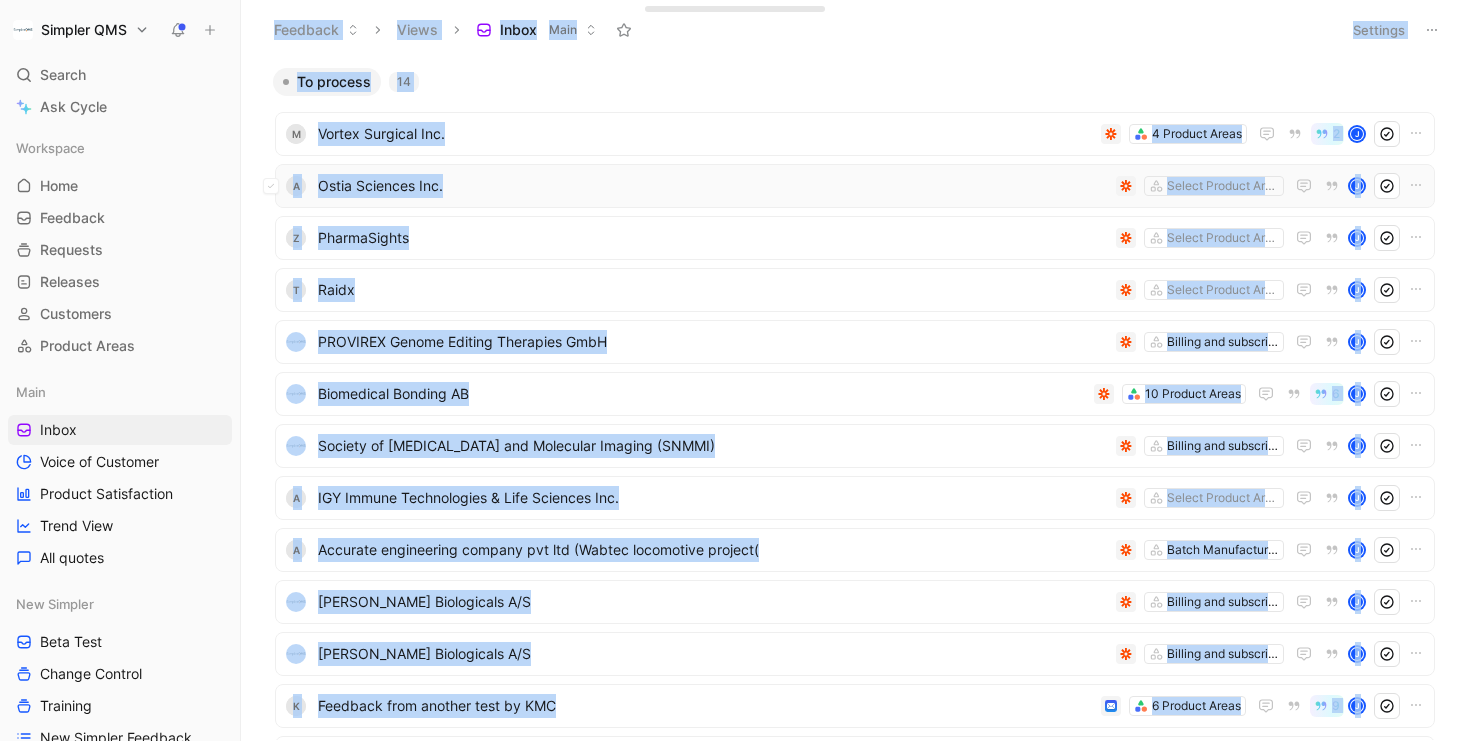 click on "A Ostia Sciences Inc. Select Product Areas J" at bounding box center [855, 186] 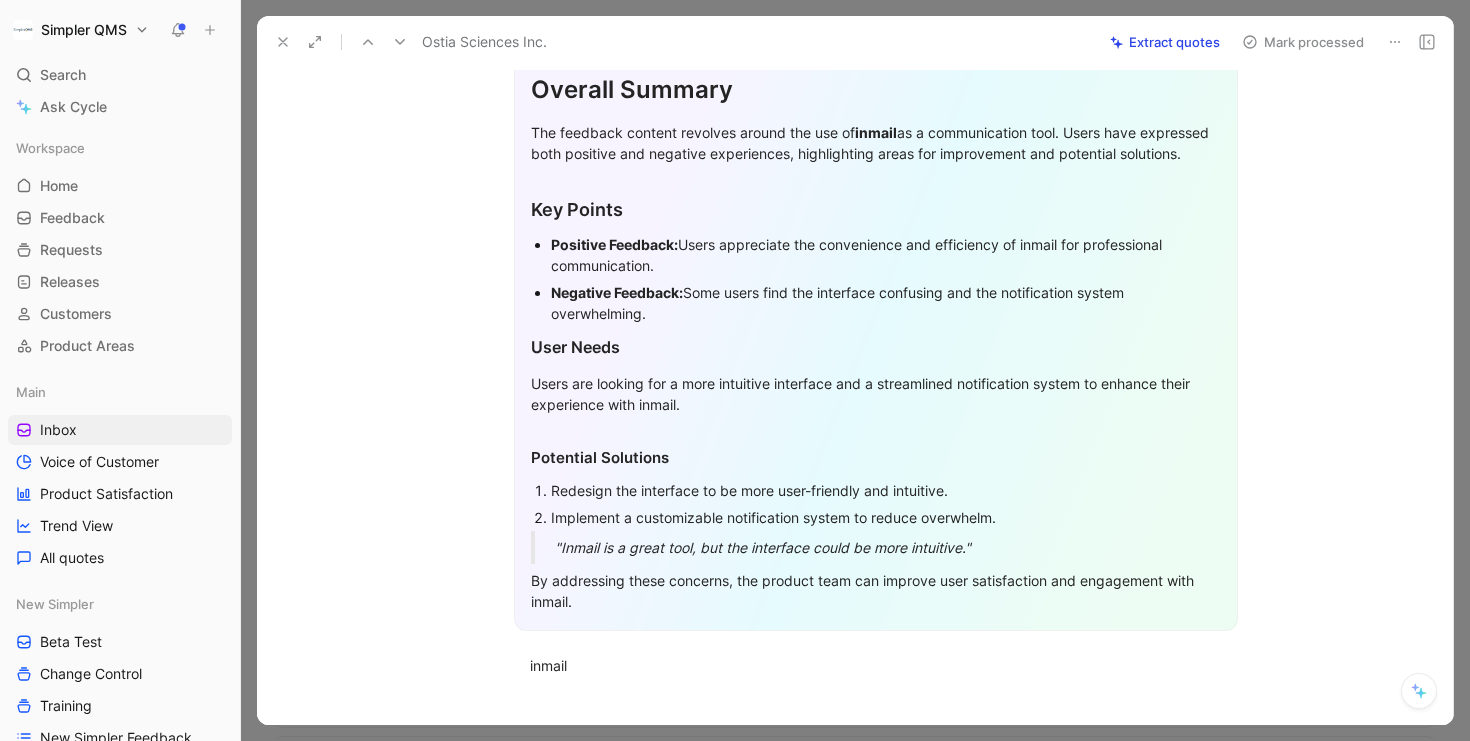 scroll, scrollTop: 62, scrollLeft: 0, axis: vertical 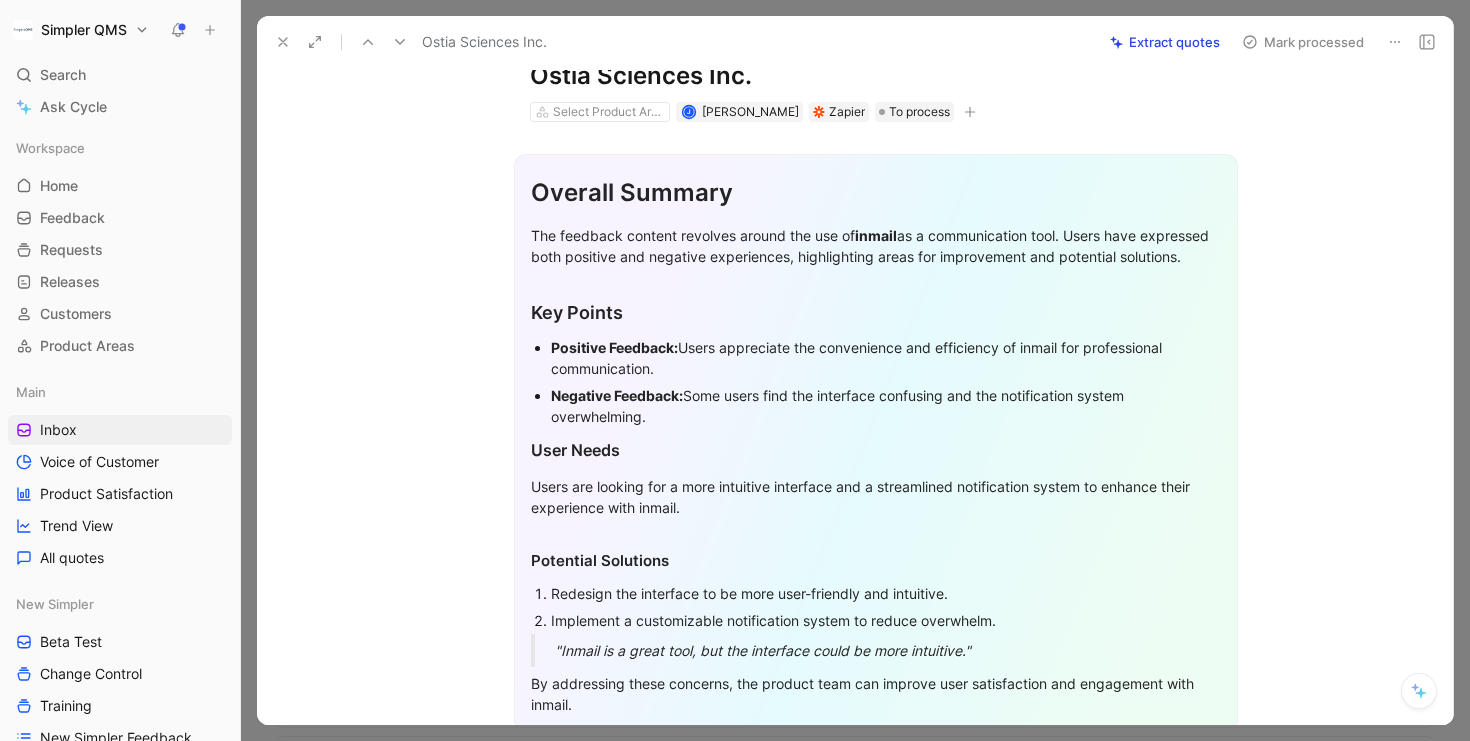click 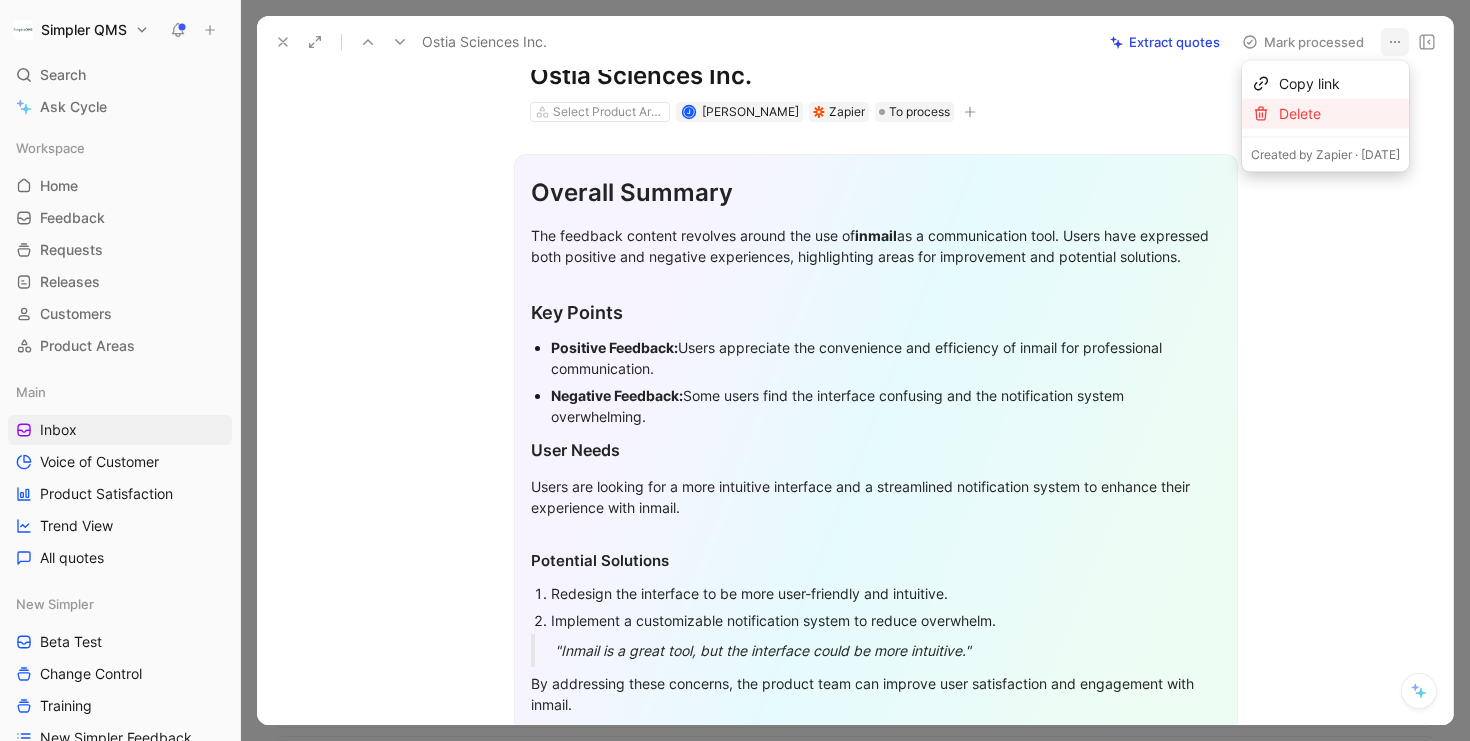 click on "Delete" at bounding box center [1339, 114] 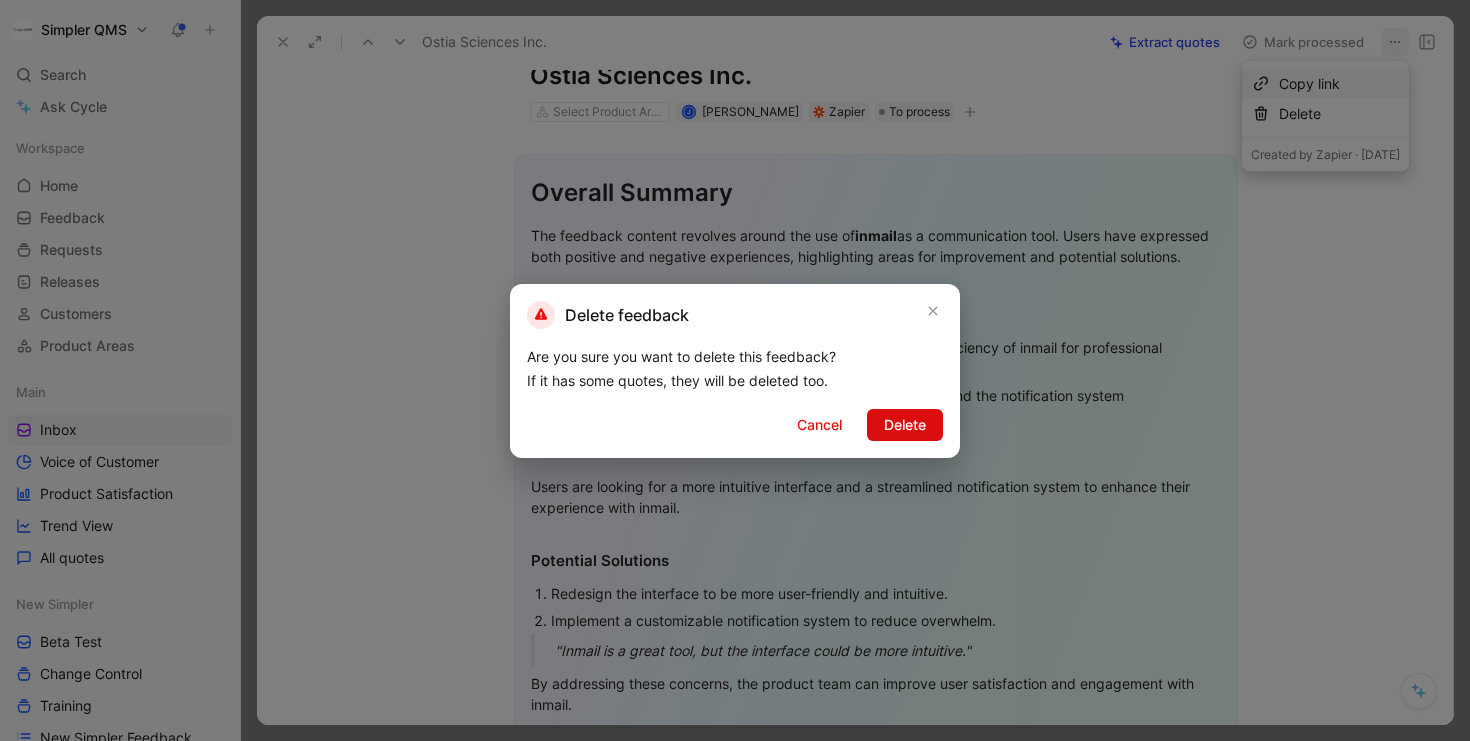click on "Delete" at bounding box center (905, 425) 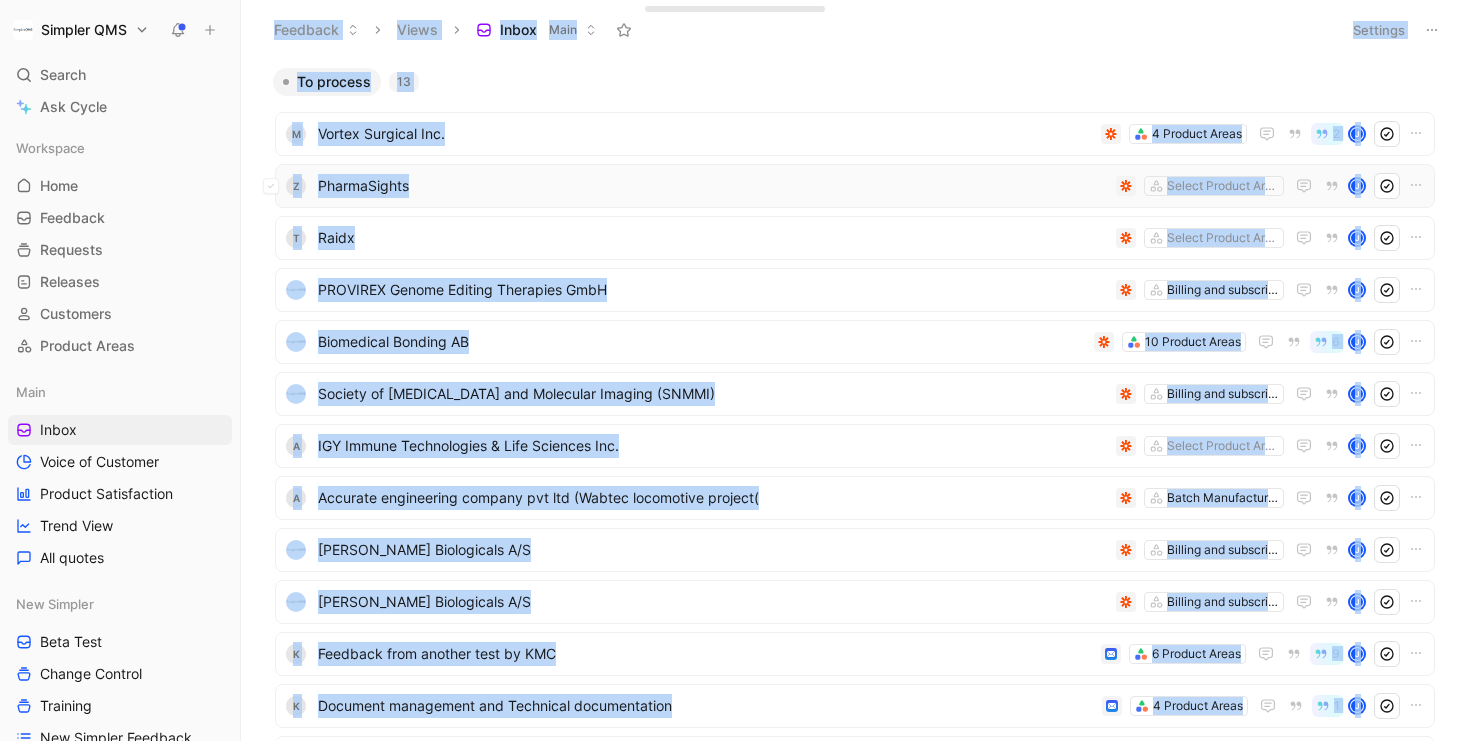click on "PharmaSights" at bounding box center [713, 186] 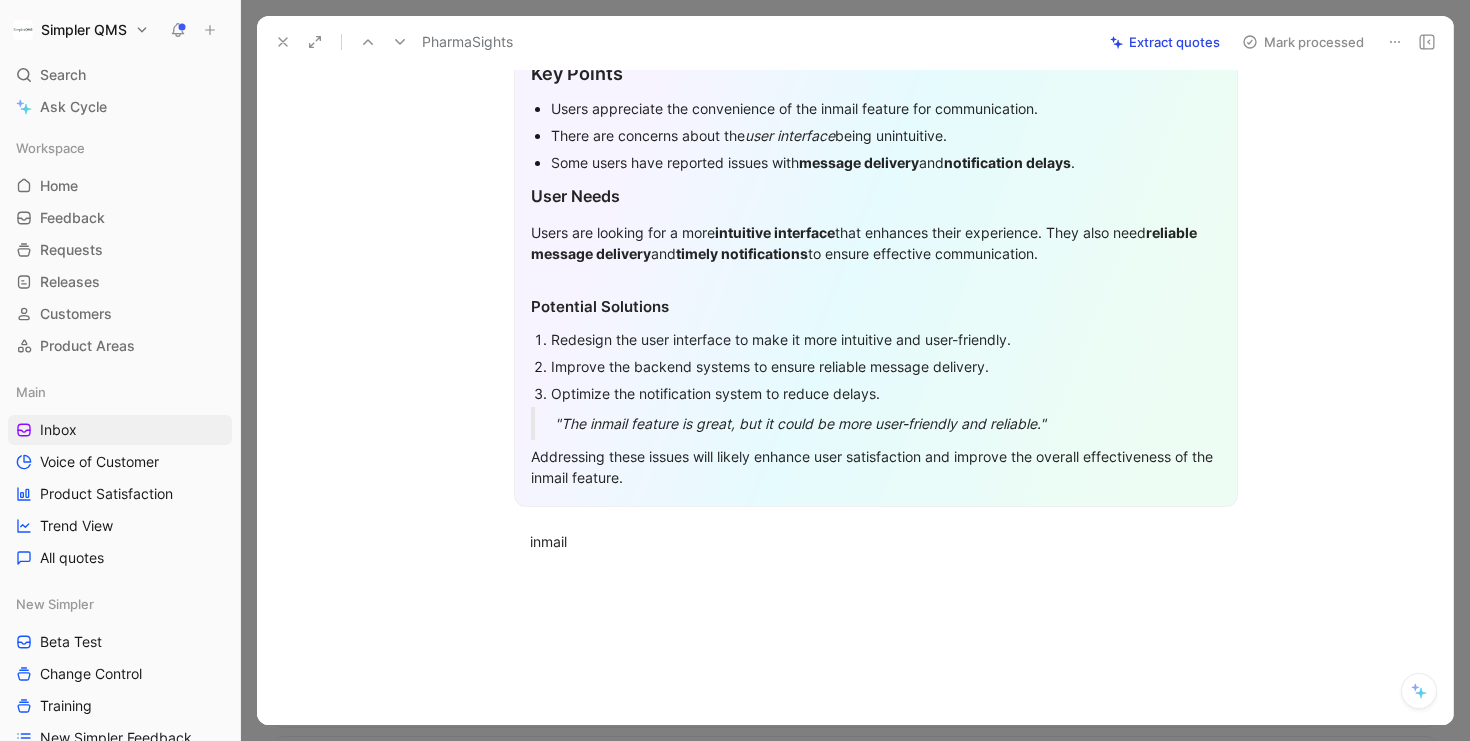 scroll, scrollTop: 305, scrollLeft: 0, axis: vertical 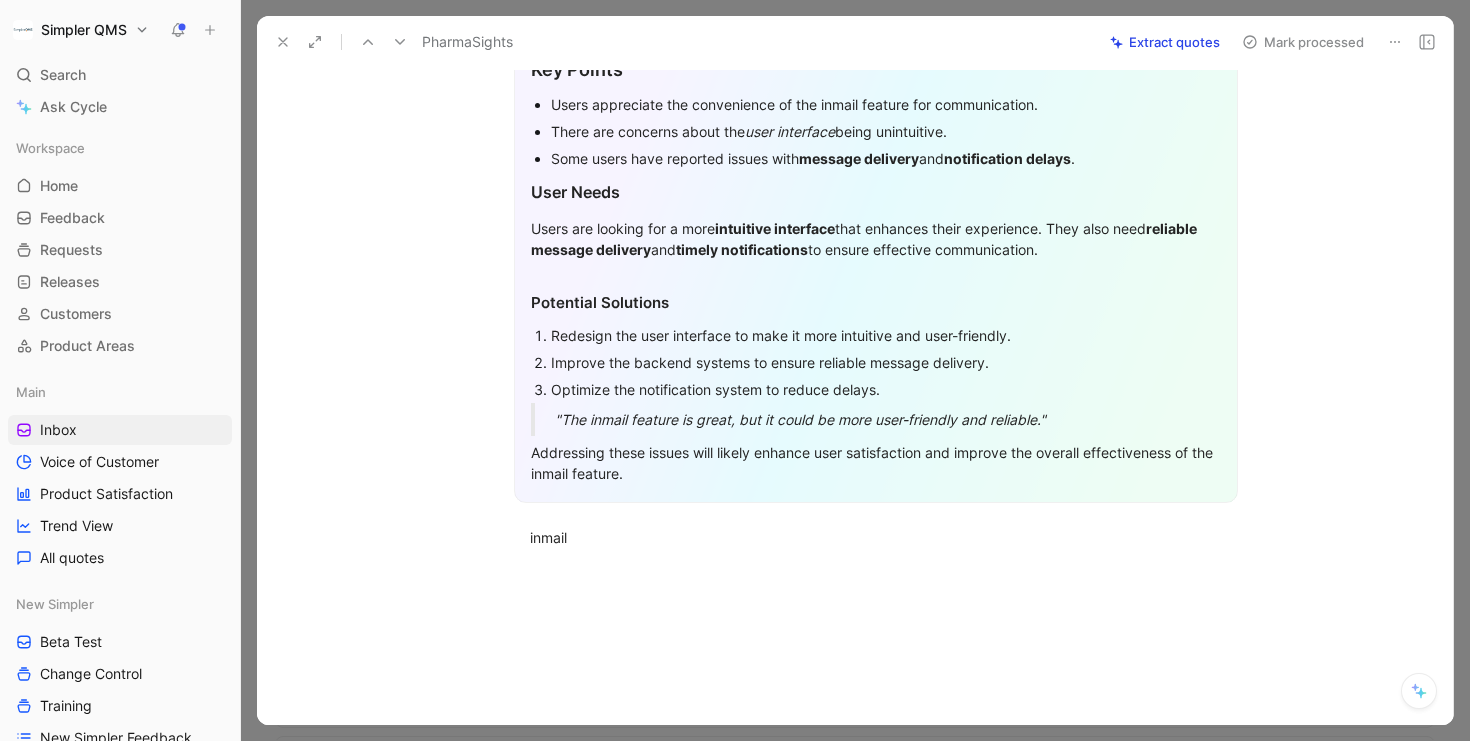 click 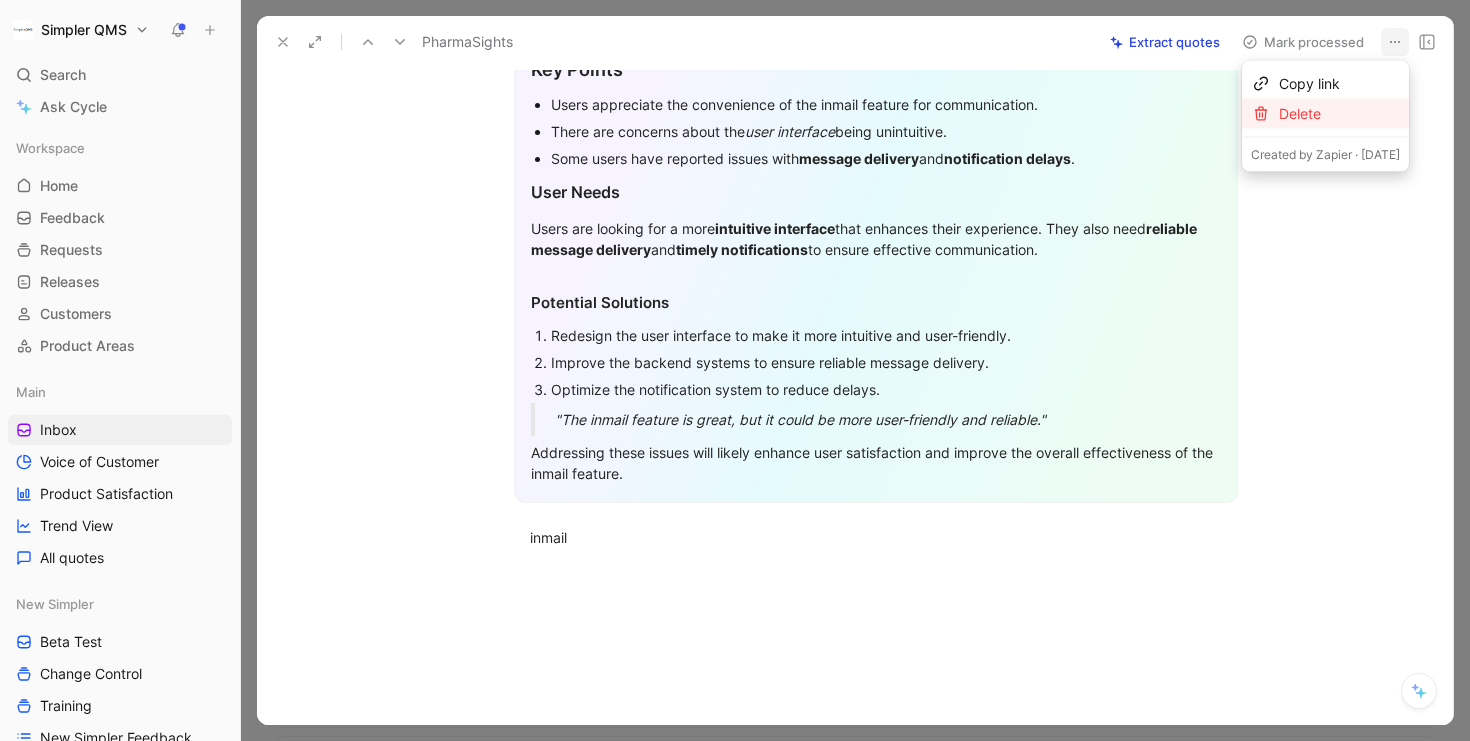 click on "Delete" at bounding box center (1339, 114) 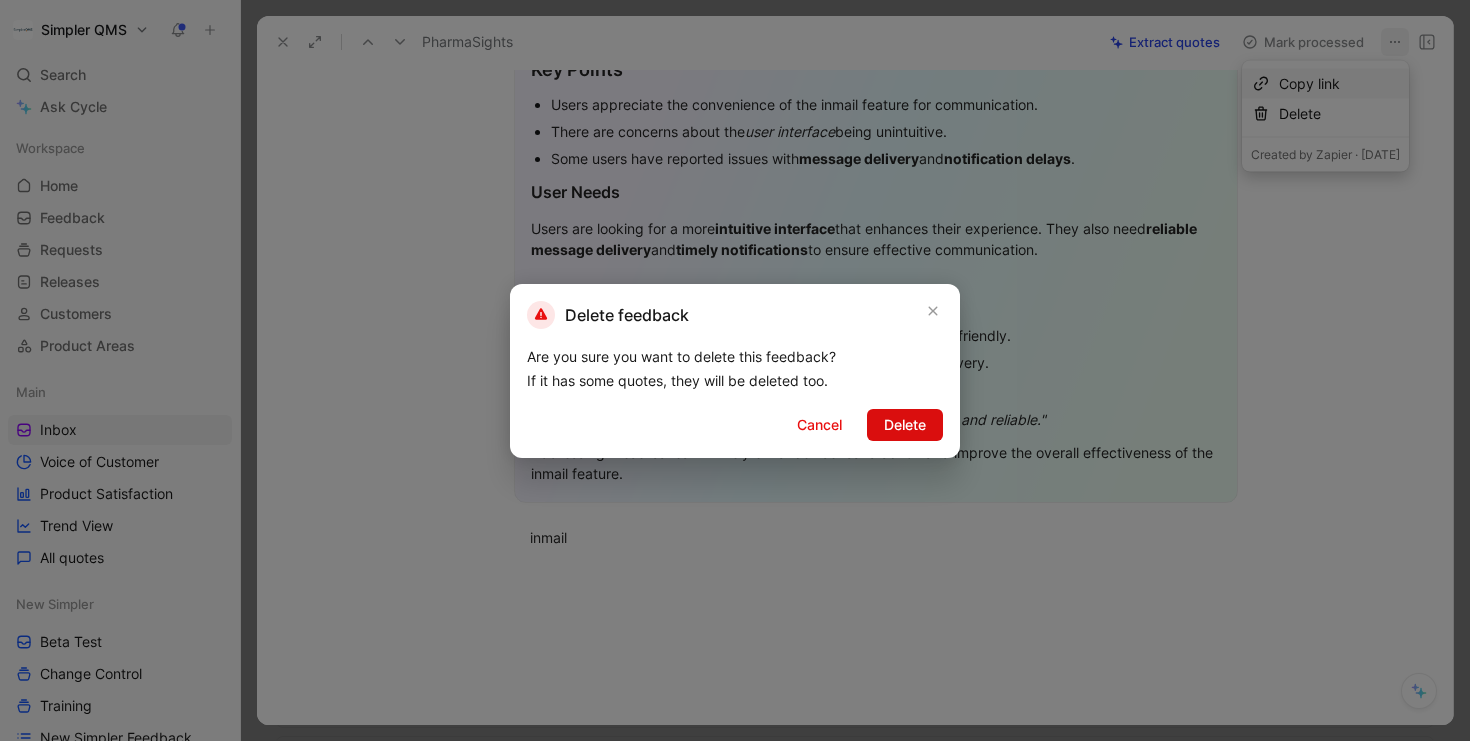 click on "Delete" at bounding box center (905, 425) 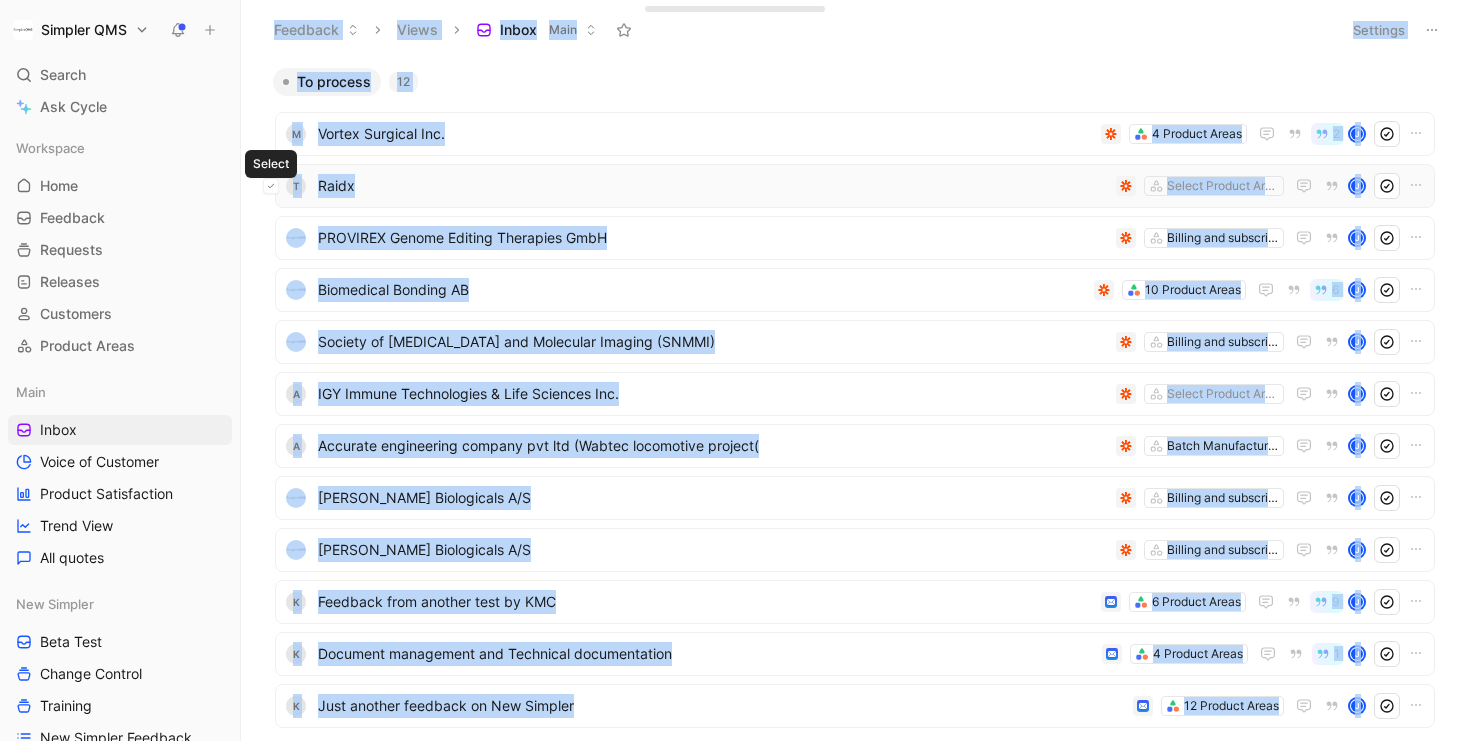 click 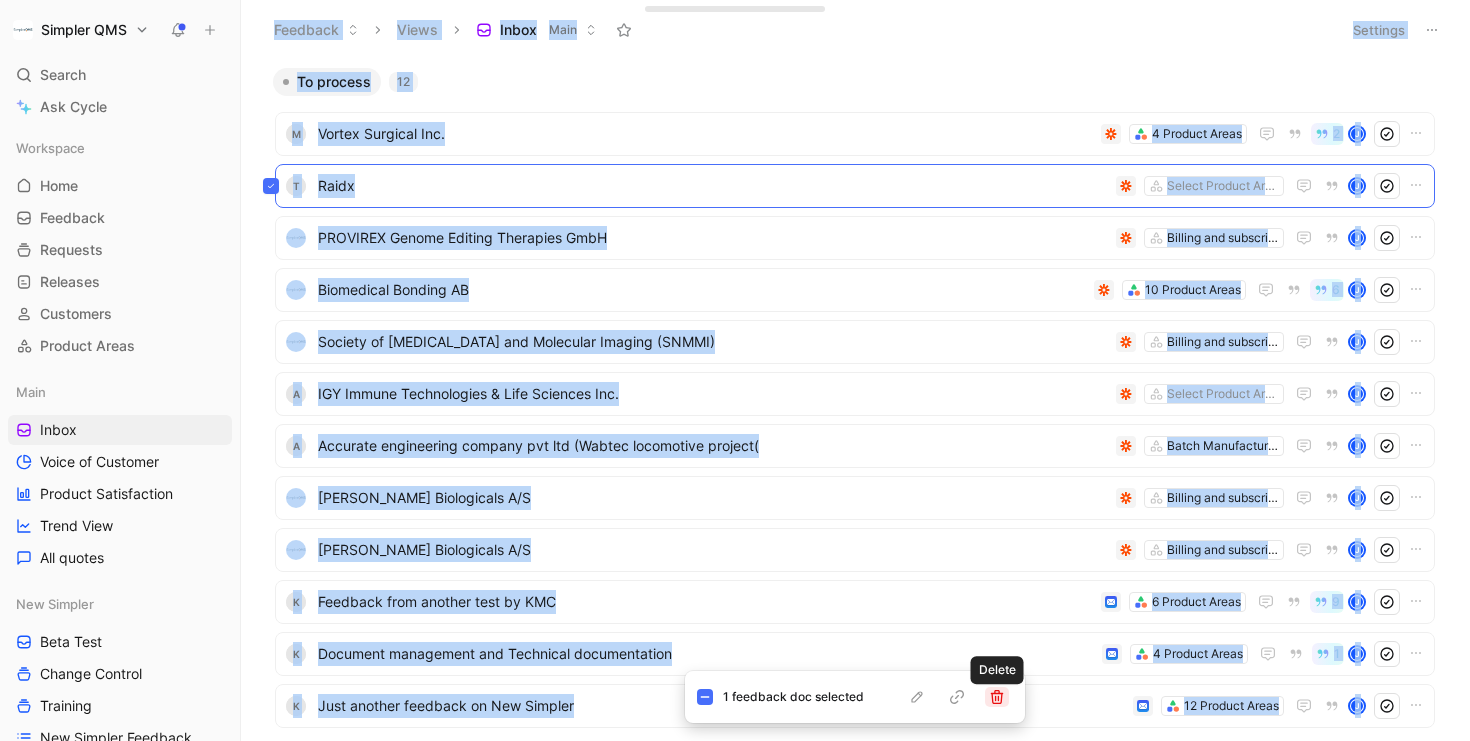click 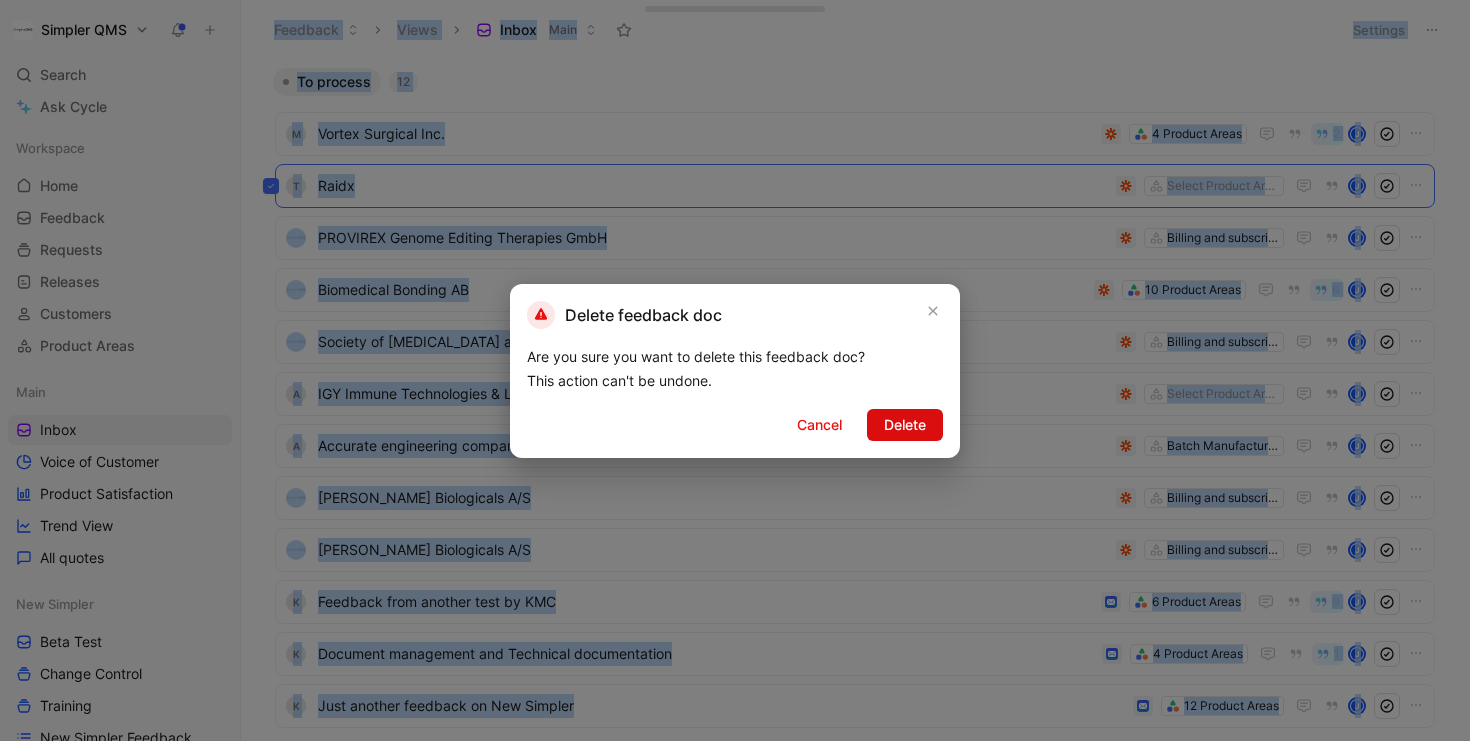 click on "Delete" at bounding box center (905, 425) 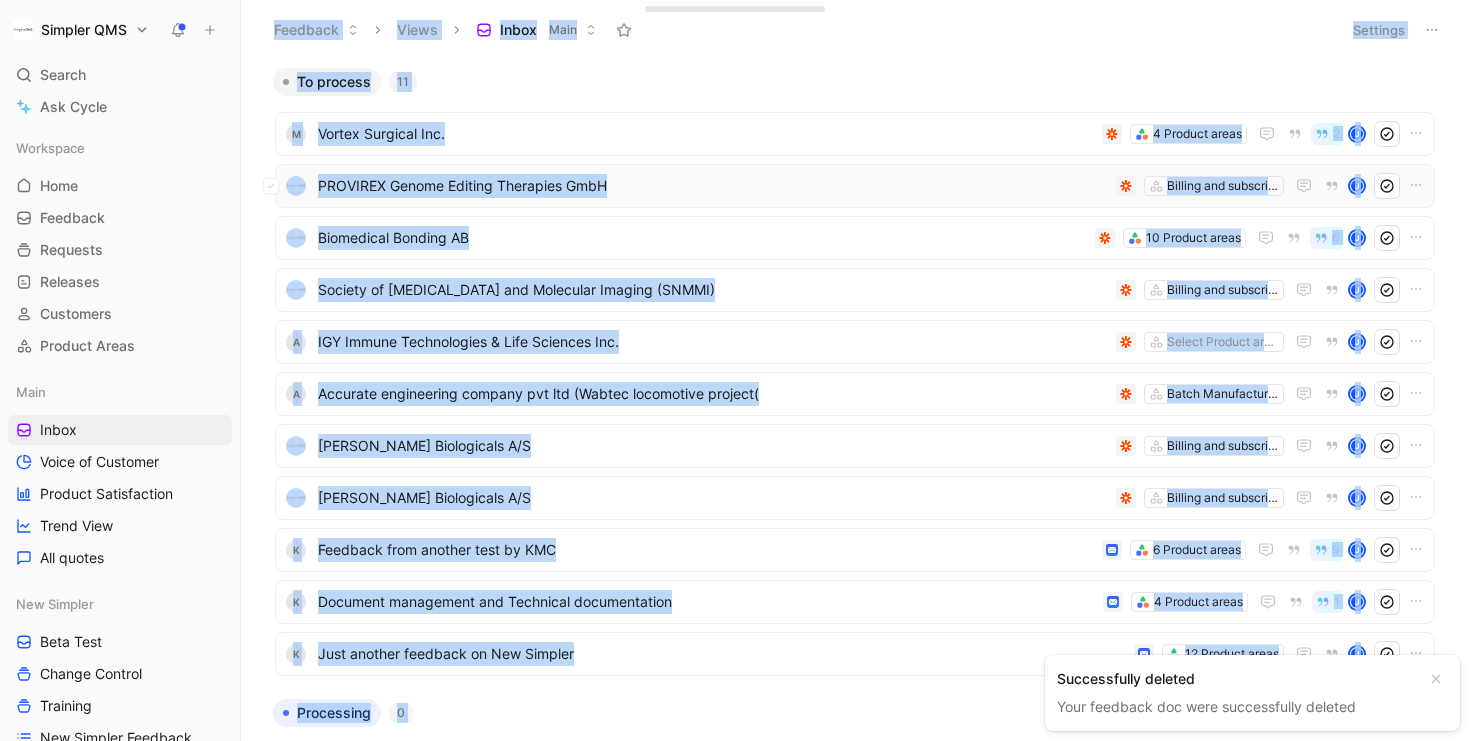 click on "PROVIREX Genome Editing Therapies GmbH" at bounding box center [713, 186] 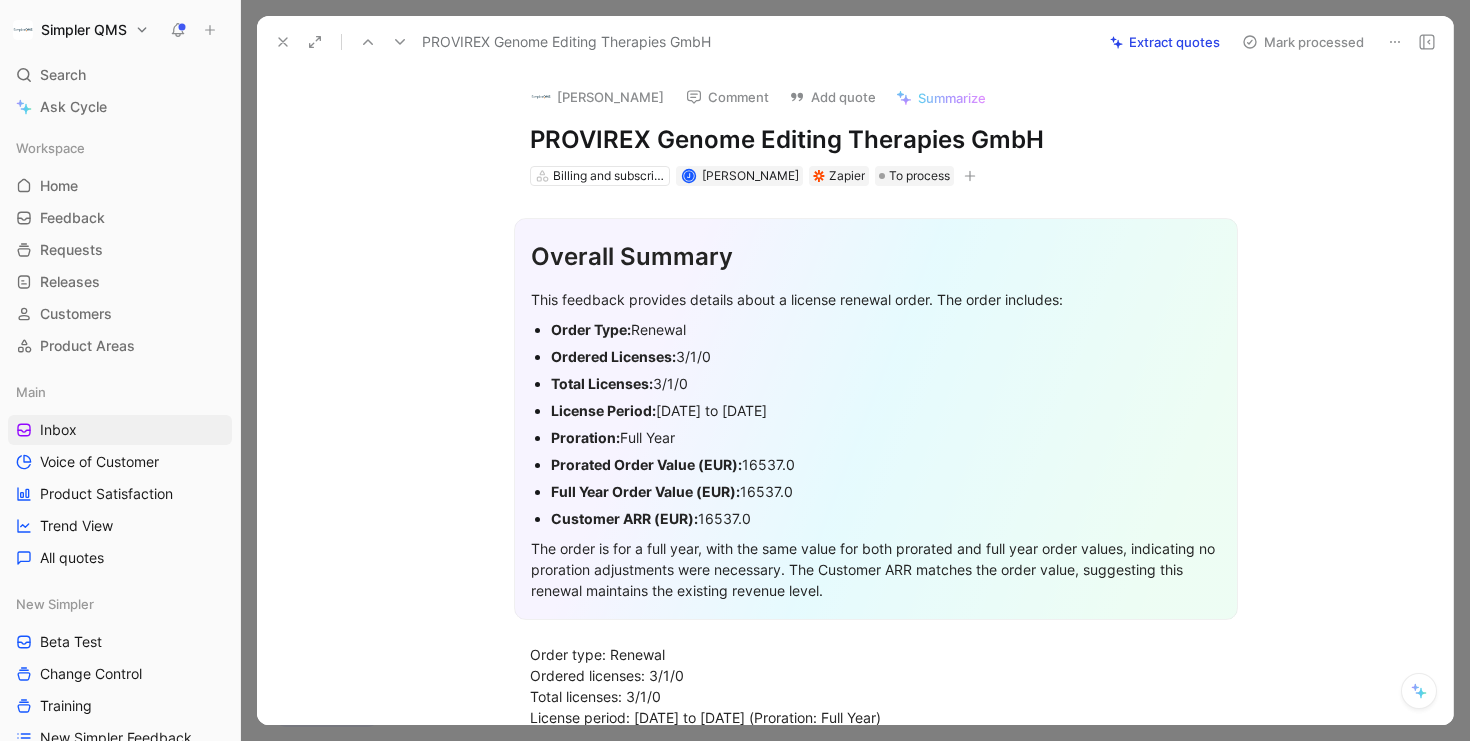 click 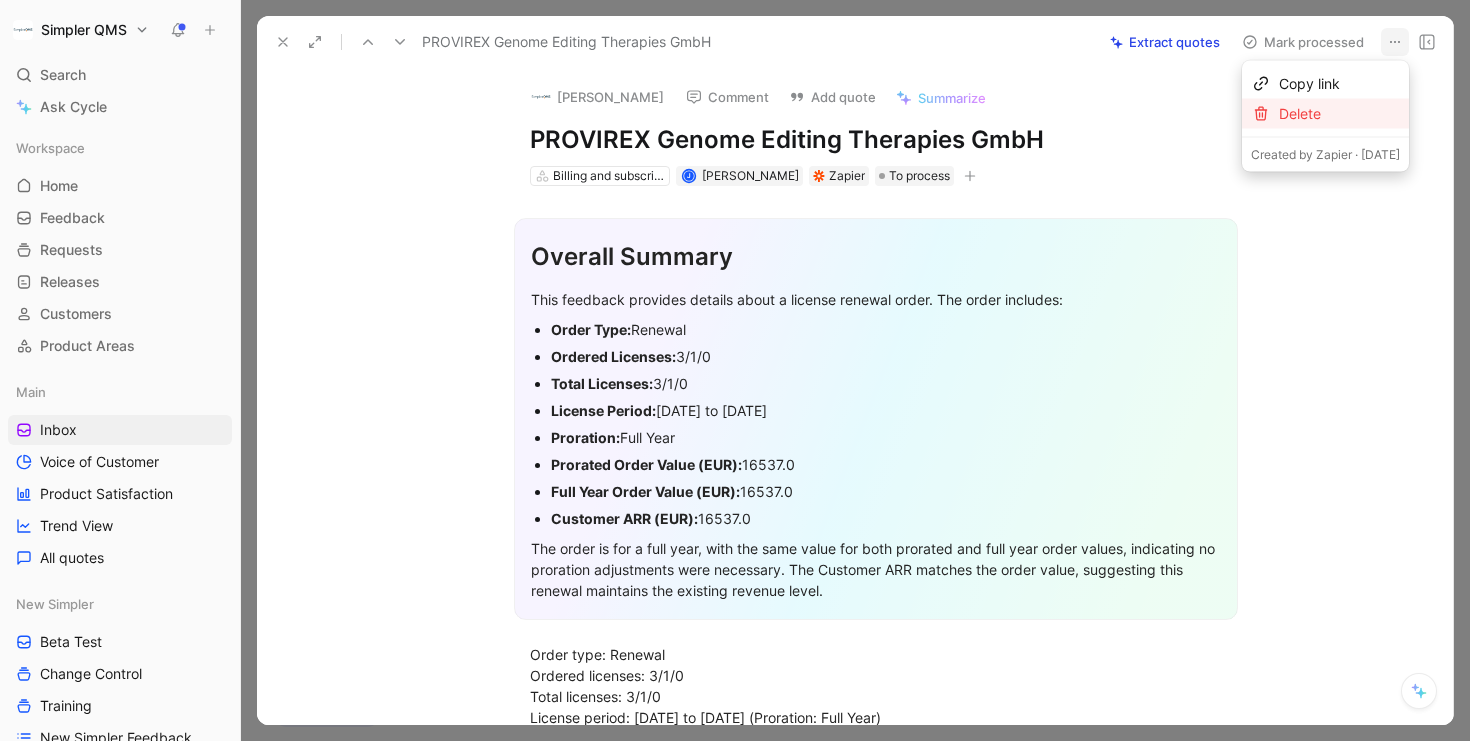click on "Delete" at bounding box center (1325, 114) 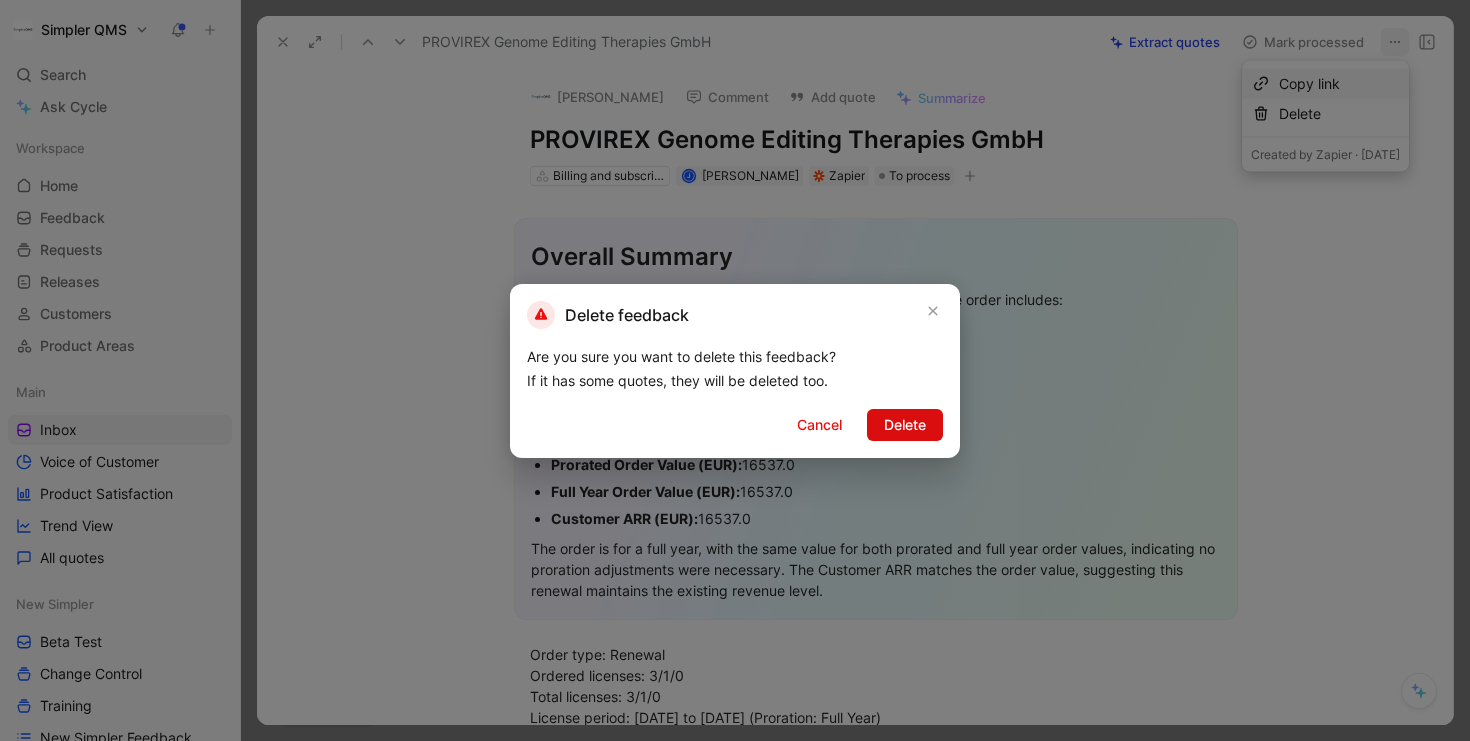 click on "Delete" at bounding box center [905, 425] 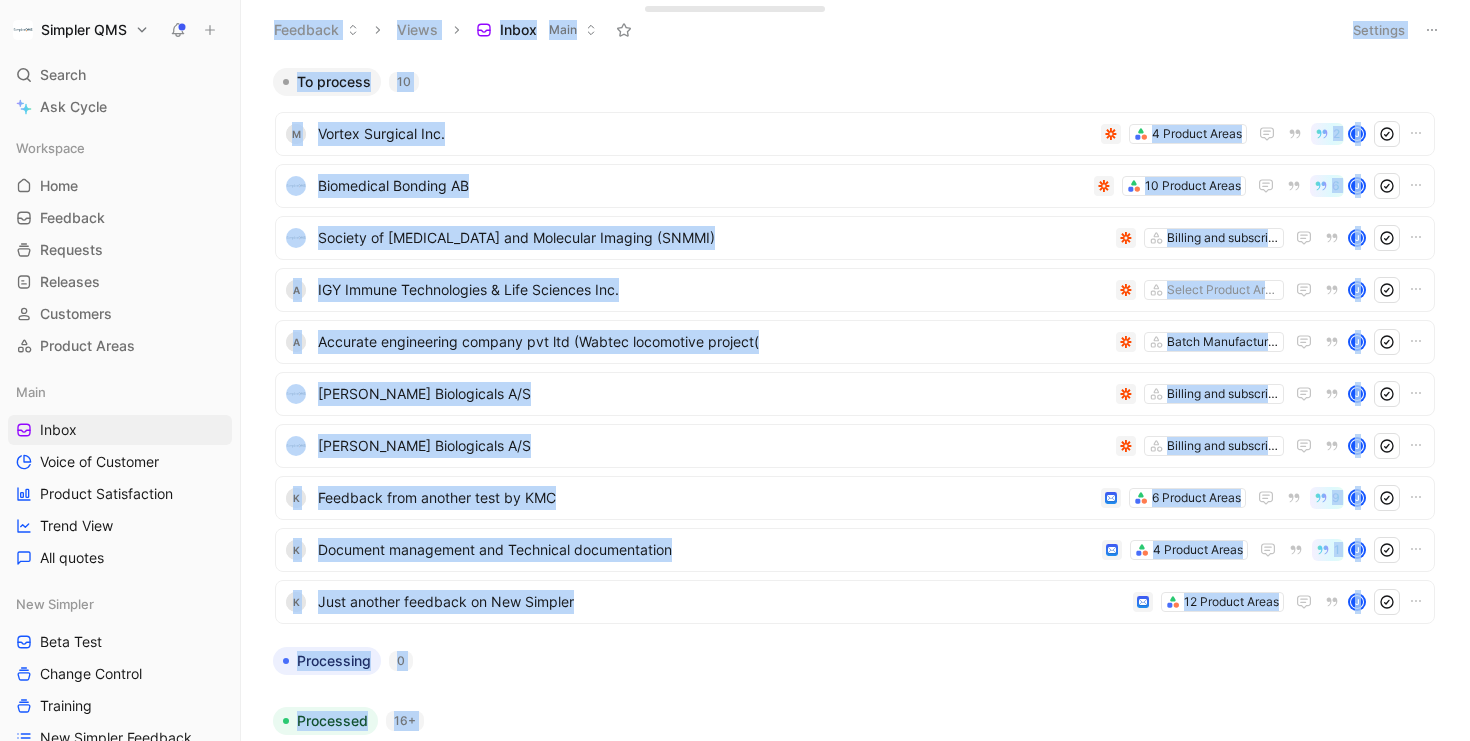 click on "M Vortex Surgical Inc. 4 Product Areas 2 J Biomedical Bonding AB 10 Product Areas 6 J Society of [MEDICAL_DATA] and Molecular Imaging (SNMMI) Billing and subscription management J a IGY Immune Technologies & Life Sciences Inc. Select Product Areas [PERSON_NAME] Accurate engineering company pvt ltd (Wabtec locomotive project( Batch Manufacturing Record J [PERSON_NAME] Biologicals A/S Billing and subscription management J [PERSON_NAME] Biologicals A/S Billing and subscription management J K Feedback from another test by KMC 6 Product Areas 9 J K Document management and Technical documentation 4 Product Areas 1 J K Just another feedback on New Simpler 12 Product Areas J" at bounding box center [855, 363] 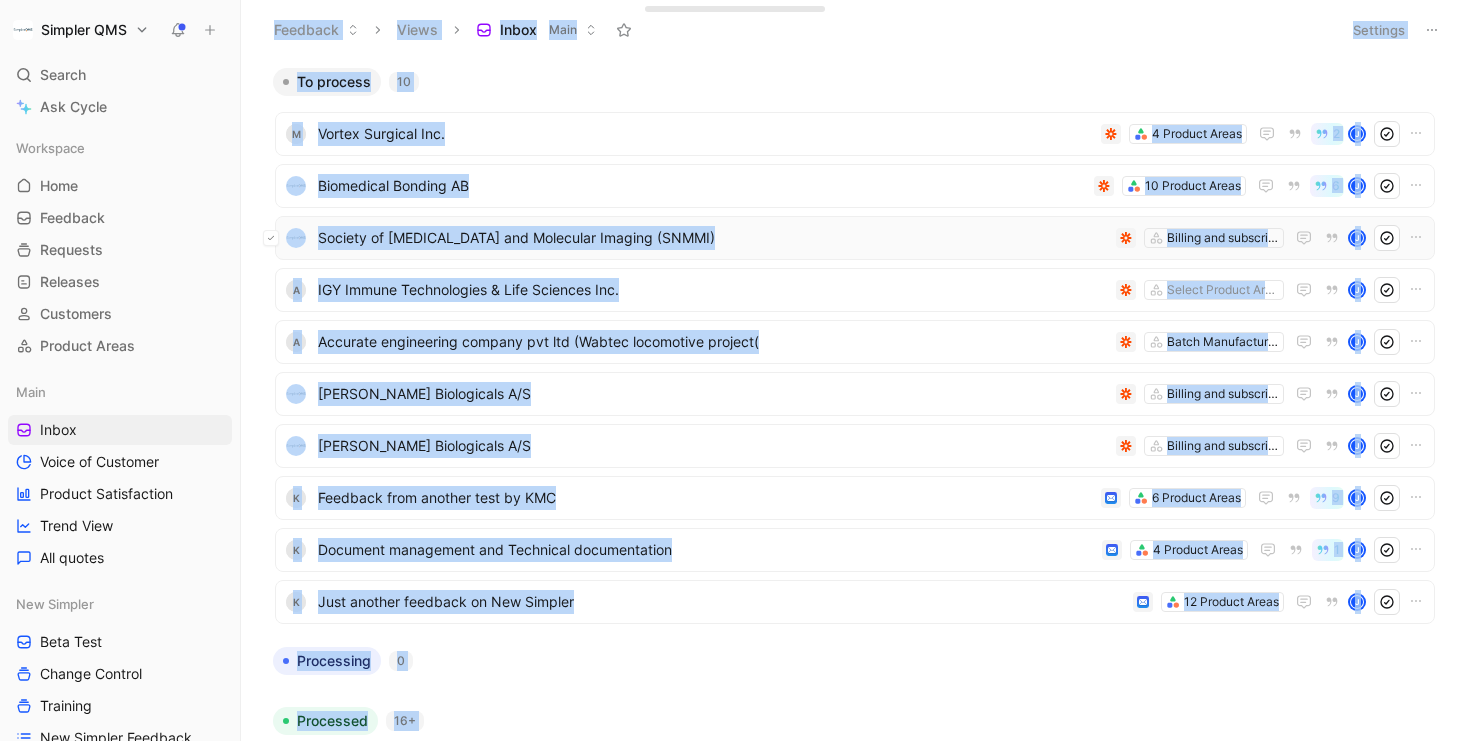 click at bounding box center (271, 238) 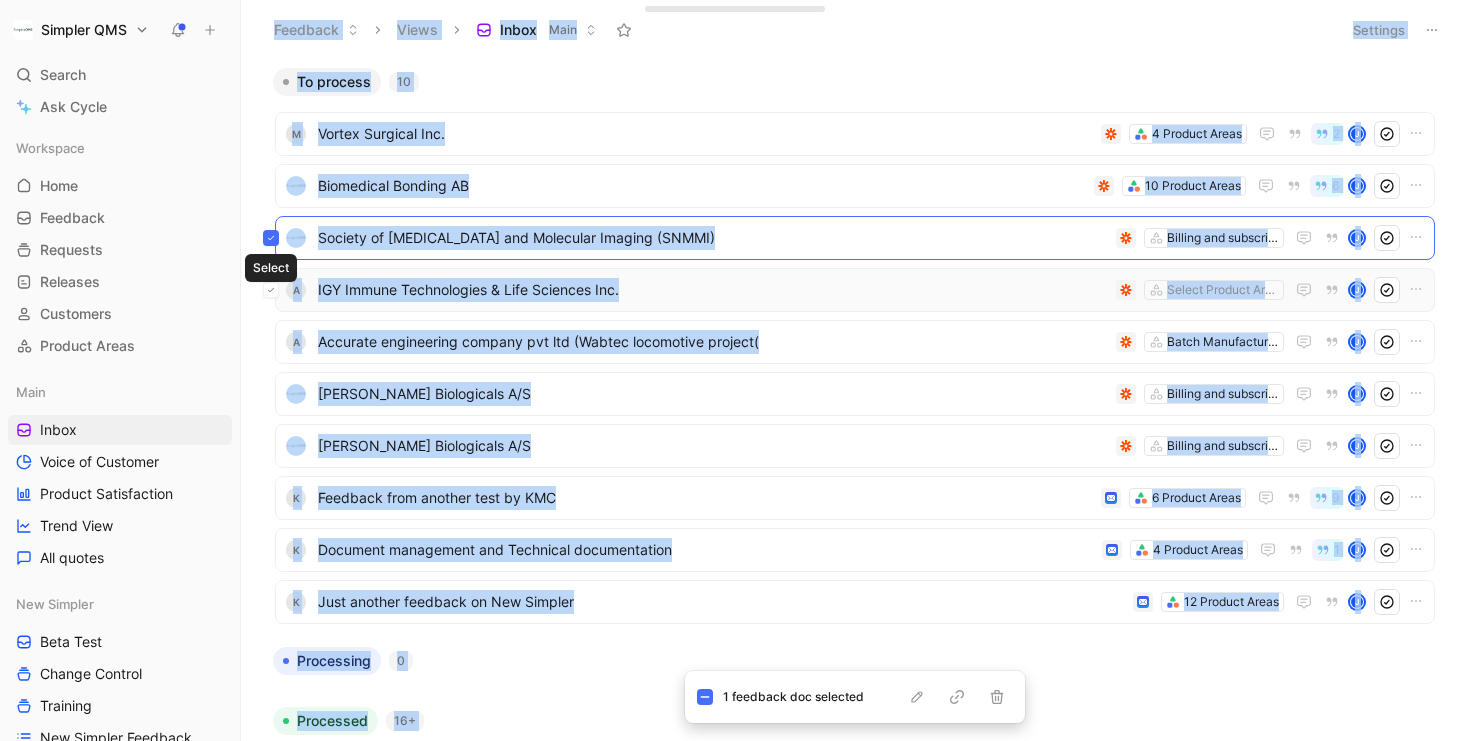 click 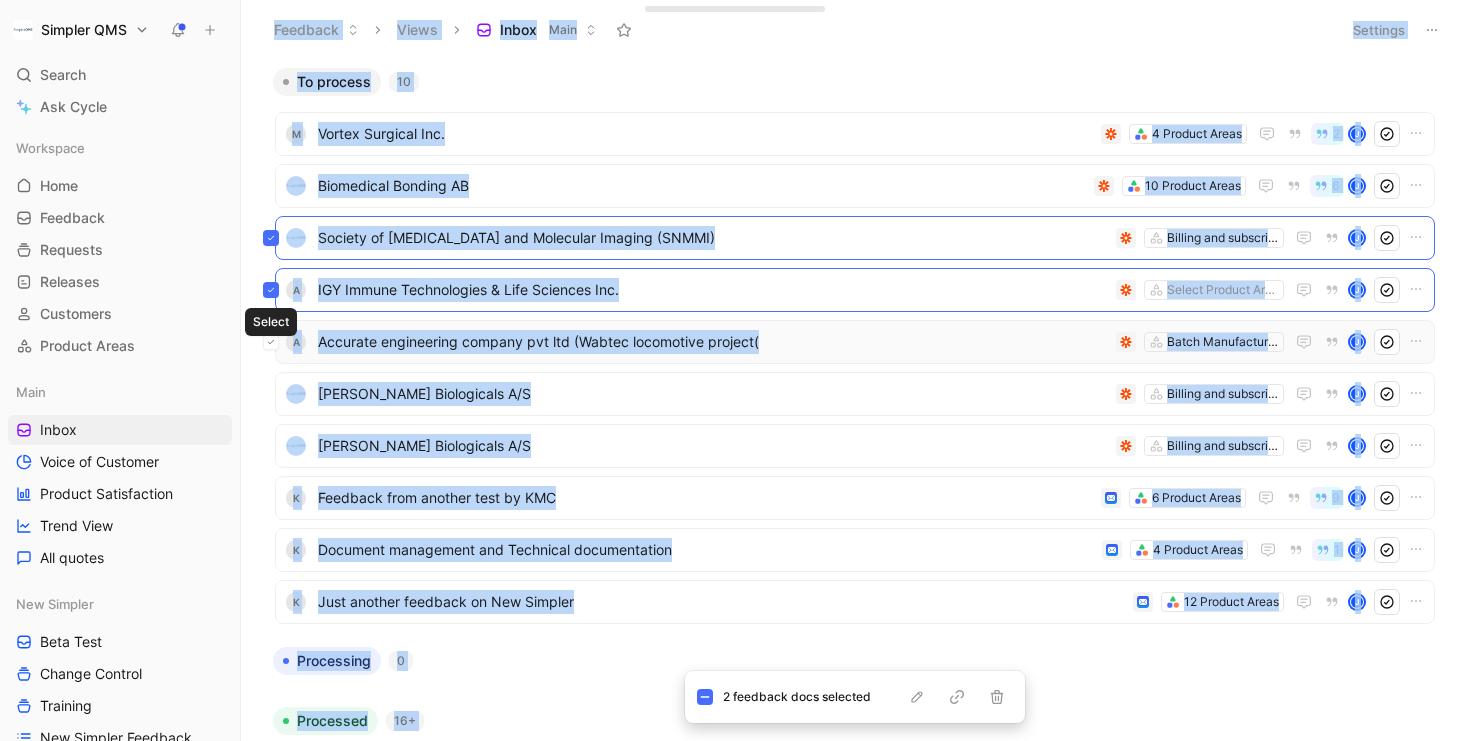 click at bounding box center (271, 342) 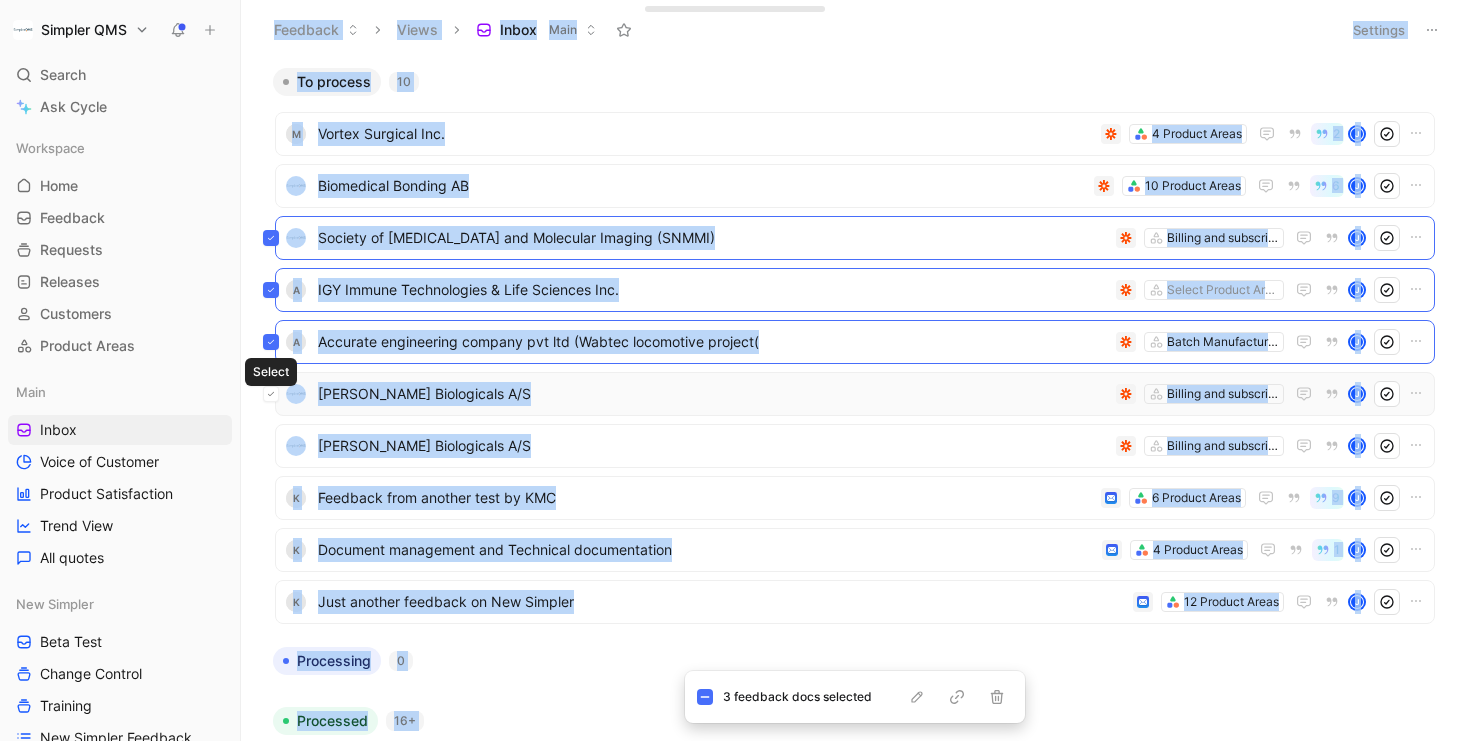 click at bounding box center [271, 394] 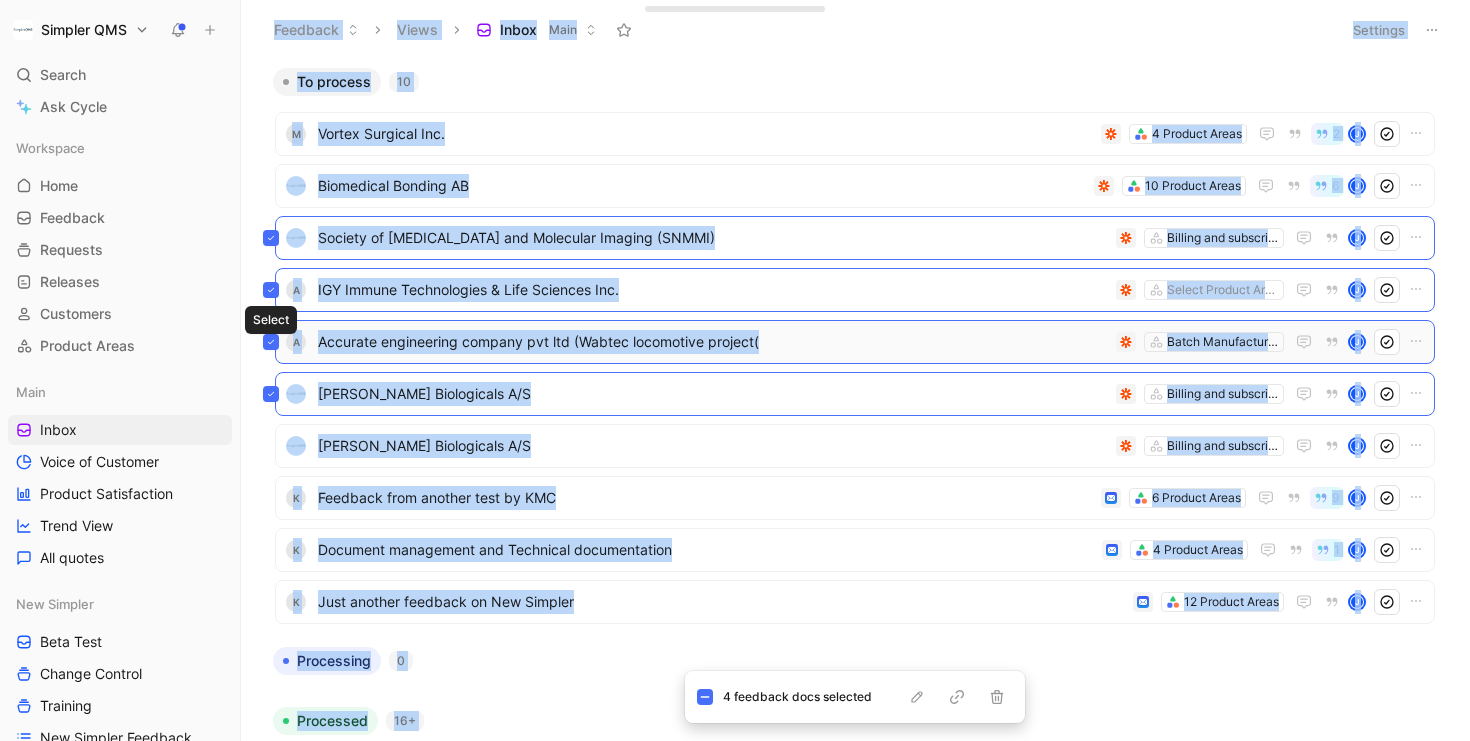 click 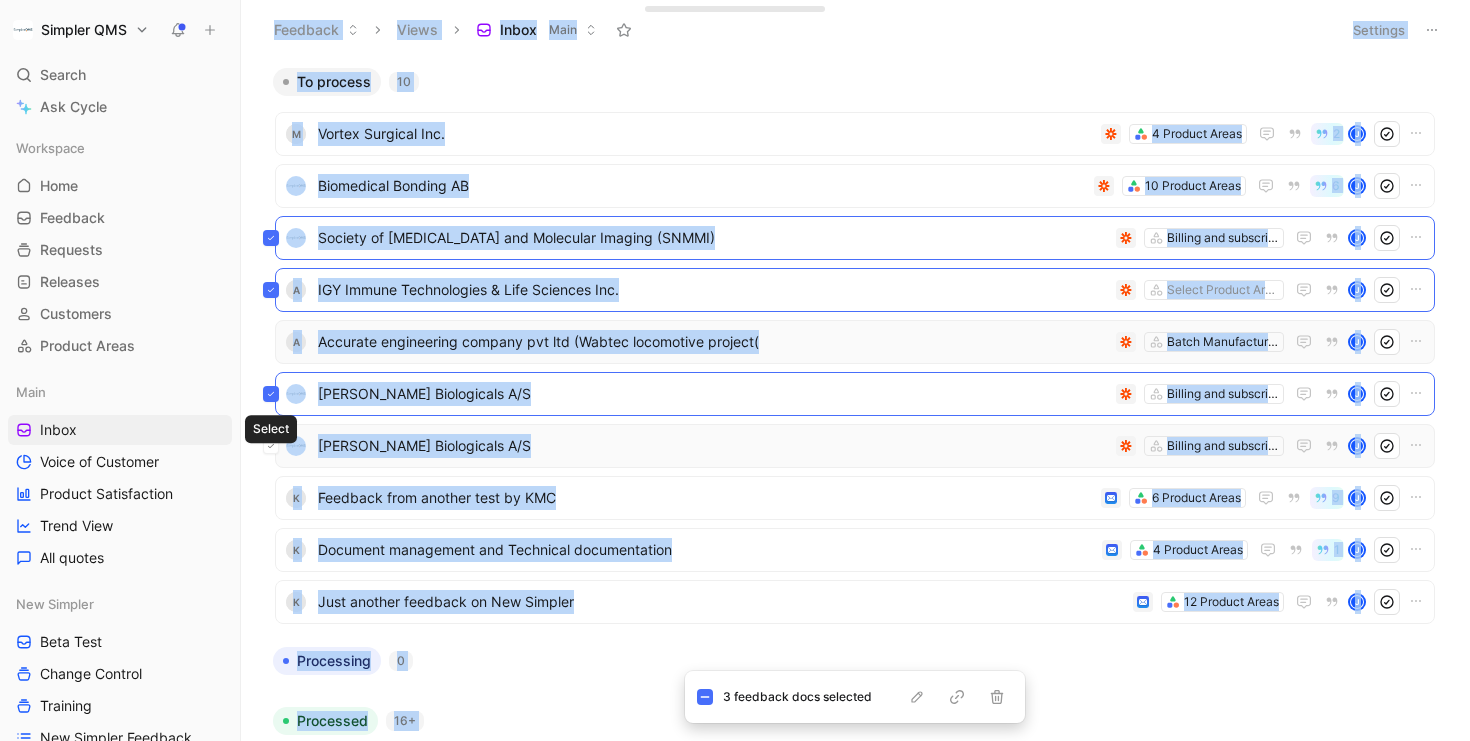 click 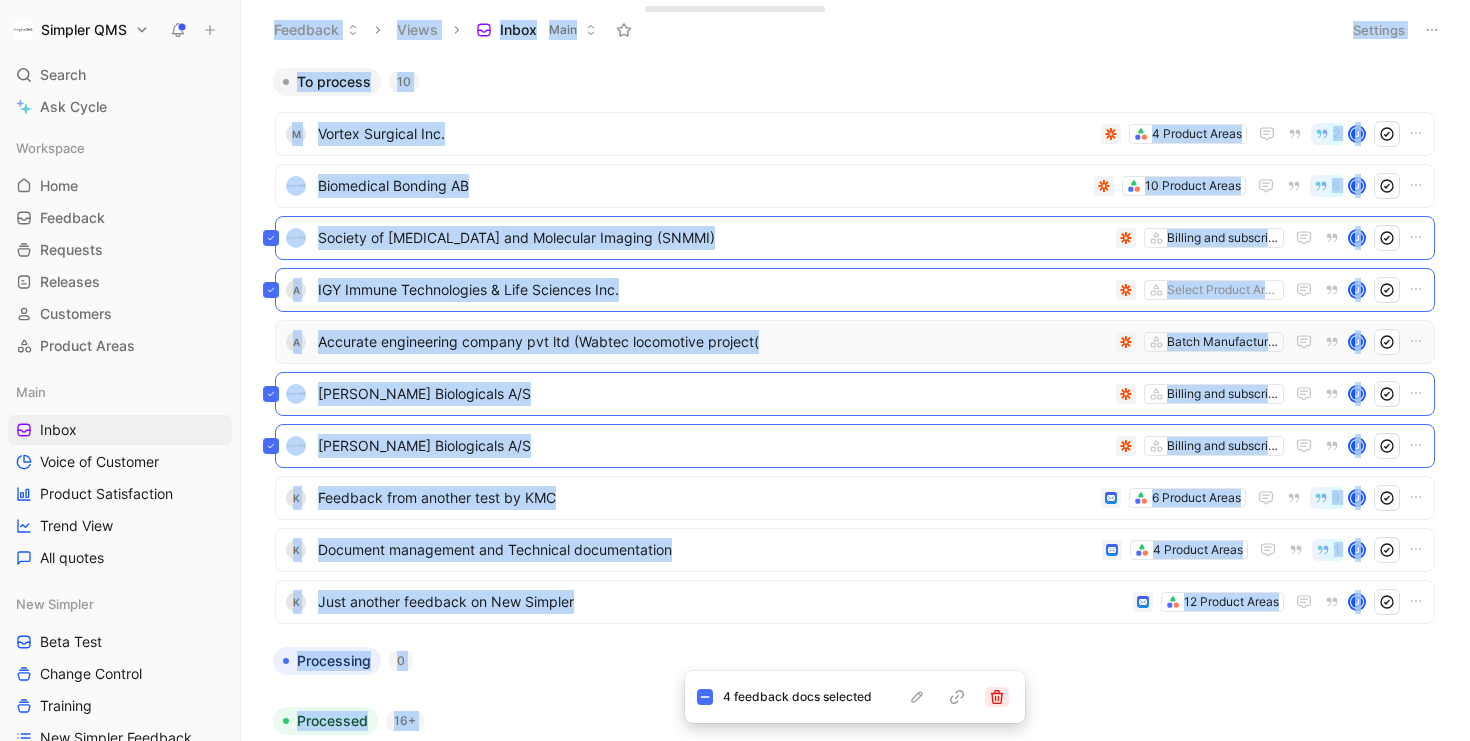 click 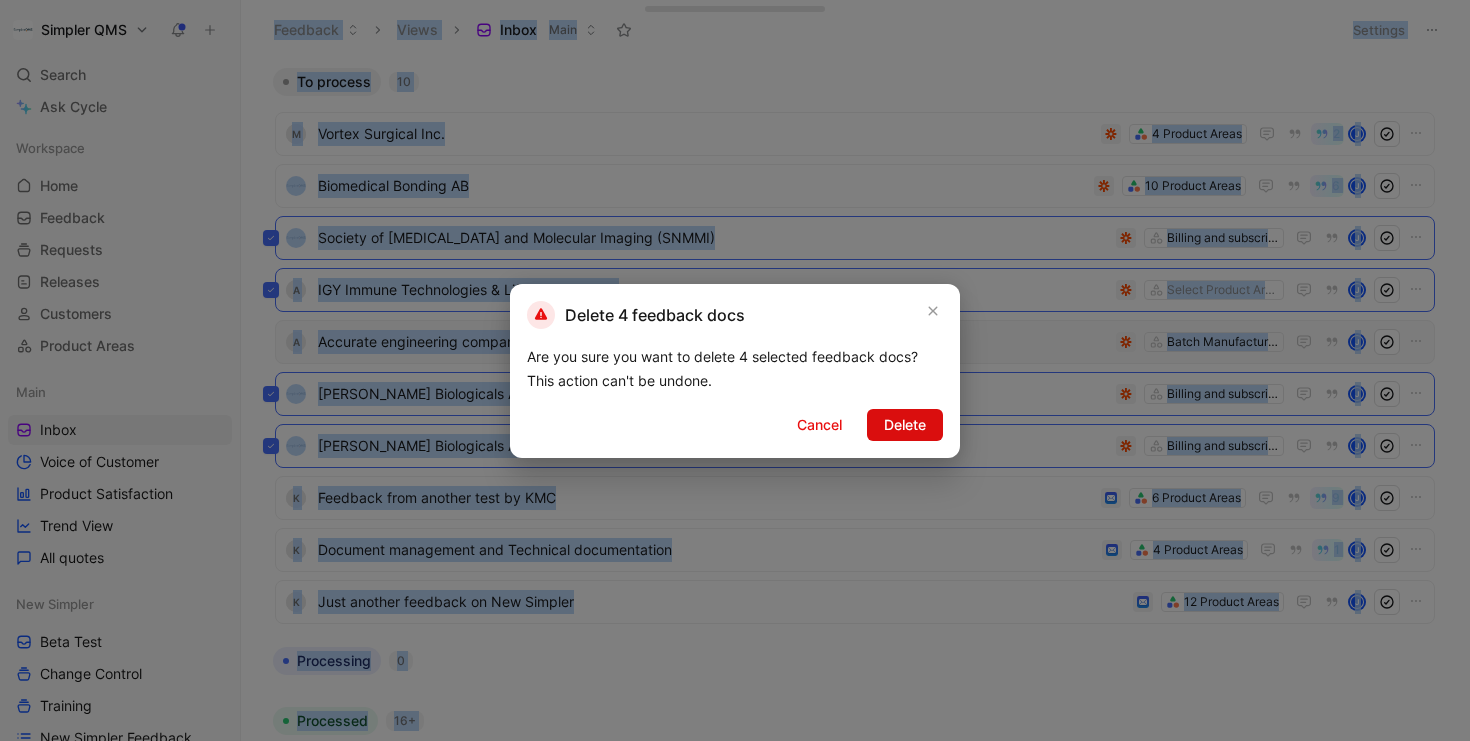 click on "Delete" at bounding box center (905, 425) 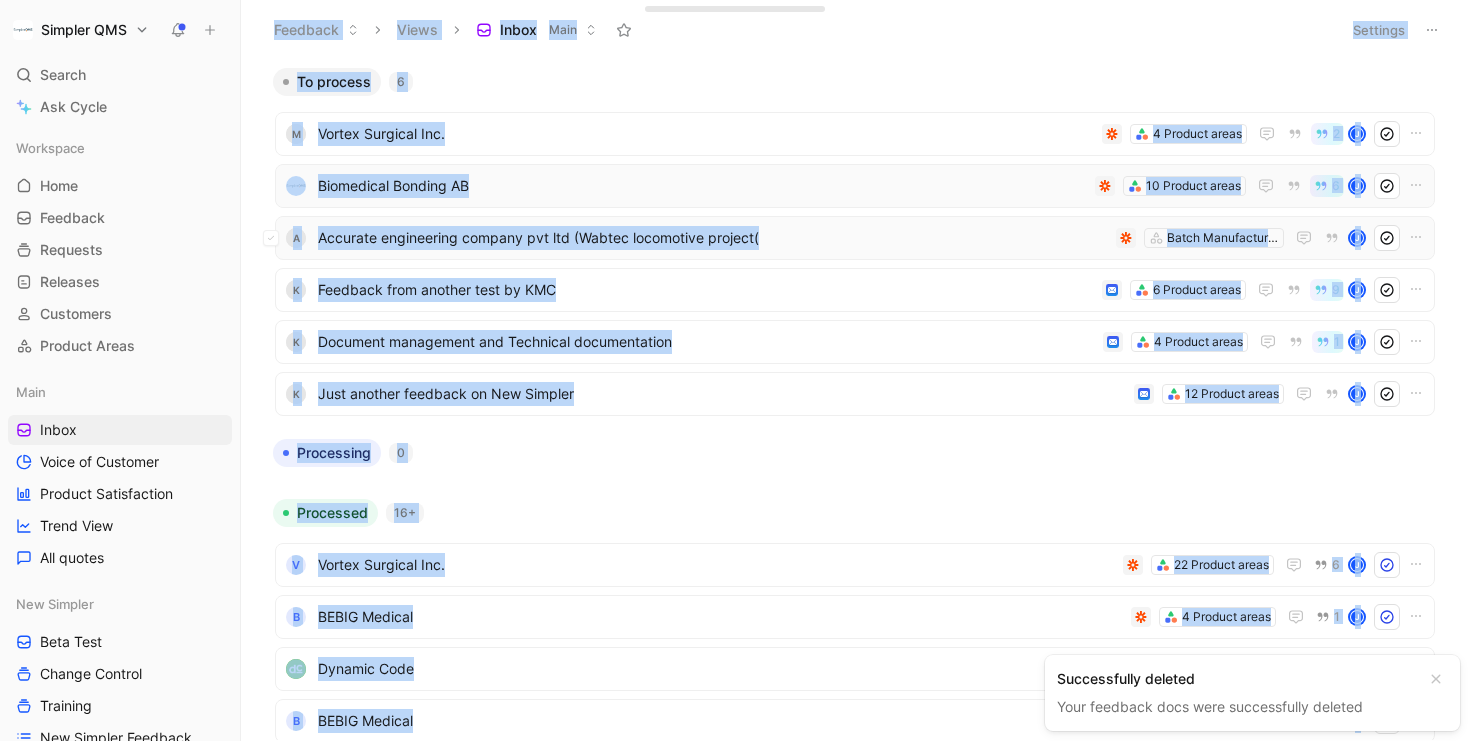 click on "Biomedical Bonding AB" at bounding box center [702, 186] 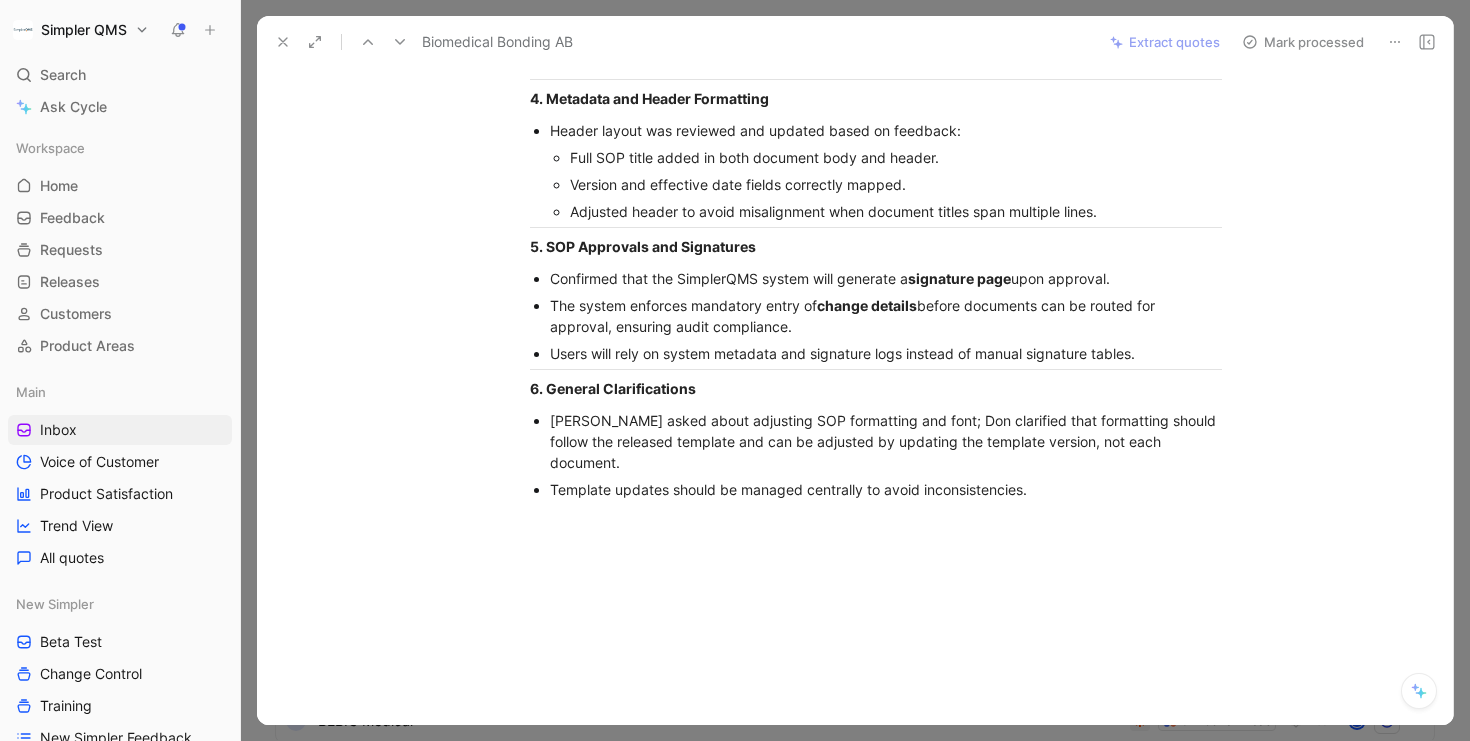 scroll, scrollTop: 2111, scrollLeft: 0, axis: vertical 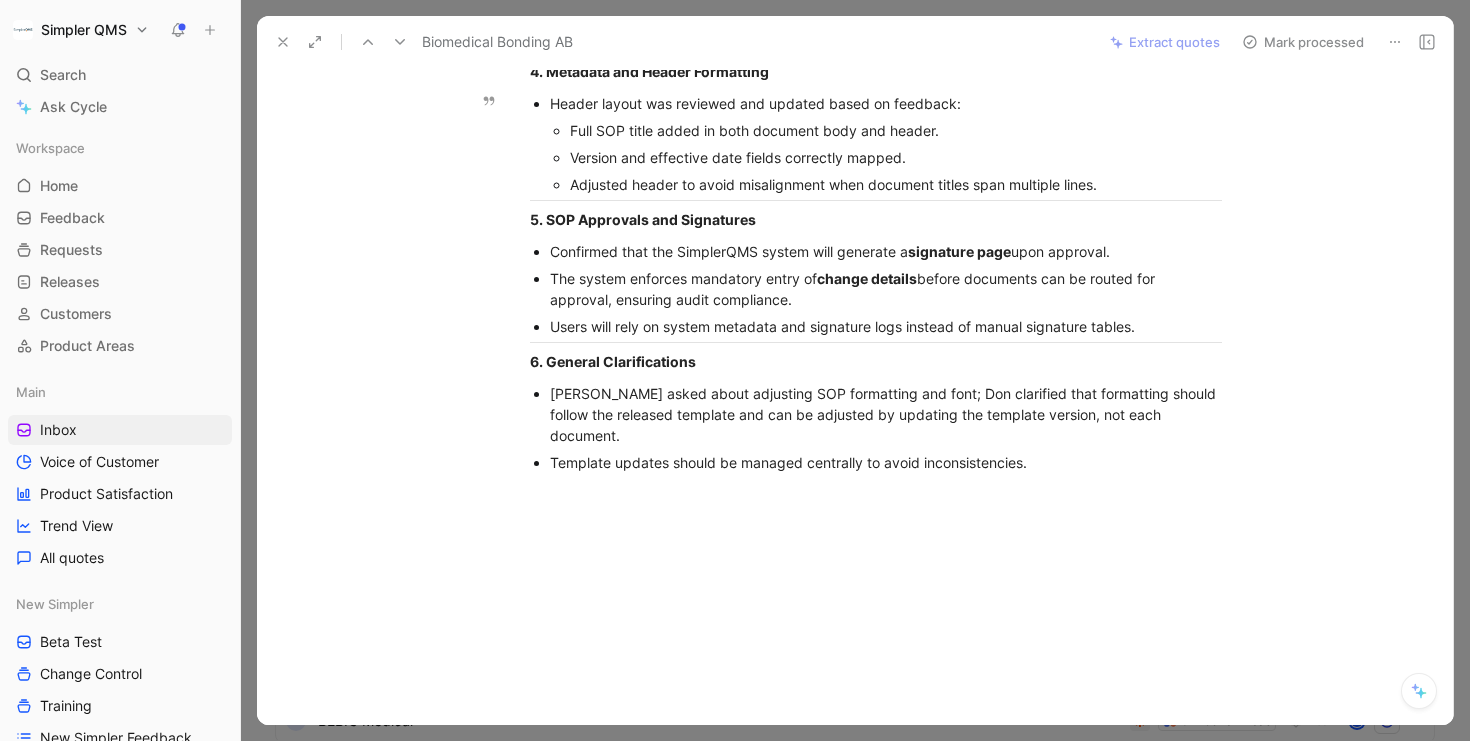 click at bounding box center (1395, 42) 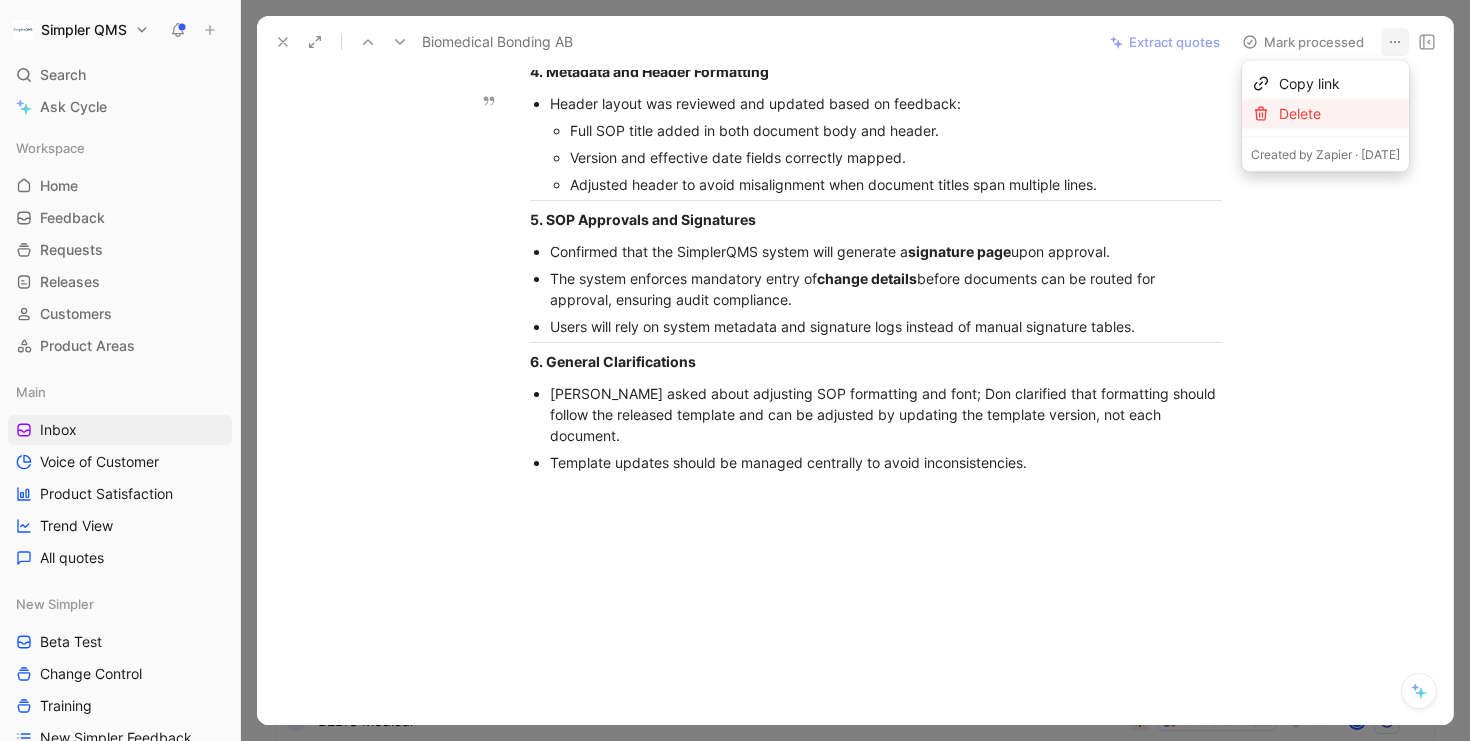 click on "Delete" at bounding box center (1339, 114) 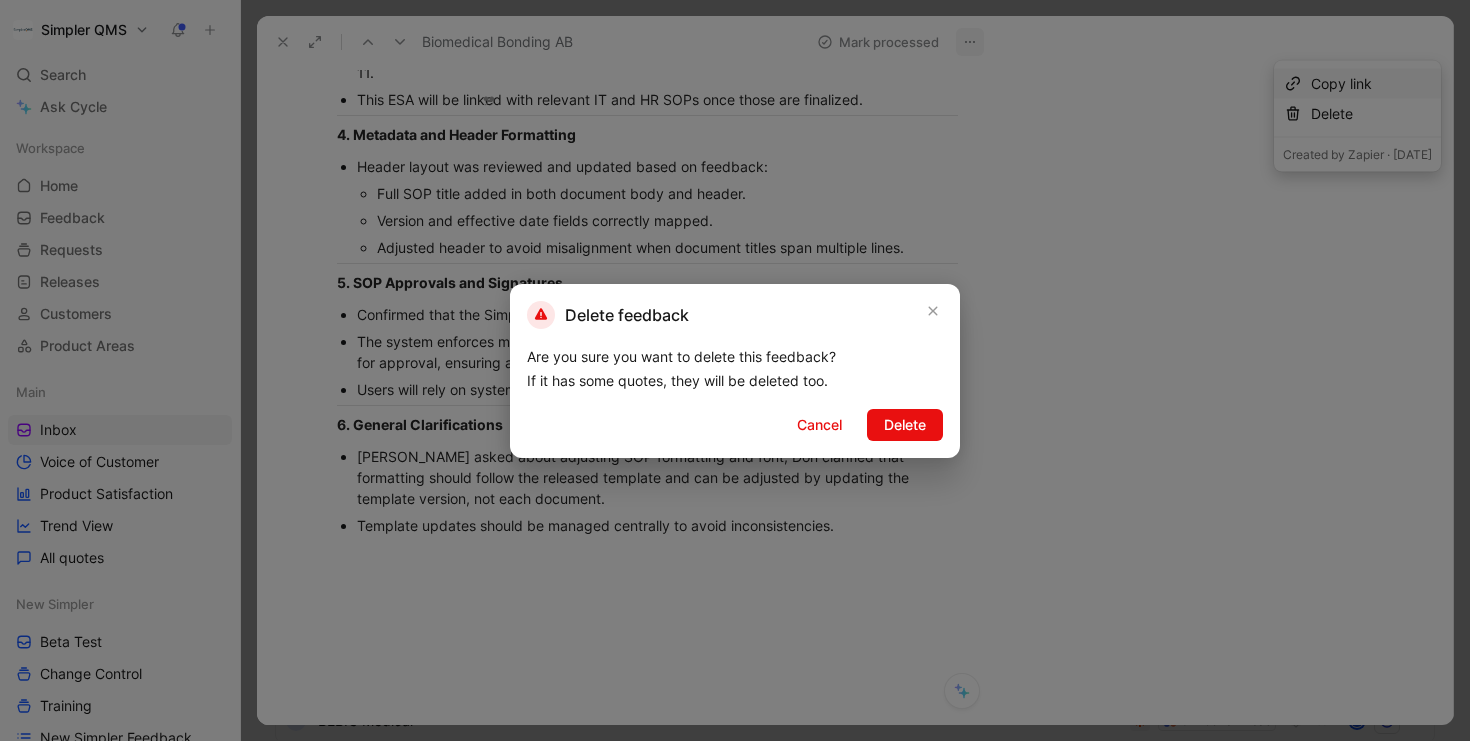 scroll, scrollTop: 2237, scrollLeft: 0, axis: vertical 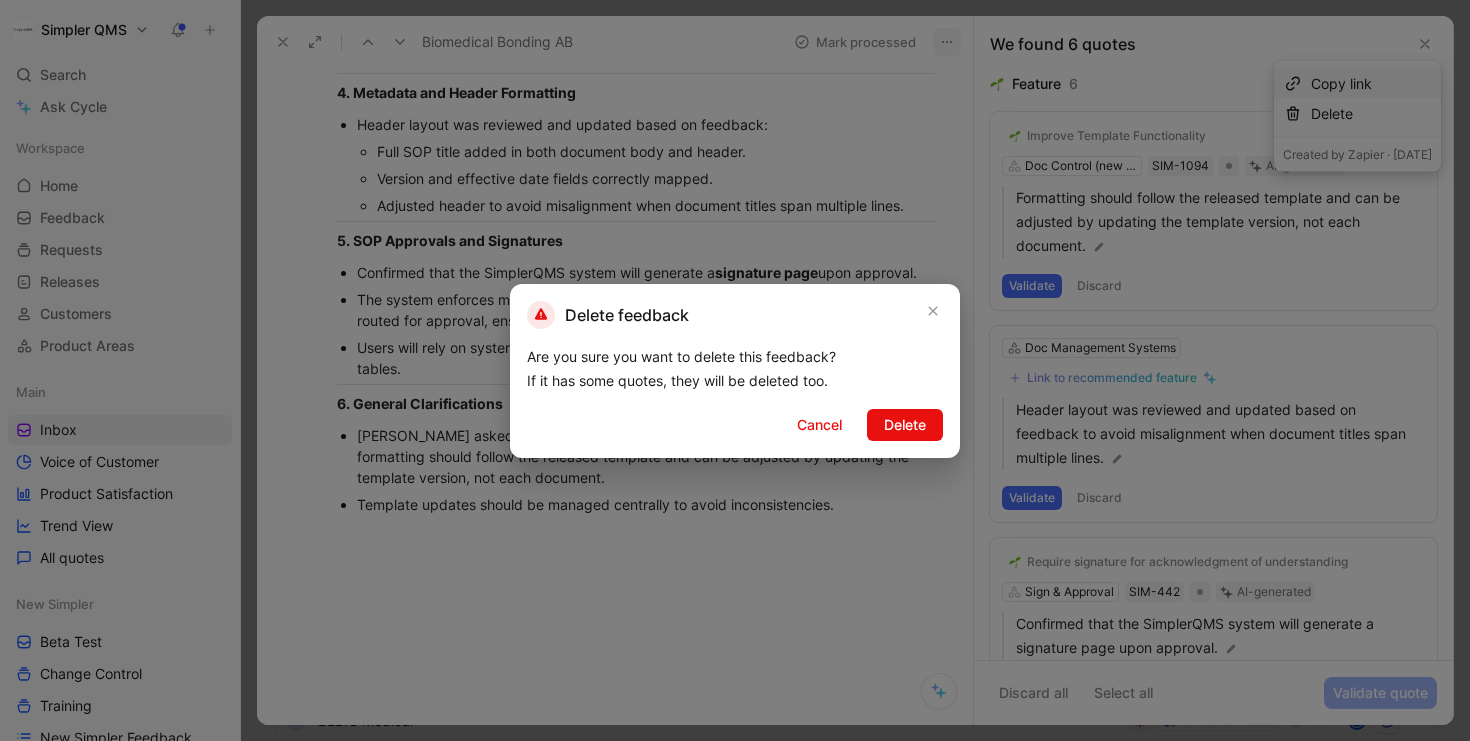 click at bounding box center [735, 370] 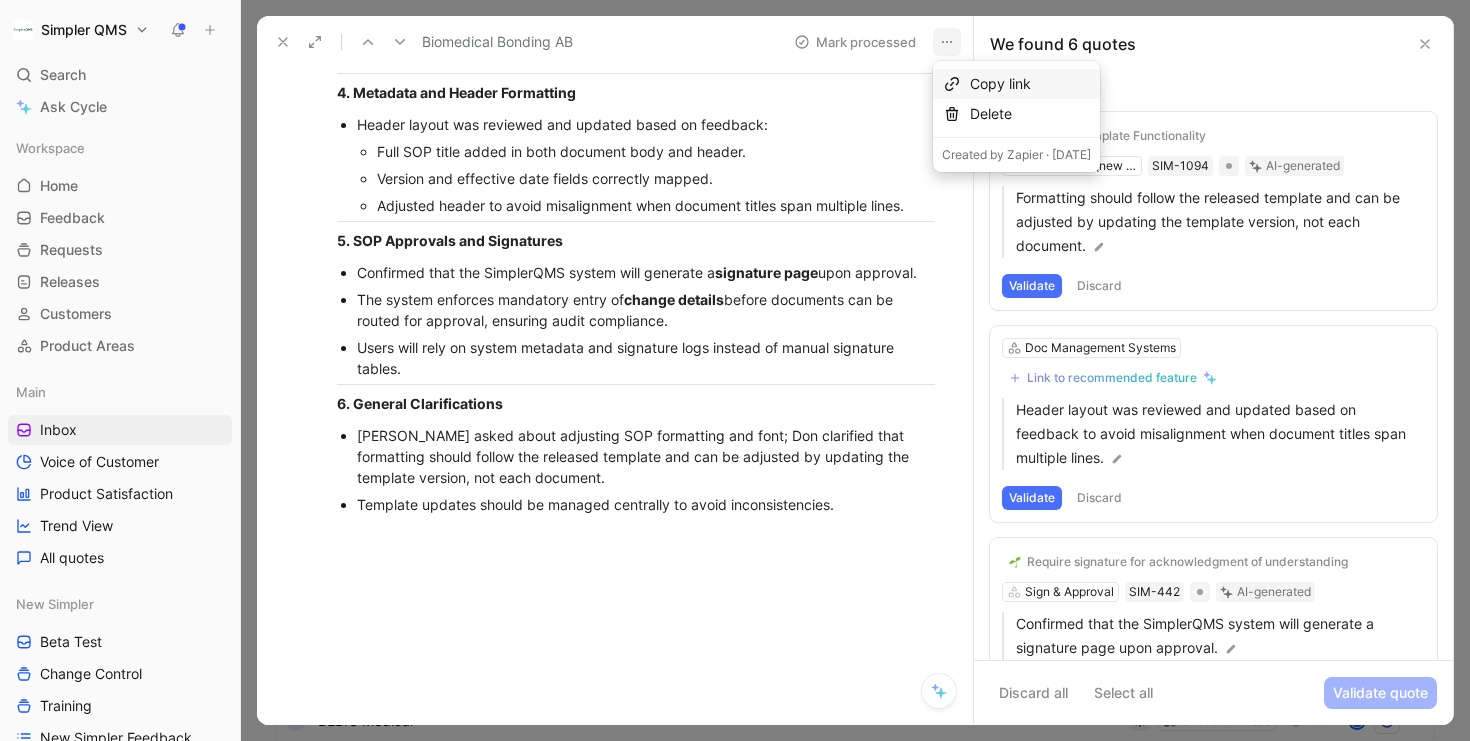 scroll, scrollTop: 2237, scrollLeft: 0, axis: vertical 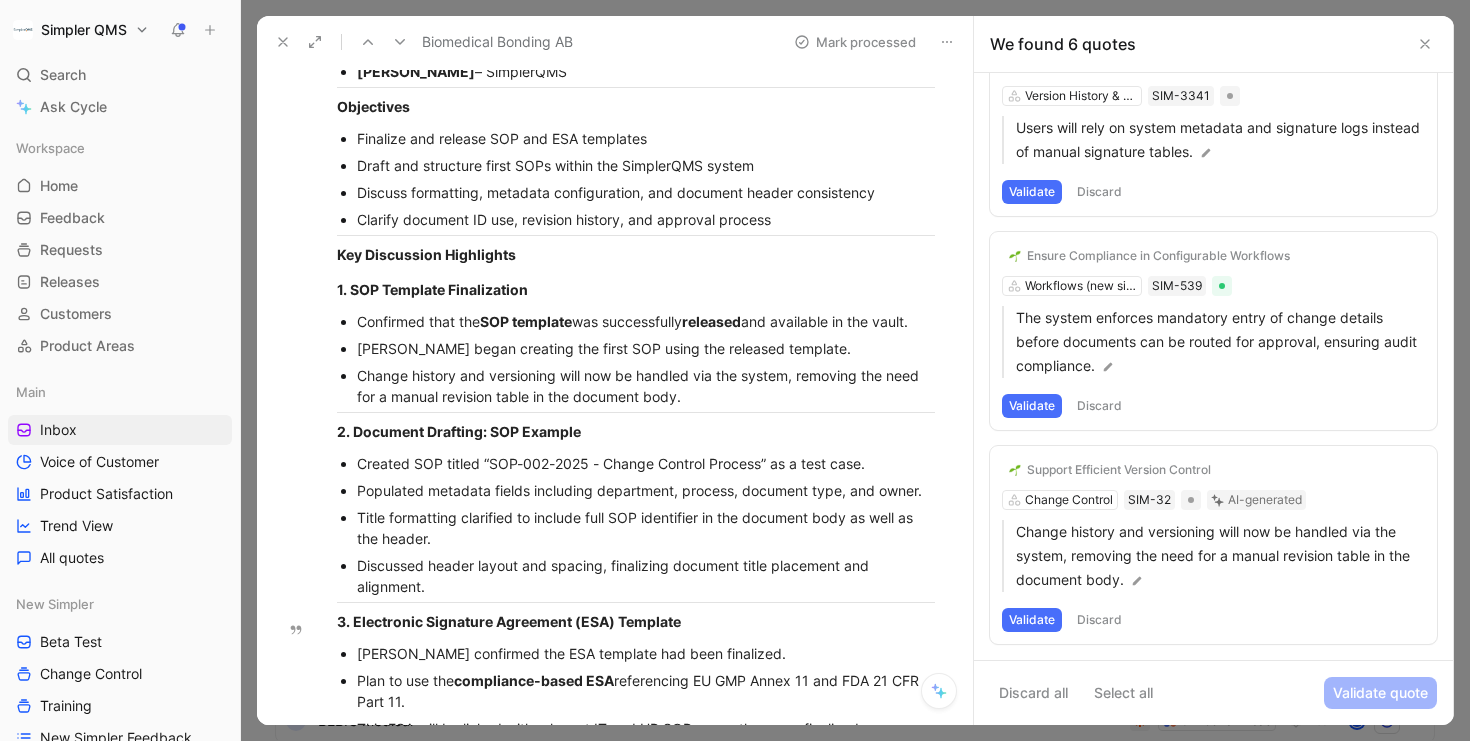 click on "Discard" at bounding box center [1099, 620] 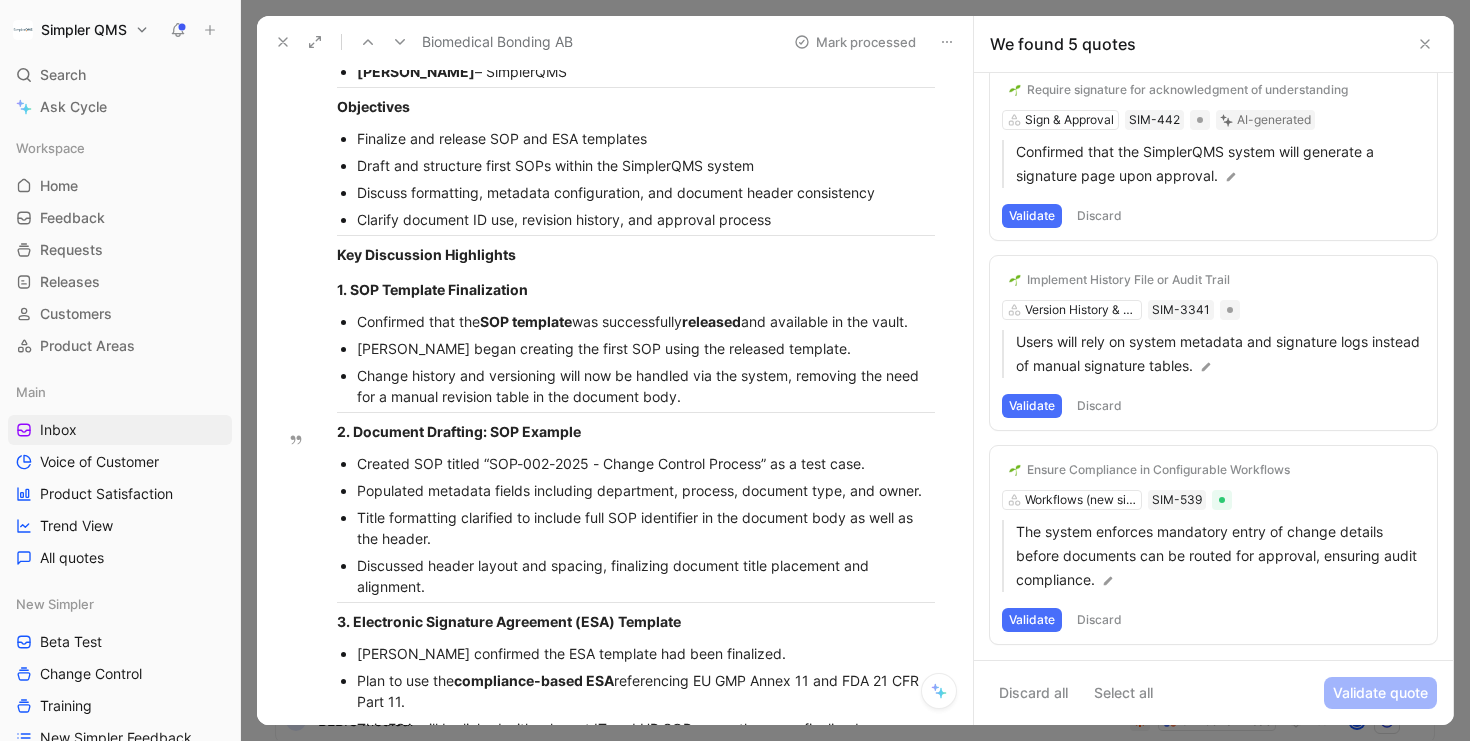 scroll, scrollTop: 473, scrollLeft: 0, axis: vertical 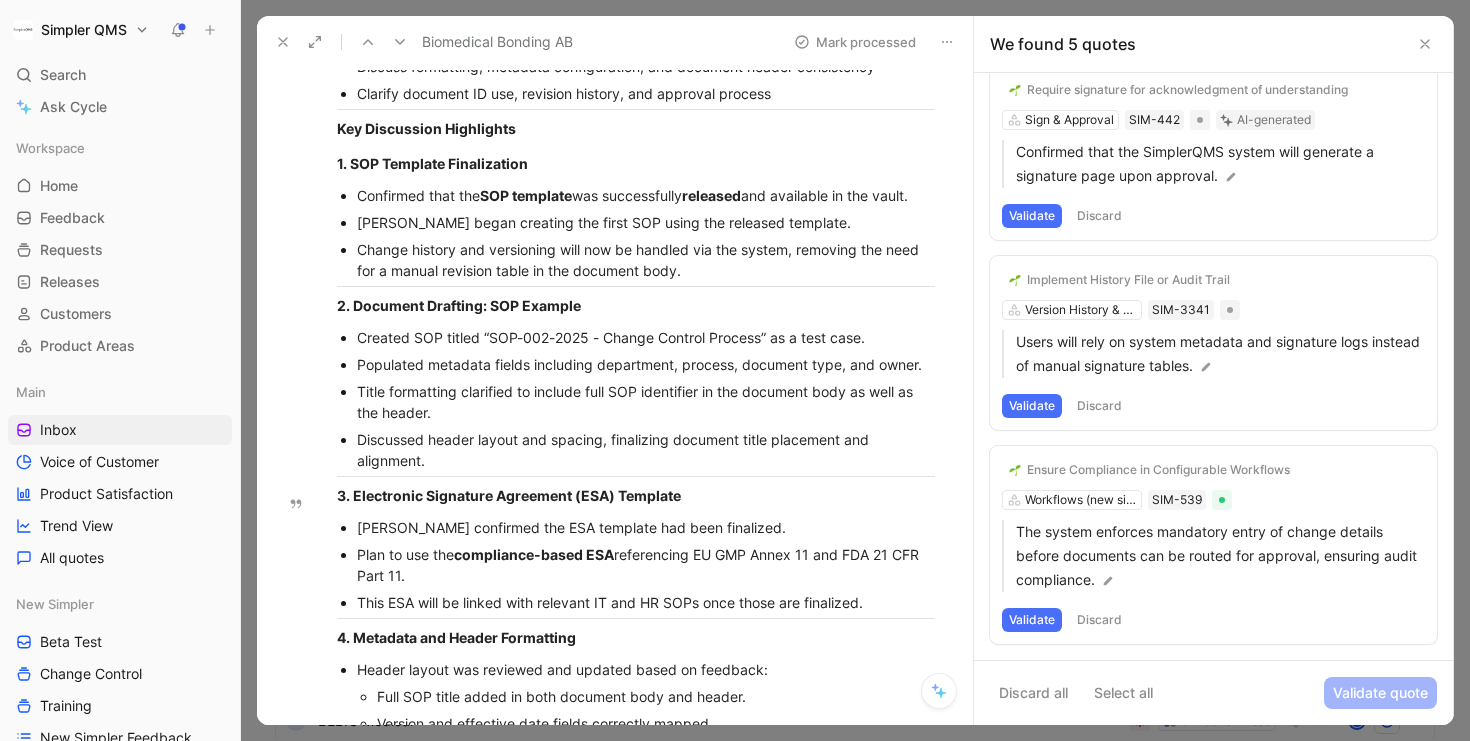 click on "Discard" at bounding box center [1099, 620] 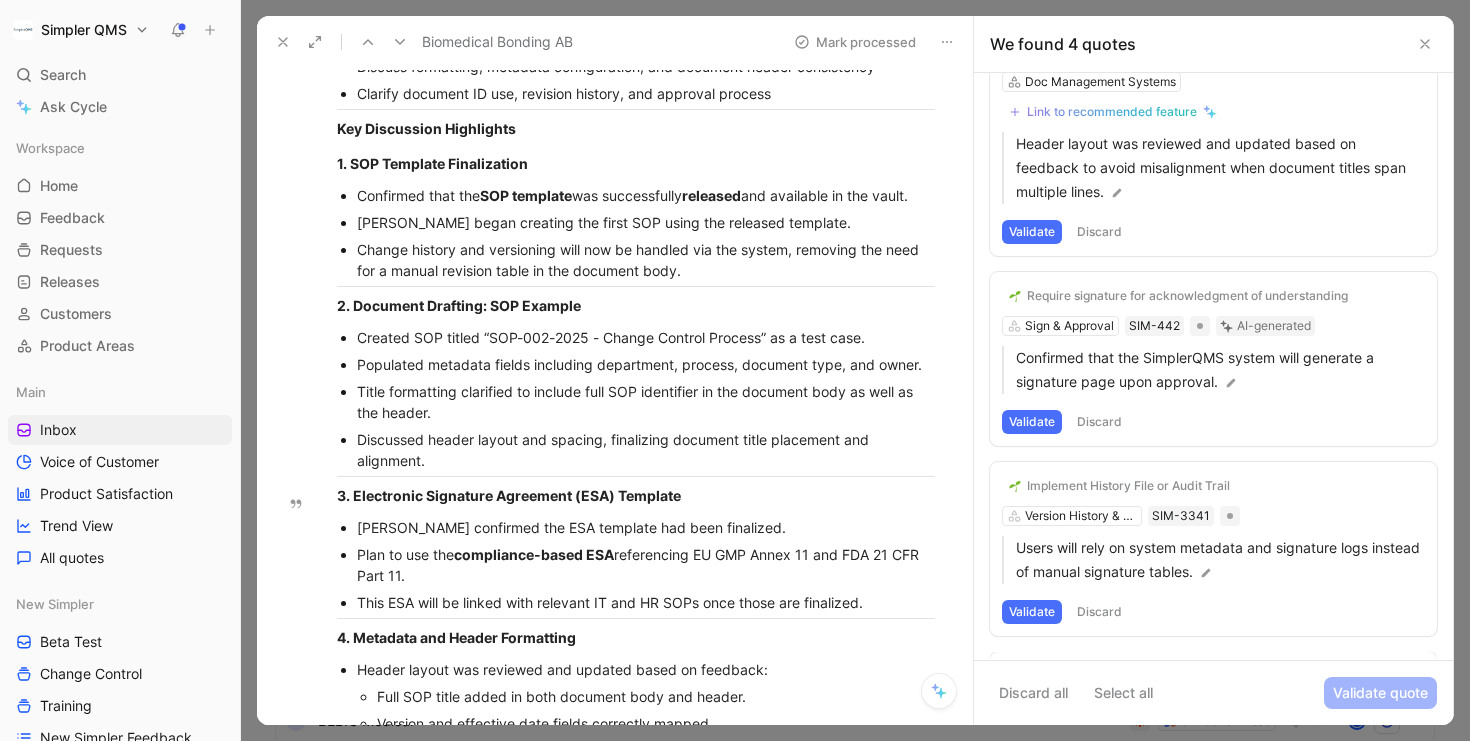 scroll, scrollTop: 259, scrollLeft: 0, axis: vertical 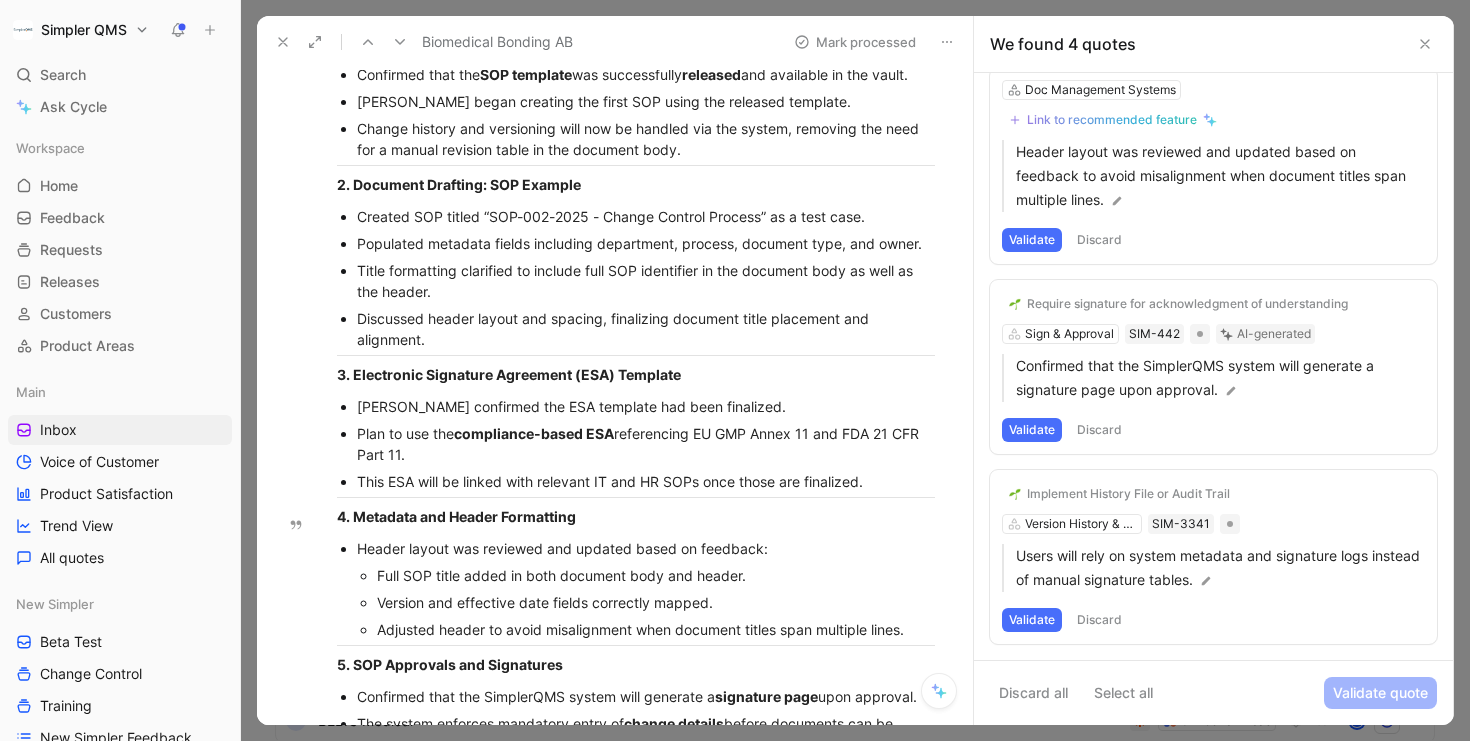 click on "Discard" at bounding box center (1099, 620) 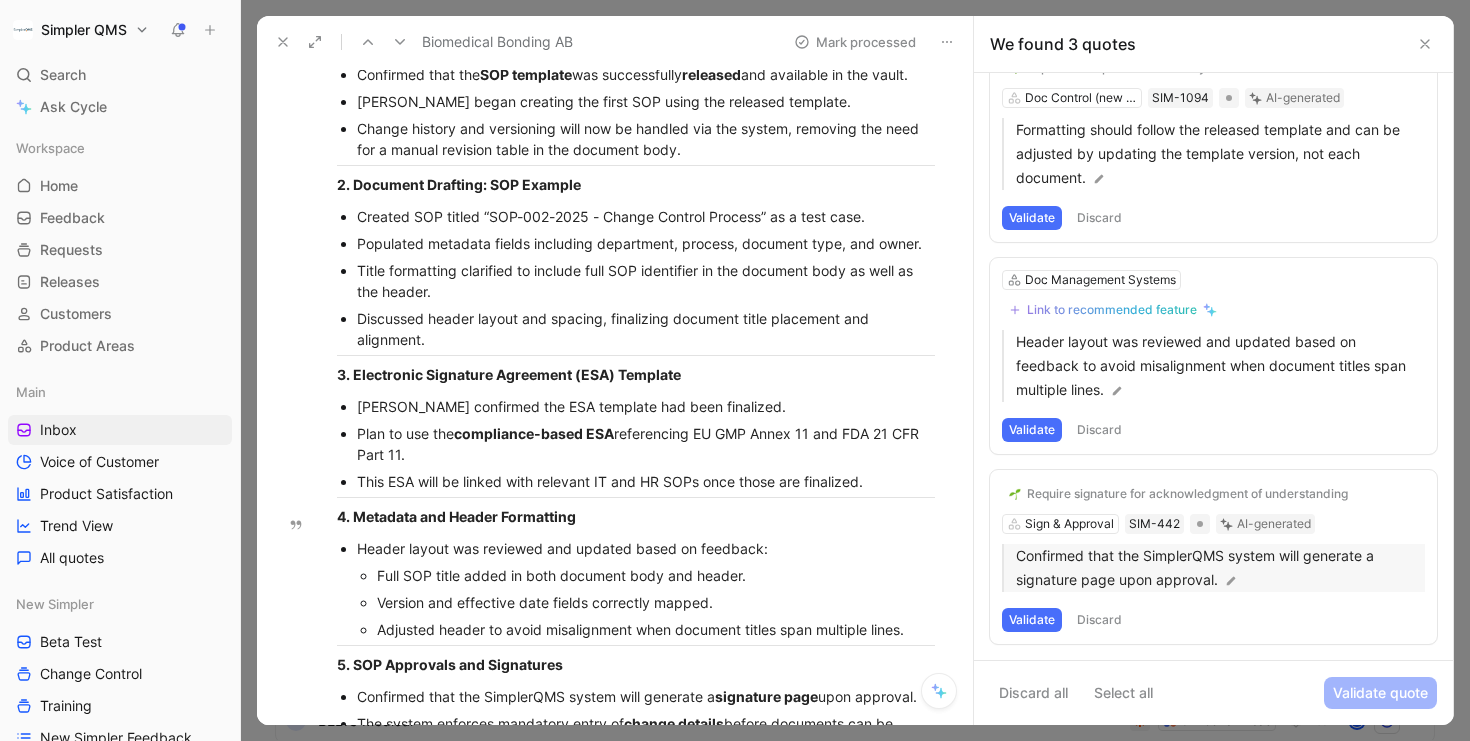 scroll, scrollTop: 69, scrollLeft: 0, axis: vertical 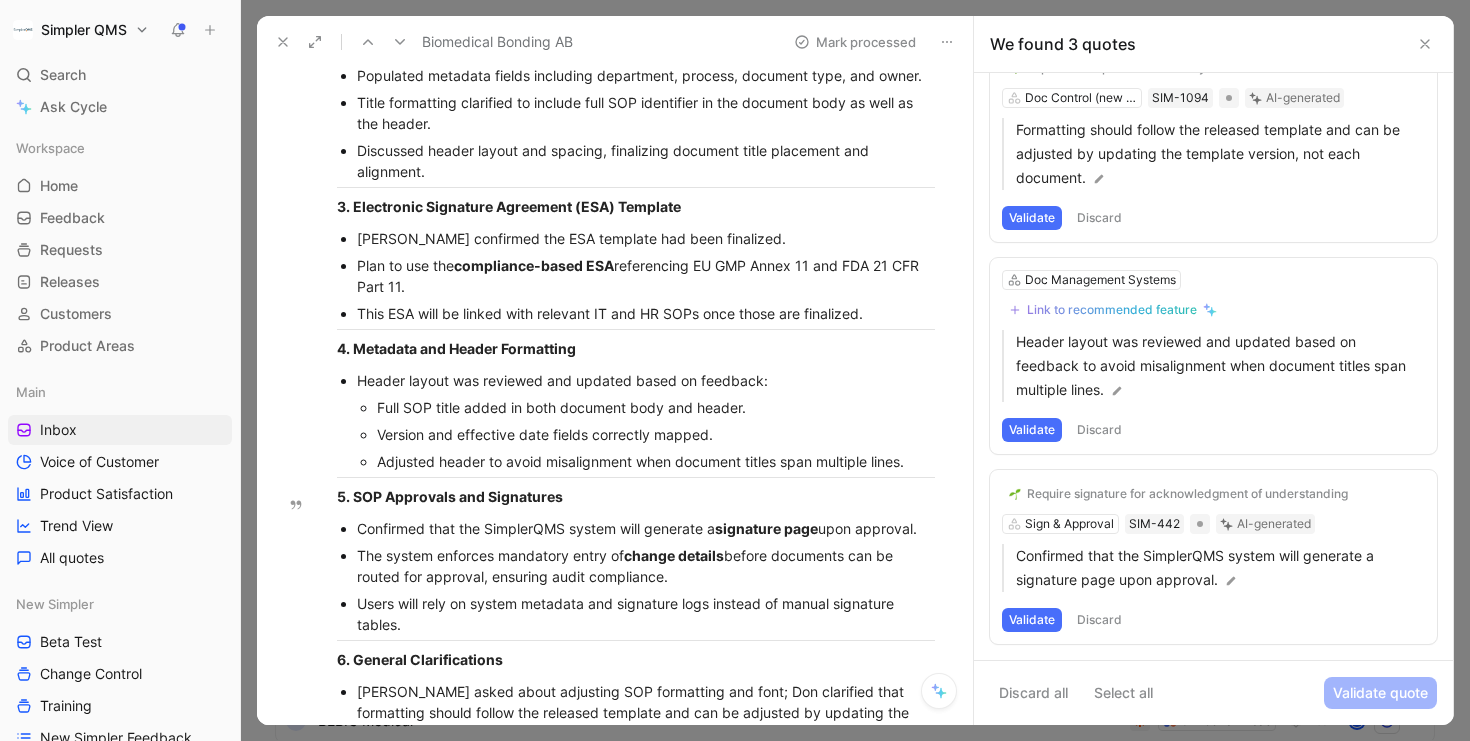 click on "Discard" at bounding box center [1099, 620] 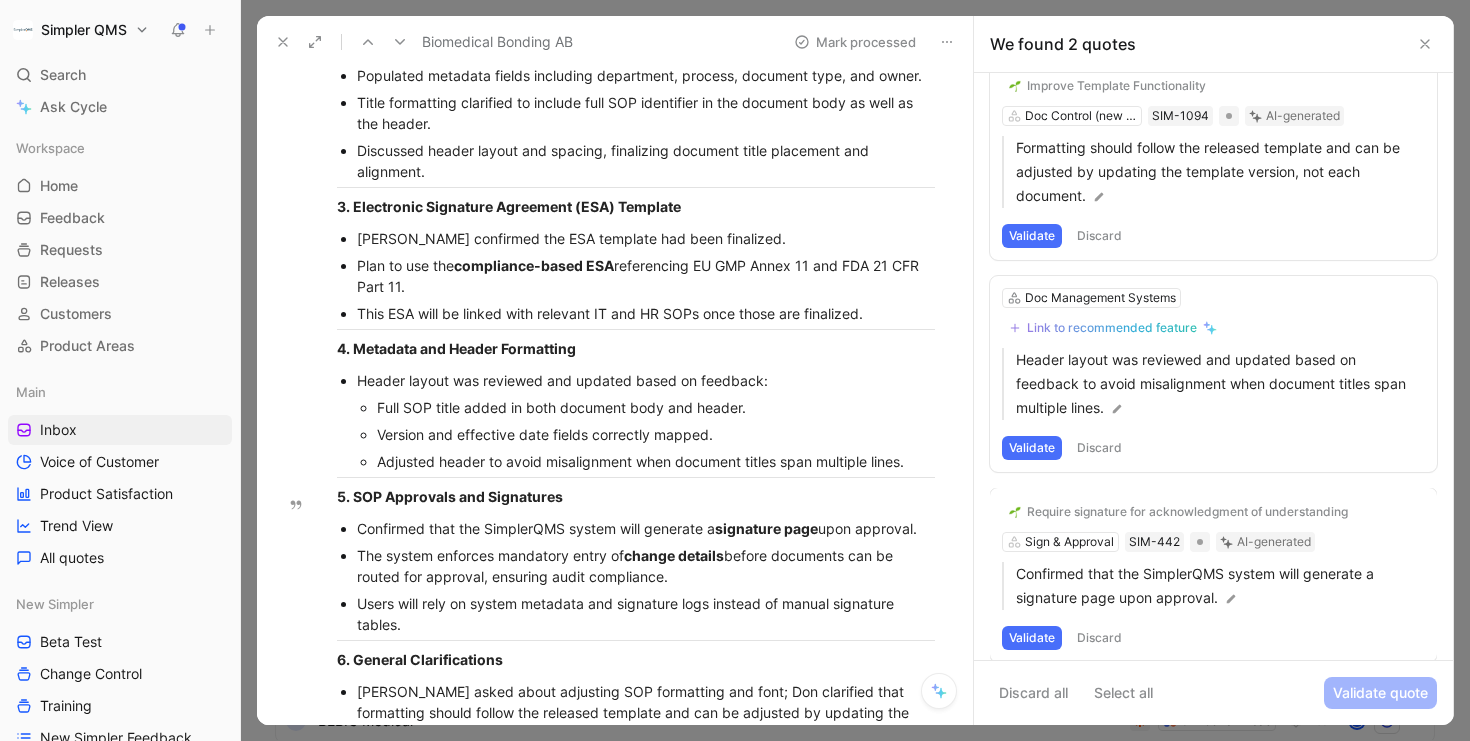 scroll, scrollTop: 0, scrollLeft: 0, axis: both 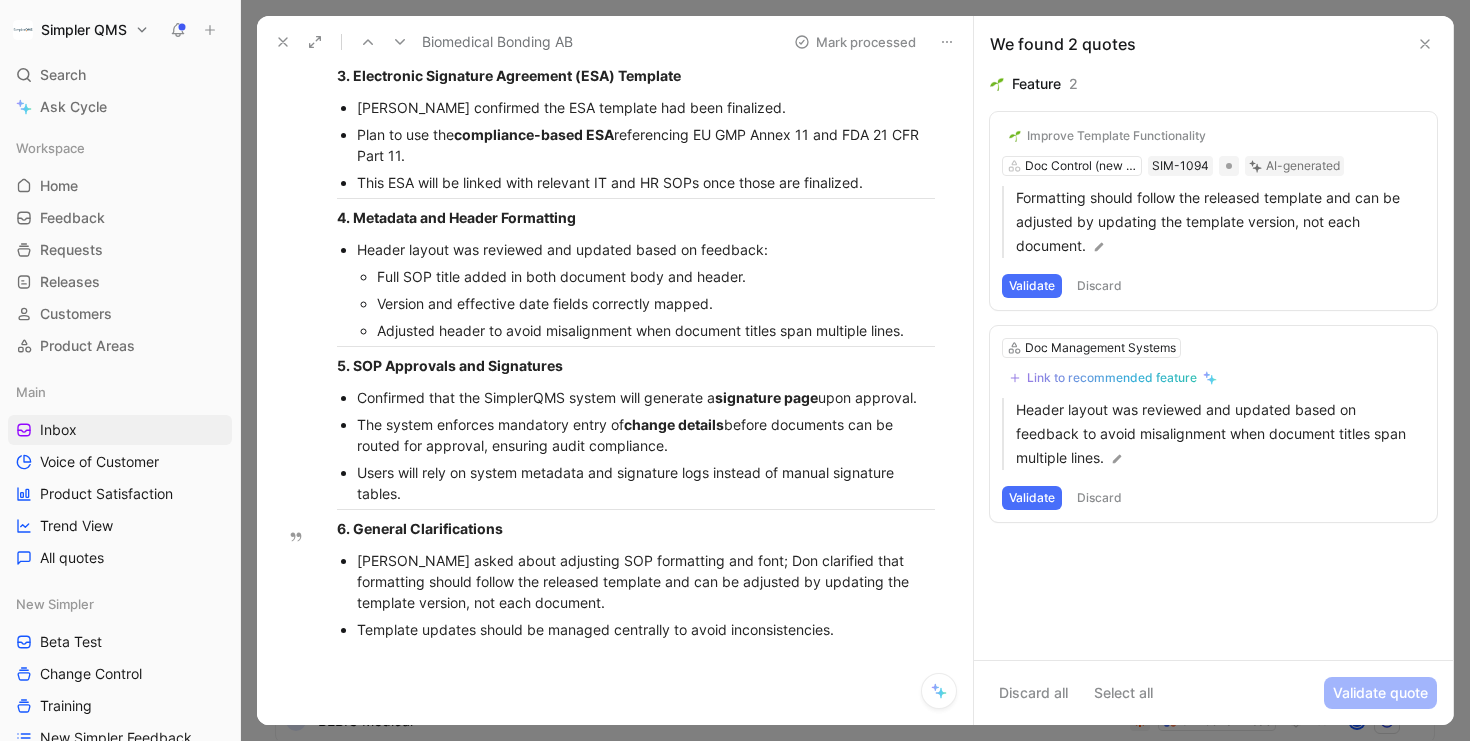 click on "Discard" at bounding box center [1099, 498] 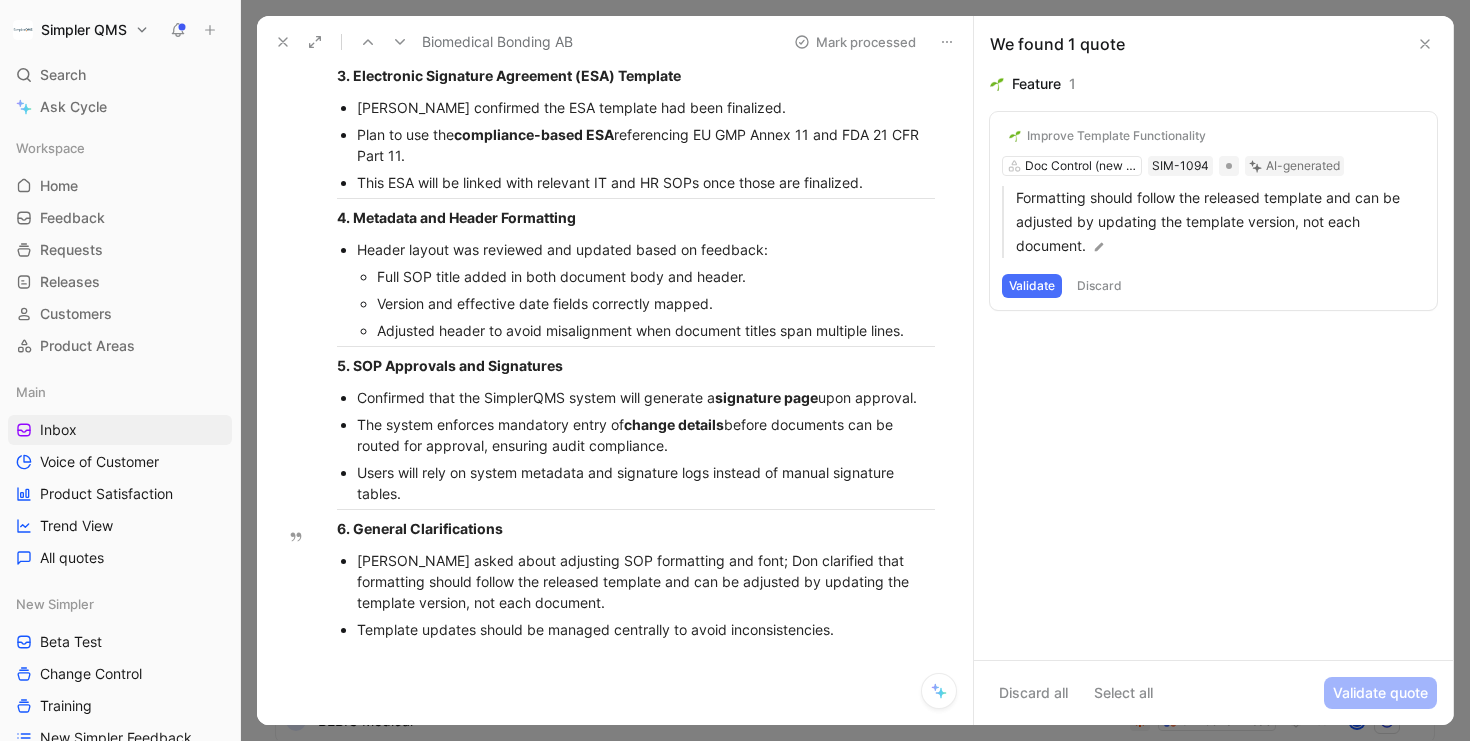 click on "Discard" at bounding box center [1099, 286] 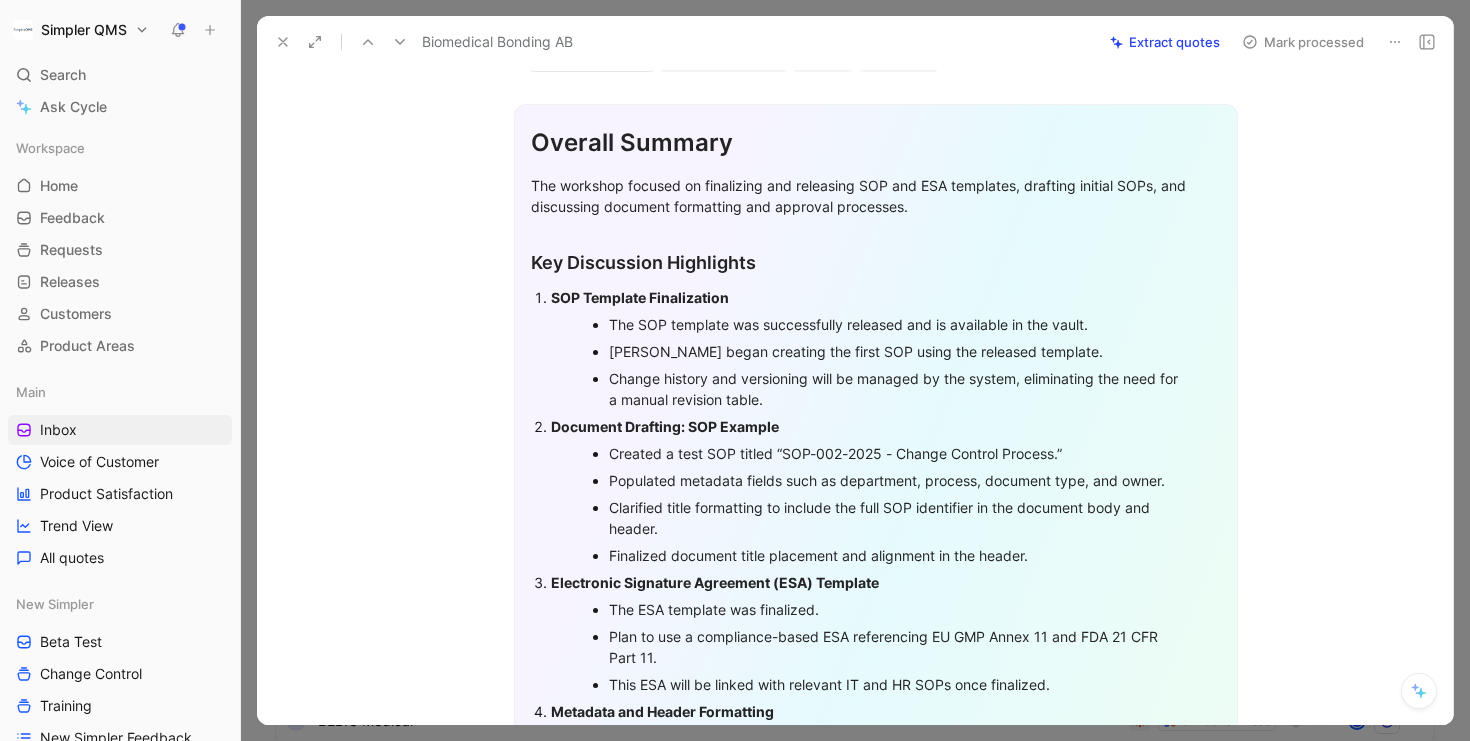 scroll, scrollTop: 0, scrollLeft: 0, axis: both 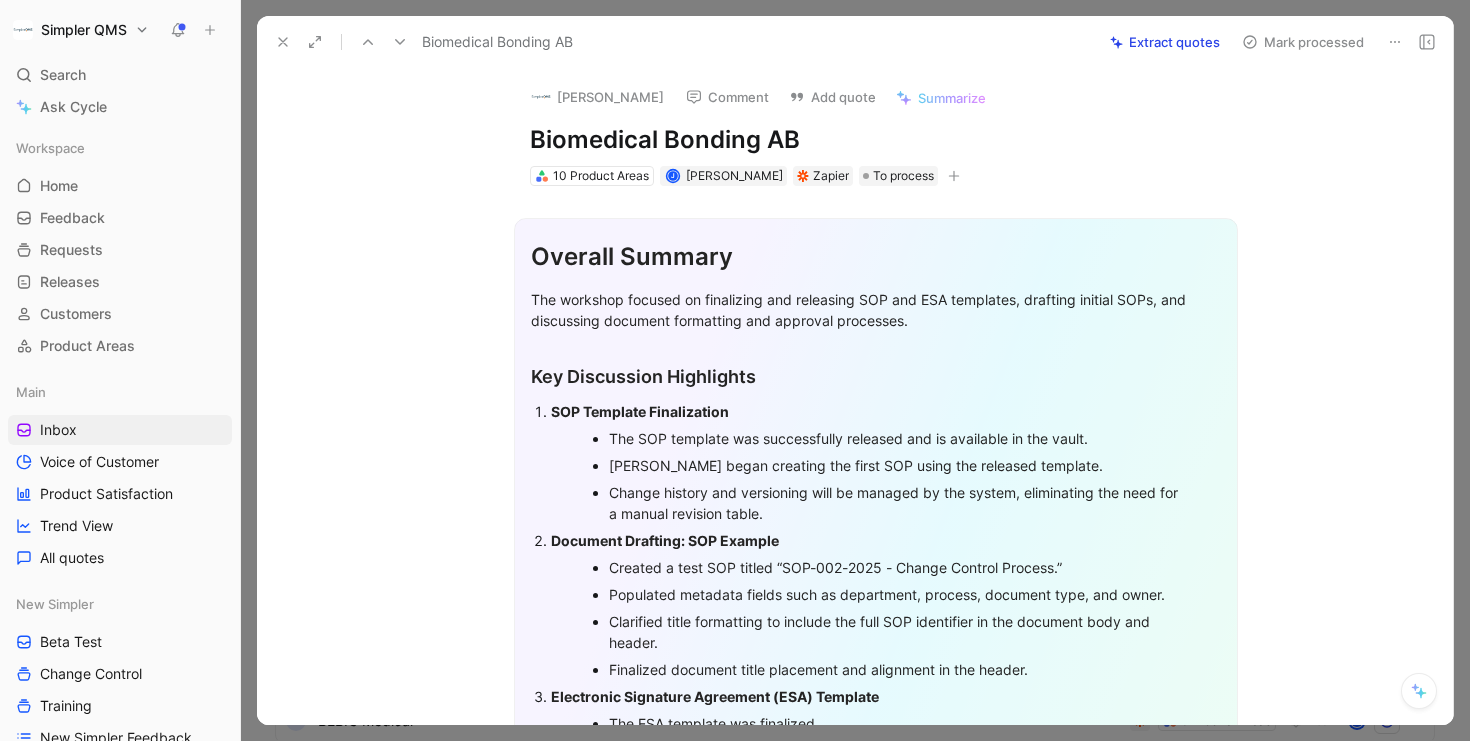click 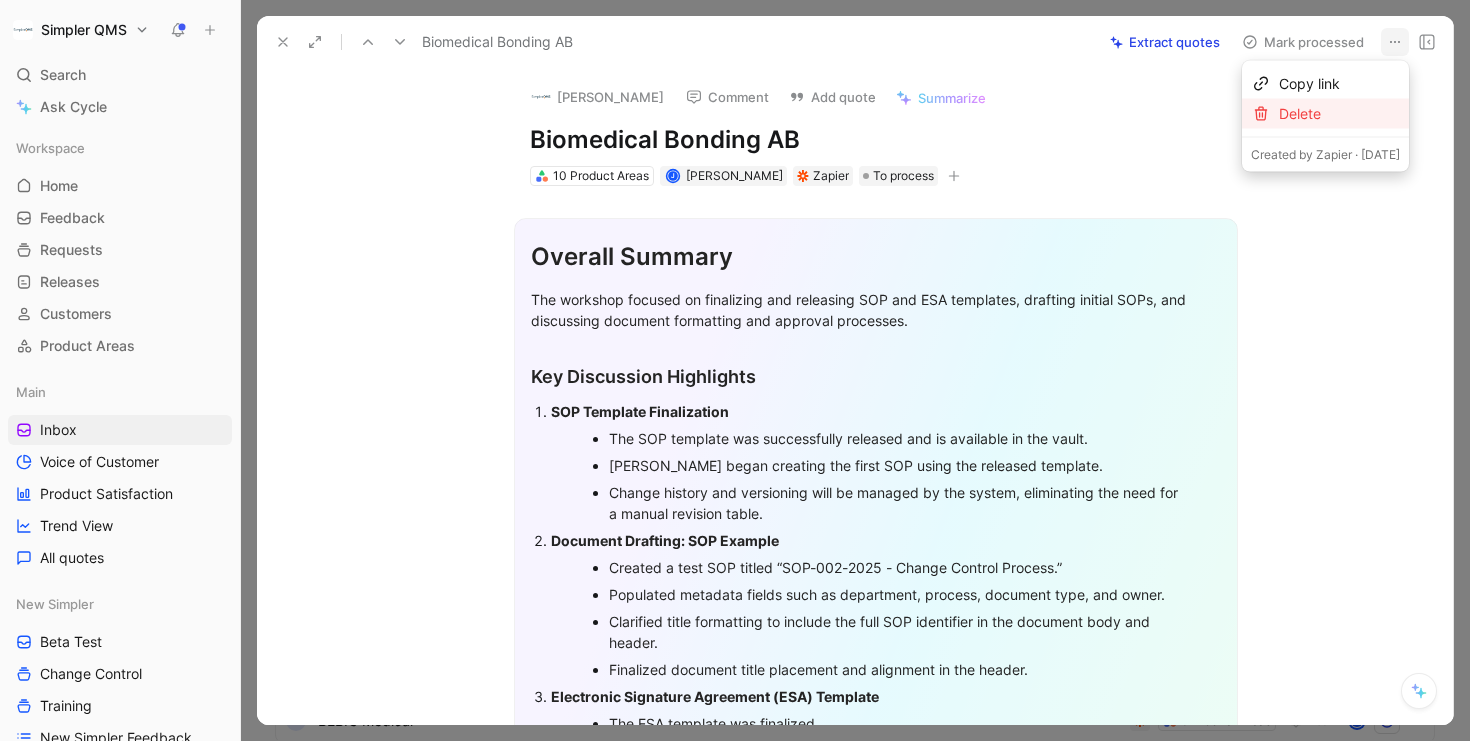 click on "Delete" at bounding box center (1339, 114) 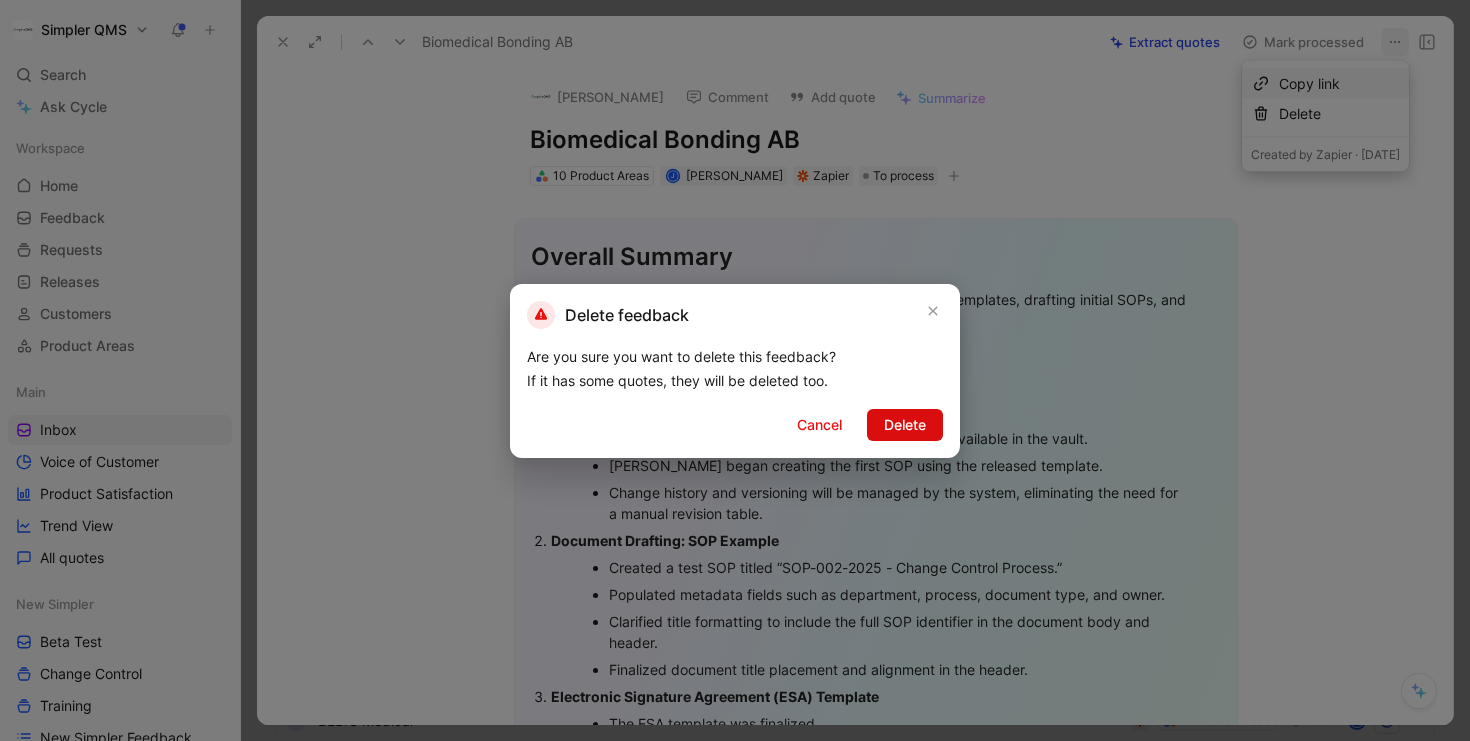 click on "Delete" at bounding box center (905, 425) 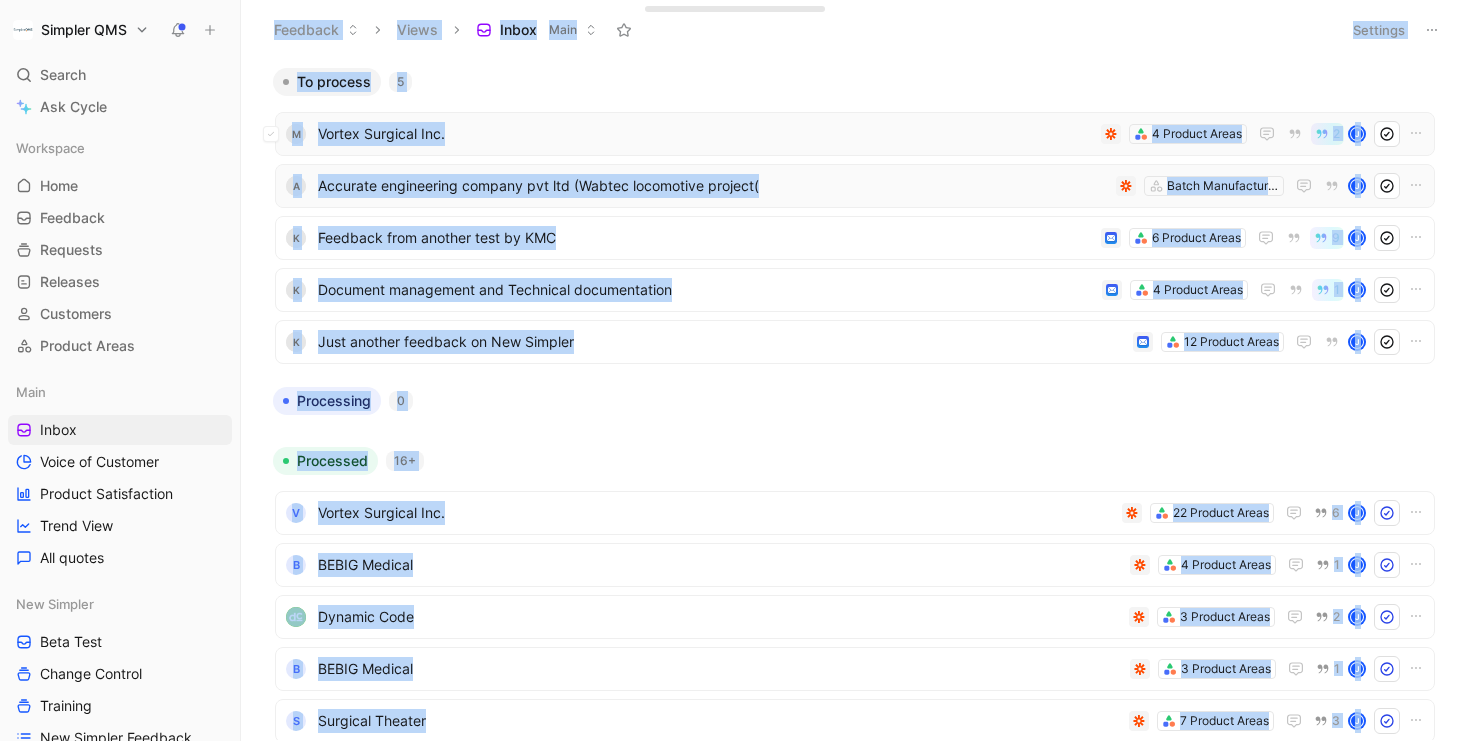 click on "Vortex Surgical Inc." at bounding box center [705, 134] 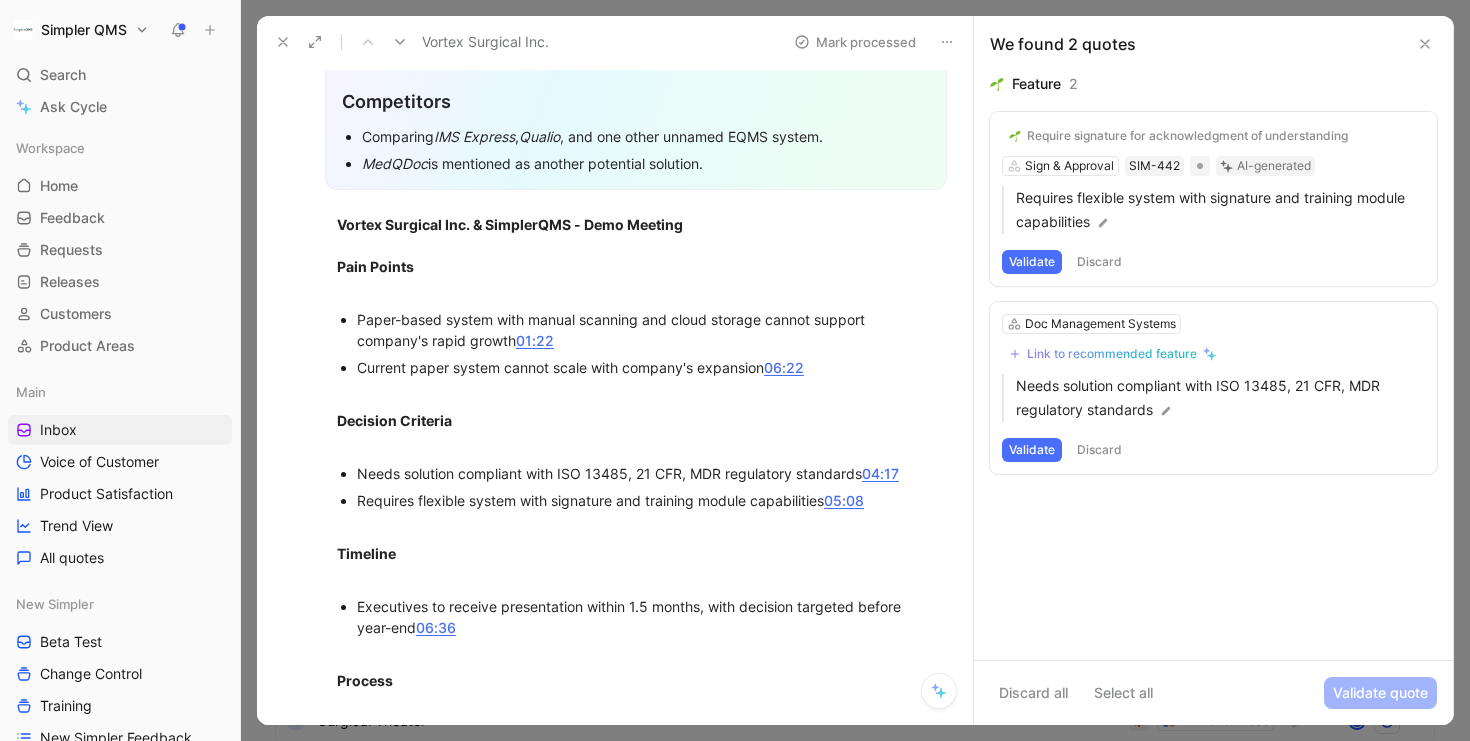 scroll, scrollTop: 0, scrollLeft: 0, axis: both 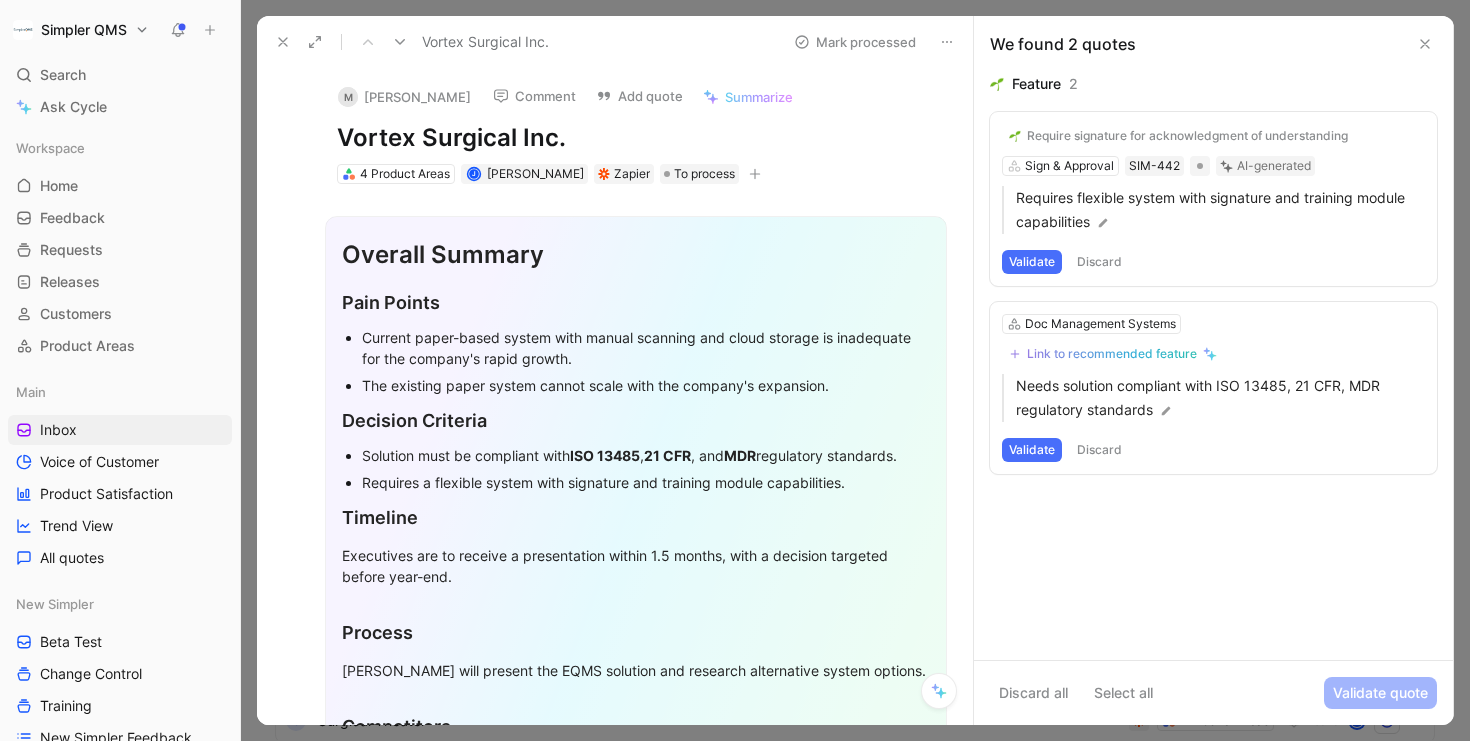 click 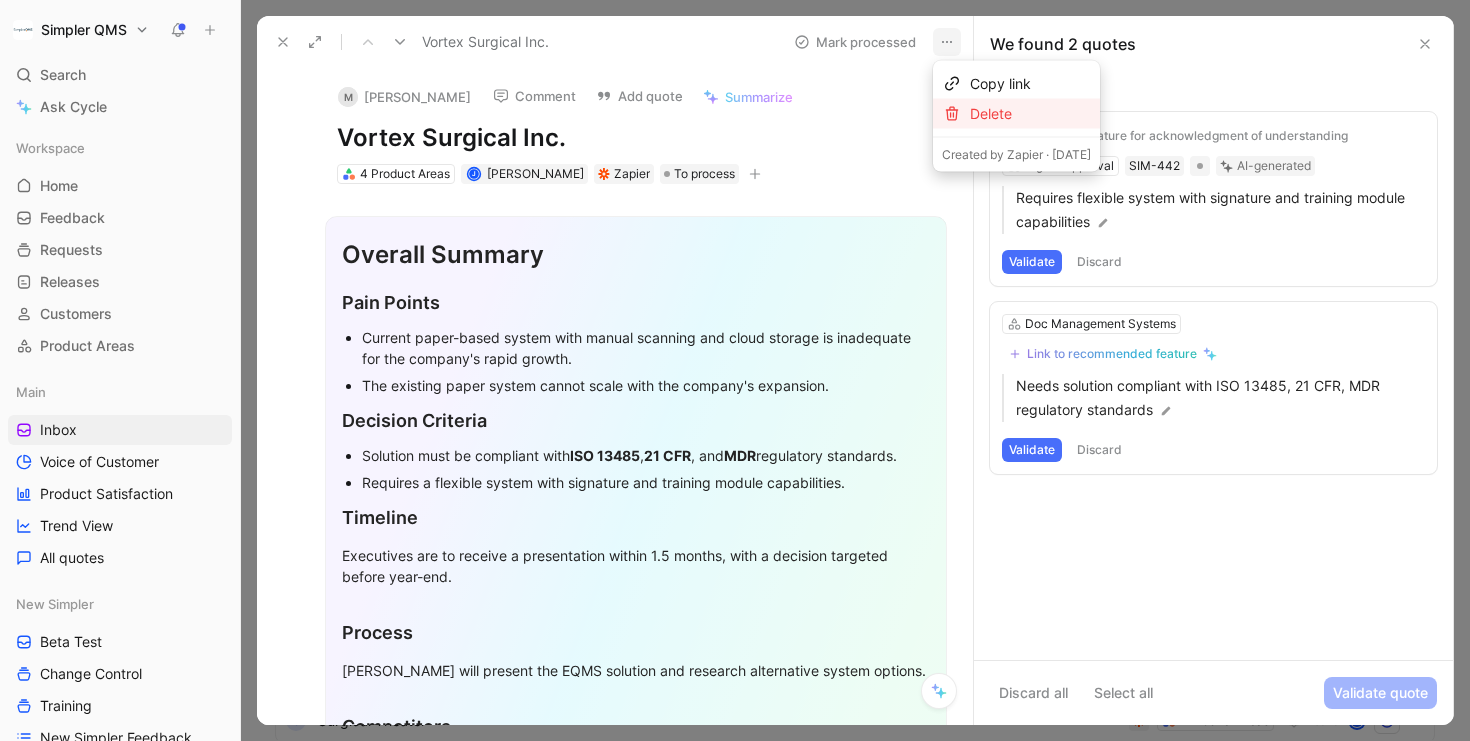 click on "Delete" at bounding box center [1030, 114] 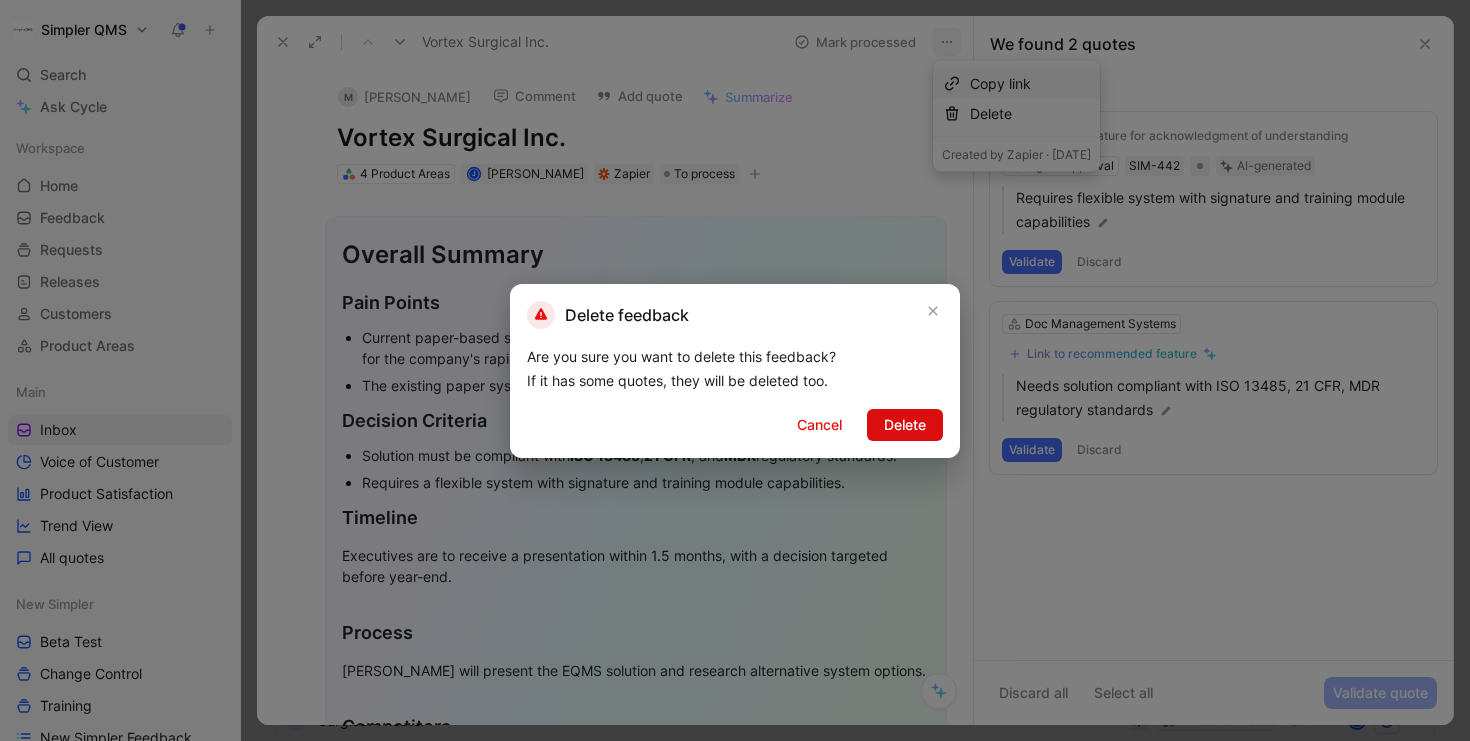 click on "Delete" at bounding box center (905, 425) 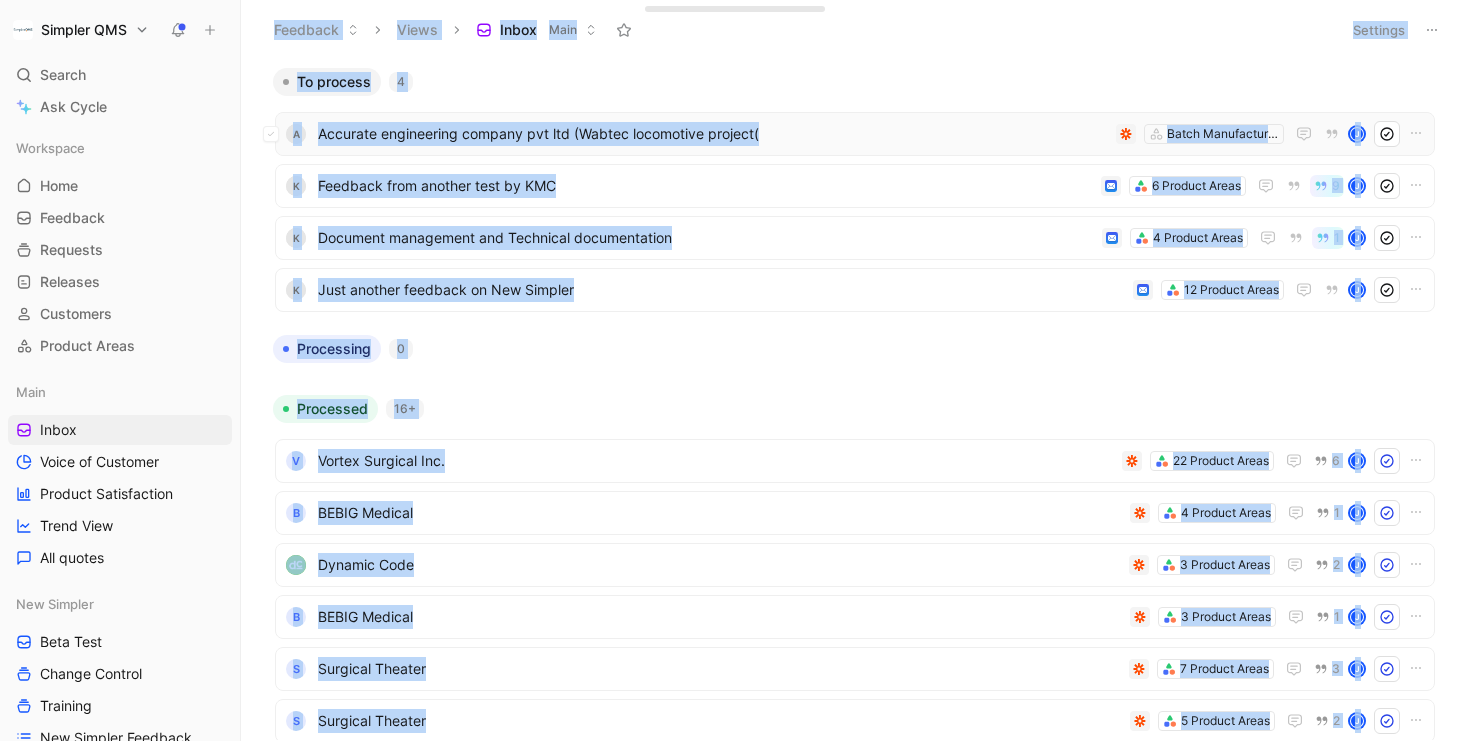 click on "Accurate engineering company pvt ltd (Wabtec locomotive project(" at bounding box center (713, 134) 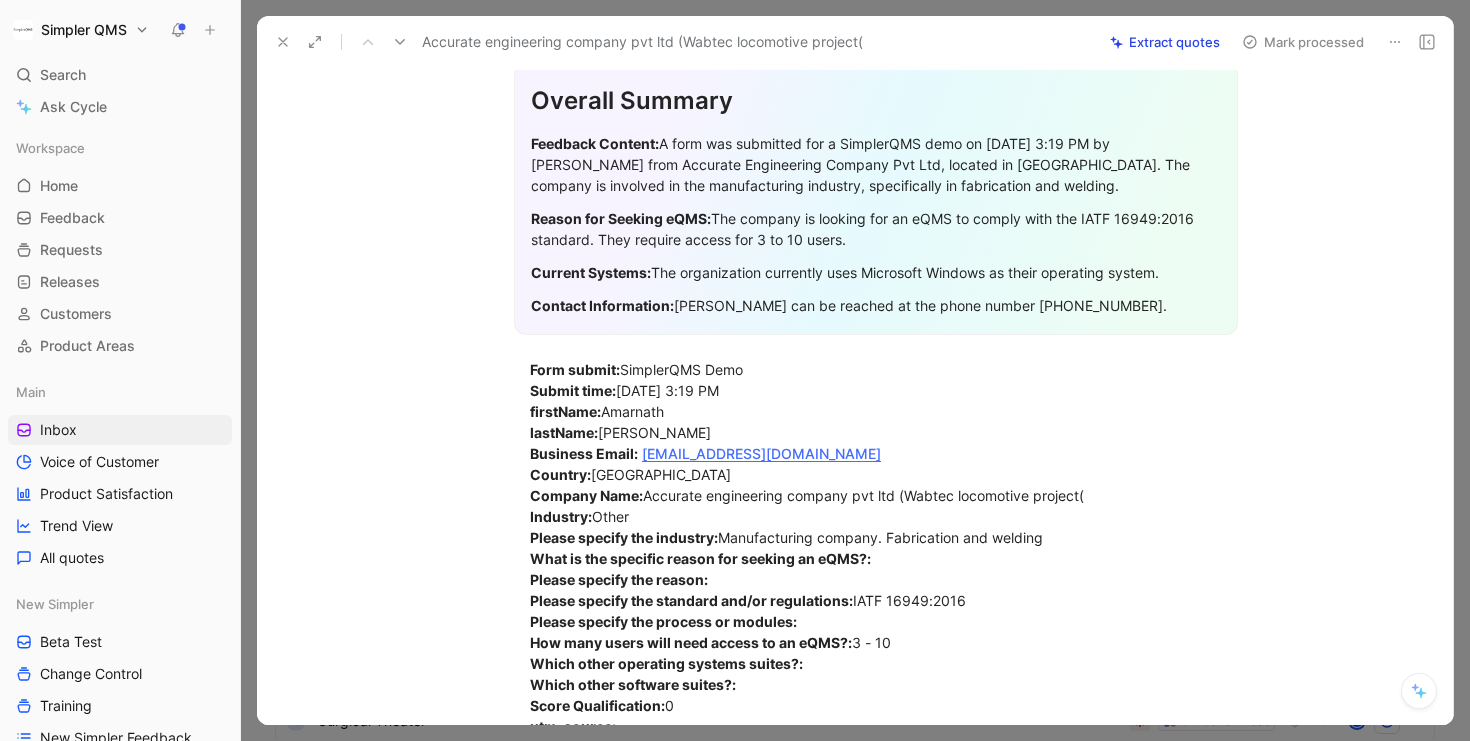 scroll, scrollTop: 230, scrollLeft: 0, axis: vertical 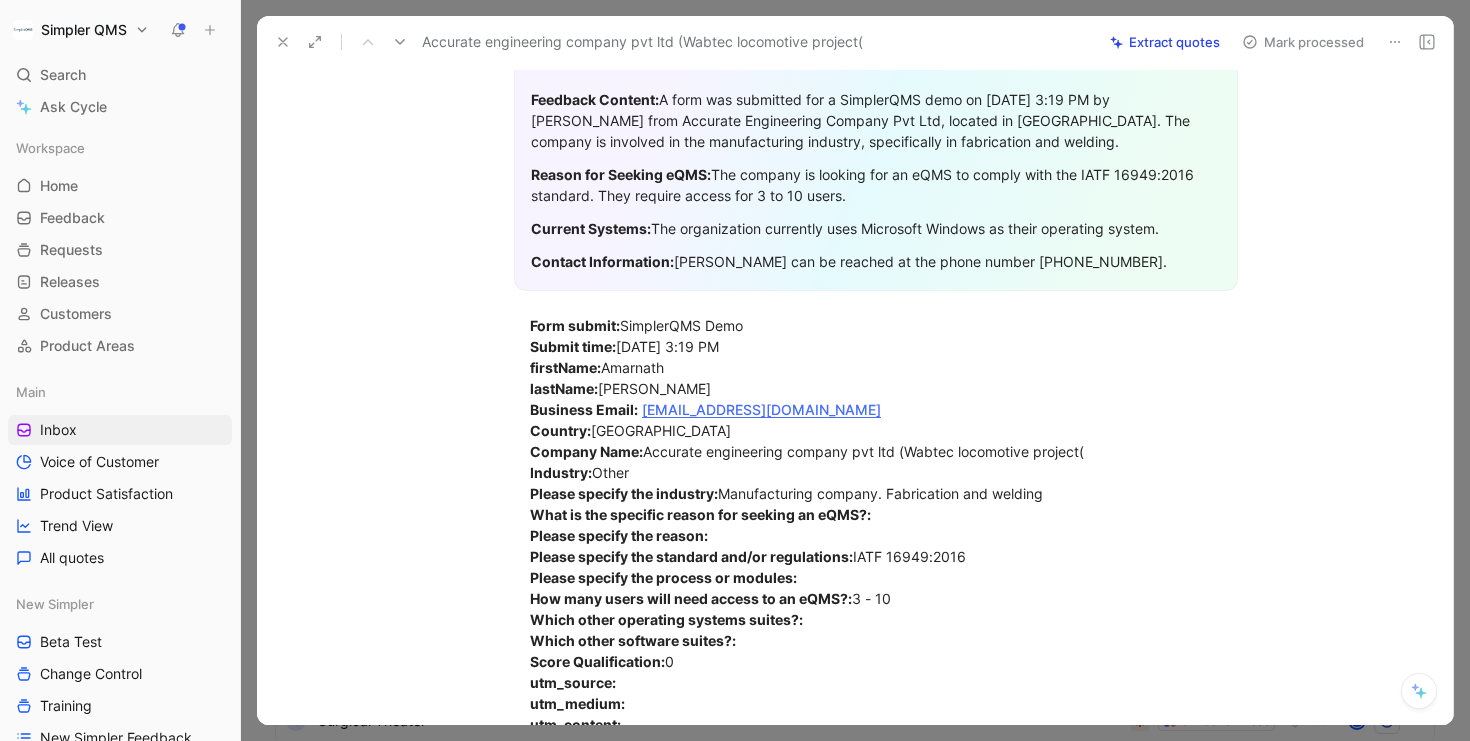 click 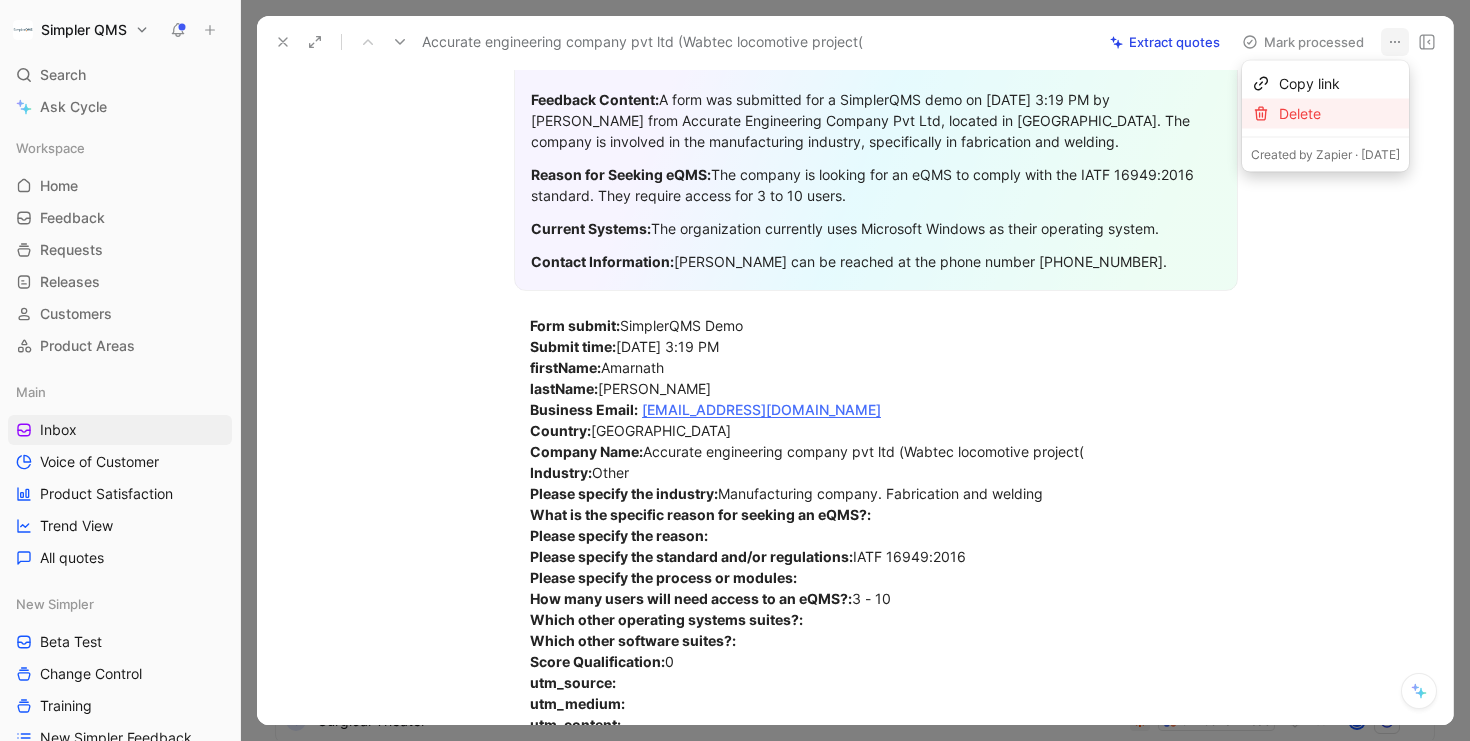 click on "Delete" at bounding box center [1339, 114] 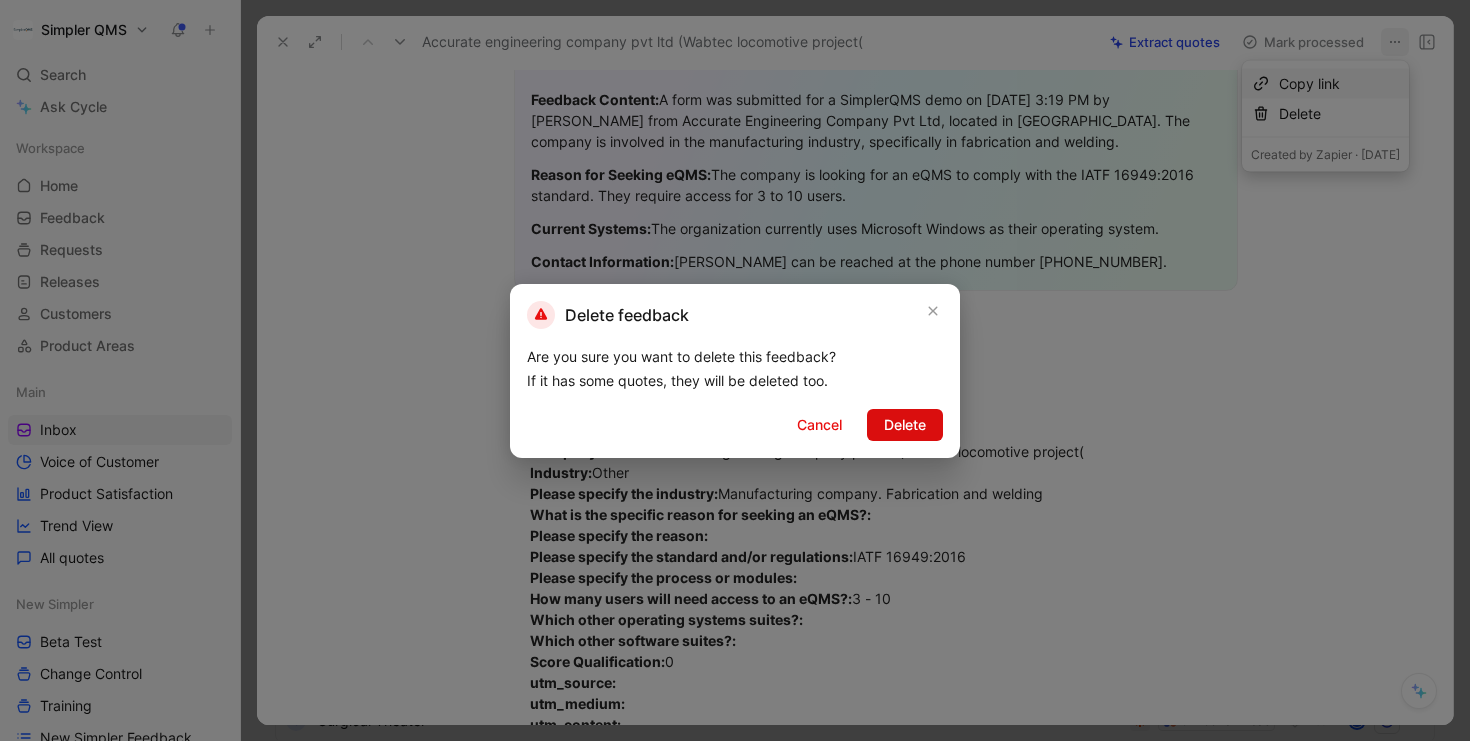 click on "Delete" at bounding box center [905, 425] 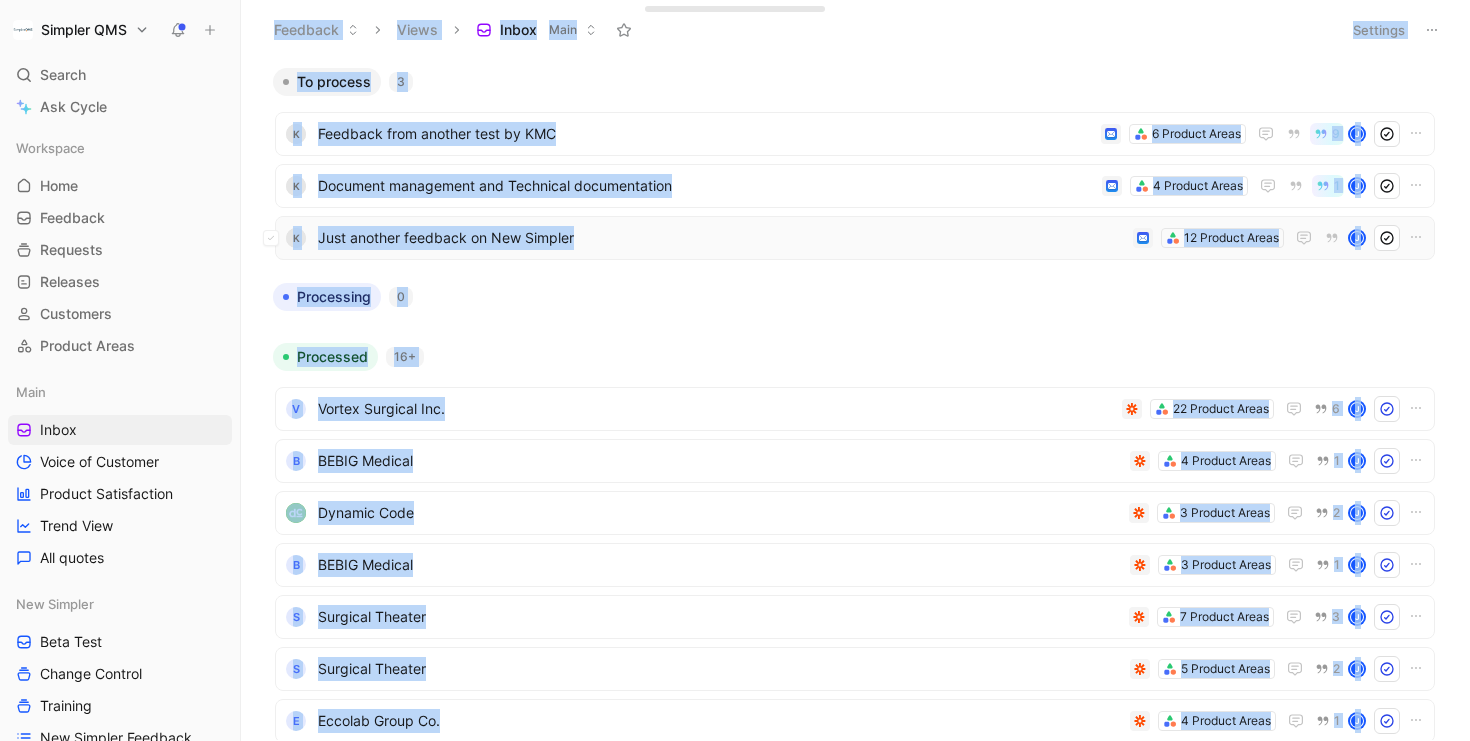 click on "Just another feedback on New Simpler" at bounding box center (721, 238) 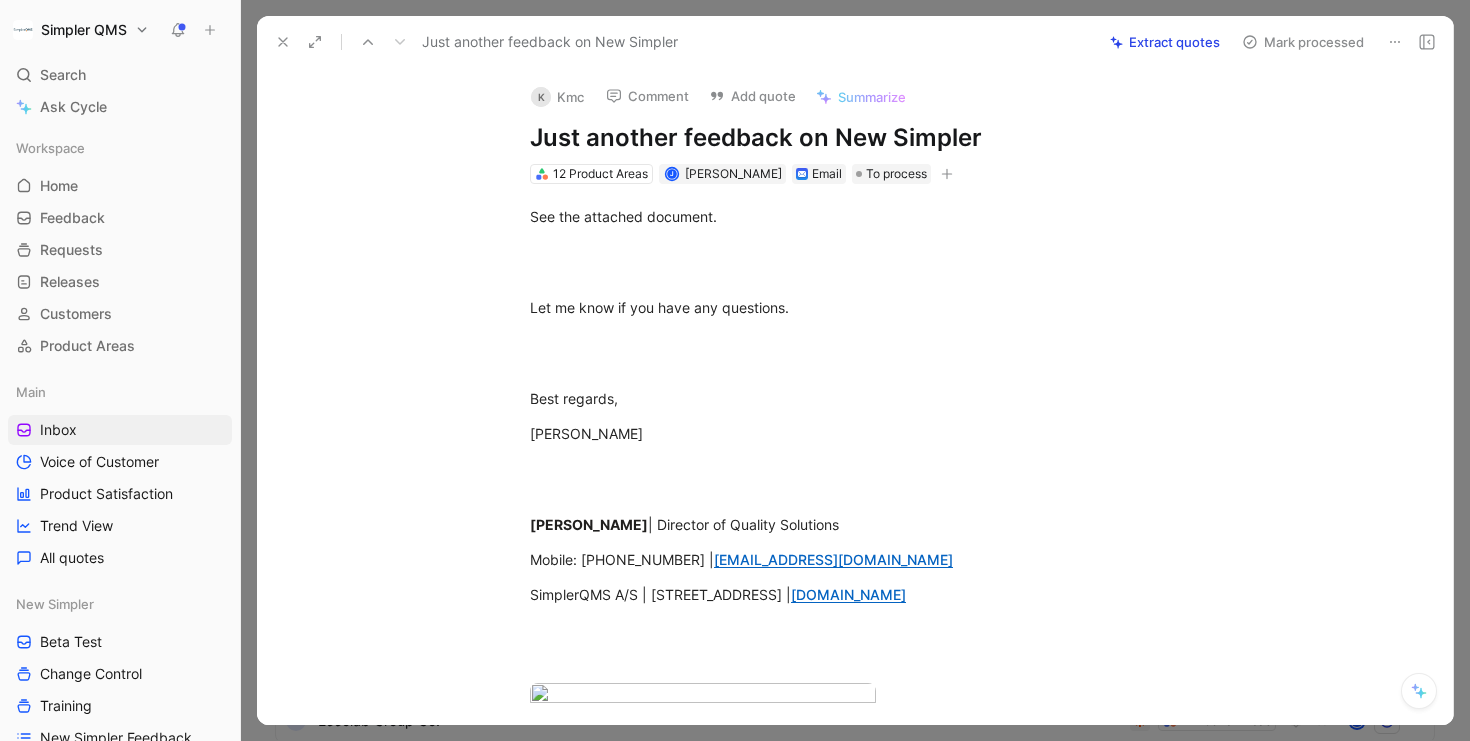 click on "See the attached document.  Let me know if you have any questions.  Best regards,  [PERSON_NAME] [PERSON_NAME]  | Director of Quality Solutions Mobile: [PHONE_NUMBER] |  [EMAIL_ADDRESS][DOMAIN_NAME] SimplerQMS A/S | [STREET_ADDRESS] |  [DOMAIN_NAME]   08584f78-2773-4cf8-8278-0ecbcd00e846" at bounding box center [876, 512] 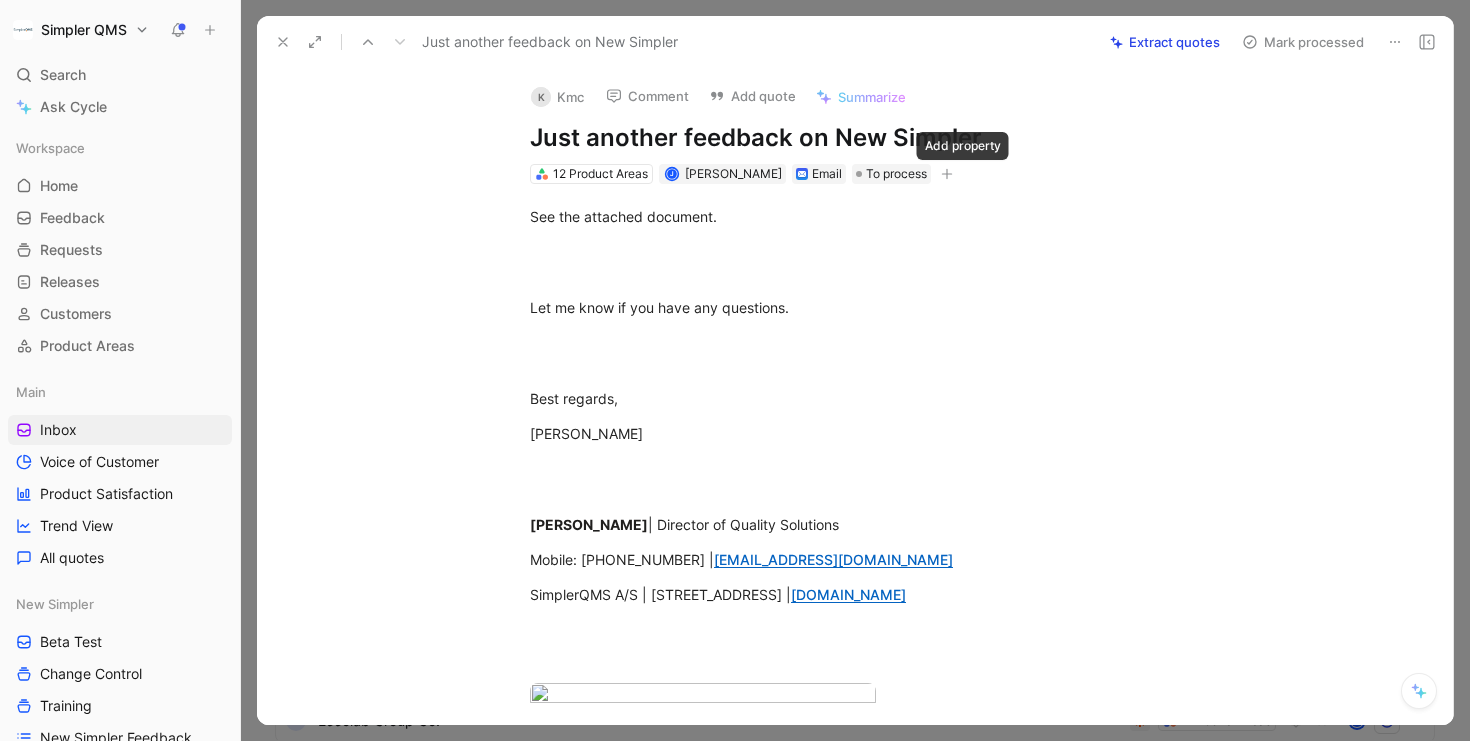 click 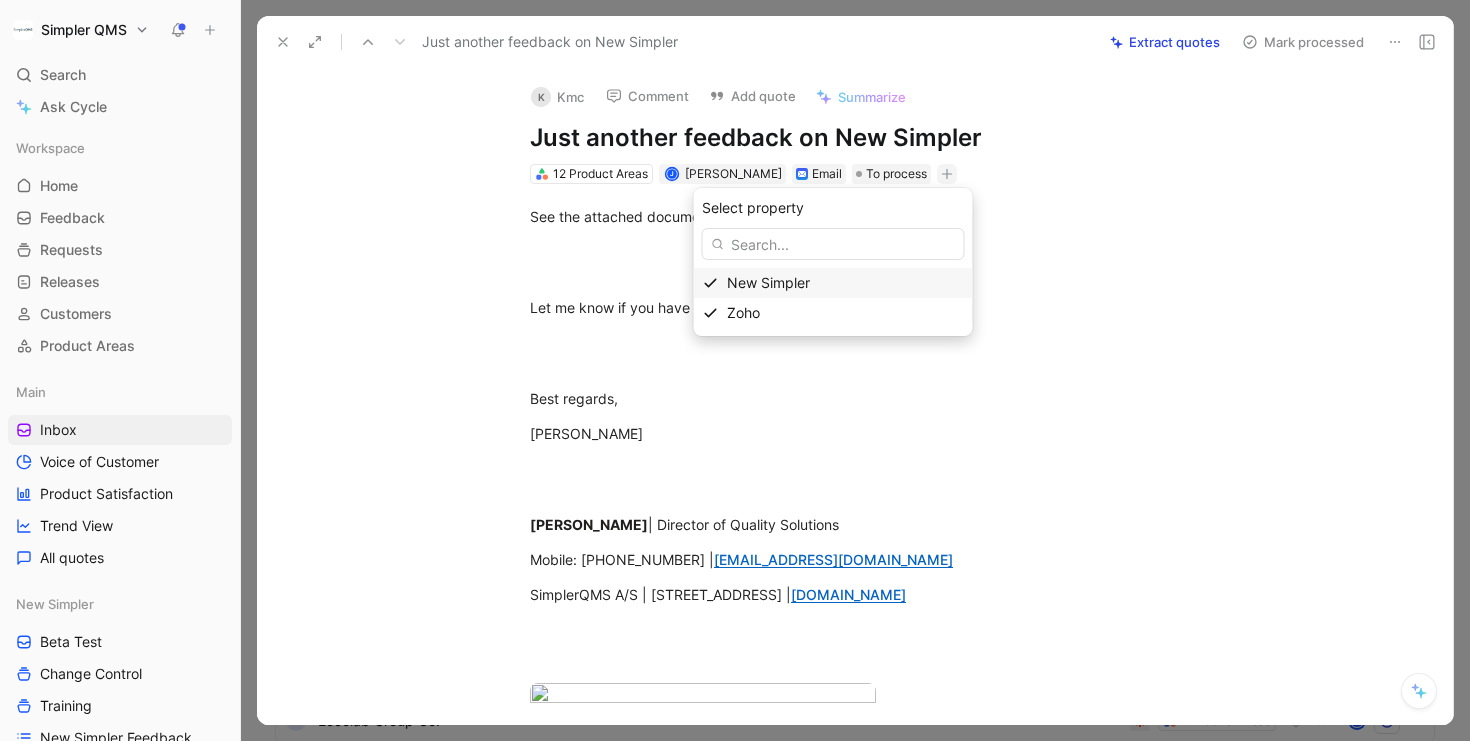 click on "New Simpler" at bounding box center [845, 283] 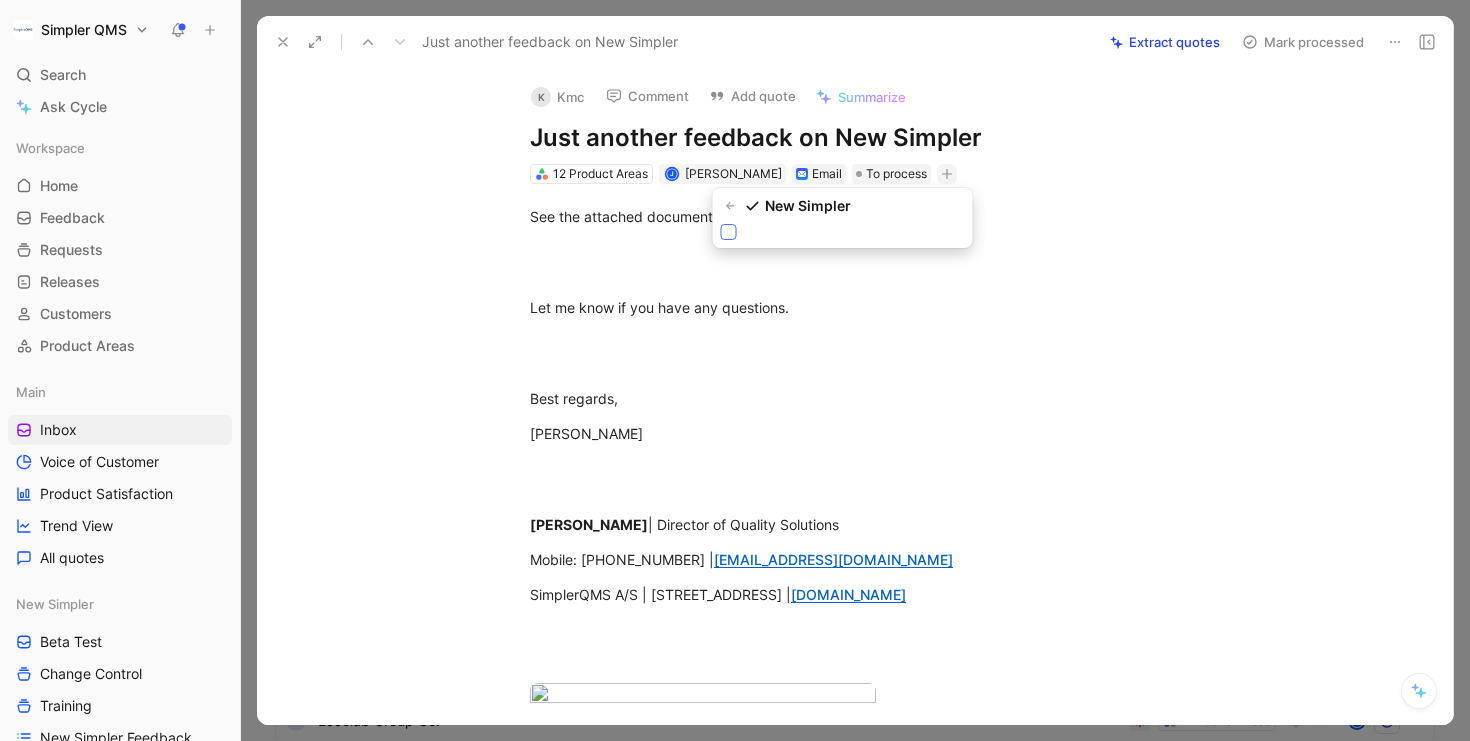 click at bounding box center [729, 232] 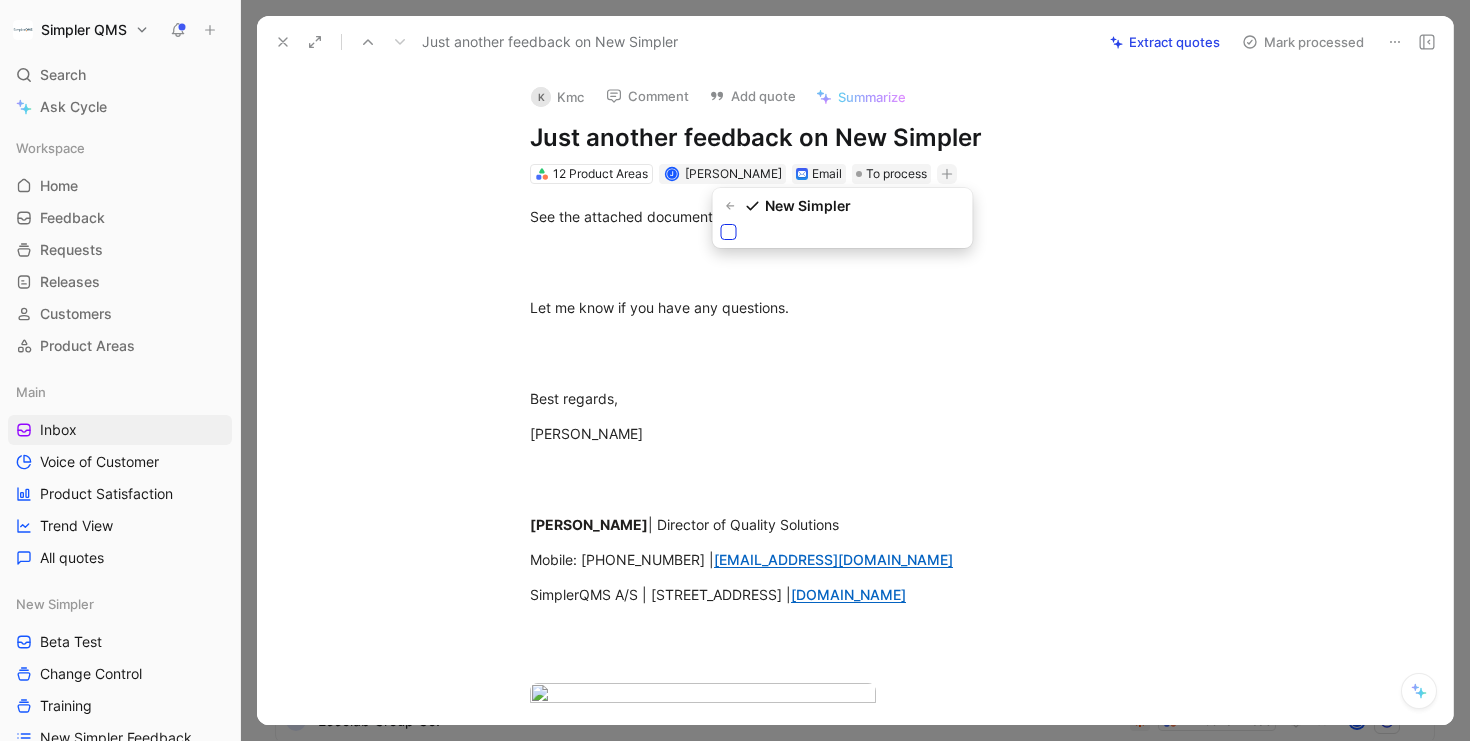 click at bounding box center (721, 224) 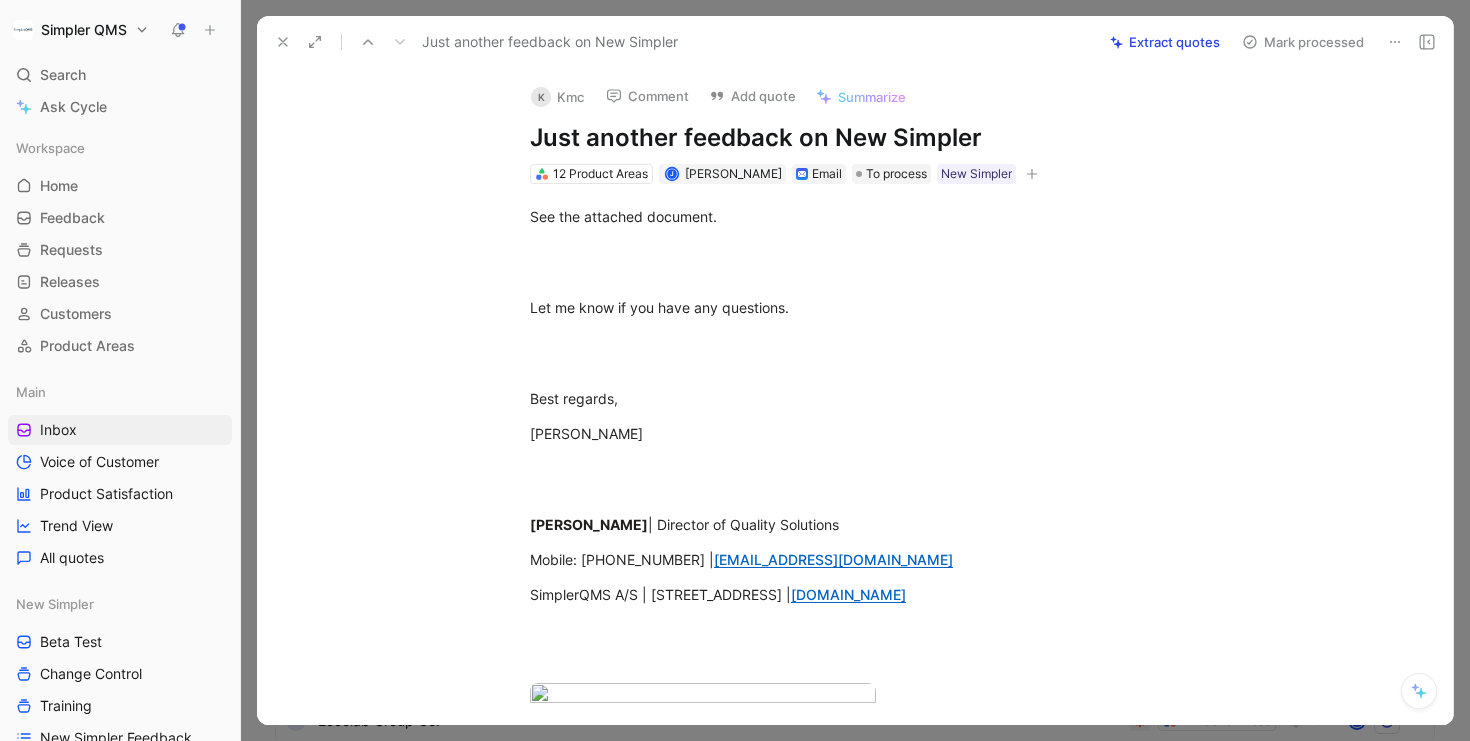 click on "Mark processed" at bounding box center (1303, 42) 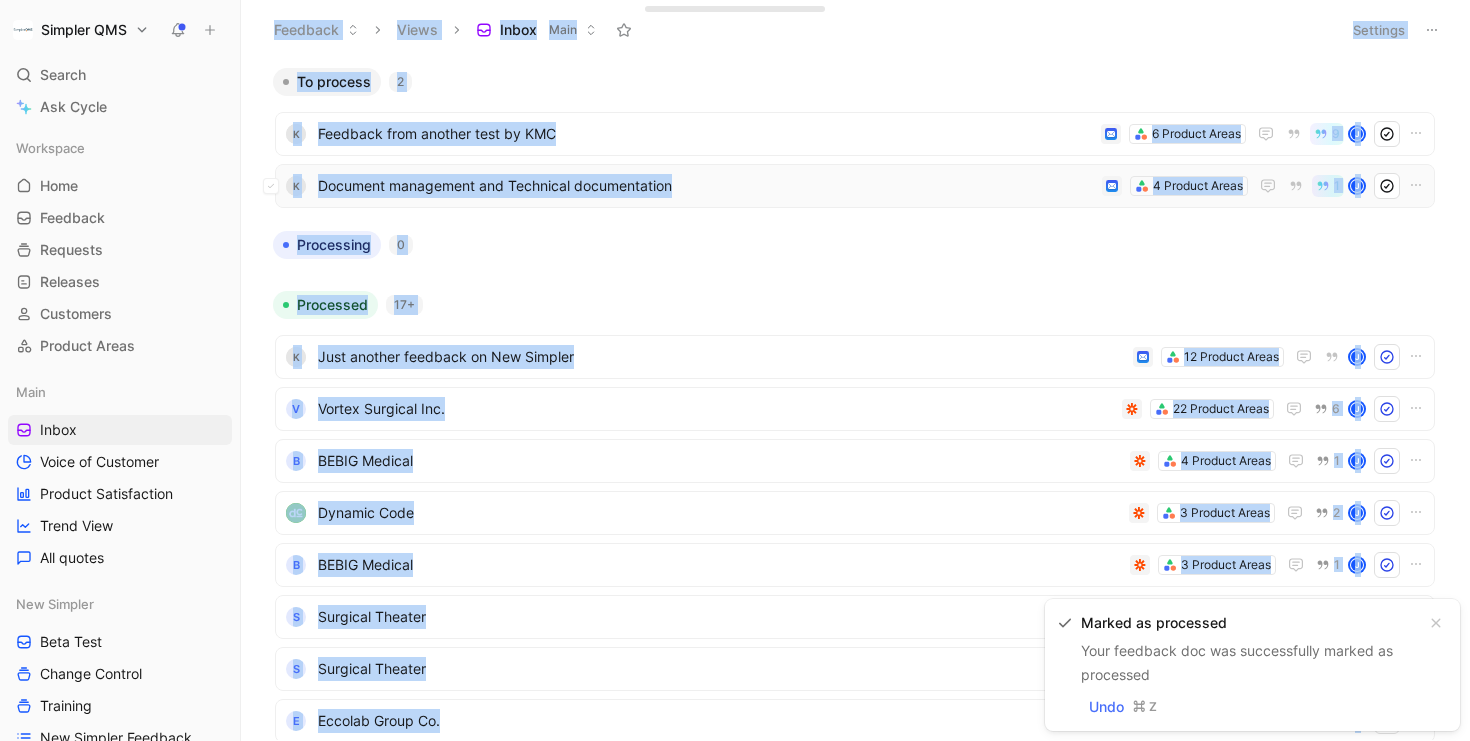 click on "Document management and Technical documentation" at bounding box center (706, 186) 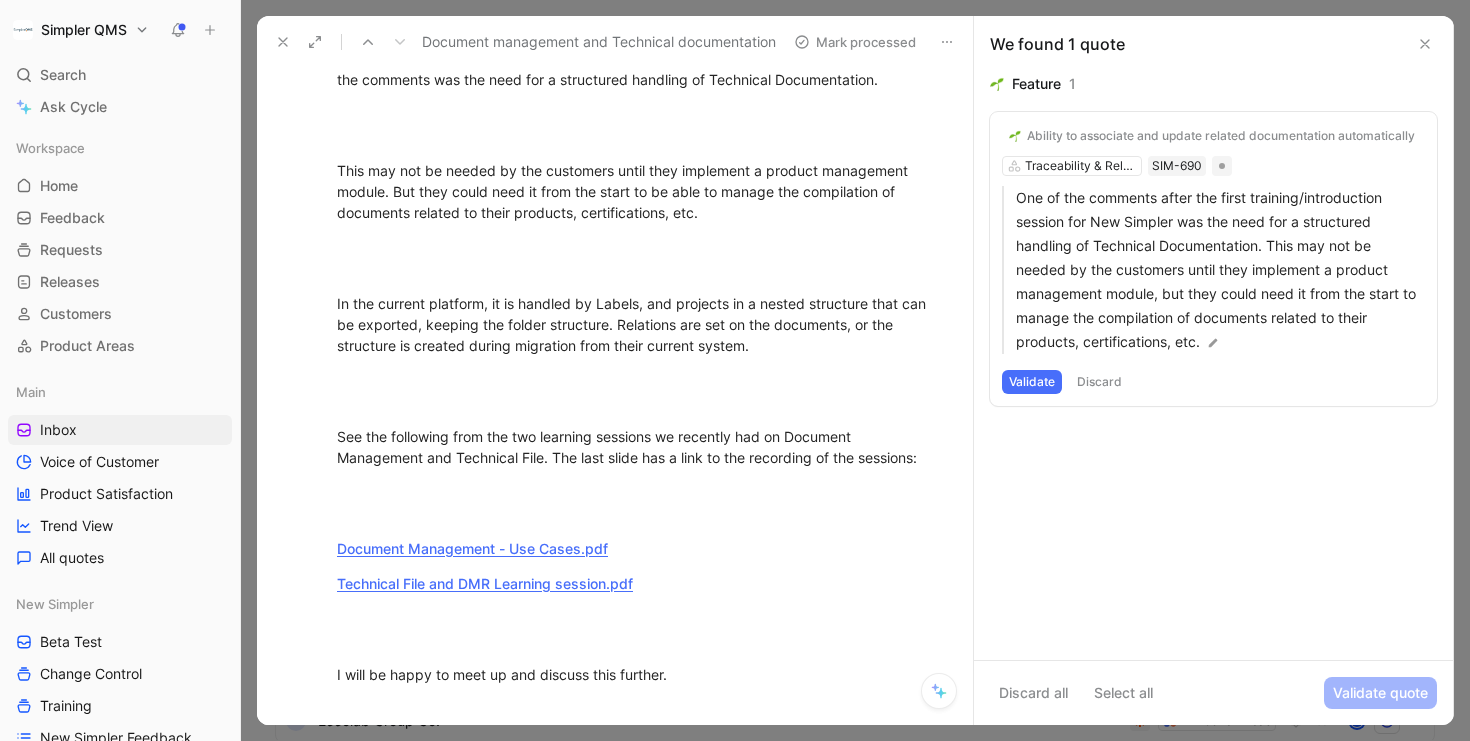 scroll, scrollTop: 287, scrollLeft: 0, axis: vertical 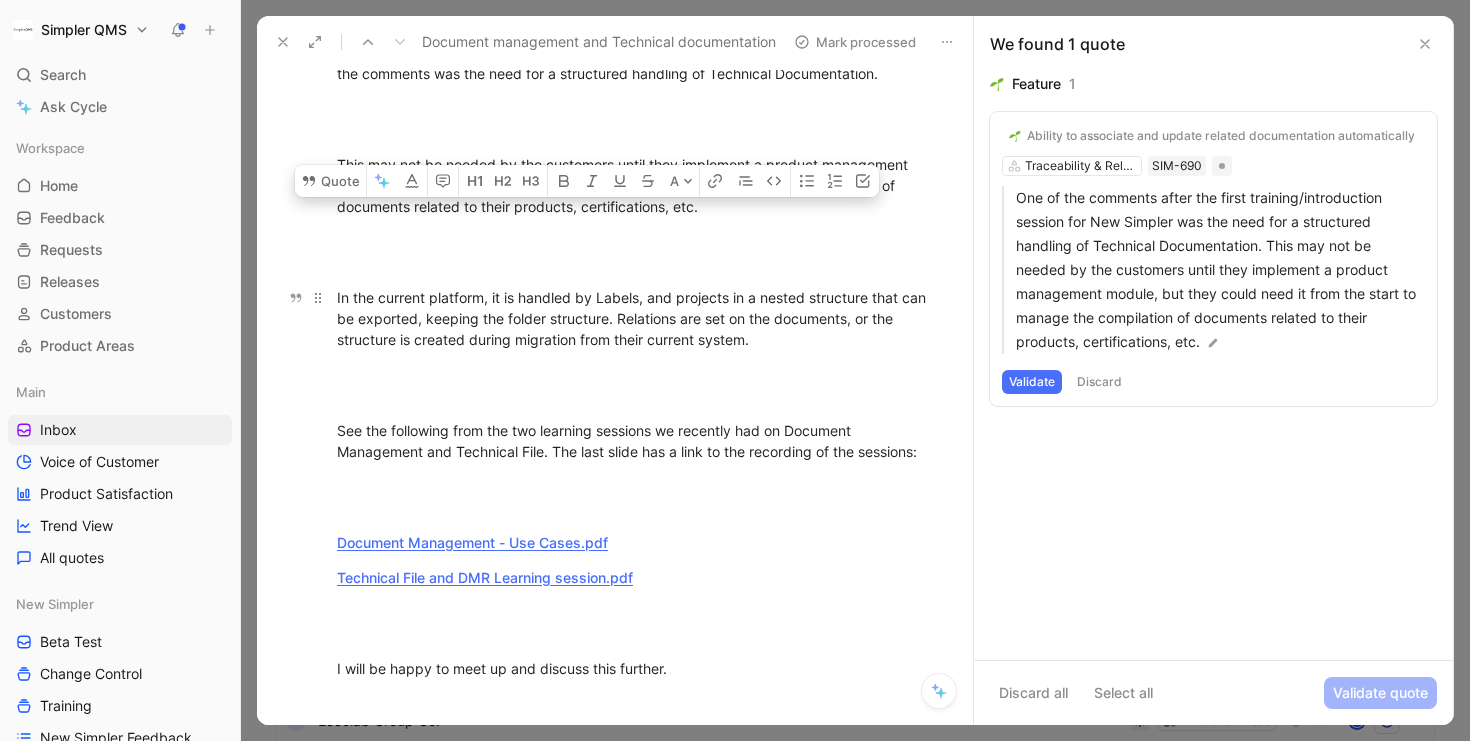 drag, startPoint x: 364, startPoint y: 302, endPoint x: 812, endPoint y: 302, distance: 448 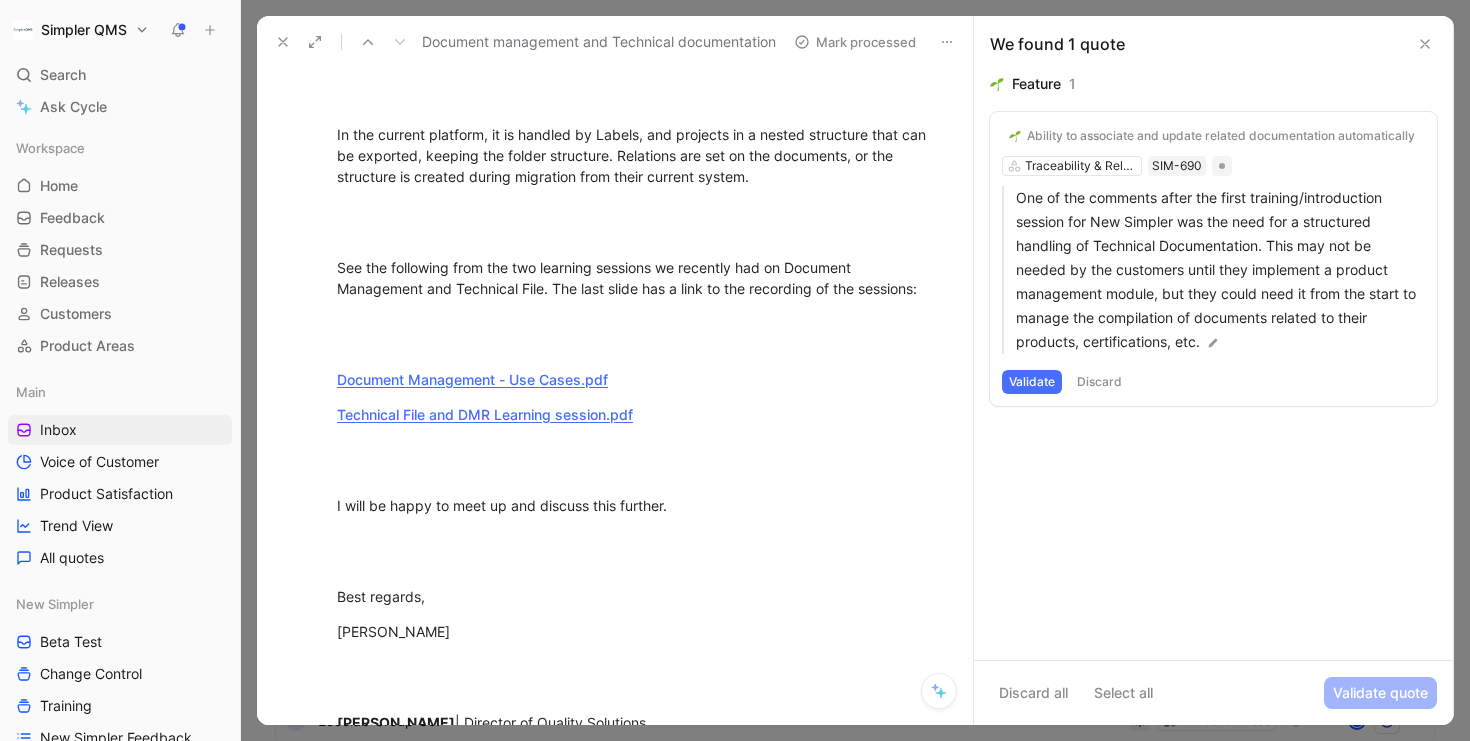 scroll, scrollTop: 465, scrollLeft: 0, axis: vertical 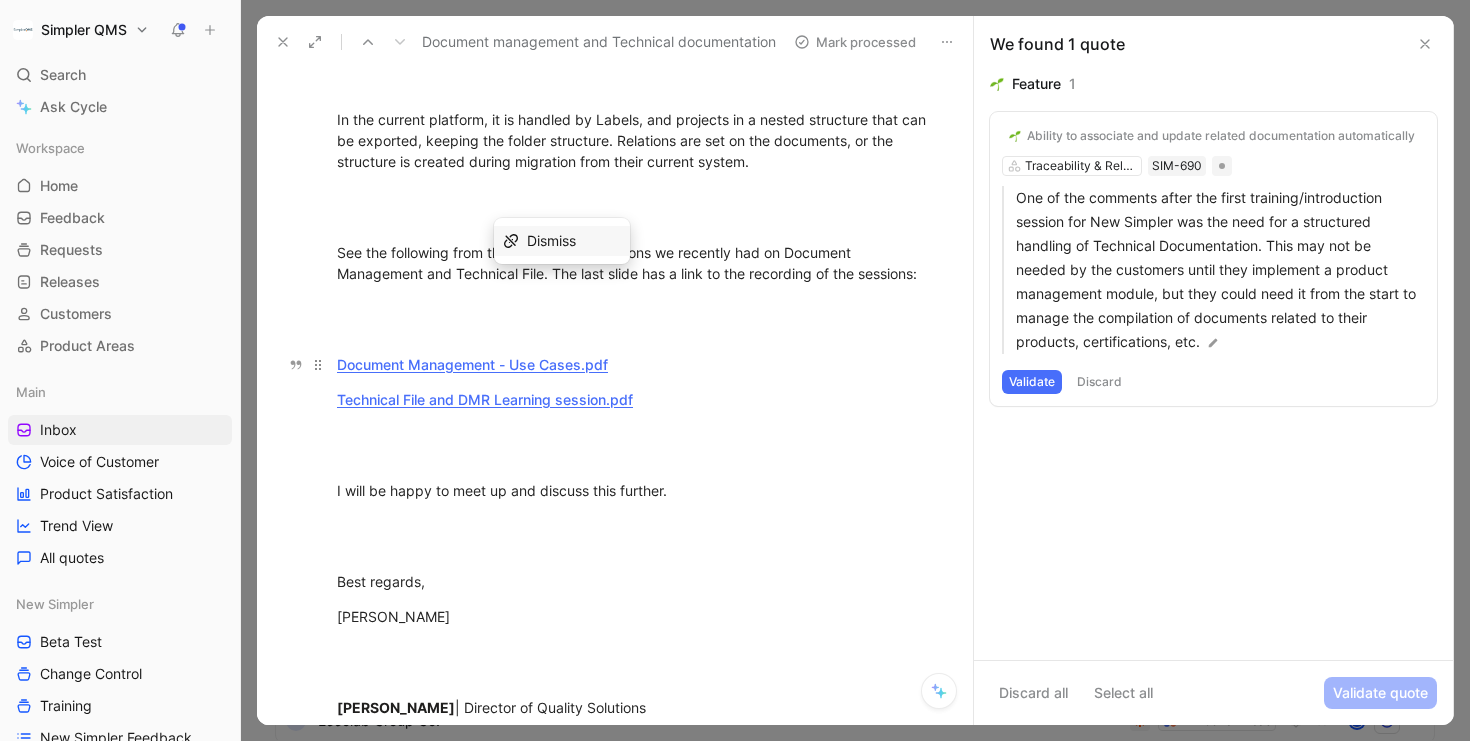 click on "Document Management - Use Cases.pdf" at bounding box center [472, 364] 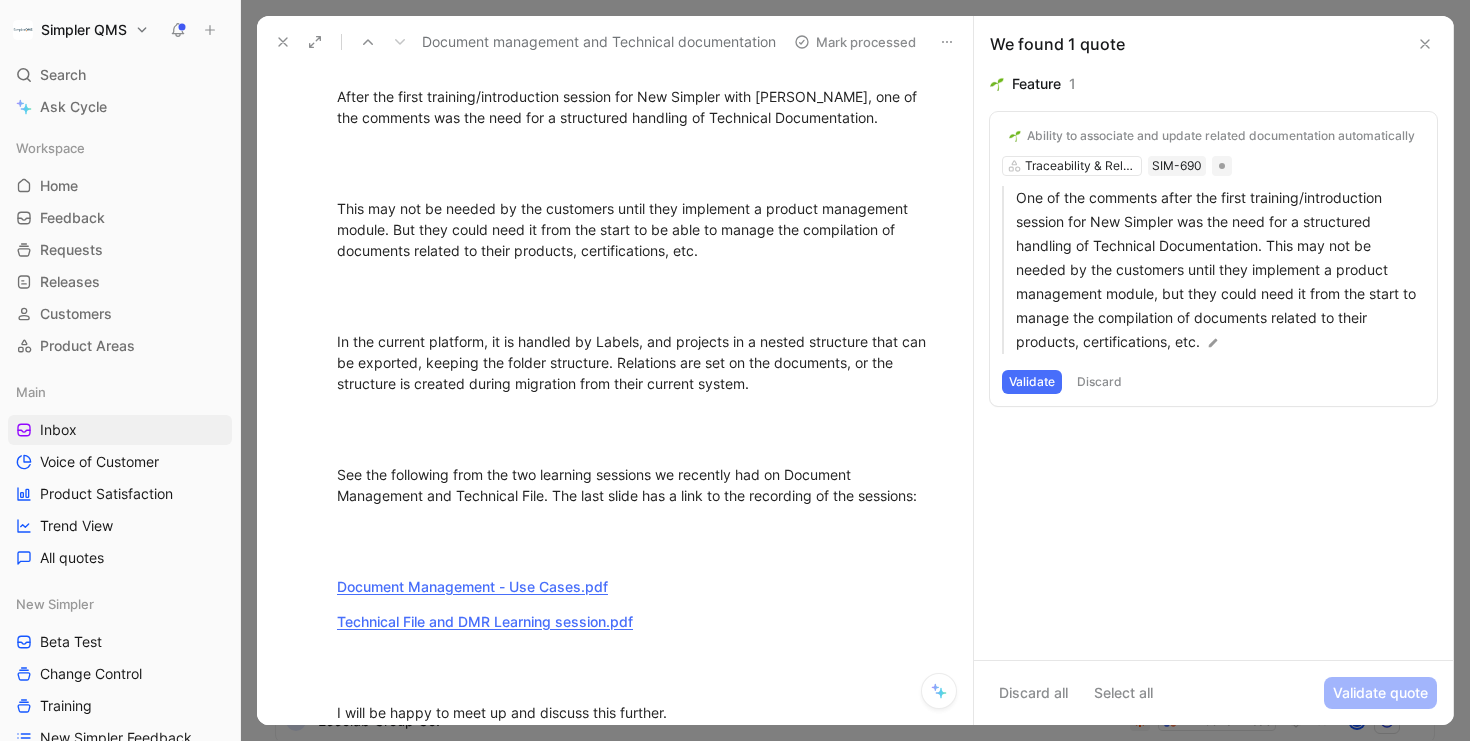 scroll, scrollTop: 247, scrollLeft: 0, axis: vertical 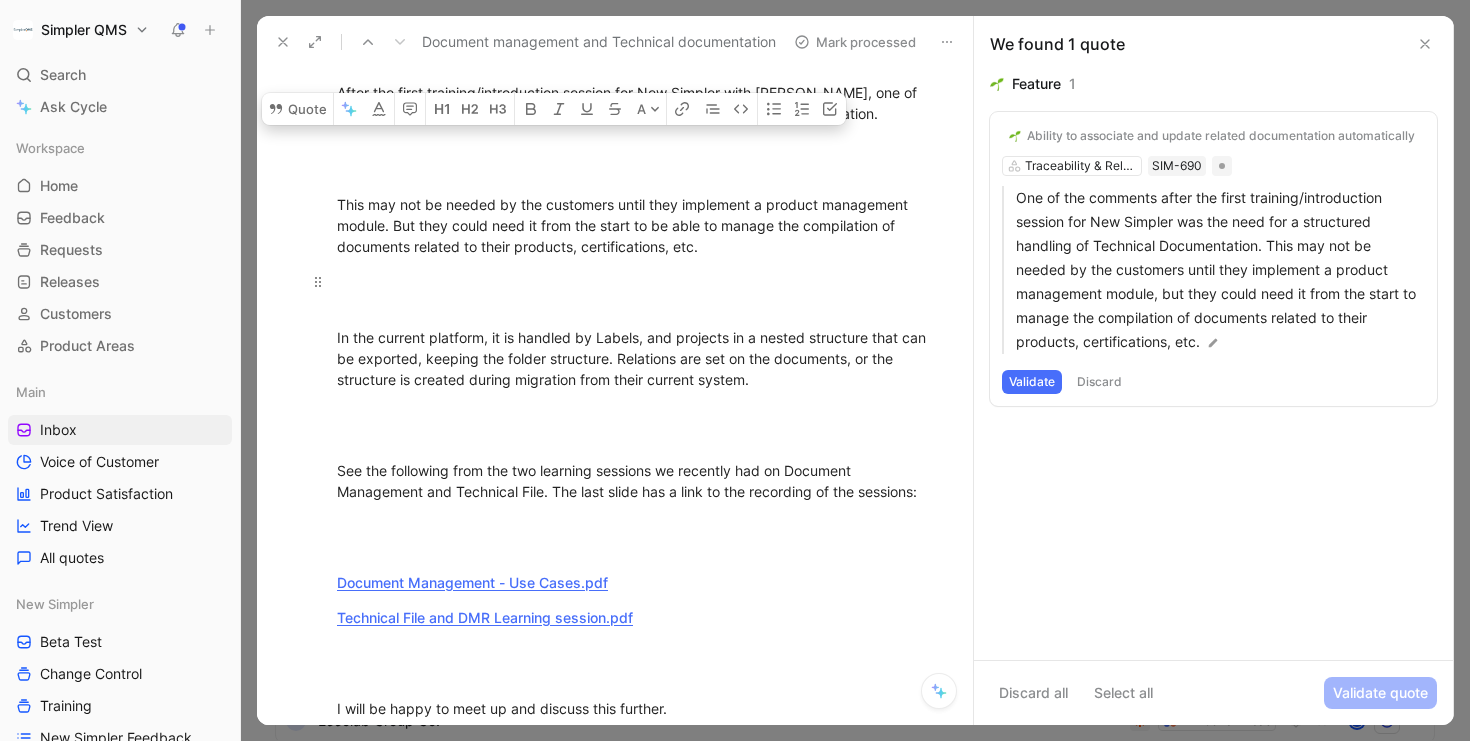 drag, startPoint x: 421, startPoint y: 217, endPoint x: 734, endPoint y: 300, distance: 323.81784 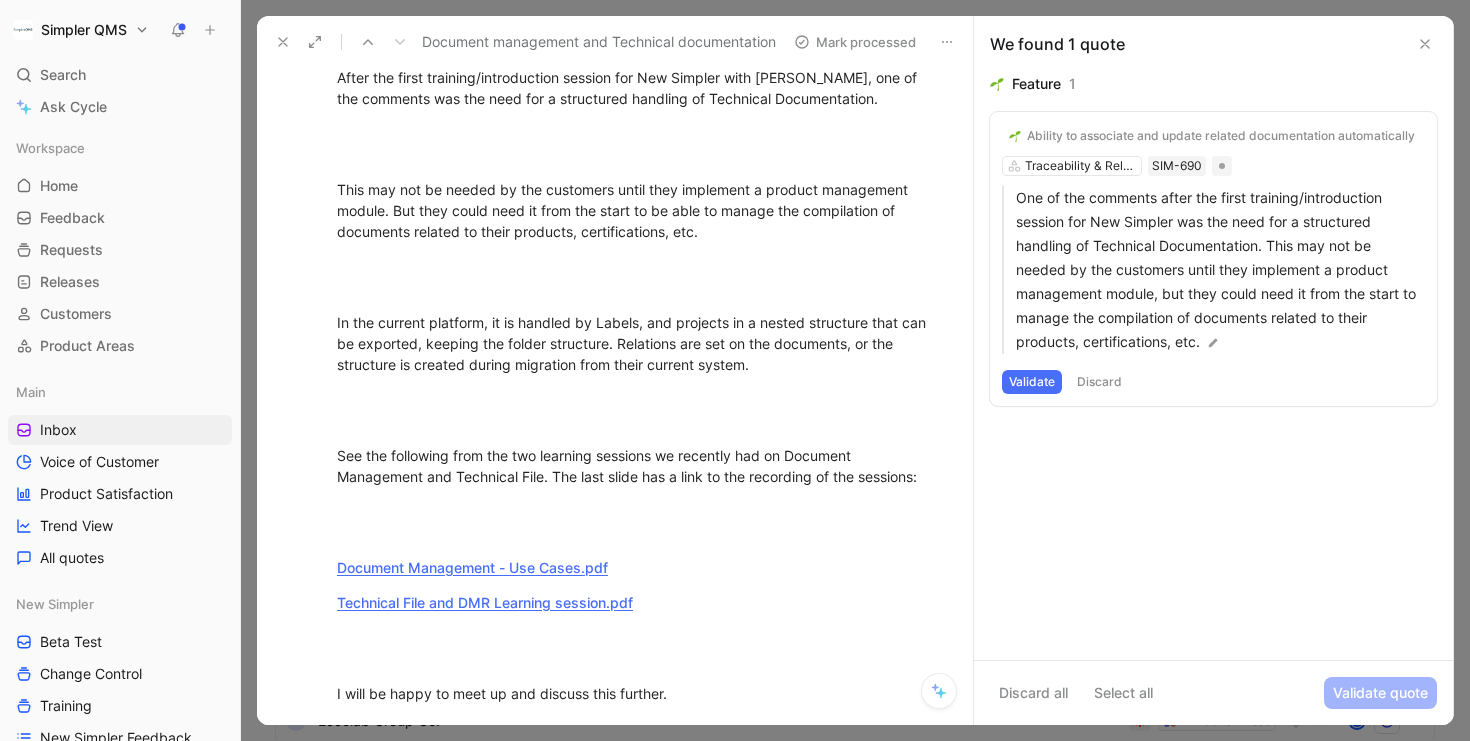 scroll, scrollTop: 273, scrollLeft: 0, axis: vertical 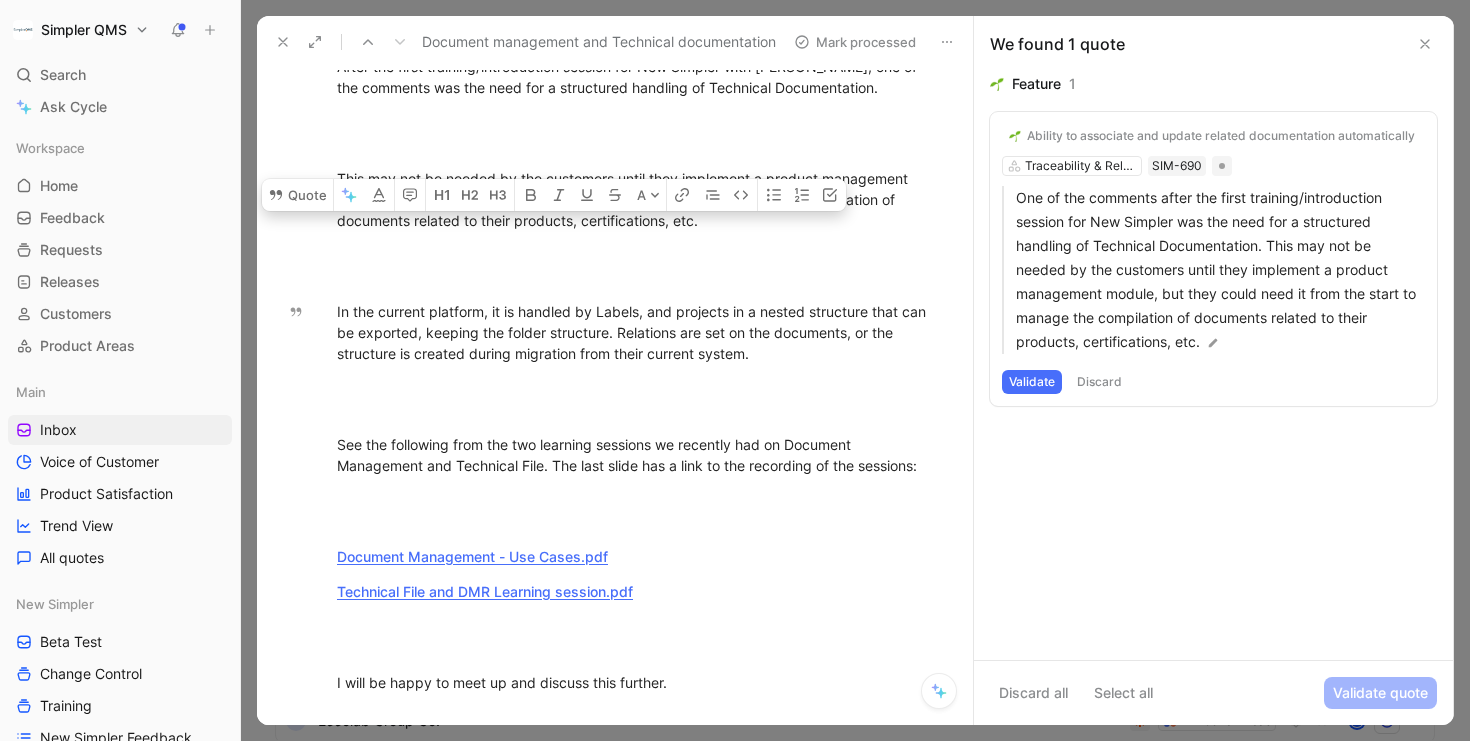 drag, startPoint x: 646, startPoint y: 335, endPoint x: 337, endPoint y: 294, distance: 311.7082 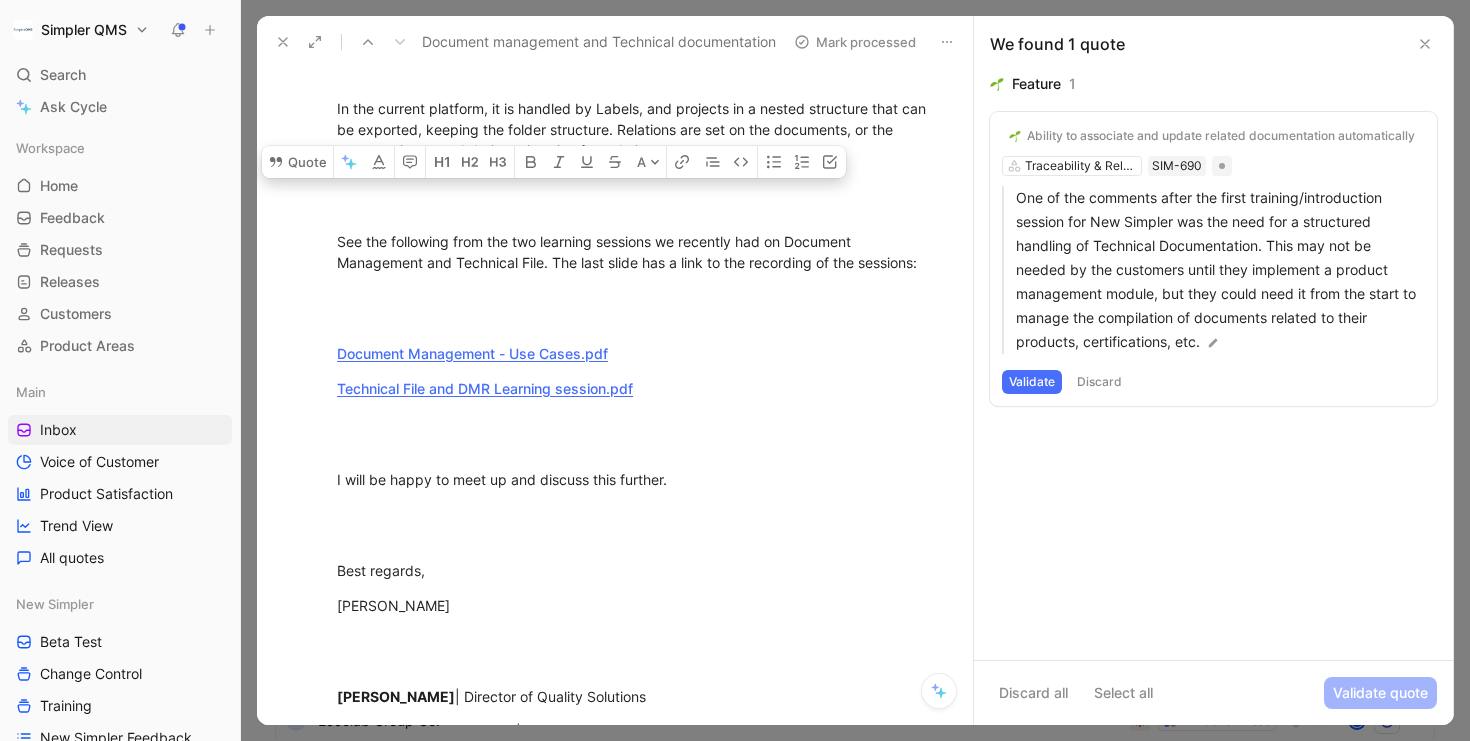 scroll, scrollTop: 484, scrollLeft: 0, axis: vertical 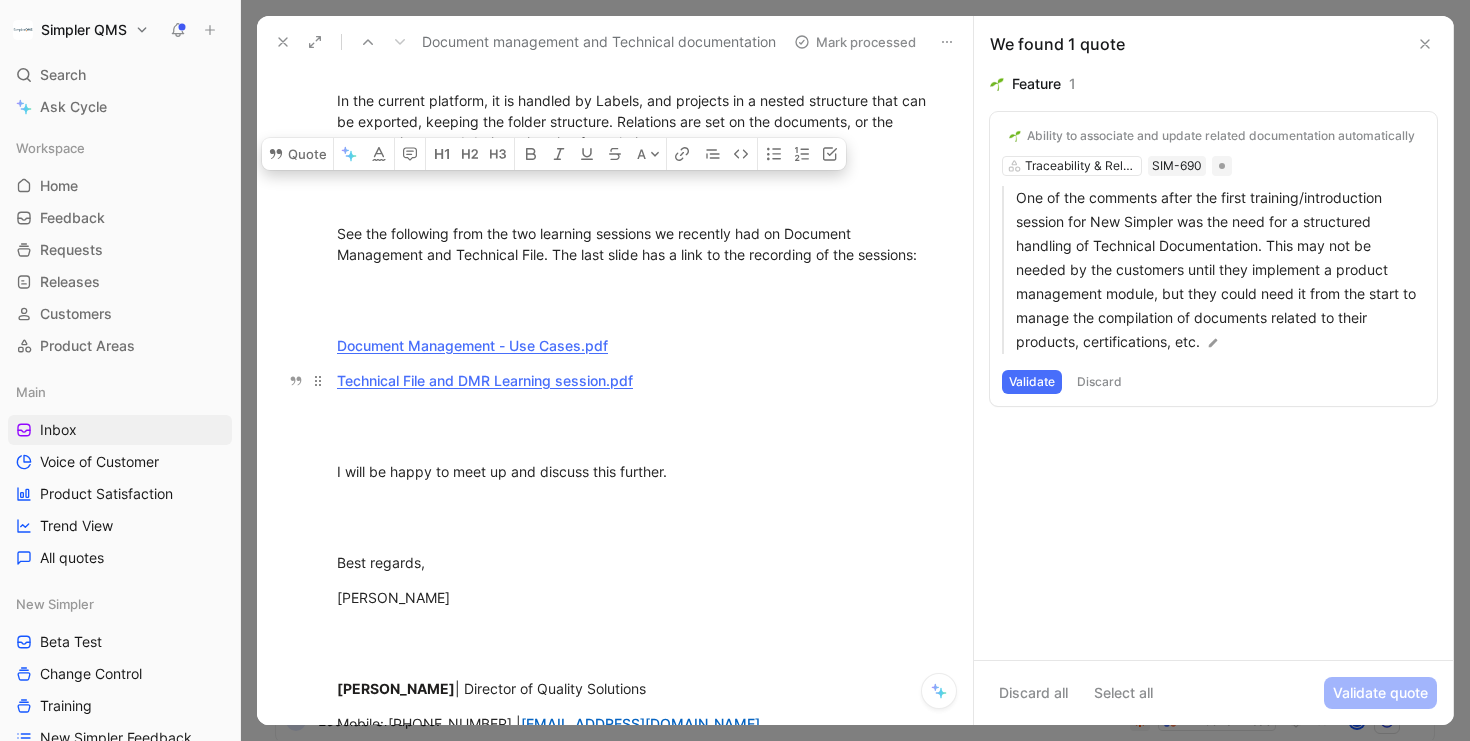 click on "Technical File and DMR Learning session.pdf" at bounding box center (485, 380) 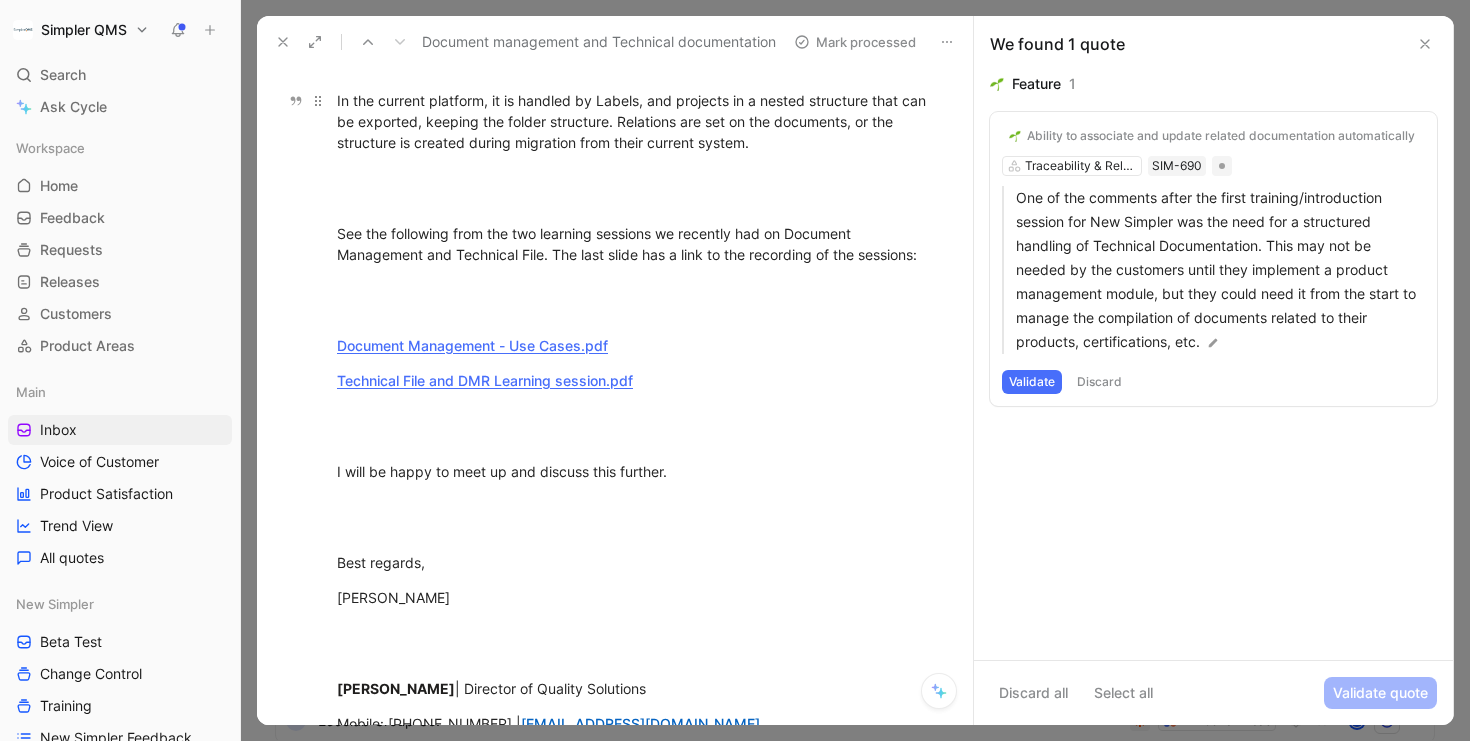 click on "In the current platform, it is handled by Labels, and projects in a nested structure that can be exported, keeping the folder structure. Relations are set on the documents, or the structure is created during migration from their current system." at bounding box center [636, 121] 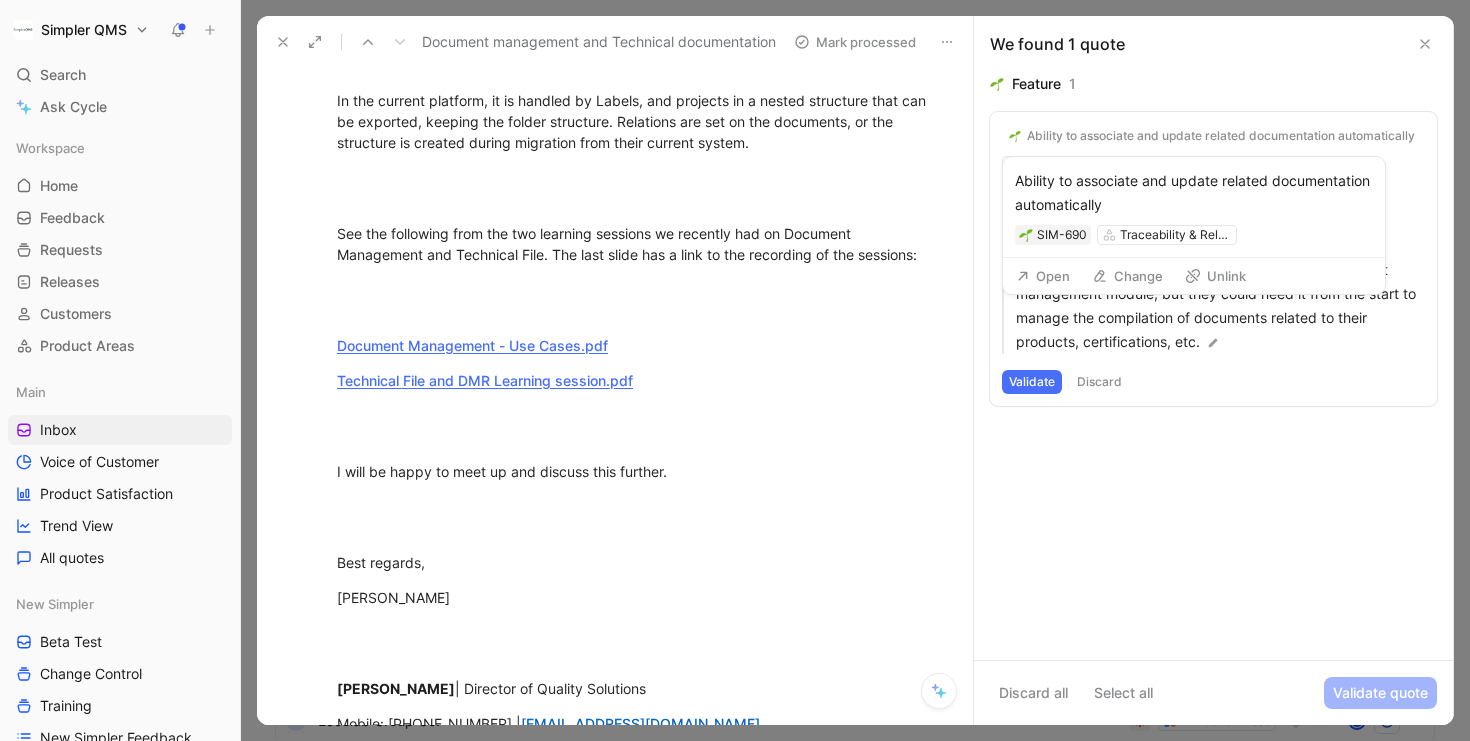 click on "Ability to associate and update related documentation automatically" at bounding box center (1221, 136) 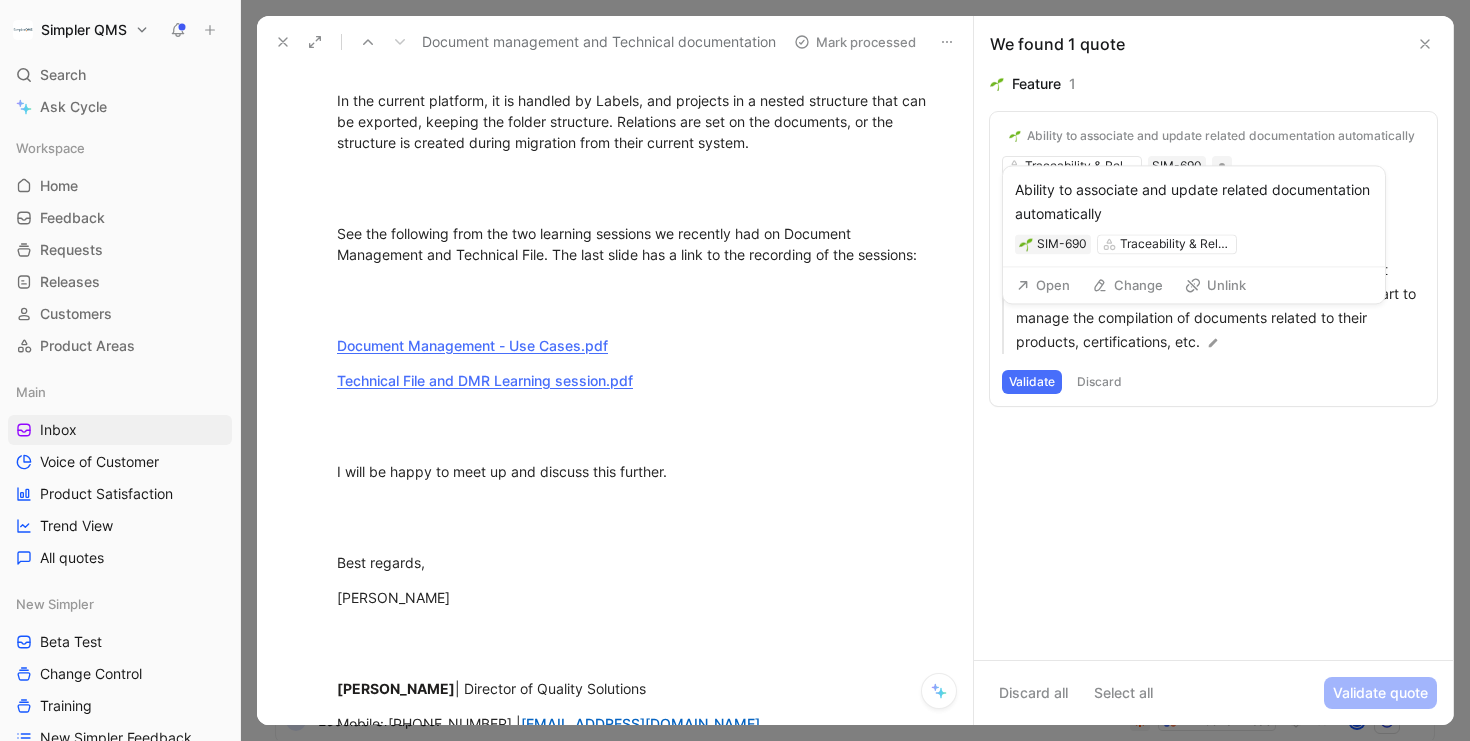 click on "Ability to associate and update related documentation automatically" at bounding box center [1221, 136] 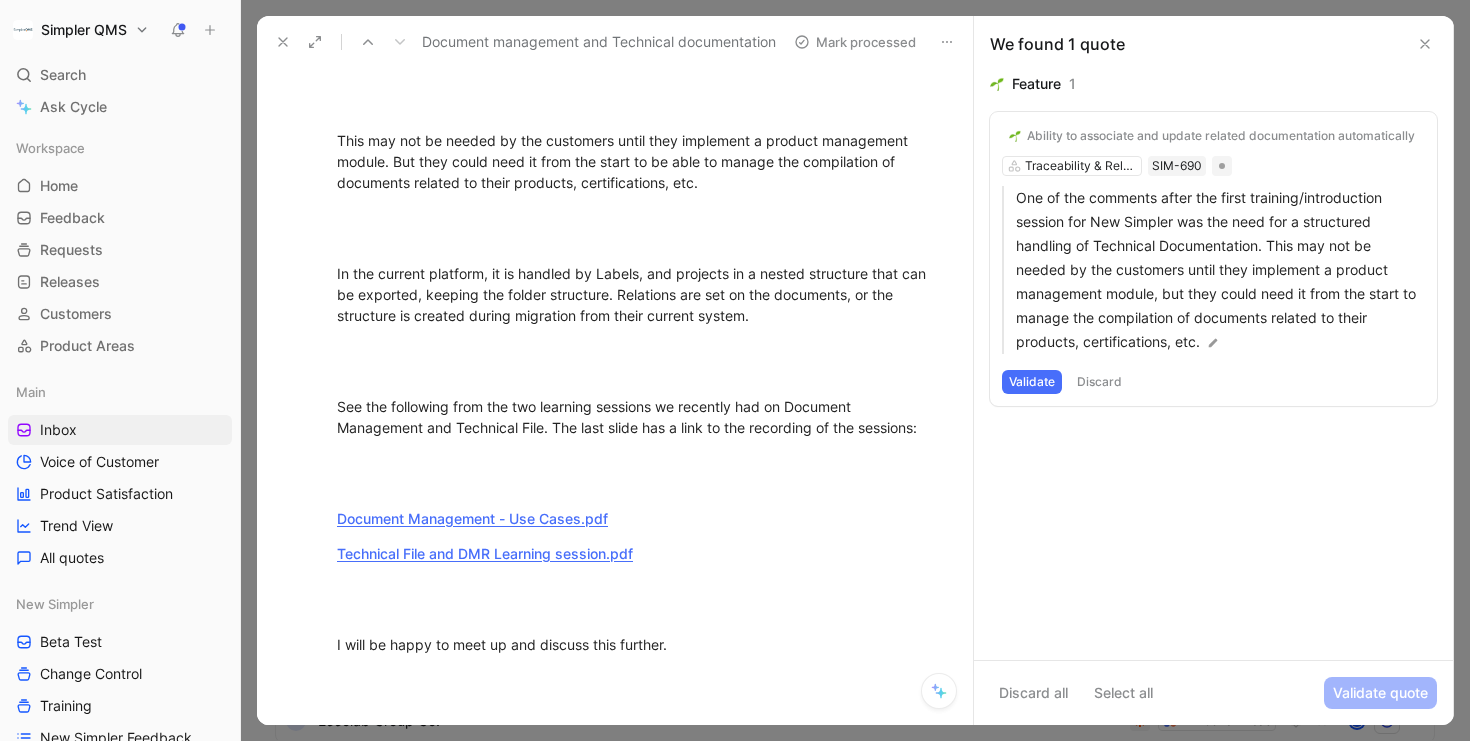 scroll, scrollTop: 310, scrollLeft: 0, axis: vertical 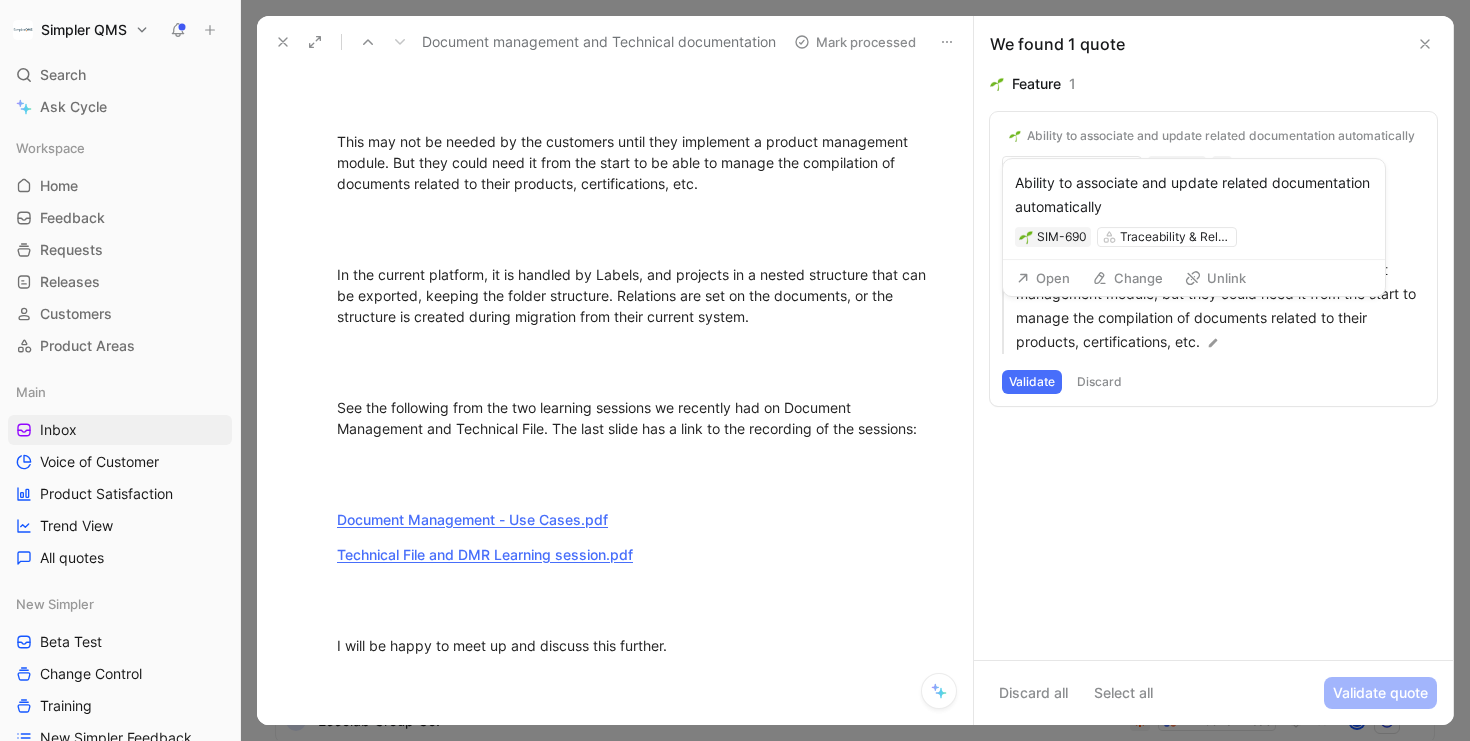 click on "Ability to associate and update related documentation automatically" at bounding box center (1221, 136) 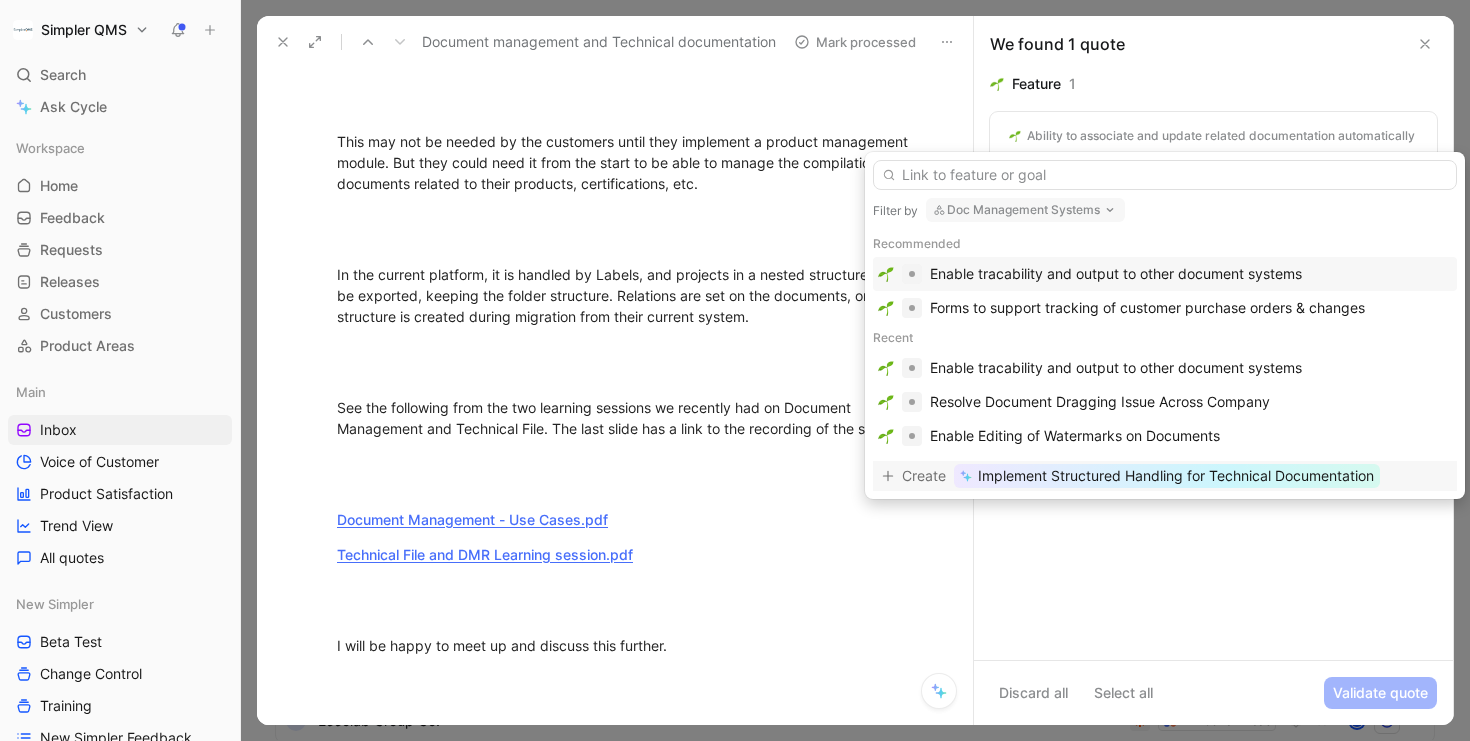 click on "Implement Structured Handling for Technical Documentation" at bounding box center [1176, 476] 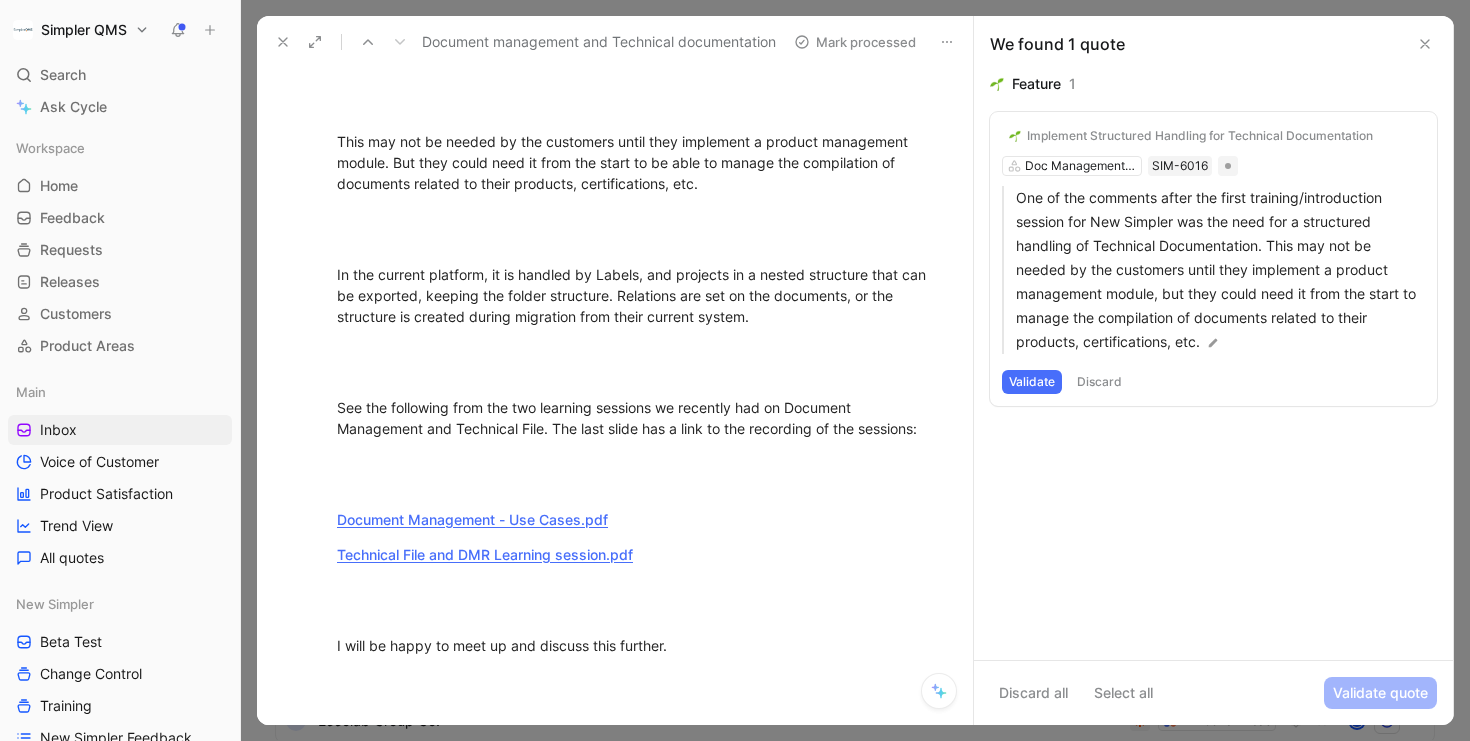 click on "Validate" at bounding box center [1032, 382] 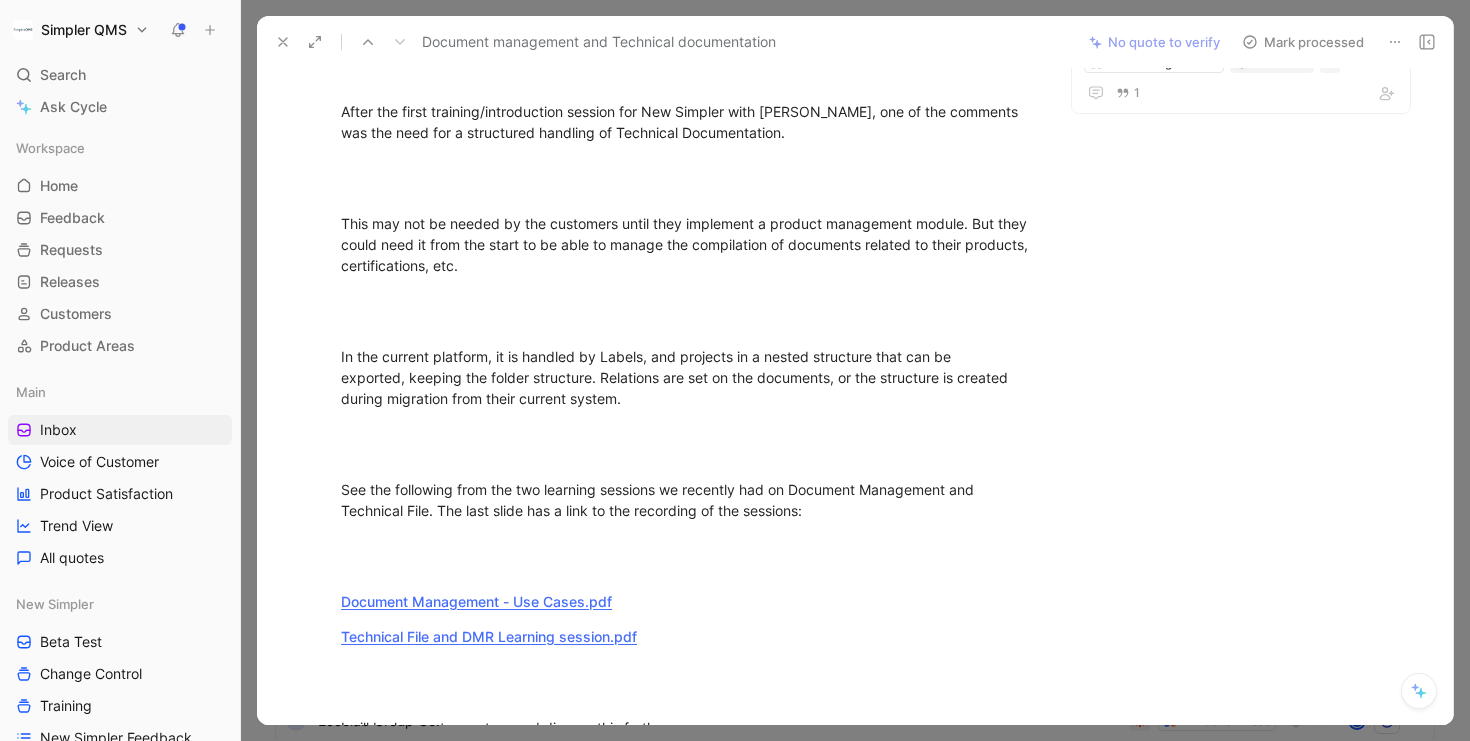 scroll, scrollTop: 116, scrollLeft: 0, axis: vertical 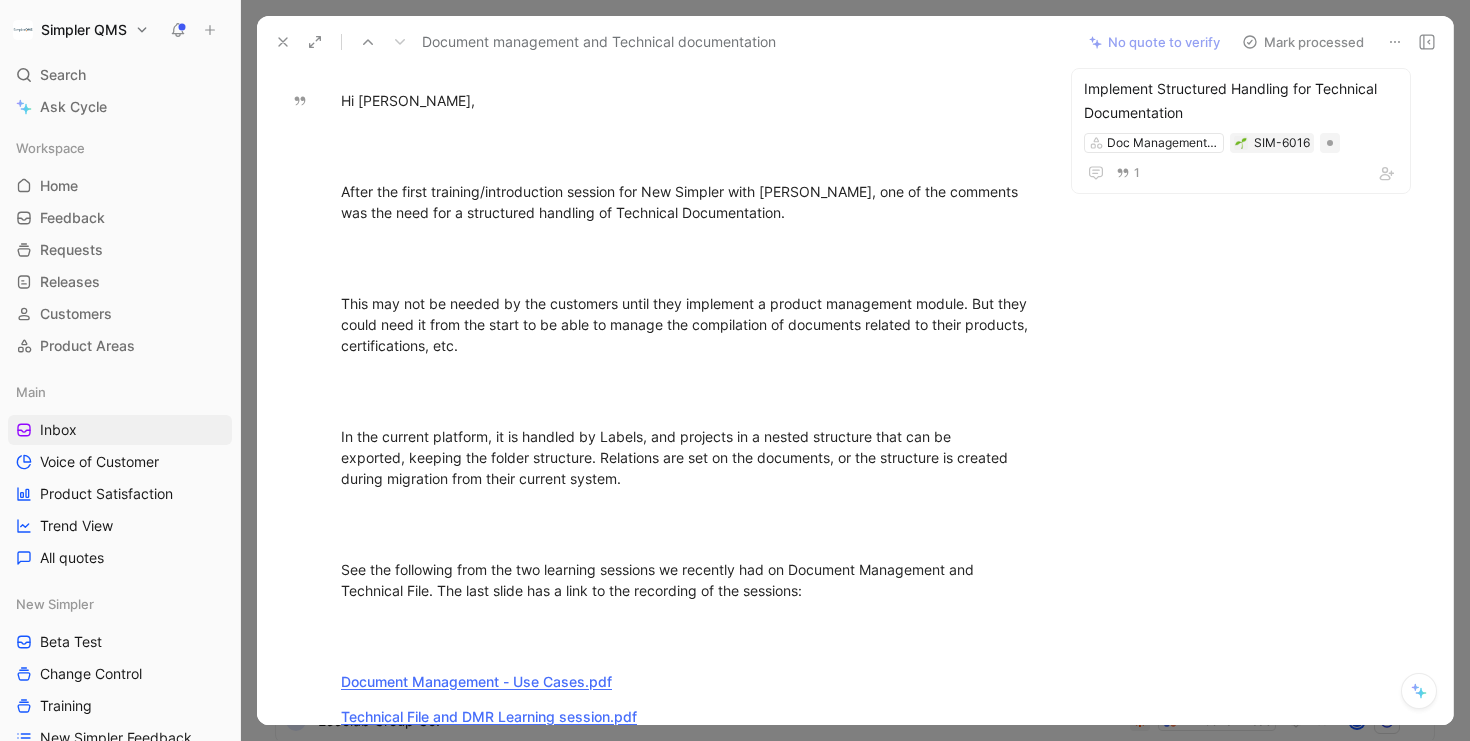 click 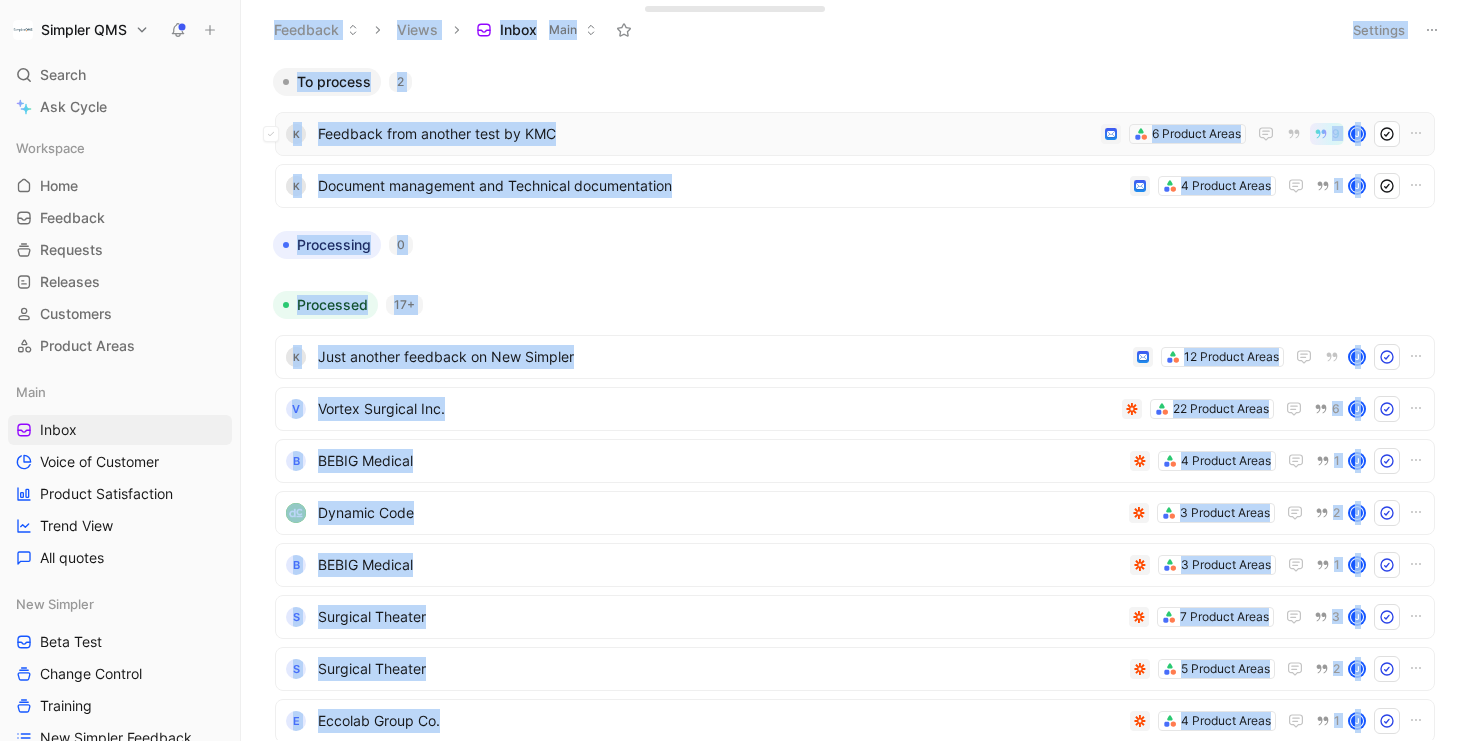 click on "Feedback from another test by KMC" at bounding box center (705, 134) 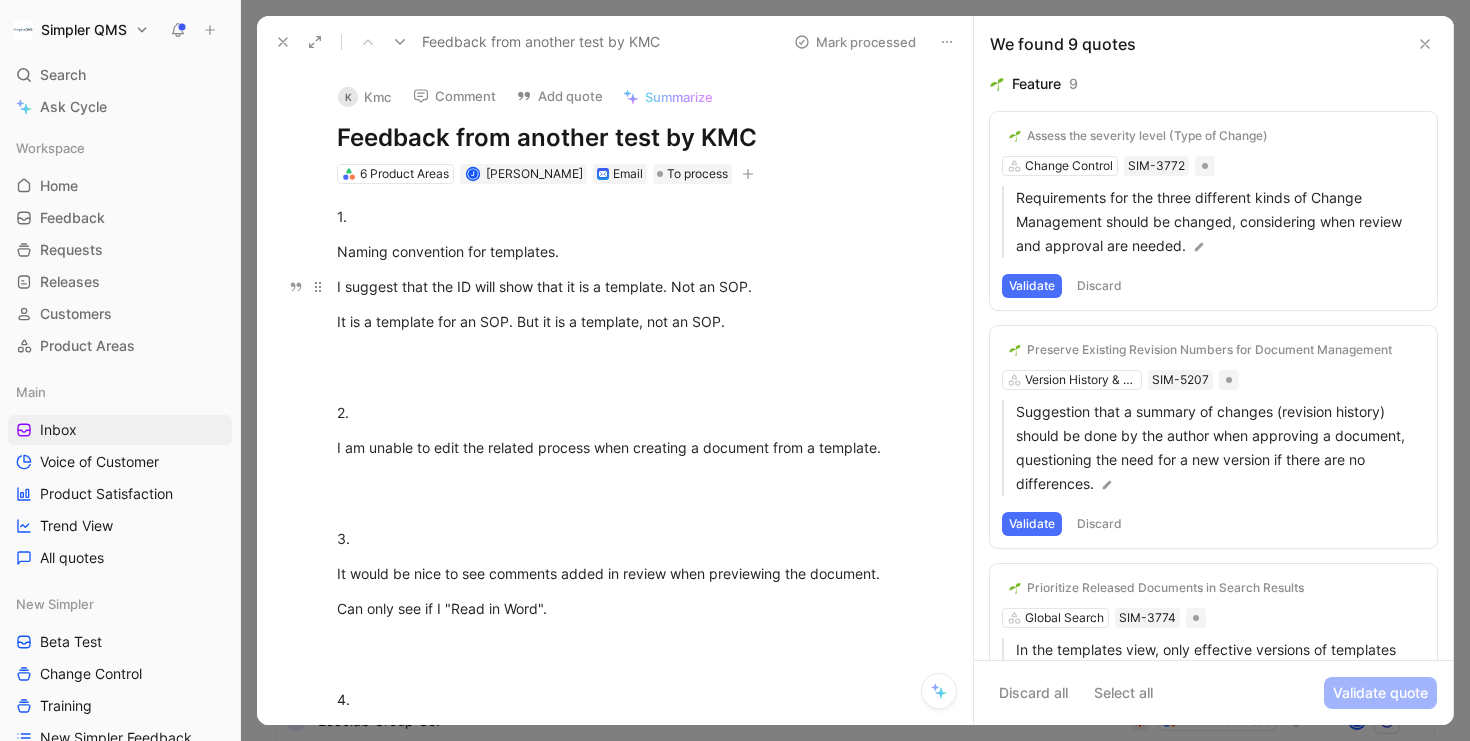 drag, startPoint x: 737, startPoint y: 290, endPoint x: 400, endPoint y: 287, distance: 337.01337 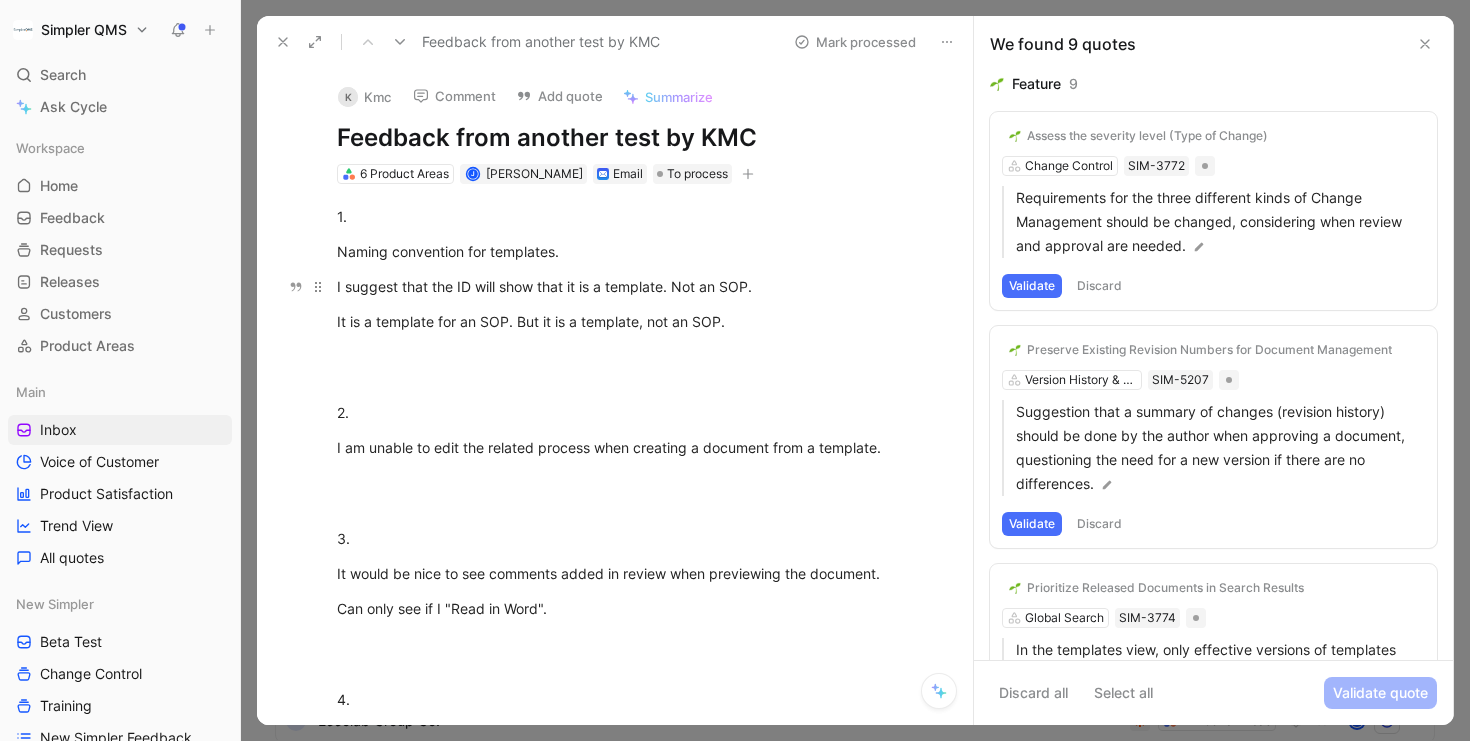 click on "I suggest that the ID will show that it is a template. Not an SOP." at bounding box center [636, 286] 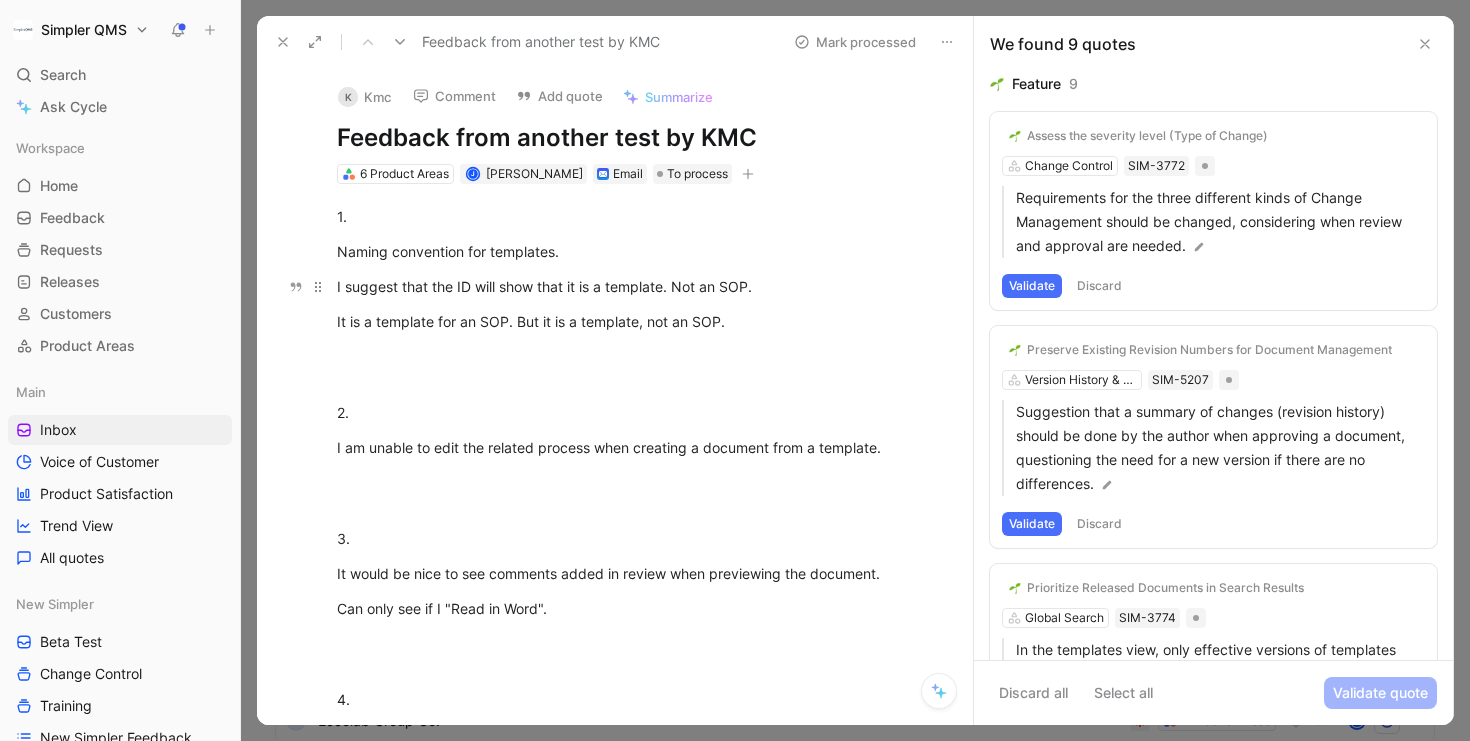 drag, startPoint x: 337, startPoint y: 286, endPoint x: 761, endPoint y: 290, distance: 424.01886 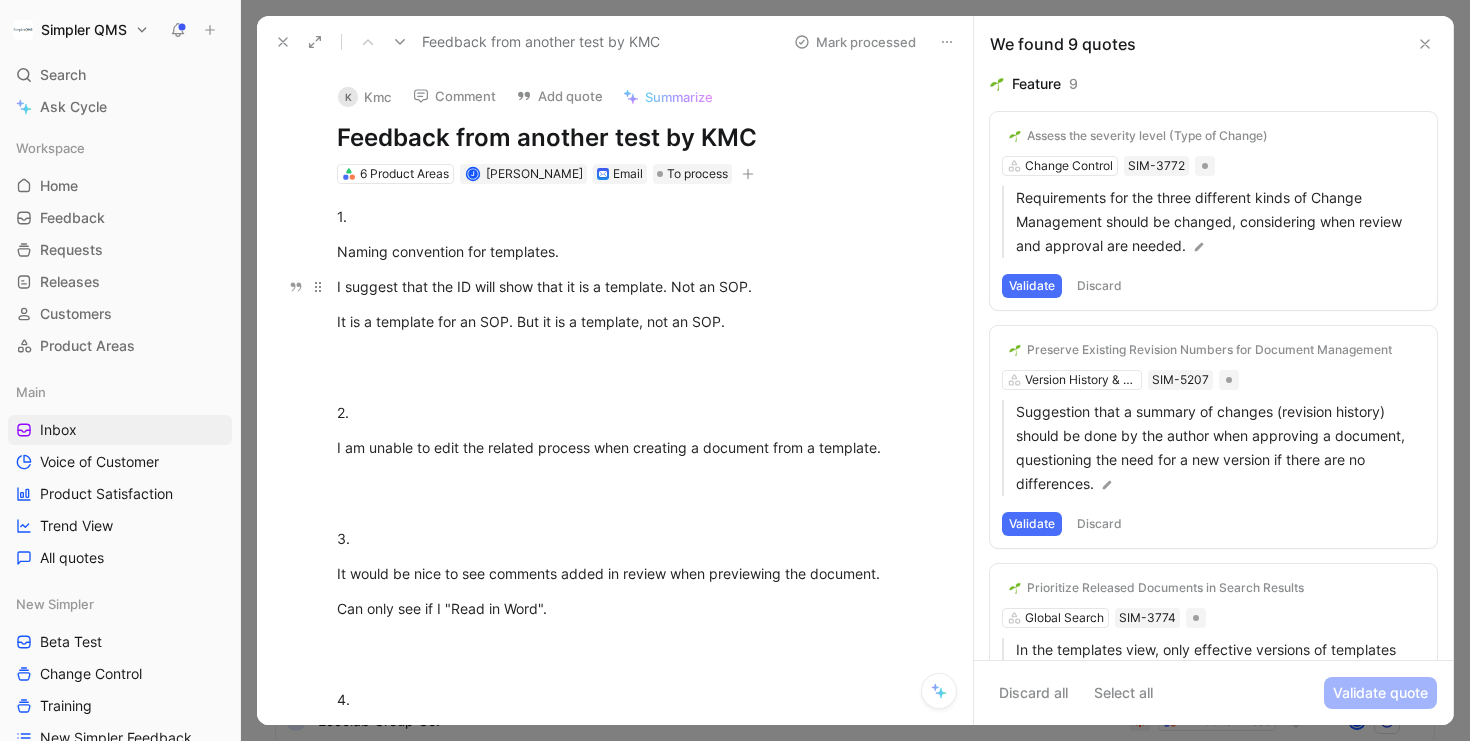click on "I suggest that the ID will show that it is a template. Not an SOP." at bounding box center (636, 286) 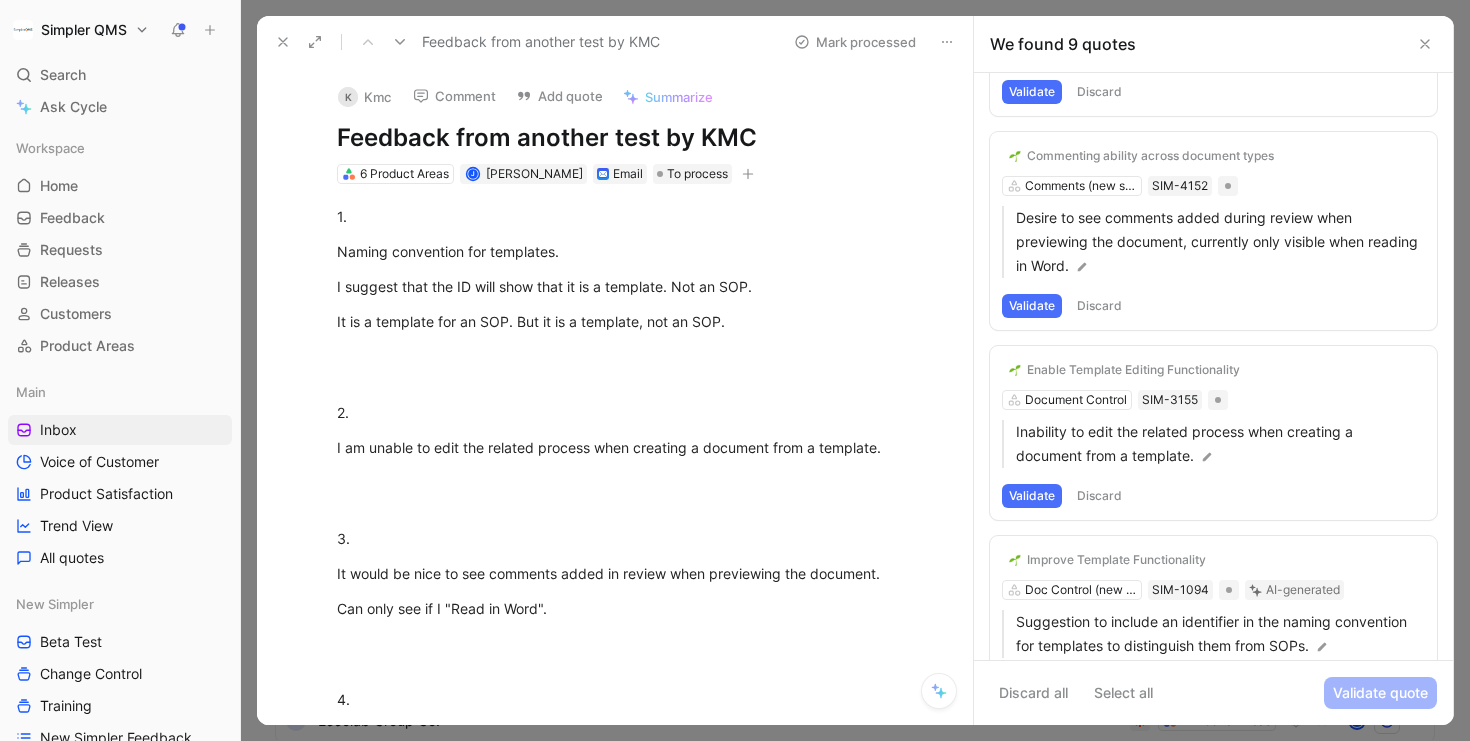 scroll, scrollTop: 1279, scrollLeft: 0, axis: vertical 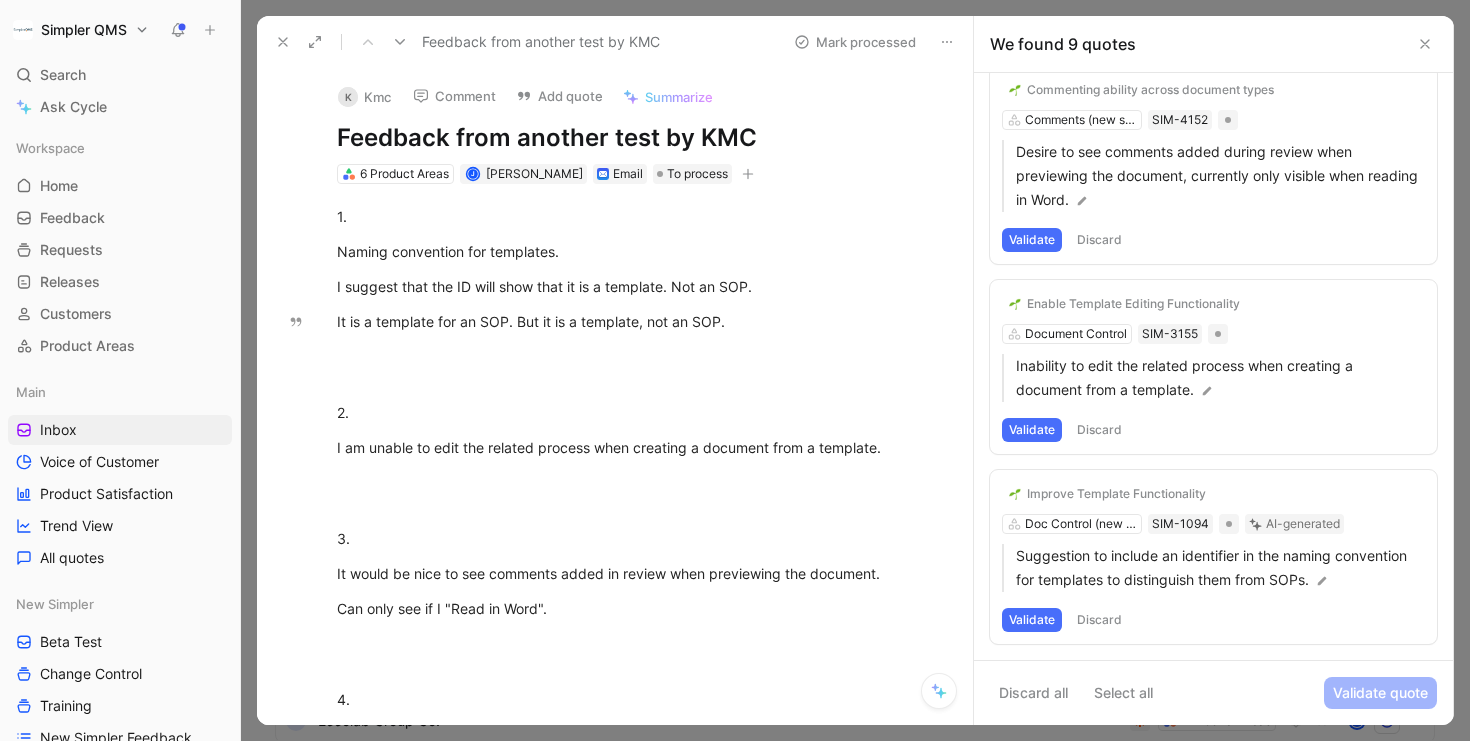 click on "Validate" at bounding box center [1032, 620] 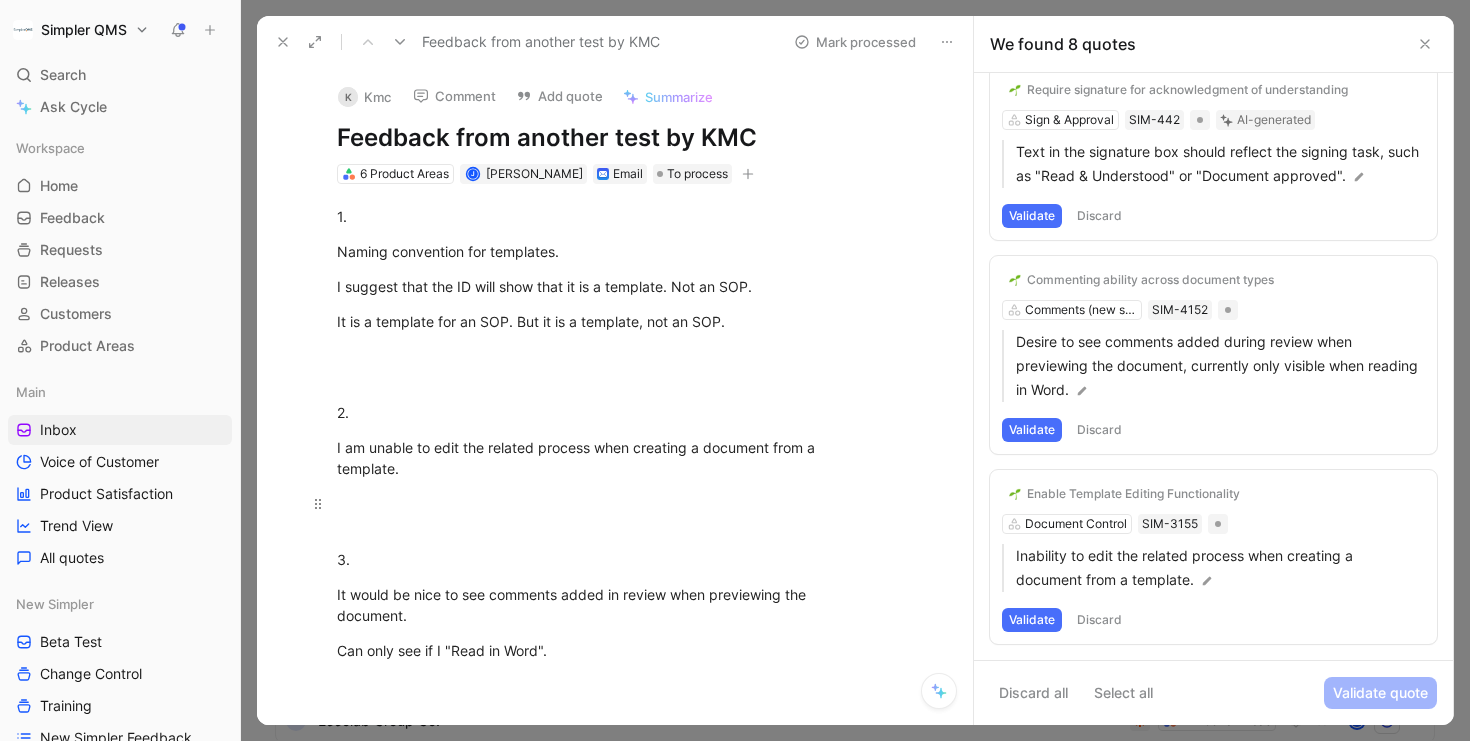 scroll, scrollTop: 1089, scrollLeft: 0, axis: vertical 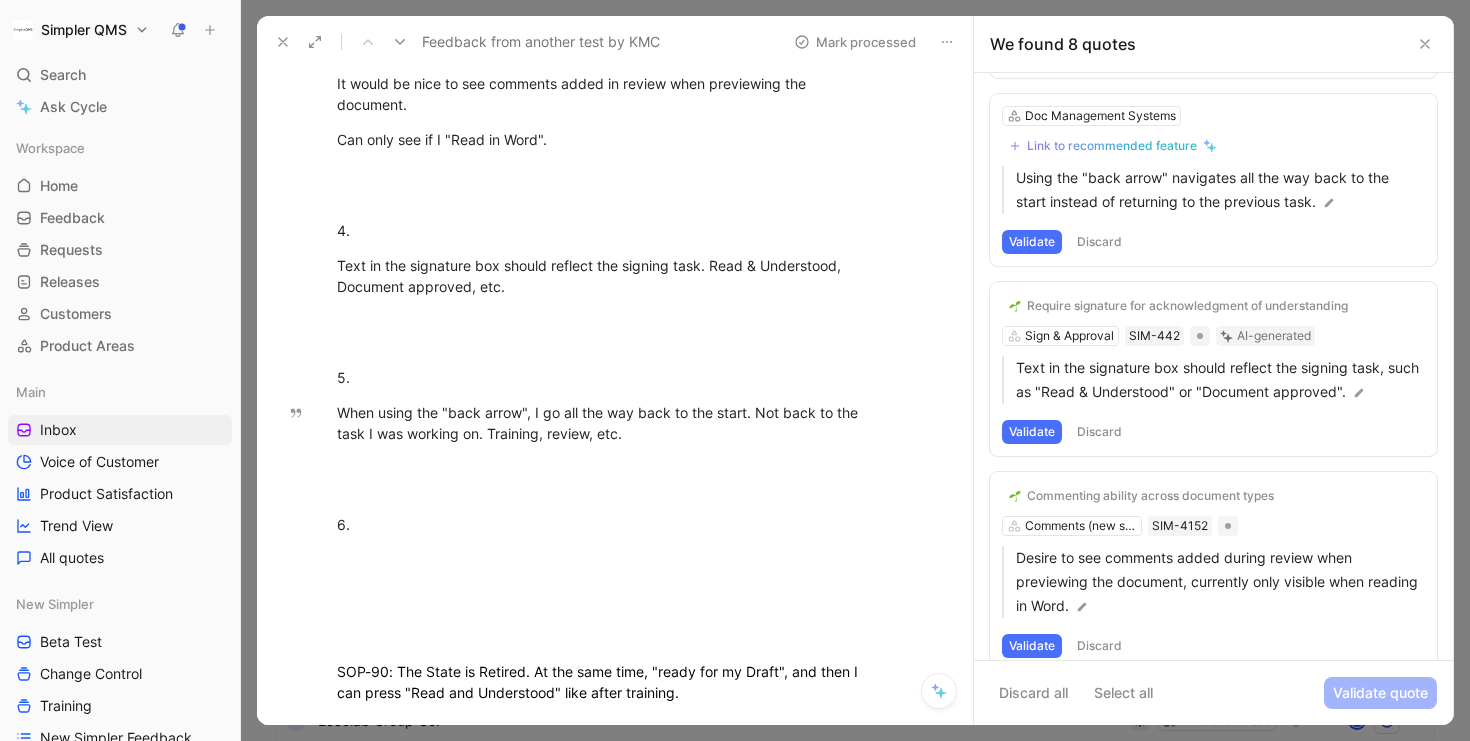 click on "Discard" at bounding box center [1099, 432] 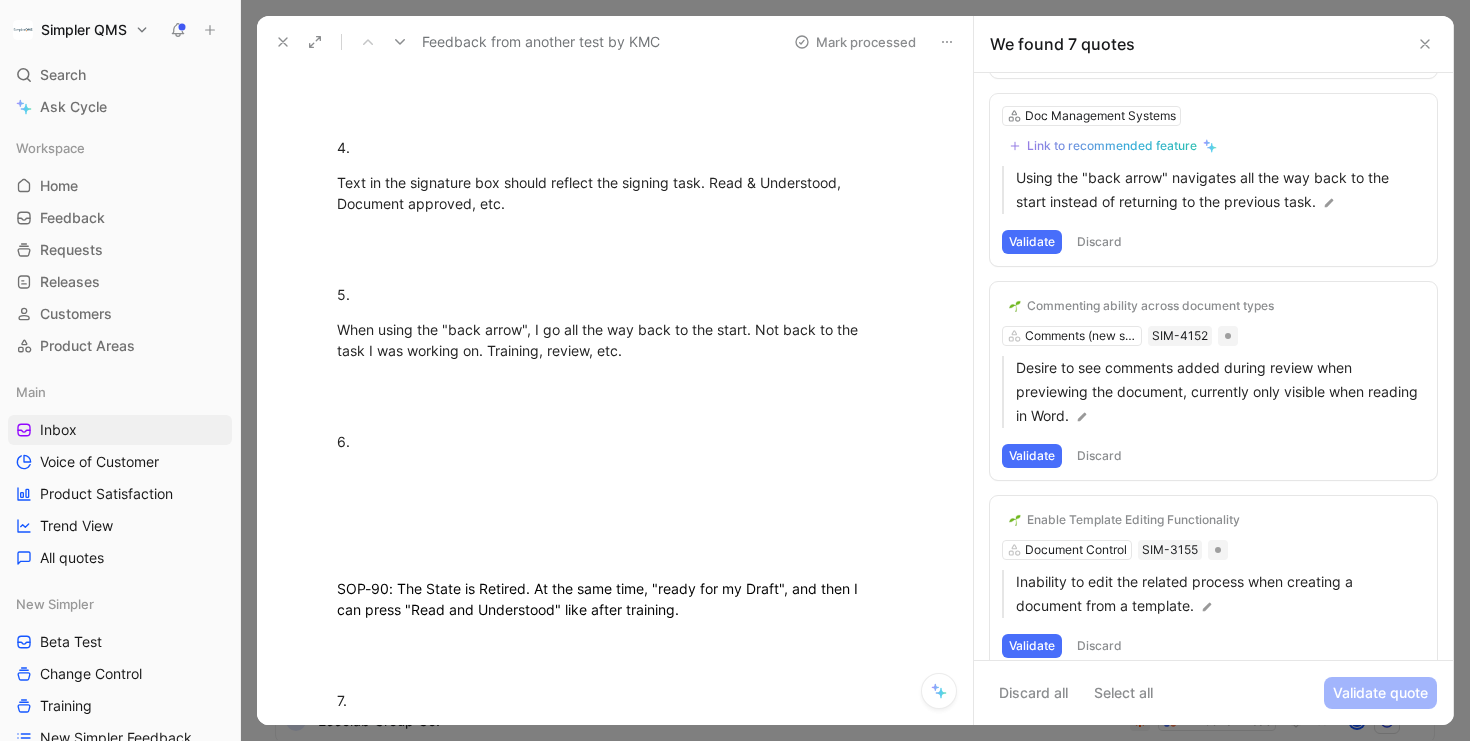 scroll, scrollTop: 599, scrollLeft: 0, axis: vertical 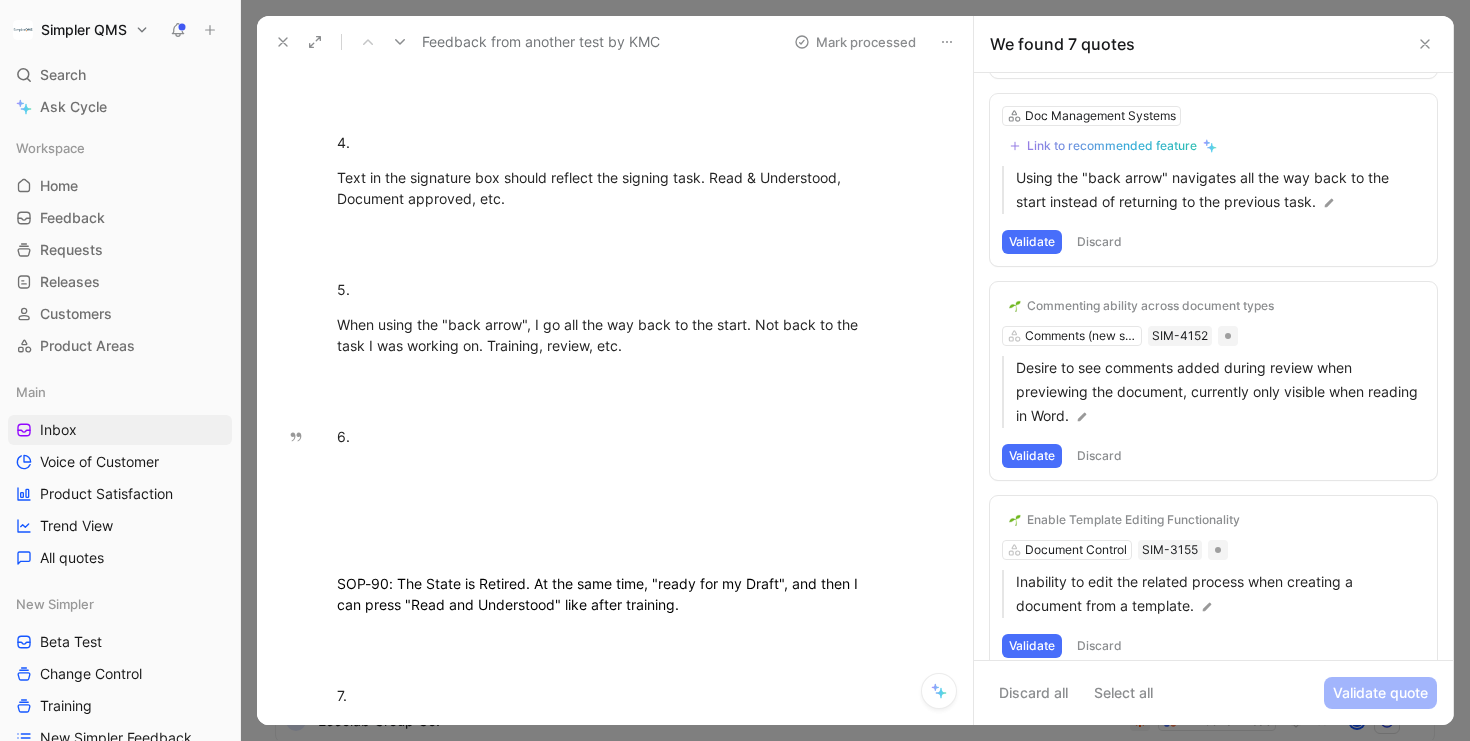 click on "Validate" at bounding box center [1032, 456] 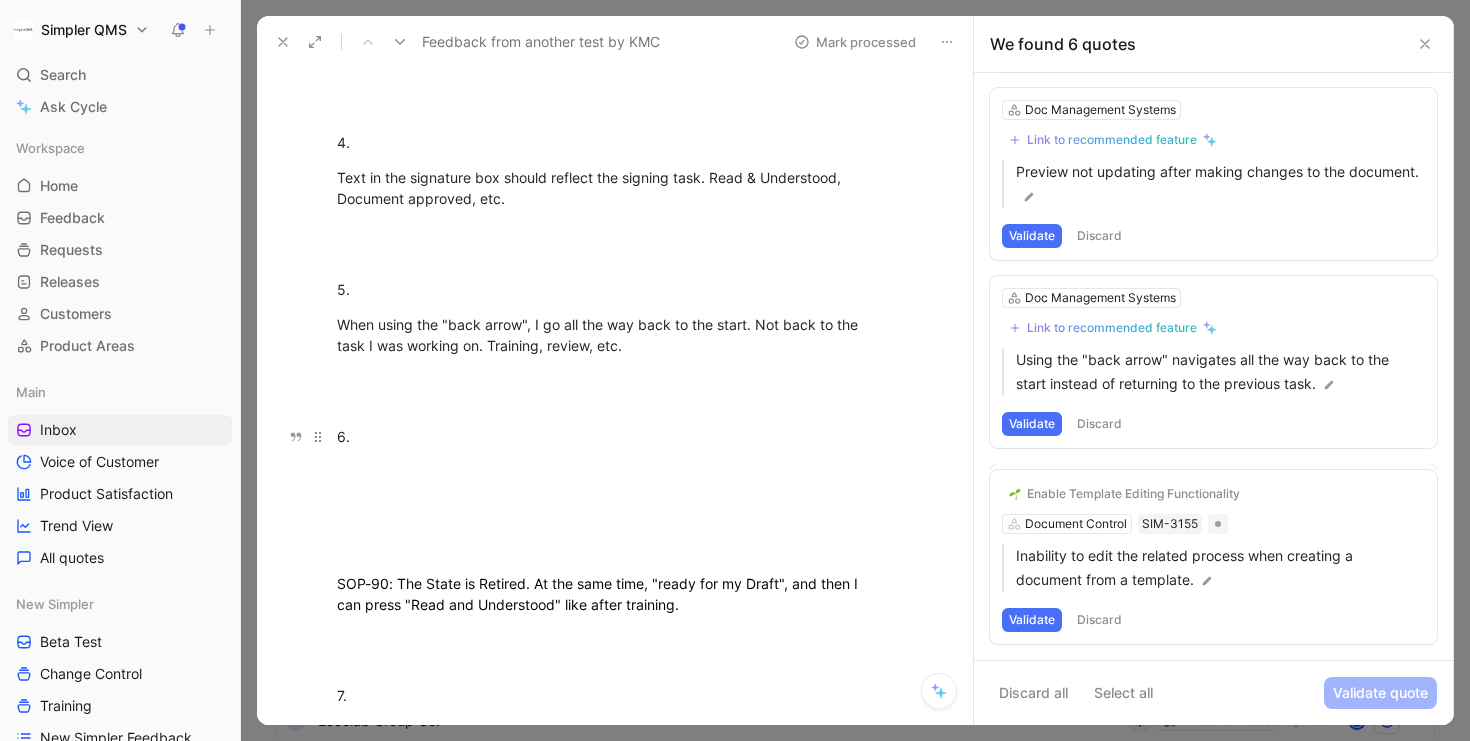 scroll, scrollTop: 685, scrollLeft: 0, axis: vertical 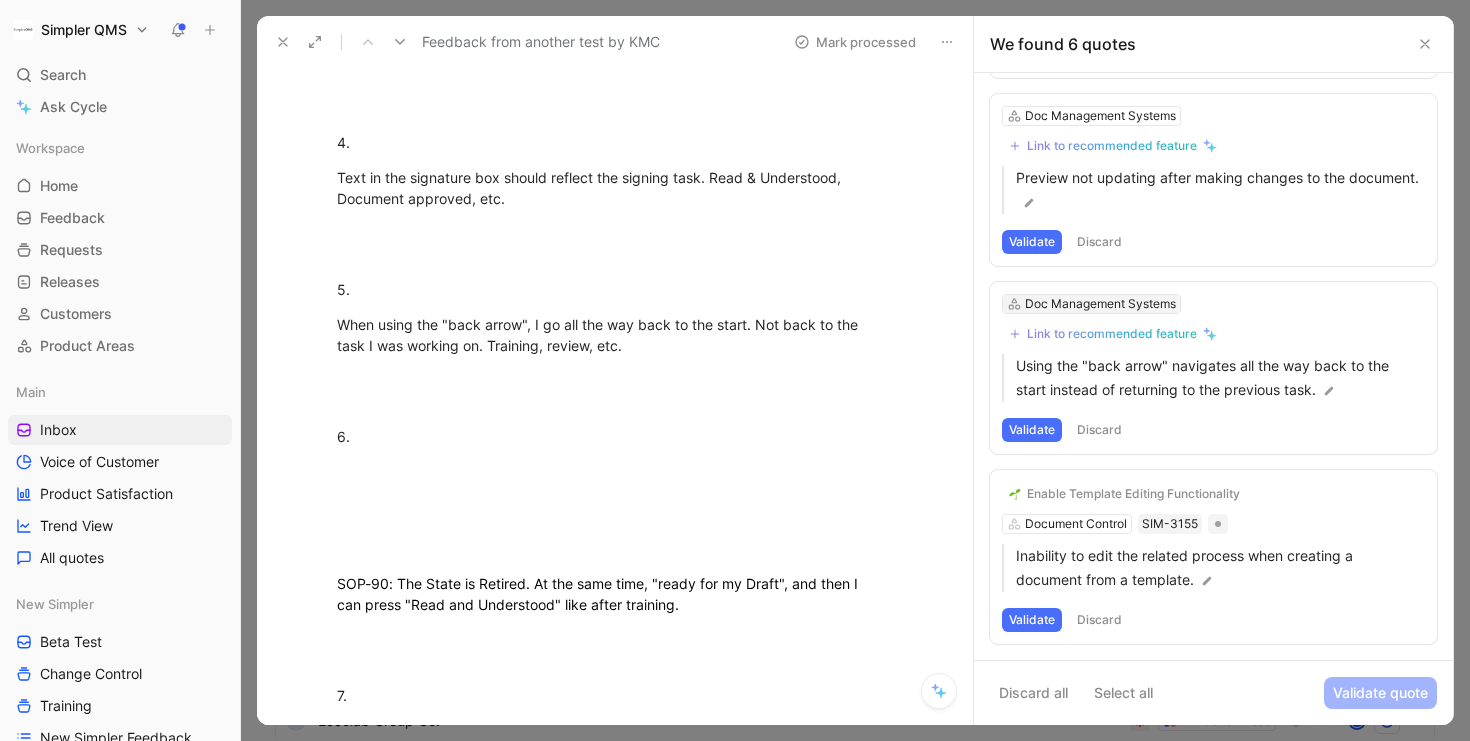 click on "Doc Management Systems" at bounding box center (1100, 304) 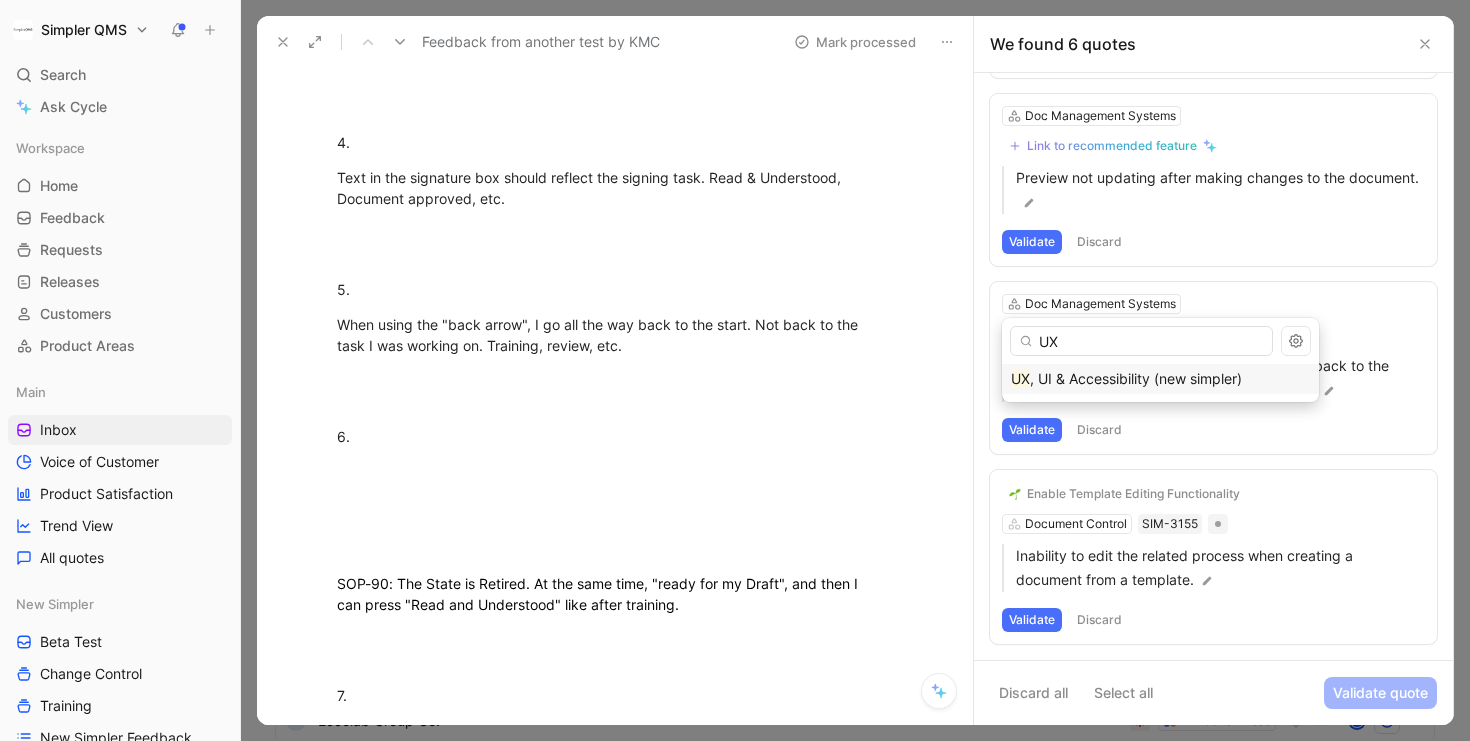 type on "UX" 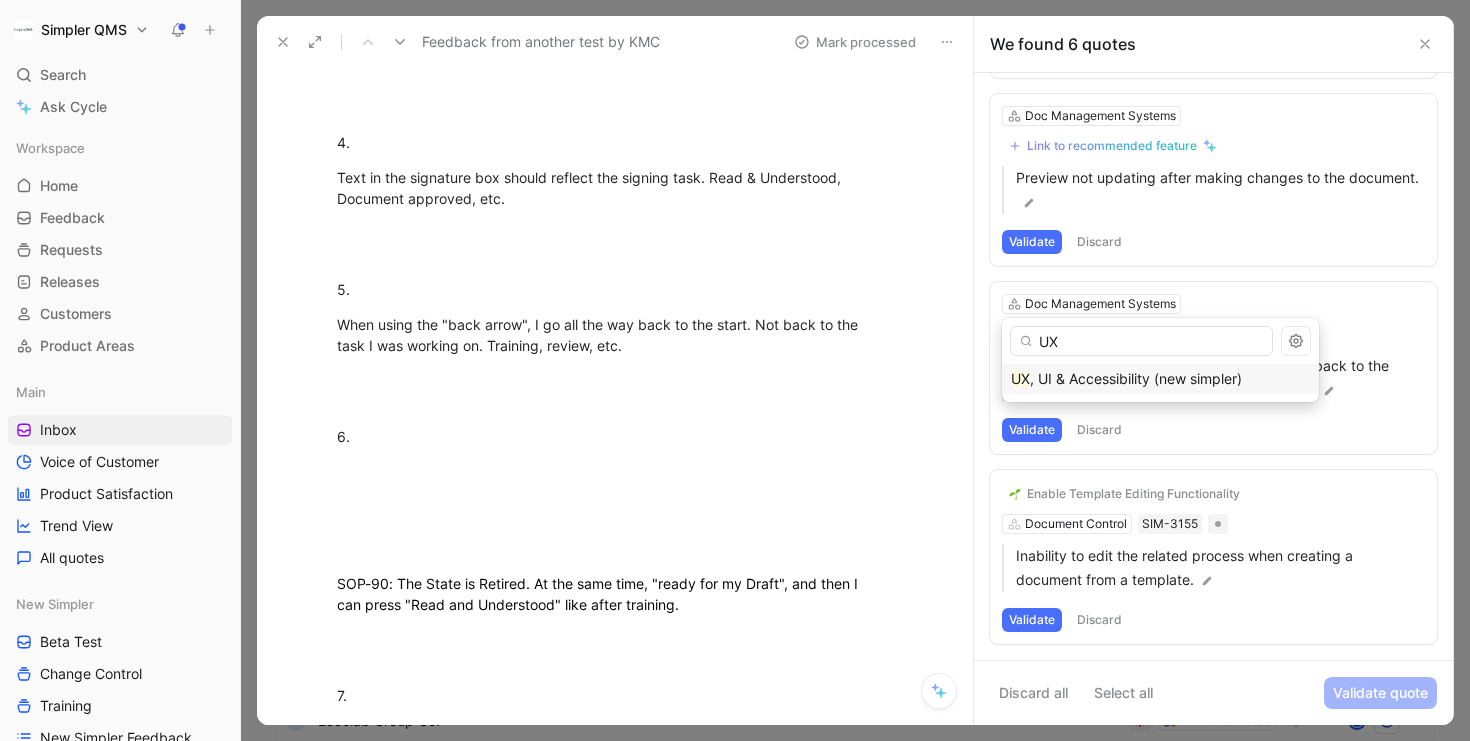 click on ", UI & Accessibility (new simpler)" at bounding box center (1136, 378) 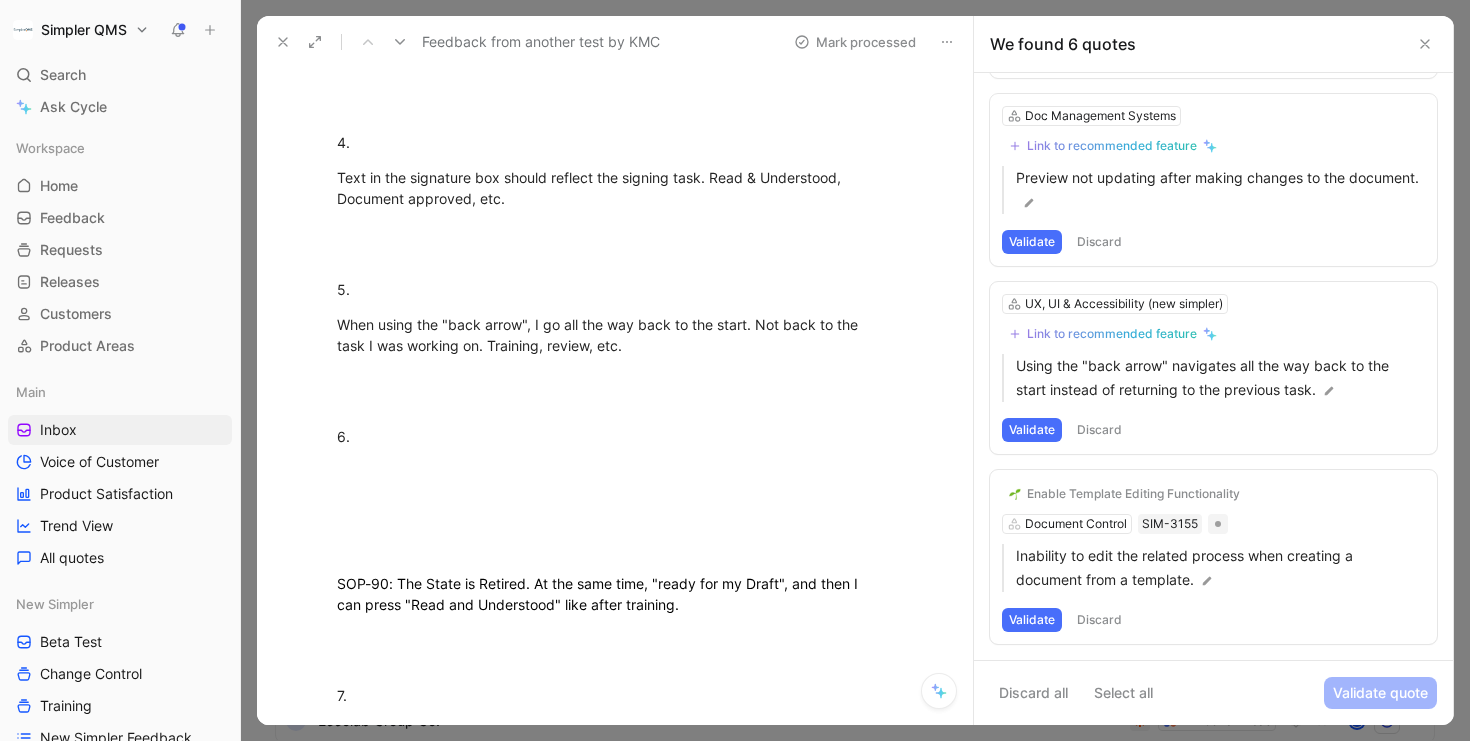 click on "Link to recommended feature" at bounding box center (1113, 334) 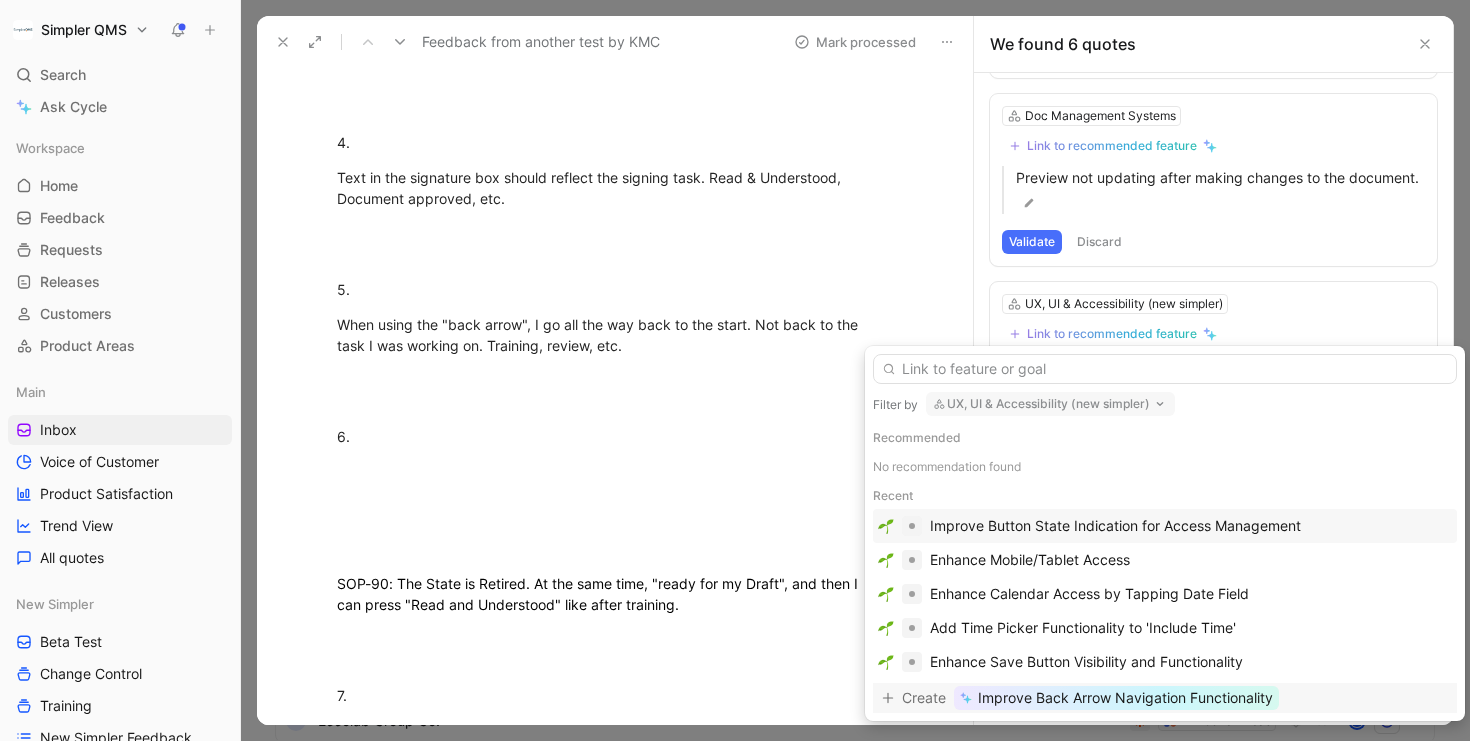 click on "Improve Back Arrow Navigation Functionality" at bounding box center [1125, 698] 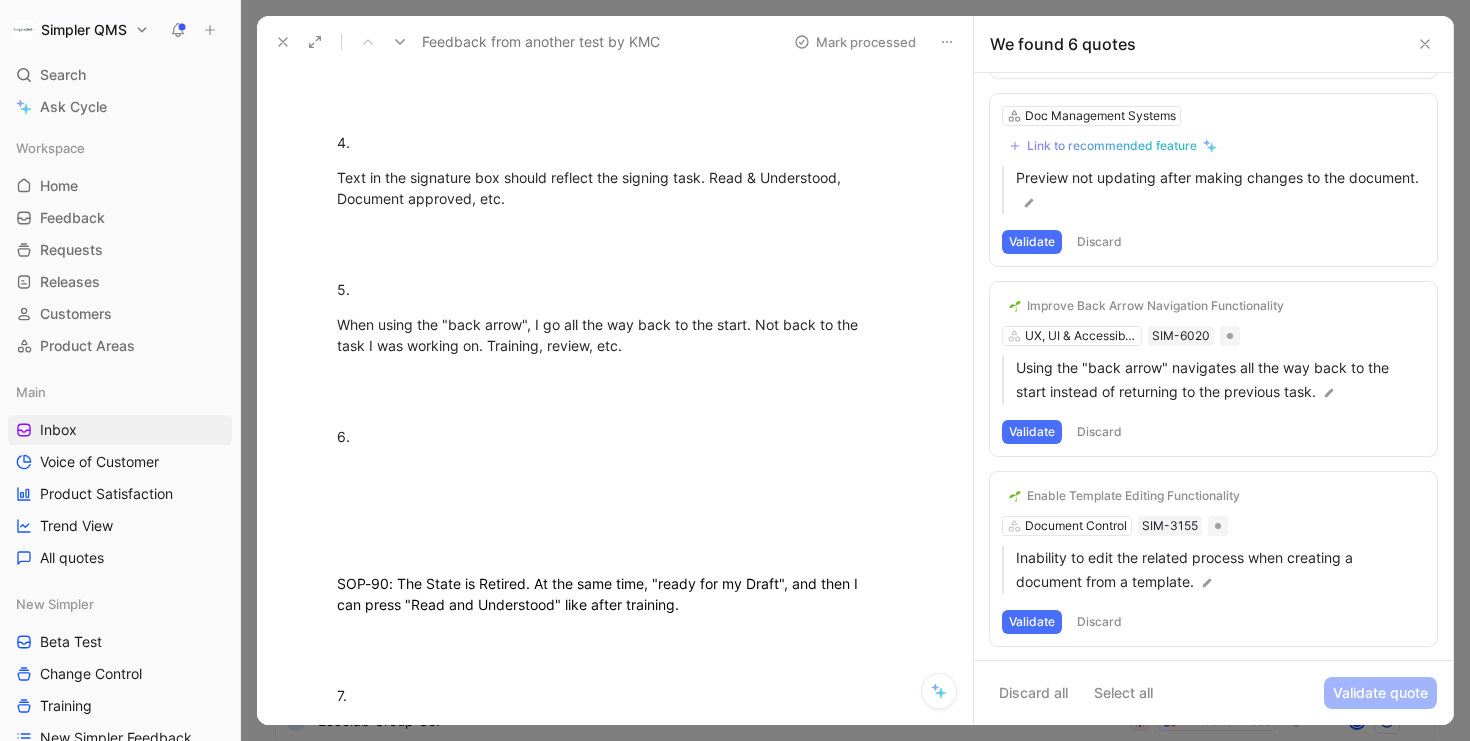 click on "Validate" at bounding box center [1032, 432] 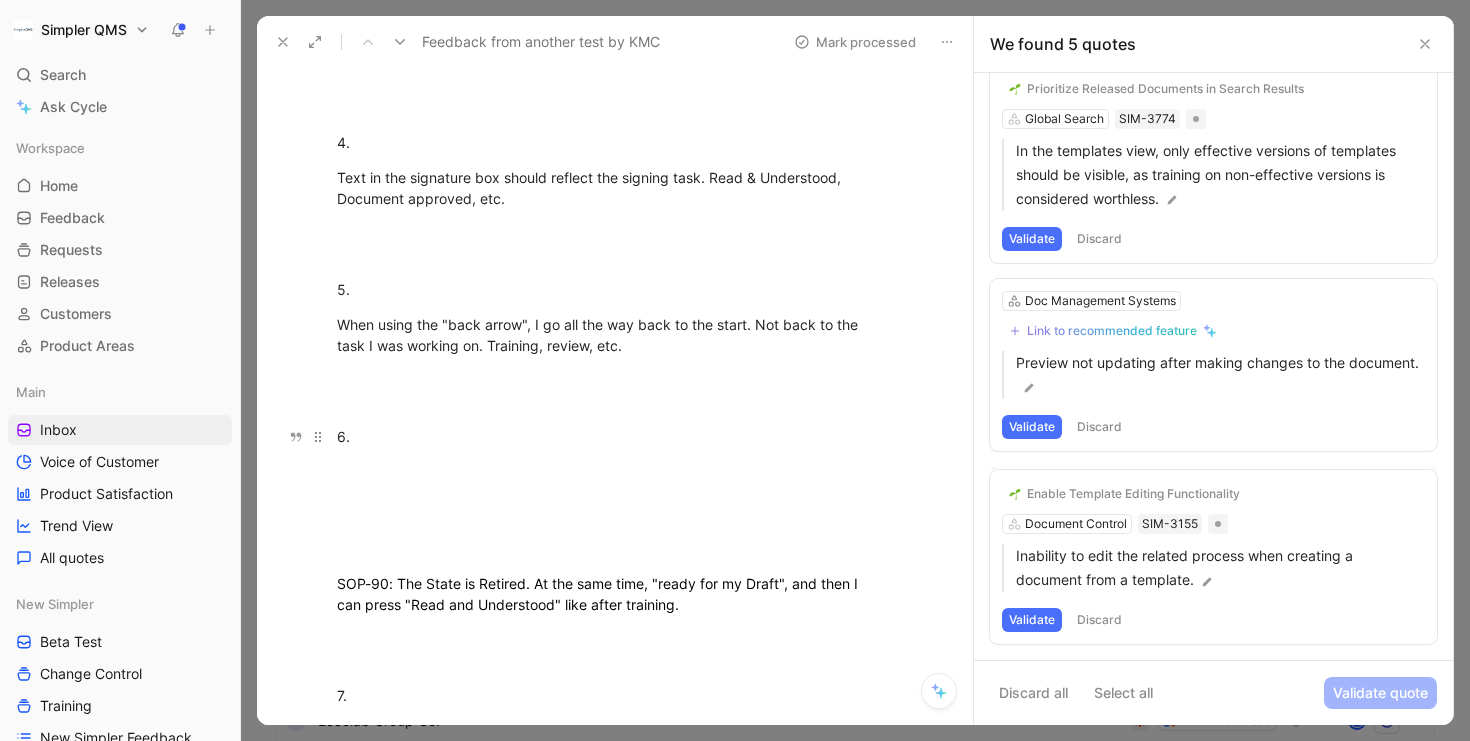 scroll, scrollTop: 497, scrollLeft: 0, axis: vertical 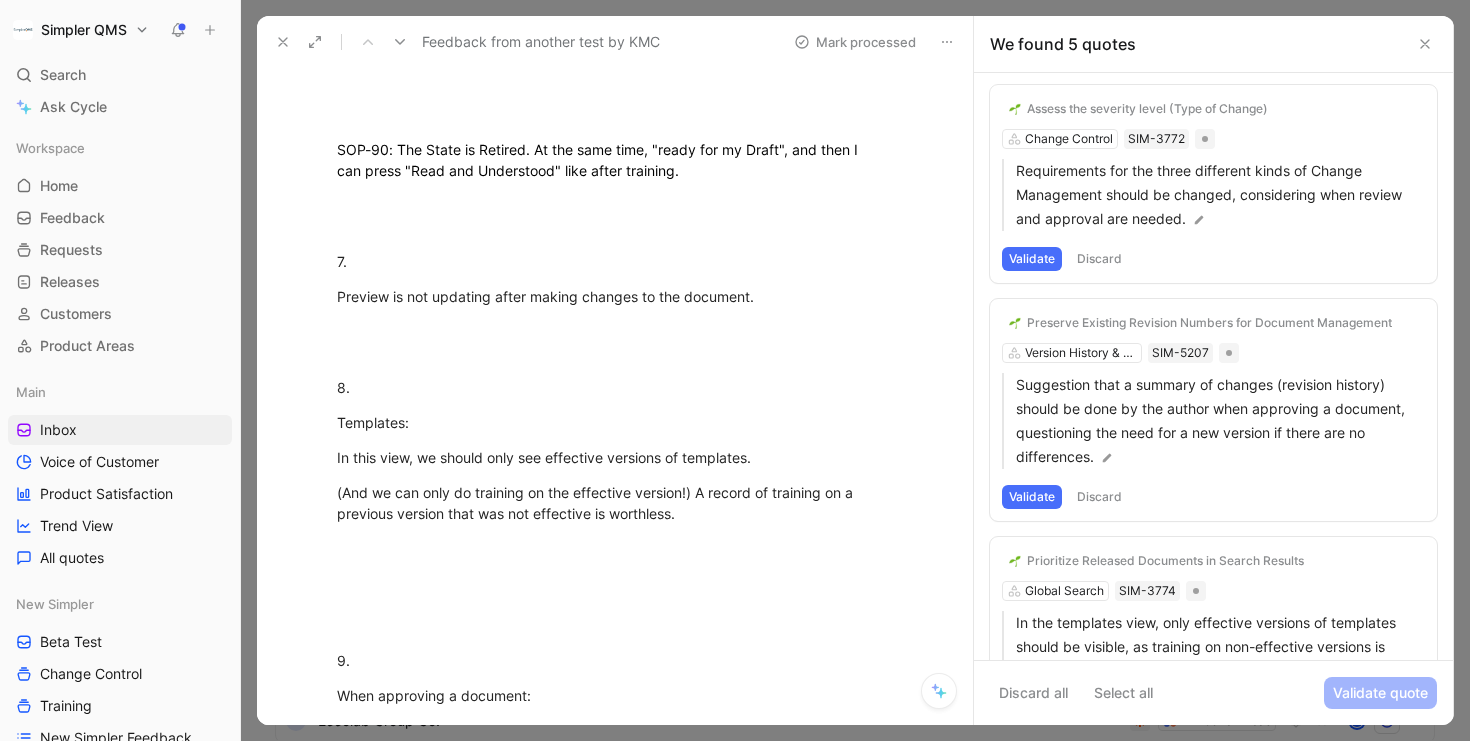 click 